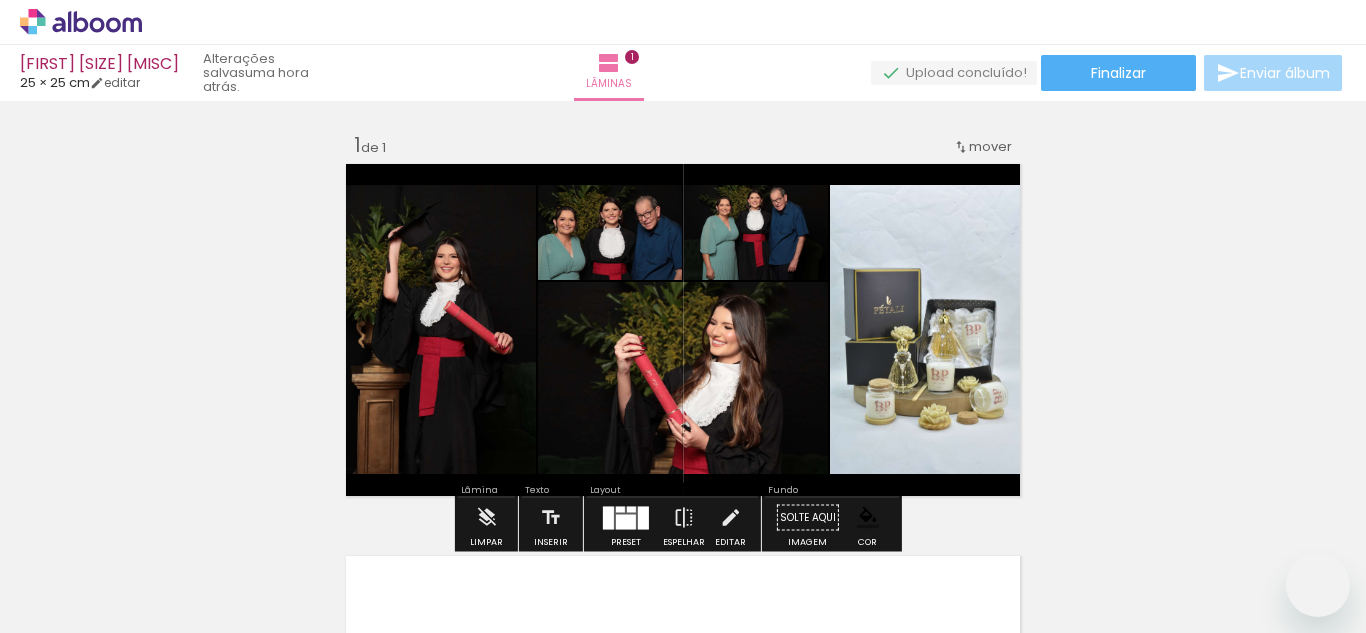 scroll, scrollTop: 0, scrollLeft: 0, axis: both 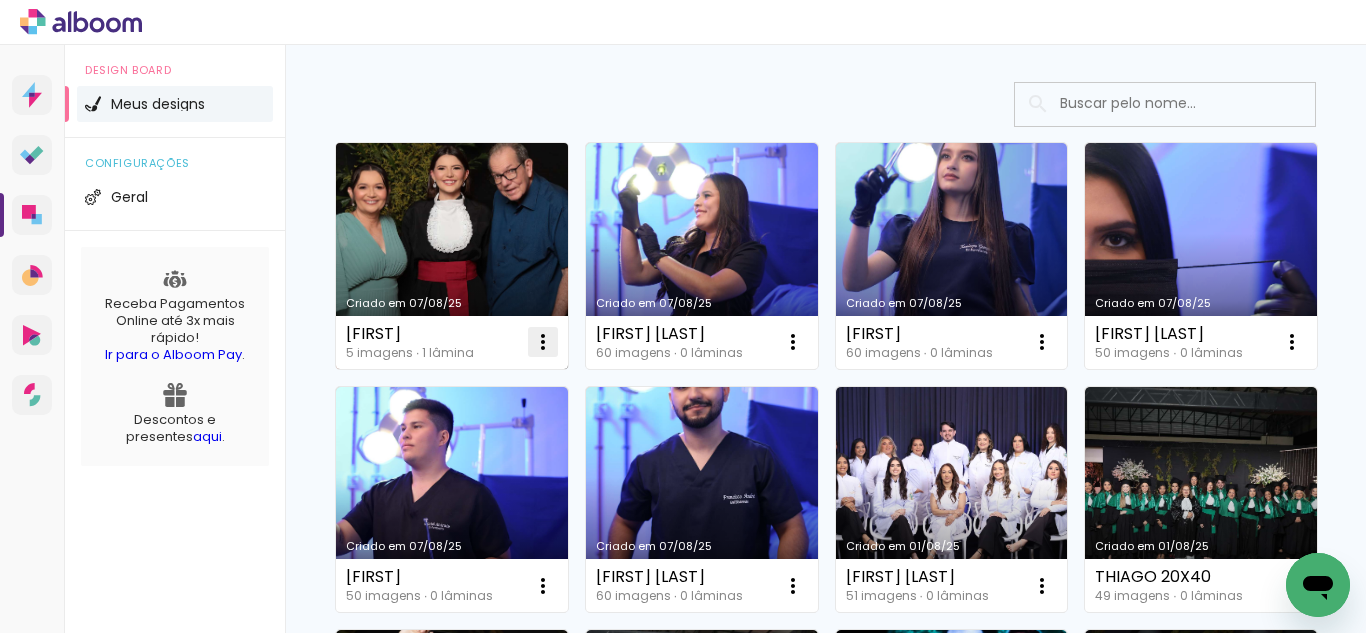 click at bounding box center [543, 342] 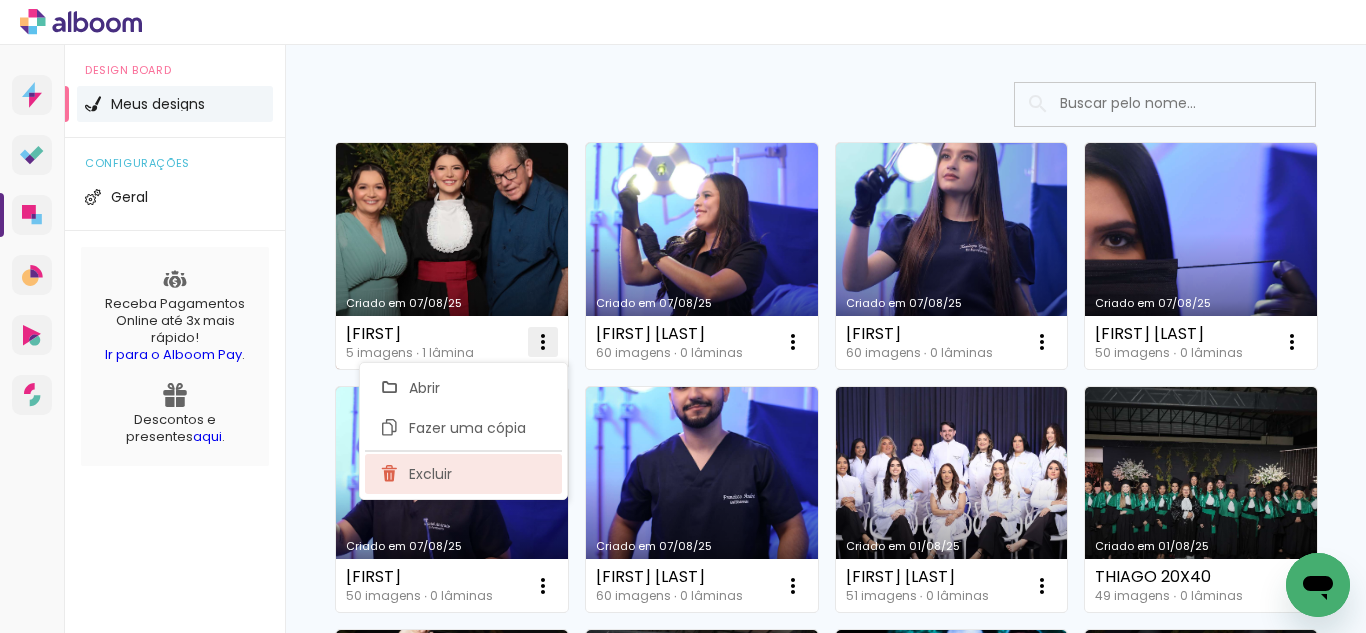 click on "Excluir" 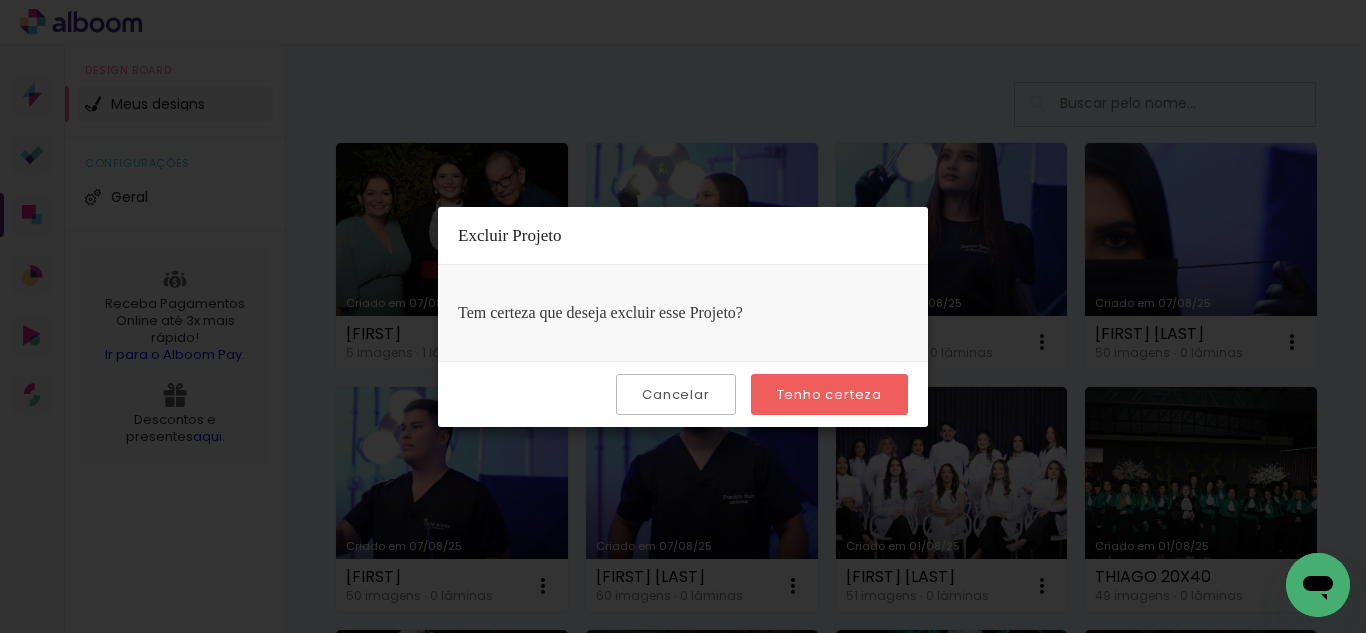 click on "Tenho certeza" at bounding box center (829, 394) 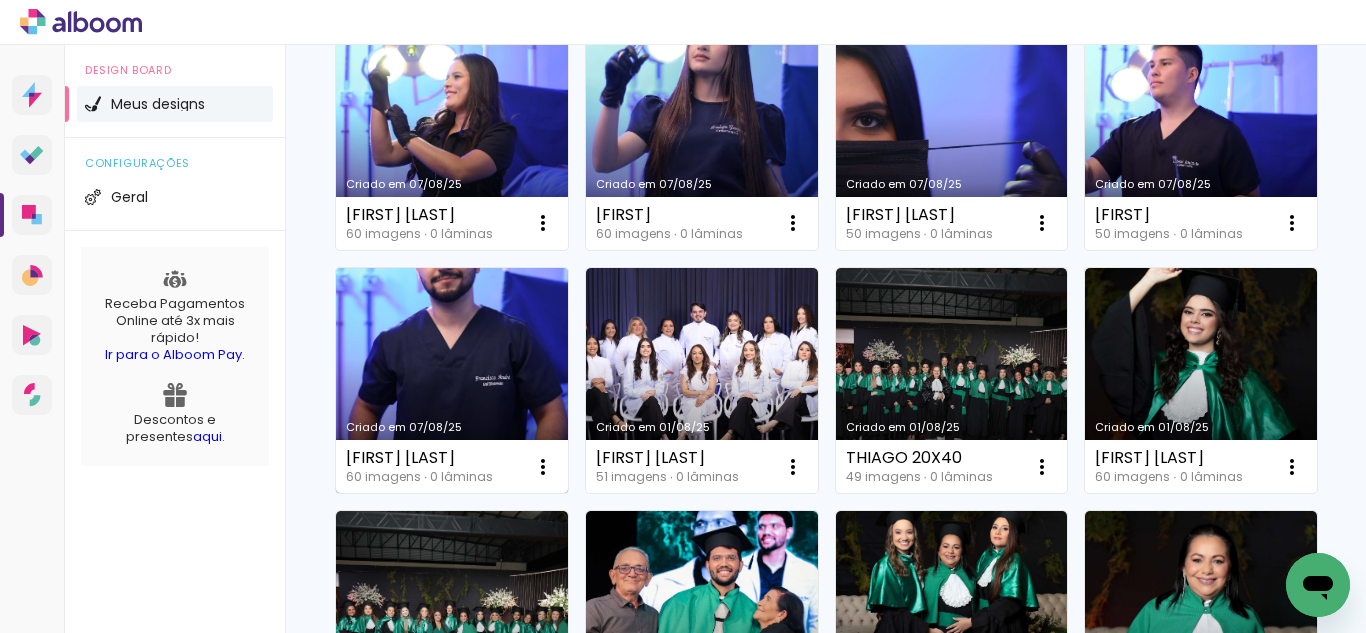 scroll, scrollTop: 222, scrollLeft: 0, axis: vertical 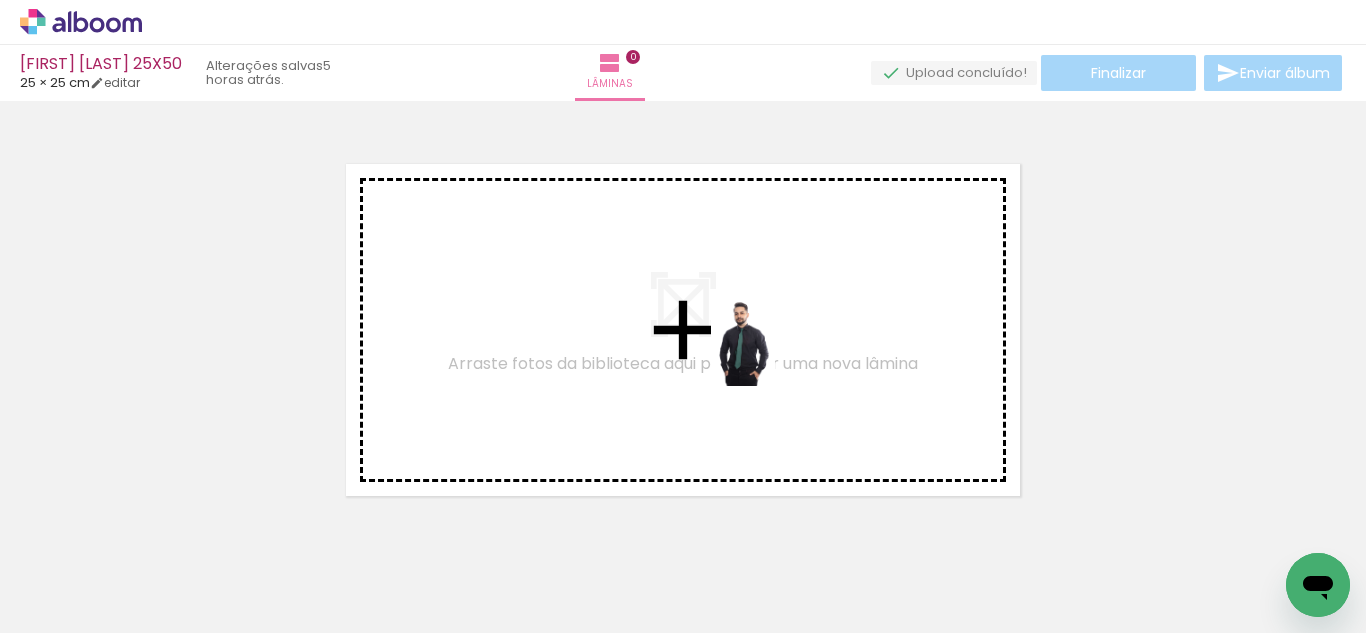 drag, startPoint x: 282, startPoint y: 579, endPoint x: 773, endPoint y: 356, distance: 539.268 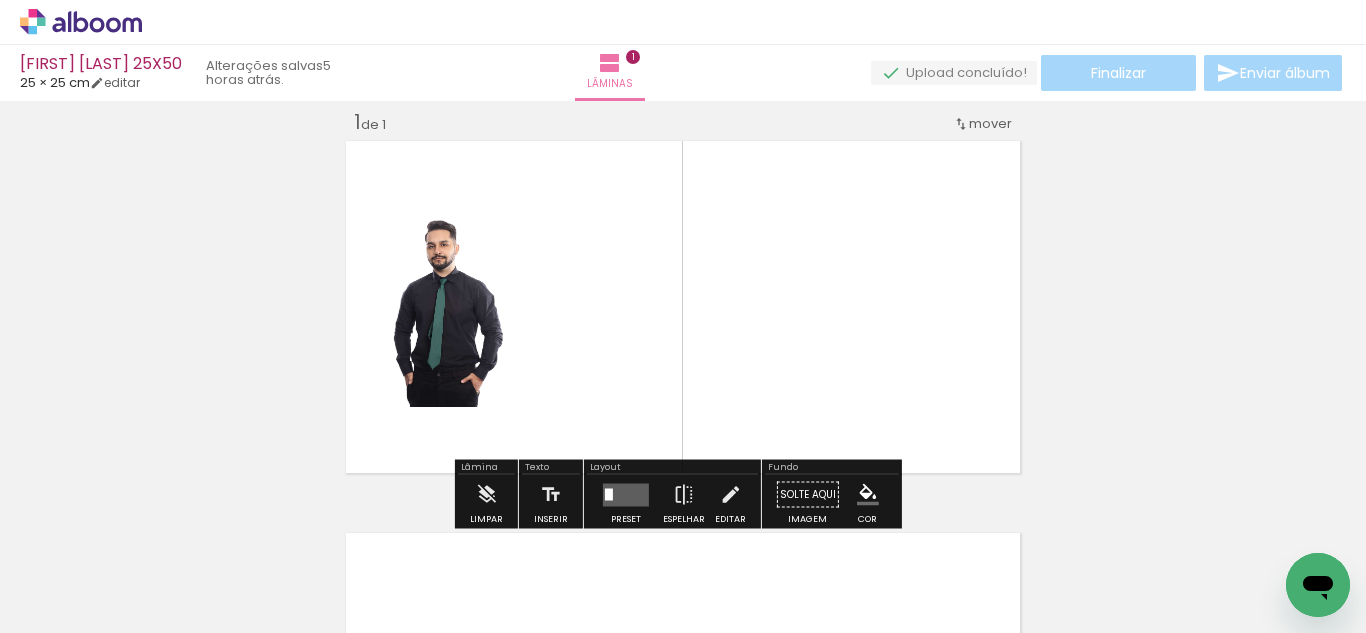 scroll, scrollTop: 26, scrollLeft: 0, axis: vertical 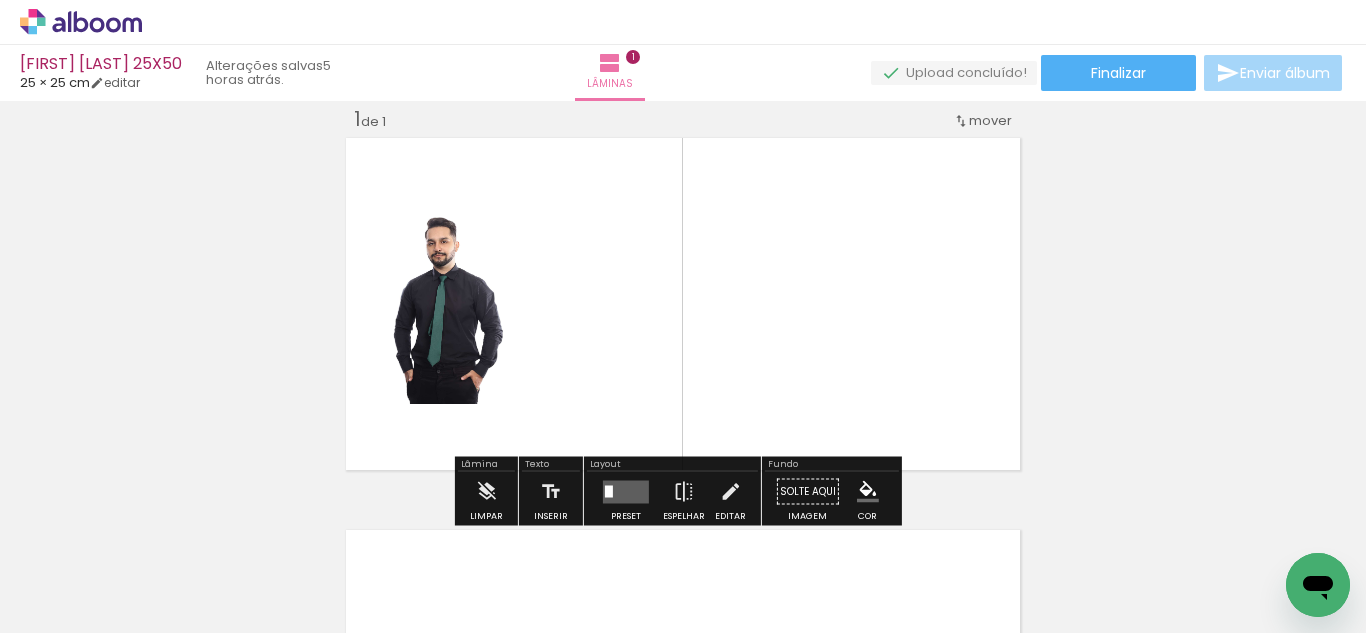 click at bounding box center [626, 491] 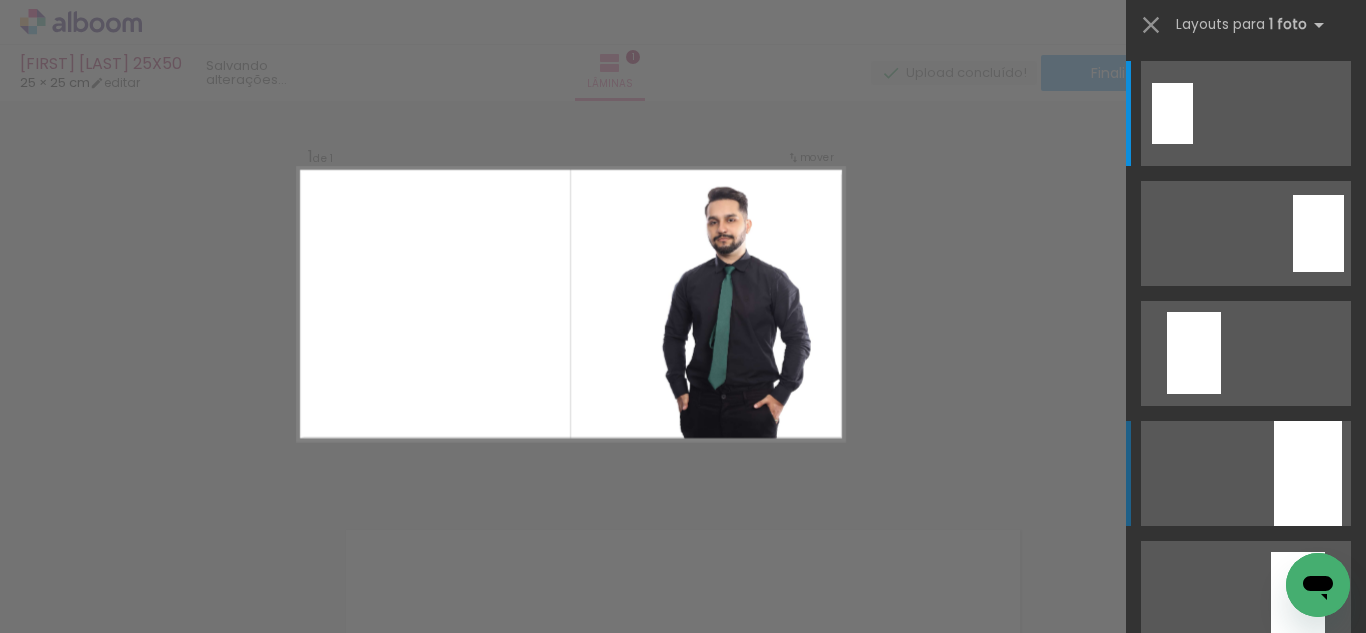 click at bounding box center (1308, 473) 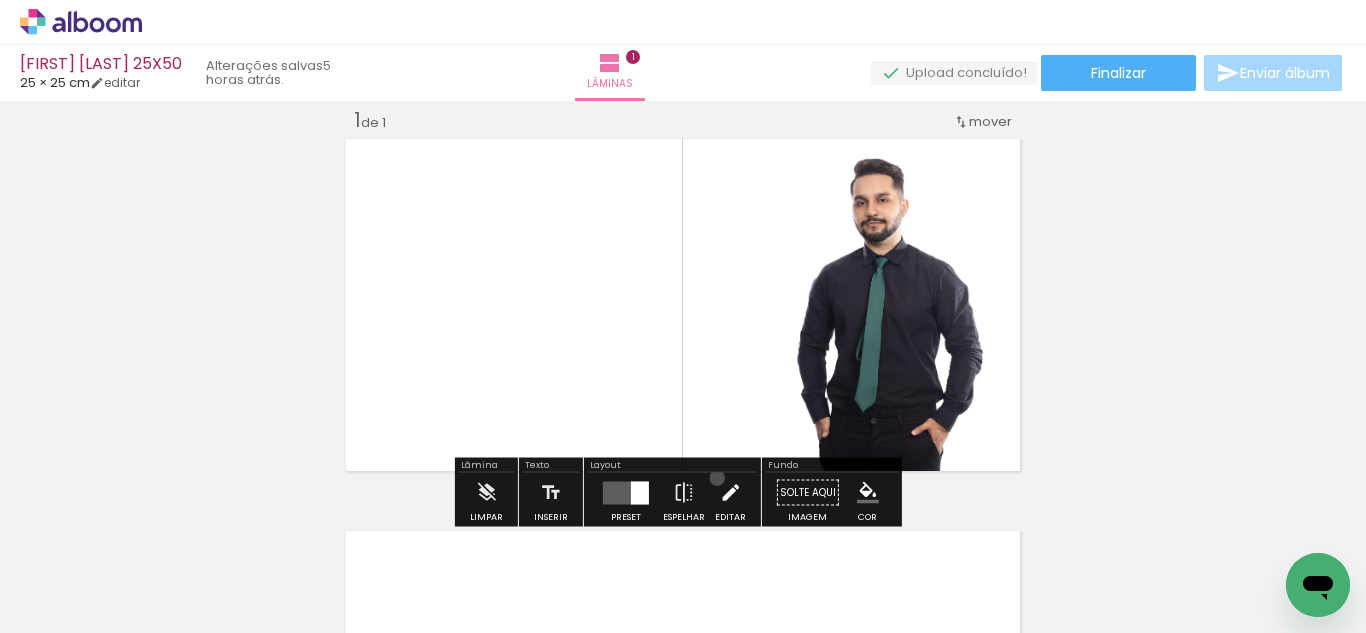 click on "Editar" at bounding box center [730, 498] 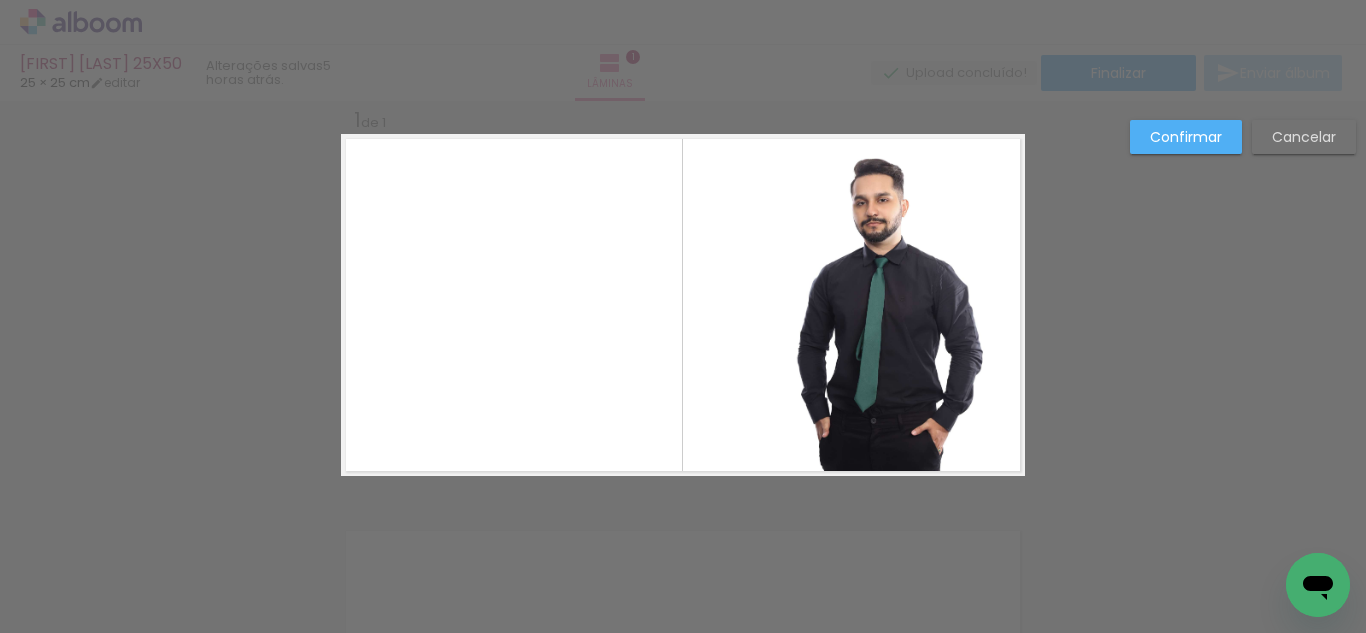 click 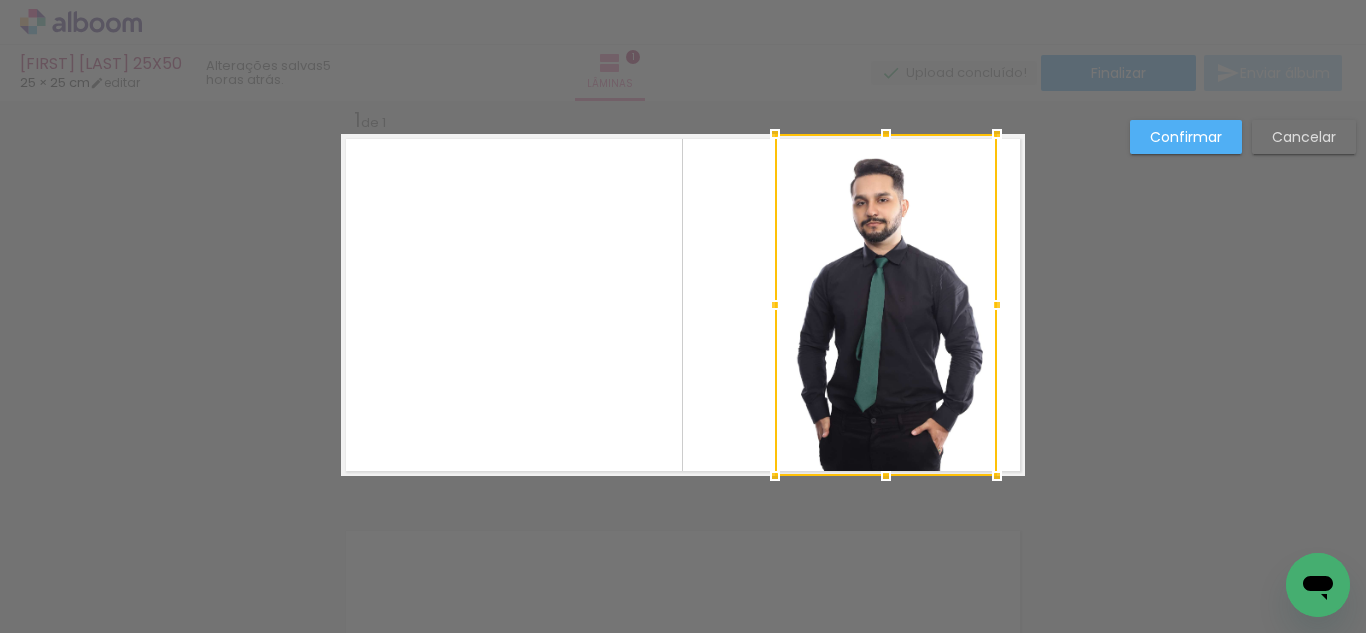 scroll, scrollTop: 26, scrollLeft: 0, axis: vertical 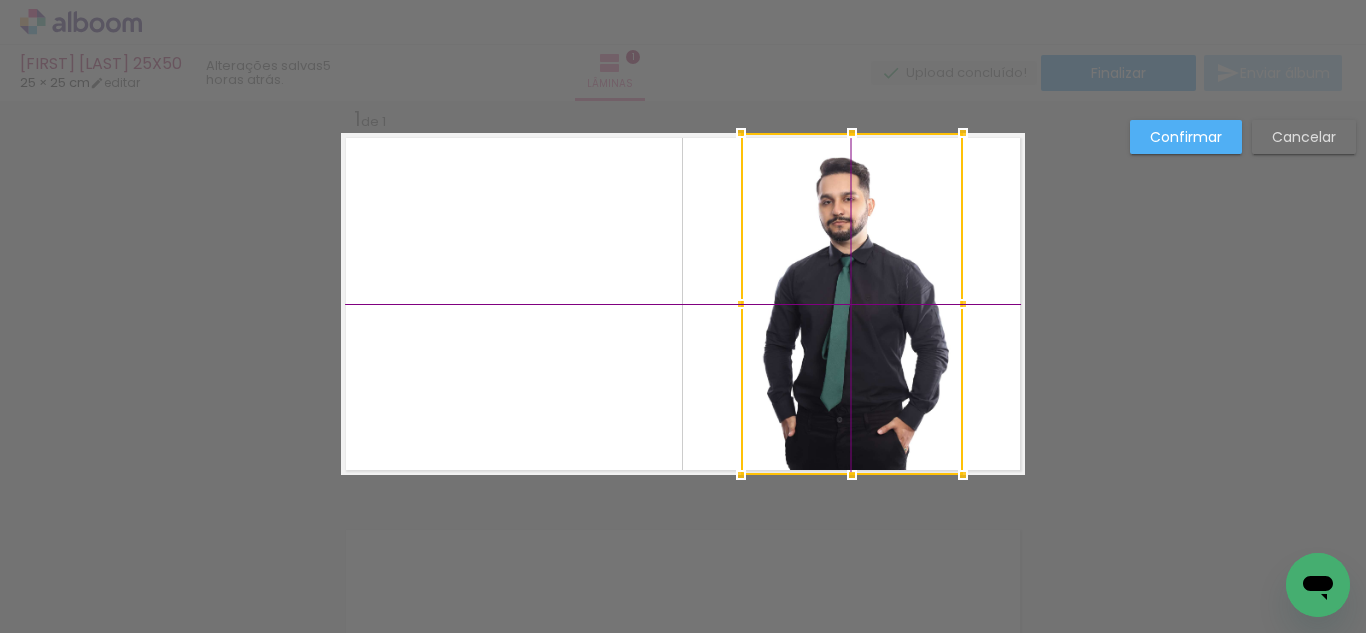 drag, startPoint x: 890, startPoint y: 332, endPoint x: 864, endPoint y: 334, distance: 26.076809 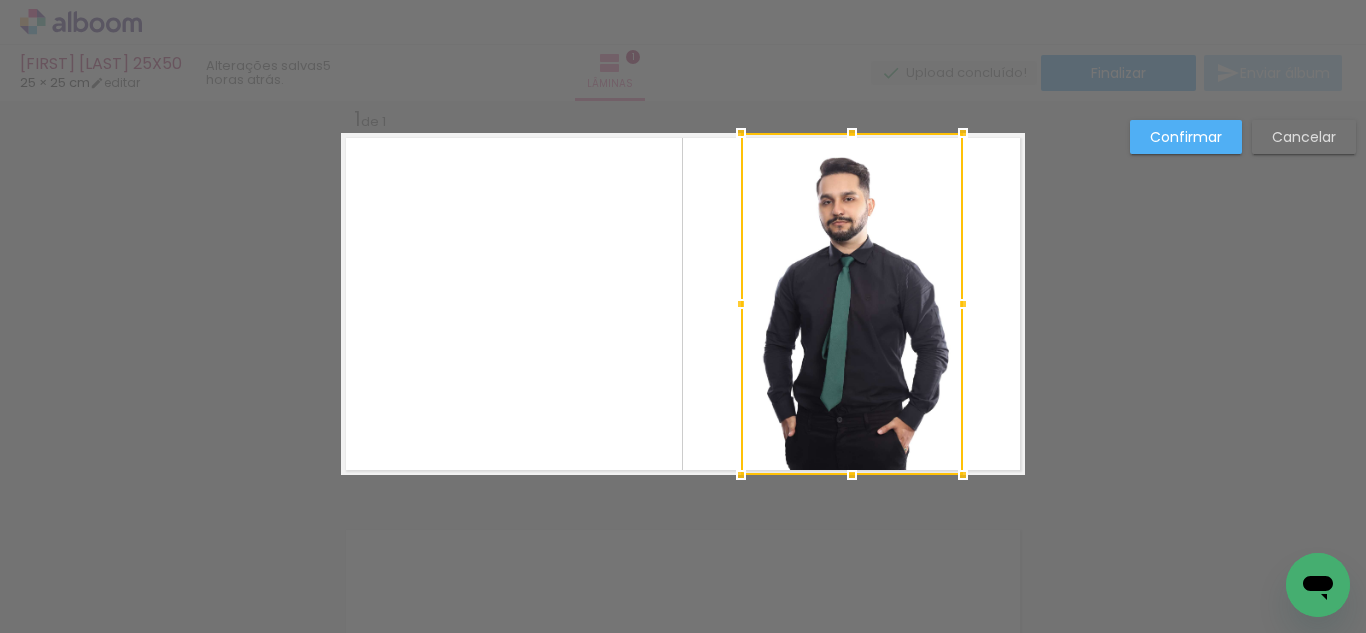 click on "Confirmar" at bounding box center [1186, 137] 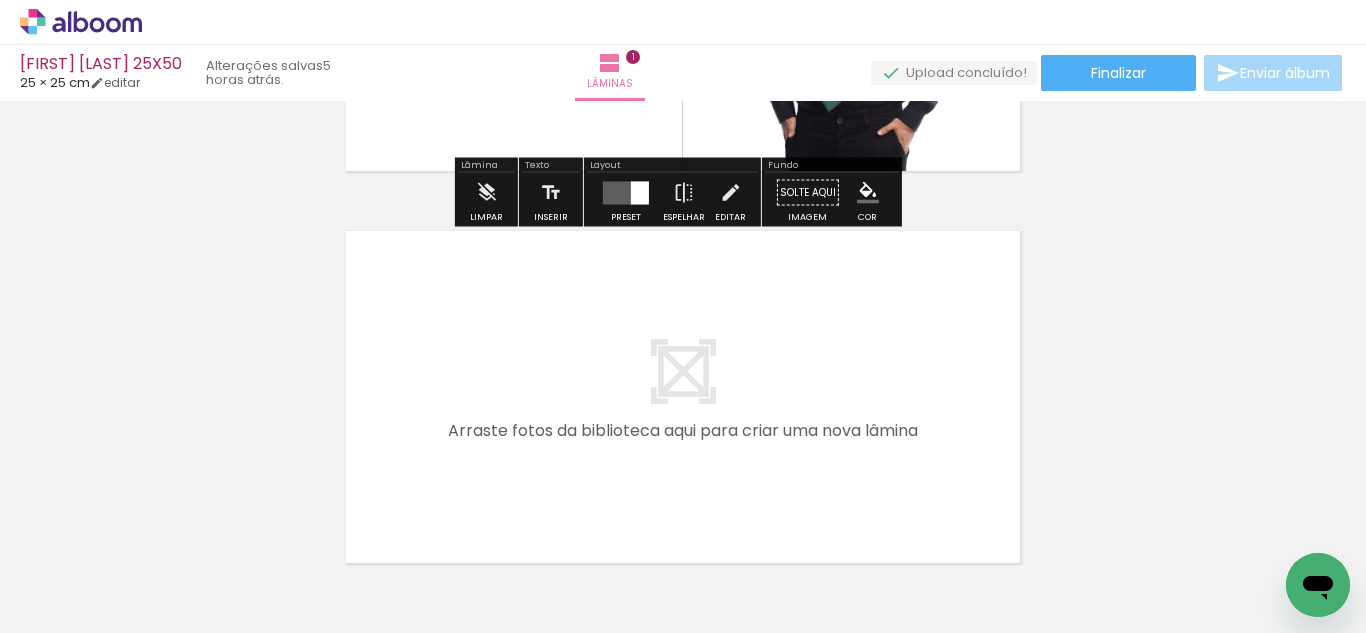 drag, startPoint x: 383, startPoint y: 568, endPoint x: 495, endPoint y: 537, distance: 116.21101 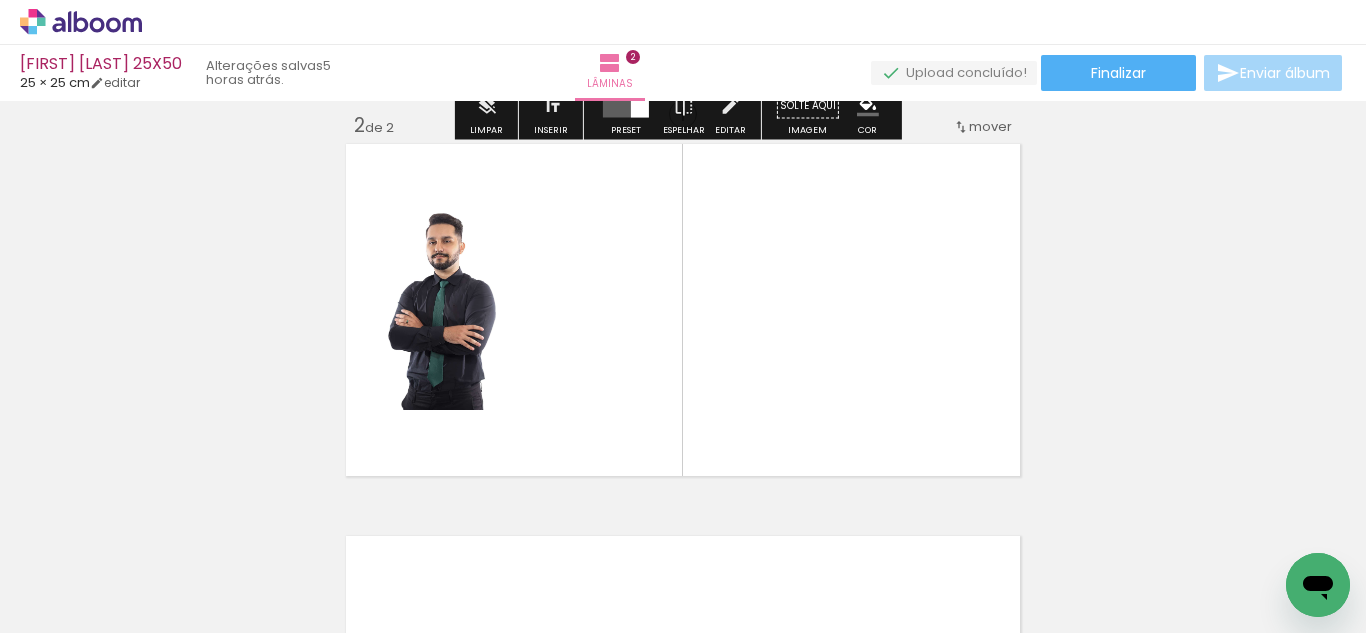 scroll, scrollTop: 418, scrollLeft: 0, axis: vertical 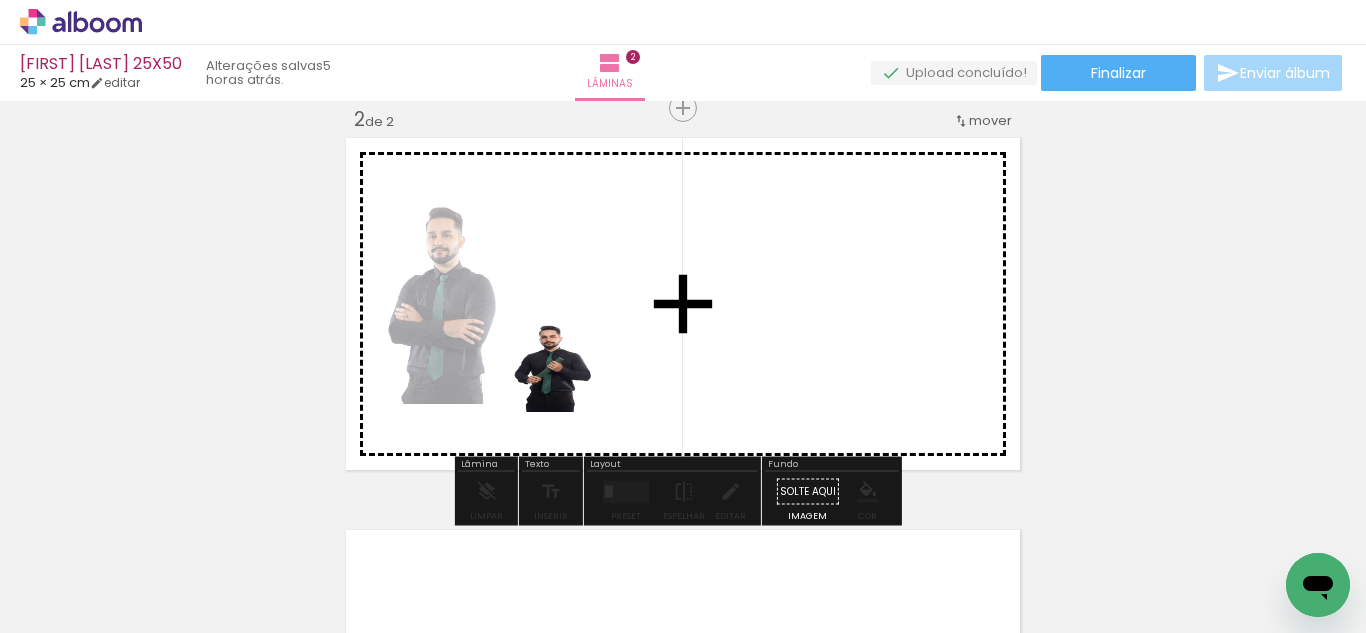 drag, startPoint x: 502, startPoint y: 546, endPoint x: 634, endPoint y: 526, distance: 133.50656 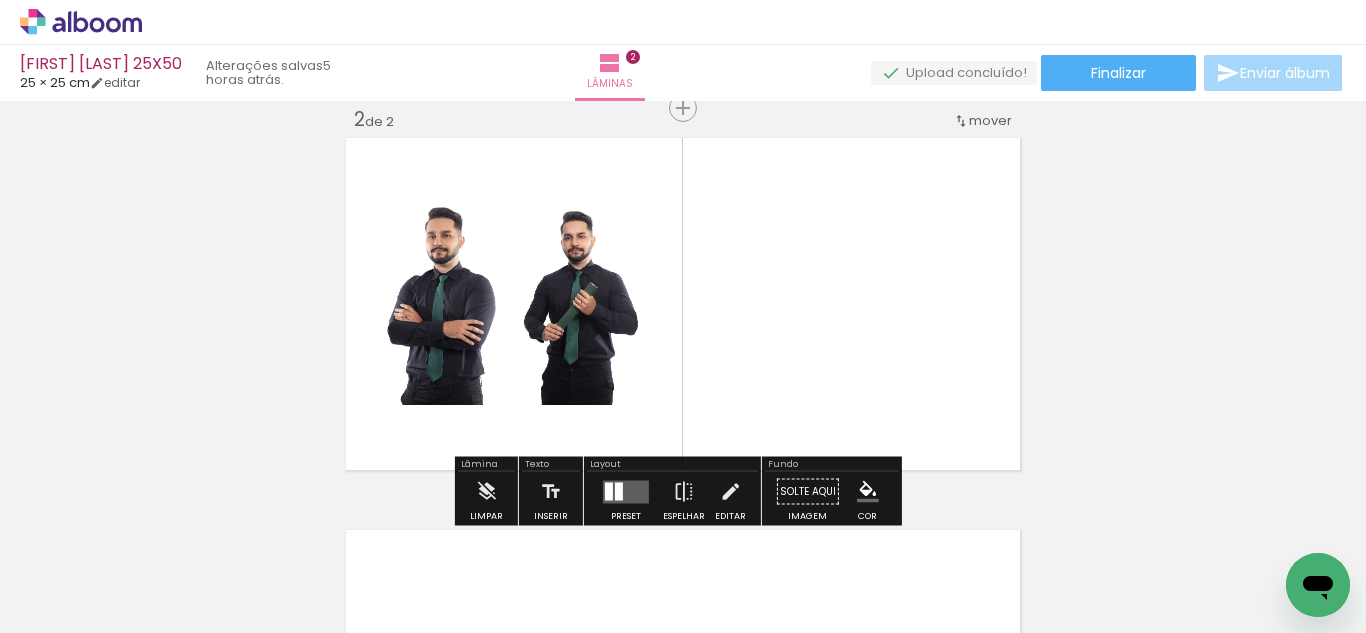 drag, startPoint x: 744, startPoint y: 492, endPoint x: 729, endPoint y: 384, distance: 109.03669 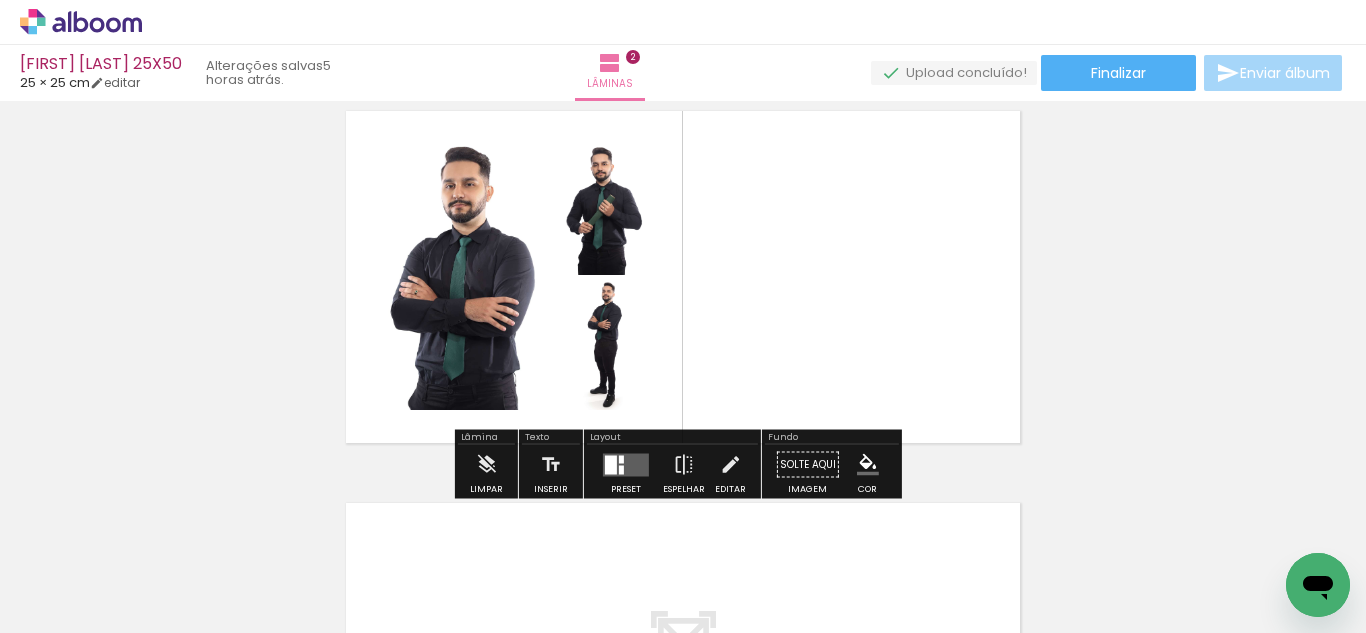 scroll, scrollTop: 446, scrollLeft: 0, axis: vertical 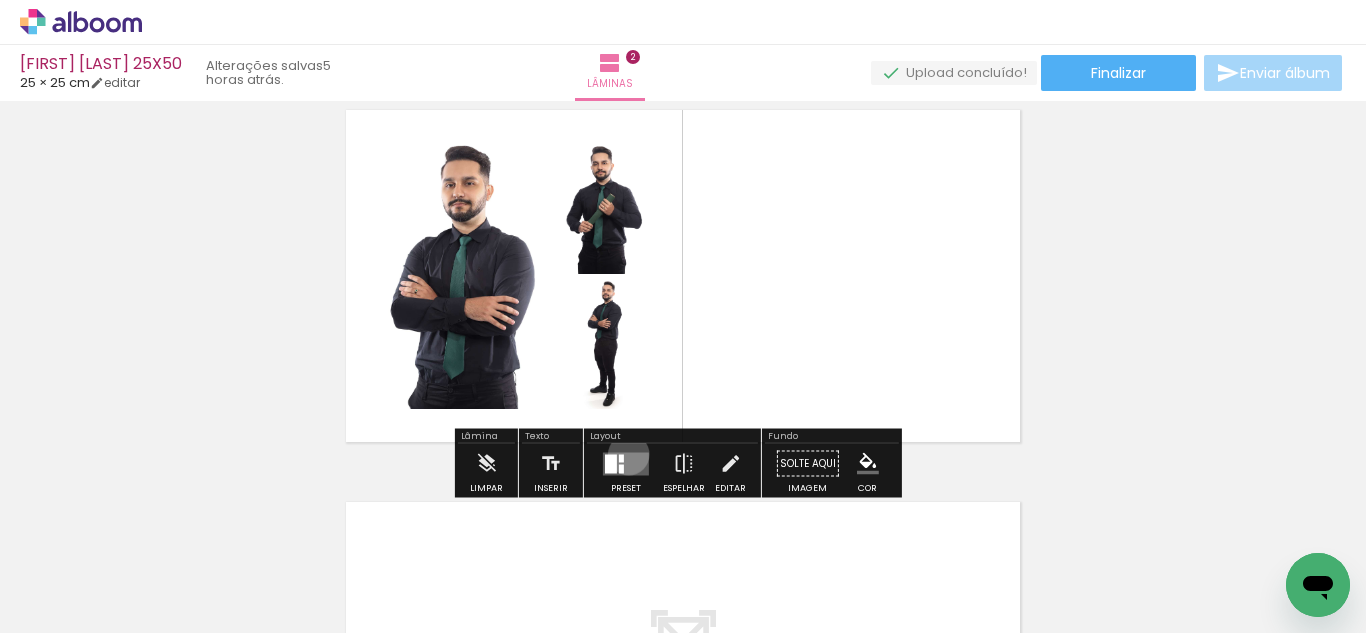 click at bounding box center (626, 463) 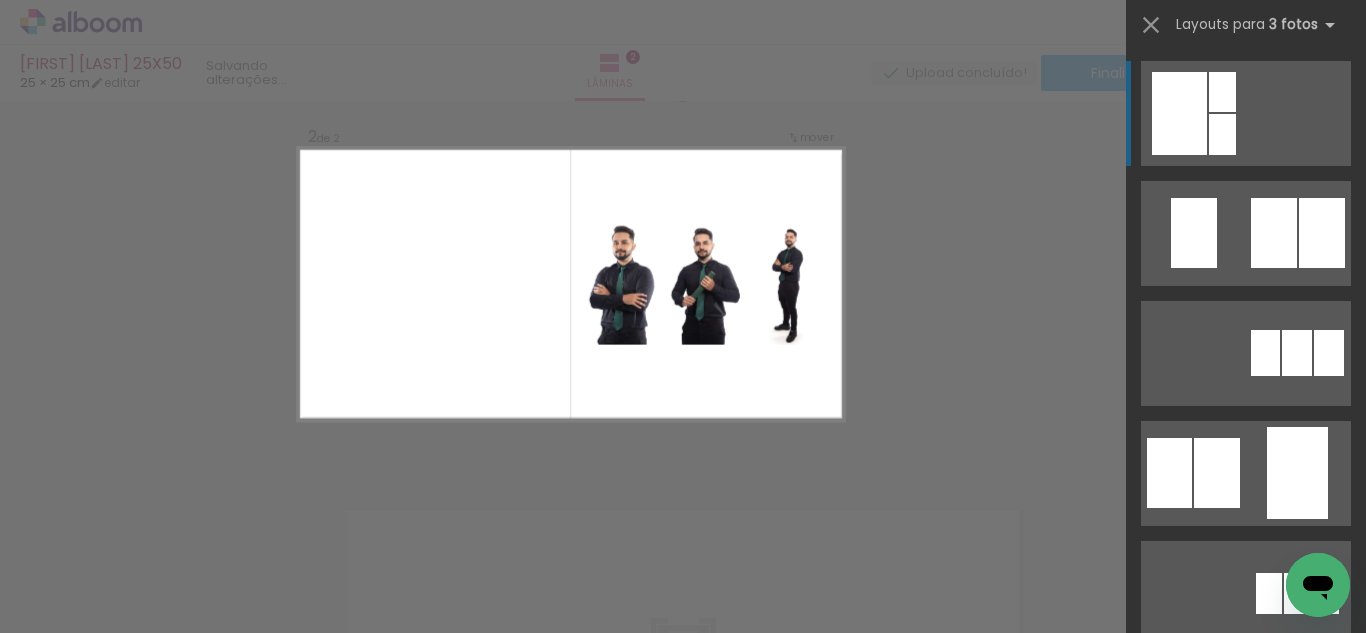 scroll, scrollTop: 418, scrollLeft: 0, axis: vertical 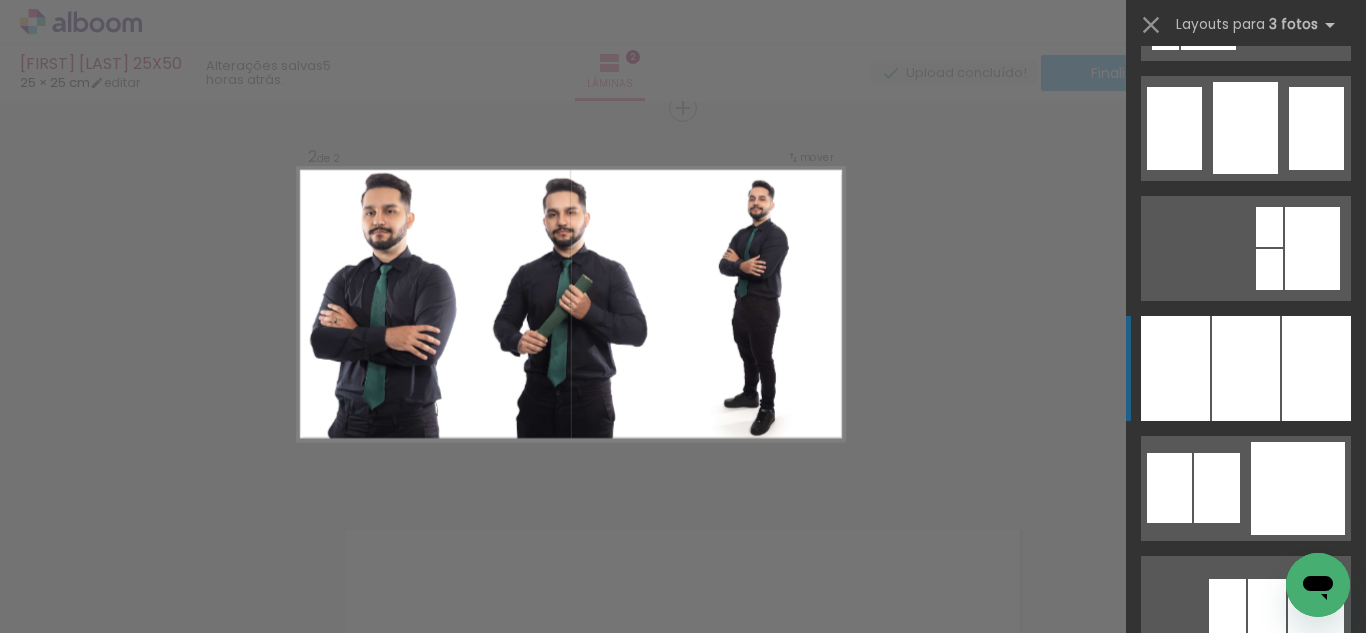 click at bounding box center [1246, 368] 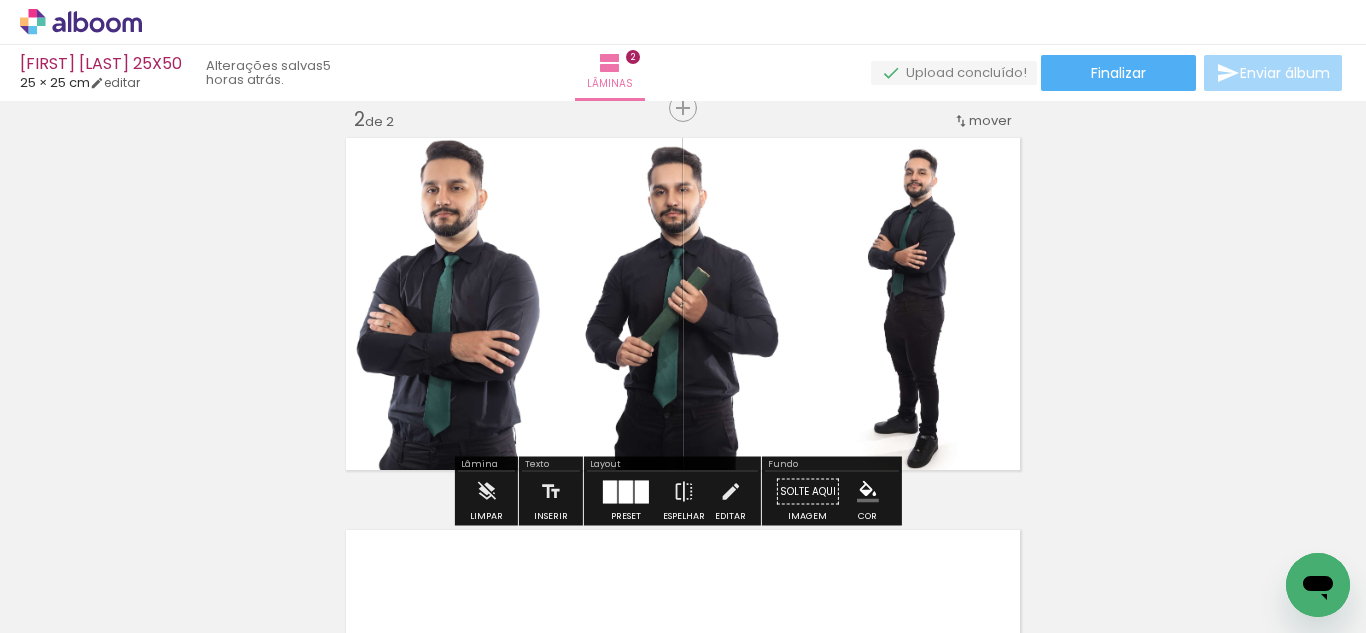 click 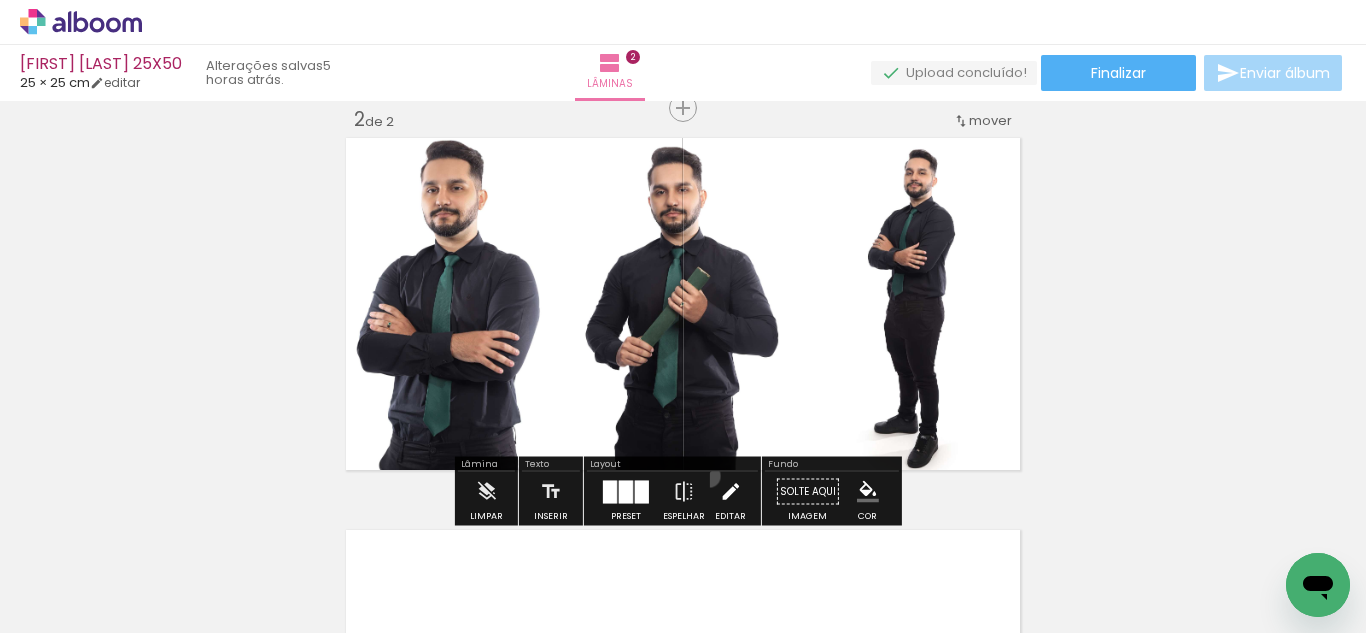 click on "Editar" at bounding box center [730, 497] 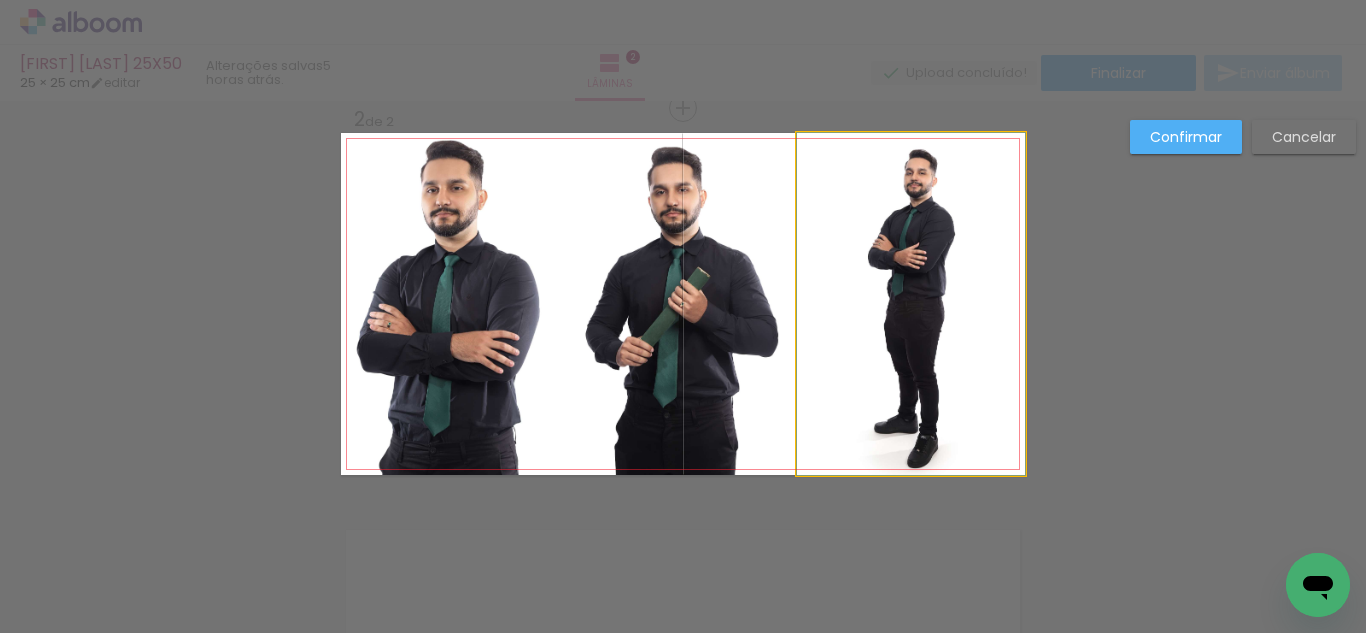 click 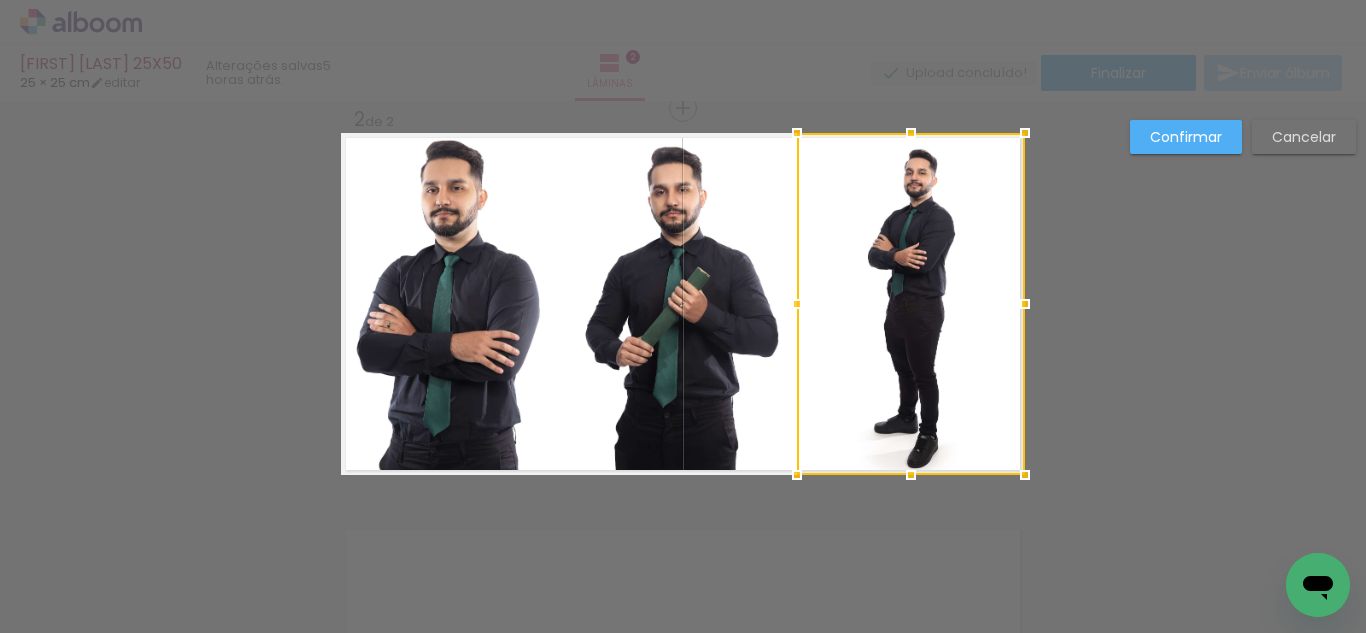 click 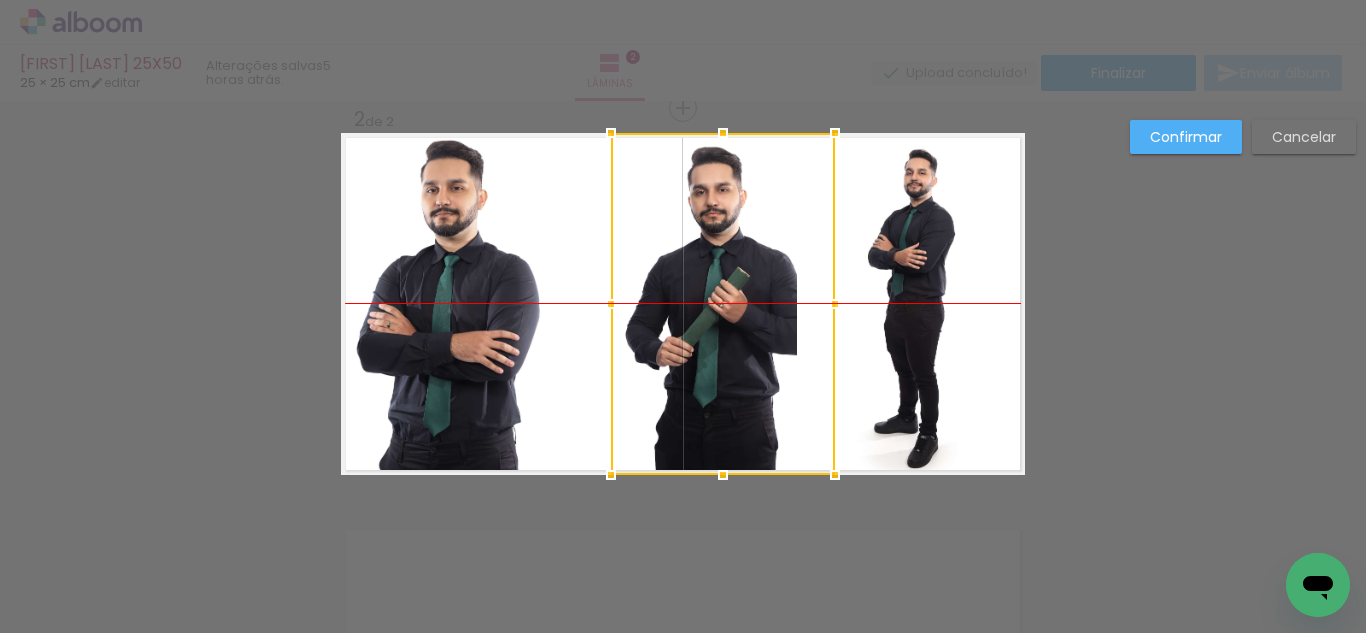 drag, startPoint x: 679, startPoint y: 295, endPoint x: 798, endPoint y: 275, distance: 120.66897 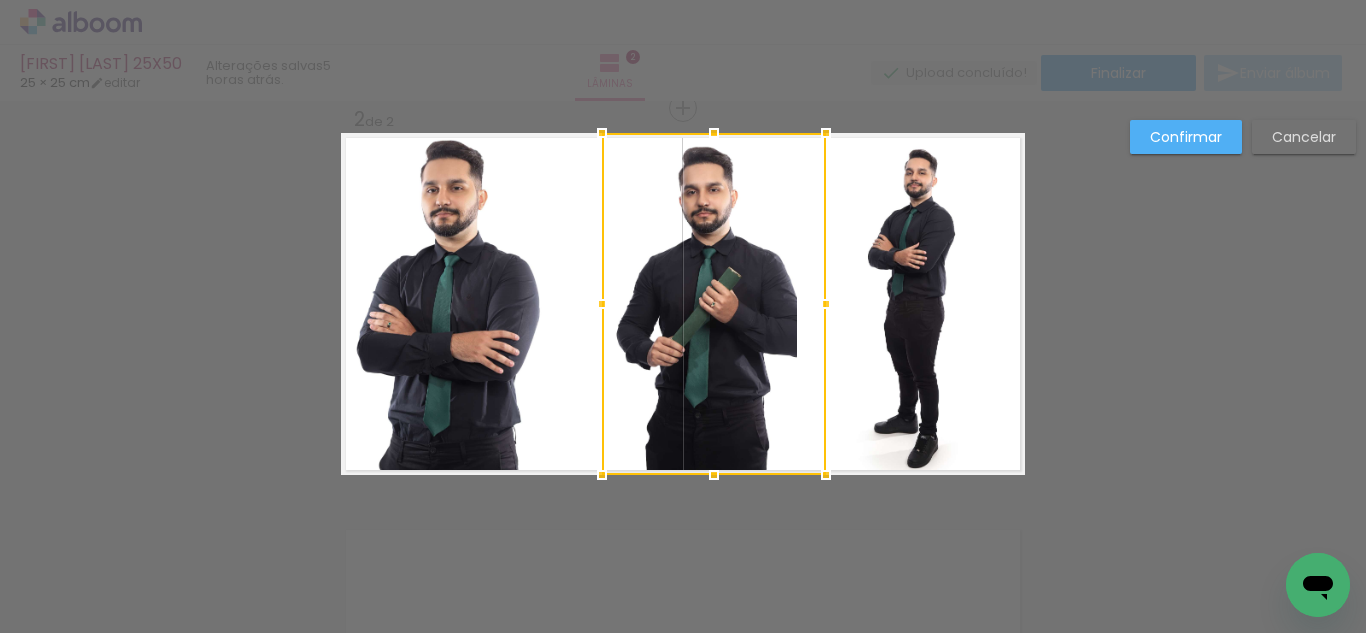 click on "Cancelar" at bounding box center [0, 0] 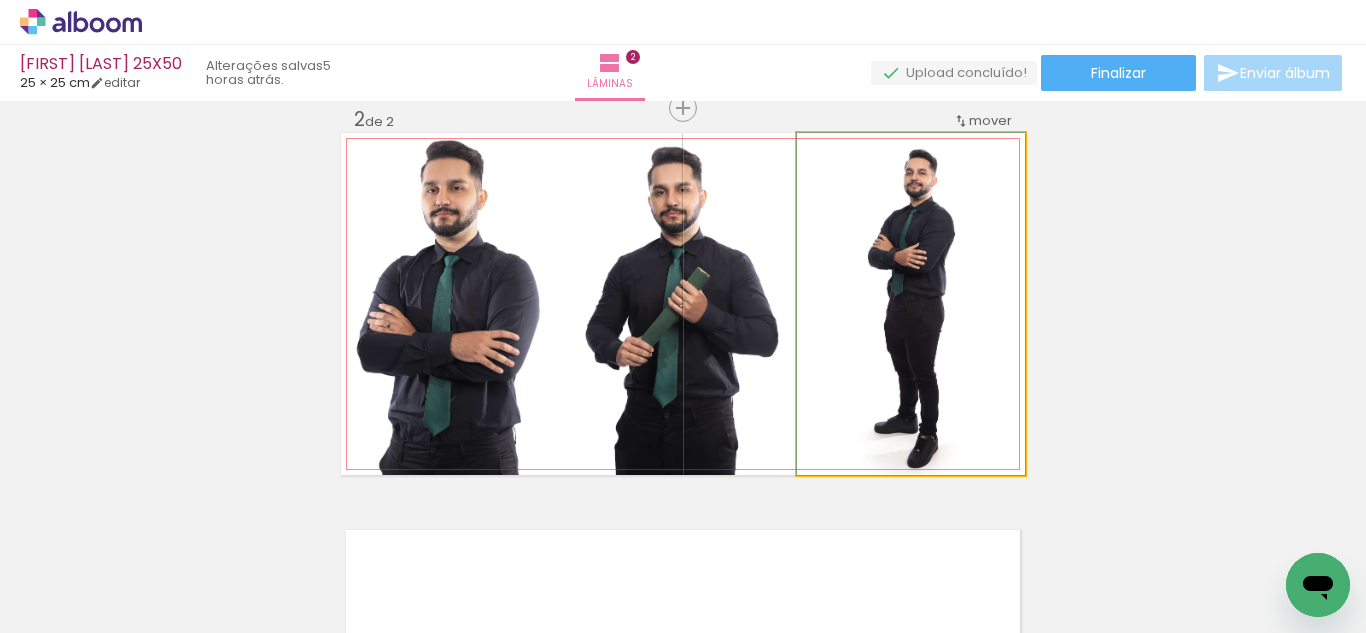 drag, startPoint x: 900, startPoint y: 265, endPoint x: 641, endPoint y: 264, distance: 259.00192 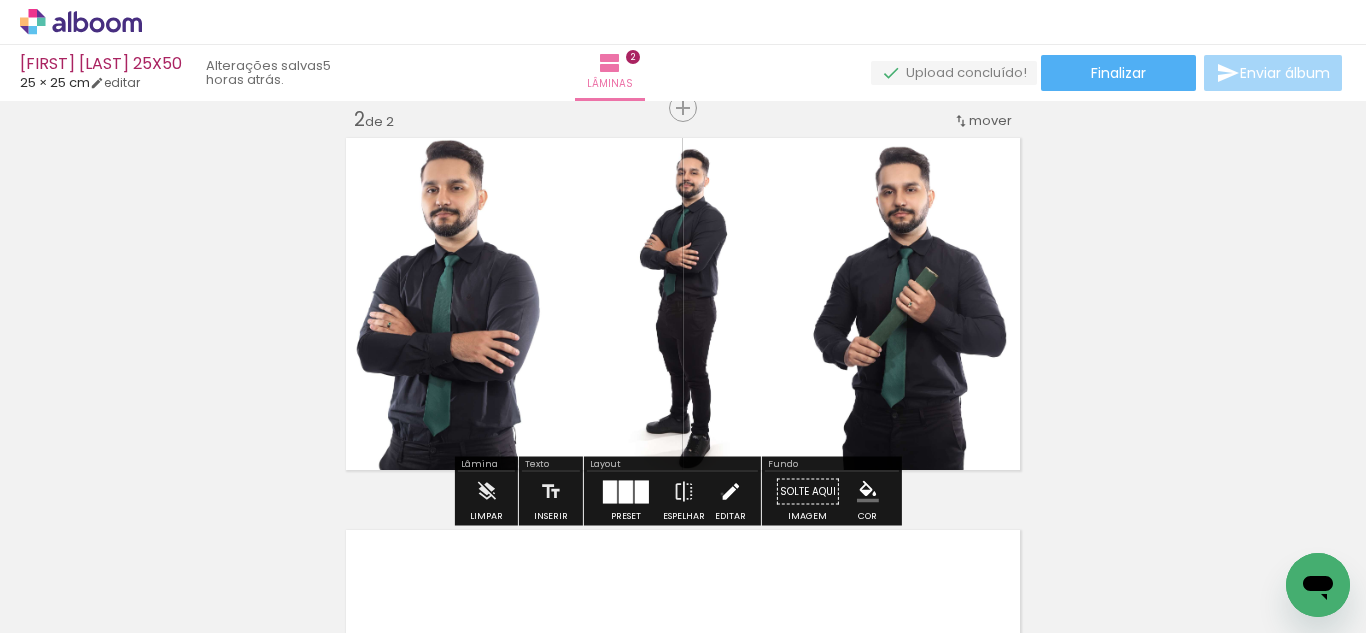 click at bounding box center [730, 492] 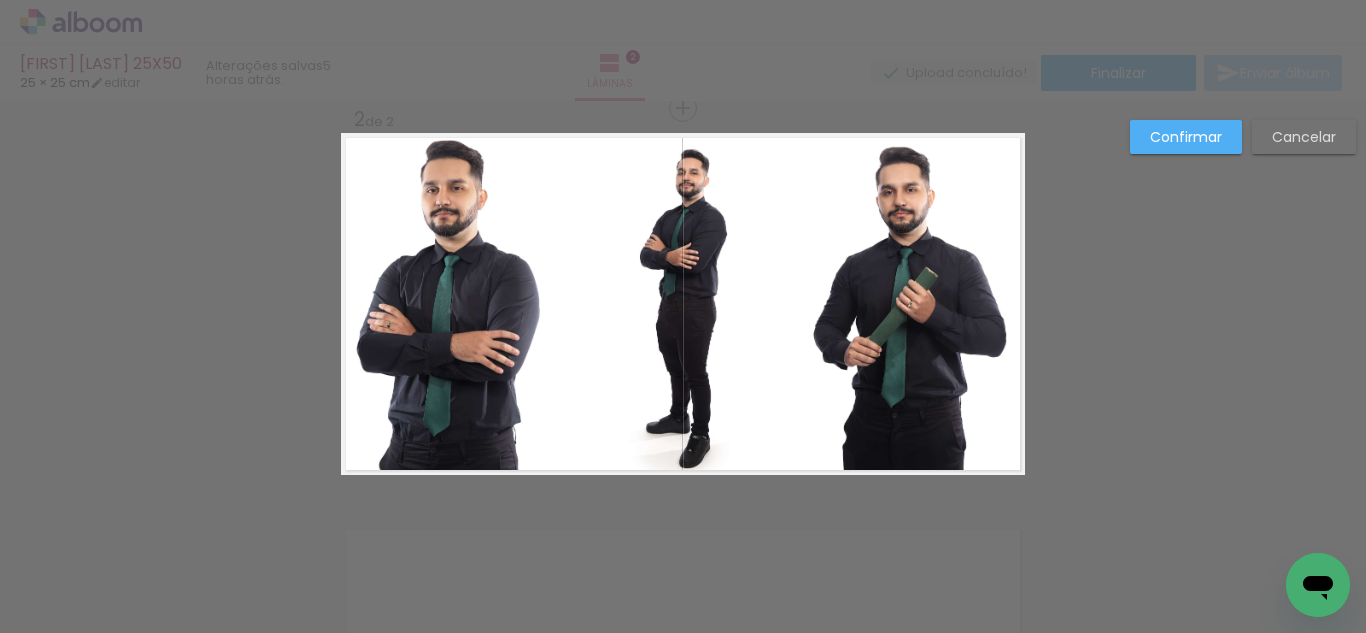 click 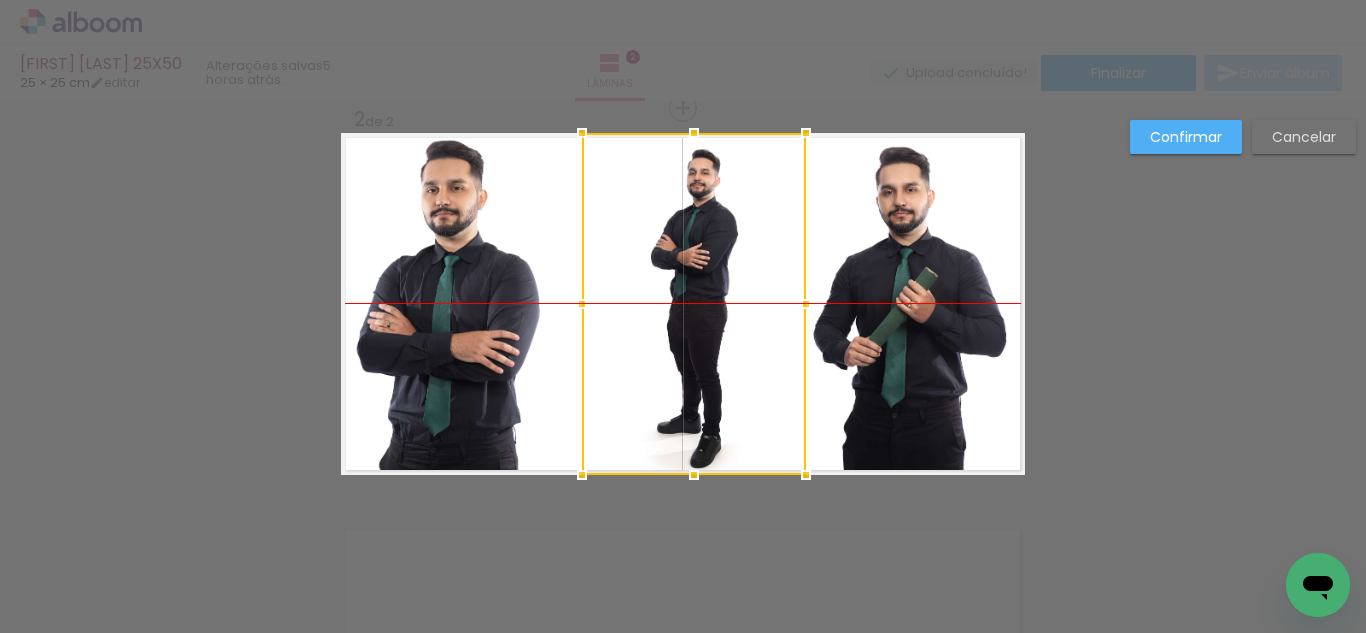 drag, startPoint x: 685, startPoint y: 334, endPoint x: 670, endPoint y: 341, distance: 16.552946 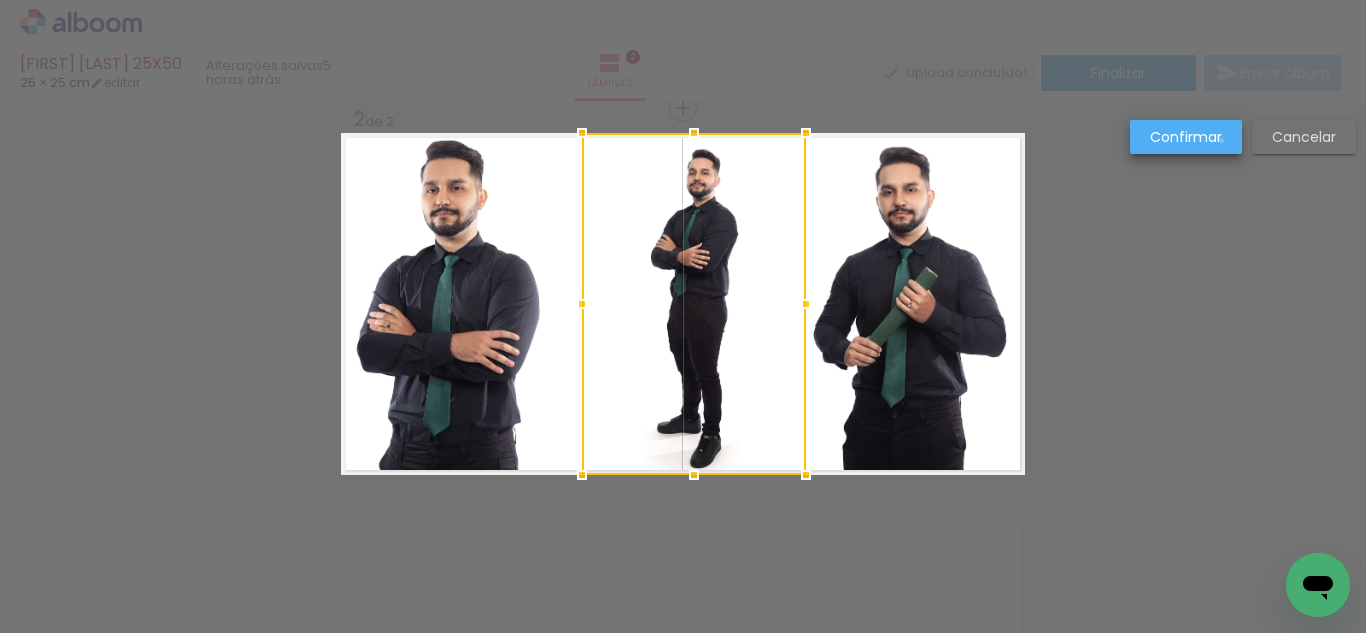 click on "Confirmar" at bounding box center [1186, 137] 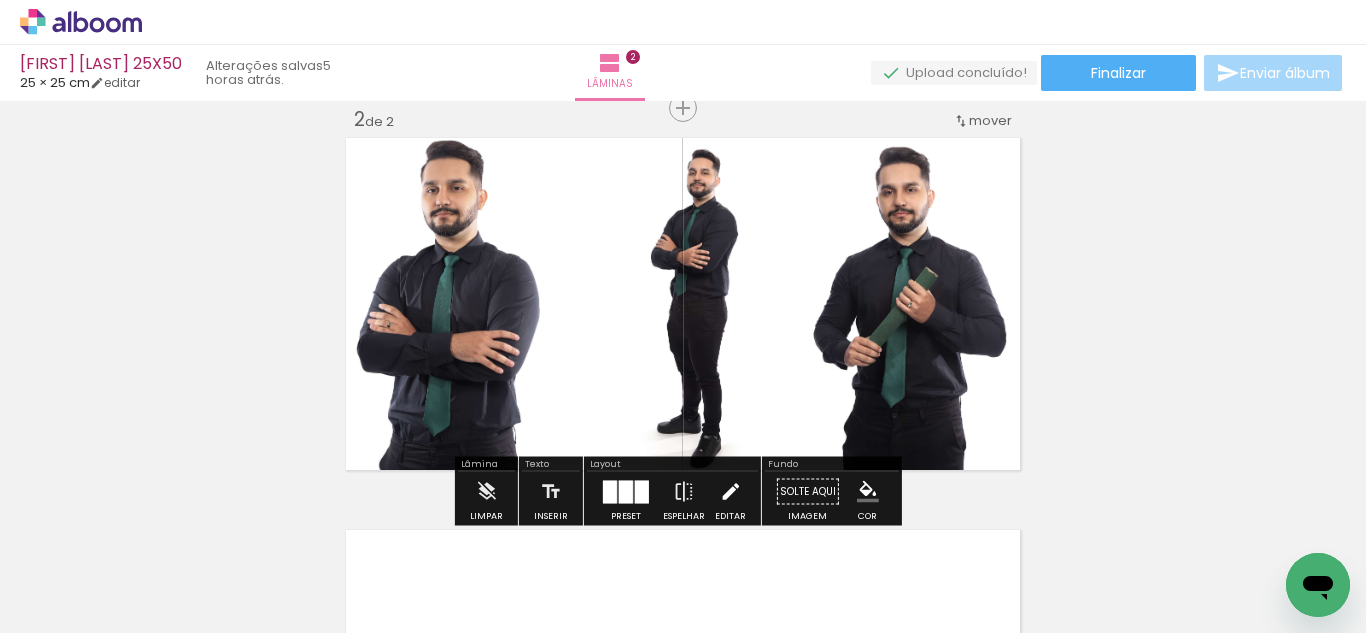 click at bounding box center (730, 492) 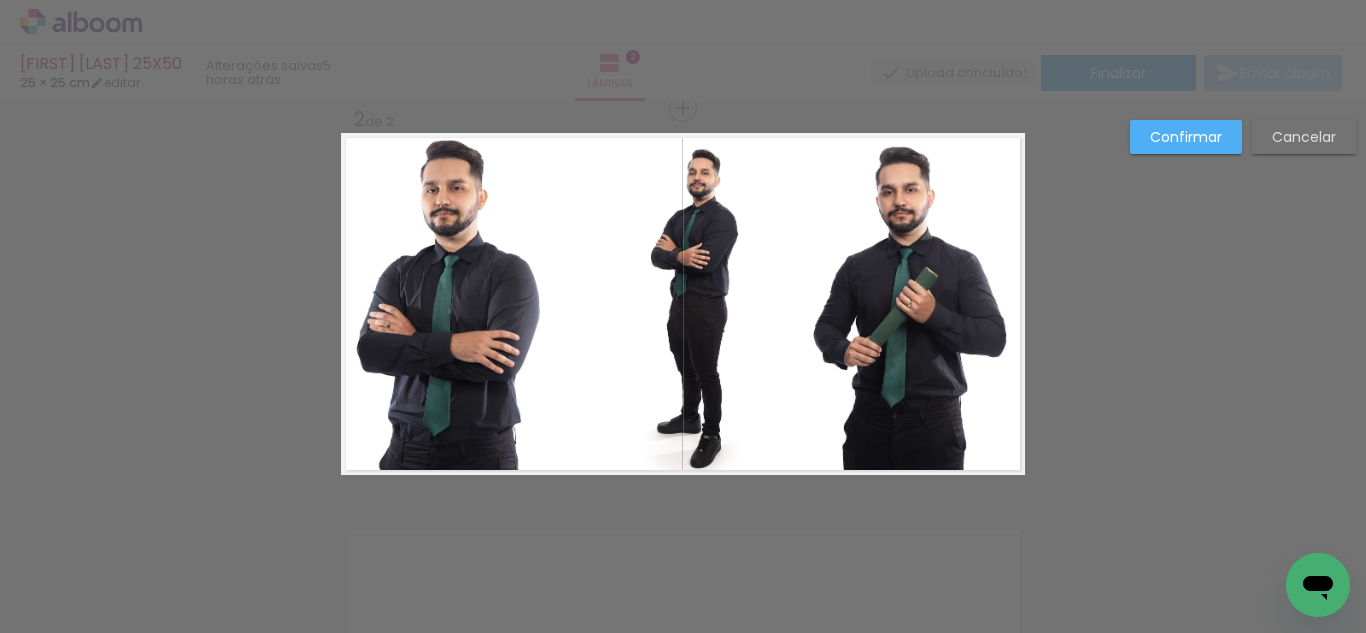 click 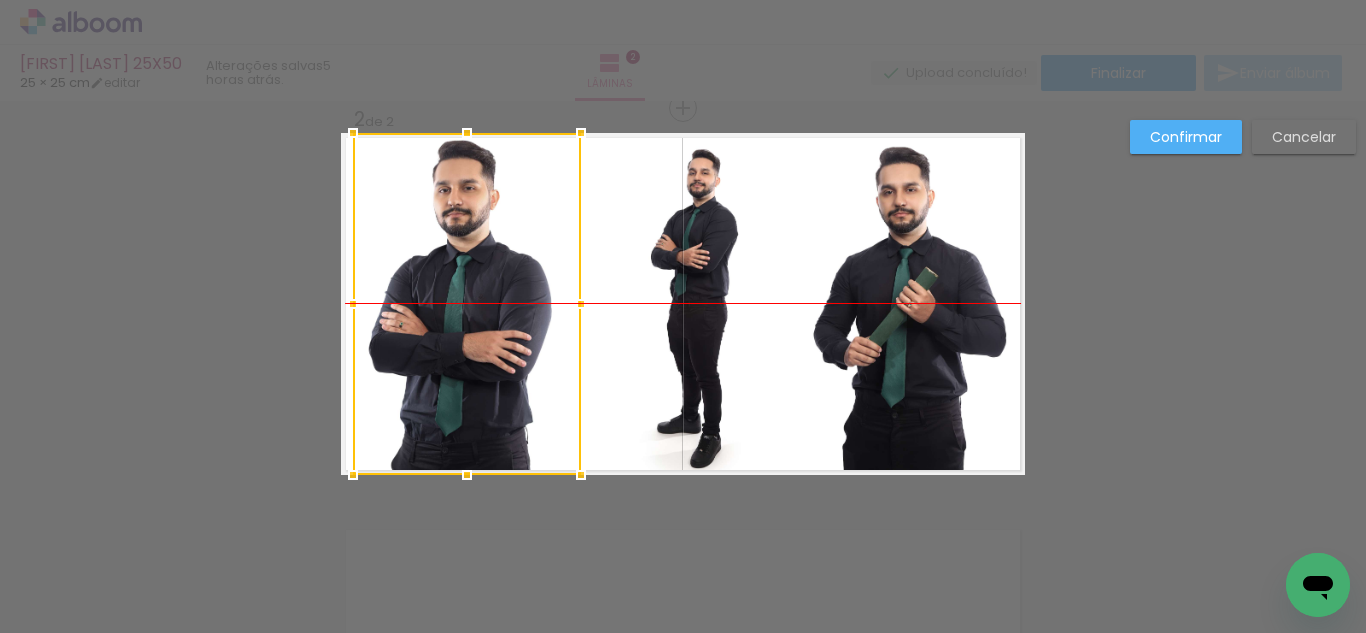 click at bounding box center [467, 304] 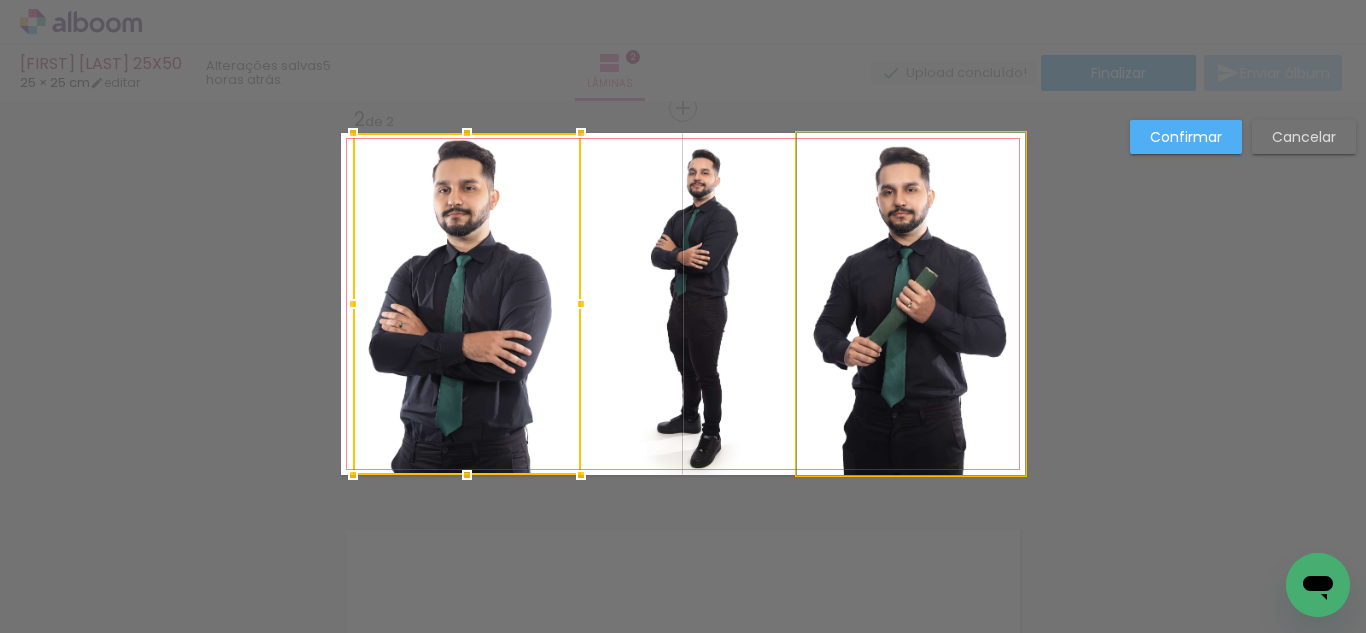 click 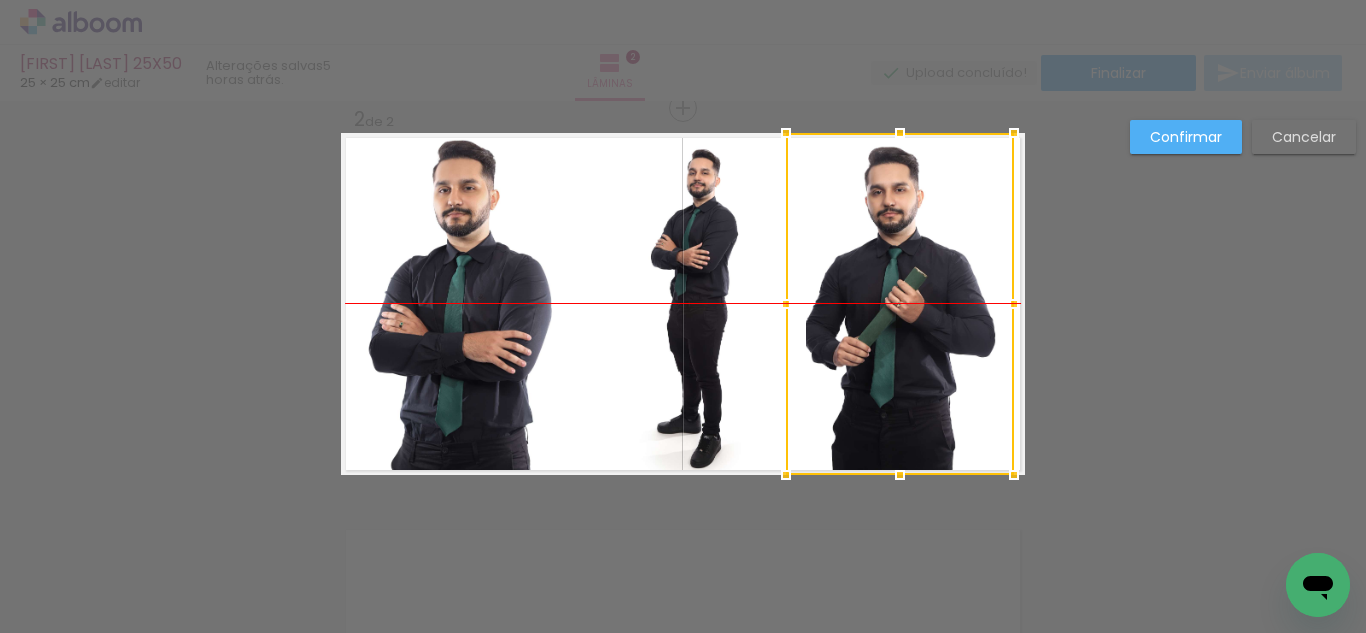 drag, startPoint x: 937, startPoint y: 243, endPoint x: 926, endPoint y: 247, distance: 11.7046995 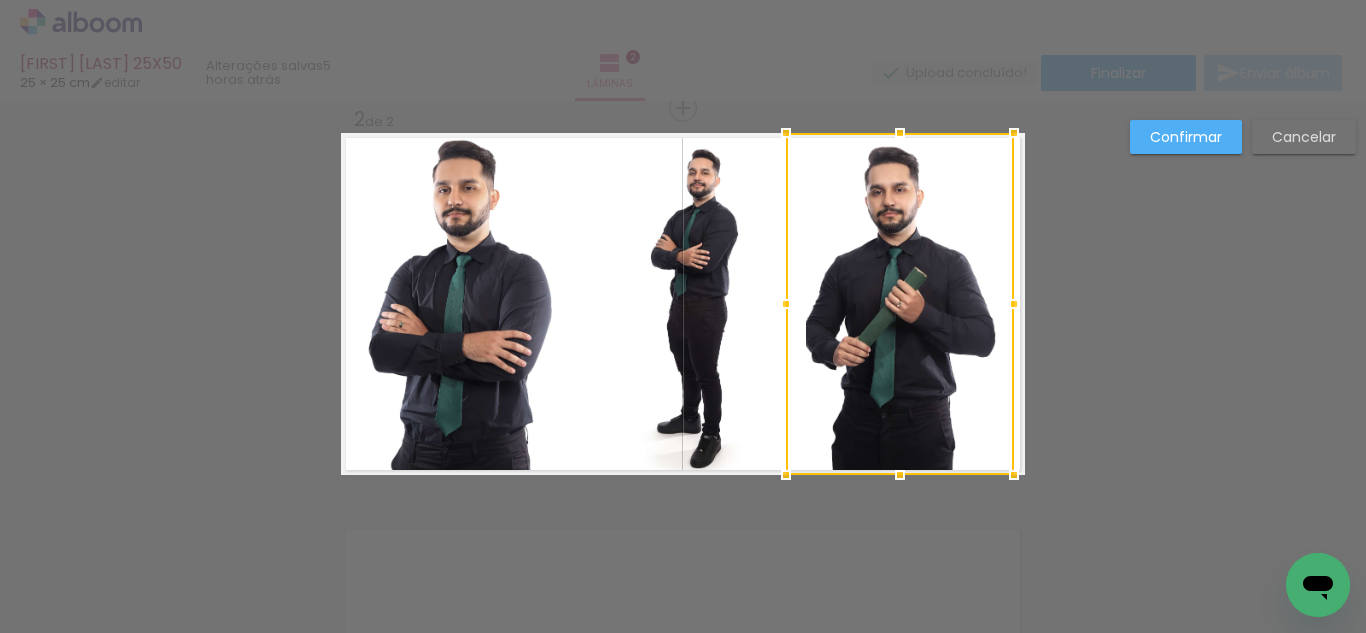 click on "Confirmar" at bounding box center [0, 0] 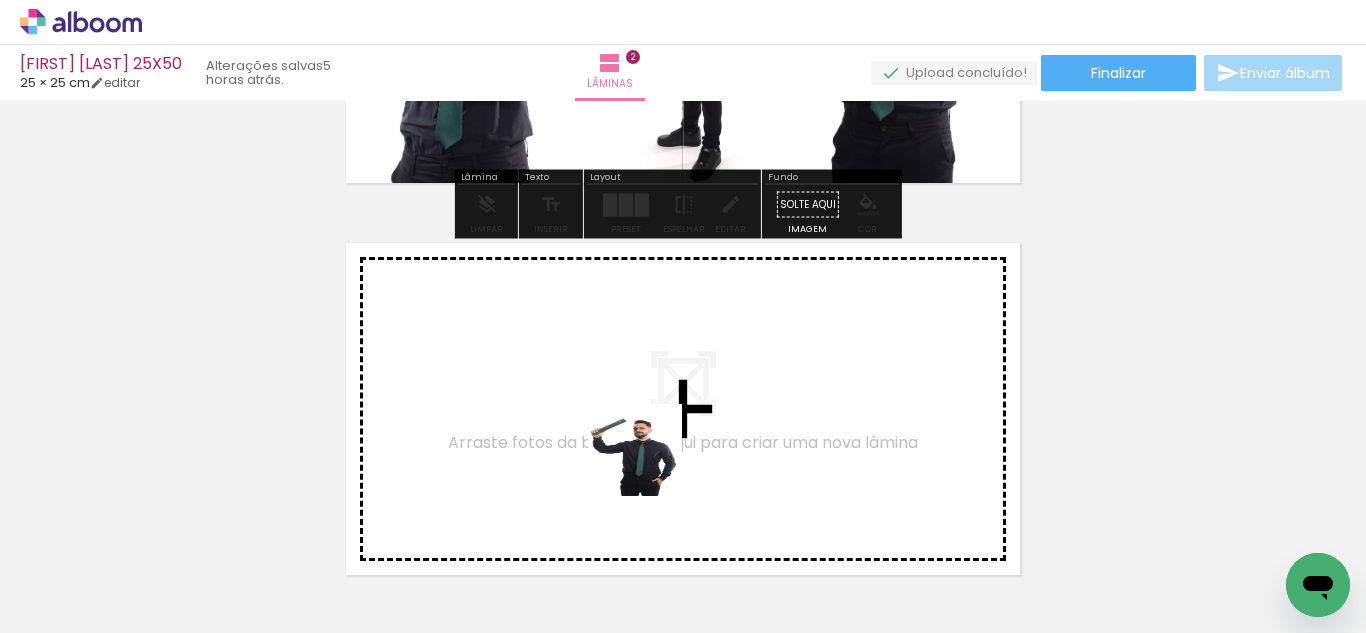 drag, startPoint x: 650, startPoint y: 466, endPoint x: 779, endPoint y: 556, distance: 157.29272 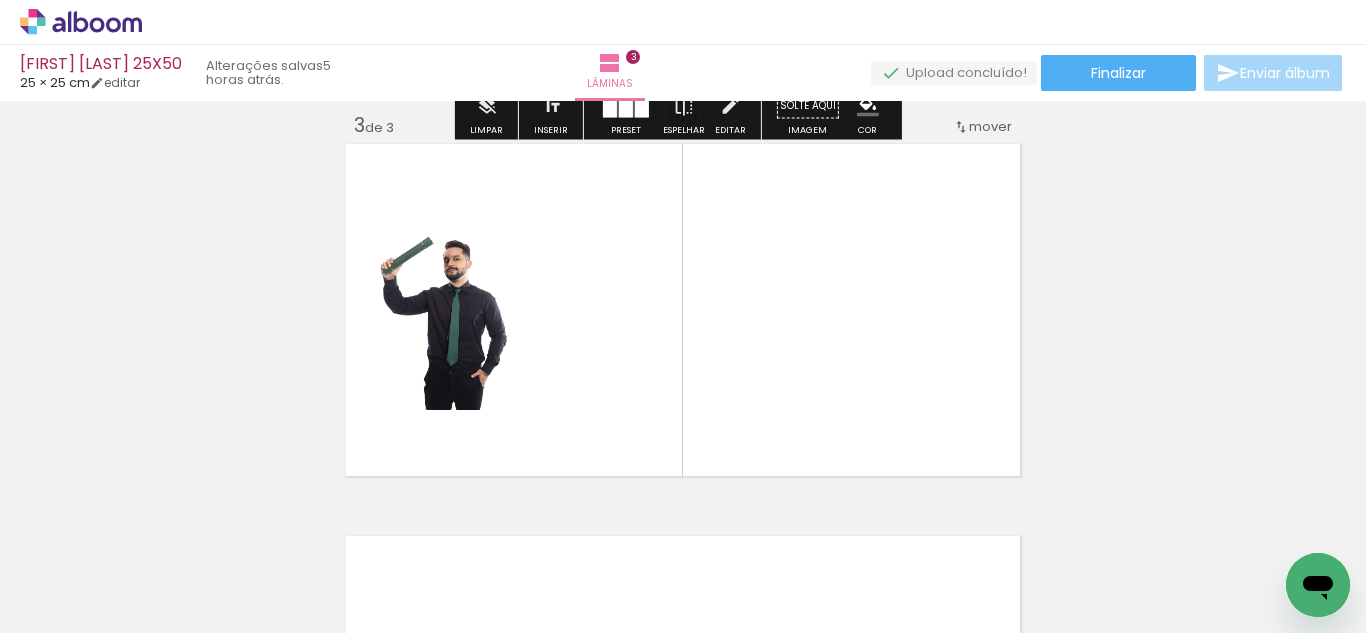 drag, startPoint x: 810, startPoint y: 459, endPoint x: 918, endPoint y: 541, distance: 135.60236 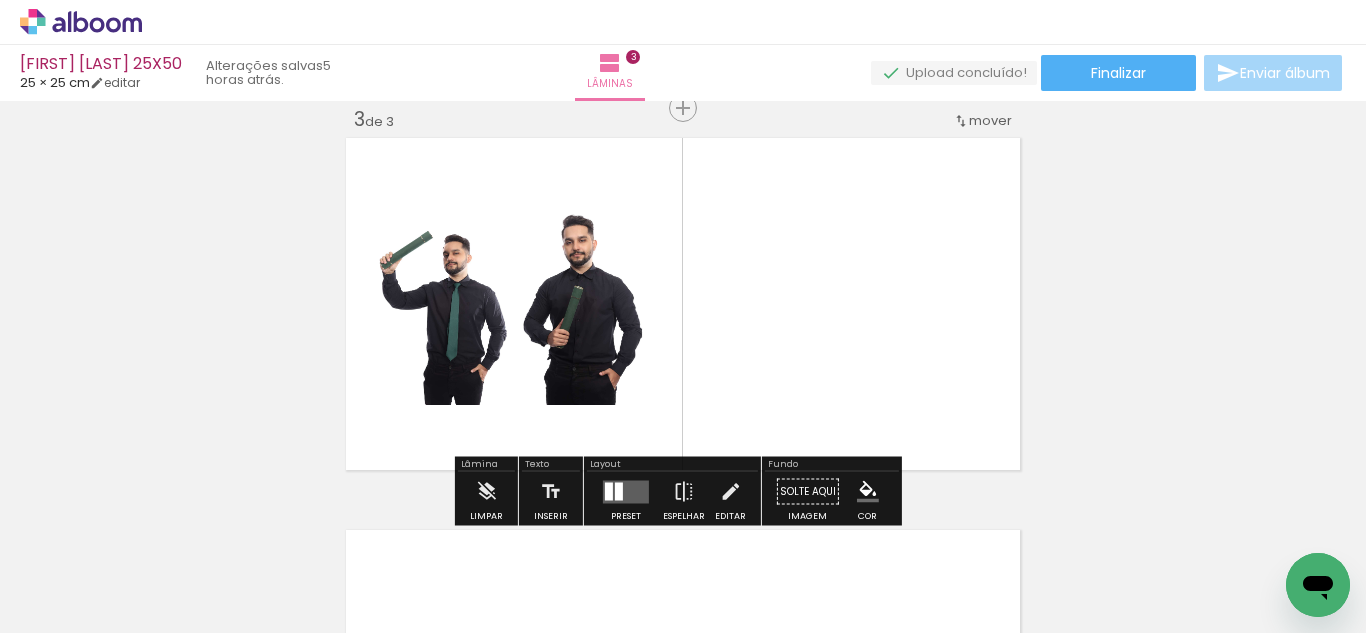 click at bounding box center [683, 316] 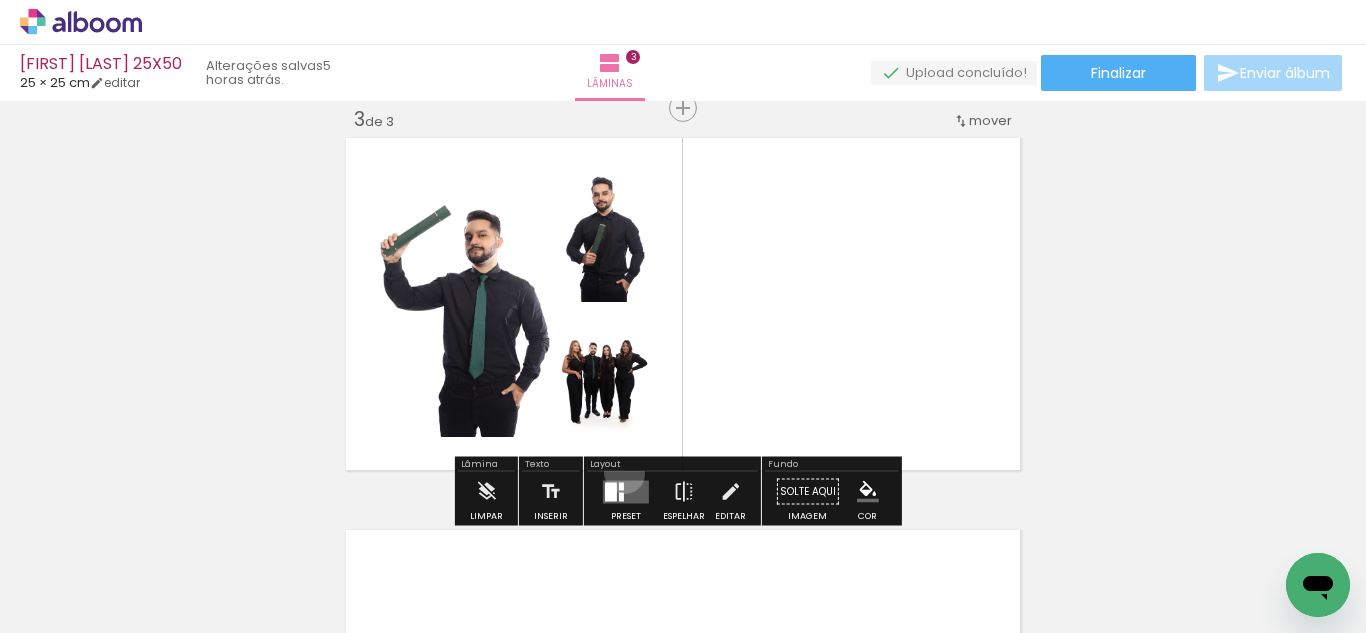click at bounding box center [626, 492] 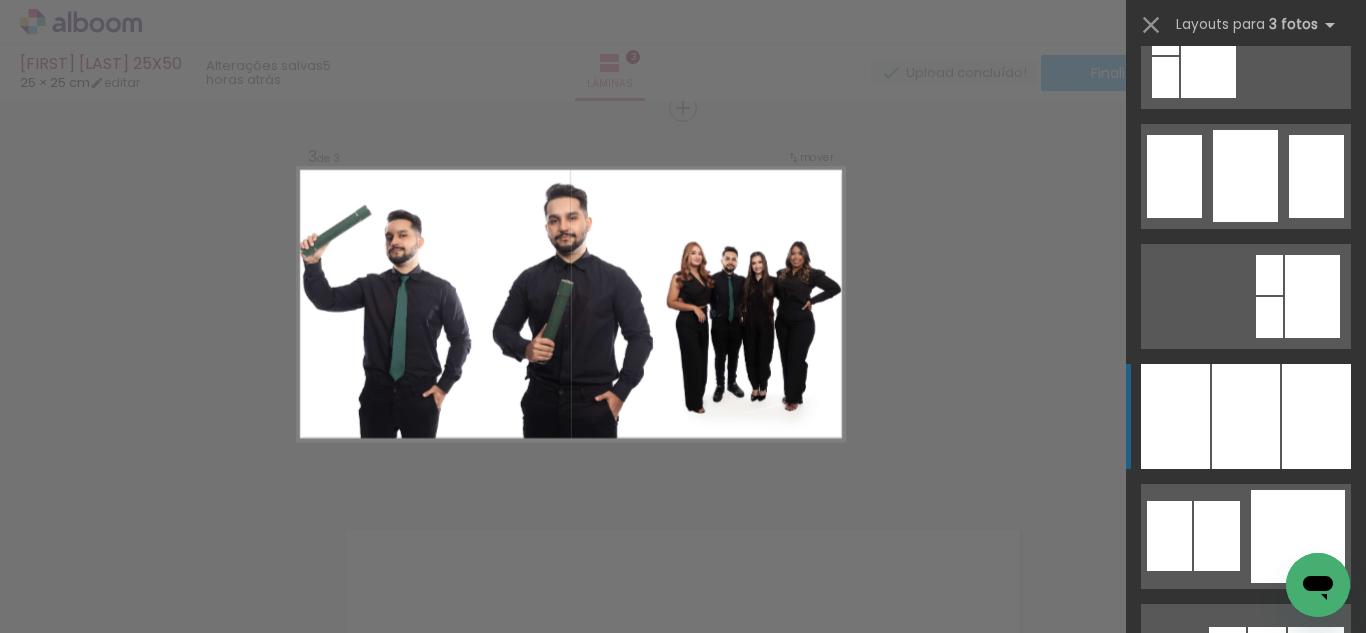 scroll, scrollTop: 1618, scrollLeft: 0, axis: vertical 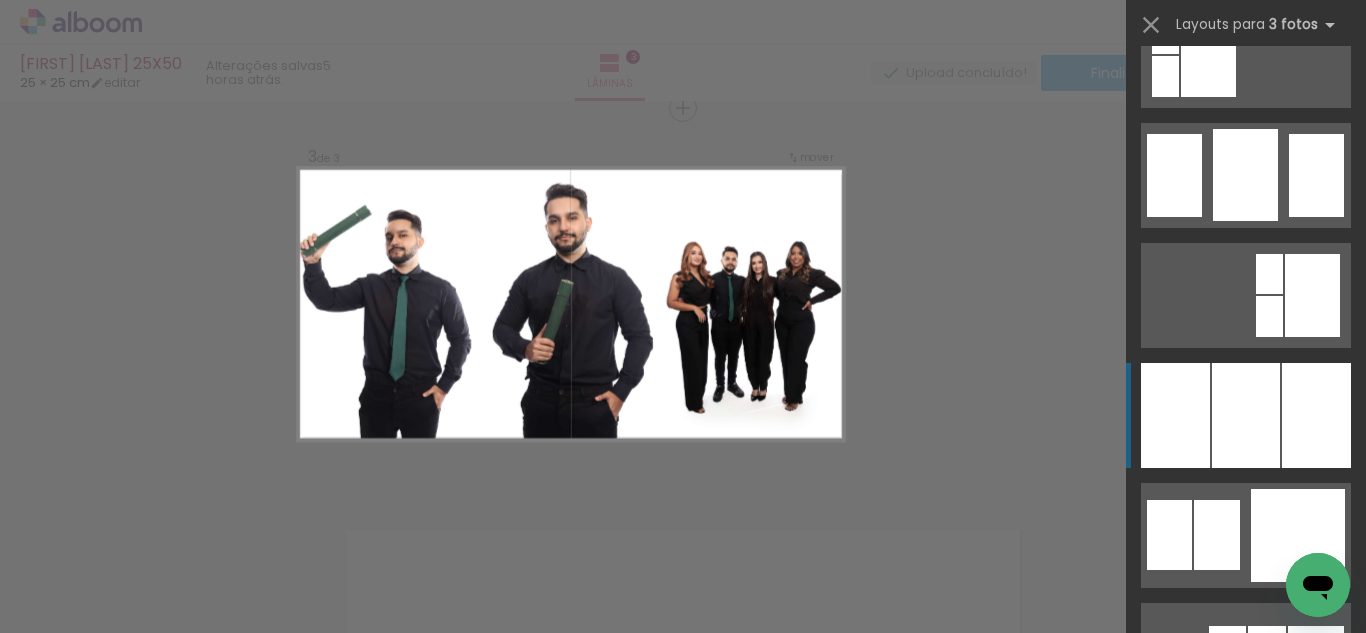 click at bounding box center (1246, 415) 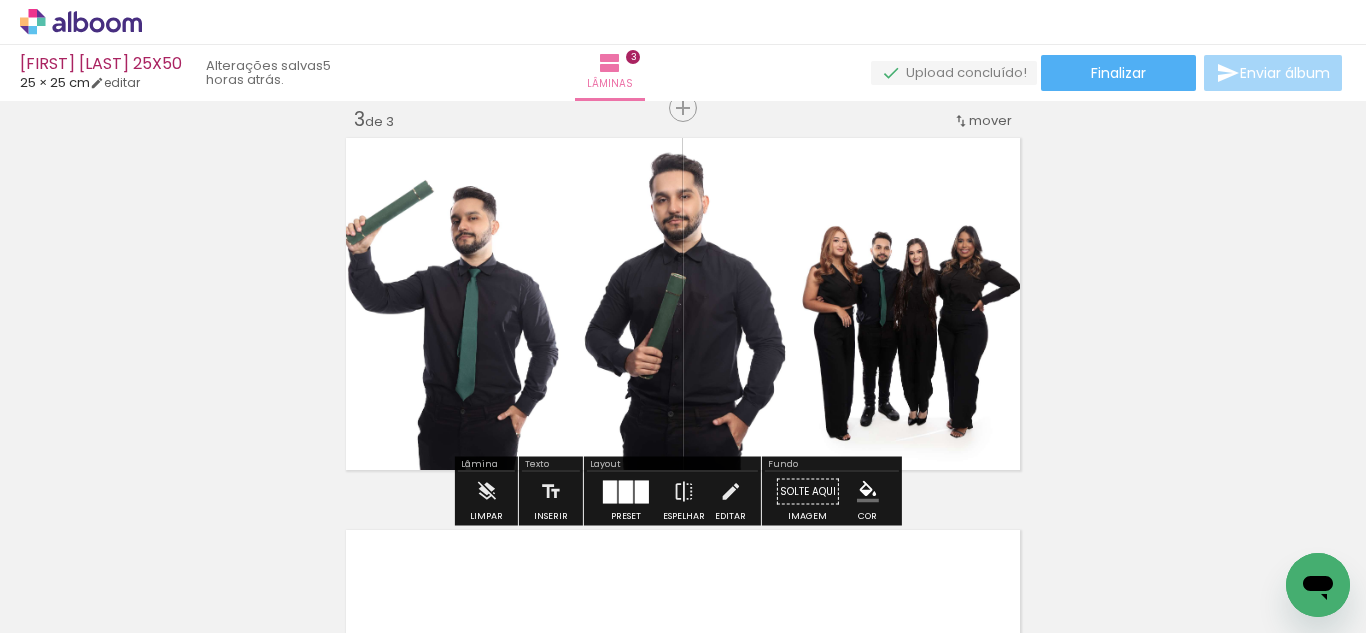 click 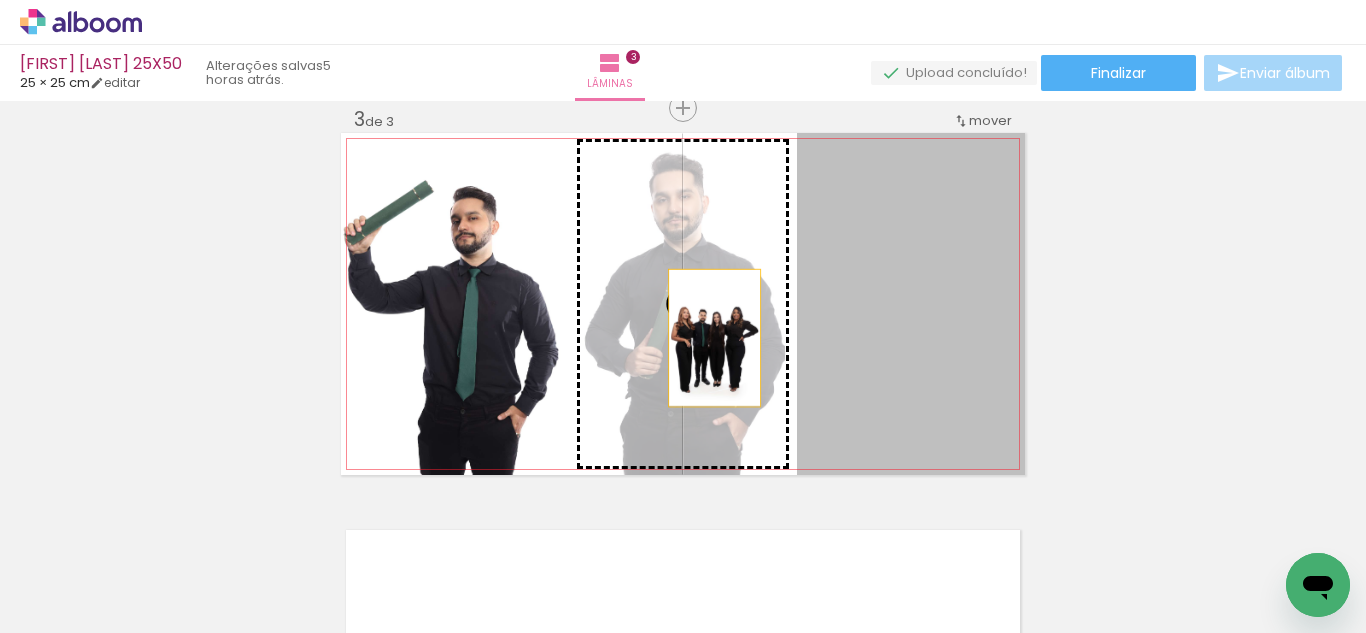 drag, startPoint x: 894, startPoint y: 338, endPoint x: 707, endPoint y: 338, distance: 187 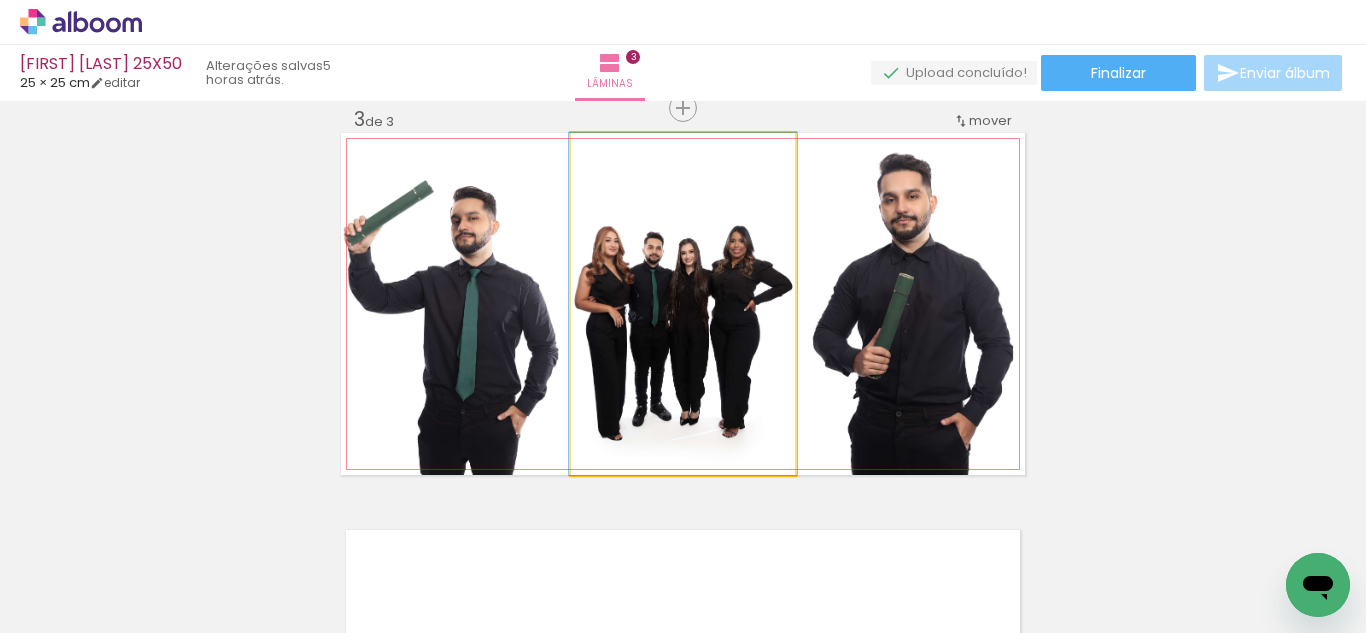 drag, startPoint x: 701, startPoint y: 326, endPoint x: 913, endPoint y: 346, distance: 212.9413 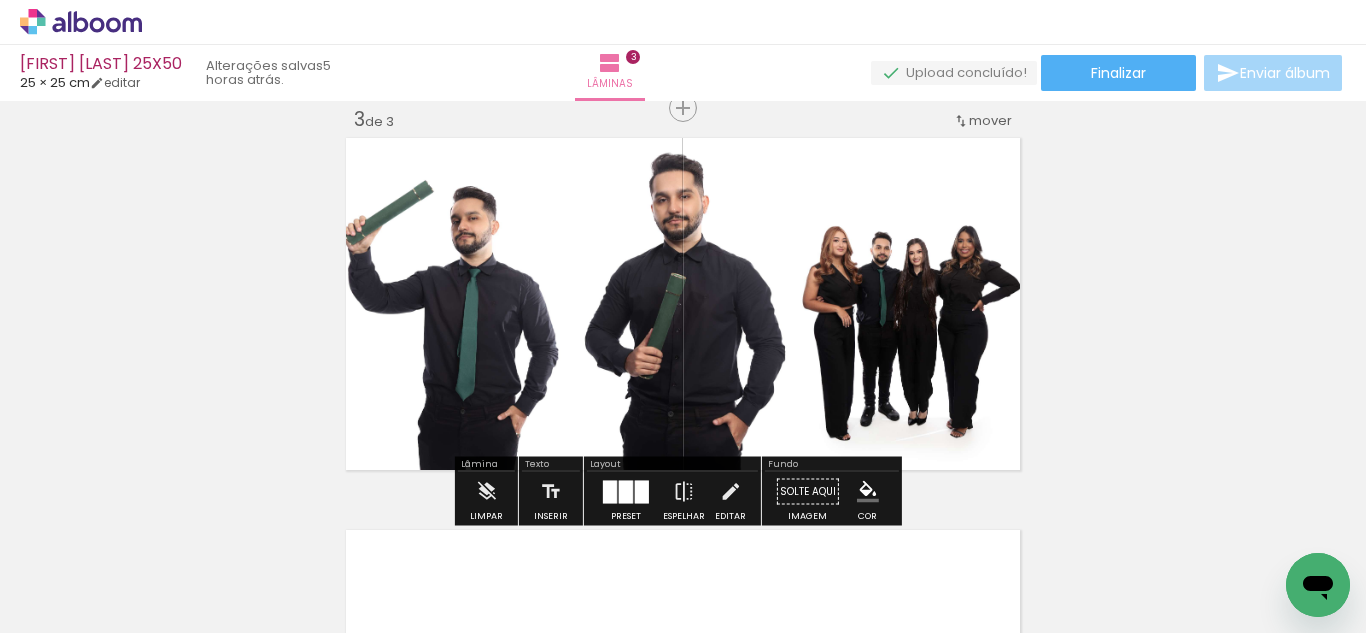 drag, startPoint x: 705, startPoint y: 483, endPoint x: 647, endPoint y: 409, distance: 94.02127 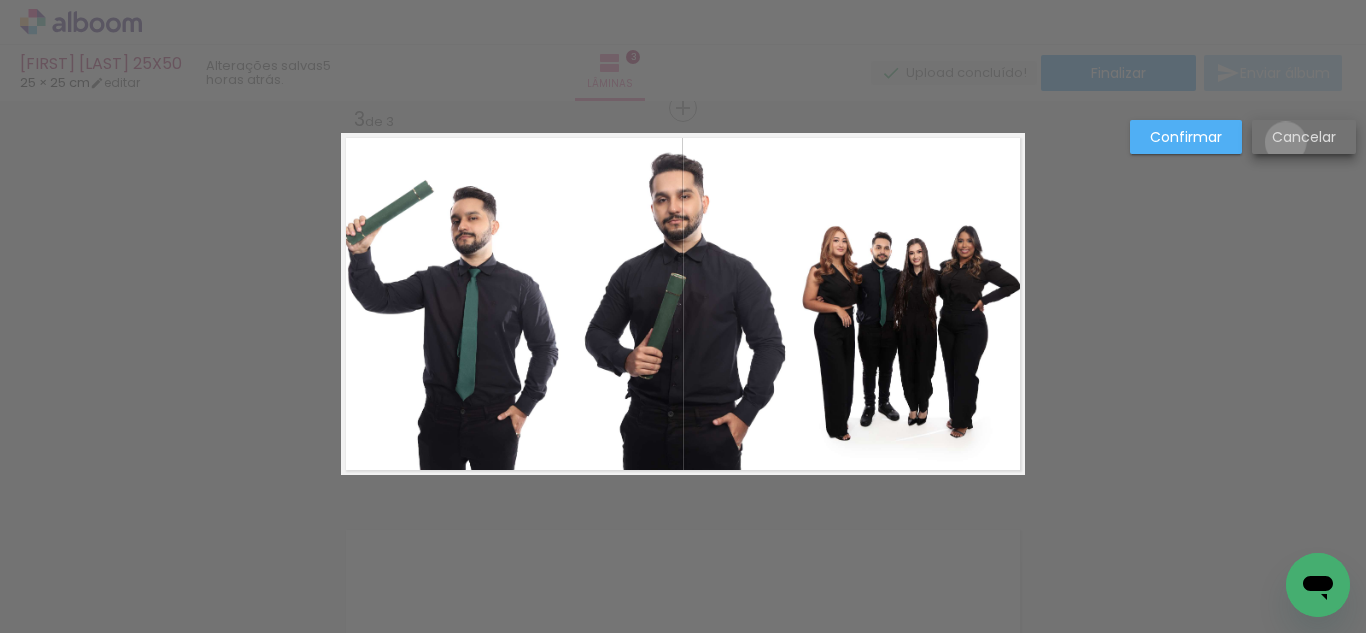 click on "Cancelar" at bounding box center [0, 0] 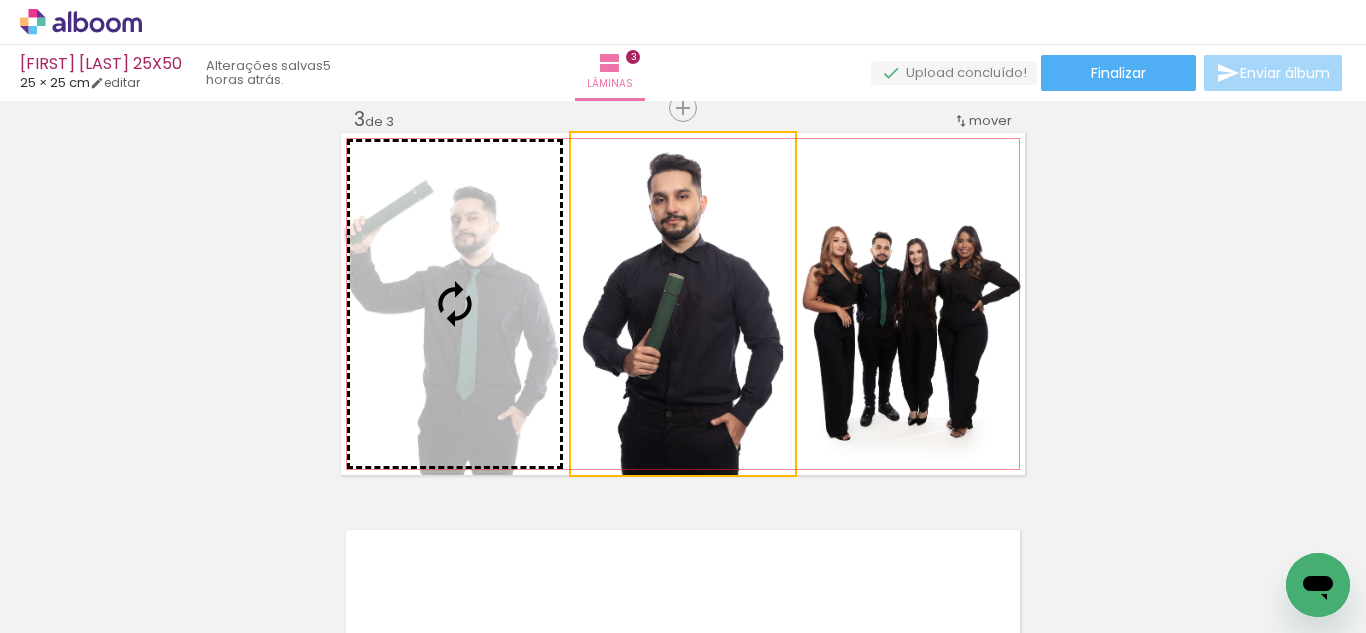 drag, startPoint x: 717, startPoint y: 231, endPoint x: 505, endPoint y: 248, distance: 212.68051 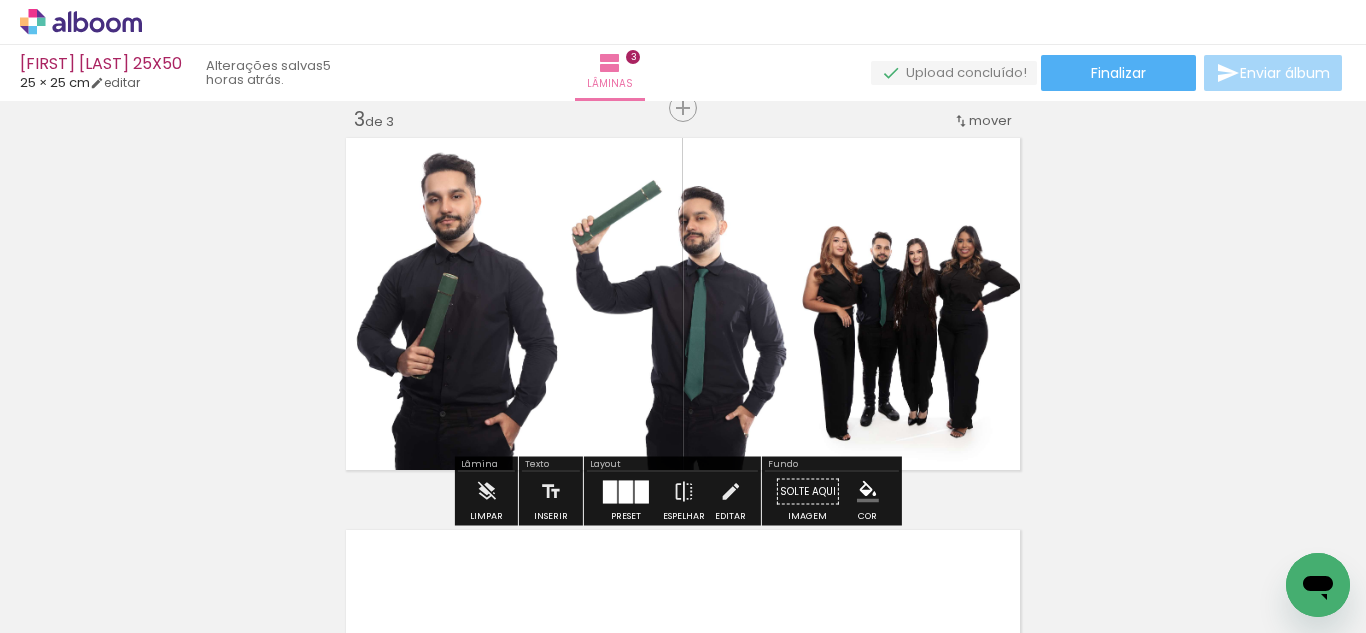 click 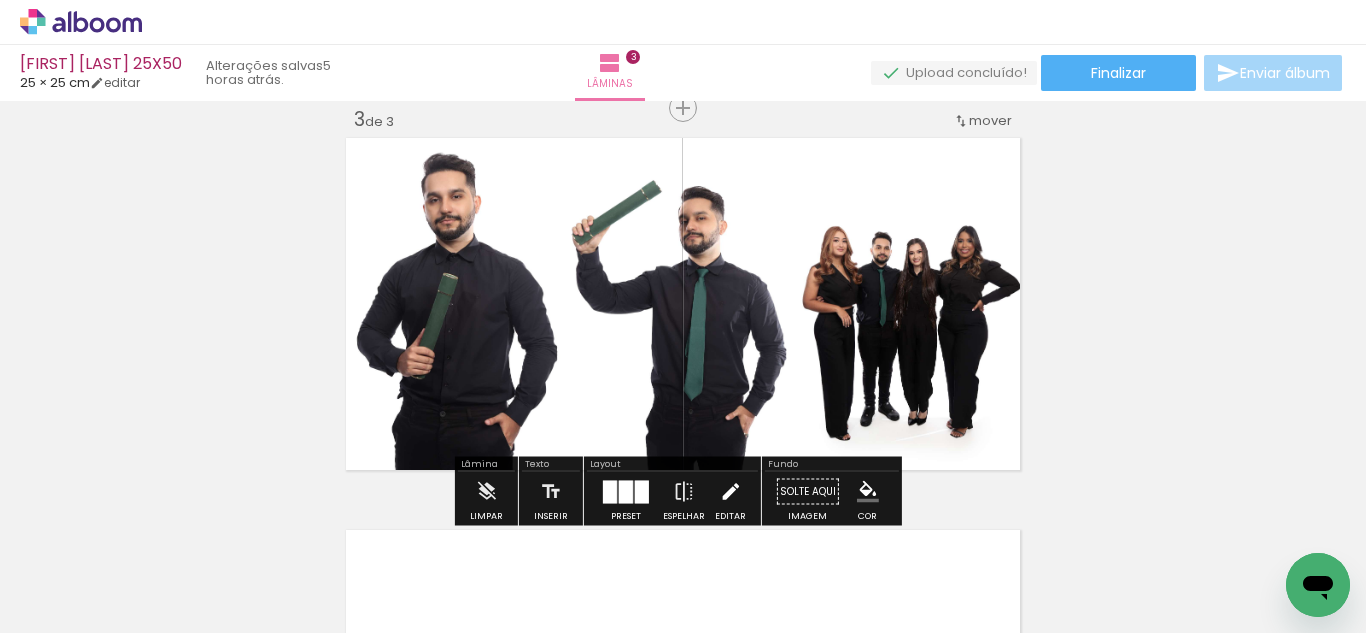 click at bounding box center [730, 492] 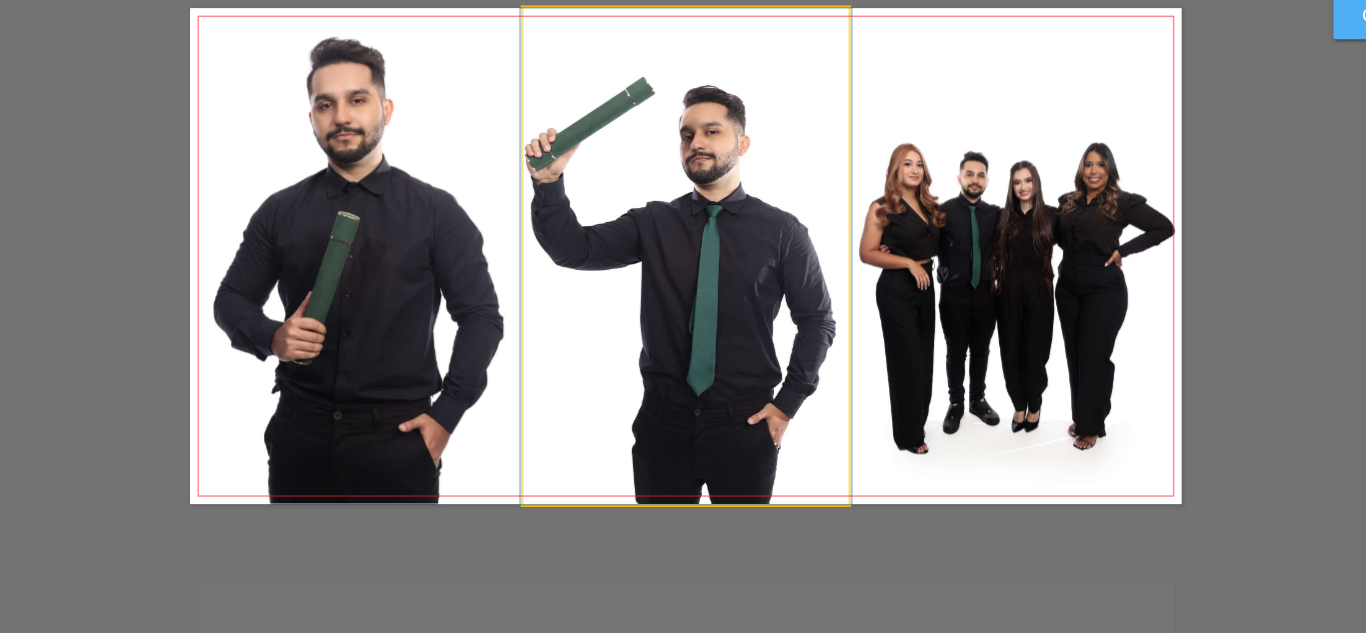 click 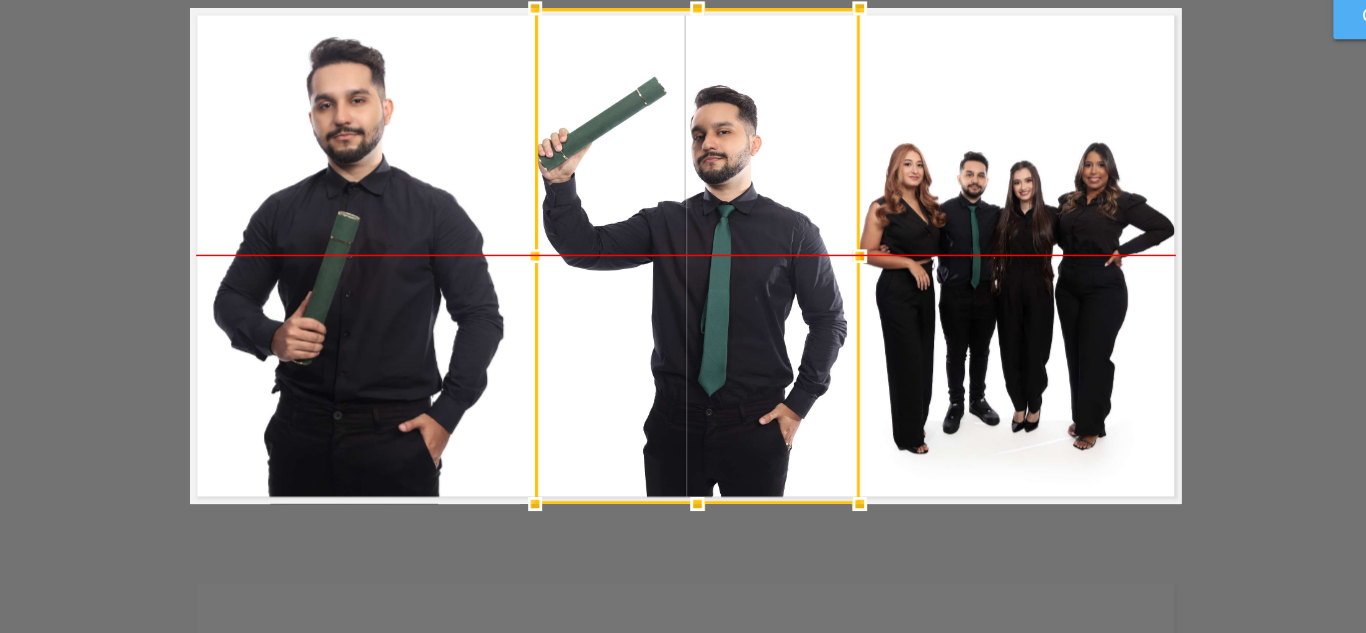 click at bounding box center [691, 304] 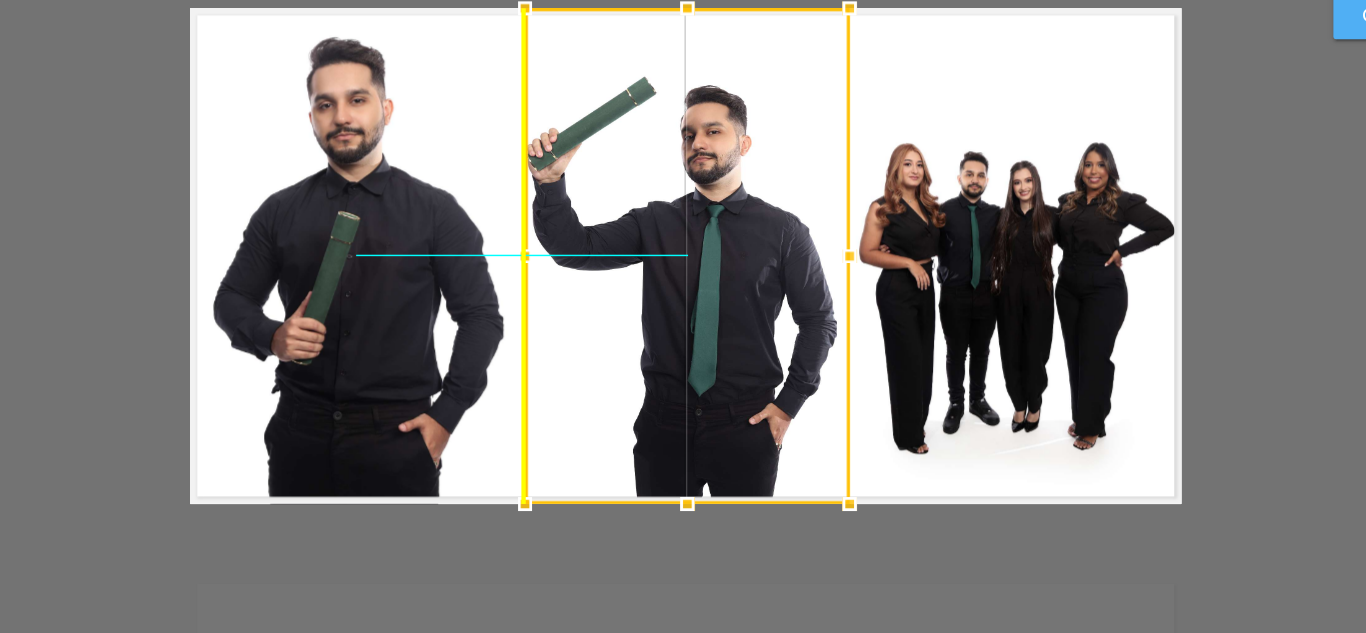 click at bounding box center [684, 304] 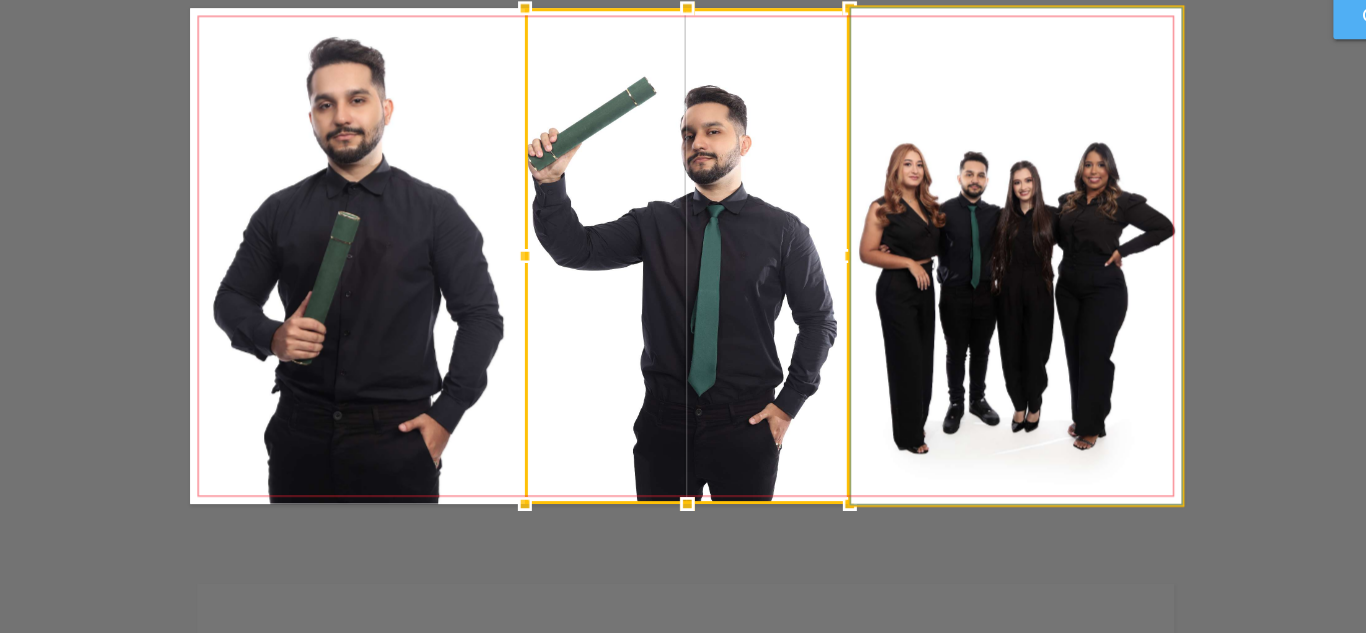 click 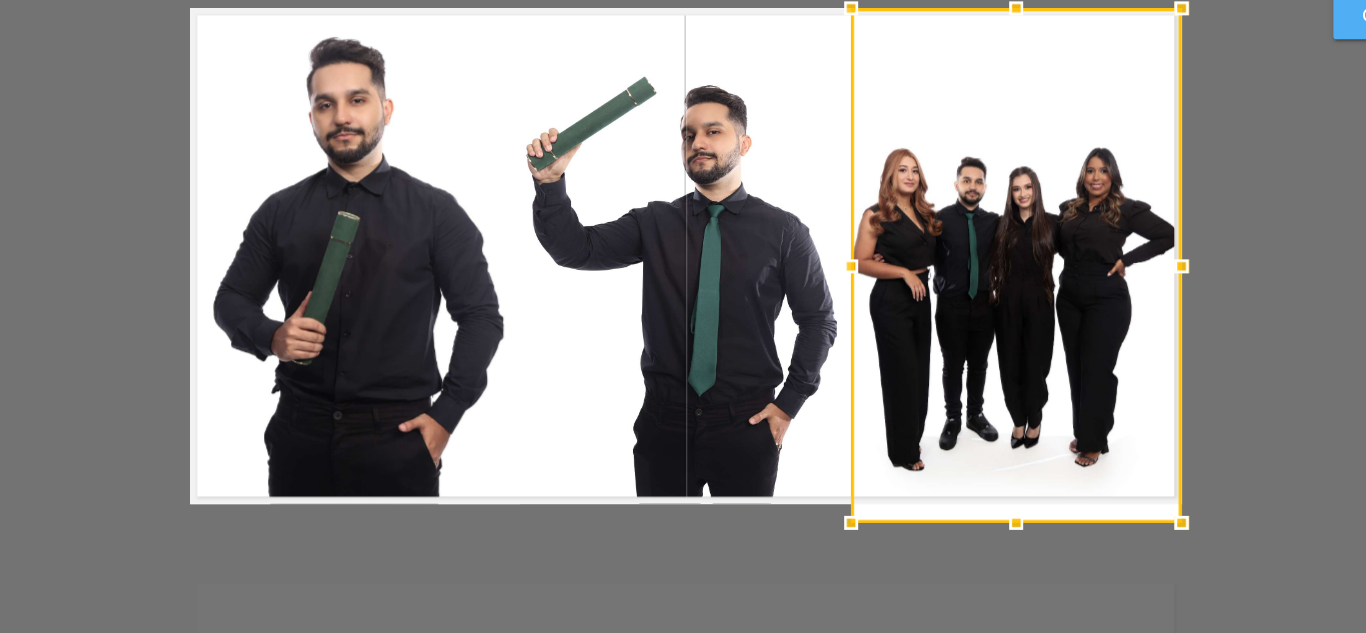 drag, startPoint x: 906, startPoint y: 467, endPoint x: 906, endPoint y: 508, distance: 41 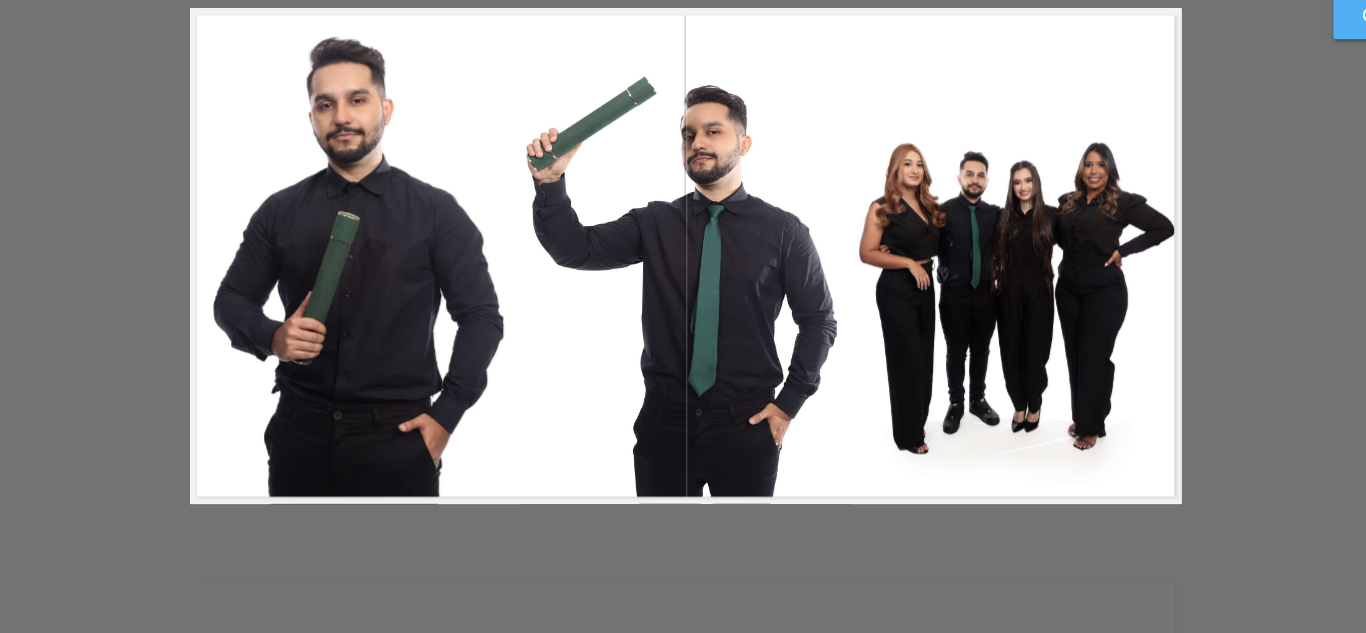 click 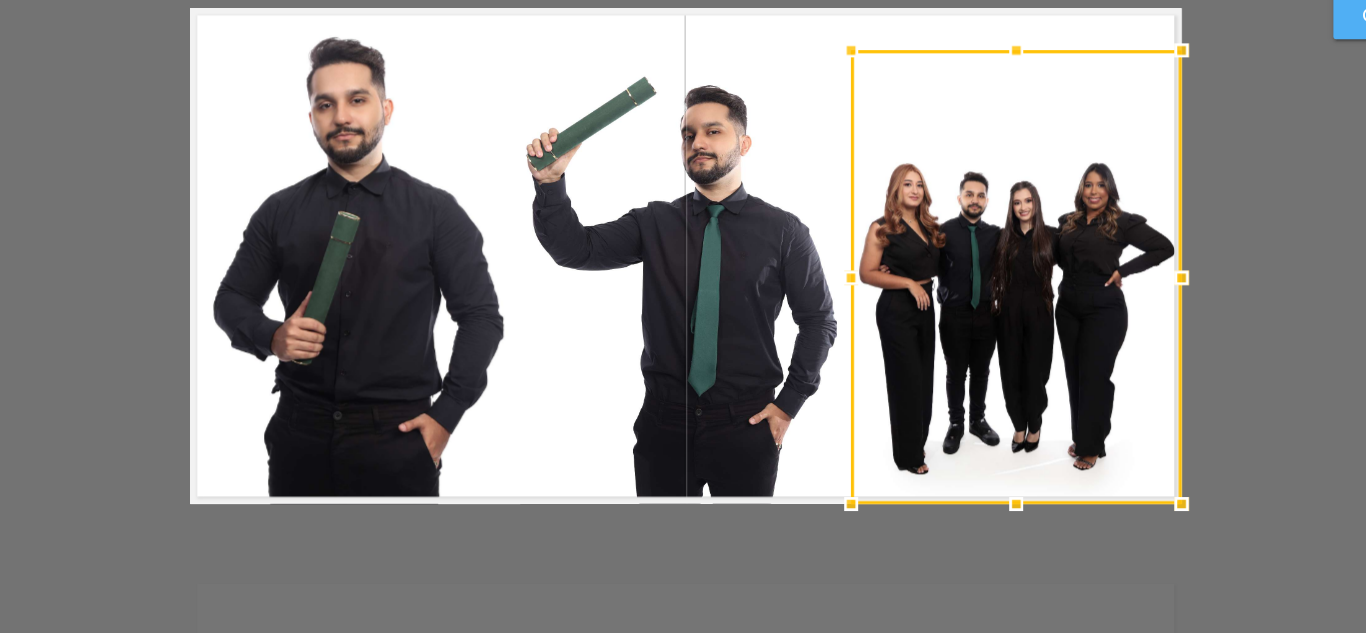 drag, startPoint x: 908, startPoint y: 137, endPoint x: 908, endPoint y: 93, distance: 44 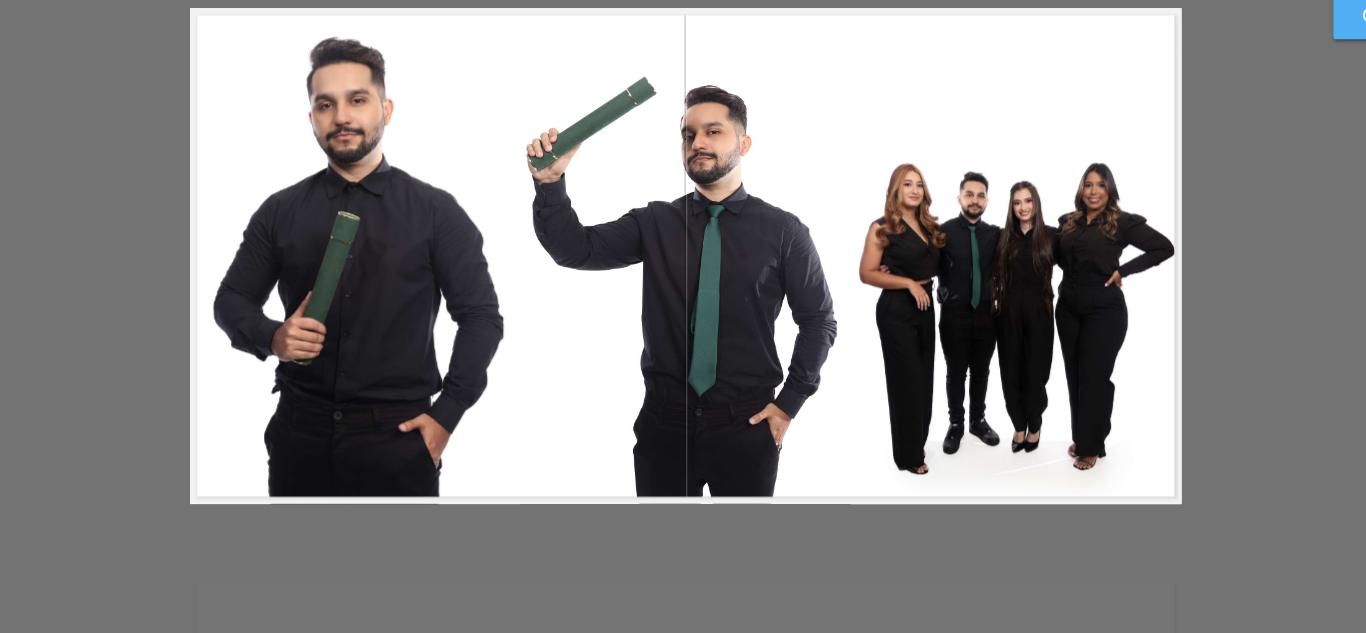 click 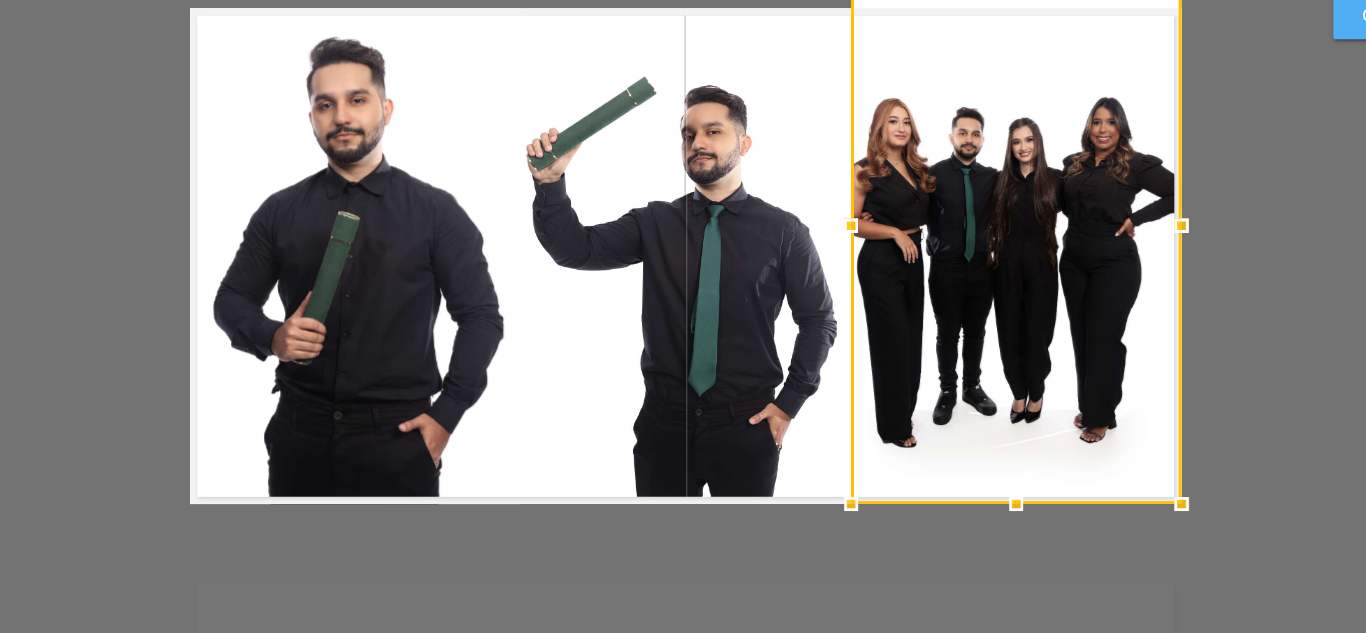 drag, startPoint x: 906, startPoint y: 164, endPoint x: 906, endPoint y: 122, distance: 42 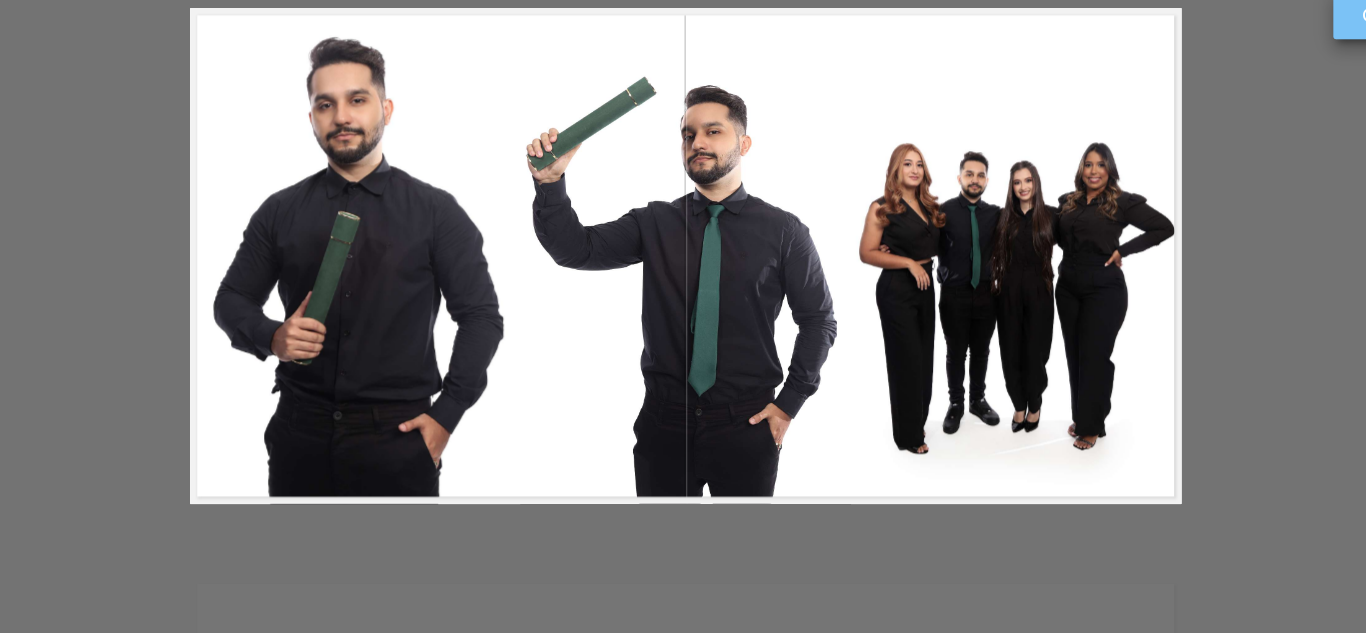 click on "Confirmar" at bounding box center (1186, 137) 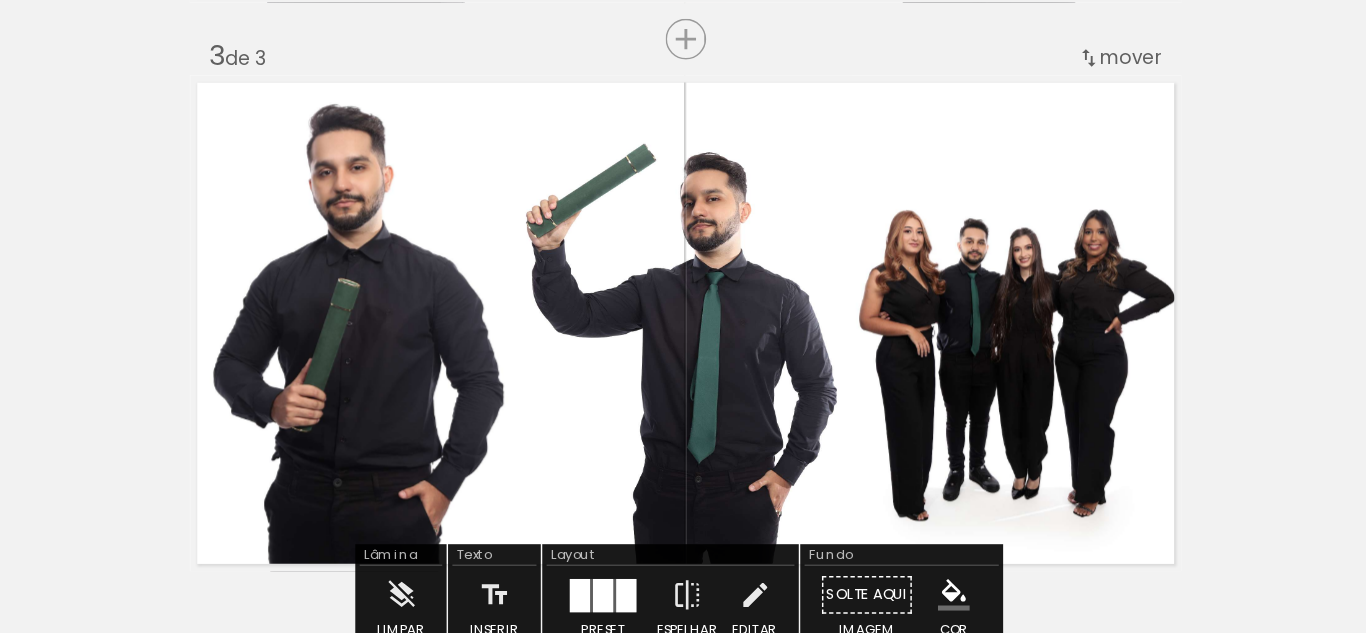 click 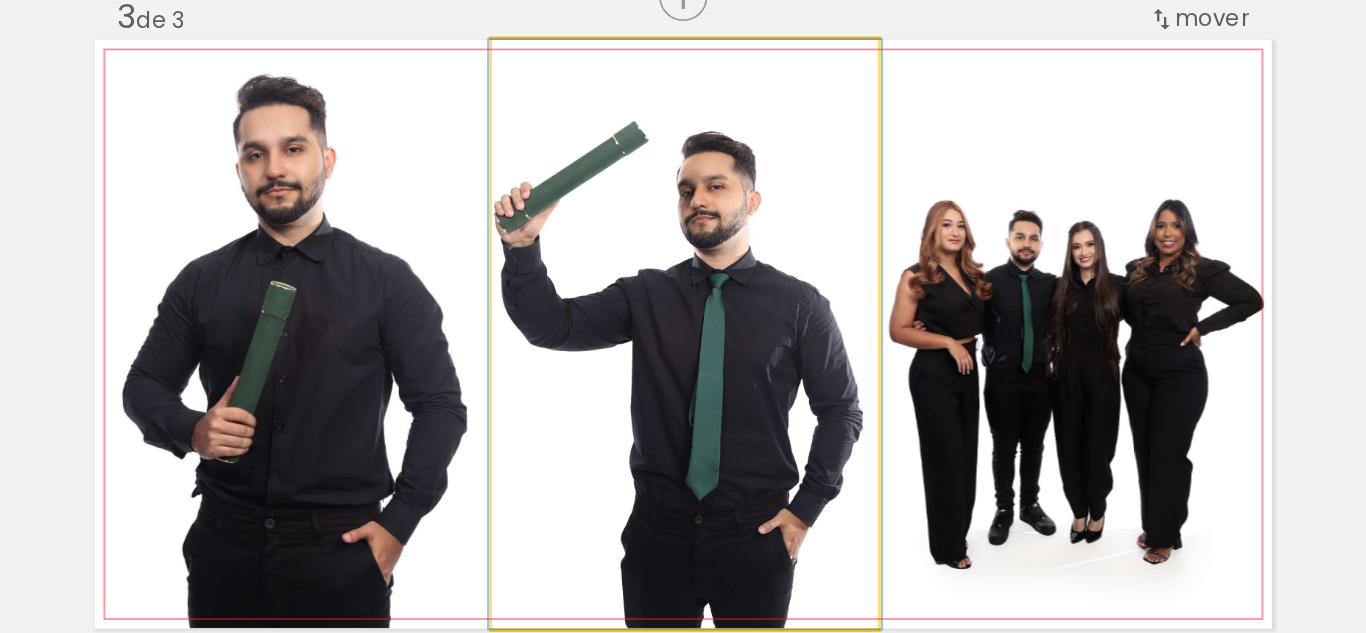 click 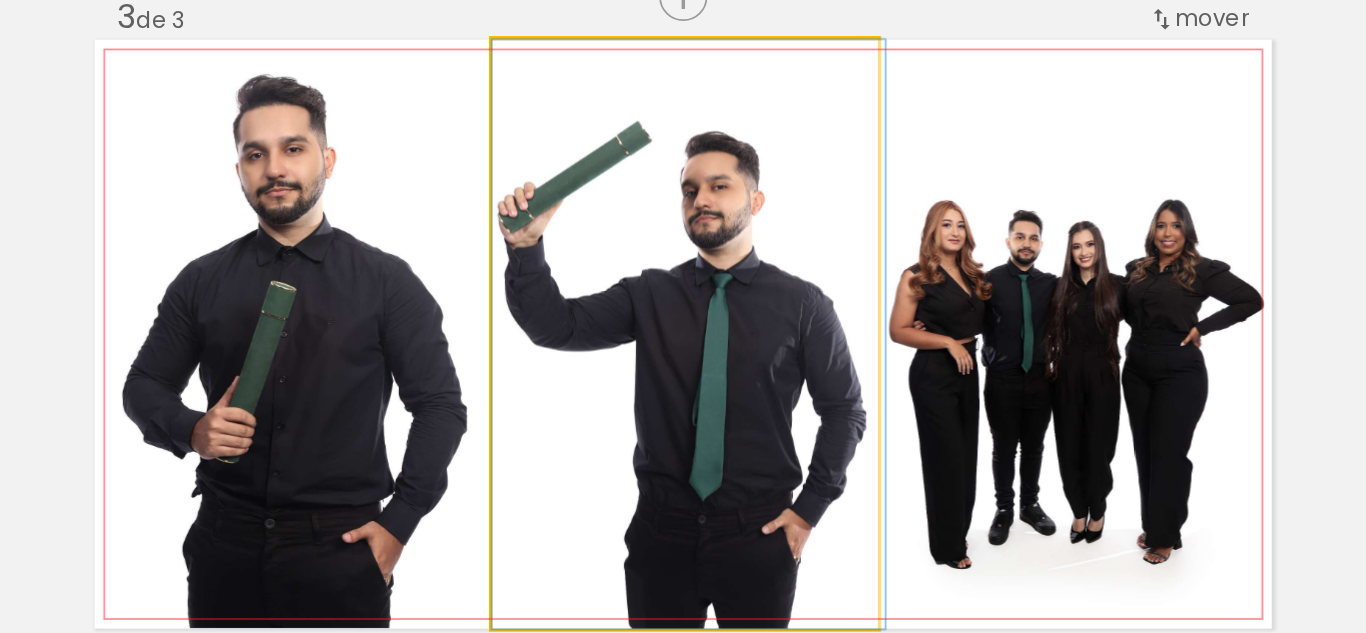 drag, startPoint x: 634, startPoint y: 284, endPoint x: 673, endPoint y: 285, distance: 39.012817 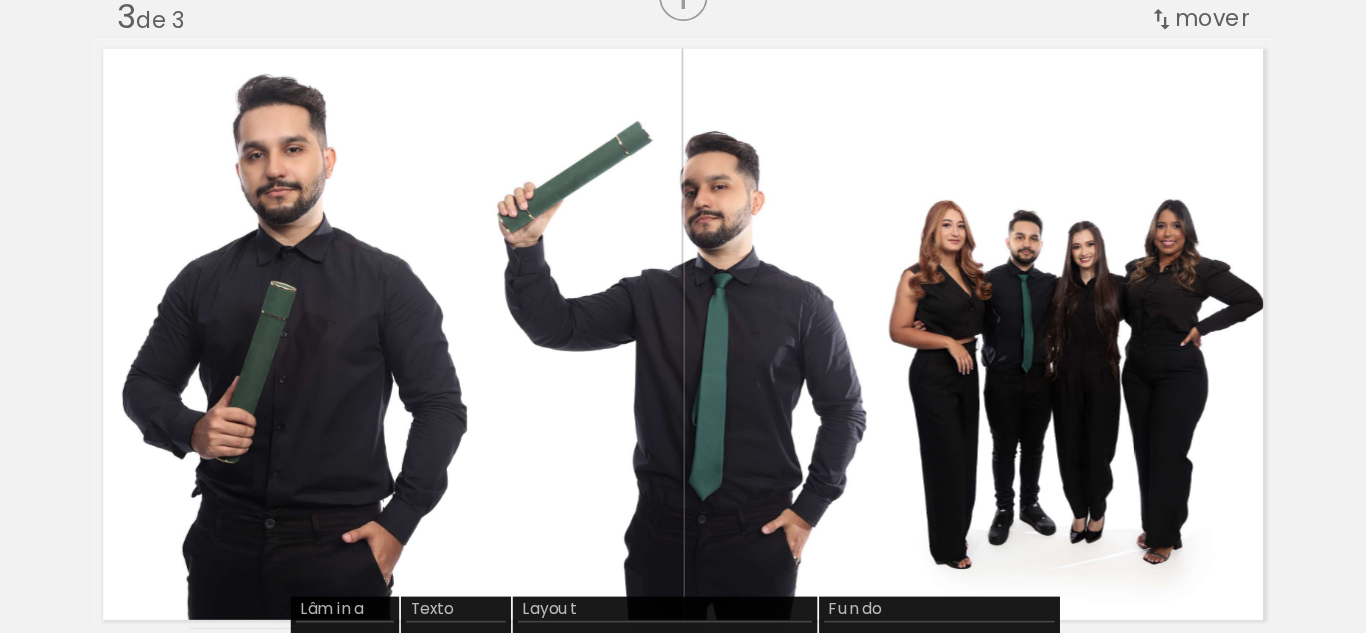 click 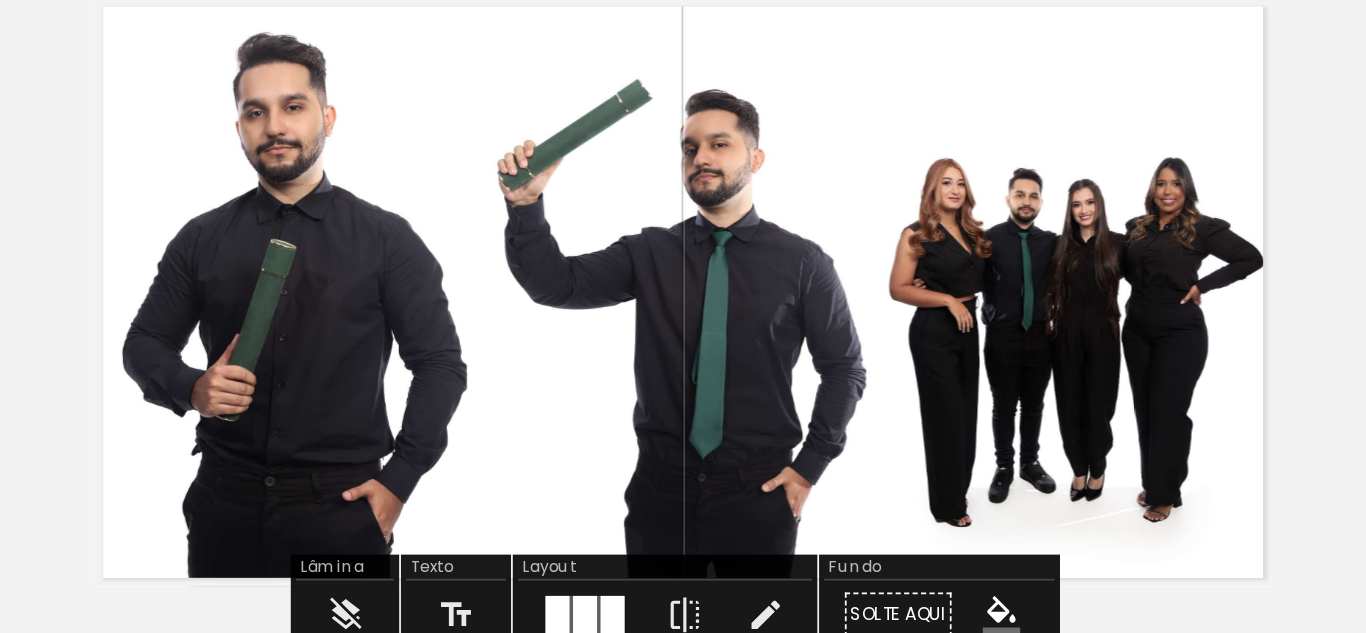 drag, startPoint x: 724, startPoint y: 468, endPoint x: 705, endPoint y: 386, distance: 84.17244 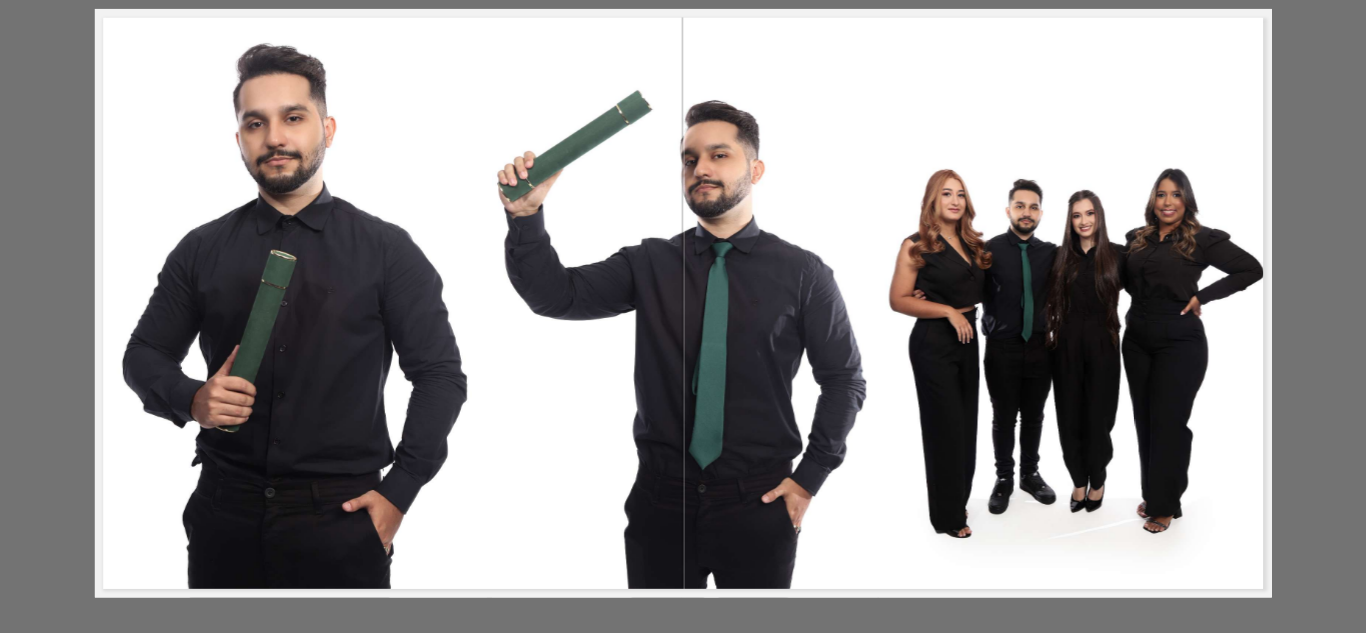 scroll, scrollTop: 810, scrollLeft: 0, axis: vertical 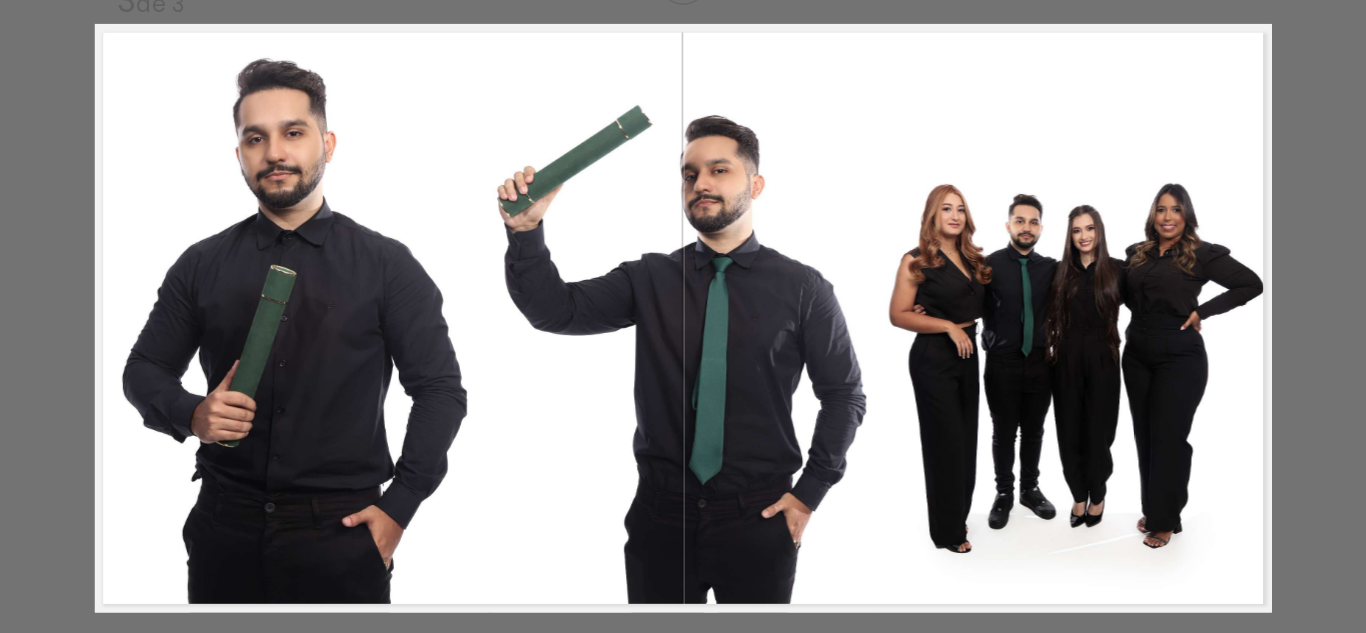 click 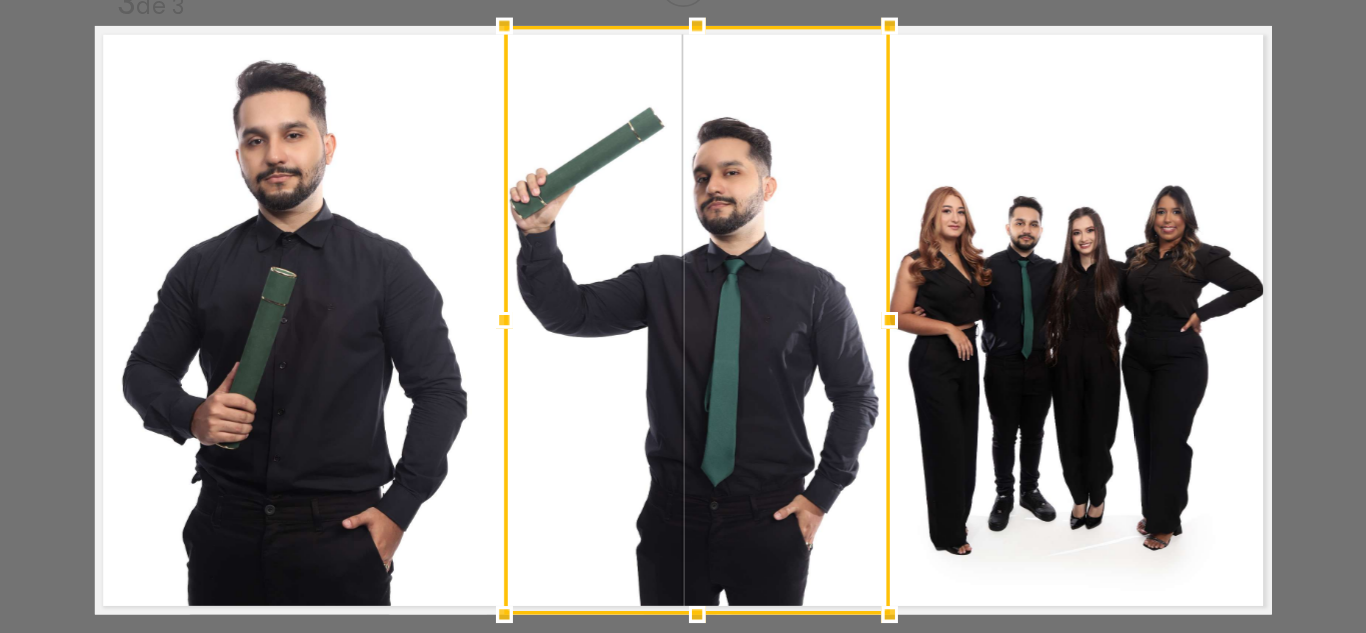 click at bounding box center (691, 304) 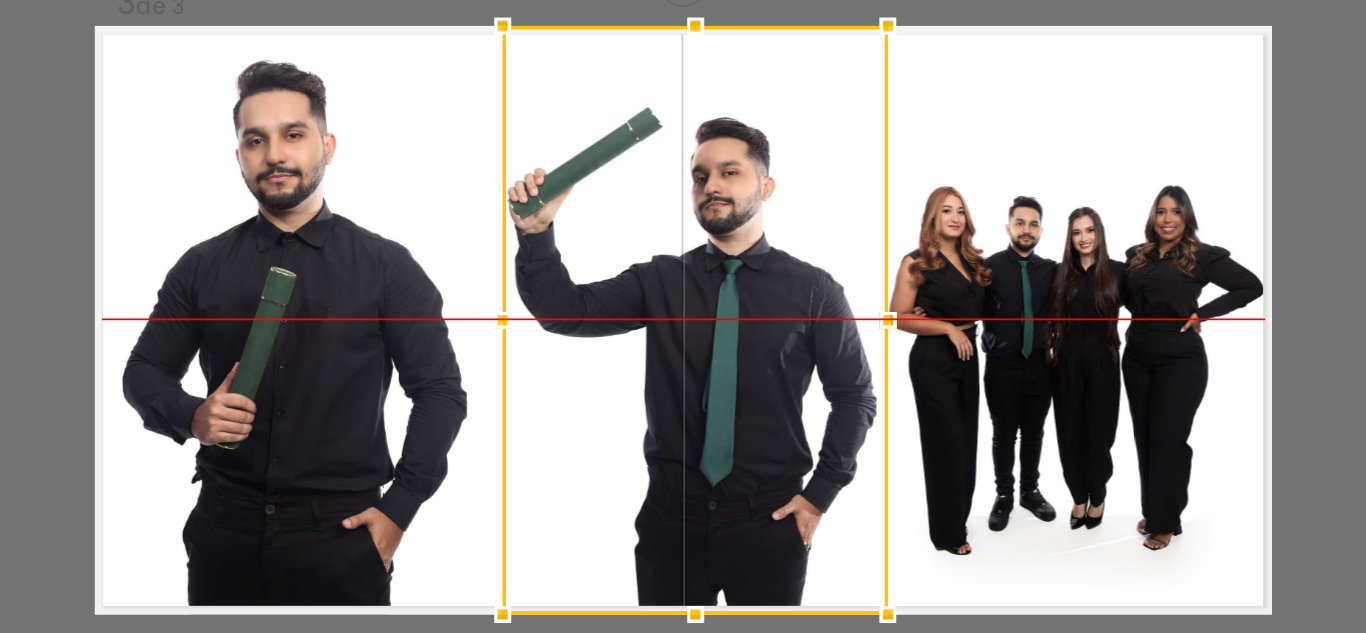 click at bounding box center (690, 304) 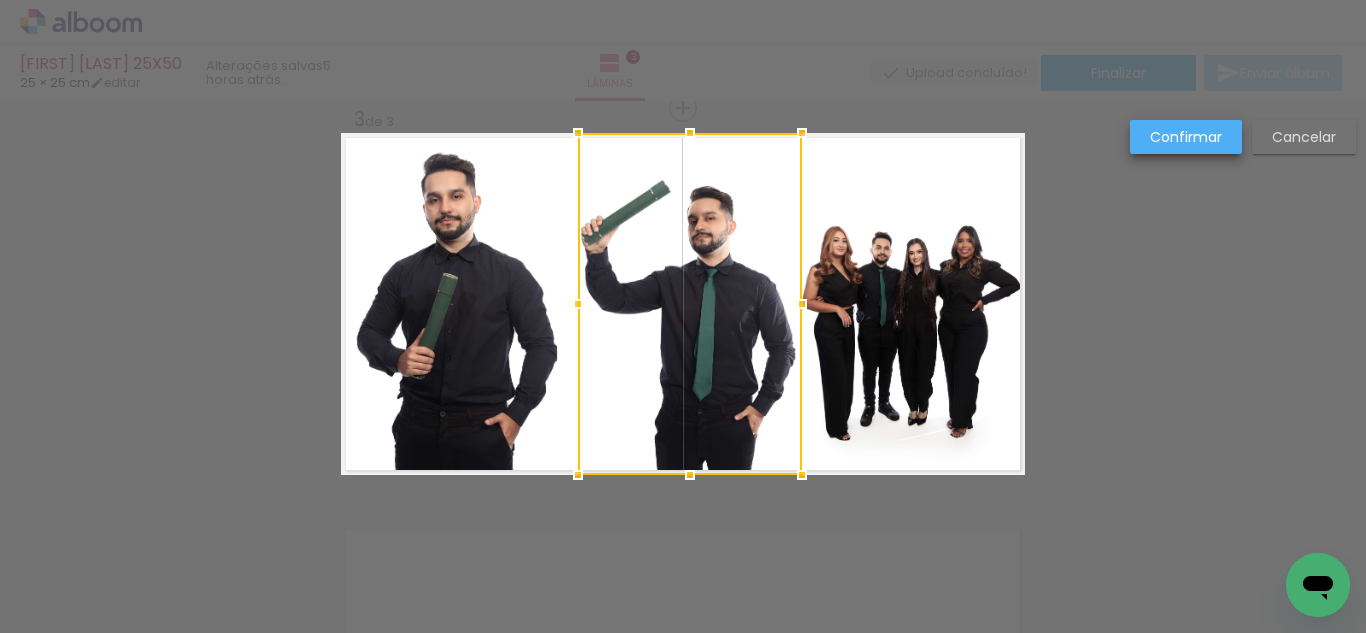 click on "Confirmar" at bounding box center [1186, 137] 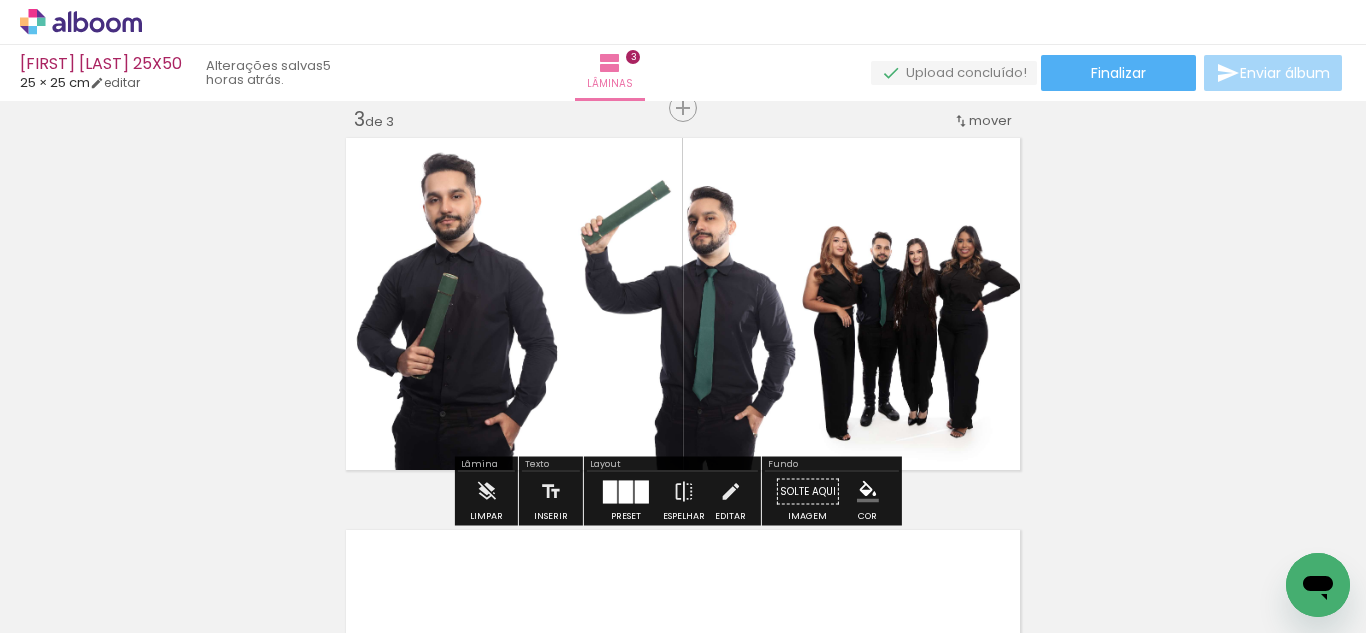click on "Inserir lâmina 1  de 3  Inserir lâmina 2  de 3  Inserir lâmina 3  de 3" at bounding box center (683, 82) 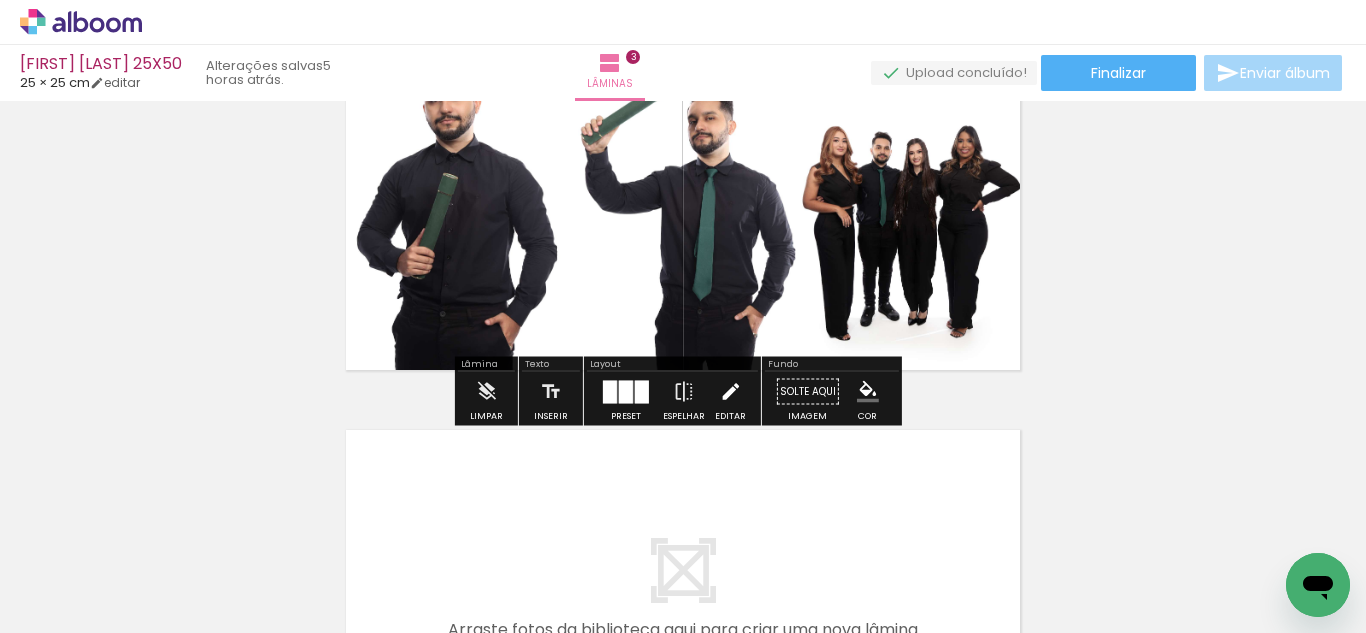 click at bounding box center (730, 392) 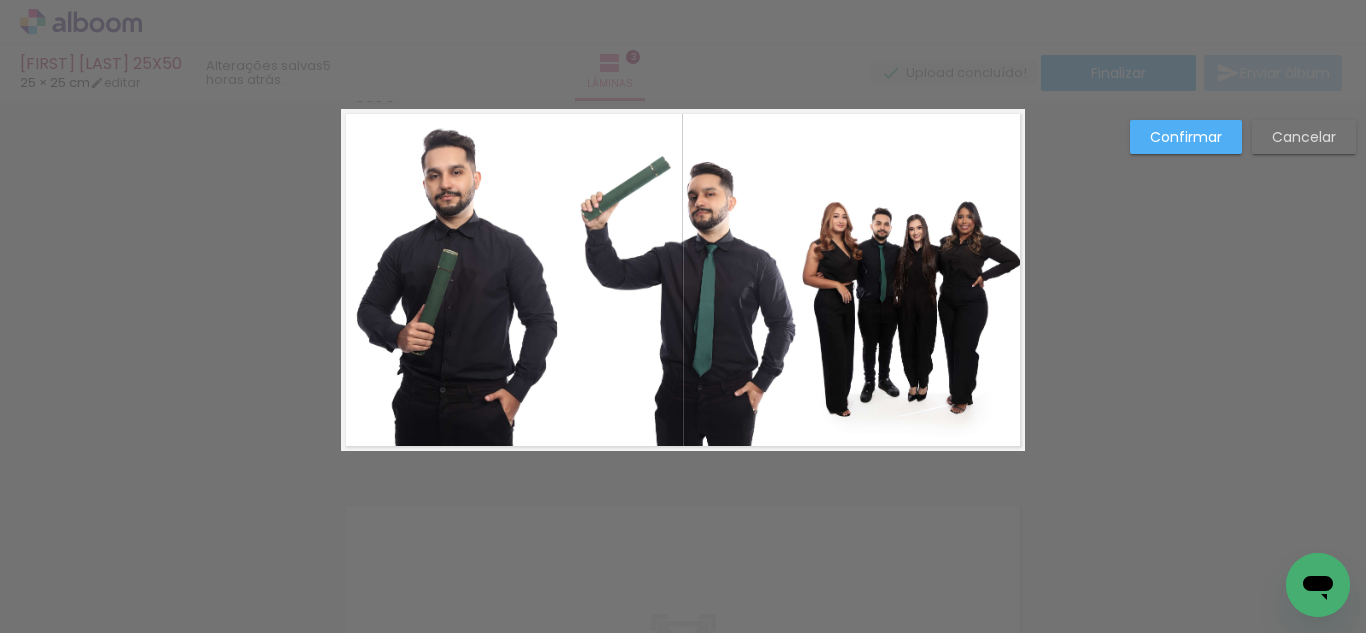 click 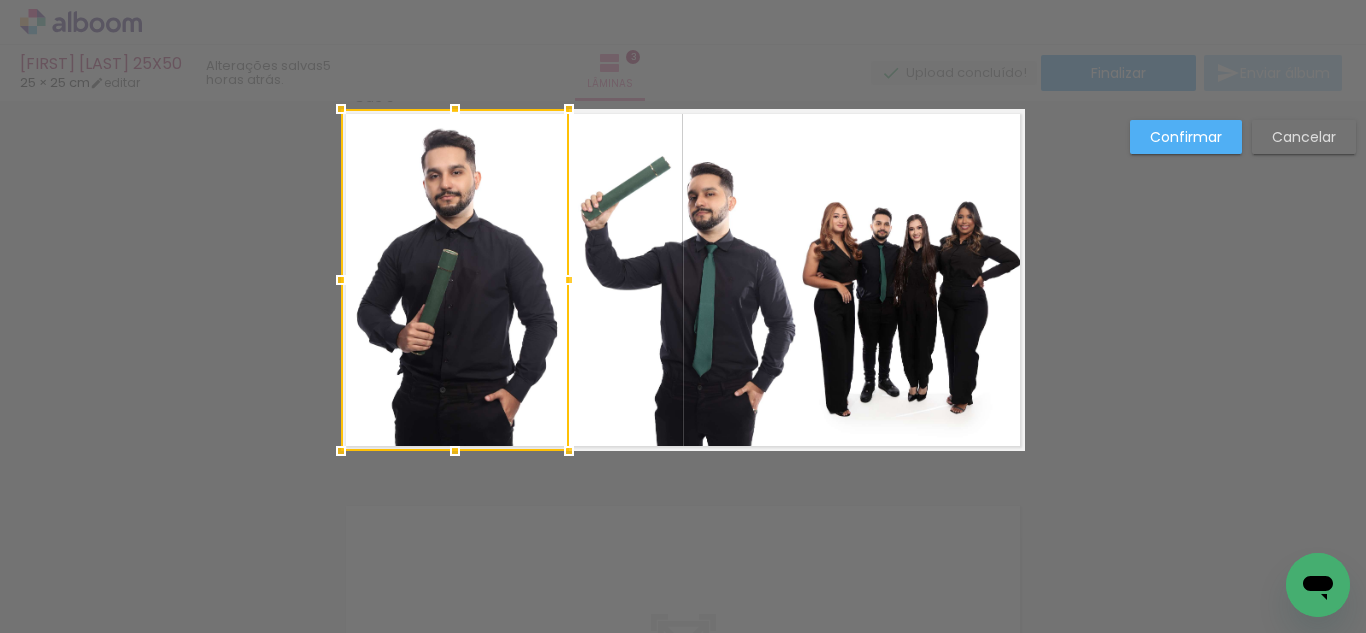 scroll, scrollTop: 810, scrollLeft: 0, axis: vertical 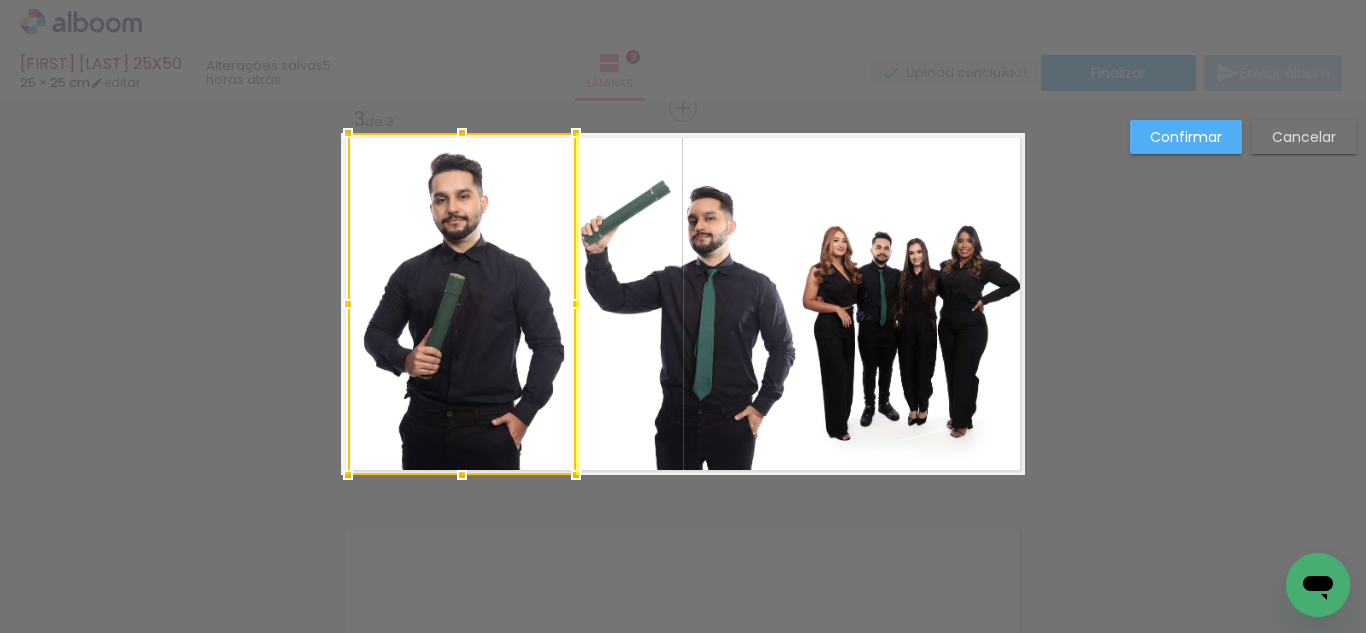 click at bounding box center (462, 304) 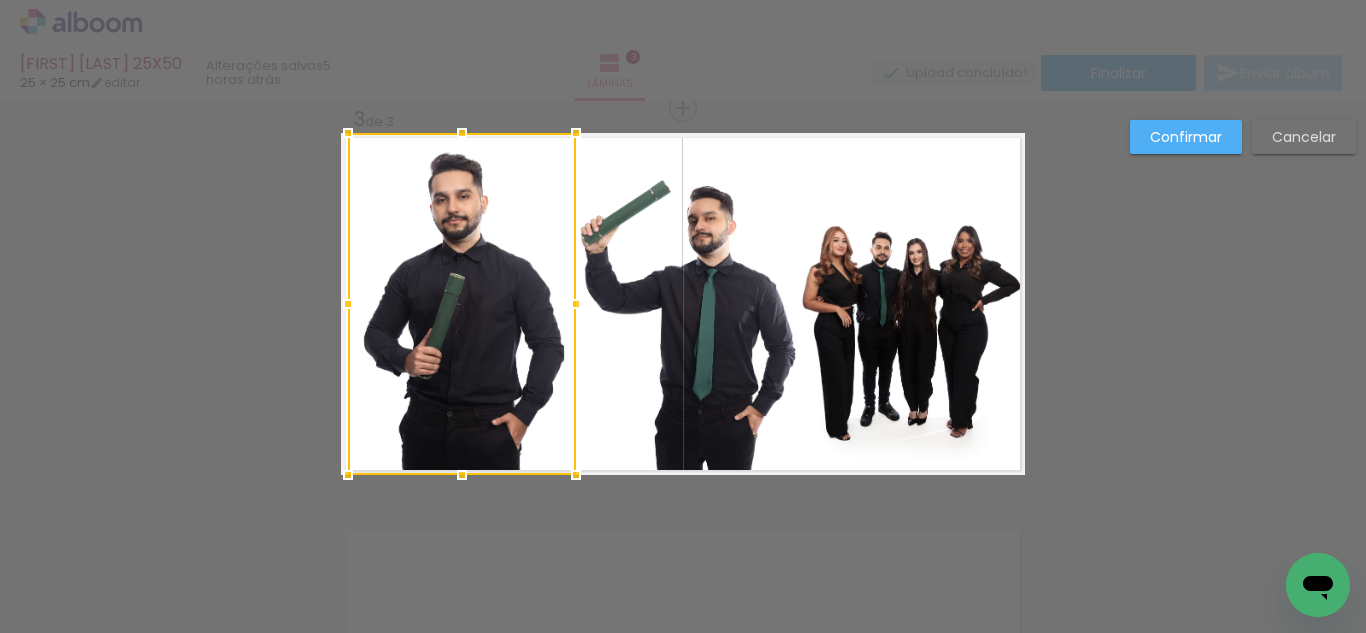 click on "Confirmar" at bounding box center (0, 0) 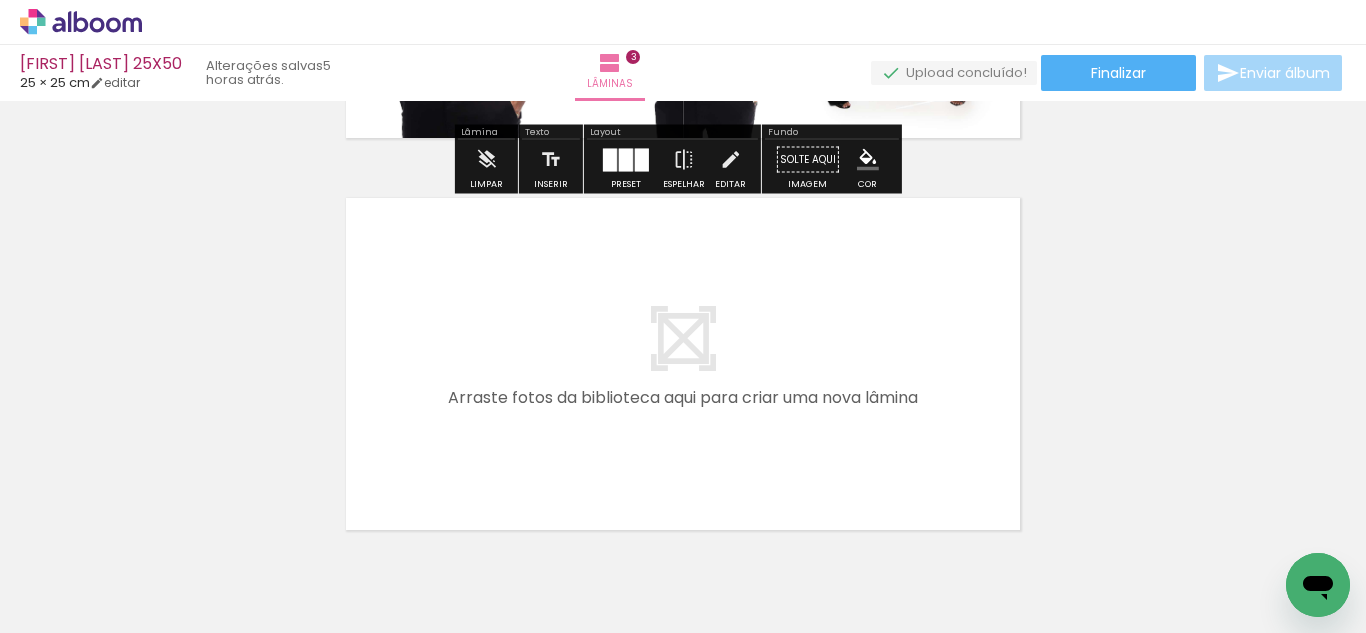 scroll, scrollTop: 1145, scrollLeft: 0, axis: vertical 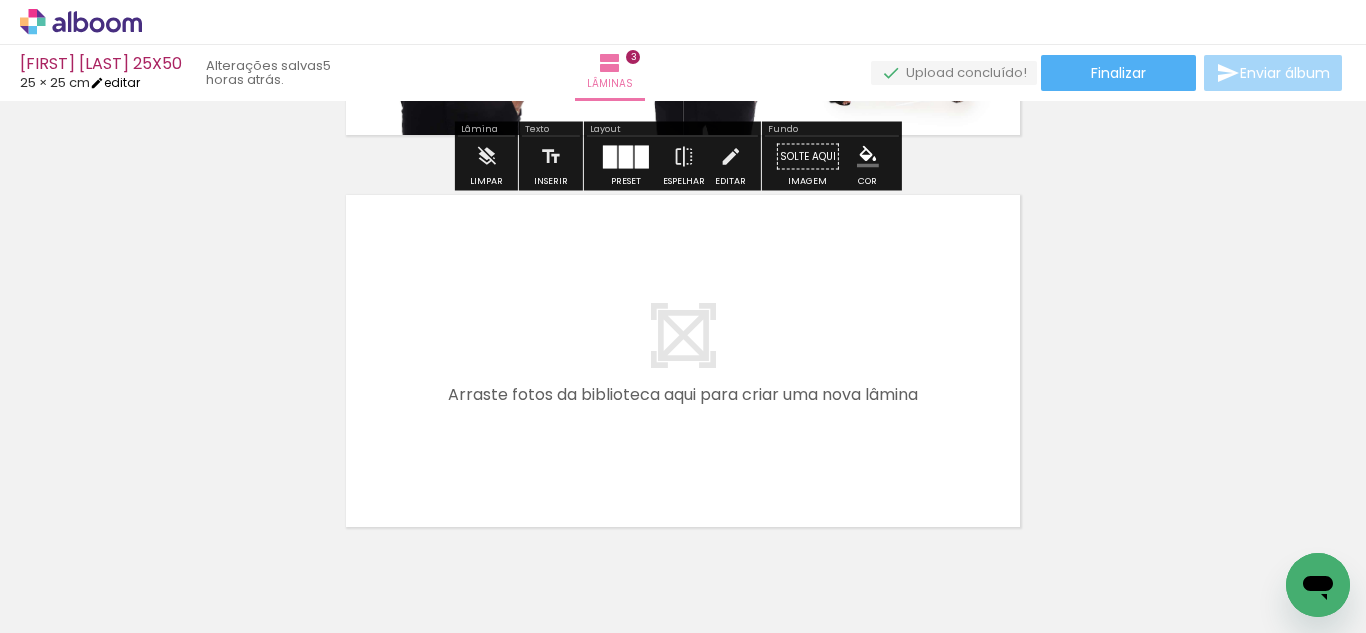 click on "editar" at bounding box center (115, 82) 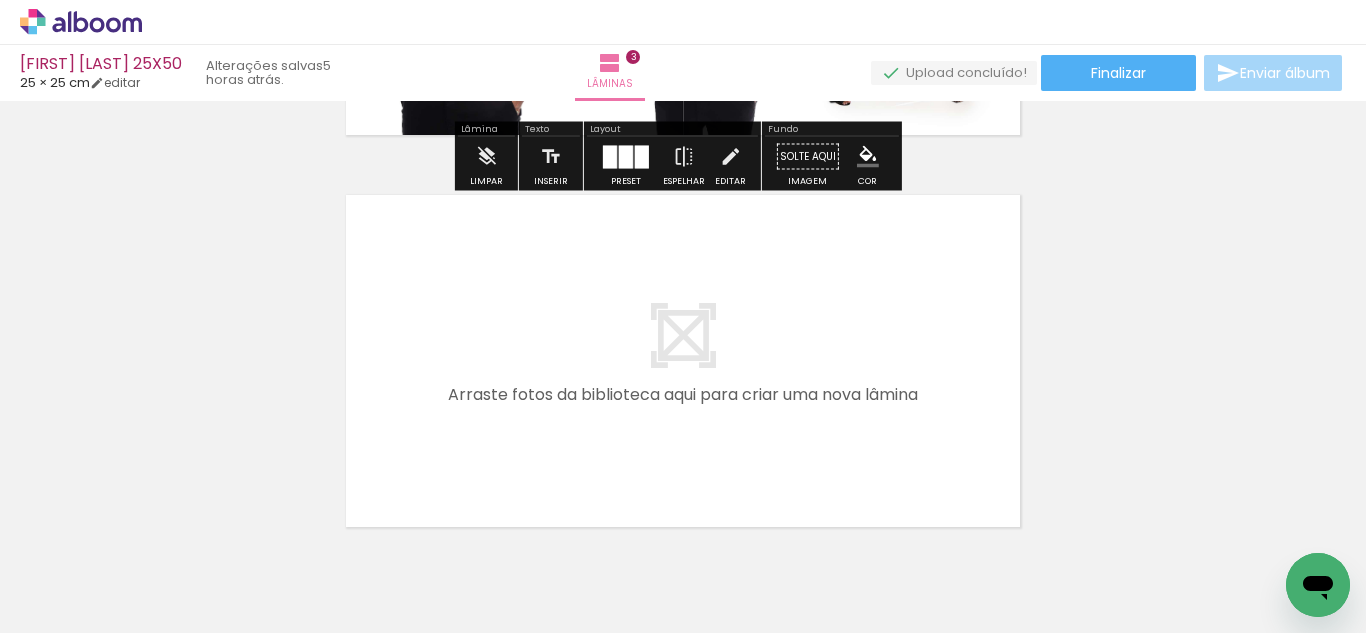 type on "25" 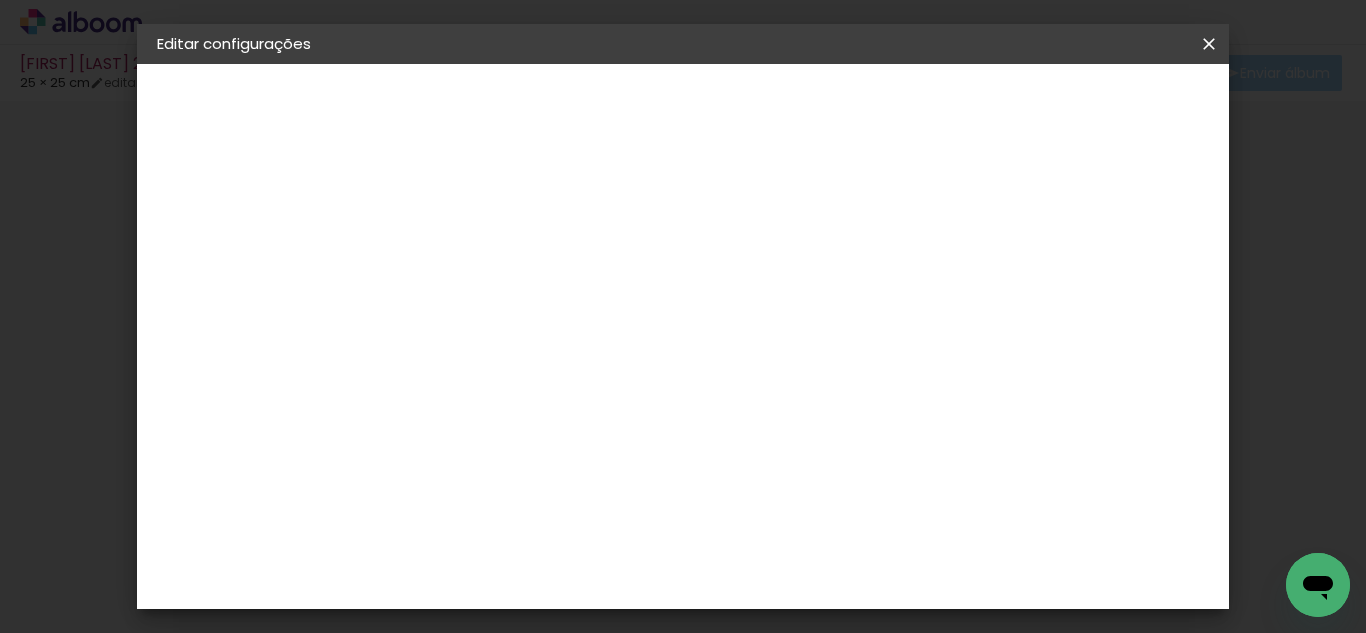 click at bounding box center [705, 230] 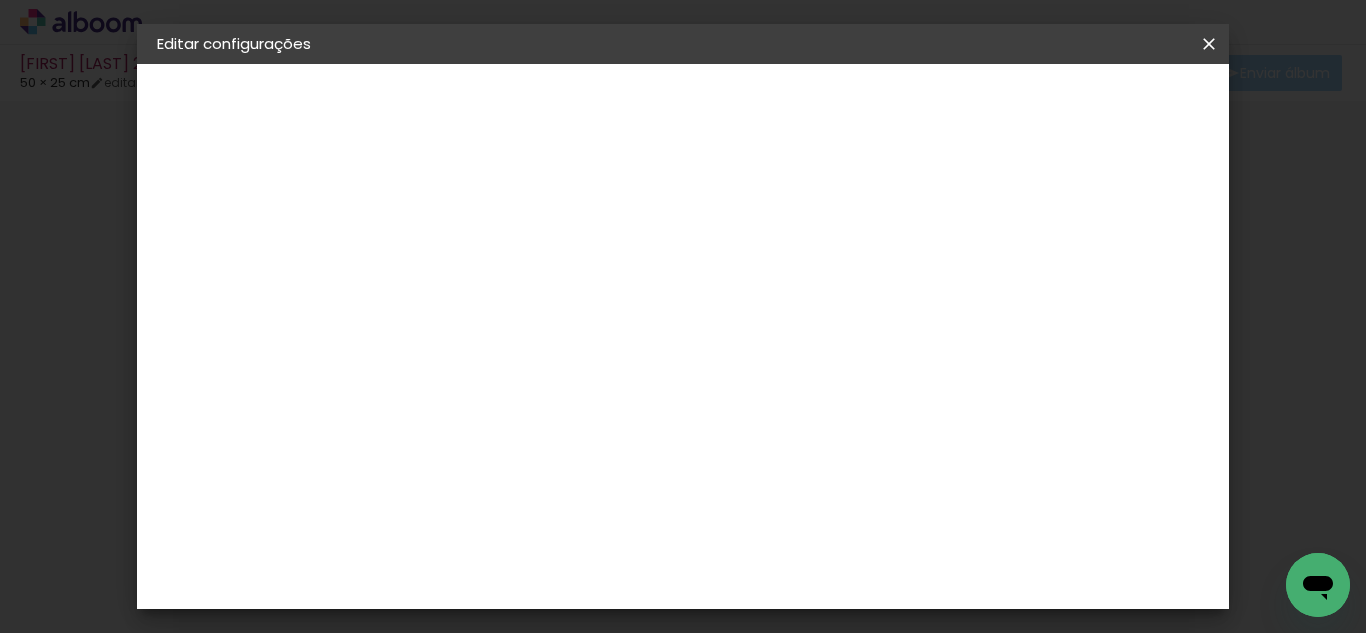 scroll, scrollTop: 0, scrollLeft: 0, axis: both 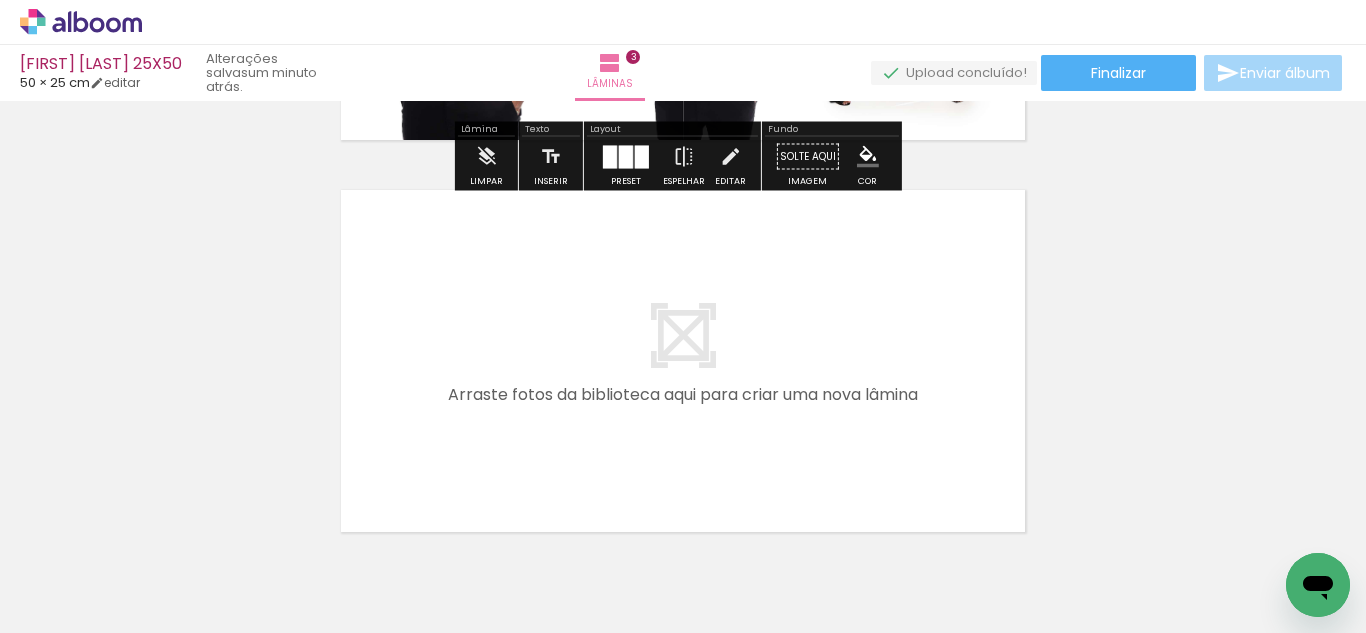 click at bounding box center (683, 361) 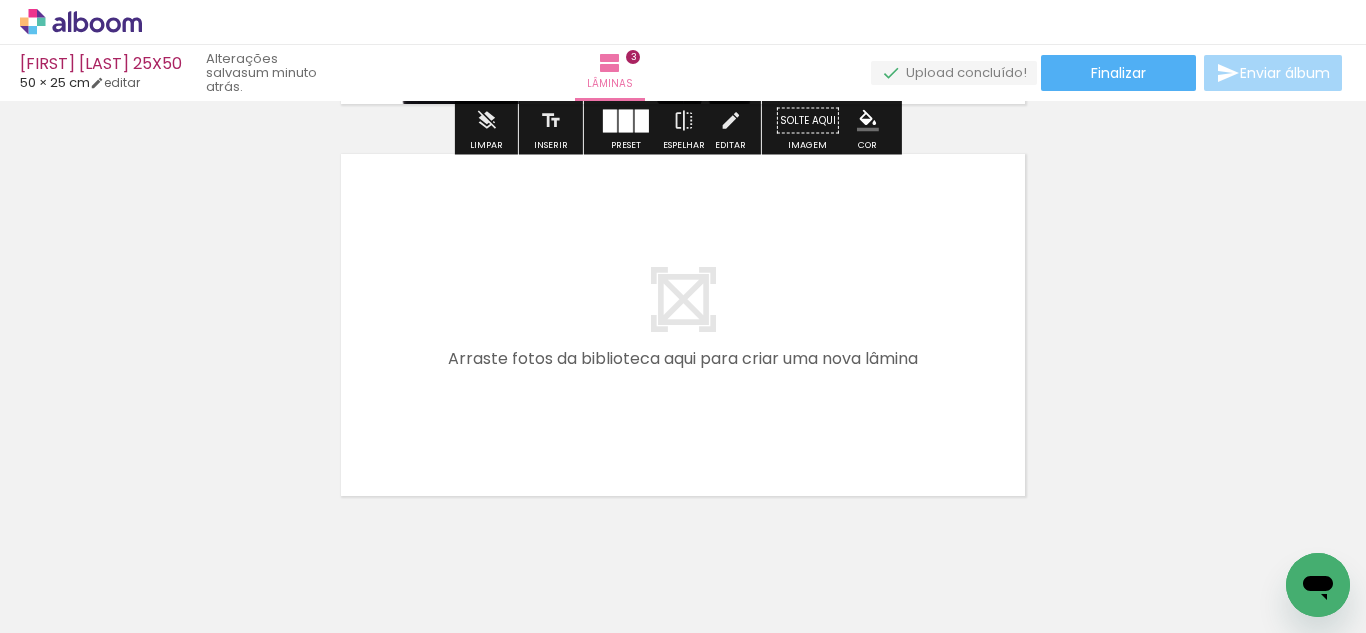 scroll, scrollTop: 1182, scrollLeft: 0, axis: vertical 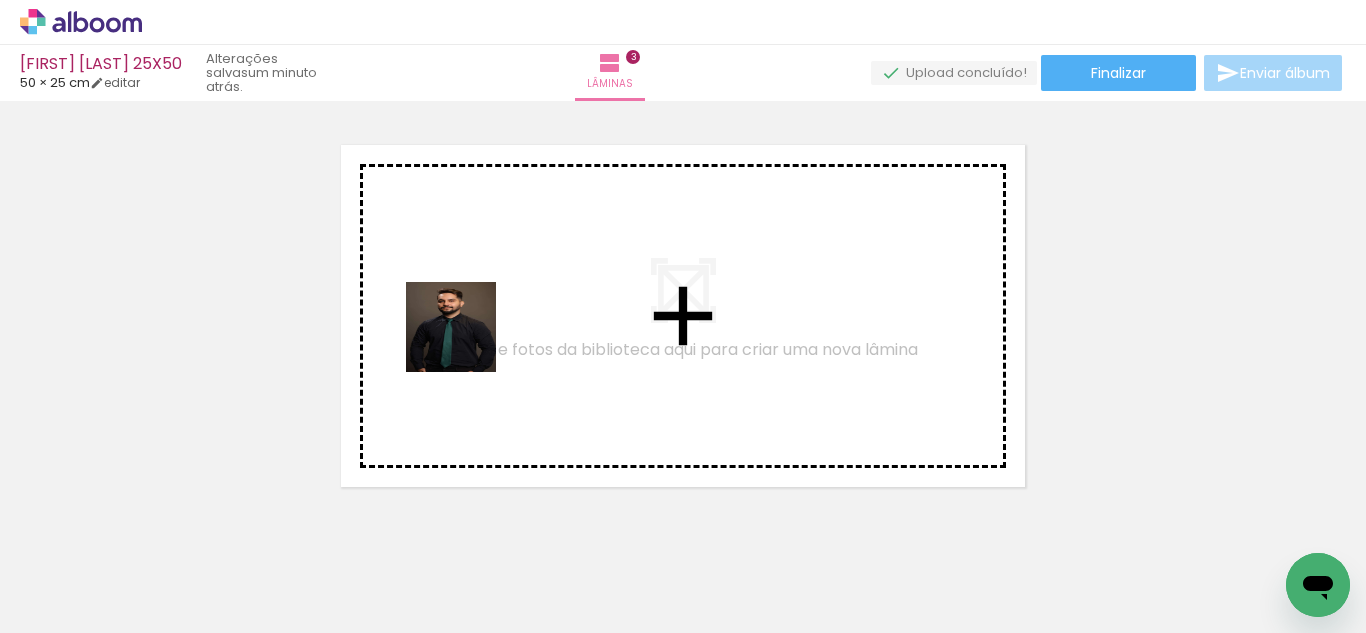 drag, startPoint x: 438, startPoint y: 487, endPoint x: 487, endPoint y: 520, distance: 59.07622 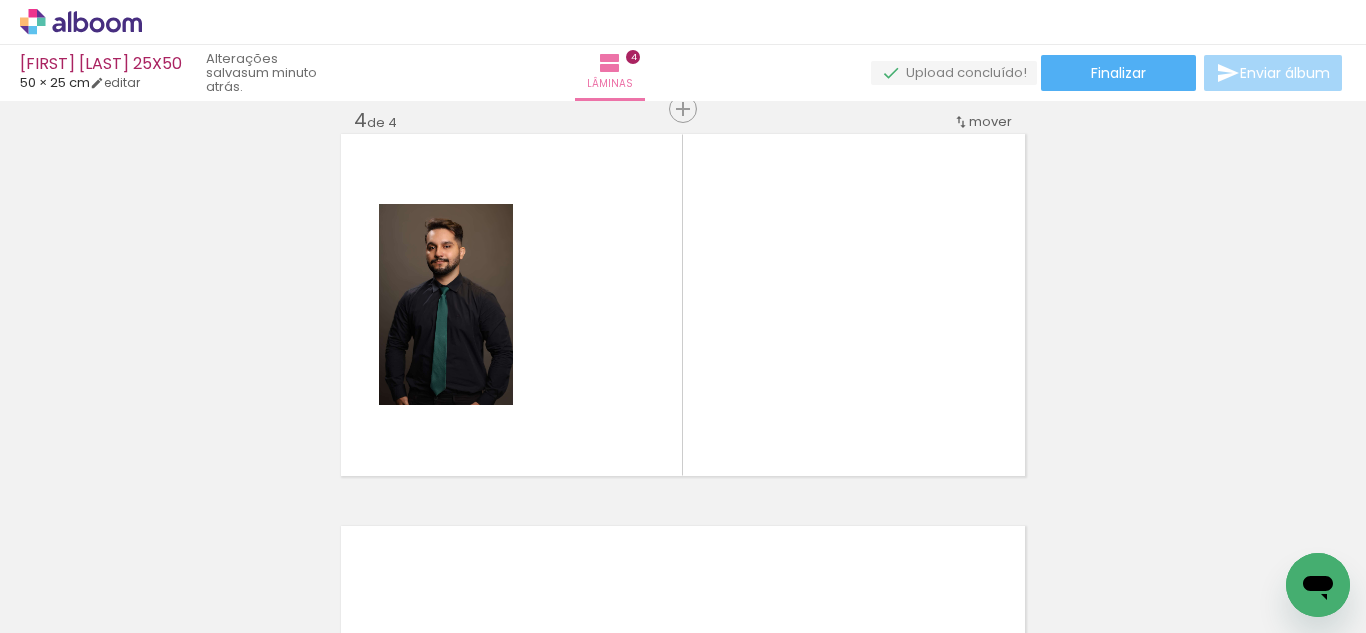 scroll, scrollTop: 1202, scrollLeft: 0, axis: vertical 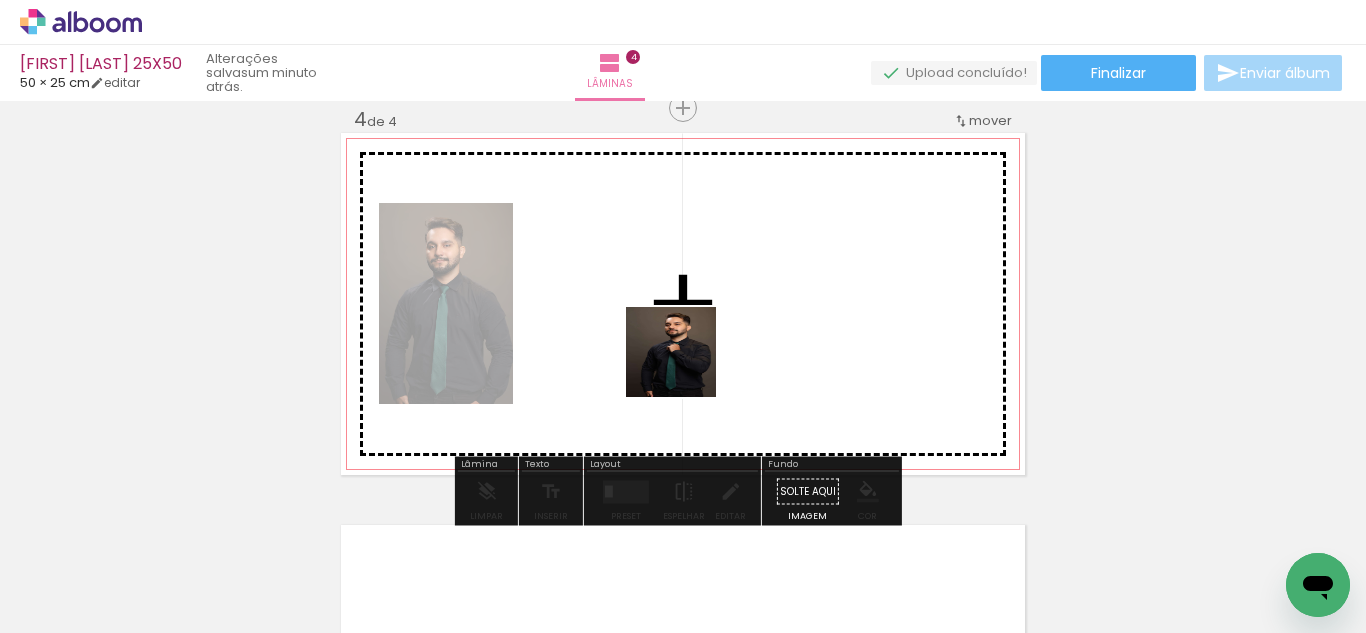 drag, startPoint x: 686, startPoint y: 367, endPoint x: 698, endPoint y: 502, distance: 135.53229 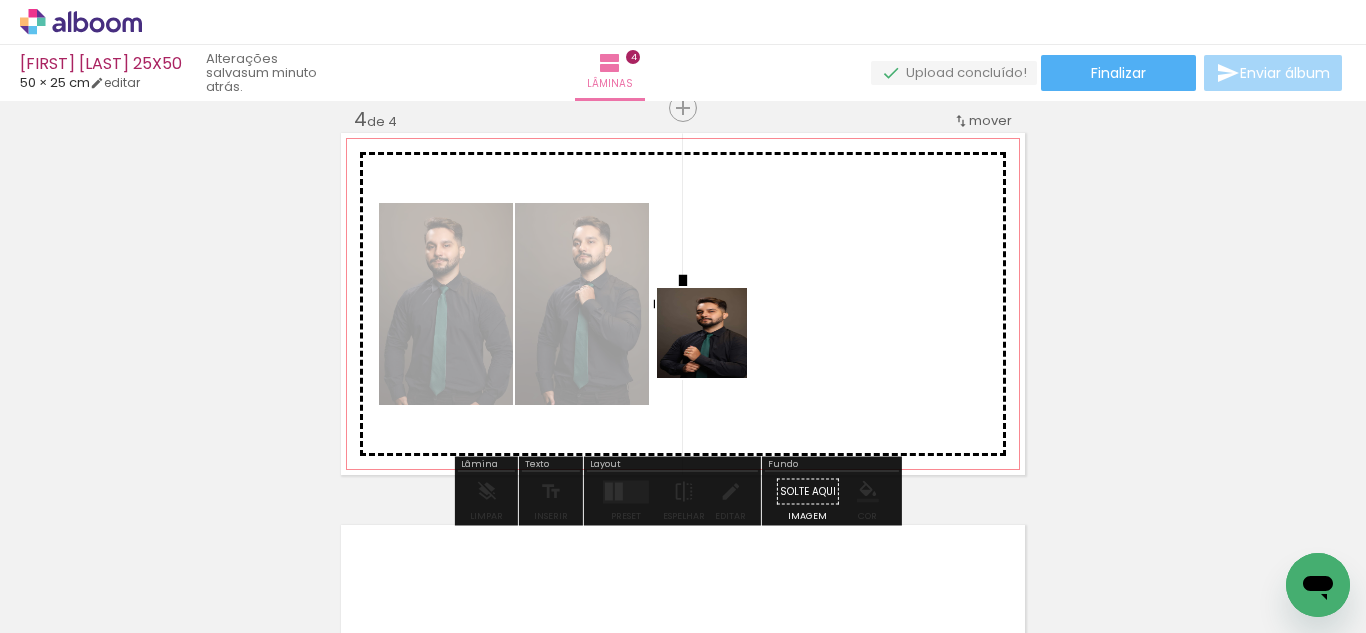 drag, startPoint x: 740, startPoint y: 500, endPoint x: 688, endPoint y: 429, distance: 88.005684 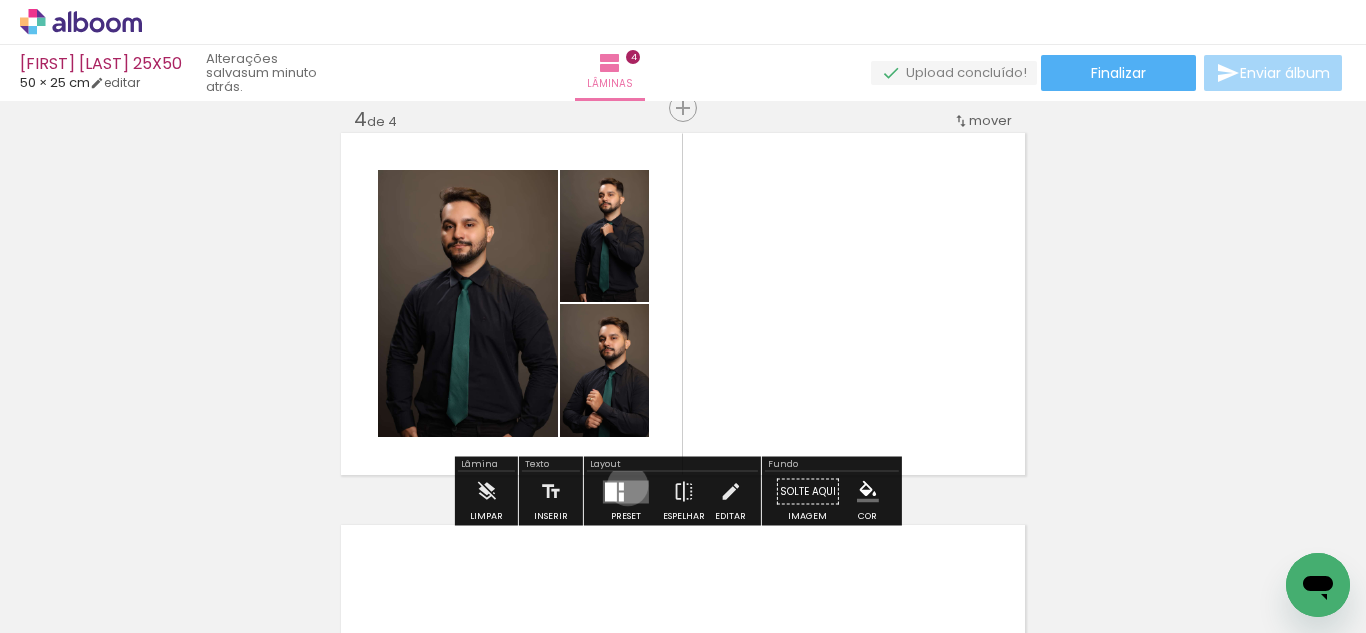 click at bounding box center [626, 491] 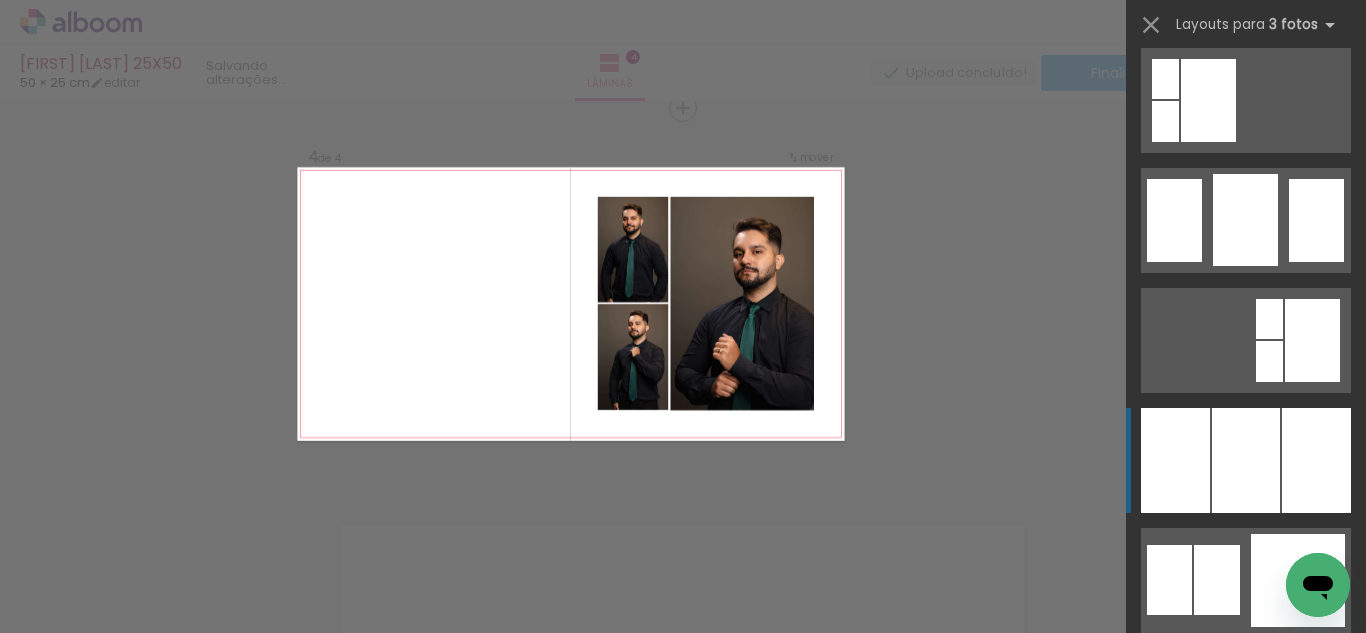 scroll, scrollTop: 1576, scrollLeft: 0, axis: vertical 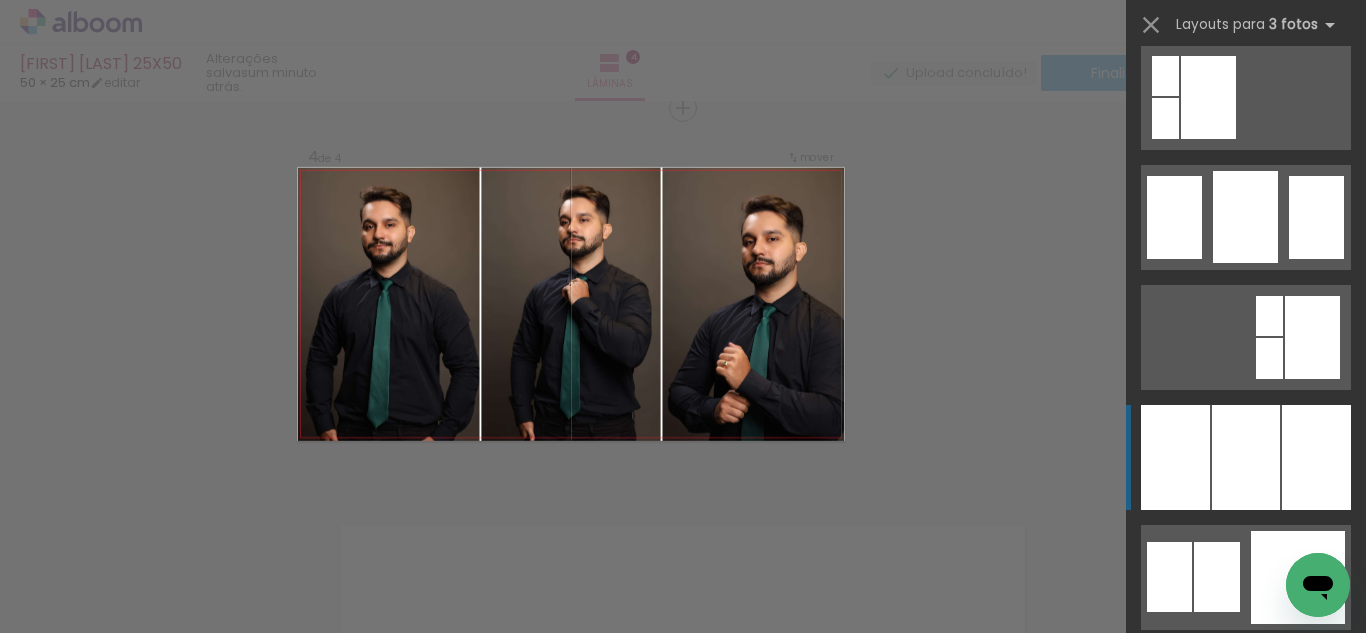 click at bounding box center (1246, 457) 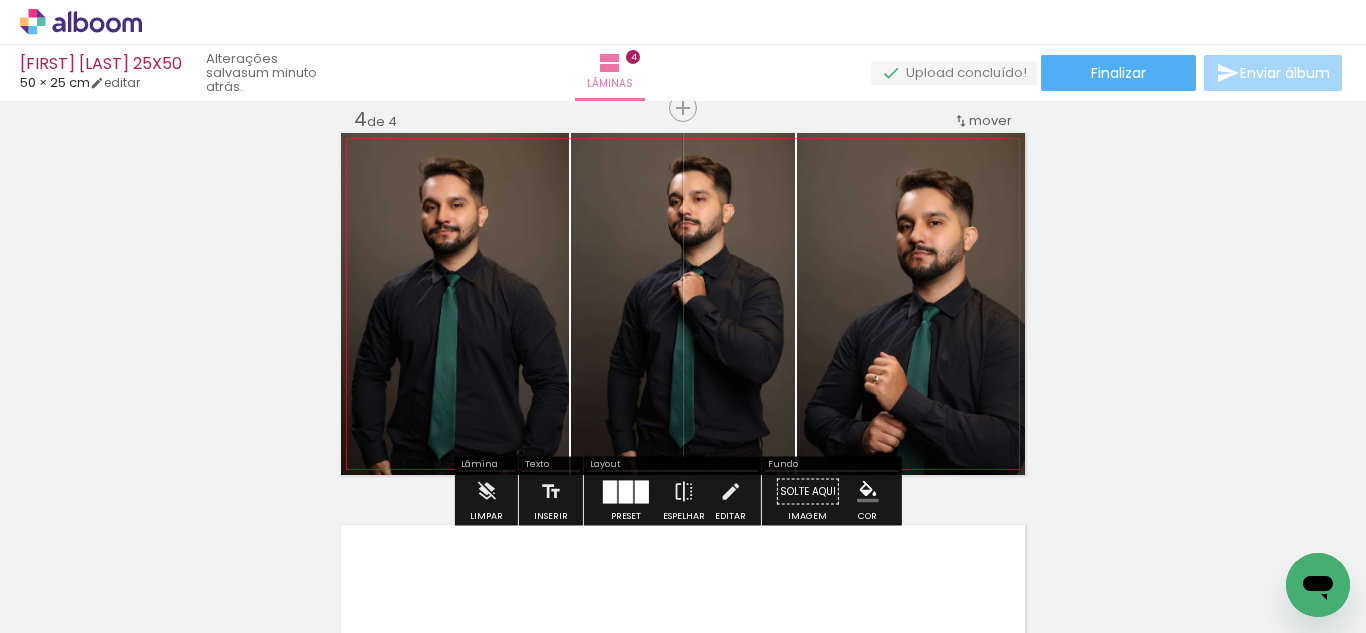 click 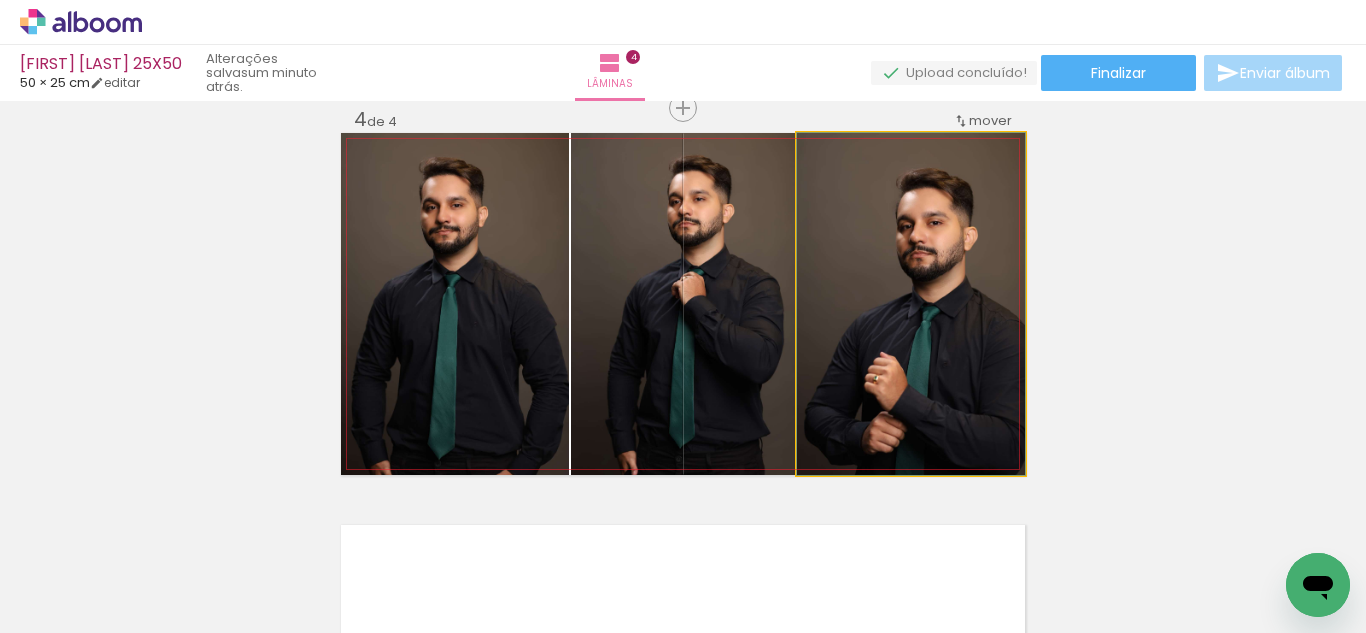 drag, startPoint x: 946, startPoint y: 303, endPoint x: 689, endPoint y: 309, distance: 257.07004 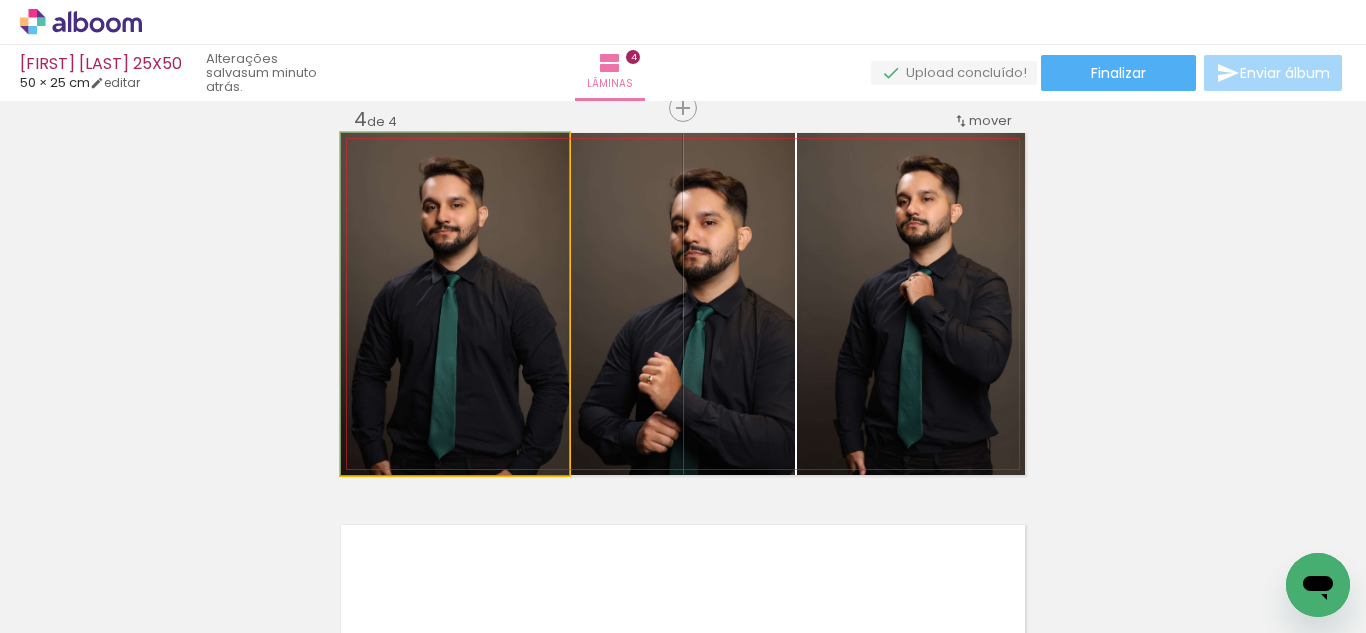 drag, startPoint x: 505, startPoint y: 290, endPoint x: 669, endPoint y: 292, distance: 164.01219 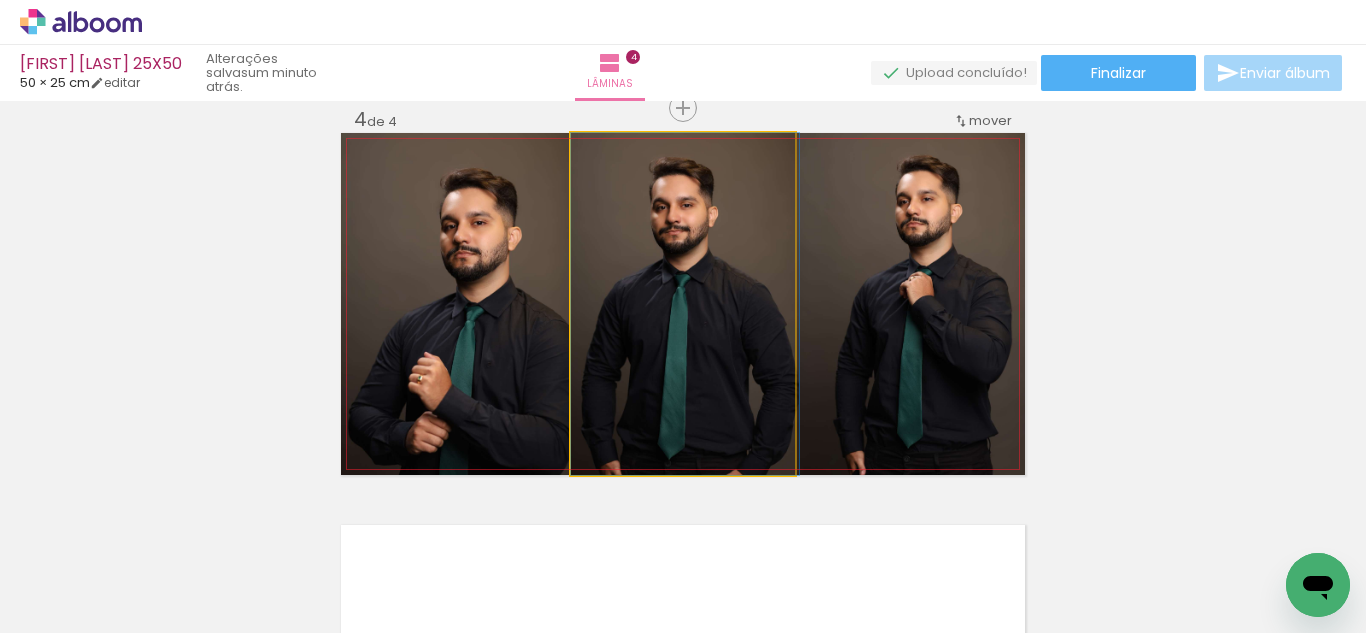 drag, startPoint x: 663, startPoint y: 306, endPoint x: 689, endPoint y: 304, distance: 26.076809 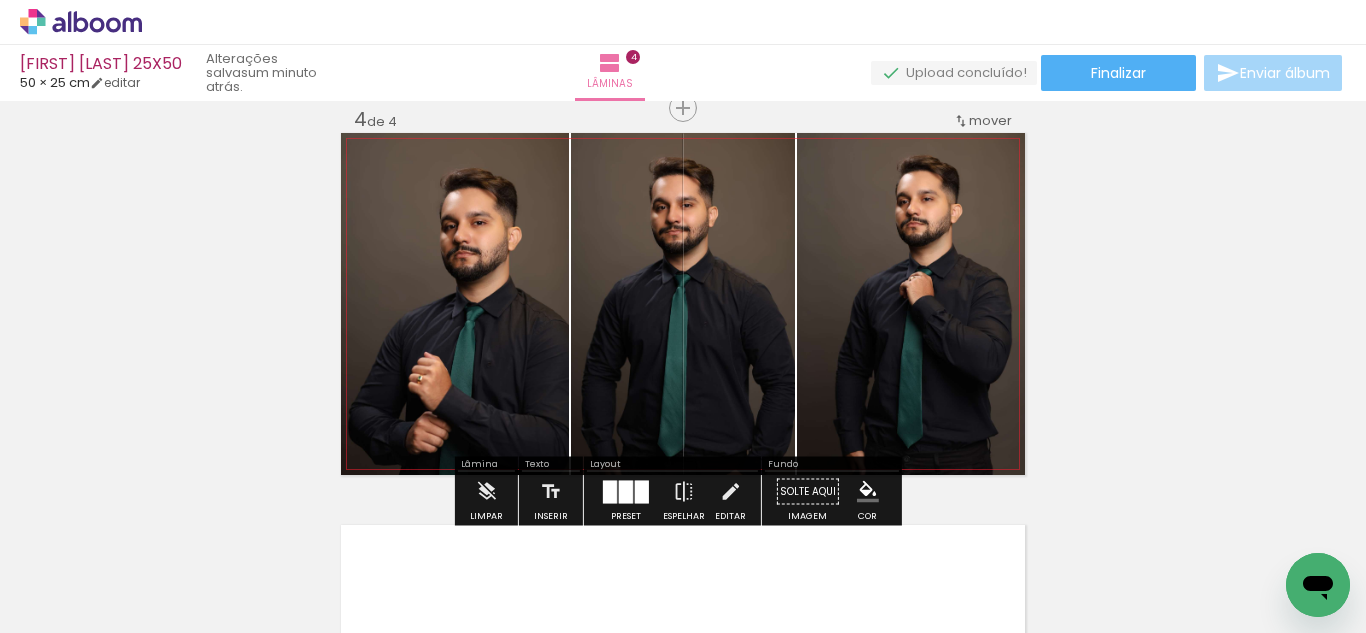drag, startPoint x: 475, startPoint y: 267, endPoint x: 682, endPoint y: 286, distance: 207.87015 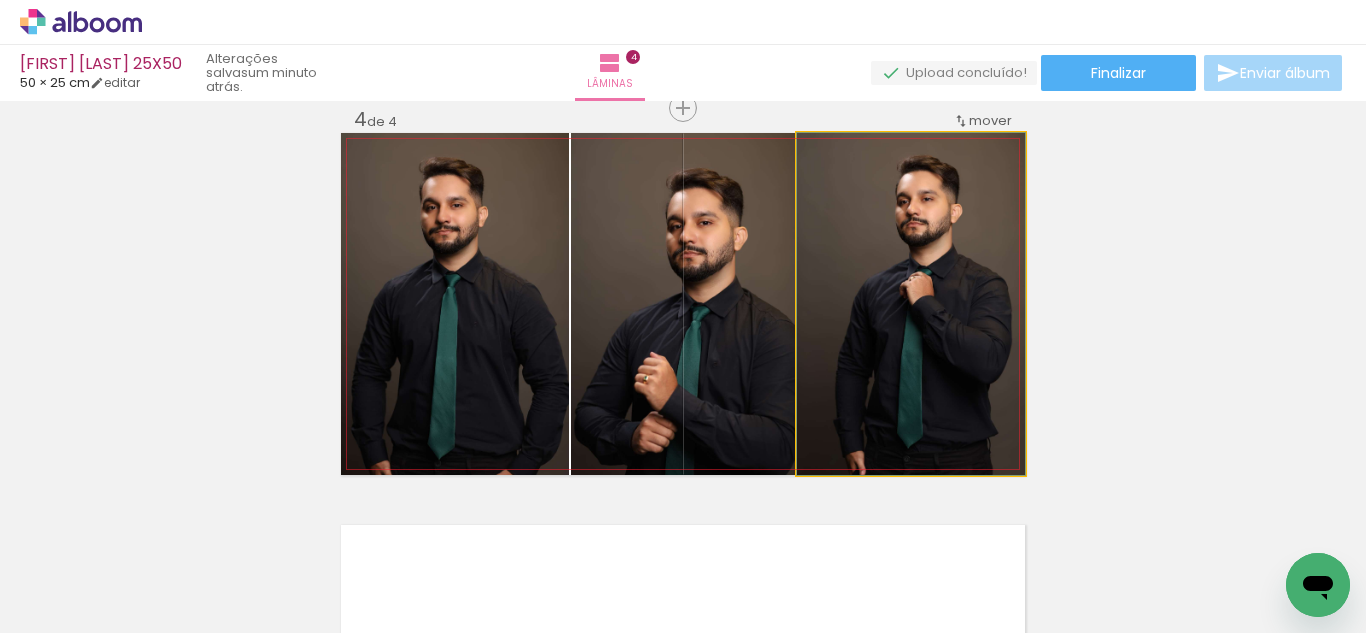 drag, startPoint x: 942, startPoint y: 296, endPoint x: 500, endPoint y: 262, distance: 443.30576 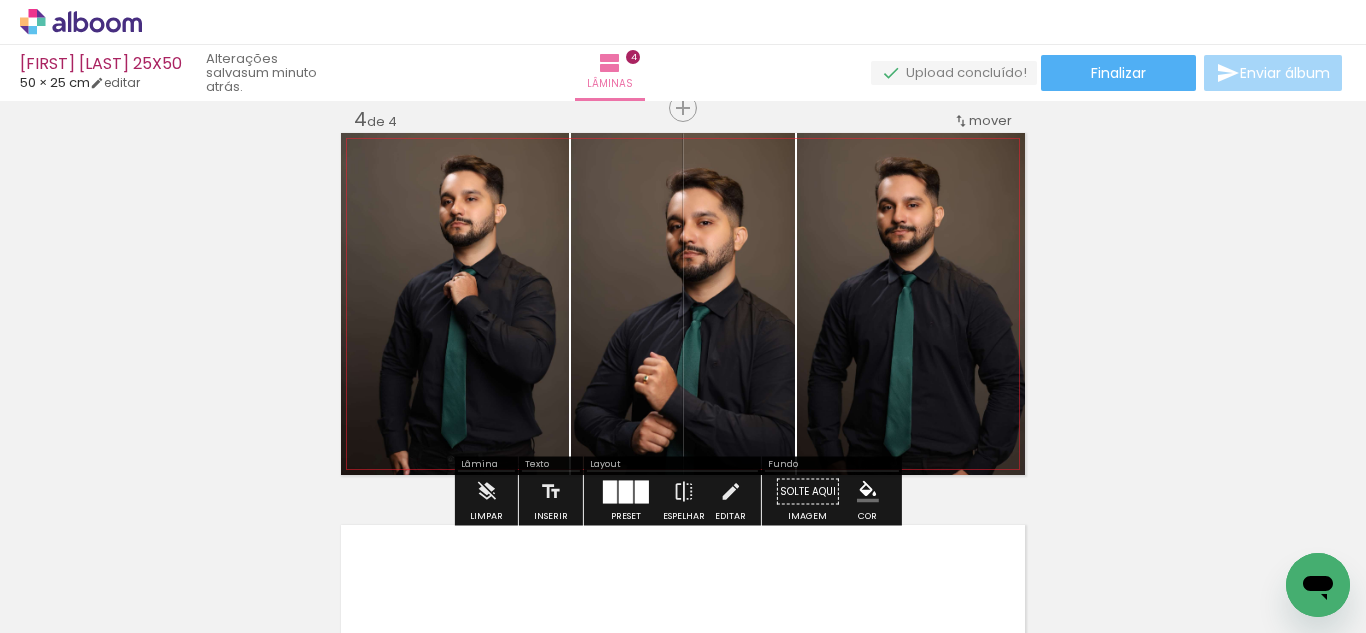 drag, startPoint x: 457, startPoint y: 257, endPoint x: 686, endPoint y: 265, distance: 229.1397 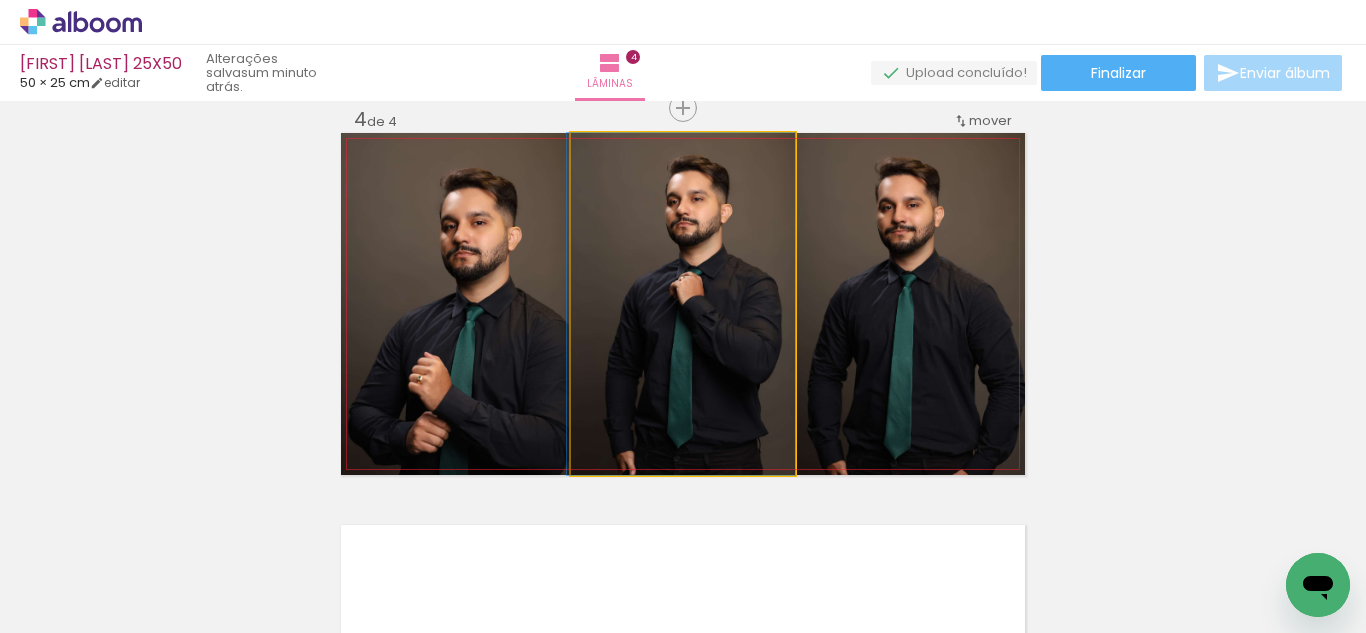 drag, startPoint x: 708, startPoint y: 286, endPoint x: 635, endPoint y: 276, distance: 73.68175 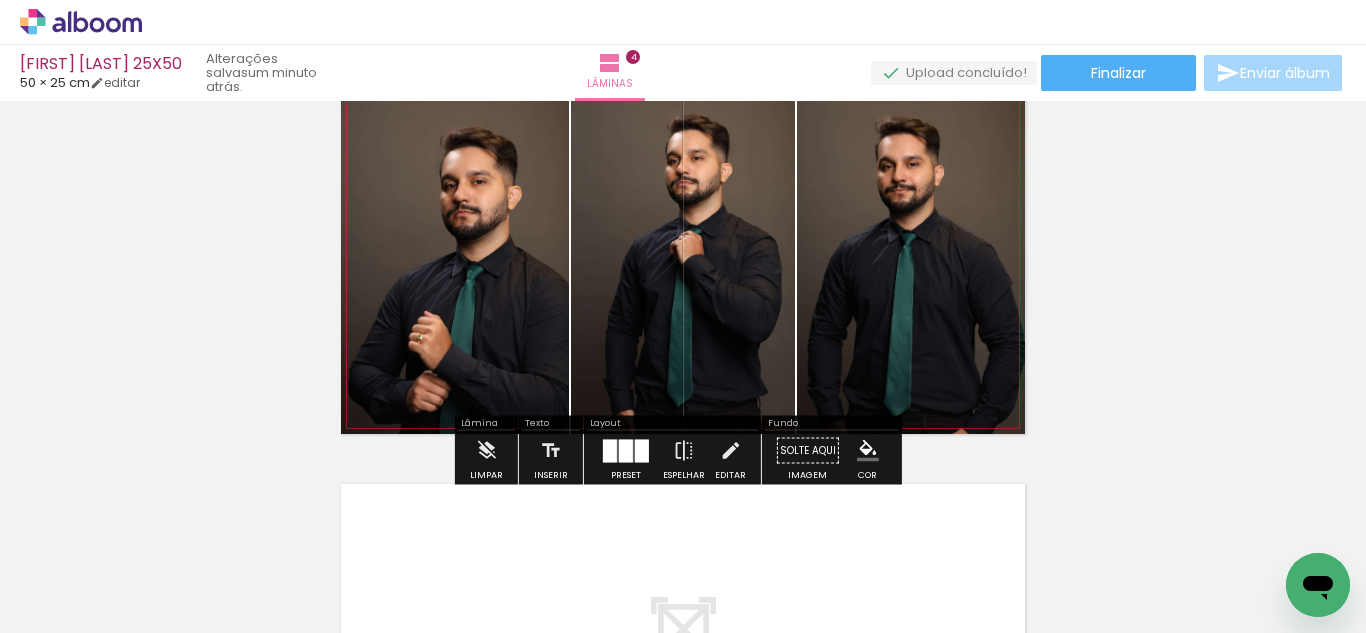 scroll, scrollTop: 1245, scrollLeft: 0, axis: vertical 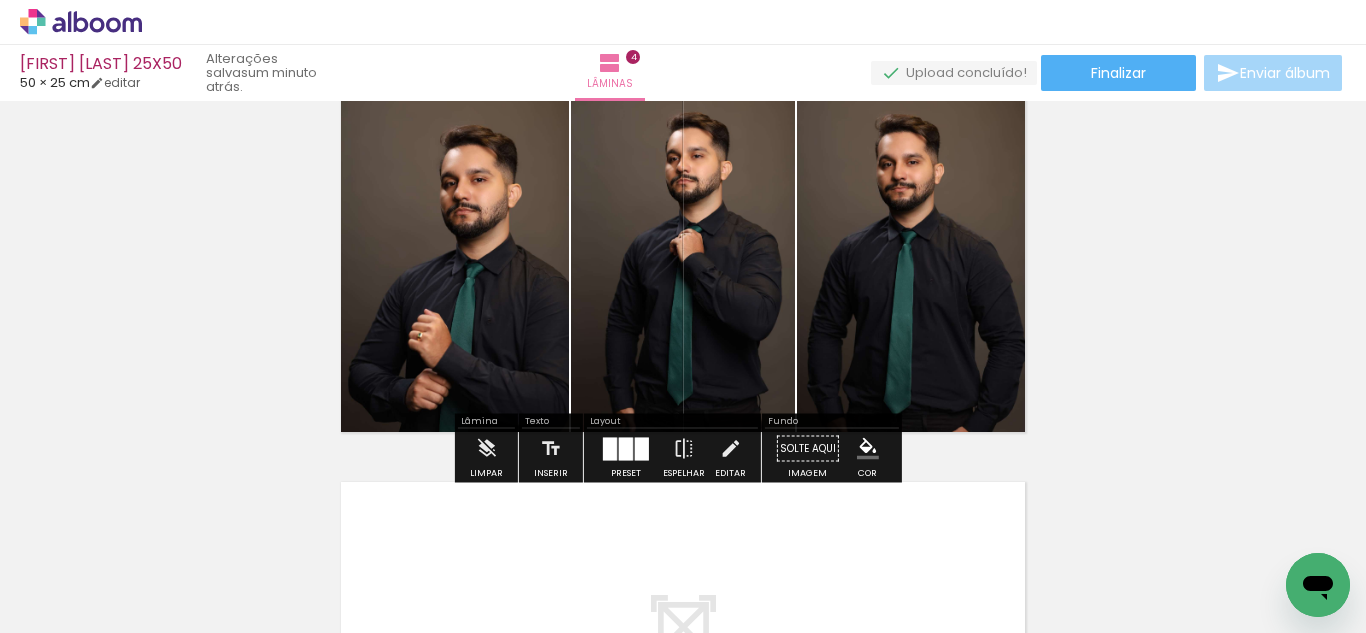drag, startPoint x: 532, startPoint y: 543, endPoint x: 534, endPoint y: 533, distance: 10.198039 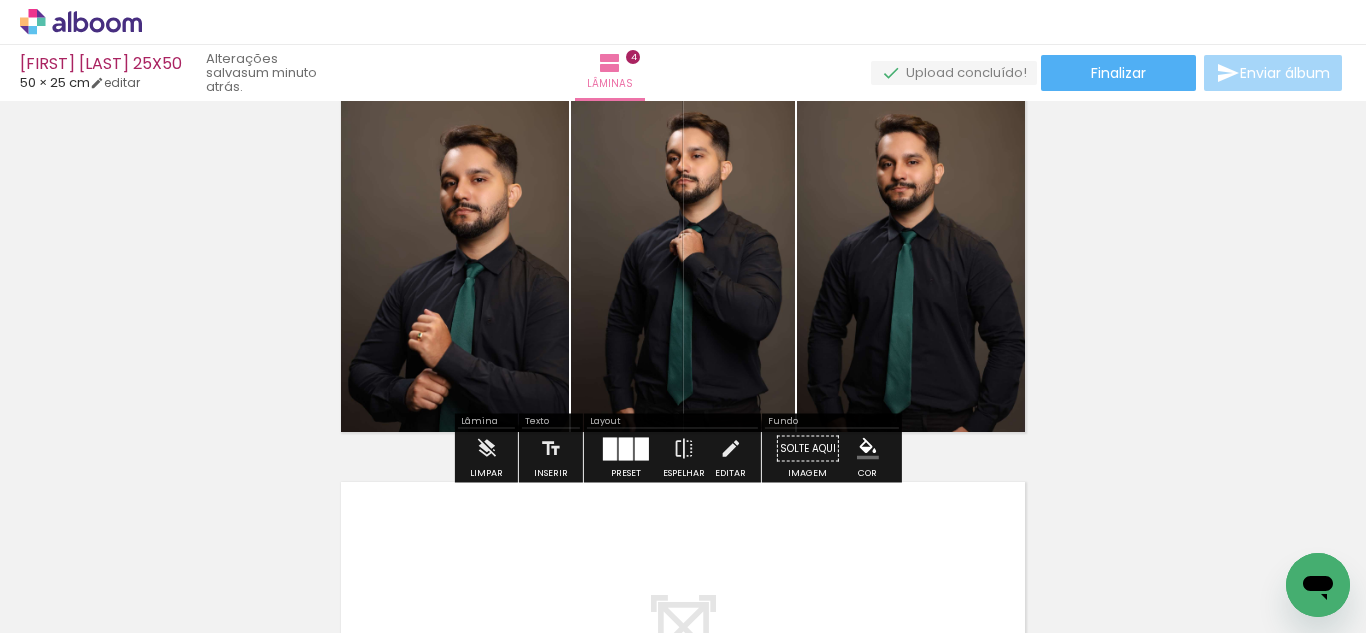 drag, startPoint x: 584, startPoint y: 465, endPoint x: 680, endPoint y: 309, distance: 183.17204 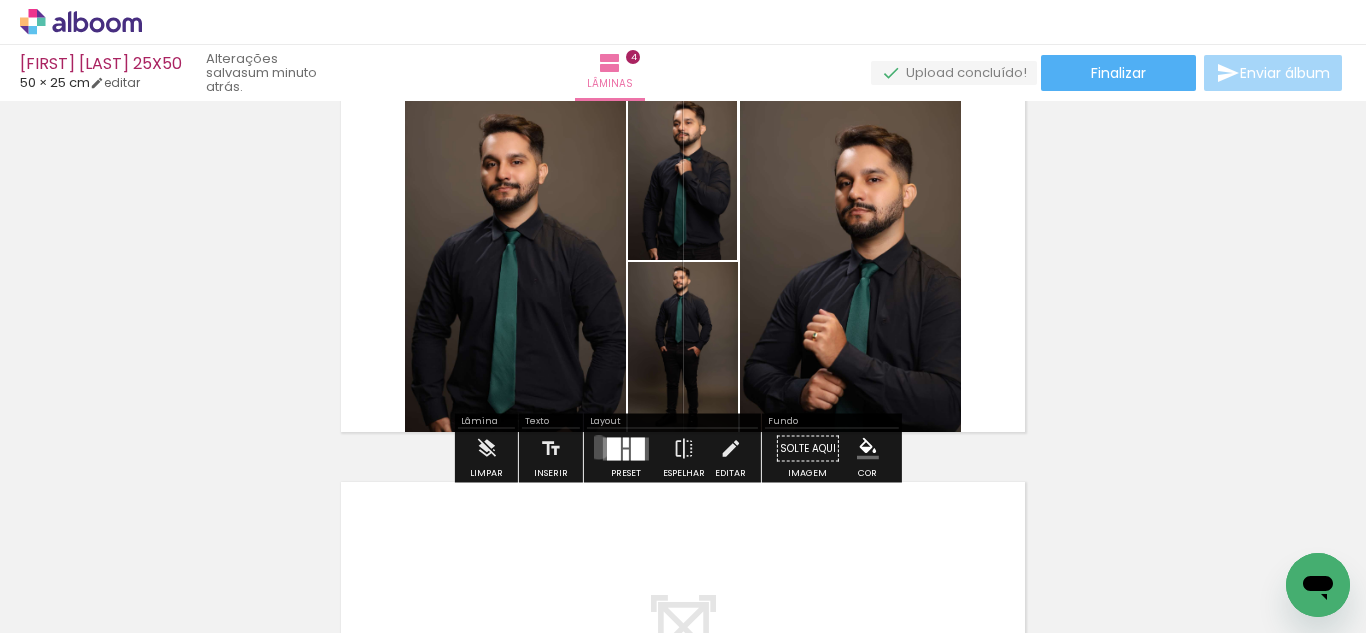 click at bounding box center [626, 449] 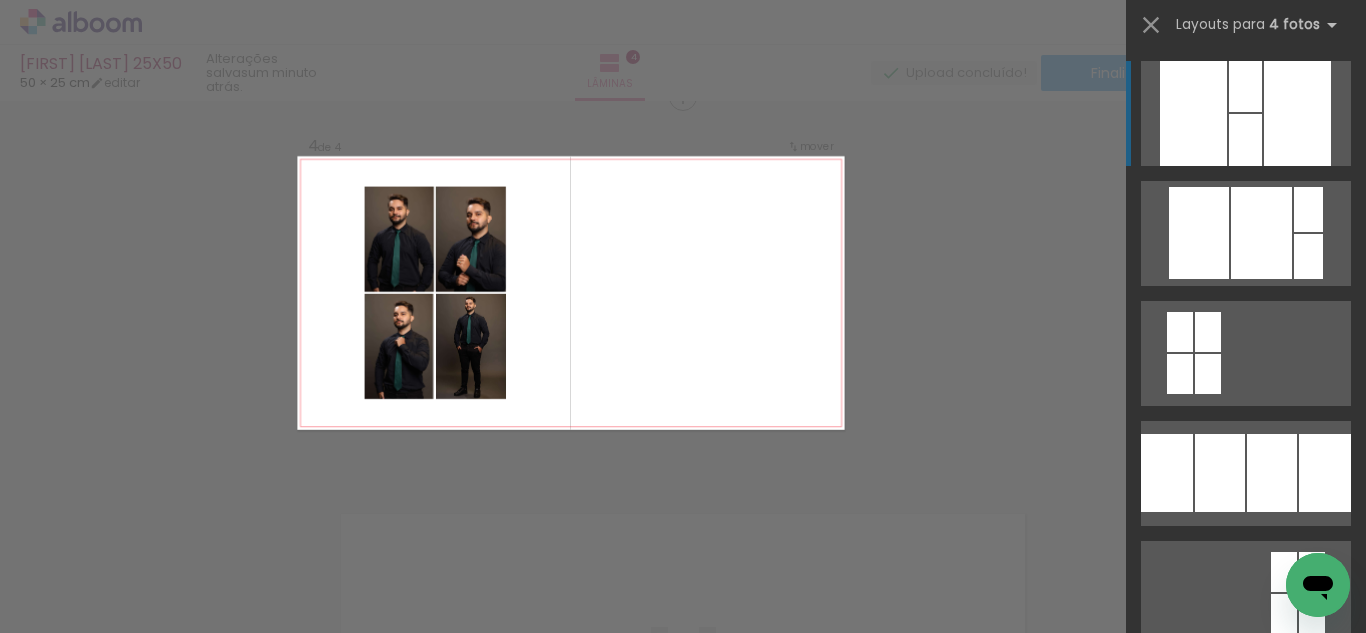 scroll, scrollTop: 1202, scrollLeft: 0, axis: vertical 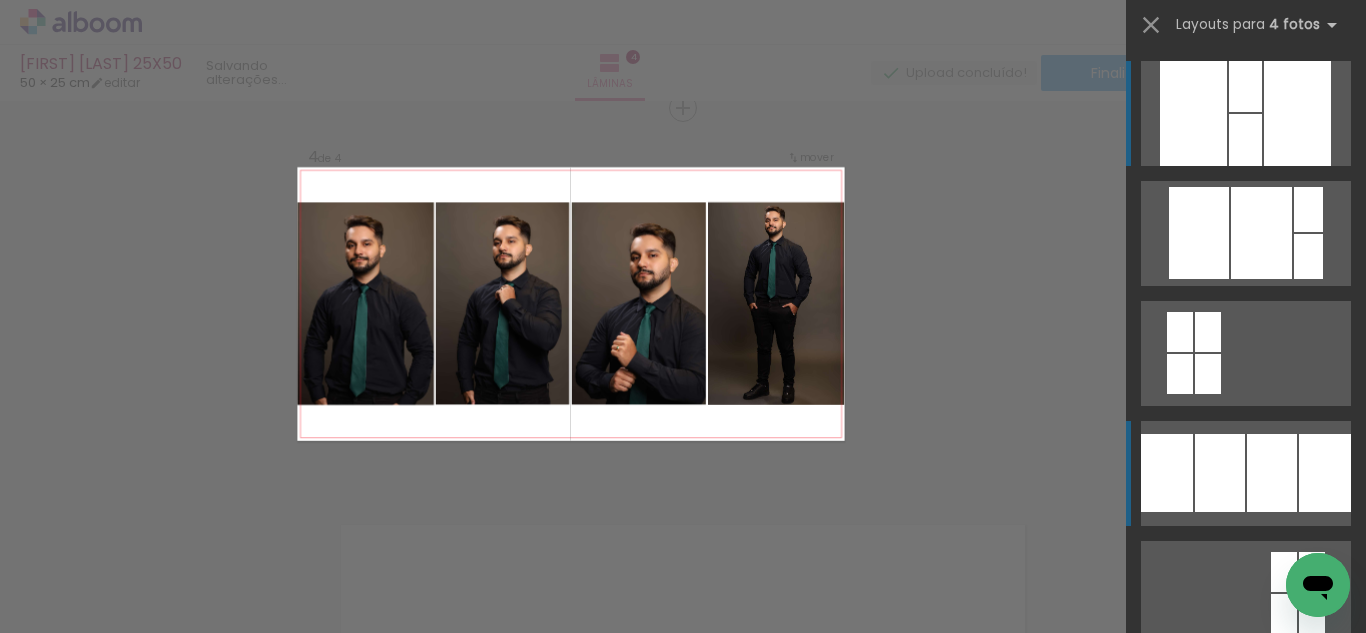 click at bounding box center (1261, 233) 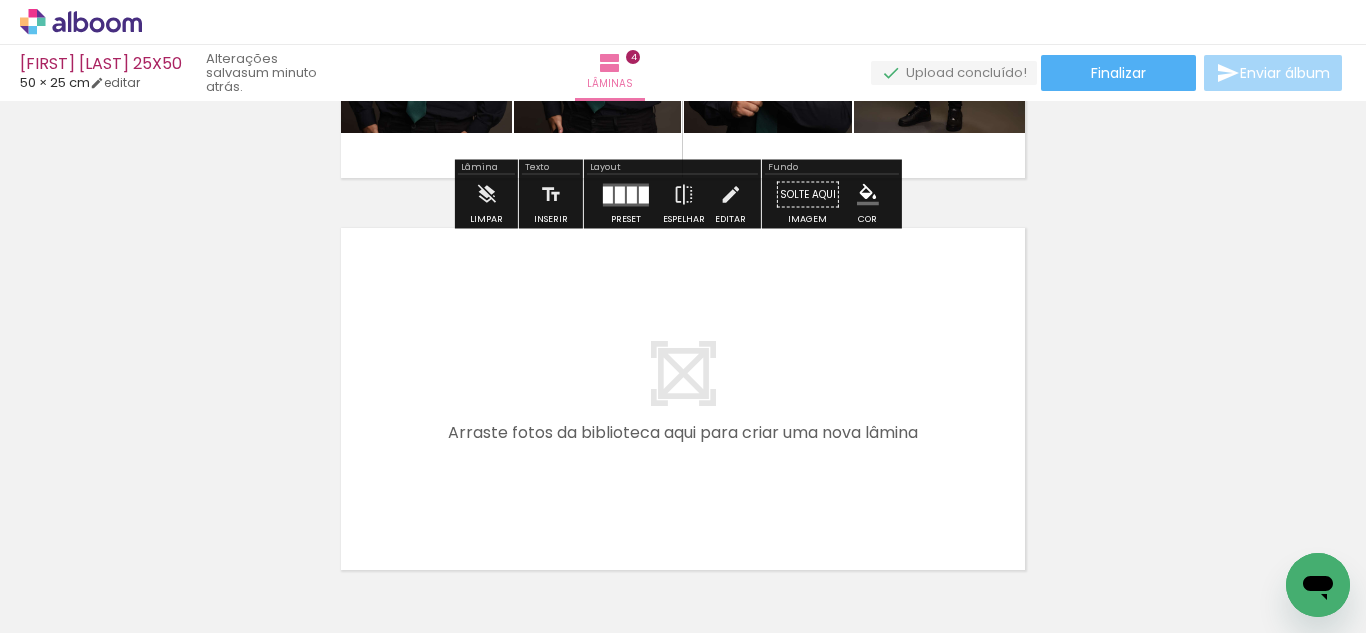 scroll, scrollTop: 1500, scrollLeft: 0, axis: vertical 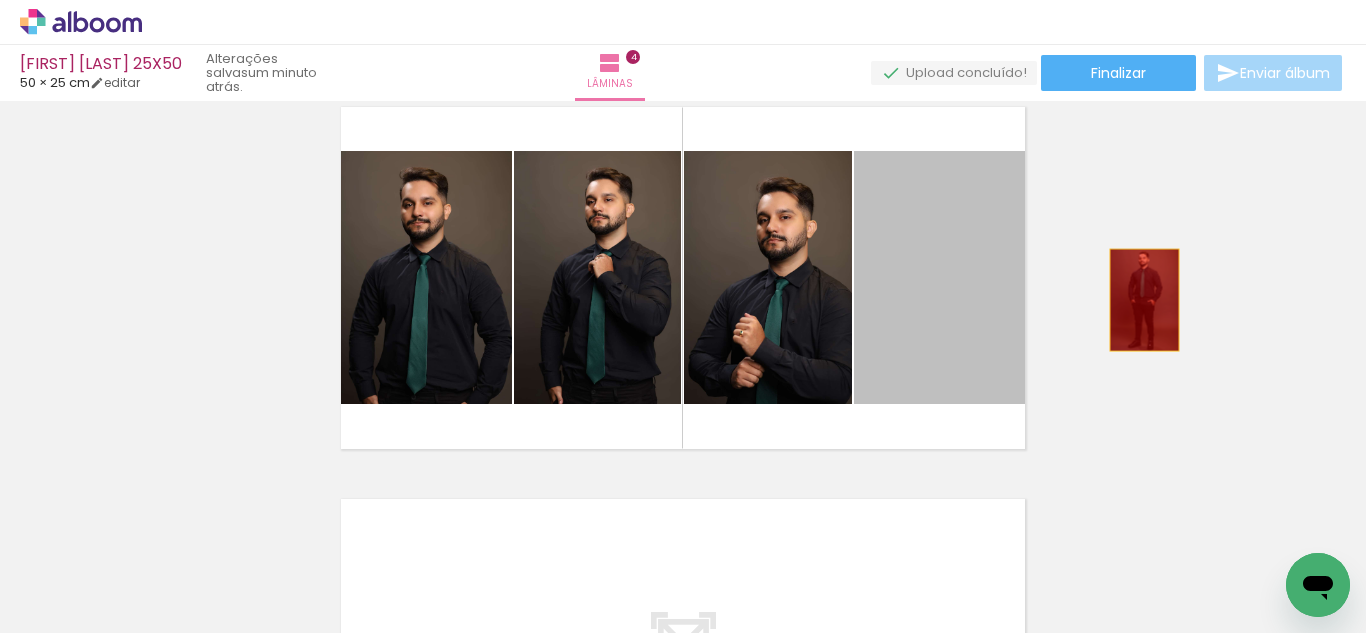 drag, startPoint x: 927, startPoint y: 300, endPoint x: 1112, endPoint y: 326, distance: 186.8181 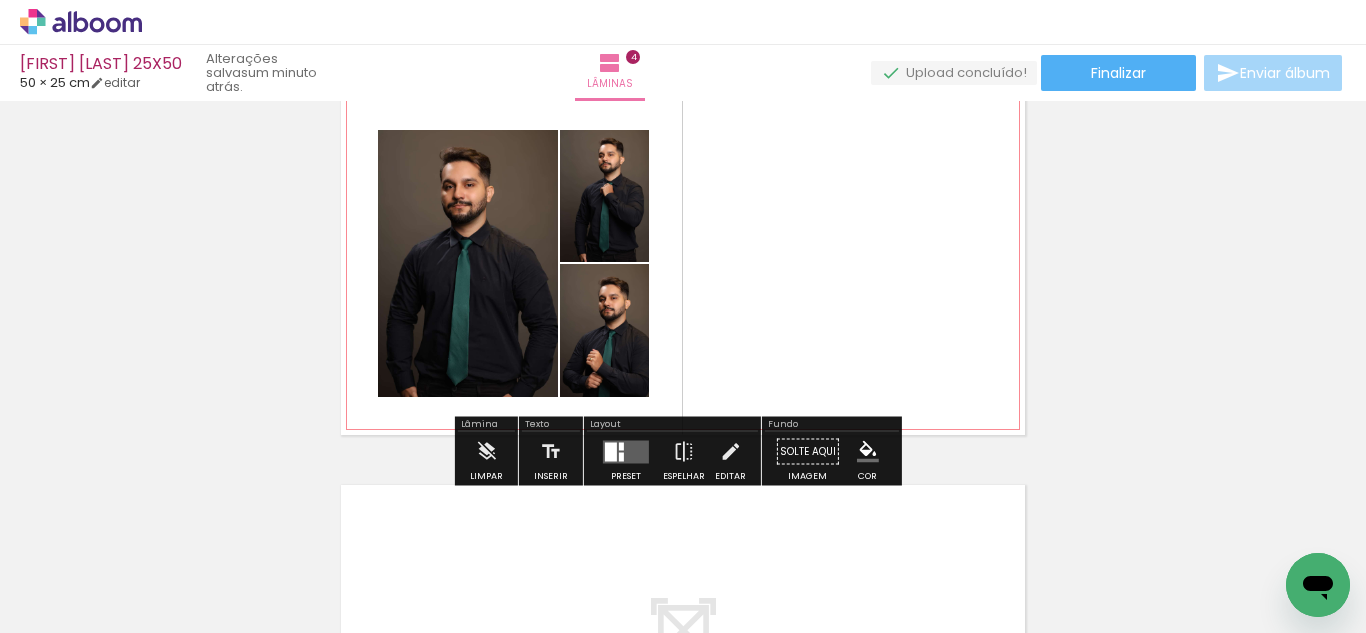 scroll, scrollTop: 1247, scrollLeft: 0, axis: vertical 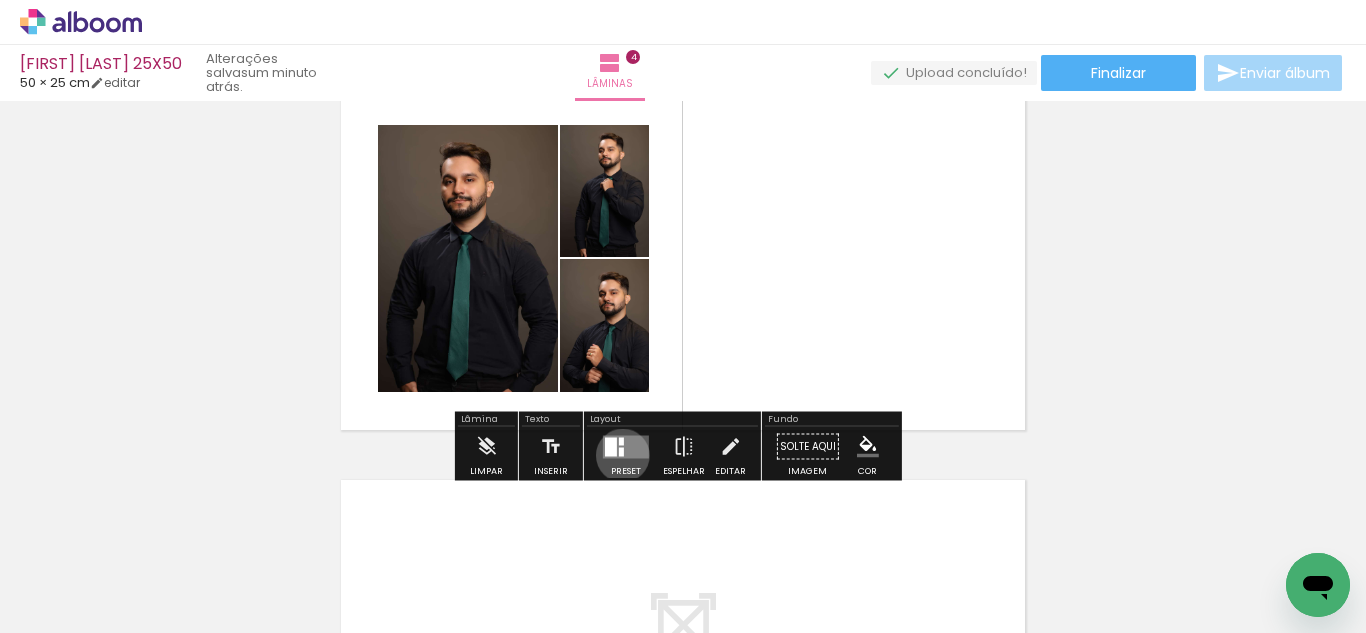 click at bounding box center (621, 451) 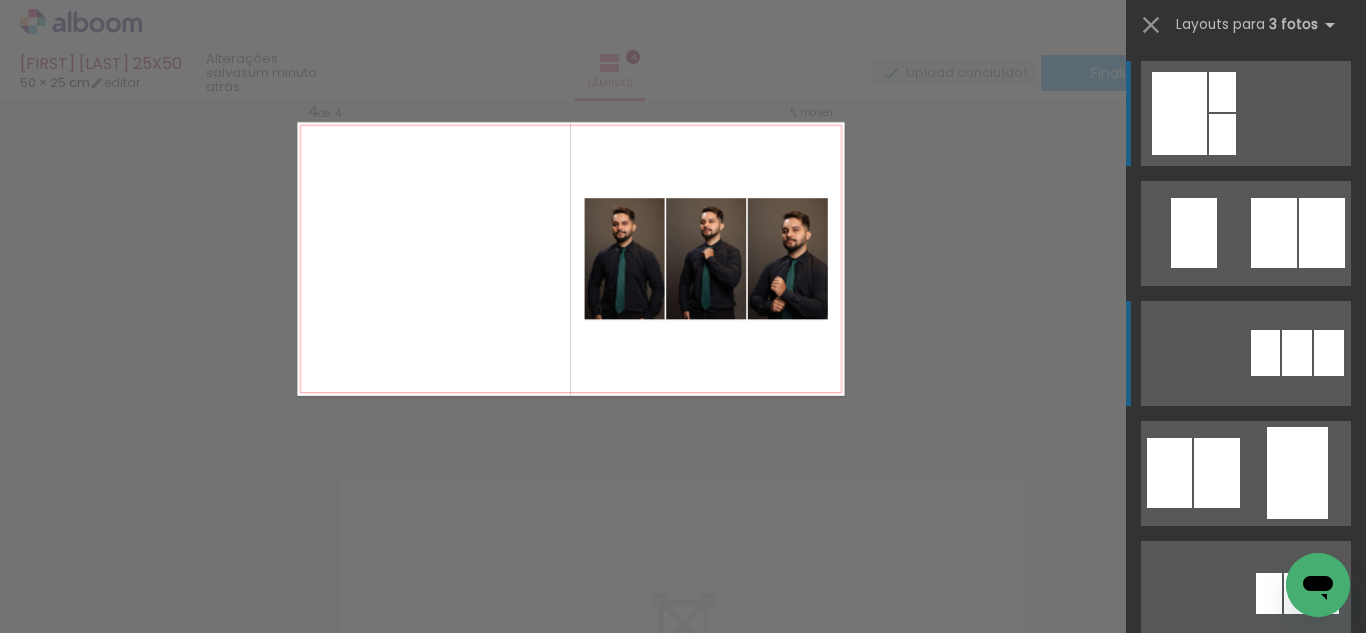 scroll, scrollTop: 1236, scrollLeft: 0, axis: vertical 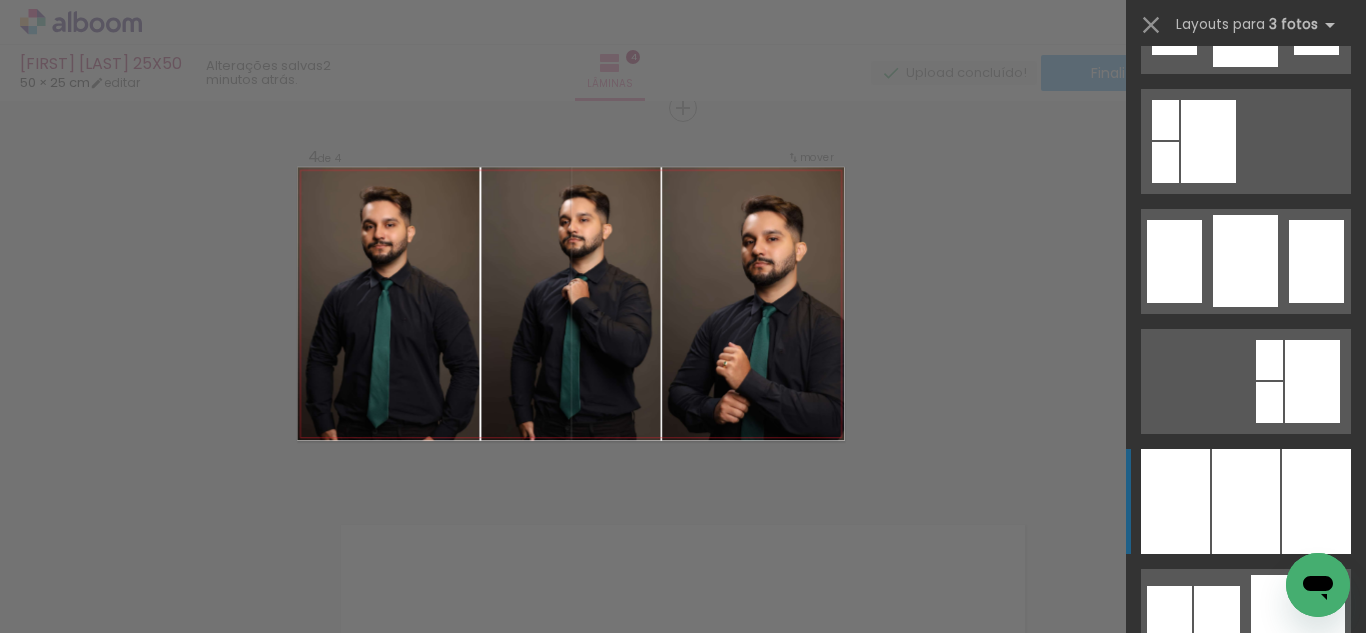 click at bounding box center [1246, 501] 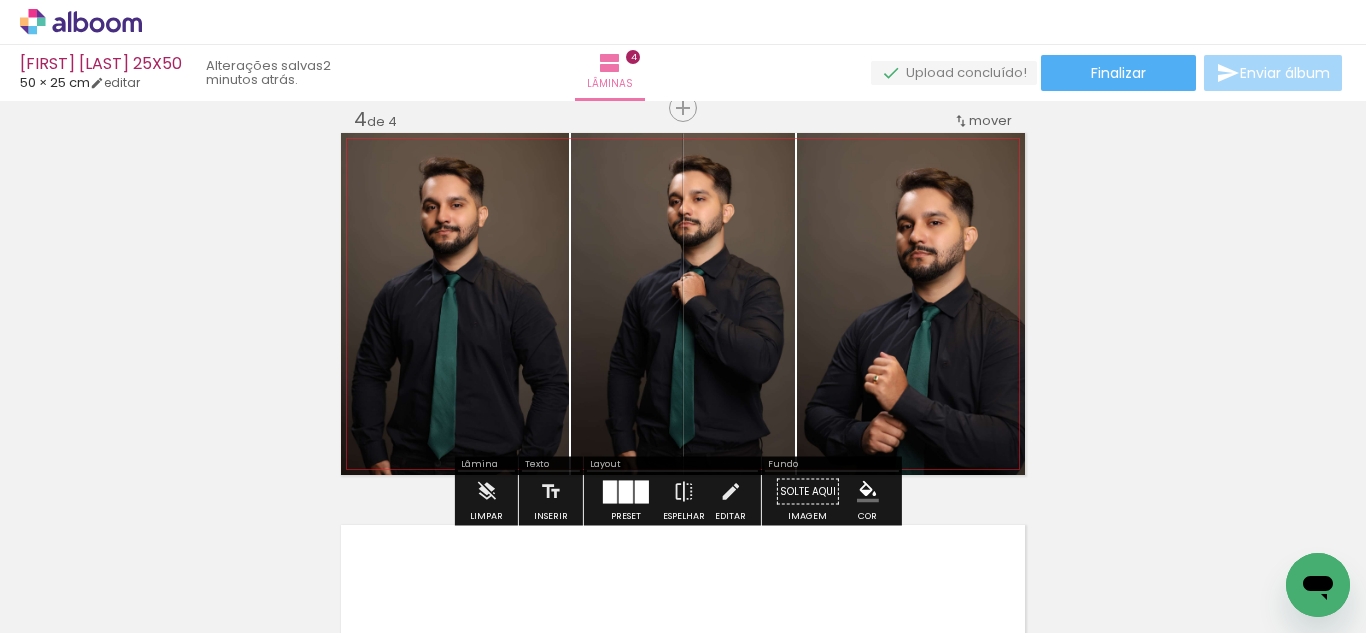 click 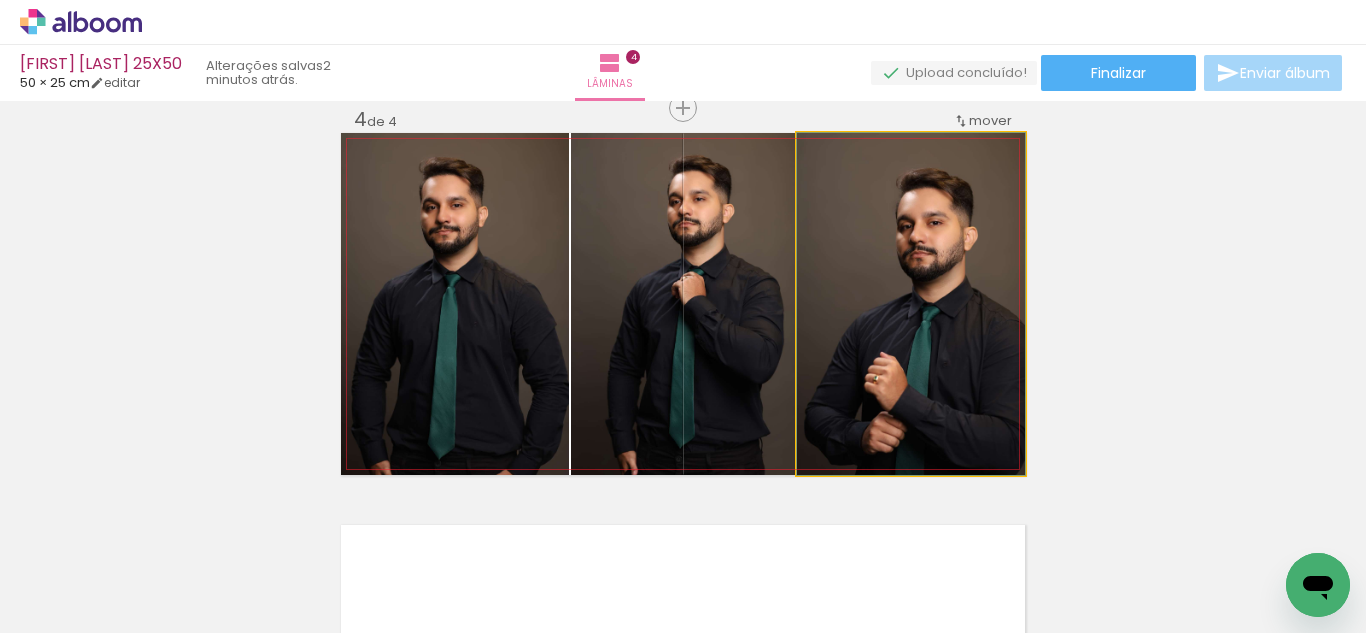 drag, startPoint x: 952, startPoint y: 332, endPoint x: 655, endPoint y: 332, distance: 297 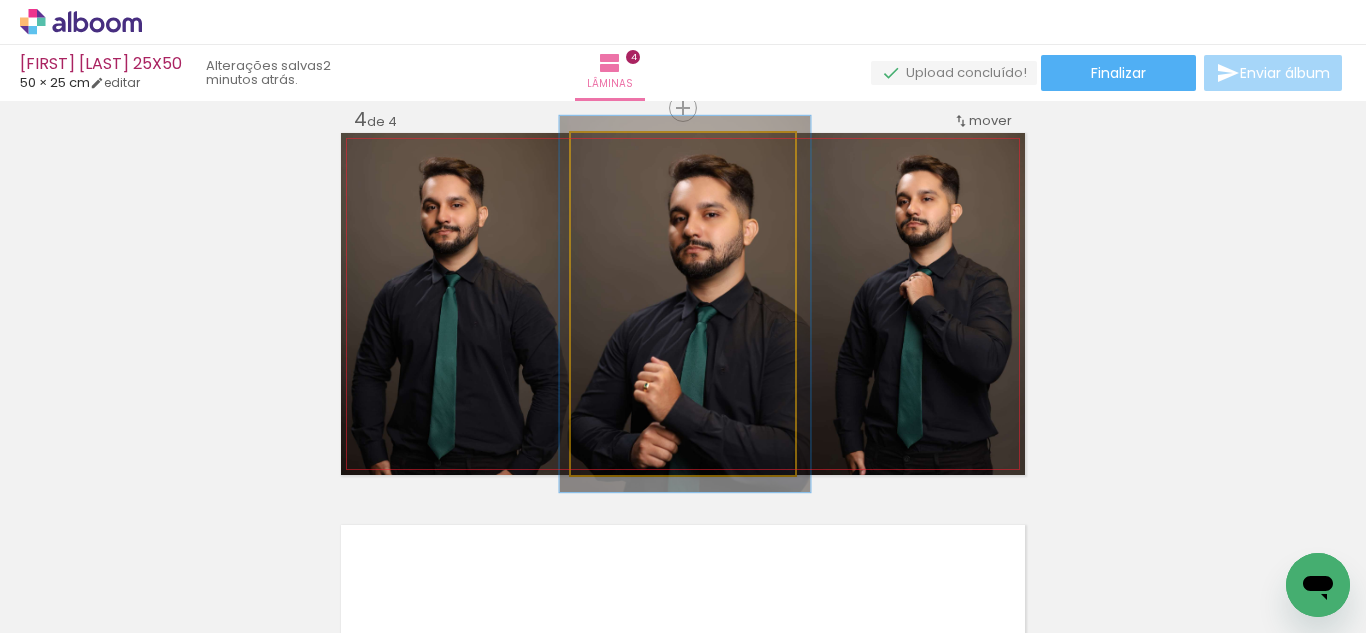 click at bounding box center (625, 154) 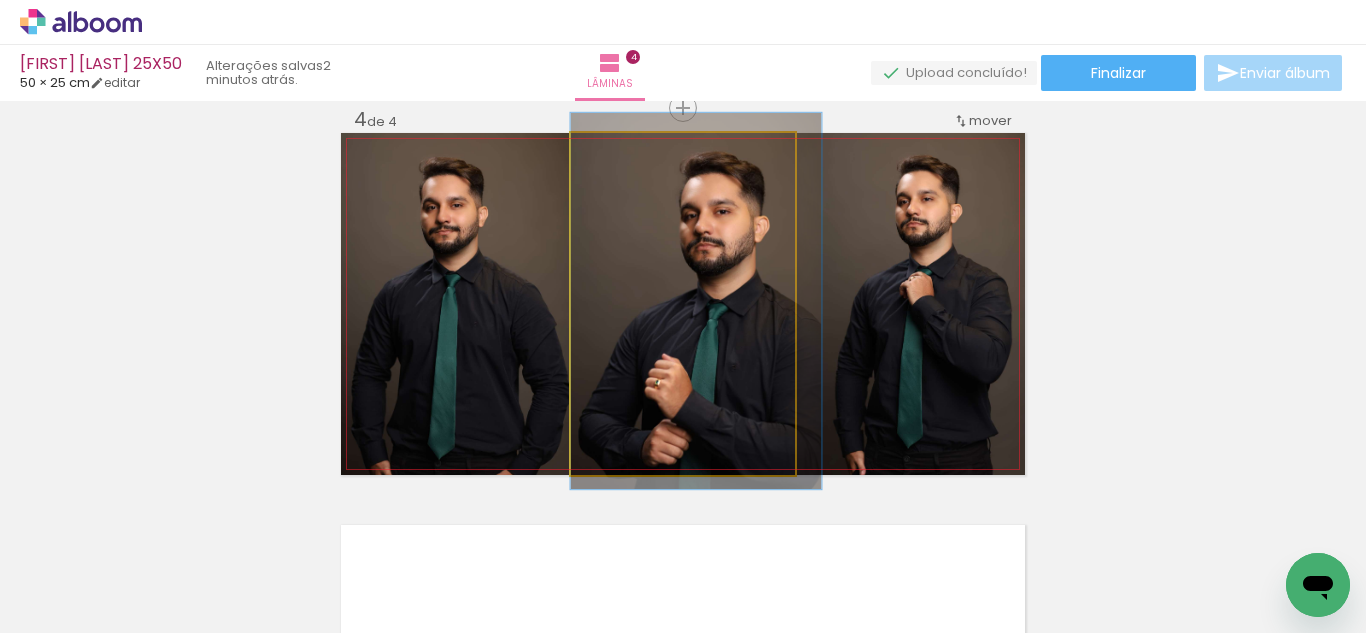 drag, startPoint x: 685, startPoint y: 292, endPoint x: 697, endPoint y: 286, distance: 13.416408 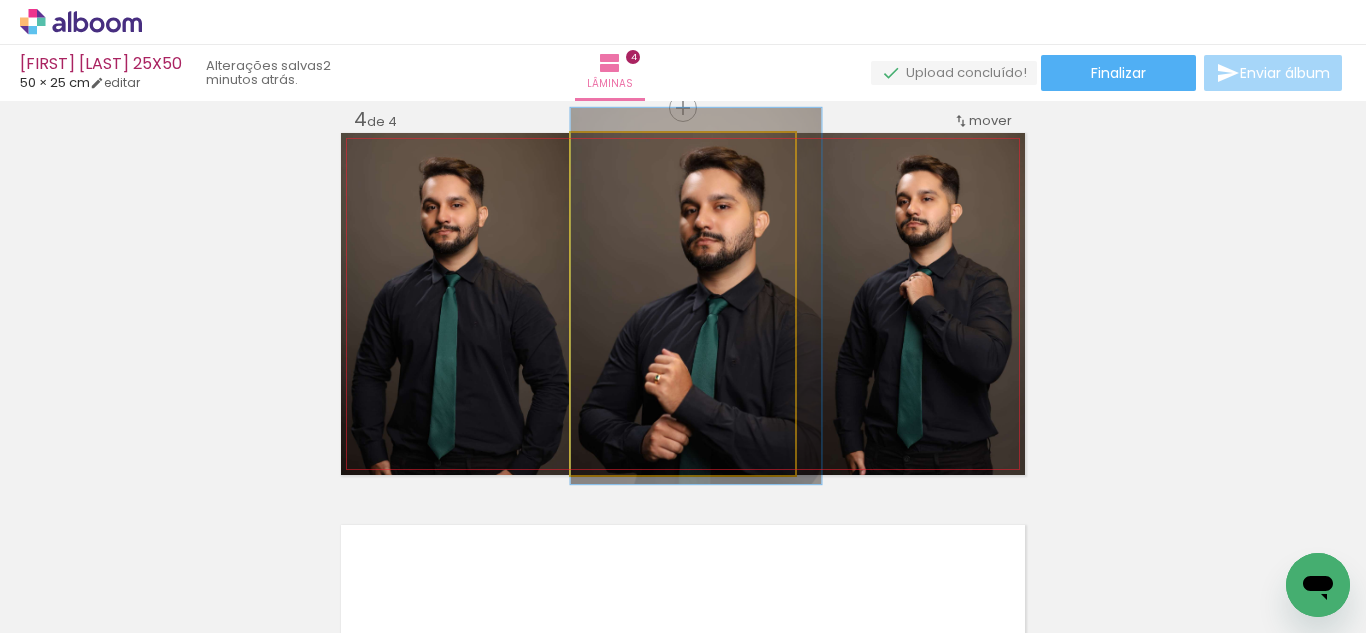 drag, startPoint x: 684, startPoint y: 289, endPoint x: 708, endPoint y: 284, distance: 24.5153 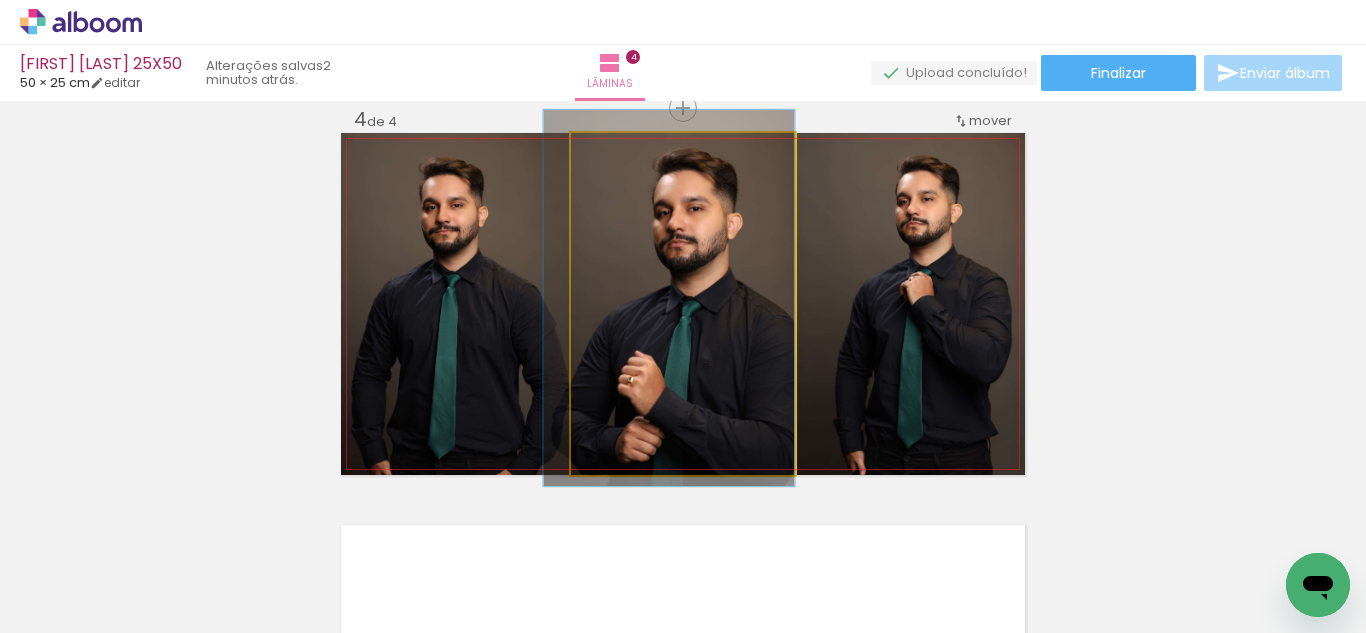 drag, startPoint x: 689, startPoint y: 286, endPoint x: 617, endPoint y: 288, distance: 72.02777 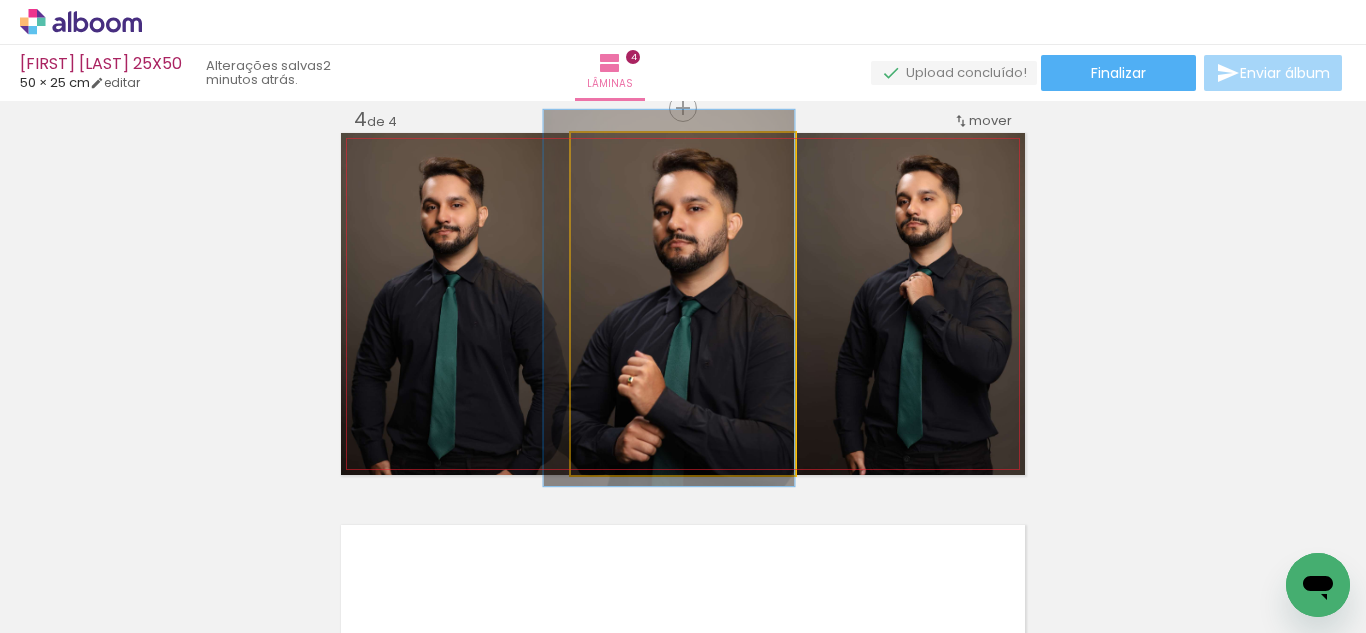 click 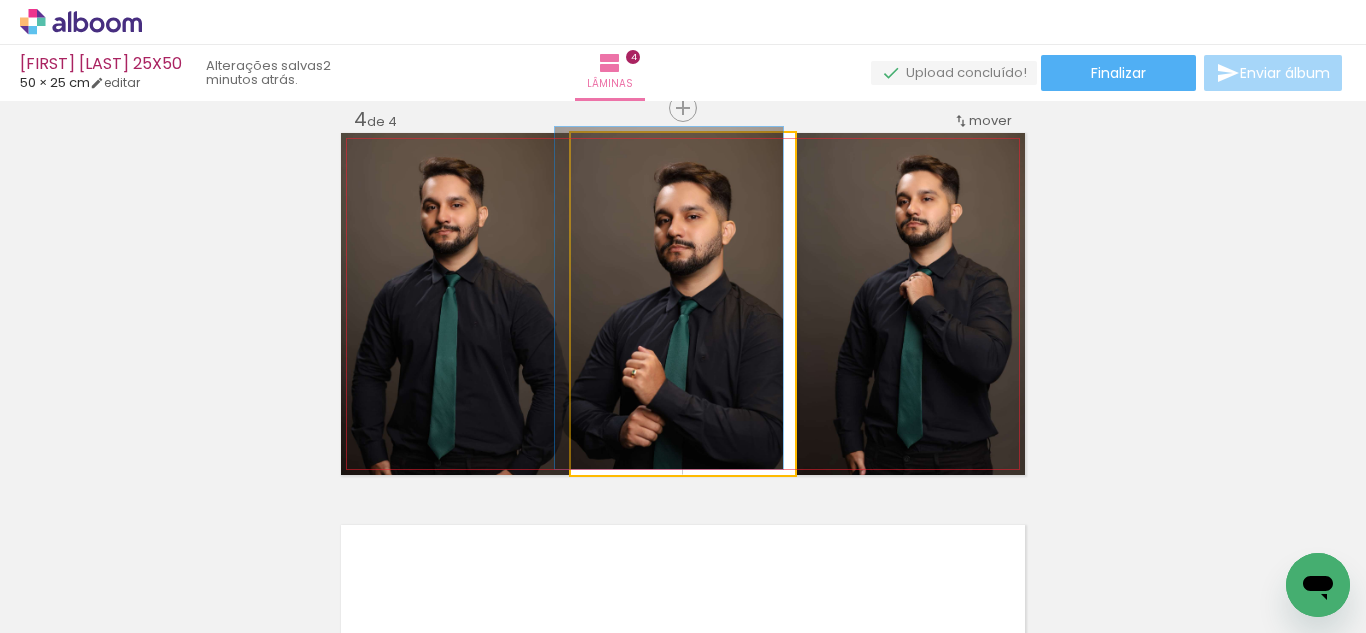 type on "100" 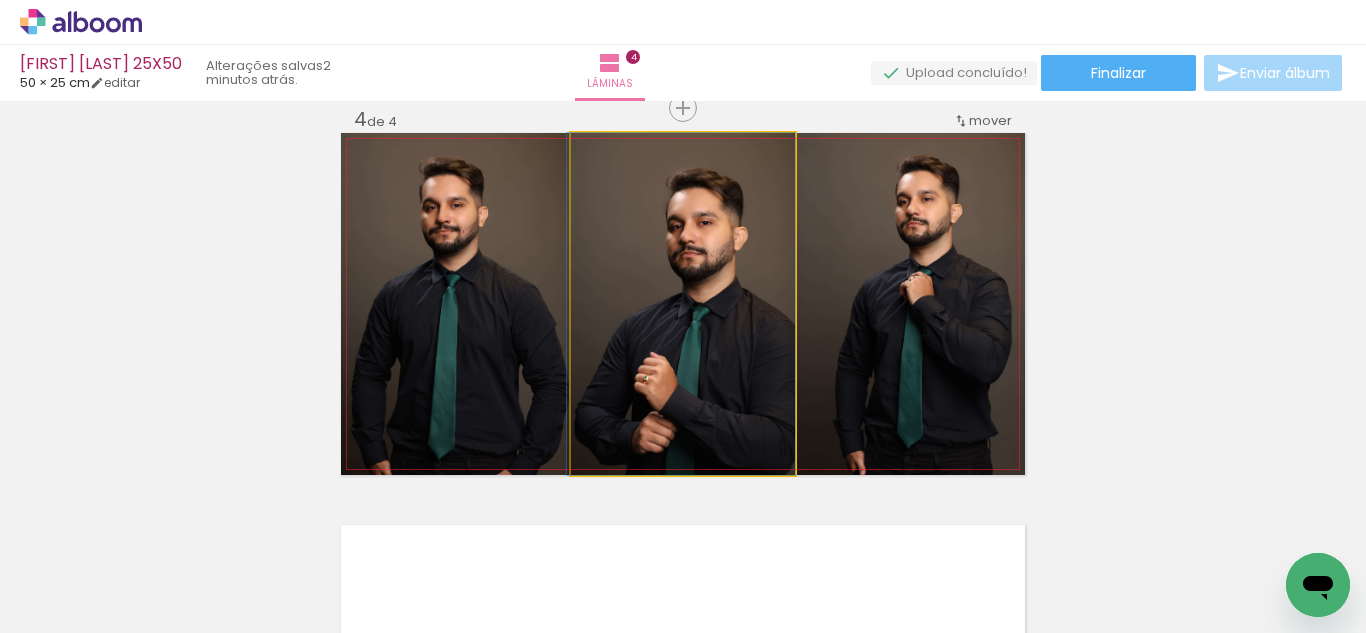 click 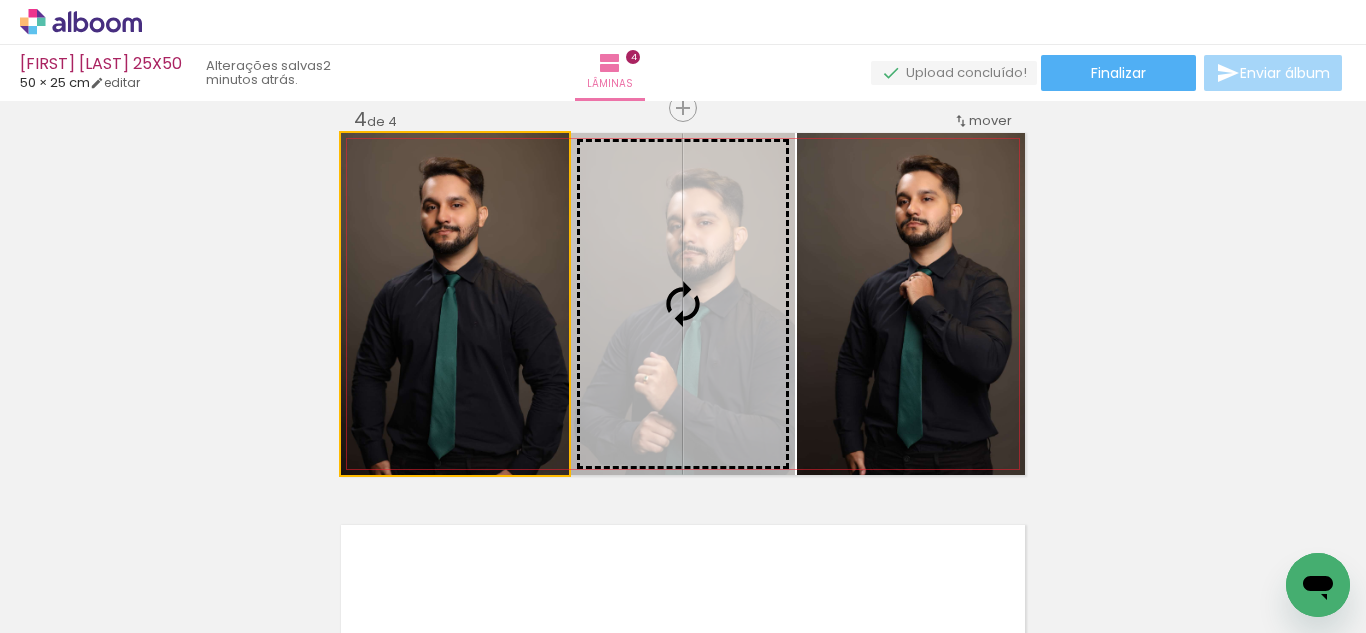 drag, startPoint x: 493, startPoint y: 265, endPoint x: 677, endPoint y: 269, distance: 184.04347 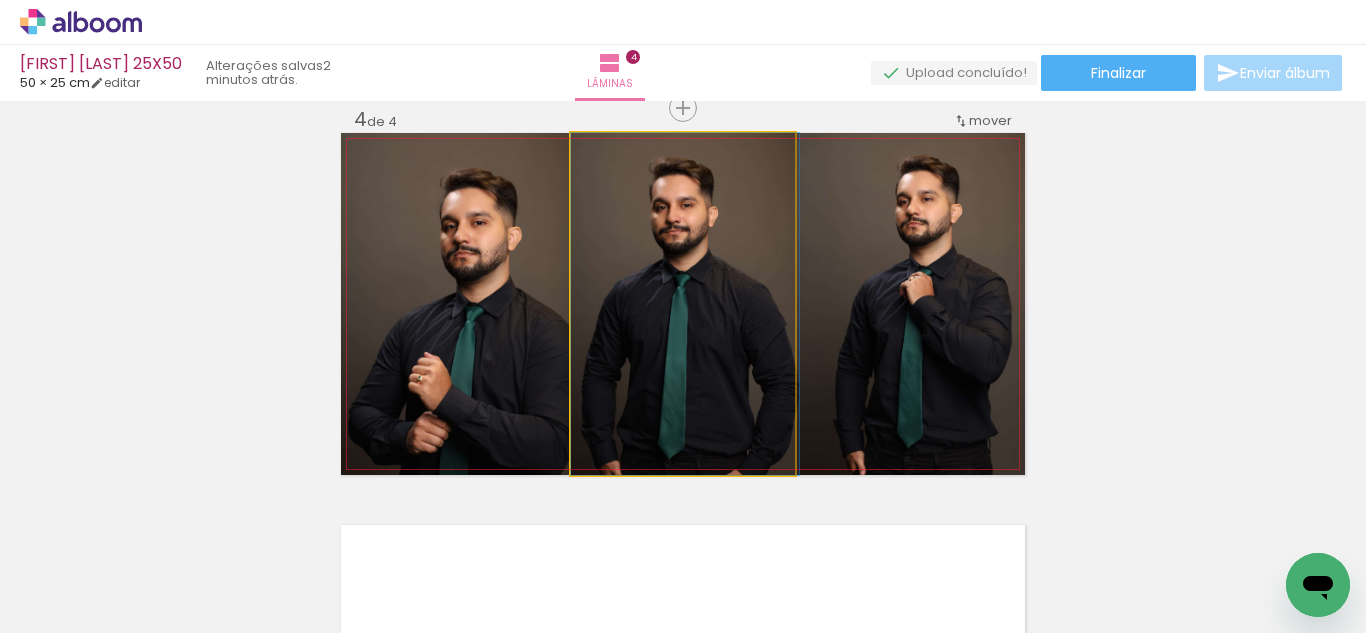 drag, startPoint x: 599, startPoint y: 297, endPoint x: 745, endPoint y: 302, distance: 146.08559 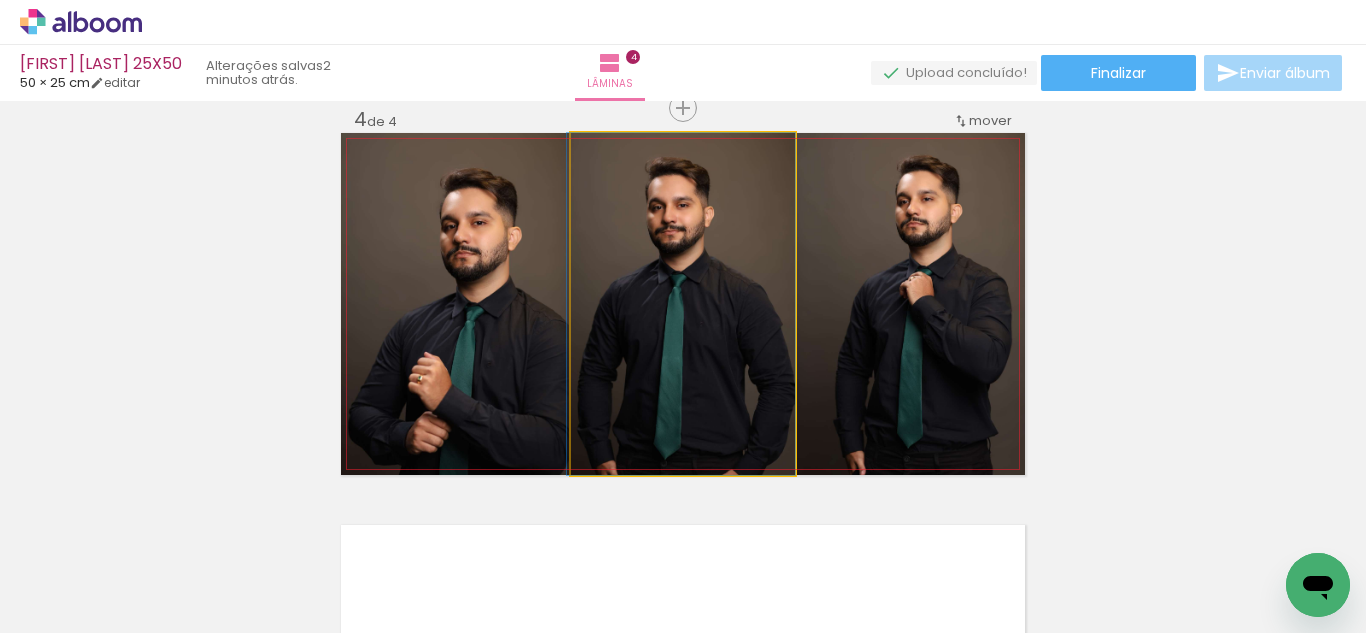 drag, startPoint x: 756, startPoint y: 303, endPoint x: 583, endPoint y: 294, distance: 173.23395 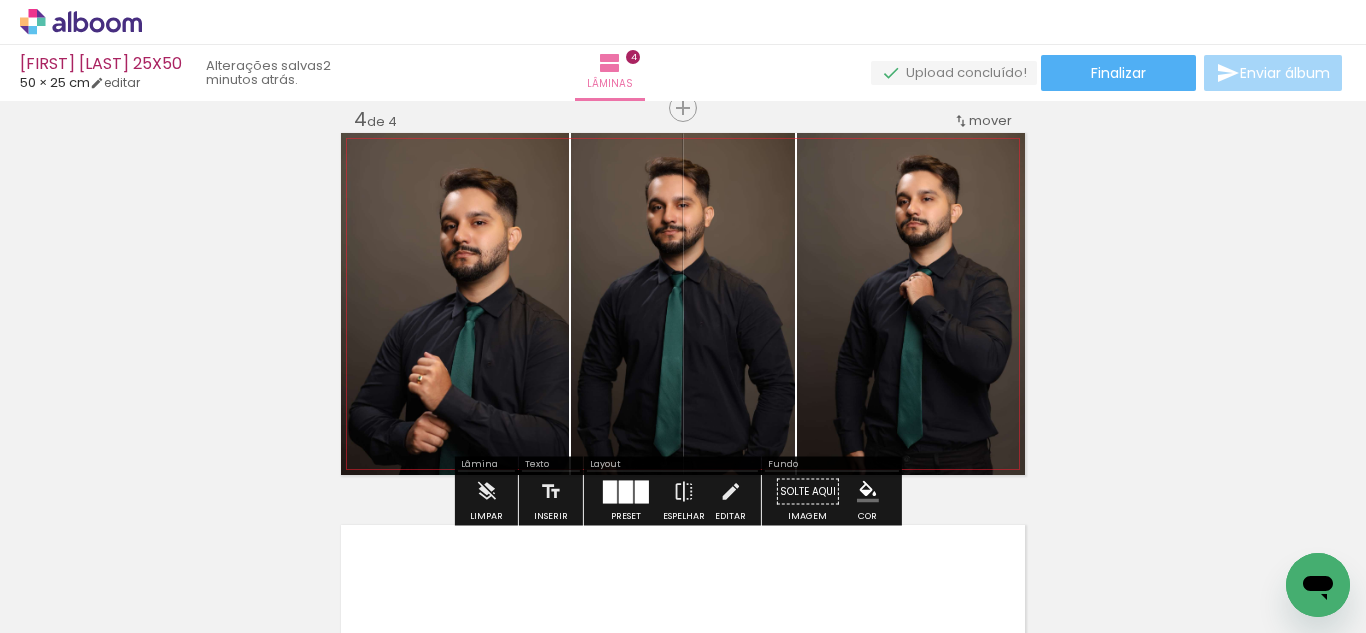 click at bounding box center (618, 154) 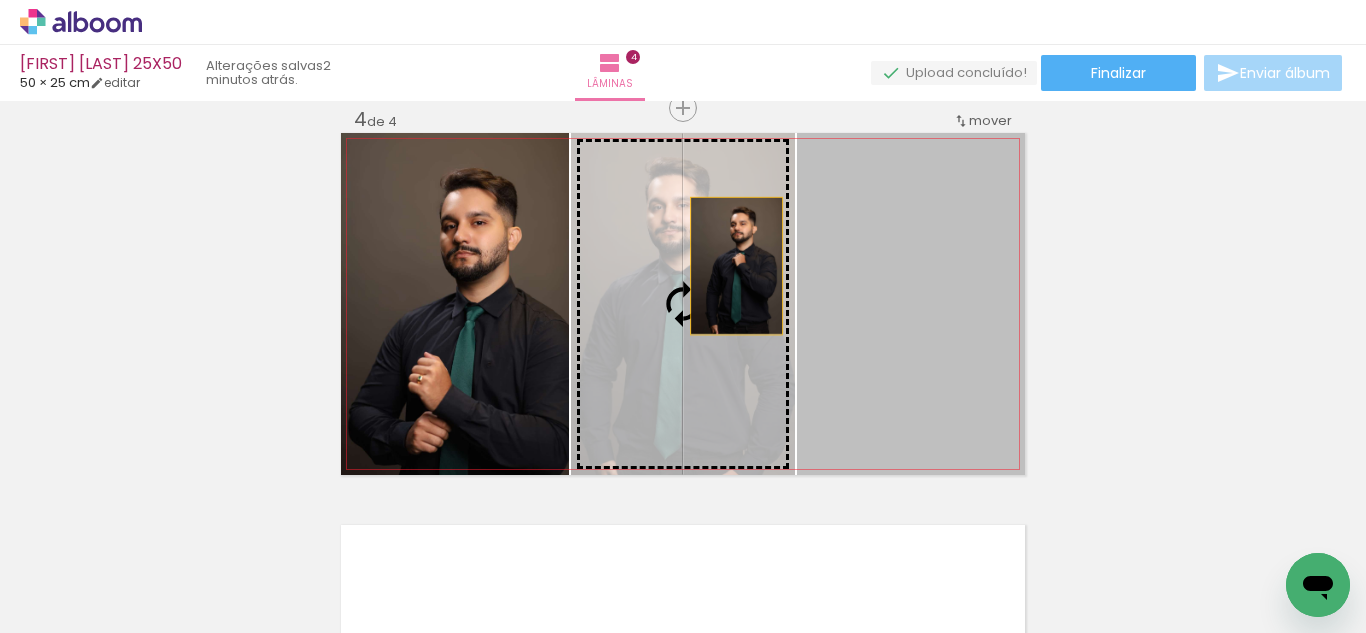drag, startPoint x: 947, startPoint y: 260, endPoint x: 721, endPoint y: 266, distance: 226.07964 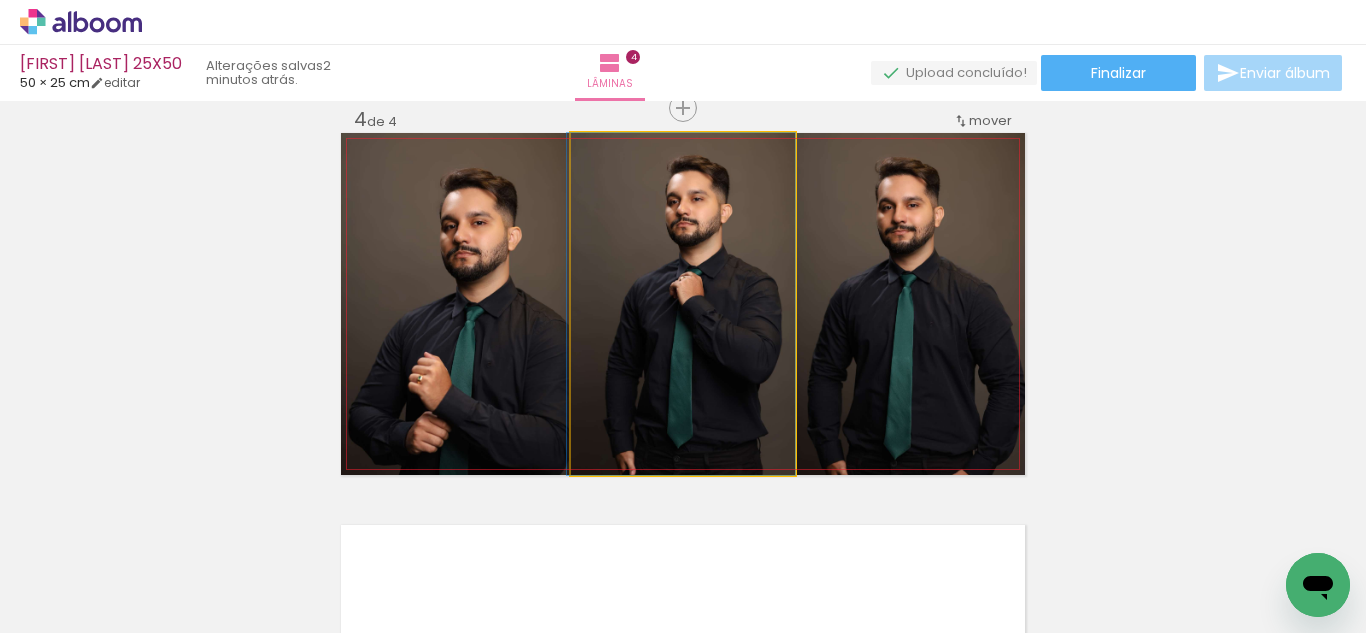 drag, startPoint x: 743, startPoint y: 286, endPoint x: 700, endPoint y: 284, distance: 43.046486 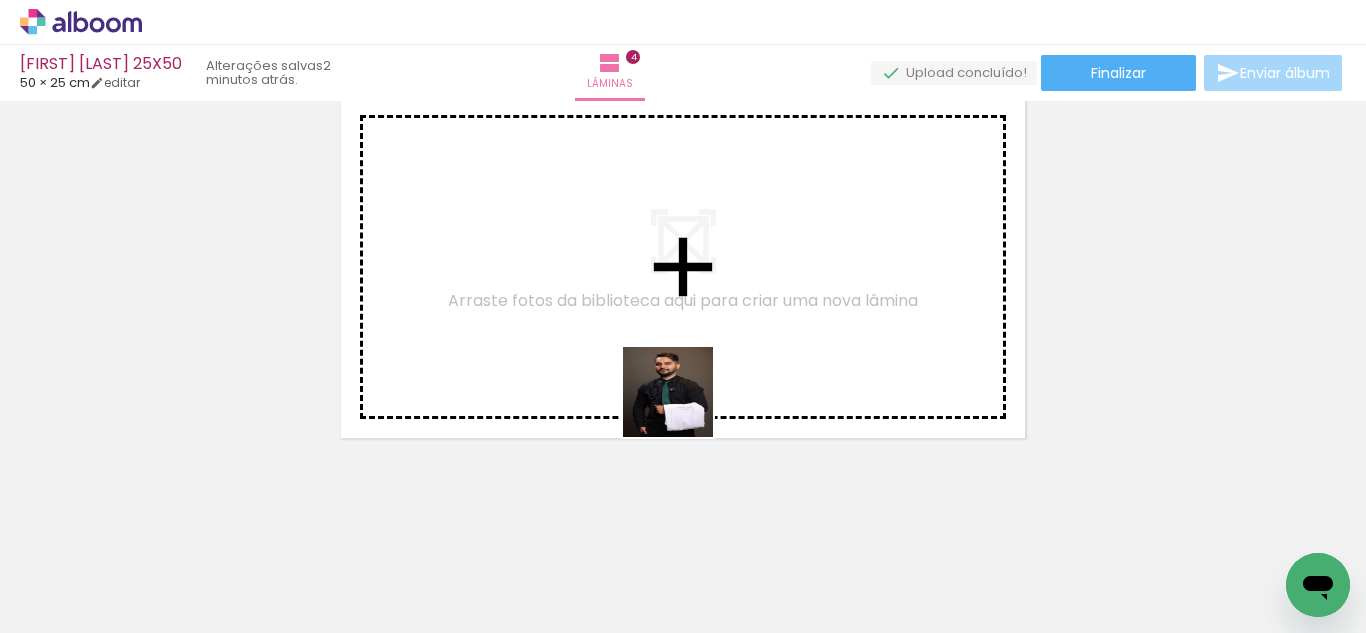 drag, startPoint x: 683, startPoint y: 420, endPoint x: 798, endPoint y: 581, distance: 197.85349 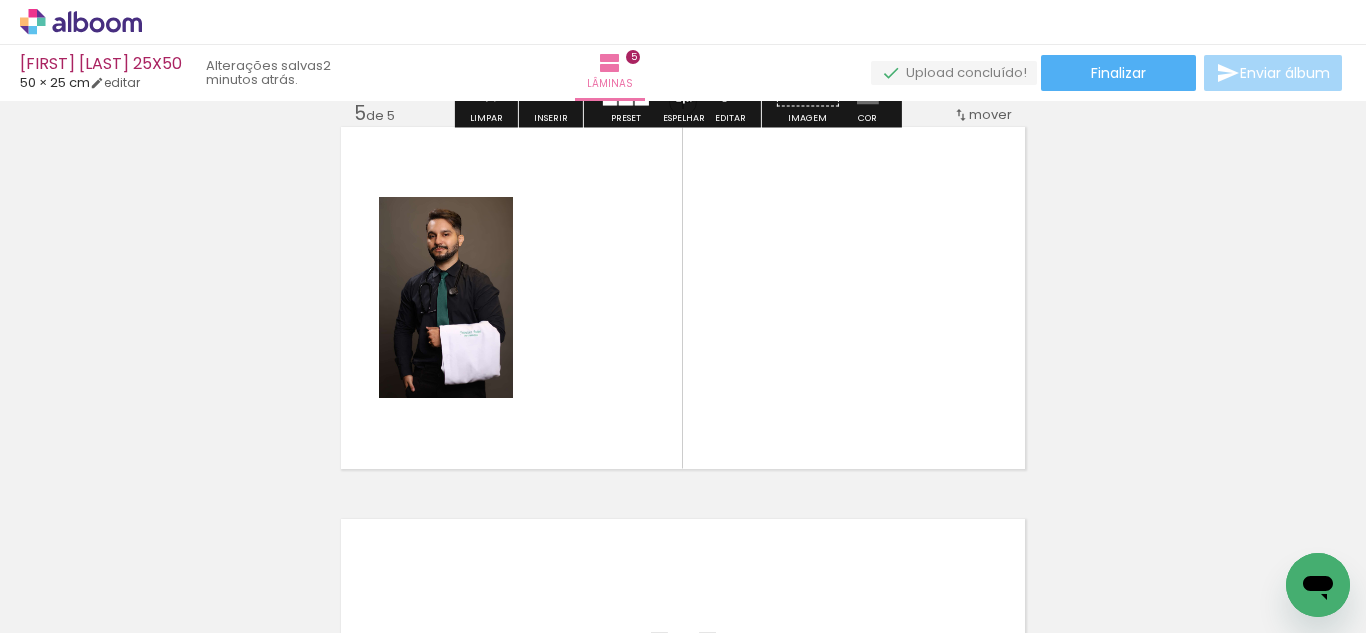 scroll, scrollTop: 1594, scrollLeft: 0, axis: vertical 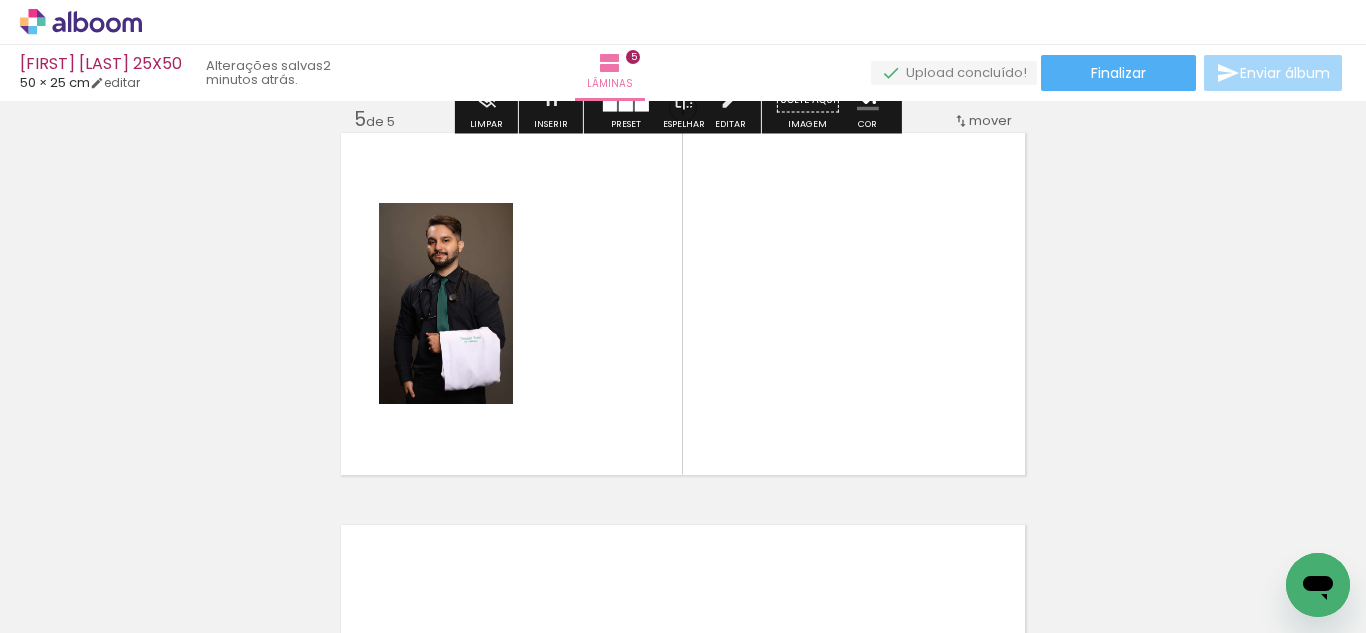drag, startPoint x: 373, startPoint y: 566, endPoint x: 651, endPoint y: 422, distance: 313.08145 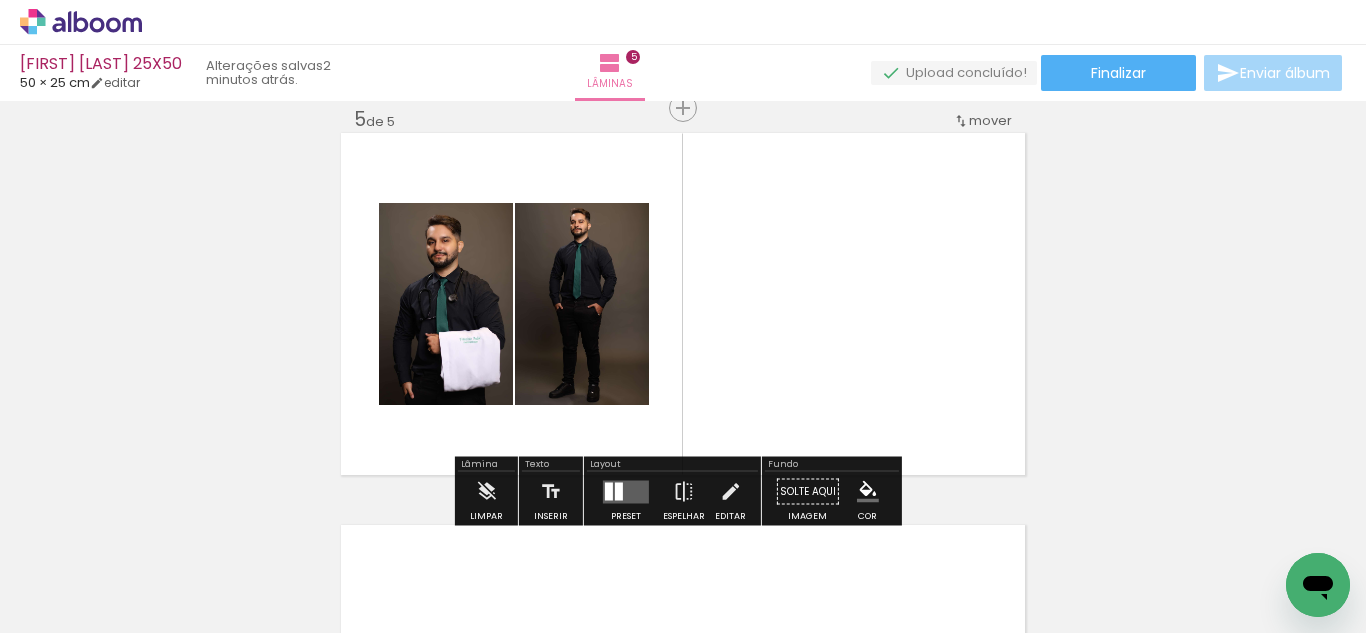 drag, startPoint x: 802, startPoint y: 544, endPoint x: 689, endPoint y: 460, distance: 140.80128 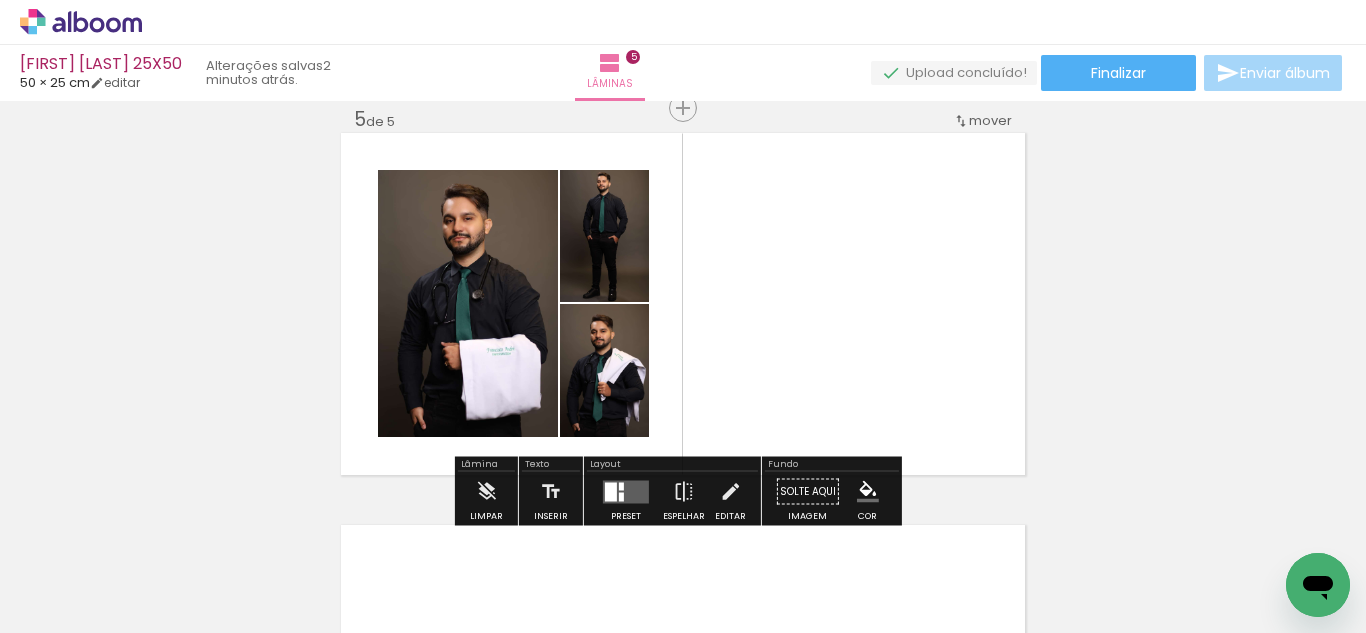click at bounding box center [626, 492] 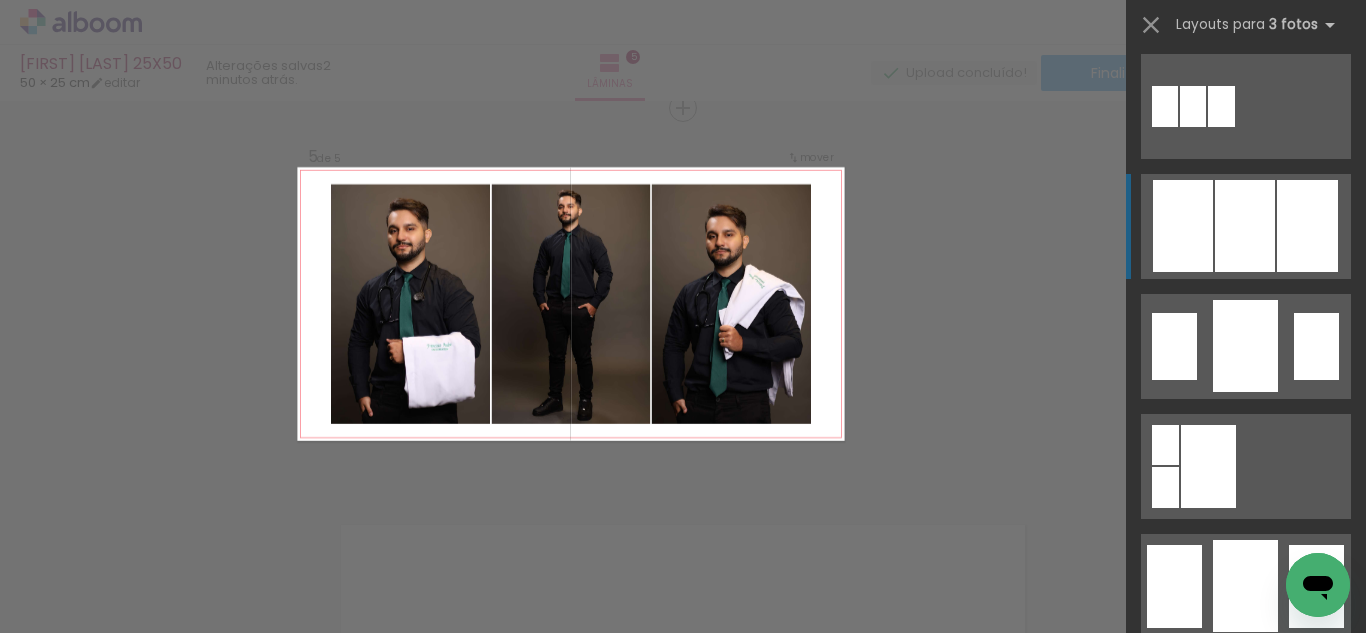 scroll, scrollTop: 1206, scrollLeft: 0, axis: vertical 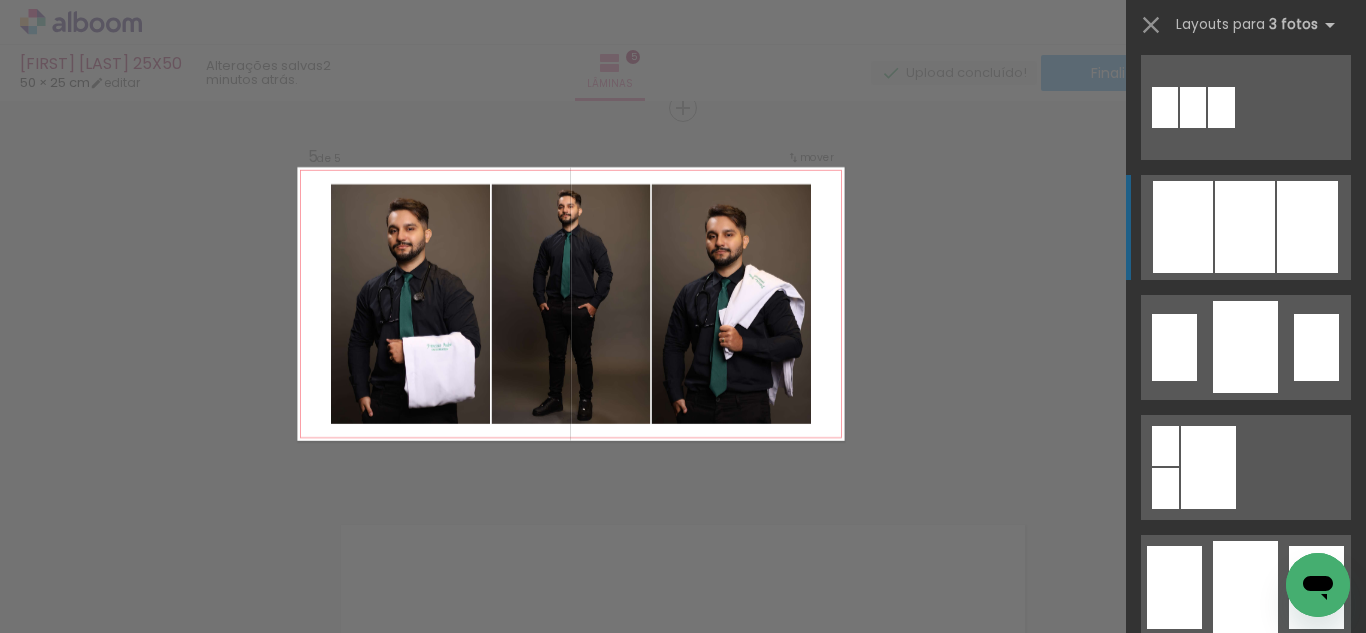 click at bounding box center (1246, 827) 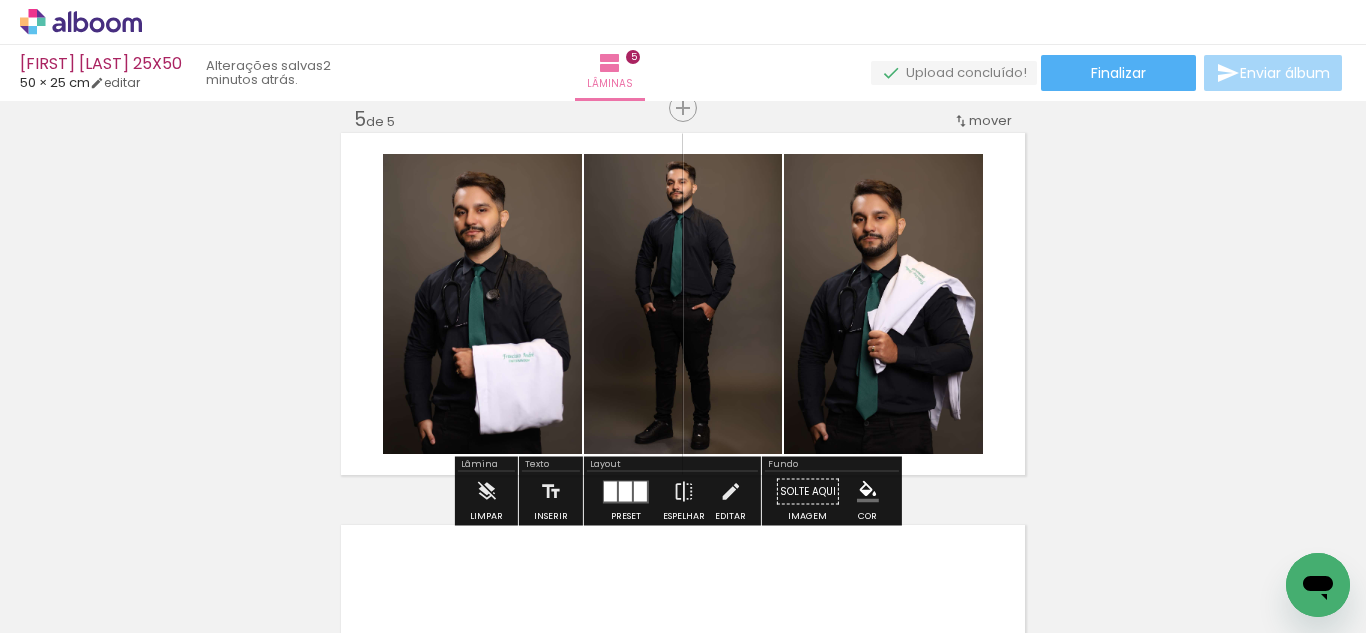 drag, startPoint x: 617, startPoint y: 479, endPoint x: 845, endPoint y: 406, distance: 239.40134 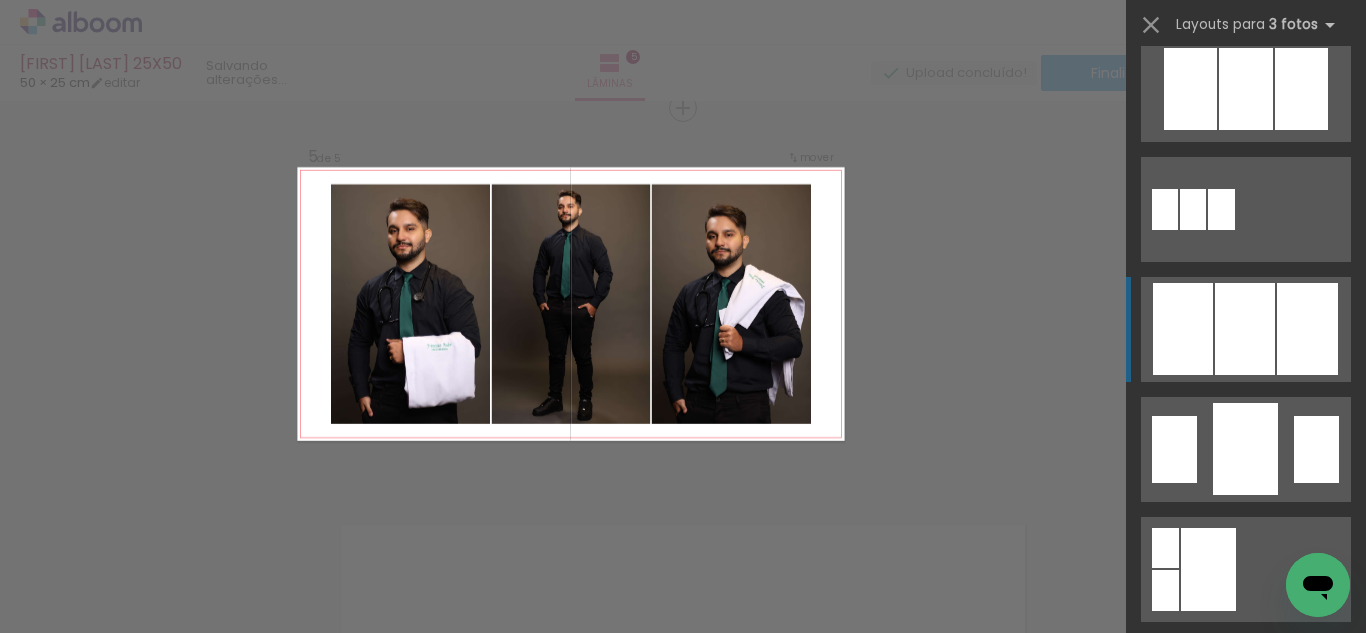 scroll, scrollTop: 1132, scrollLeft: 0, axis: vertical 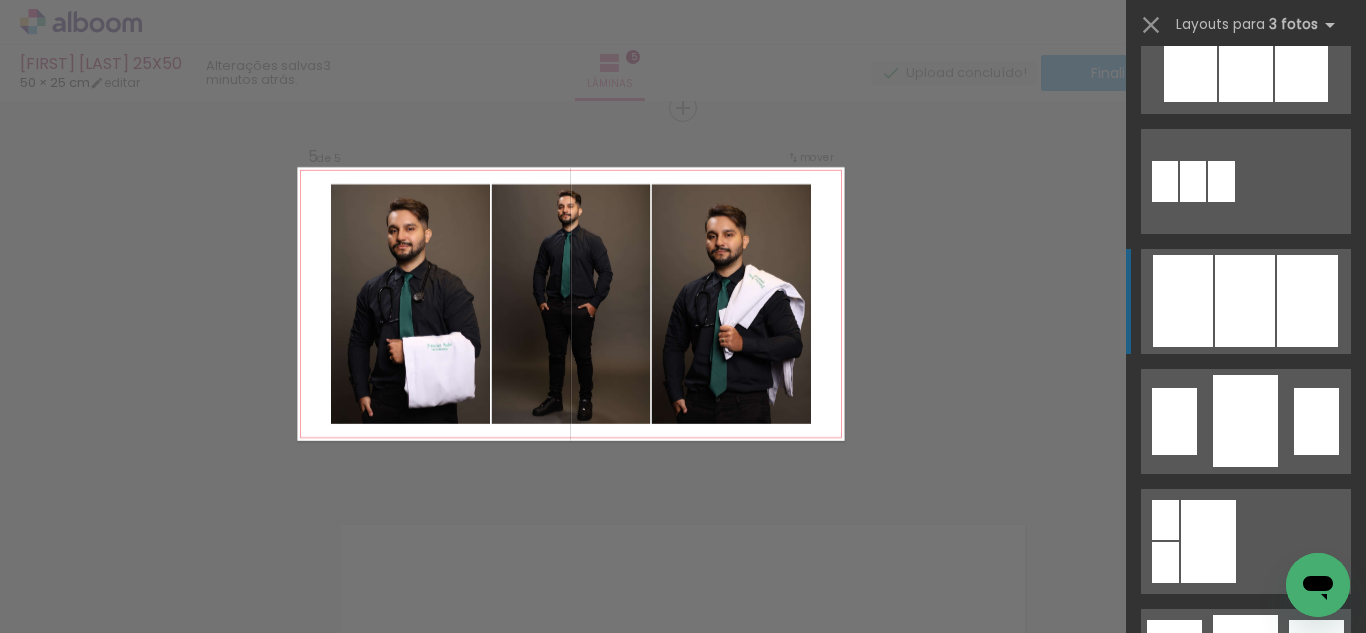 click at bounding box center [1246, 901] 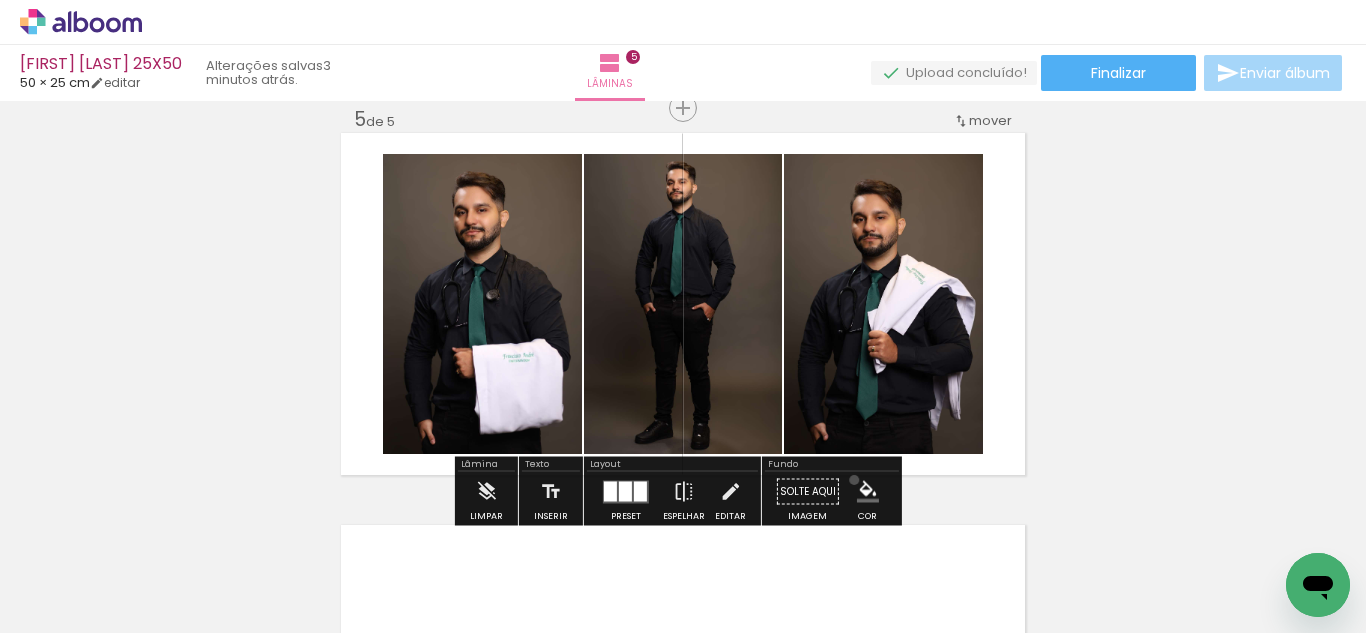 click on "#ffebee #ffcdd2 #ef9a9a #e57373 #ef5350 #f44336 #e53935 #d32f2f #c62828 #b71c1c #fce4ec #f8bbd0 #f48fb1 #f06292 #ec407a #e91e63 #d81b60 #c2185b #ad1457 #880e4f #f3e5f5 #e1bee7 #ce93d8 #ba68c8 #ab47bc #9c27b0 #8e24aa #7b1fa2 #6a1b9a #4a148c #ede7f6 #d1c4e9 #b39ddb #9575cd #7e57c2 #673ab7 #5e35b1 #512da8 #4527a0 #311b92 #e8eaf6 #c5cae9 #9fa8da #7986cb #5c6bc0 #3f51b5 #3949ab #303f9f #283593 #1a237e #e3f2fd #bbdefb #90caf9 #64b5f6 #42a5f5 #2196f3 #1e88e5 #1976d2 #1565c0 #0d47a1 #e1f5fe #b3e5fc #81d4fa #4fc3f7 #29b6f6 #03a9f4 #039be5 #0288d1 #0277bd #01579b #e0f7fa #b2ebf2 #80deea #4dd0e1 #26c6da #00bcd4 #00acc1 #0097a7 #00838f #006064 #e0f2f1 #b2dfdb #80cbc4 #4db6ac #26a69a #009688 #00897b #00796b #00695c #004d40 #e8f5e9 #c8e6c9 #a5d6a7 #81c784 #66bb6a #4caf50 #43a047 #388e3c #2e7d32 #1b5e20 #f1f8e9 #dcedc8 #c5e1a5 #aed581 #9ccc65 #8bc34a #7cb342 #689f38 #558b2f #33691e #f9fbe7 #f0f4c3 #e6ee9c #dce775 #d4e157 #cddc39 #c0ca33 #afb42b #9e9d24 #827717 #fffde7 #fff9c4 #fff59d #fff176 #ffee58 #ffeb3b #fdd835 #fbc02d" at bounding box center (868, 492) 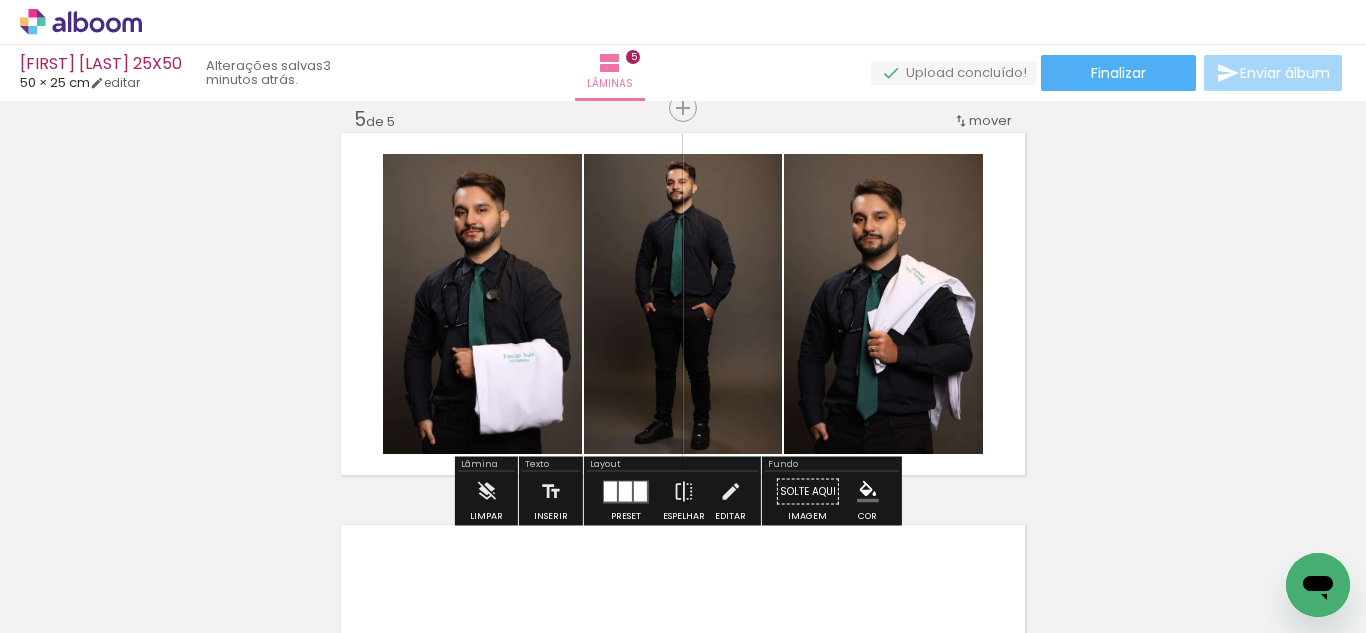 click at bounding box center [868, 492] 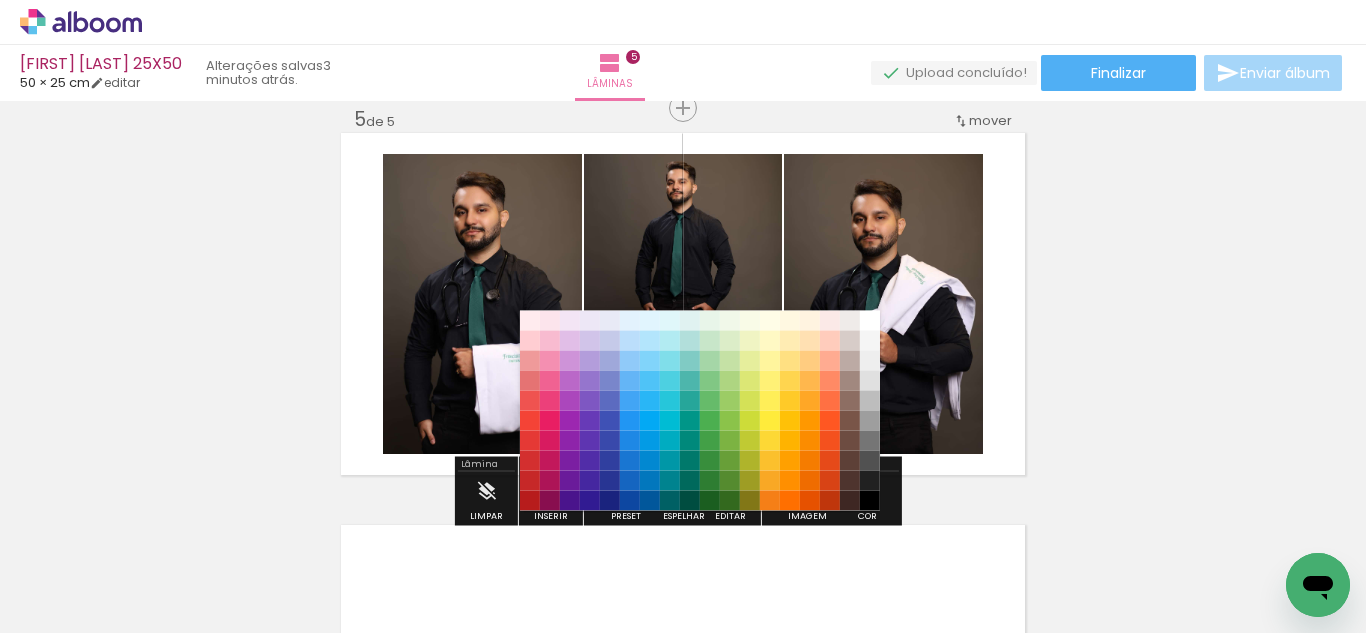 click on "#000000" at bounding box center [870, 501] 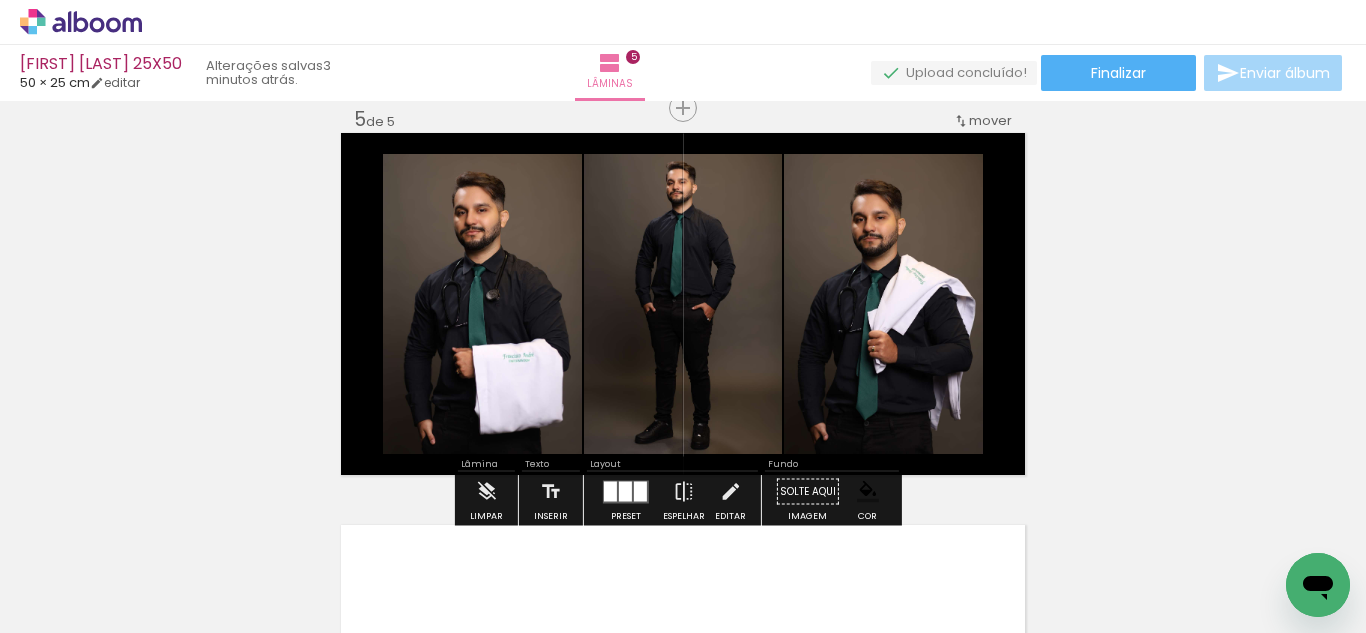 click on "Inserir lâmina 1  de 5  Inserir lâmina 2  de 5  Inserir lâmina 3  de 5  Inserir lâmina 4  de 5  Inserir lâmina 5  de 5" at bounding box center [683, -310] 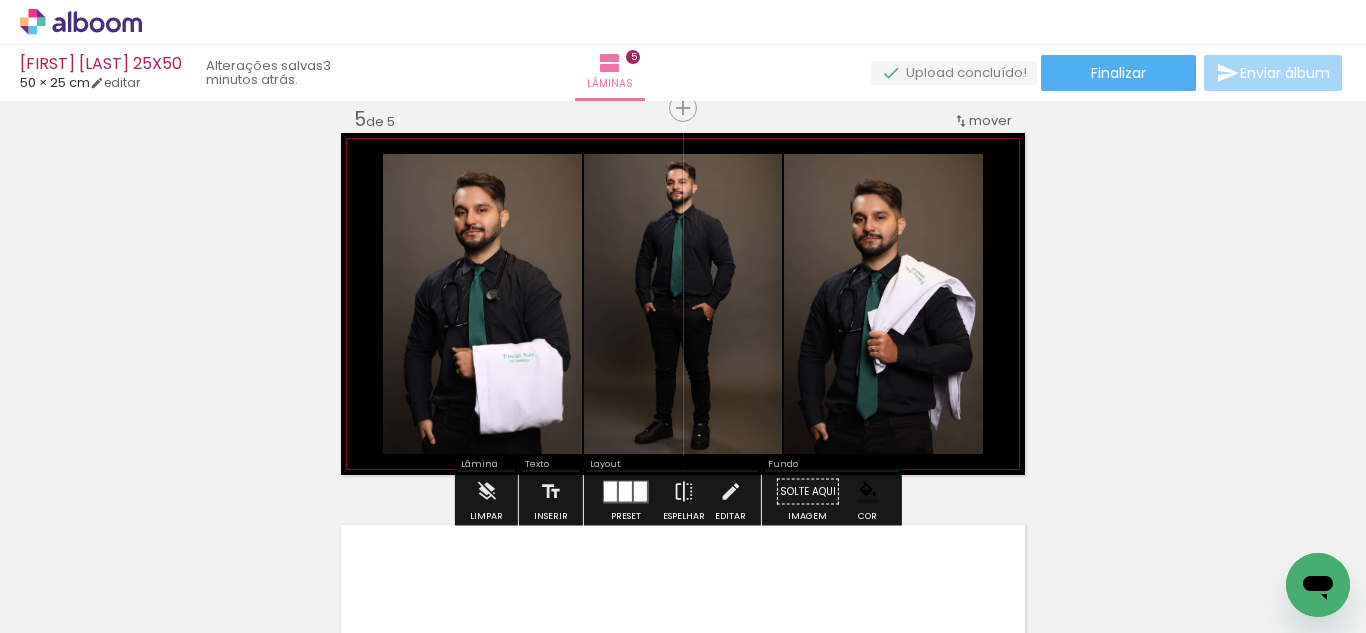 drag, startPoint x: 849, startPoint y: 345, endPoint x: 706, endPoint y: 364, distance: 144.25671 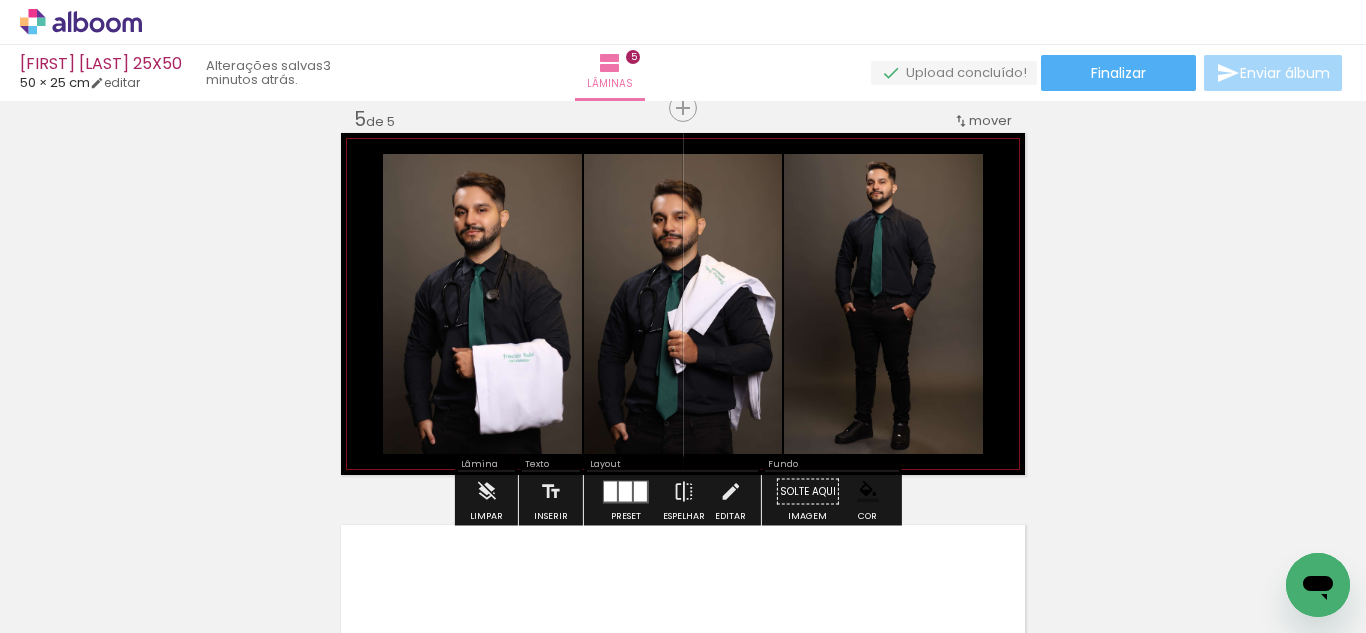 drag, startPoint x: 706, startPoint y: 356, endPoint x: 784, endPoint y: 354, distance: 78.025635 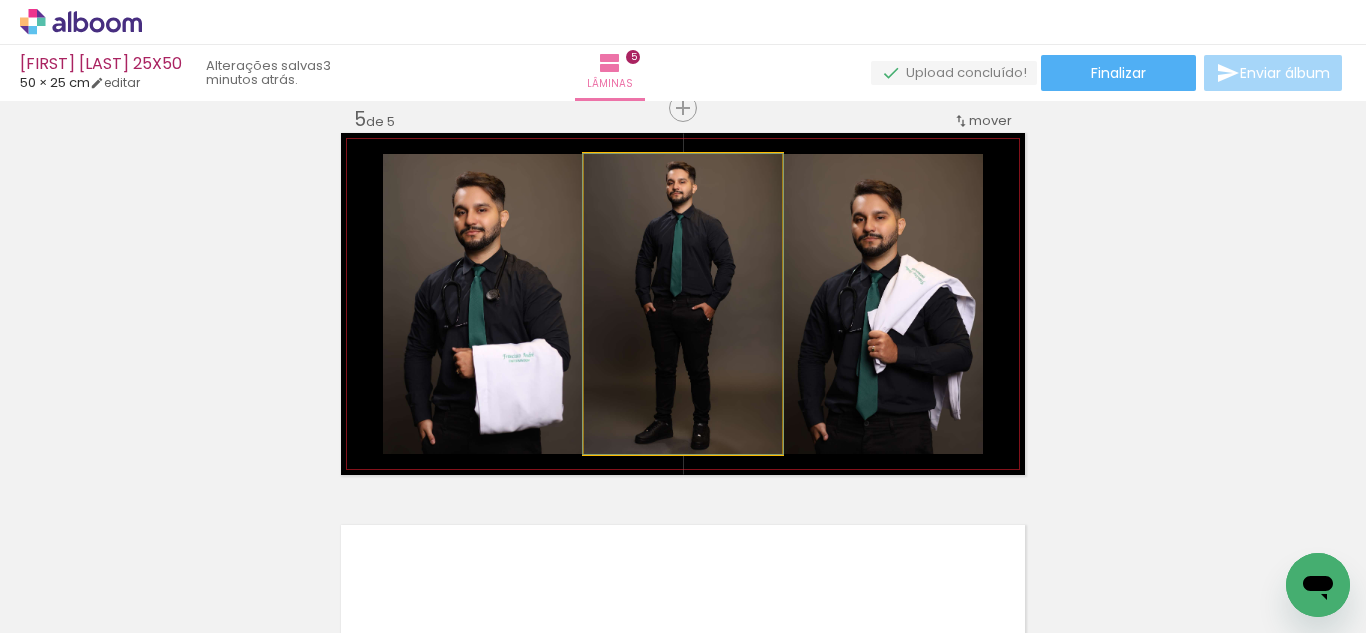 drag, startPoint x: 721, startPoint y: 346, endPoint x: 707, endPoint y: 345, distance: 14.035668 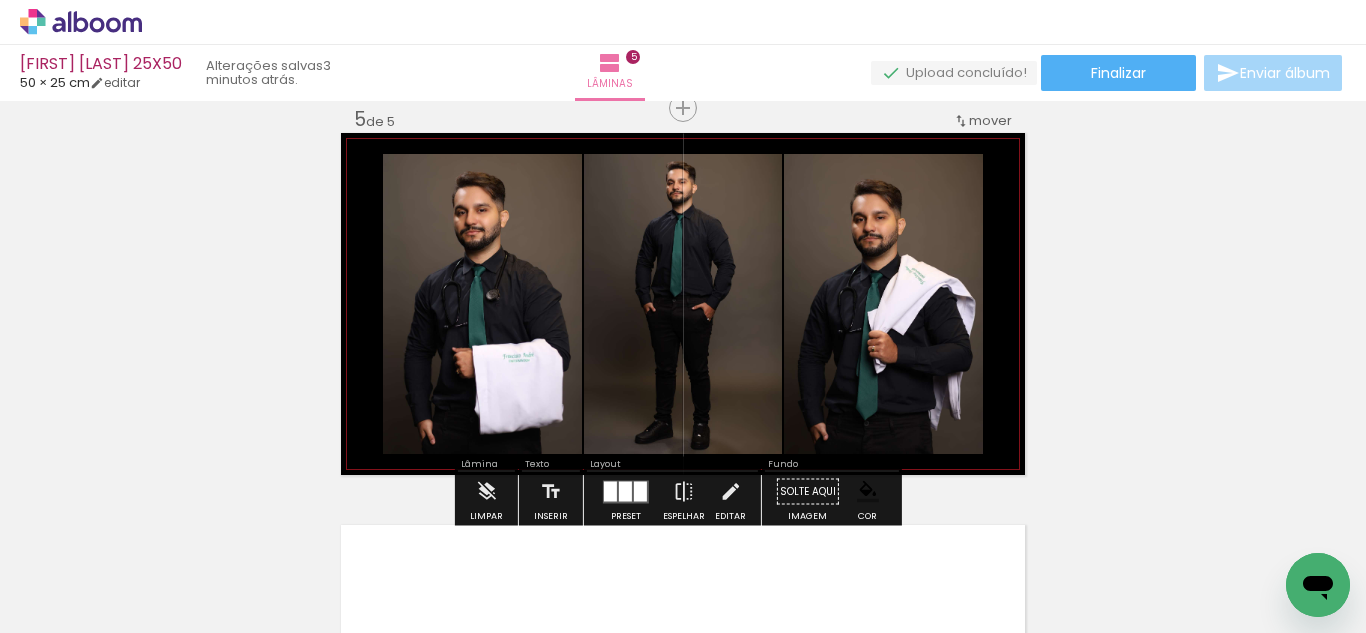 drag, startPoint x: 494, startPoint y: 332, endPoint x: 666, endPoint y: 330, distance: 172.01163 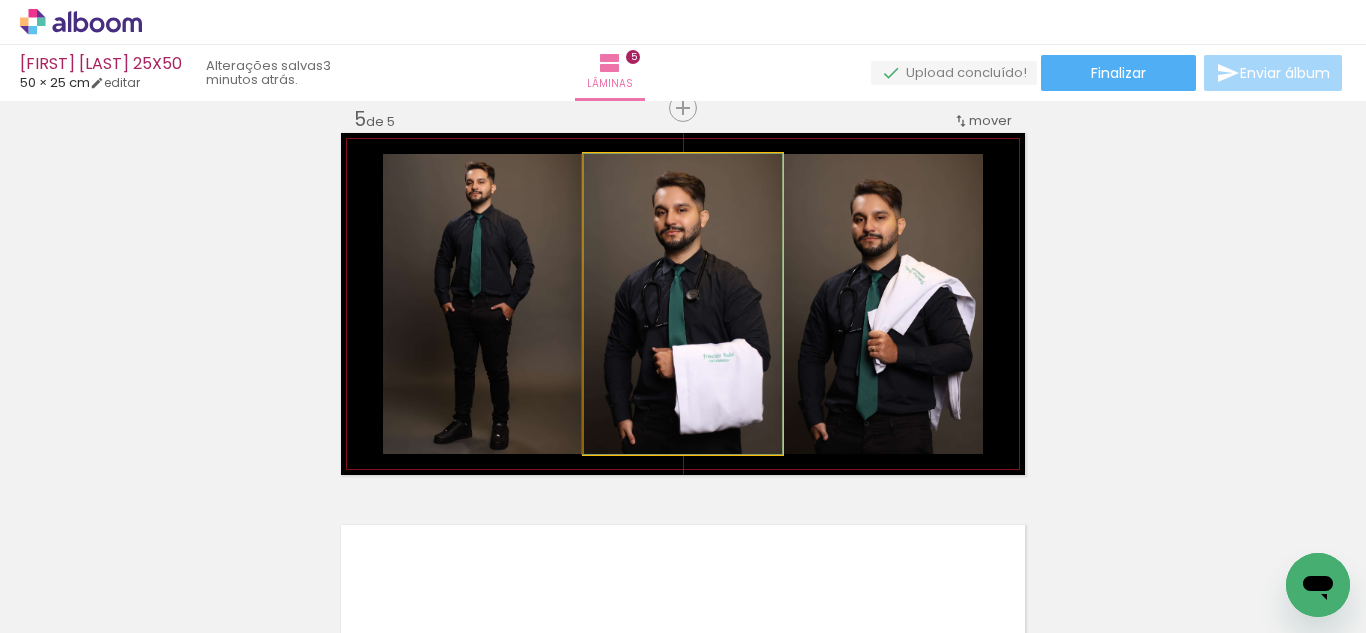 drag, startPoint x: 697, startPoint y: 334, endPoint x: 656, endPoint y: 334, distance: 41 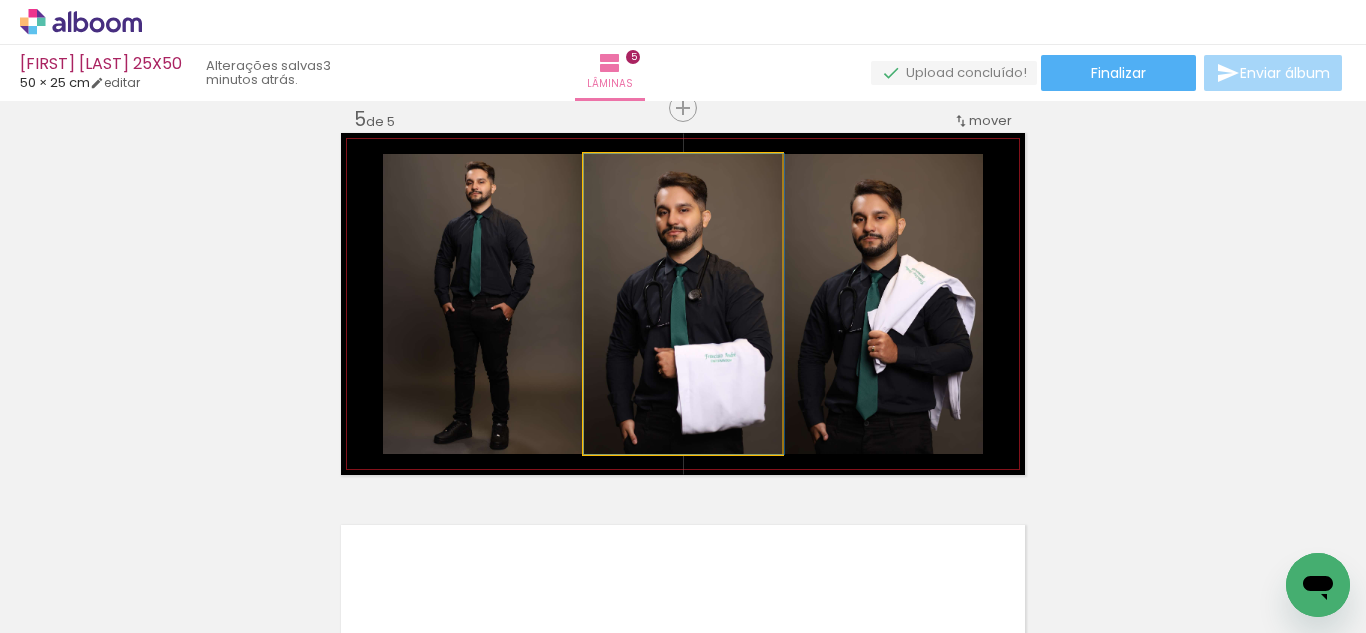 drag, startPoint x: 661, startPoint y: 332, endPoint x: 716, endPoint y: 331, distance: 55.00909 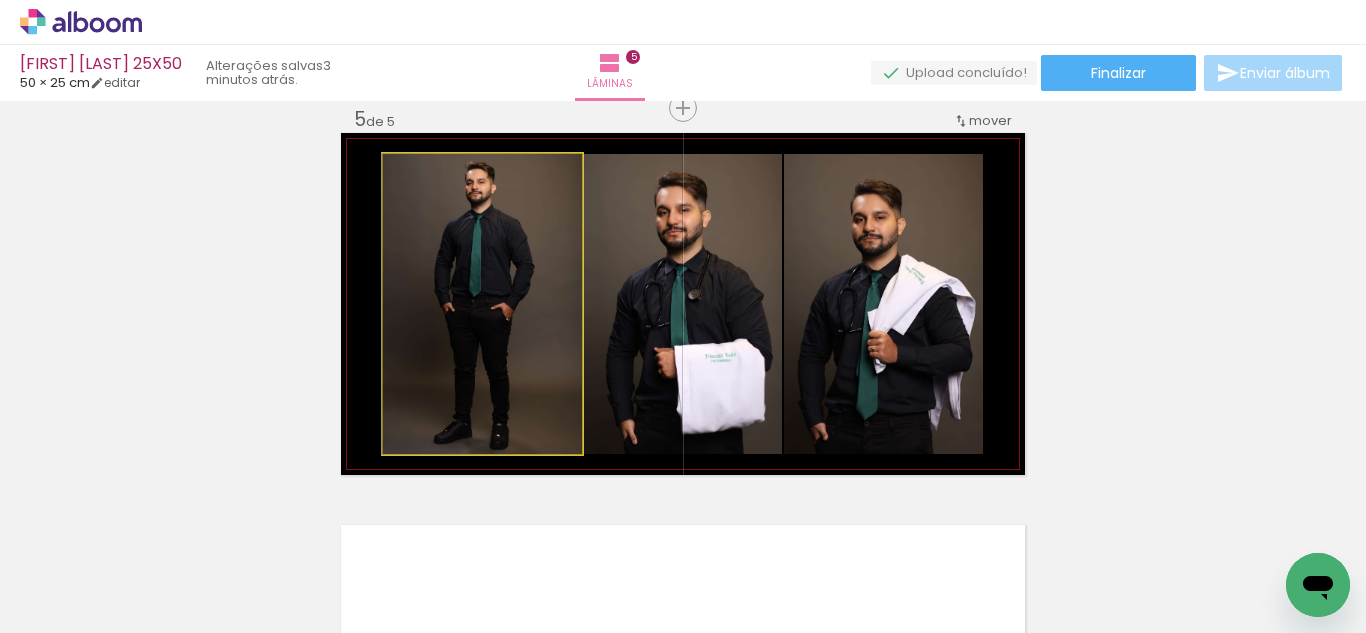 drag, startPoint x: 520, startPoint y: 316, endPoint x: 754, endPoint y: 333, distance: 234.61671 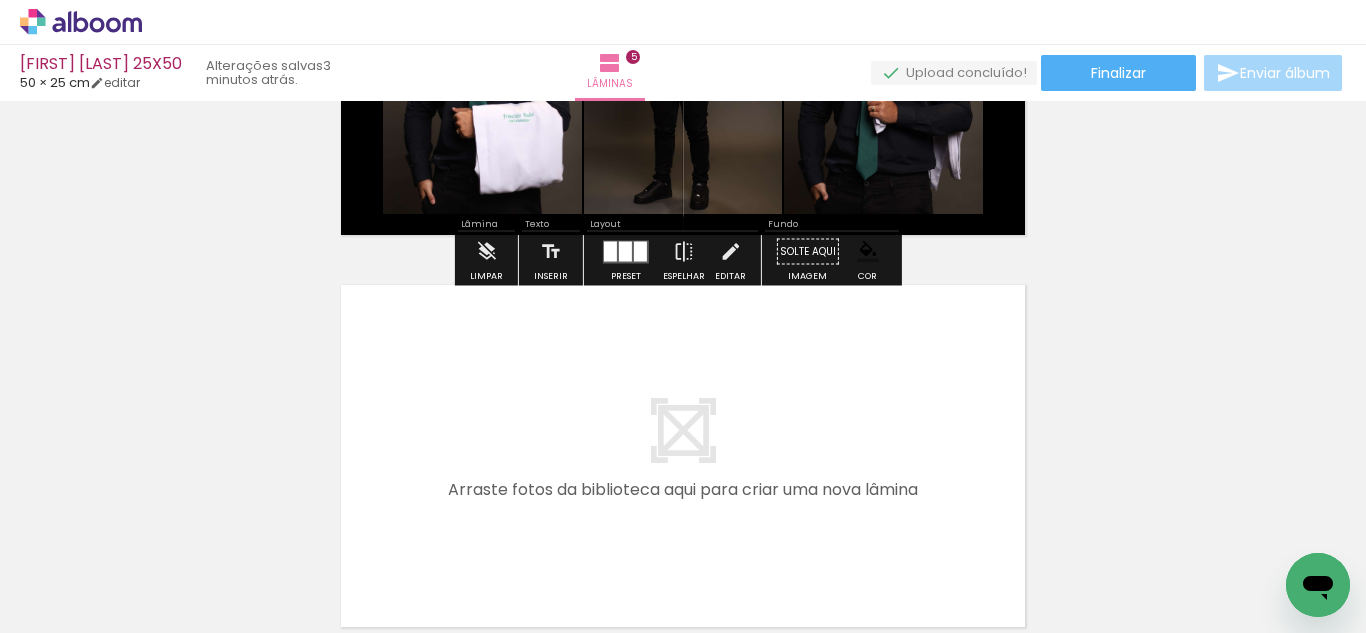 scroll, scrollTop: 1834, scrollLeft: 0, axis: vertical 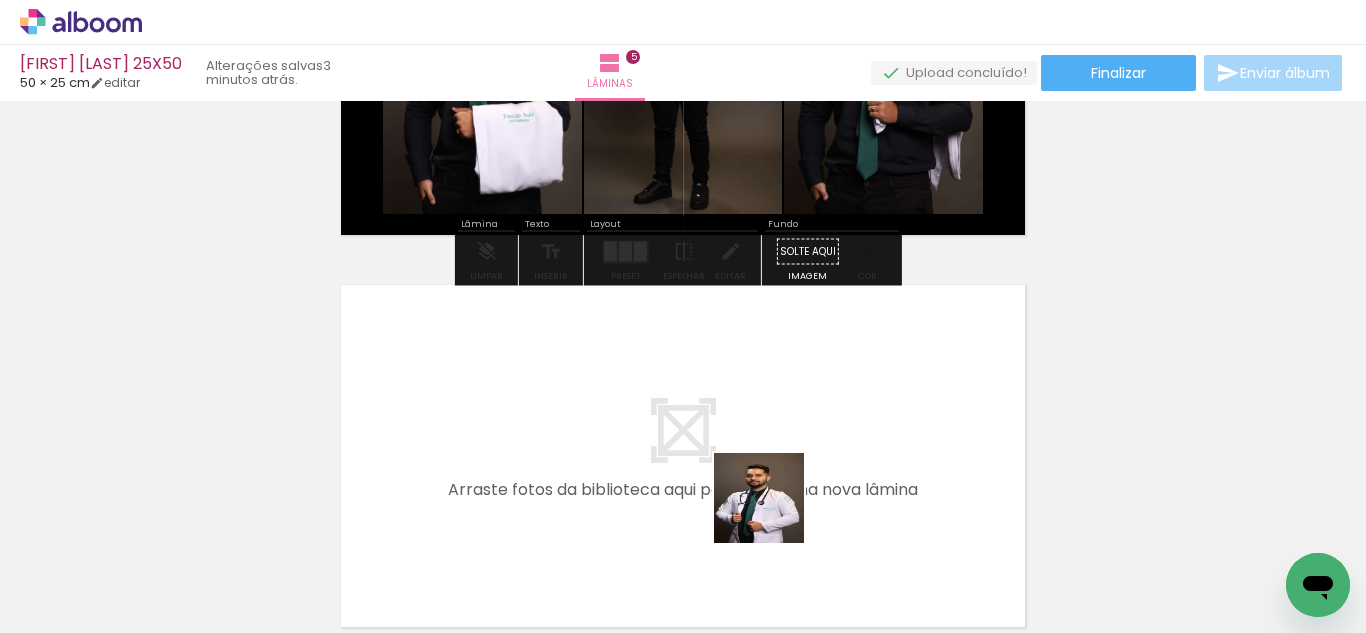drag, startPoint x: 774, startPoint y: 552, endPoint x: 905, endPoint y: 589, distance: 136.12494 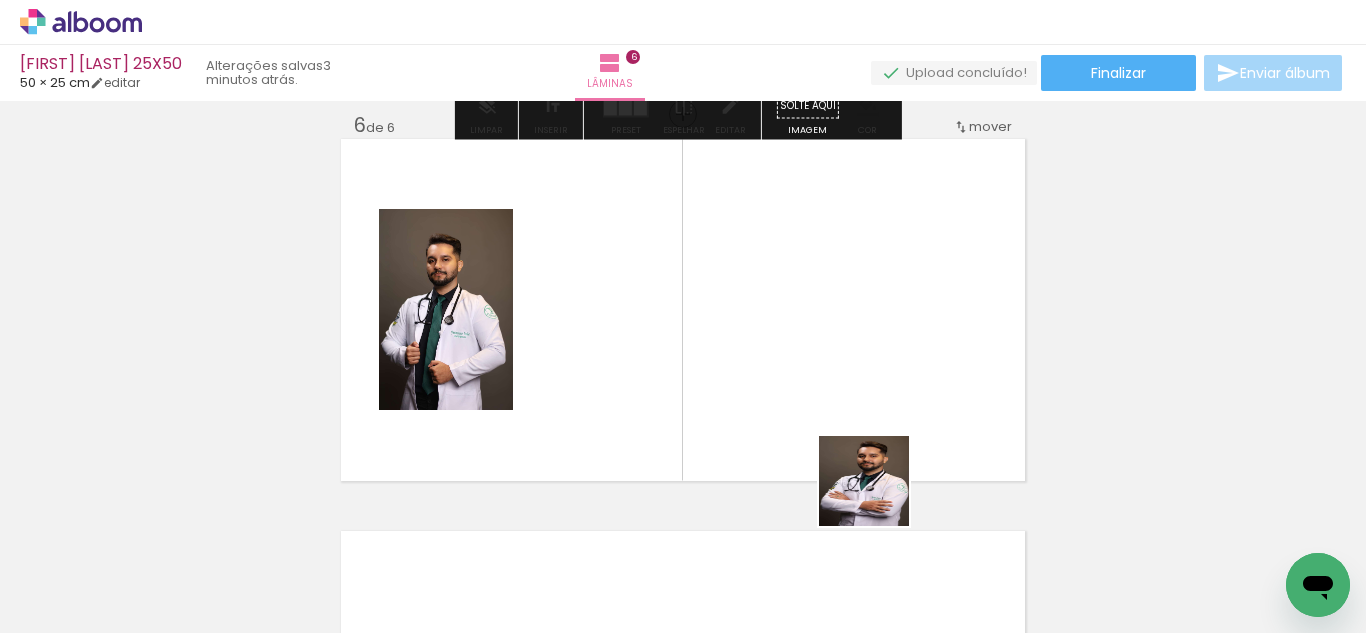 drag, startPoint x: 894, startPoint y: 547, endPoint x: 994, endPoint y: 578, distance: 104.69479 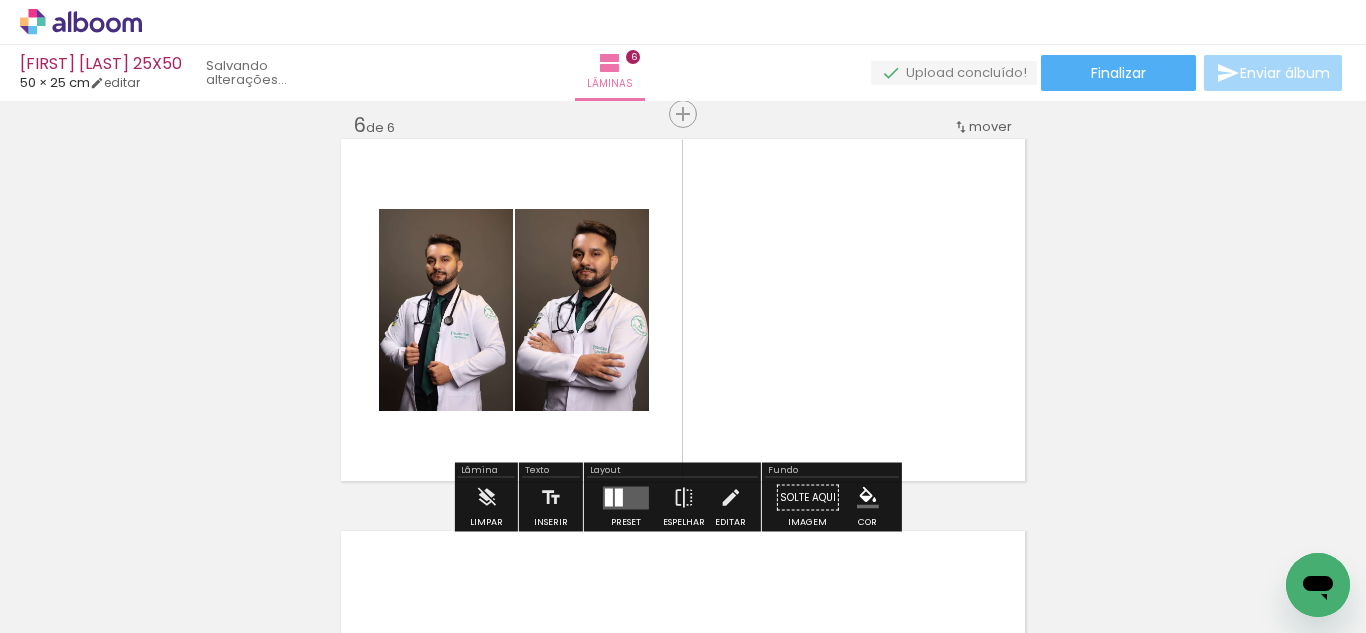 scroll, scrollTop: 1986, scrollLeft: 0, axis: vertical 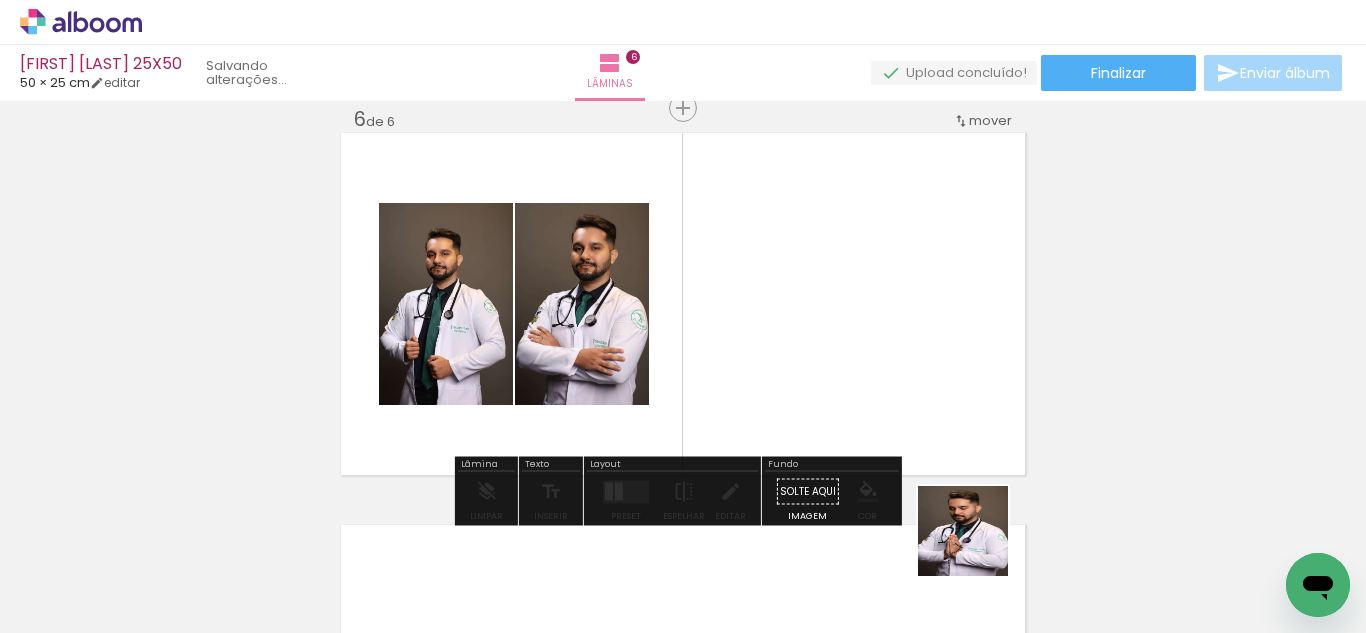 drag, startPoint x: 978, startPoint y: 546, endPoint x: 826, endPoint y: 352, distance: 246.45486 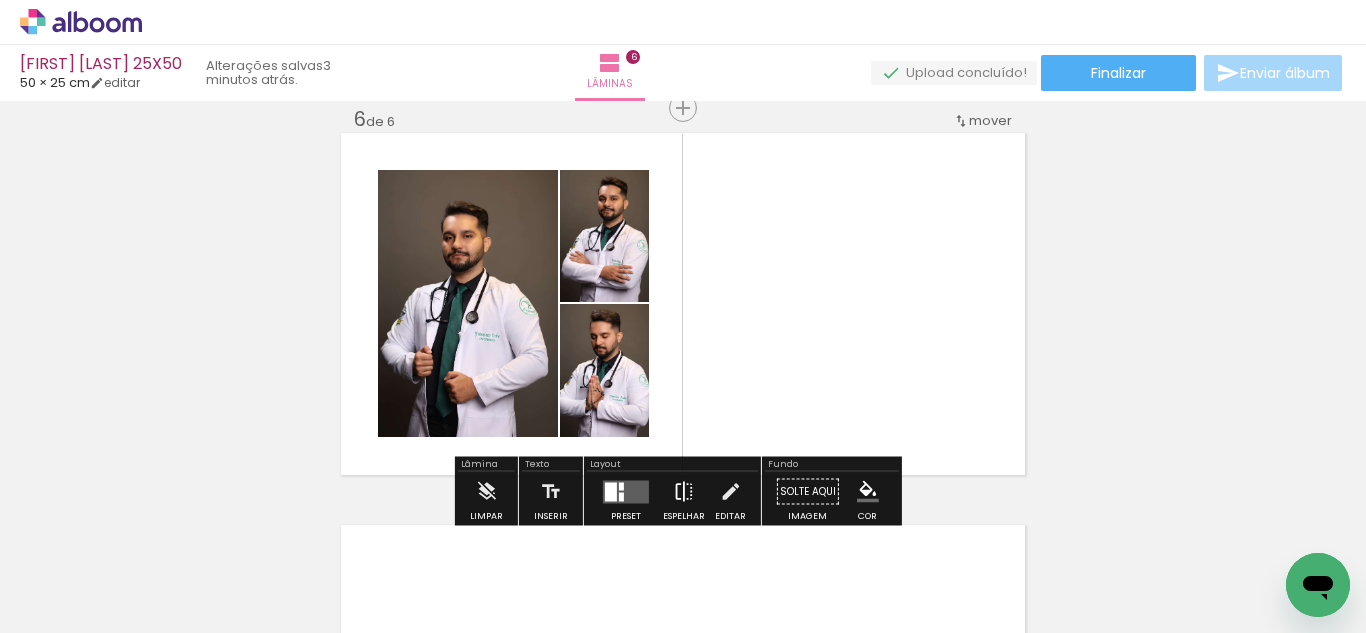 click at bounding box center [684, 492] 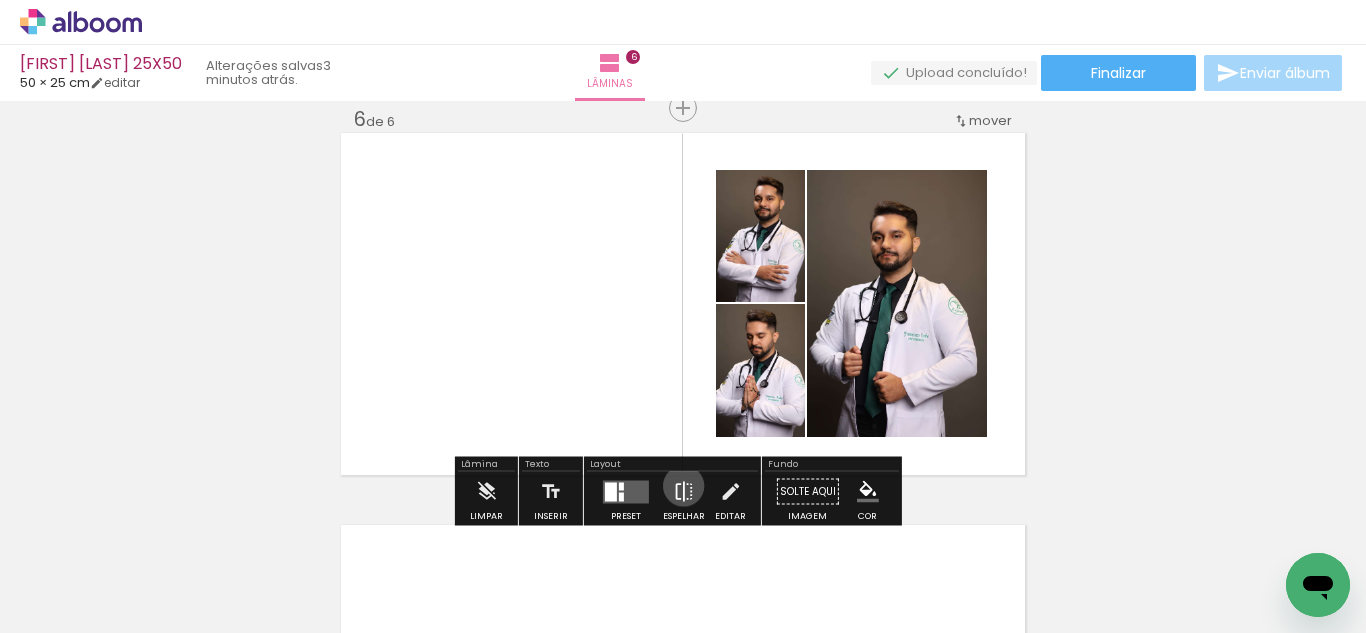 click at bounding box center (684, 492) 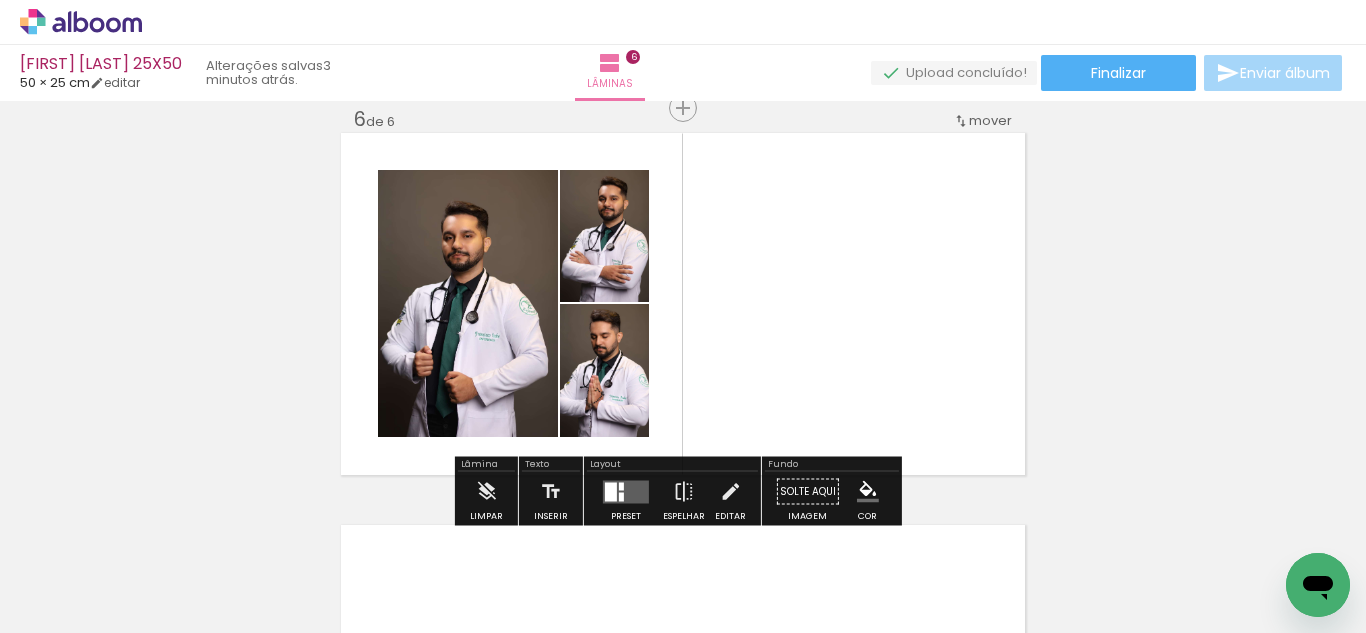 click at bounding box center [626, 491] 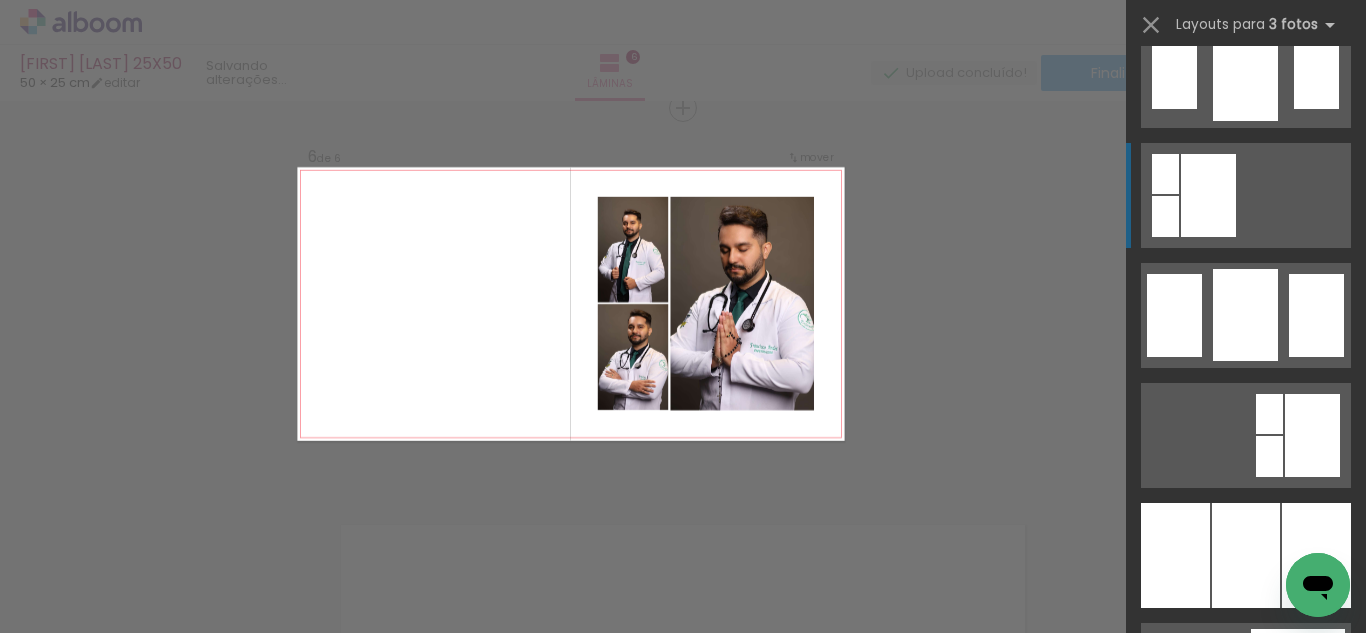 scroll, scrollTop: 1510, scrollLeft: 0, axis: vertical 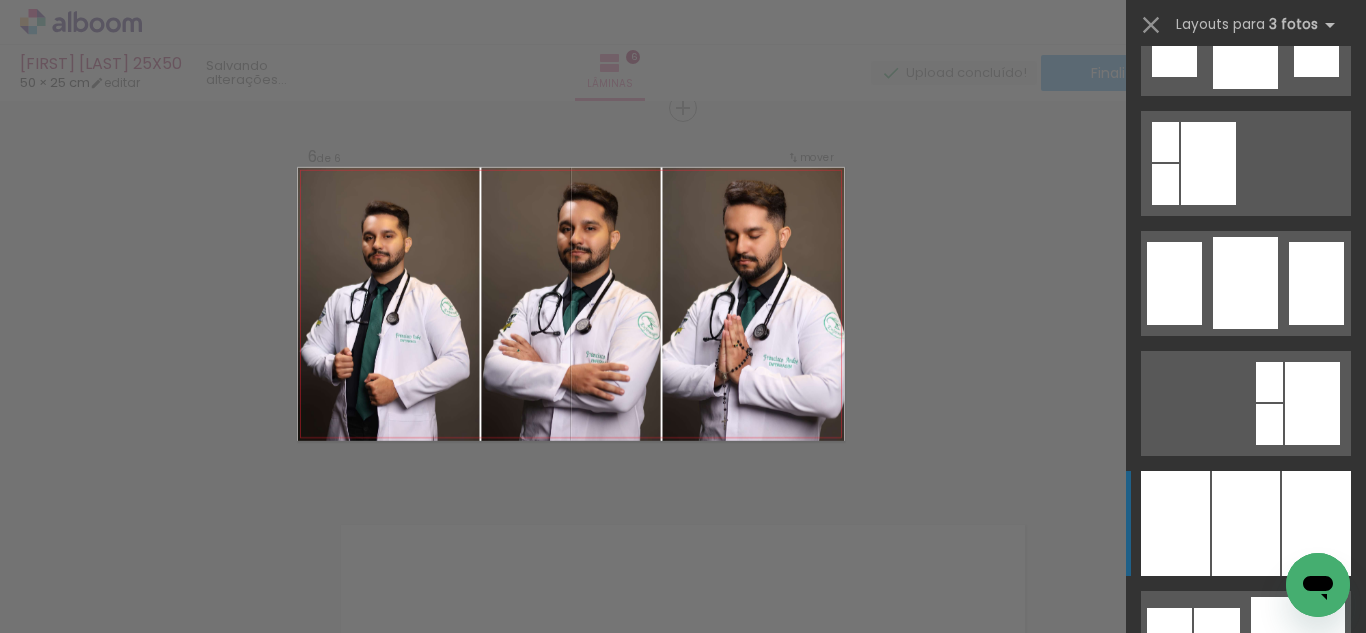 click at bounding box center [1246, 523] 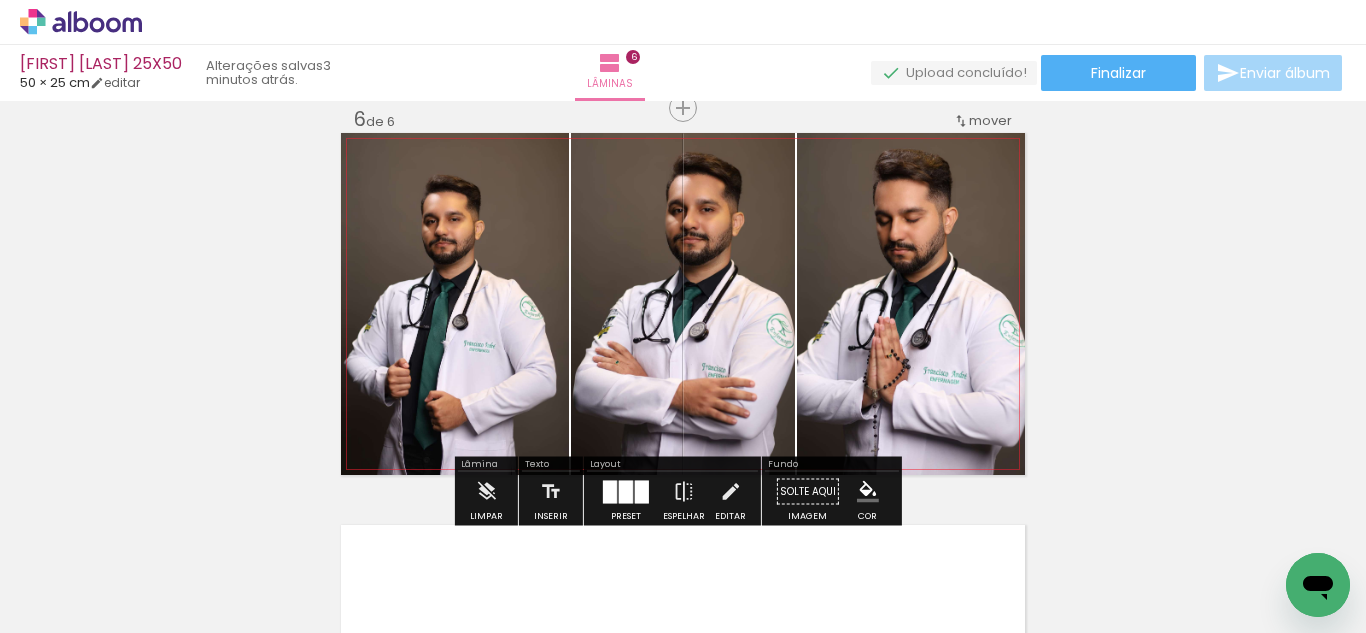 drag, startPoint x: 713, startPoint y: 336, endPoint x: 940, endPoint y: 345, distance: 227.17834 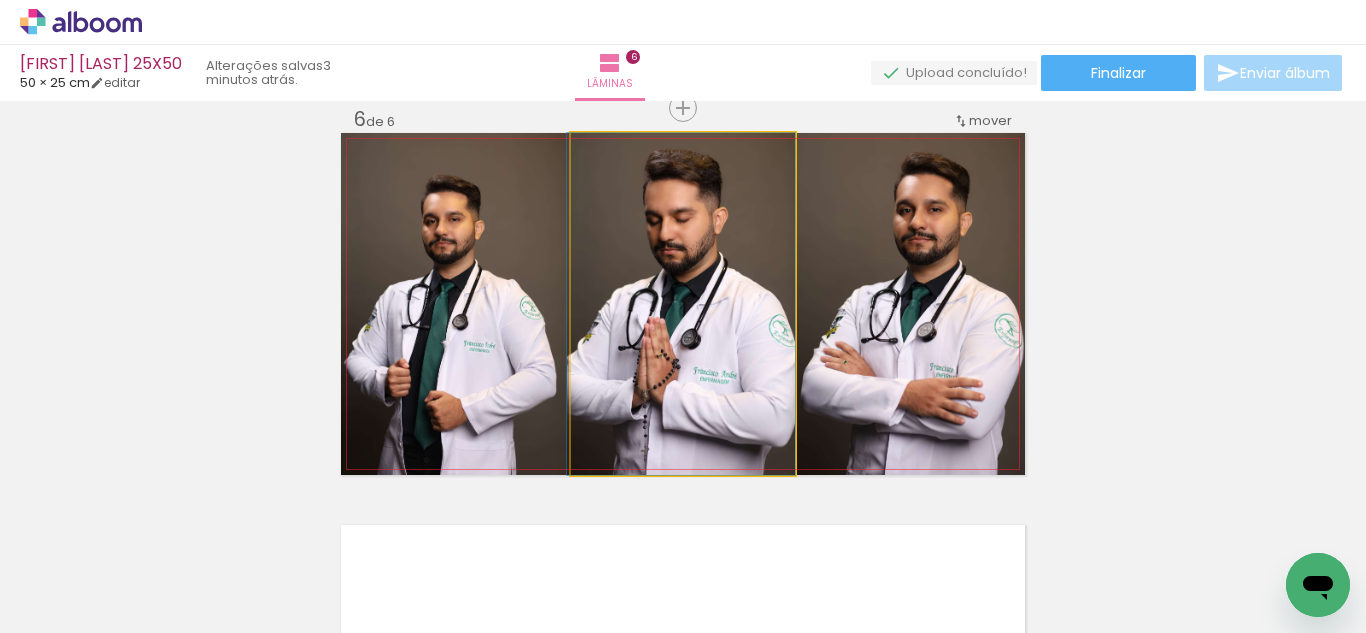 drag, startPoint x: 729, startPoint y: 329, endPoint x: 680, endPoint y: 331, distance: 49.0408 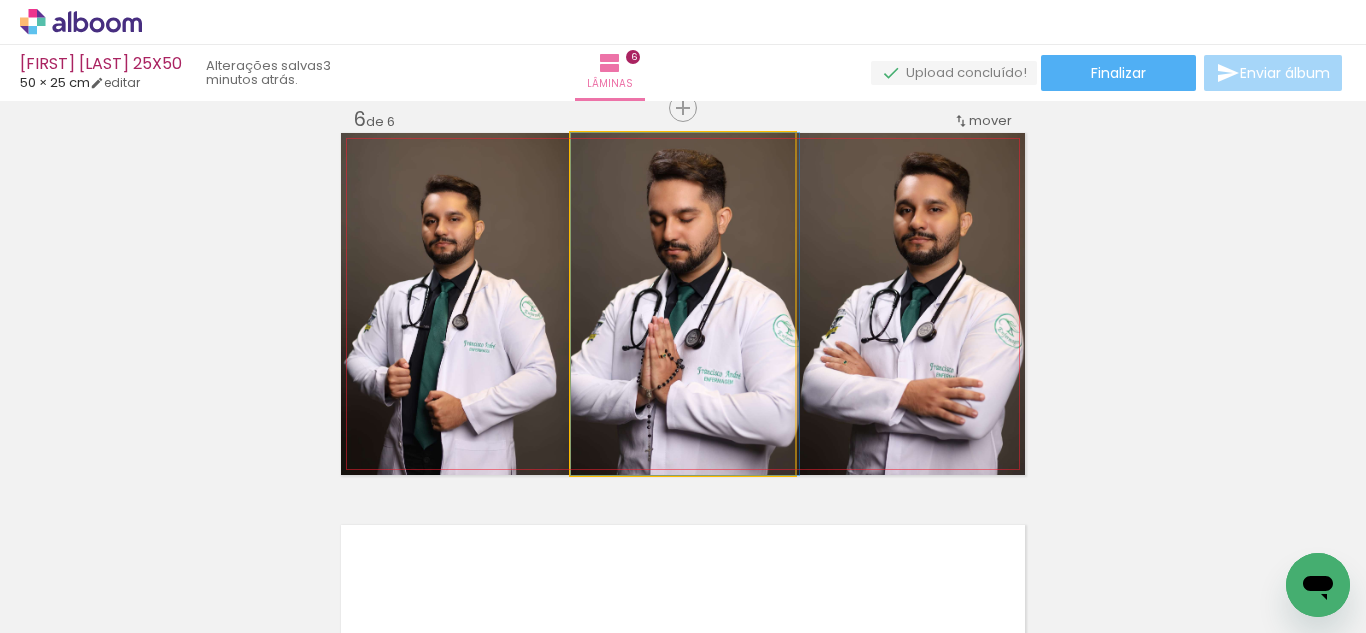 drag, startPoint x: 623, startPoint y: 327, endPoint x: 723, endPoint y: 324, distance: 100.04499 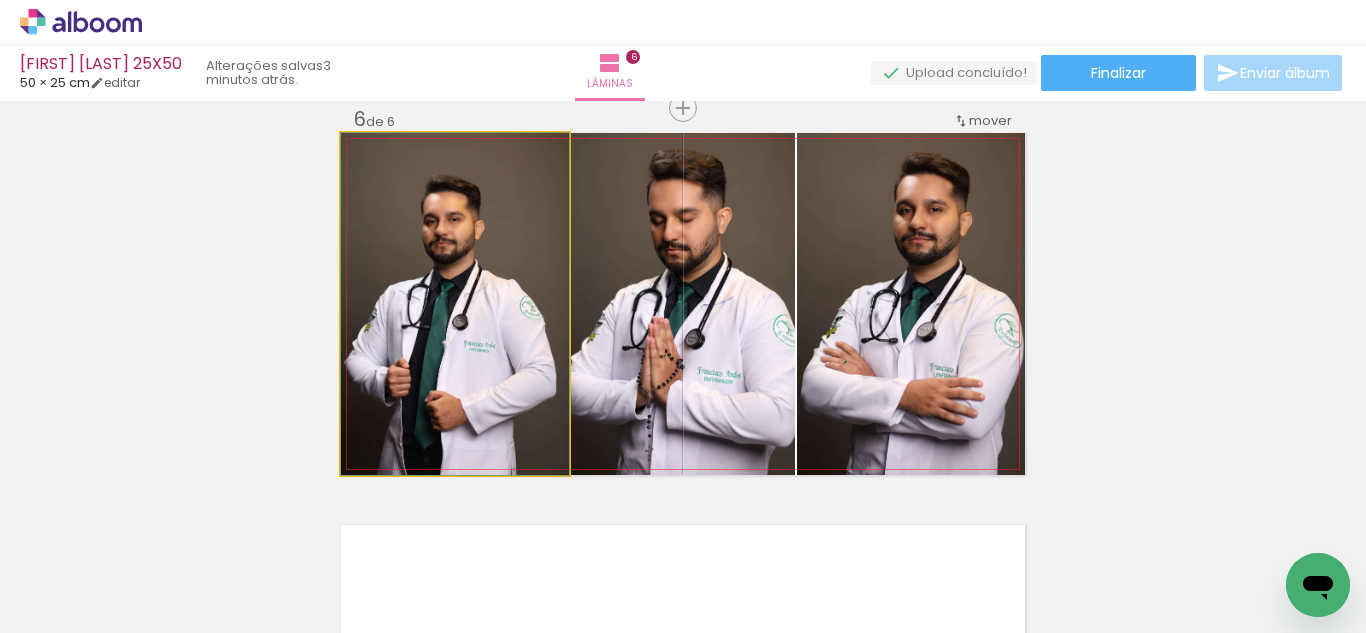 drag, startPoint x: 342, startPoint y: 287, endPoint x: 815, endPoint y: 312, distance: 473.66022 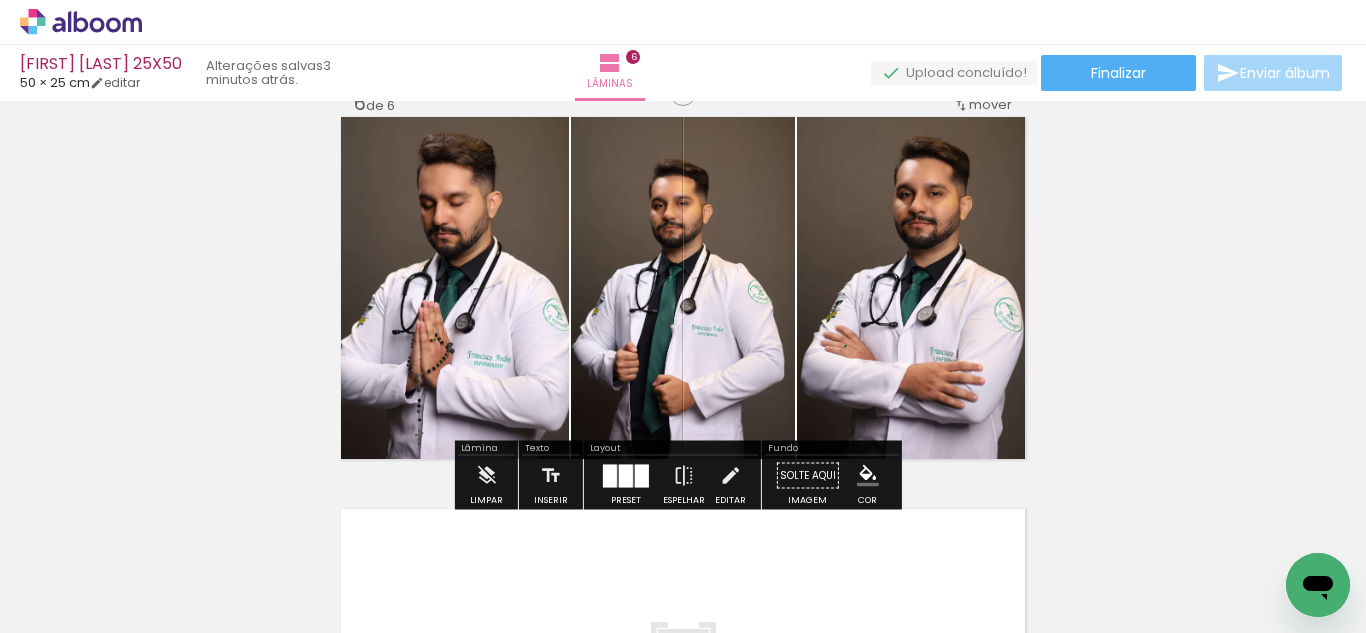 scroll, scrollTop: 2001, scrollLeft: 0, axis: vertical 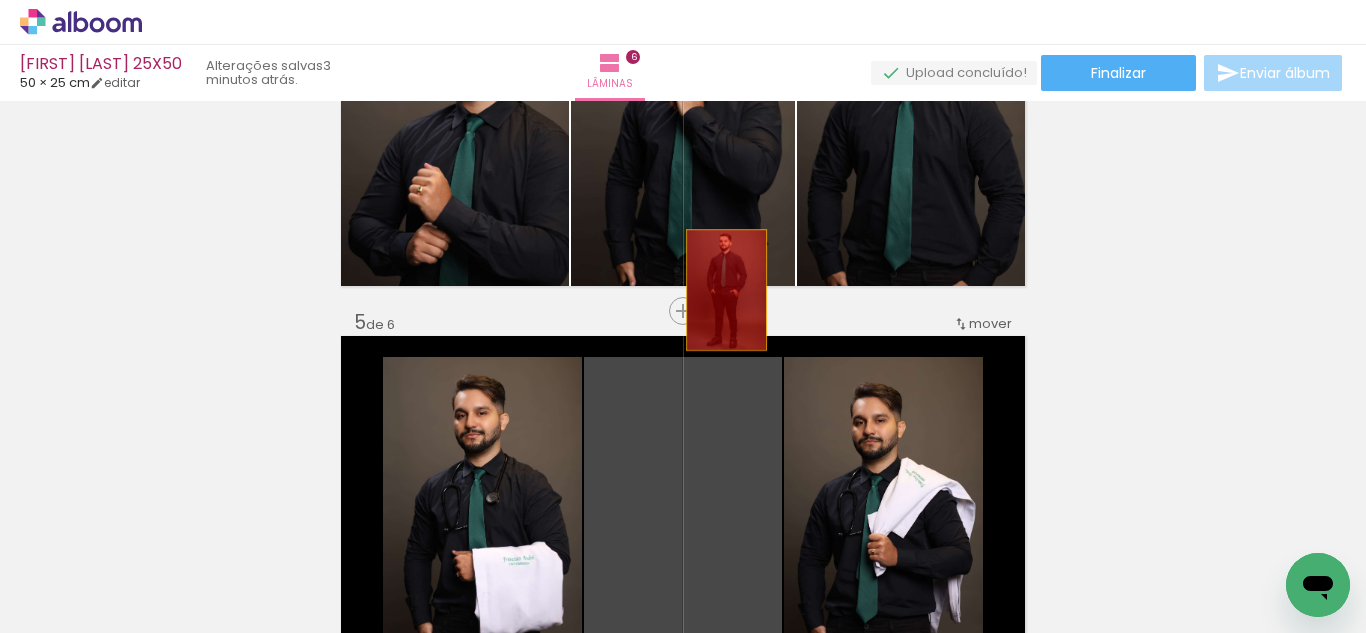 drag, startPoint x: 719, startPoint y: 462, endPoint x: 714, endPoint y: 239, distance: 223.05605 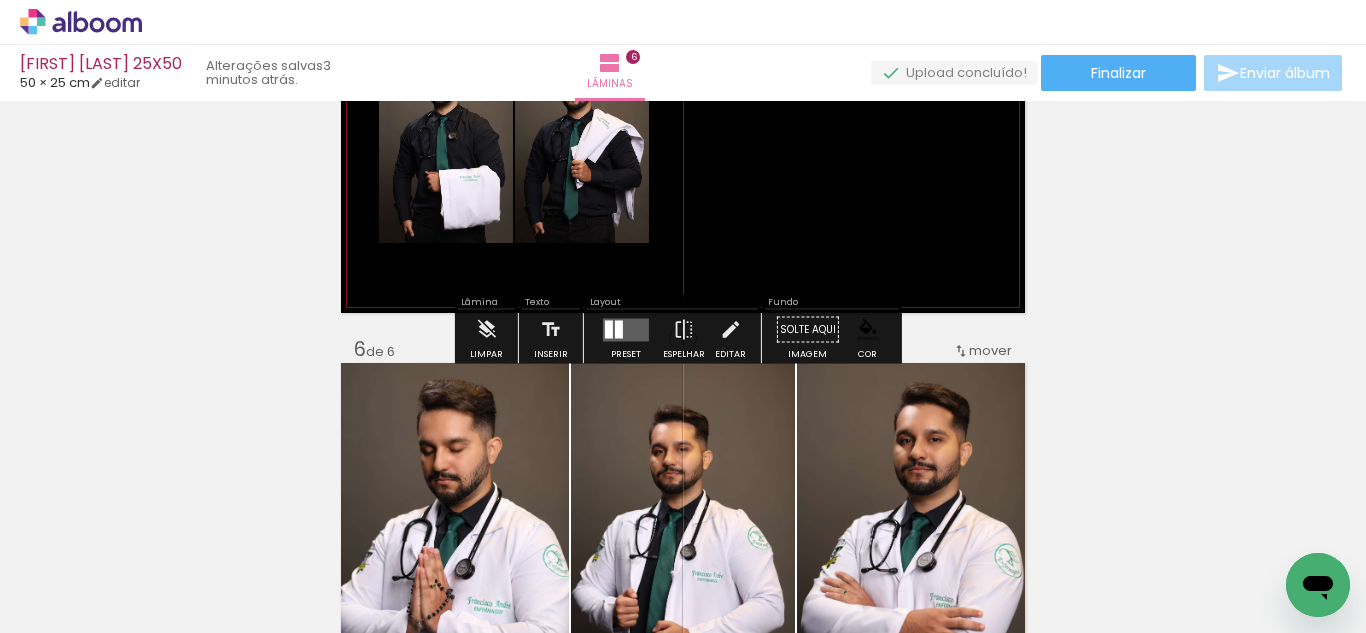 scroll, scrollTop: 1757, scrollLeft: 0, axis: vertical 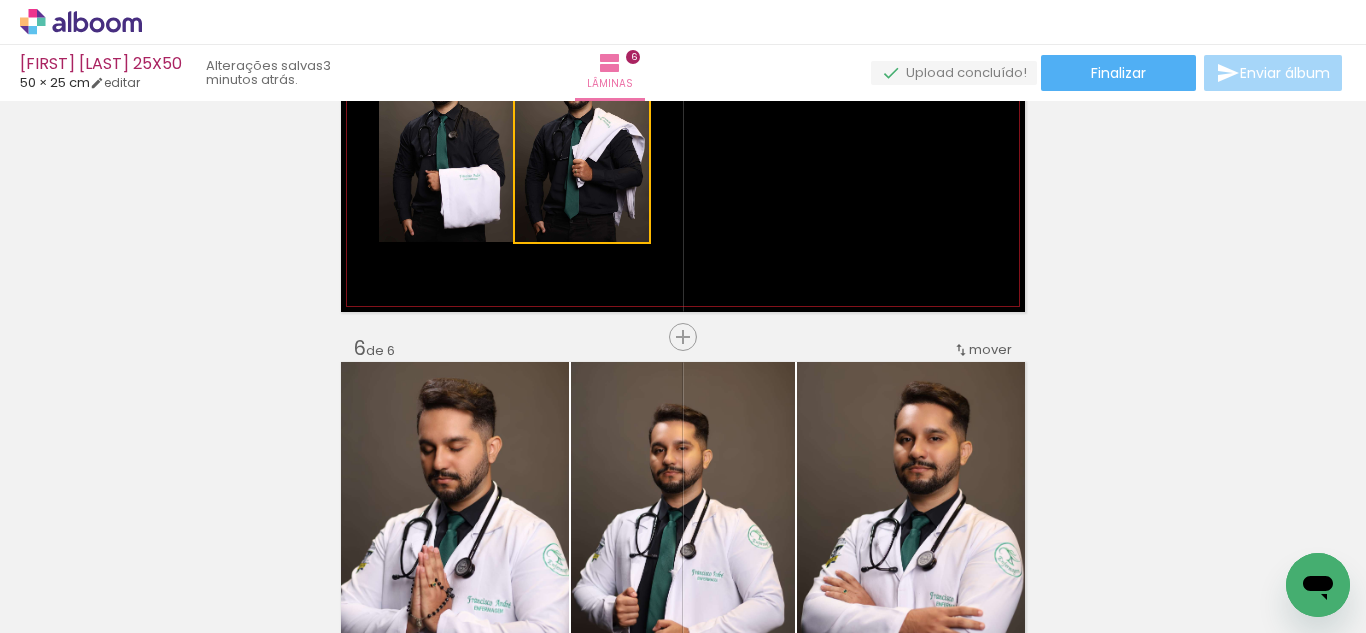 drag, startPoint x: 592, startPoint y: 200, endPoint x: 483, endPoint y: 190, distance: 109.457756 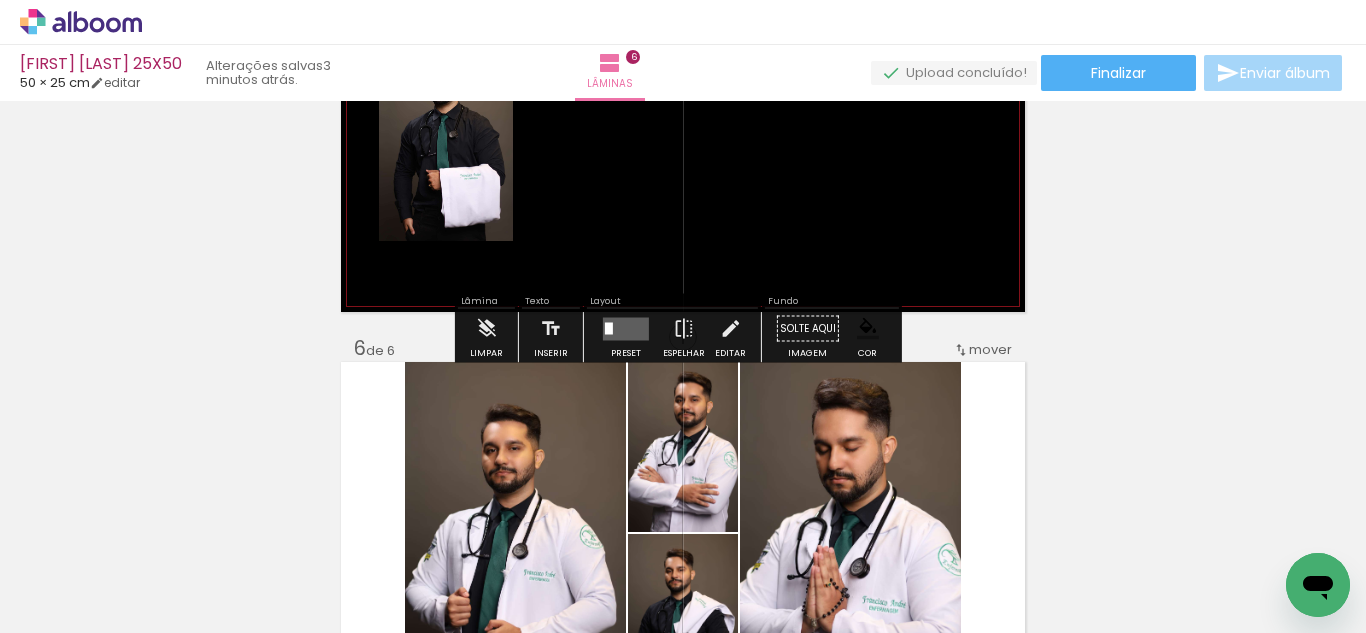 scroll, scrollTop: 1807, scrollLeft: 0, axis: vertical 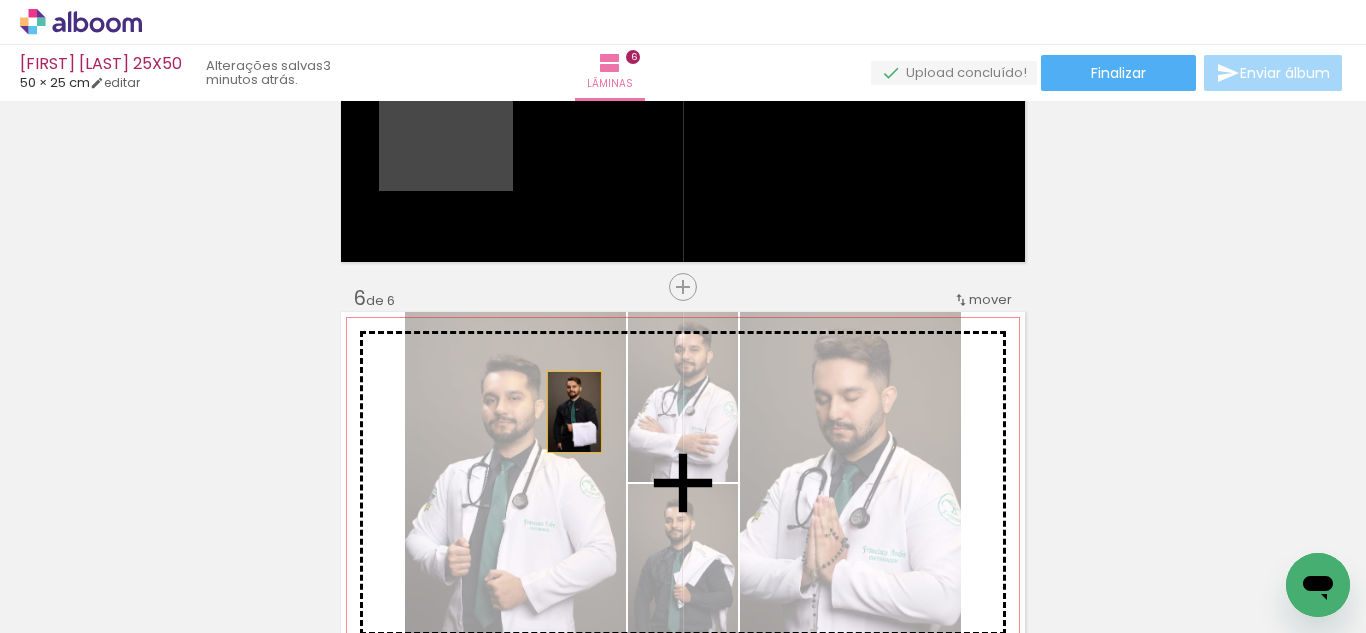 drag, startPoint x: 513, startPoint y: 272, endPoint x: 567, endPoint y: 412, distance: 150.05333 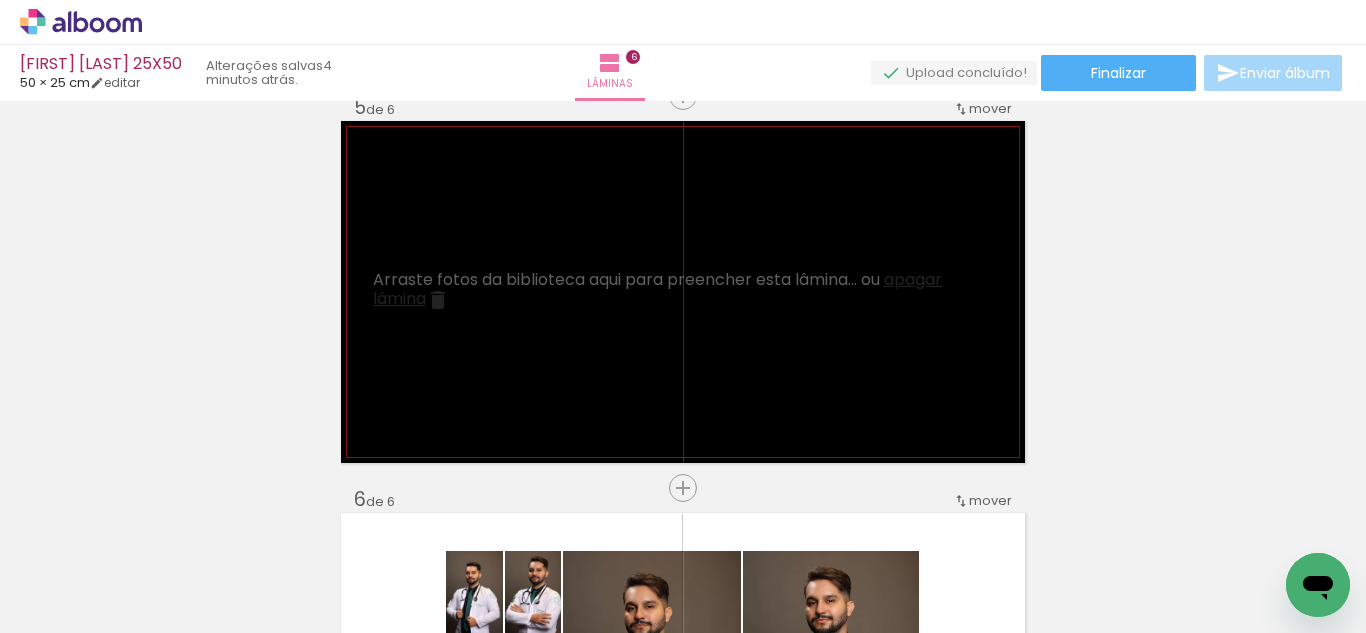 scroll, scrollTop: 1602, scrollLeft: 0, axis: vertical 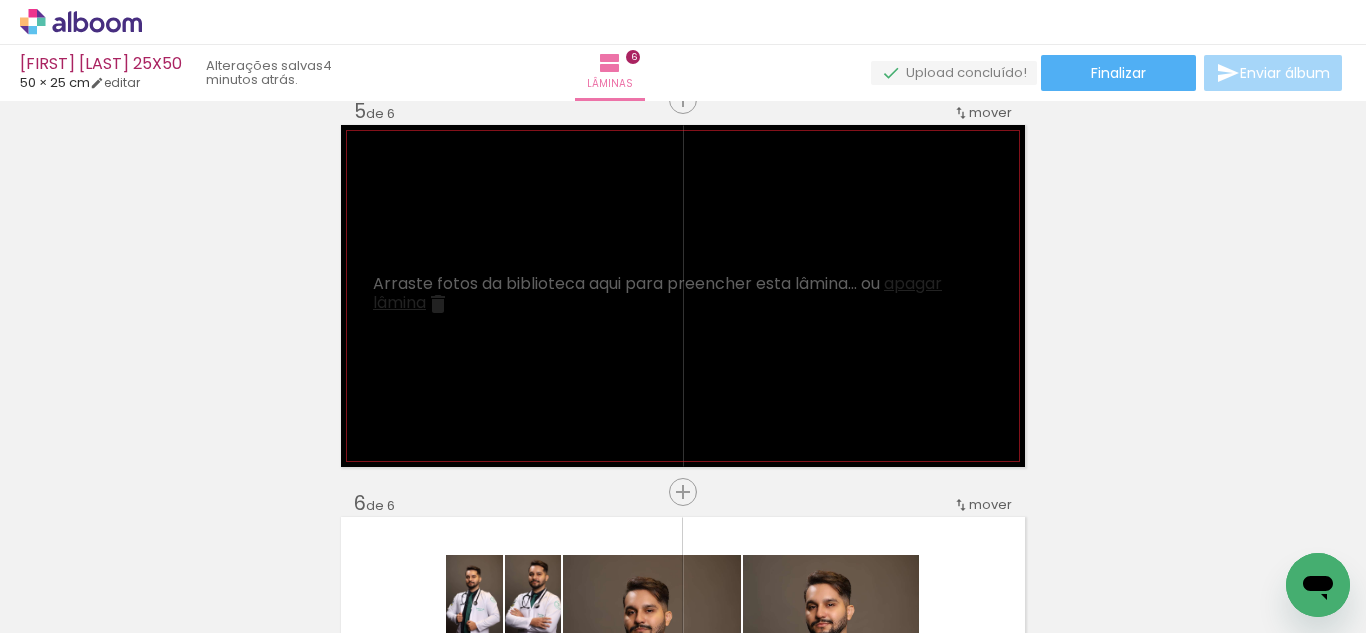 click on "apagar lâmina" at bounding box center (657, 293) 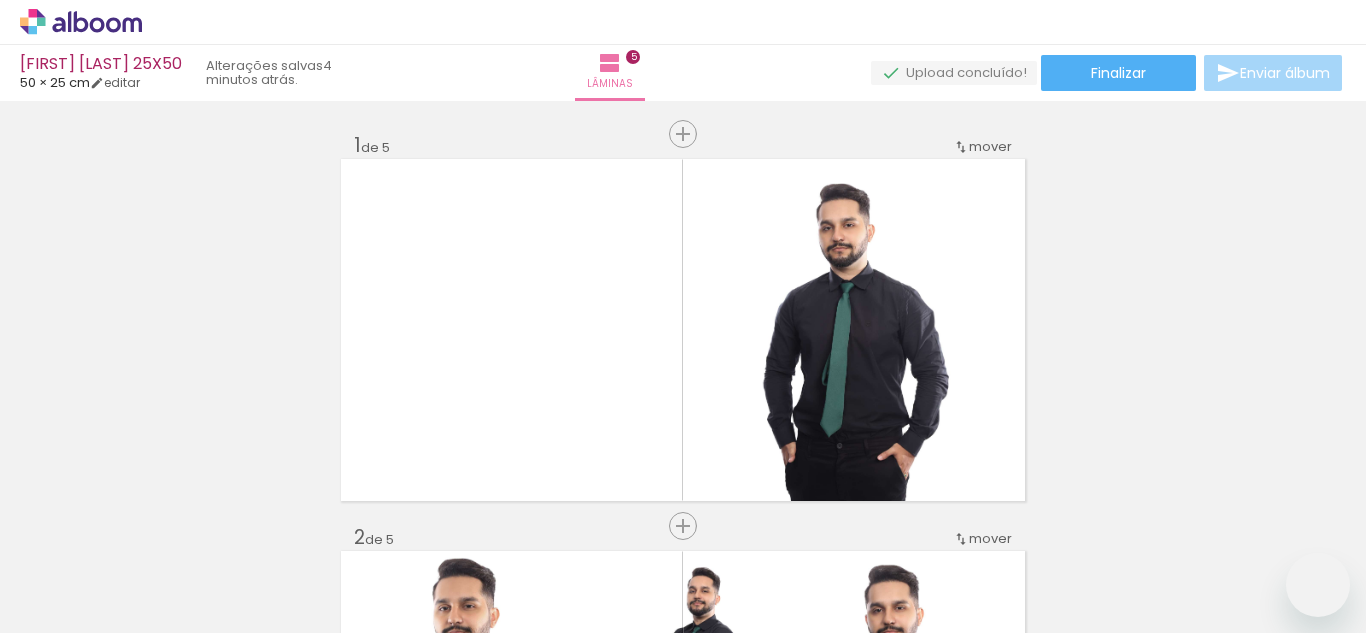 scroll, scrollTop: 0, scrollLeft: 0, axis: both 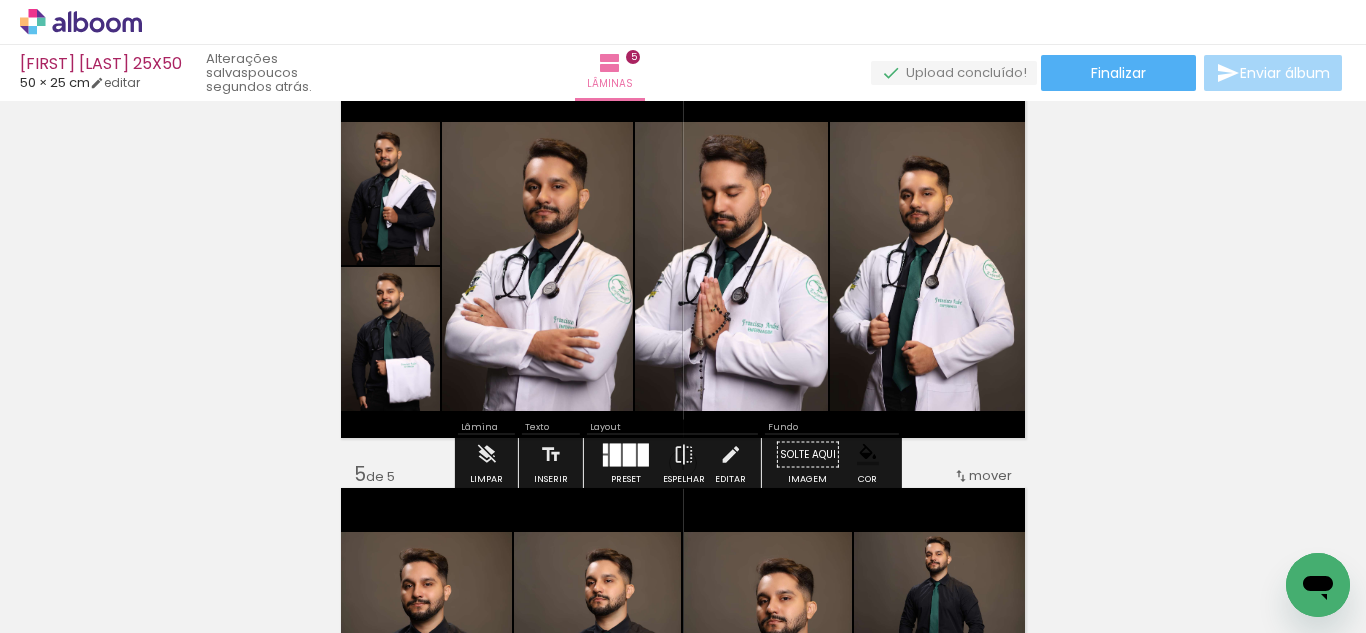 click at bounding box center [626, 454] 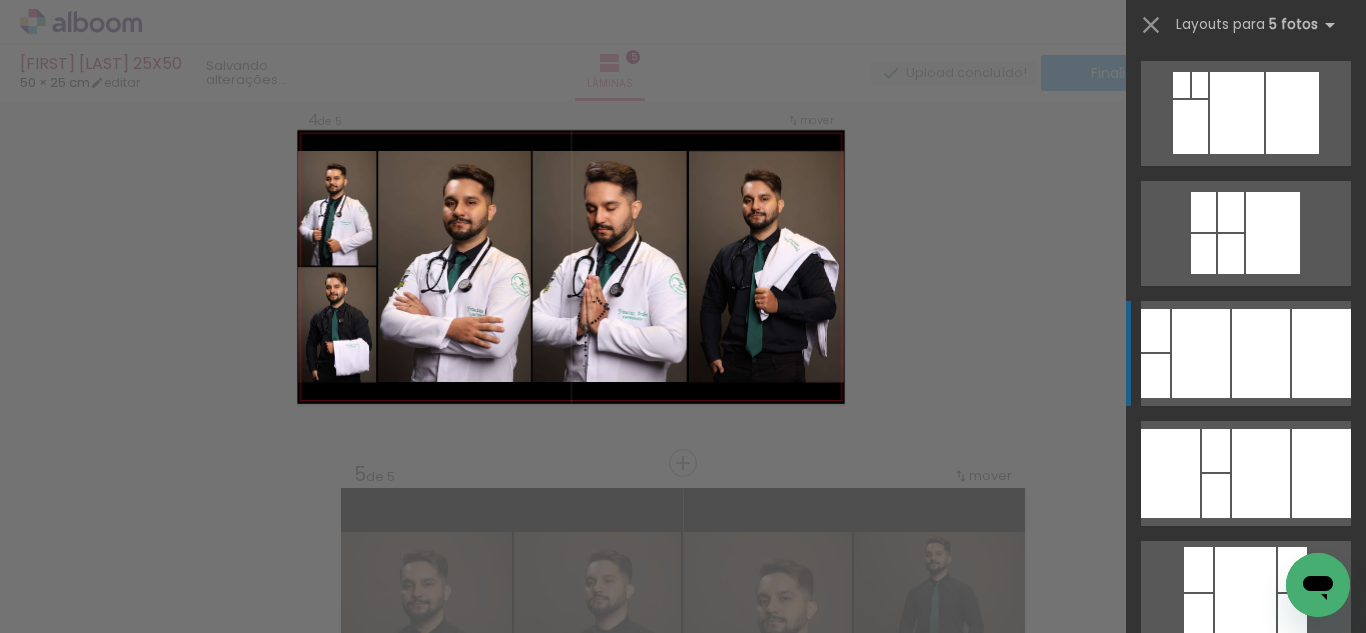 scroll, scrollTop: 240, scrollLeft: 0, axis: vertical 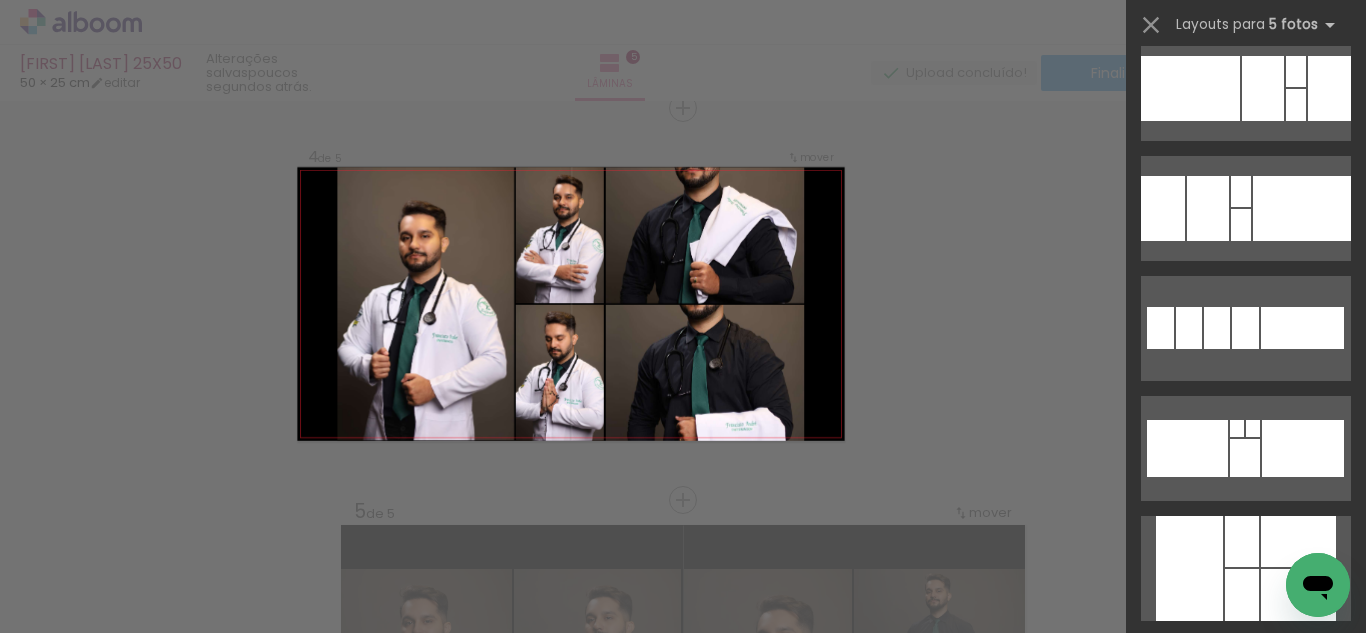 click on "Confirmar Cancelar" at bounding box center (683, 99) 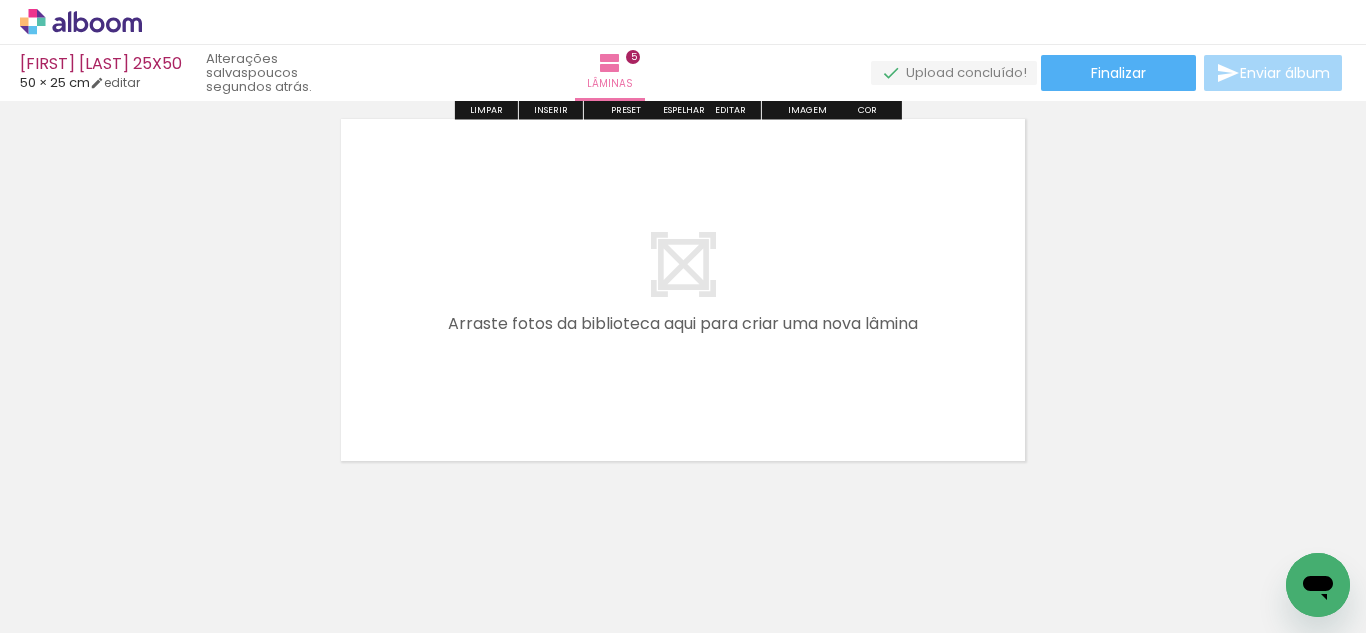 scroll, scrollTop: 2023, scrollLeft: 0, axis: vertical 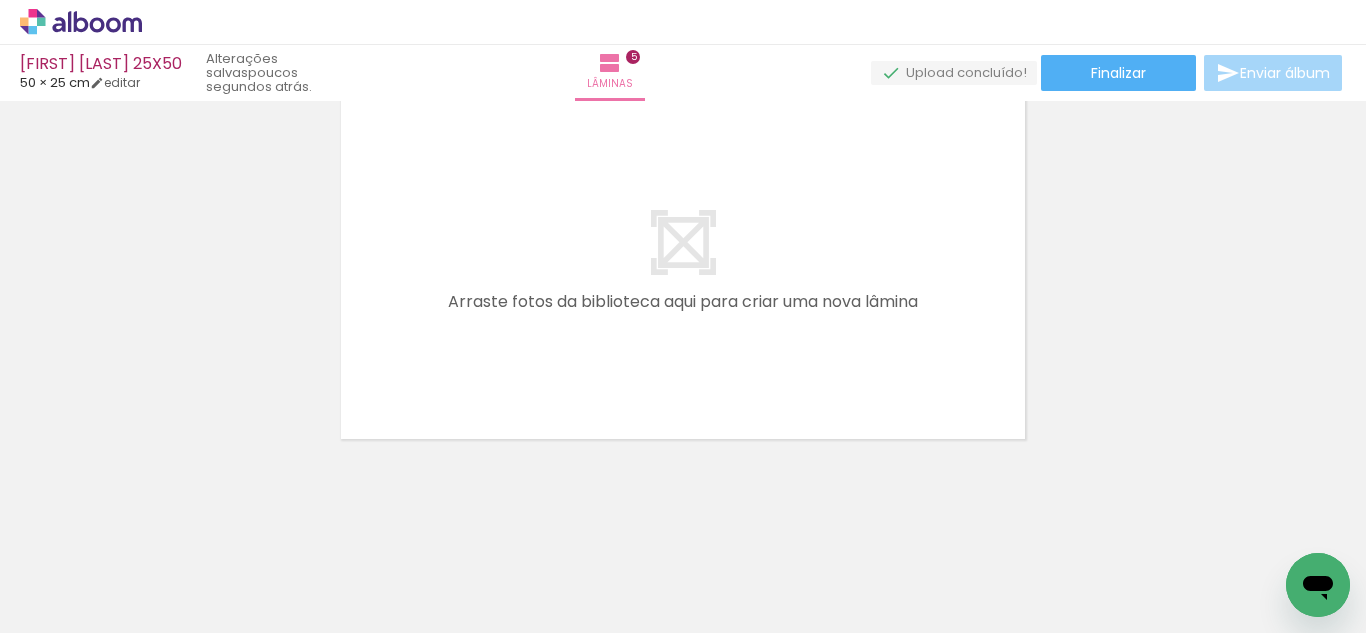 drag, startPoint x: 216, startPoint y: 565, endPoint x: 383, endPoint y: 540, distance: 168.86089 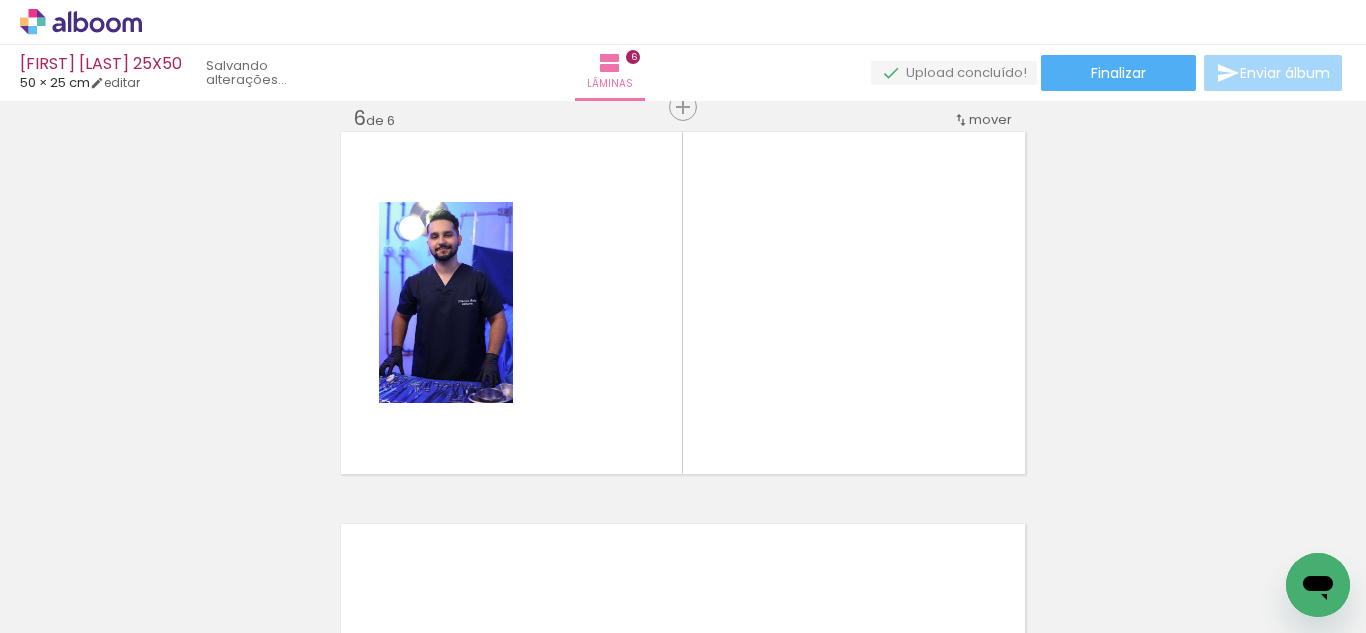 scroll, scrollTop: 1986, scrollLeft: 0, axis: vertical 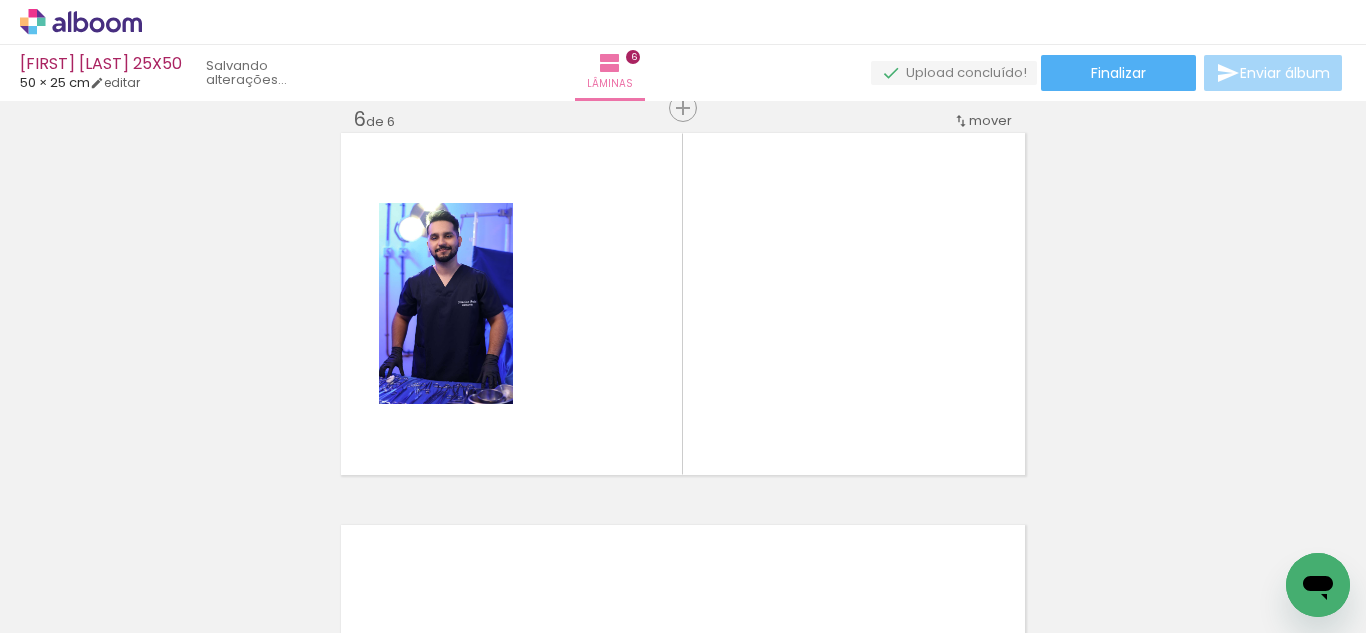drag, startPoint x: 344, startPoint y: 543, endPoint x: 557, endPoint y: 347, distance: 289.4564 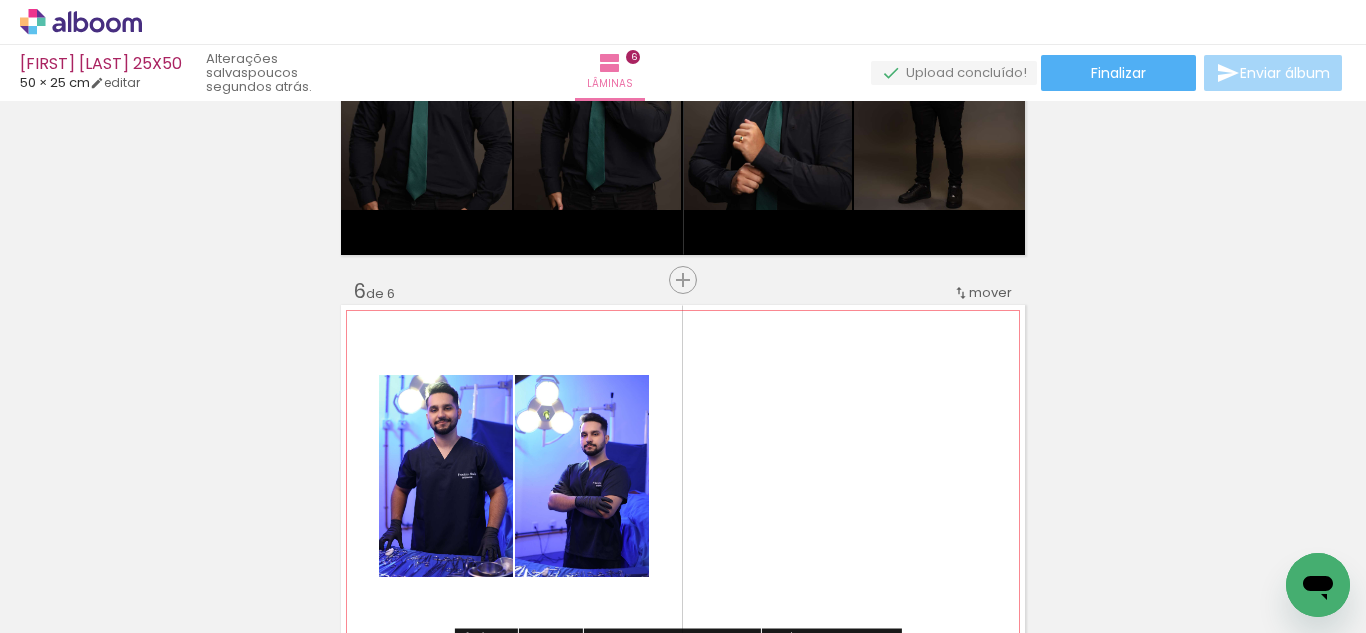 scroll, scrollTop: 1815, scrollLeft: 0, axis: vertical 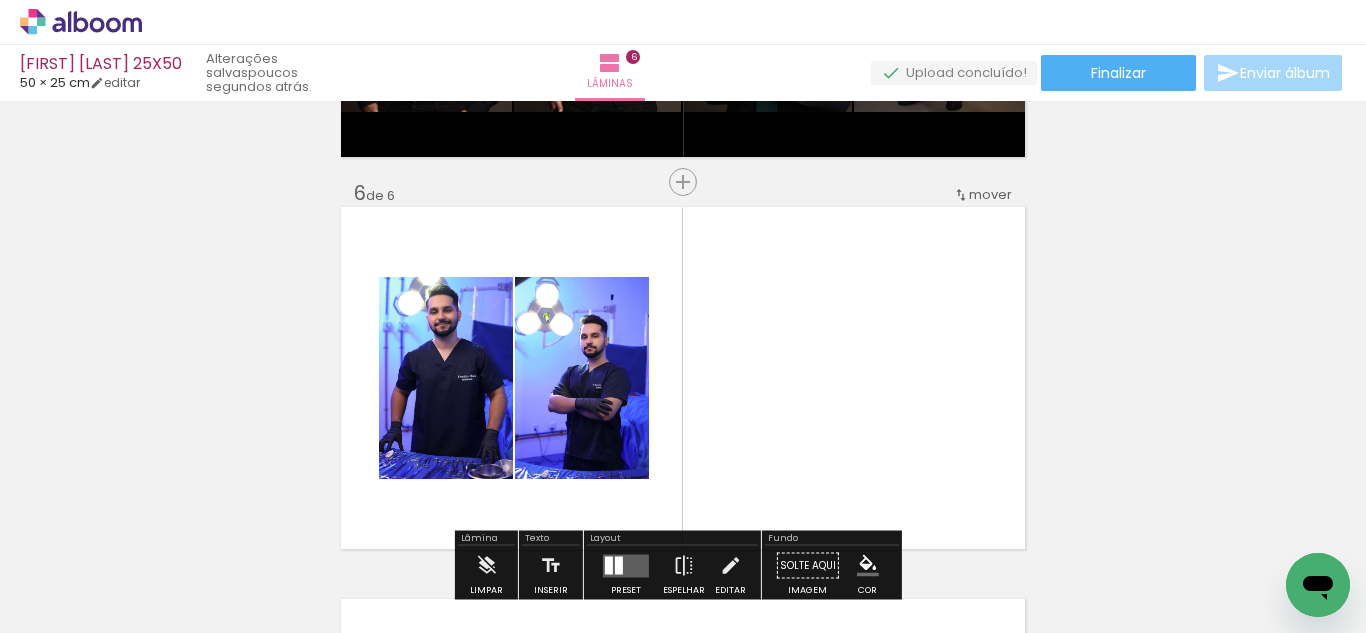 drag, startPoint x: 453, startPoint y: 541, endPoint x: 776, endPoint y: 306, distance: 399.4421 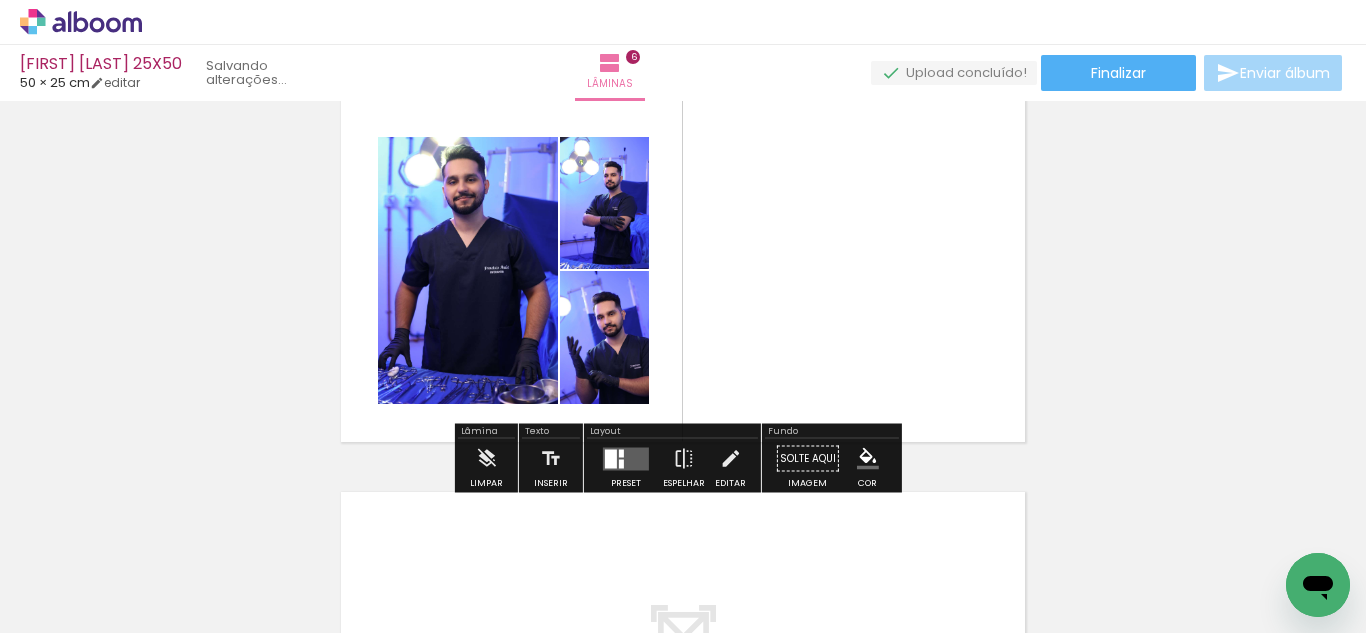 scroll, scrollTop: 2018, scrollLeft: 0, axis: vertical 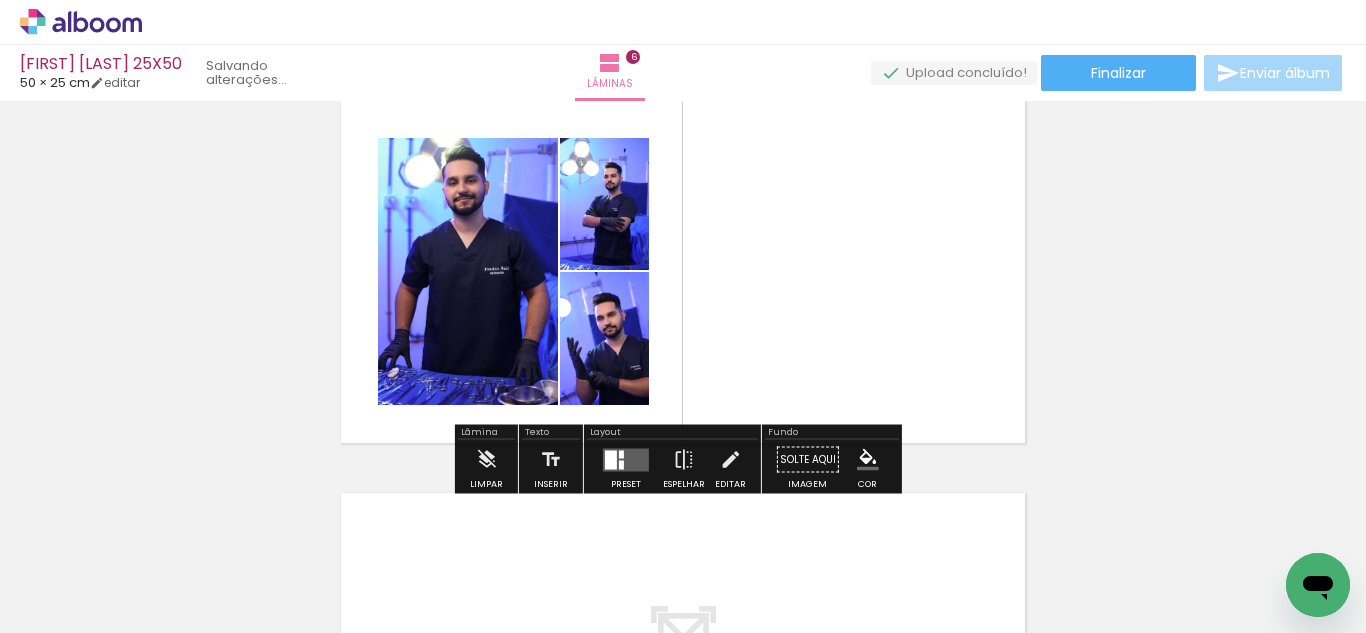 click at bounding box center [626, 459] 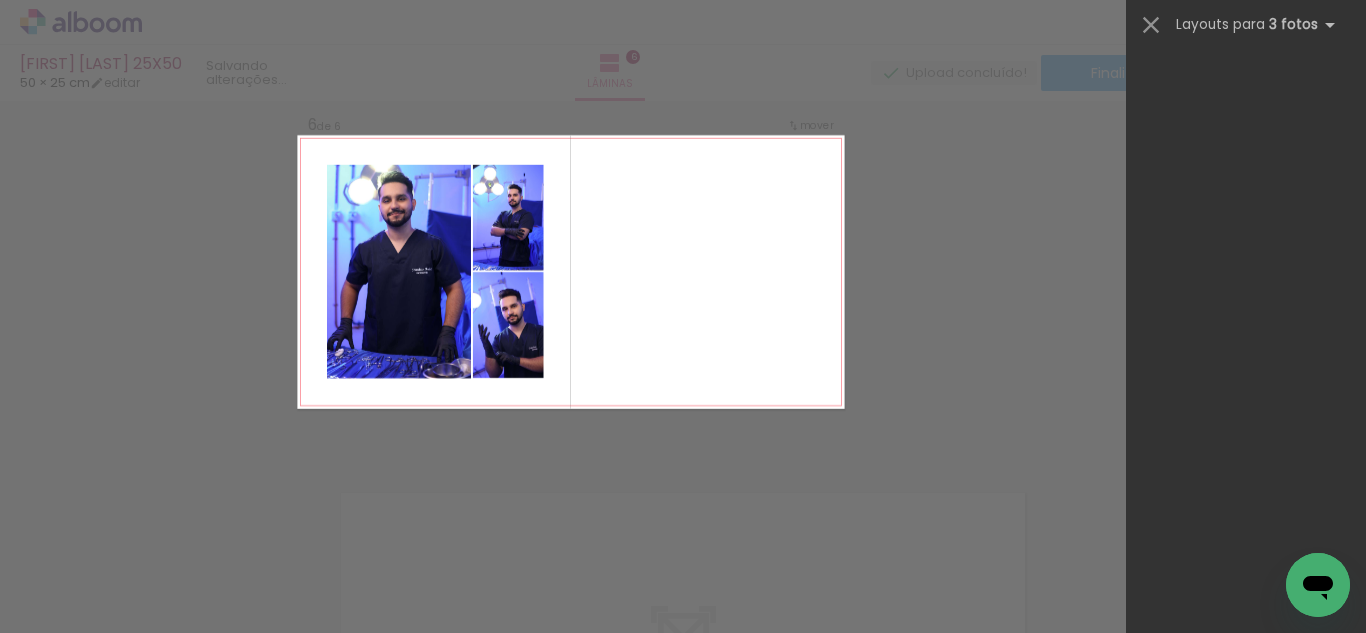 scroll, scrollTop: 0, scrollLeft: 0, axis: both 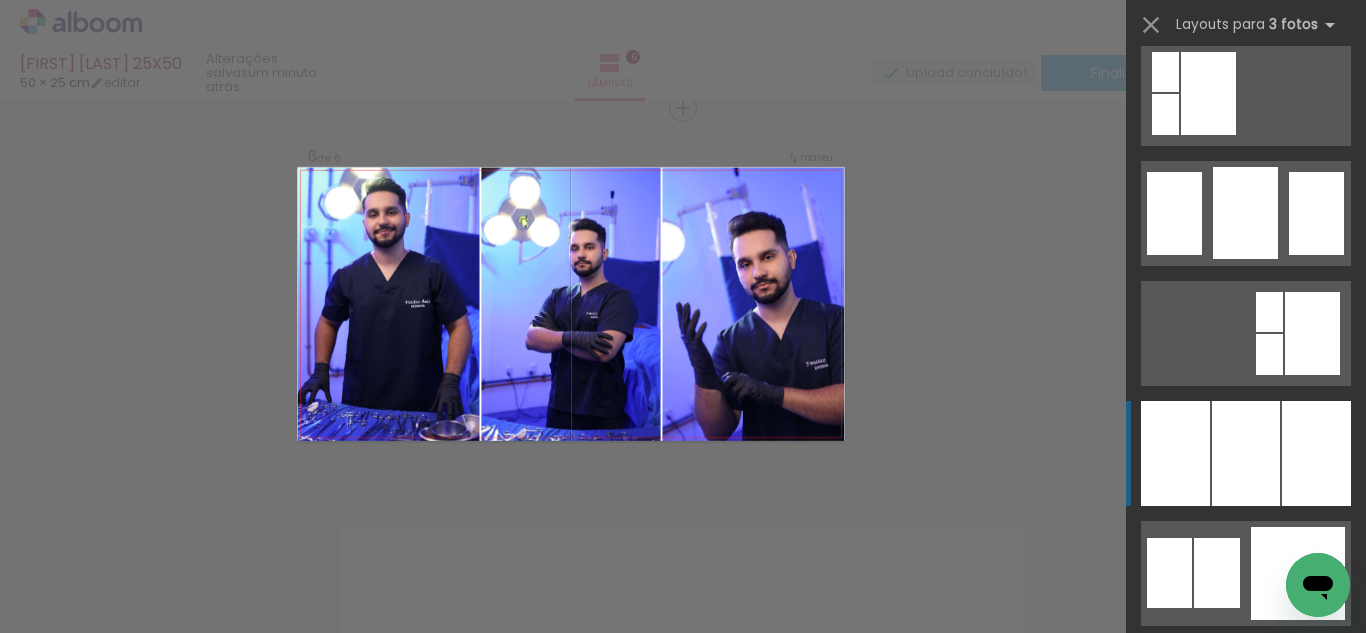 click at bounding box center (1246, 453) 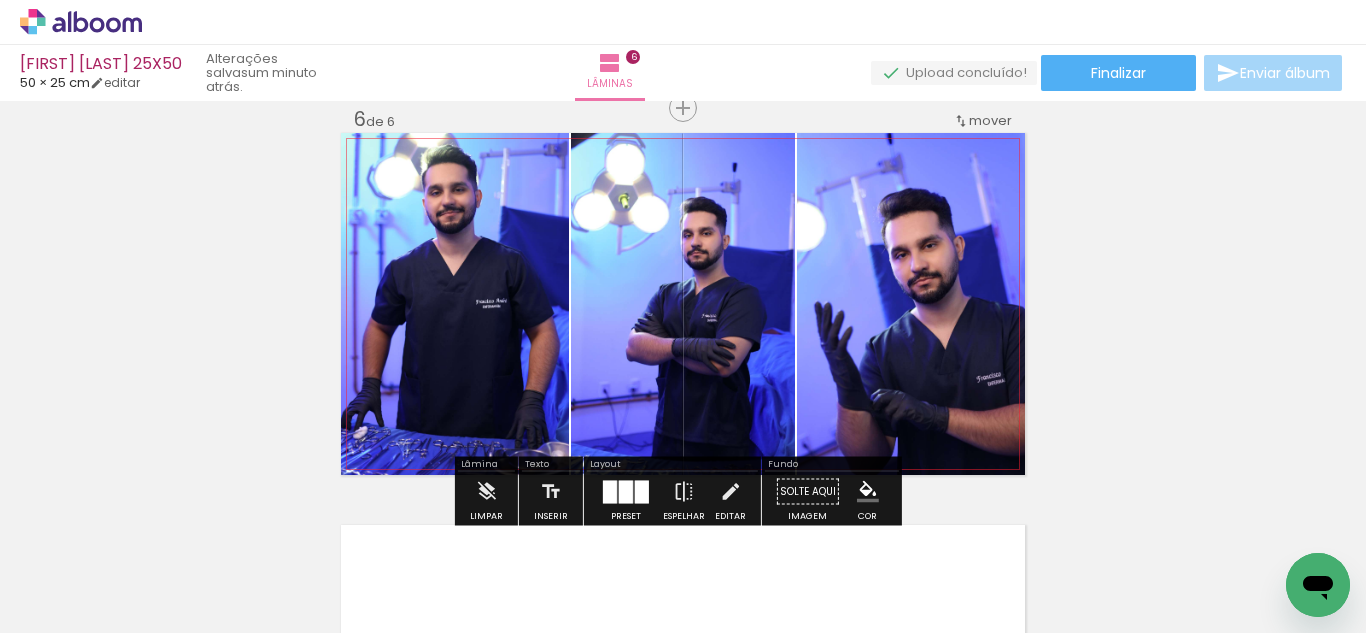 drag, startPoint x: 888, startPoint y: 349, endPoint x: 697, endPoint y: 340, distance: 191.21193 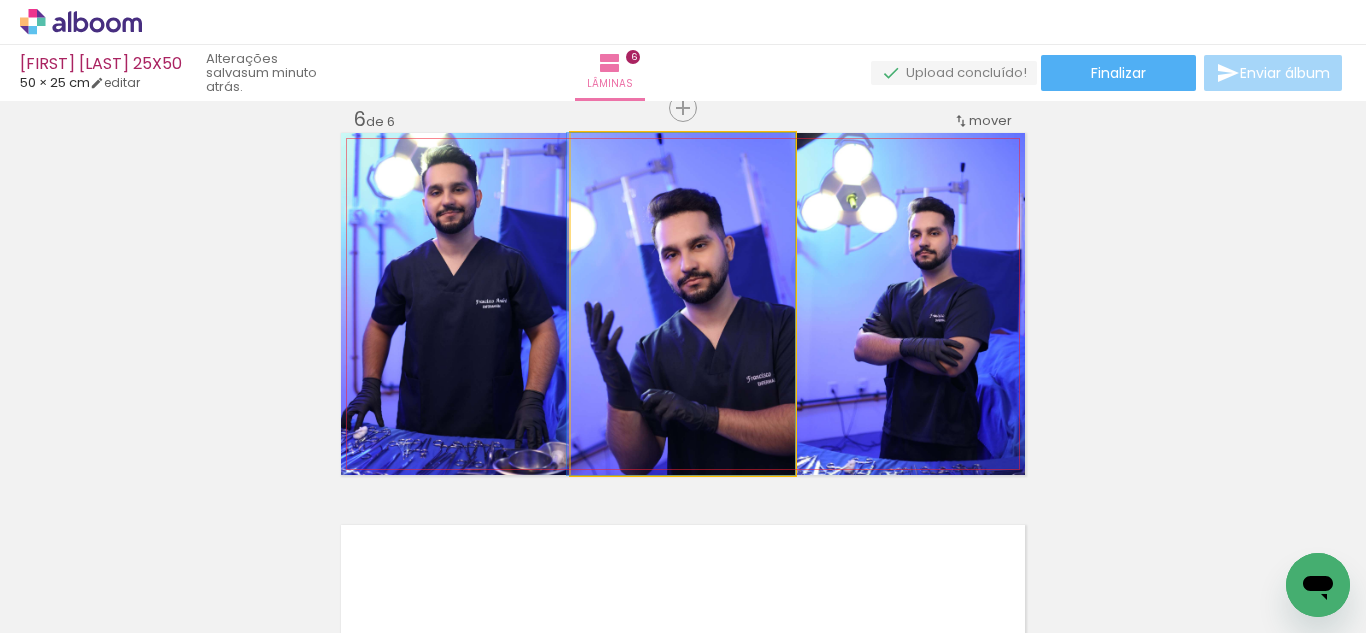 drag, startPoint x: 734, startPoint y: 336, endPoint x: 669, endPoint y: 326, distance: 65.76473 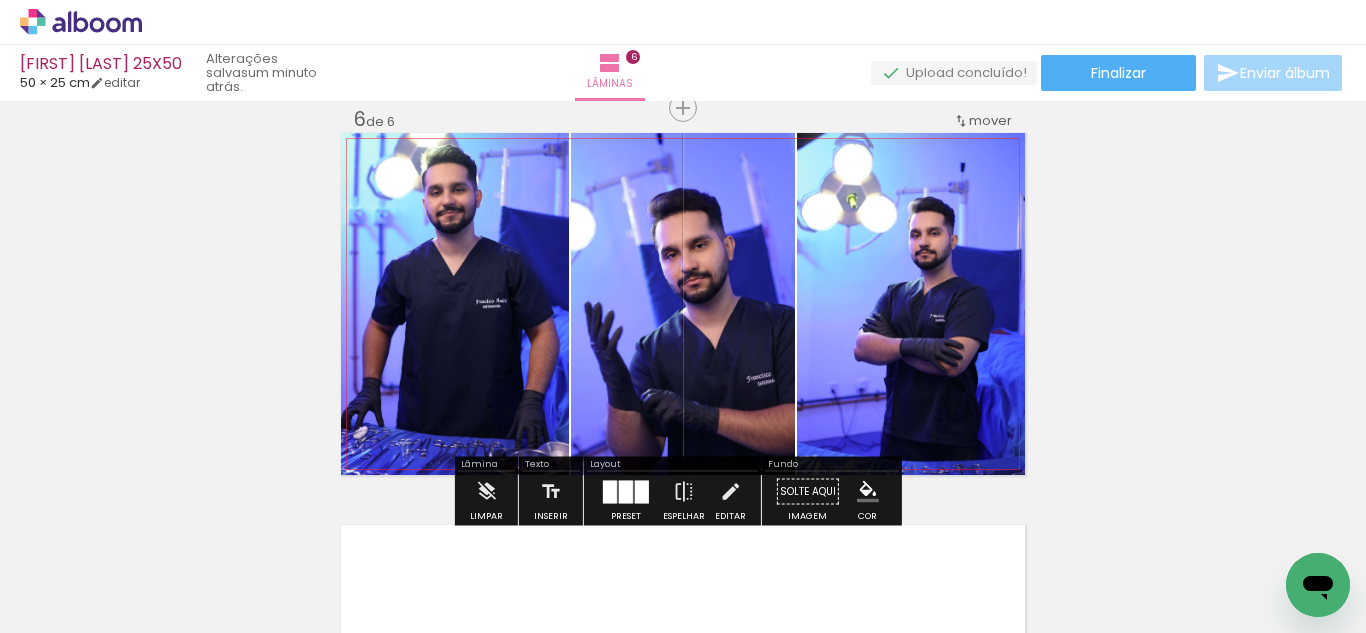 drag, startPoint x: 507, startPoint y: 309, endPoint x: 716, endPoint y: 308, distance: 209.0024 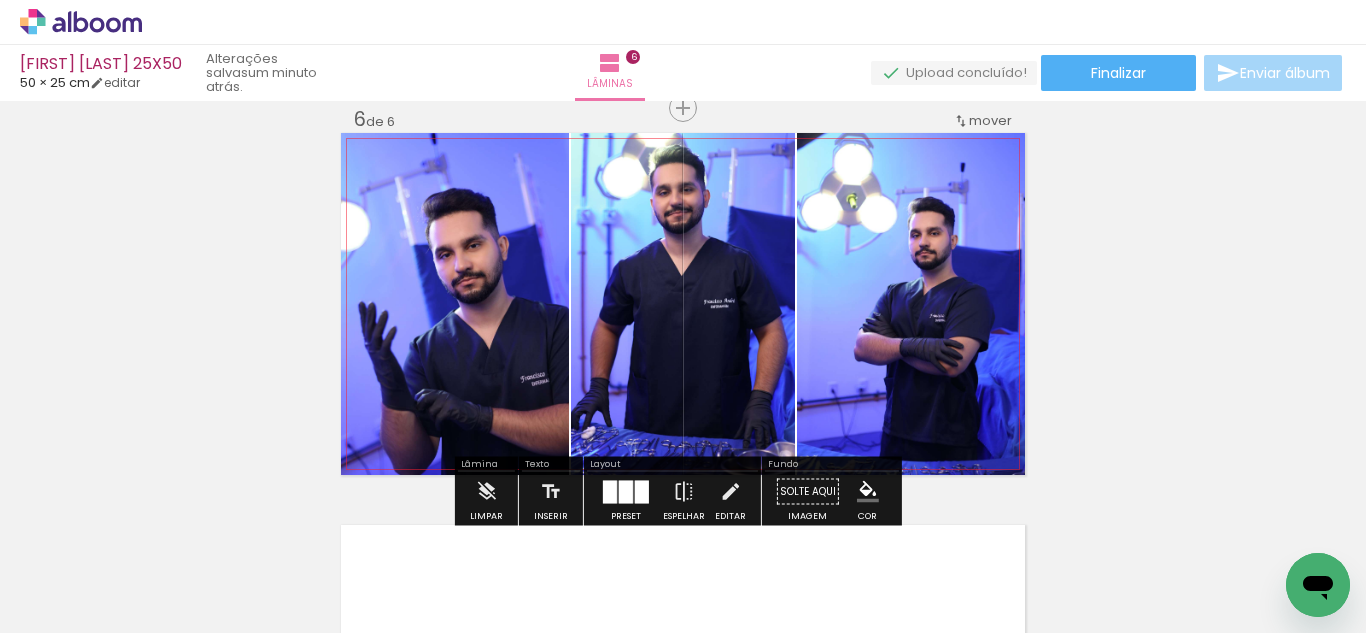 drag, startPoint x: 845, startPoint y: 315, endPoint x: 704, endPoint y: 321, distance: 141.12761 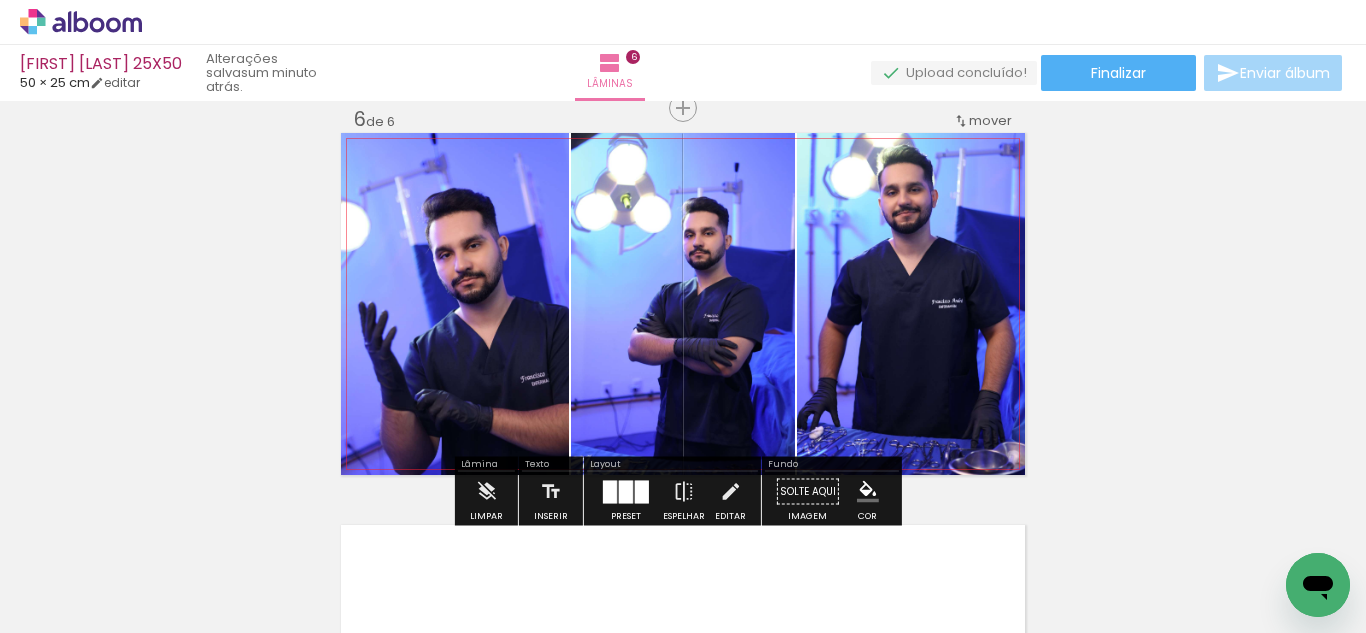 click 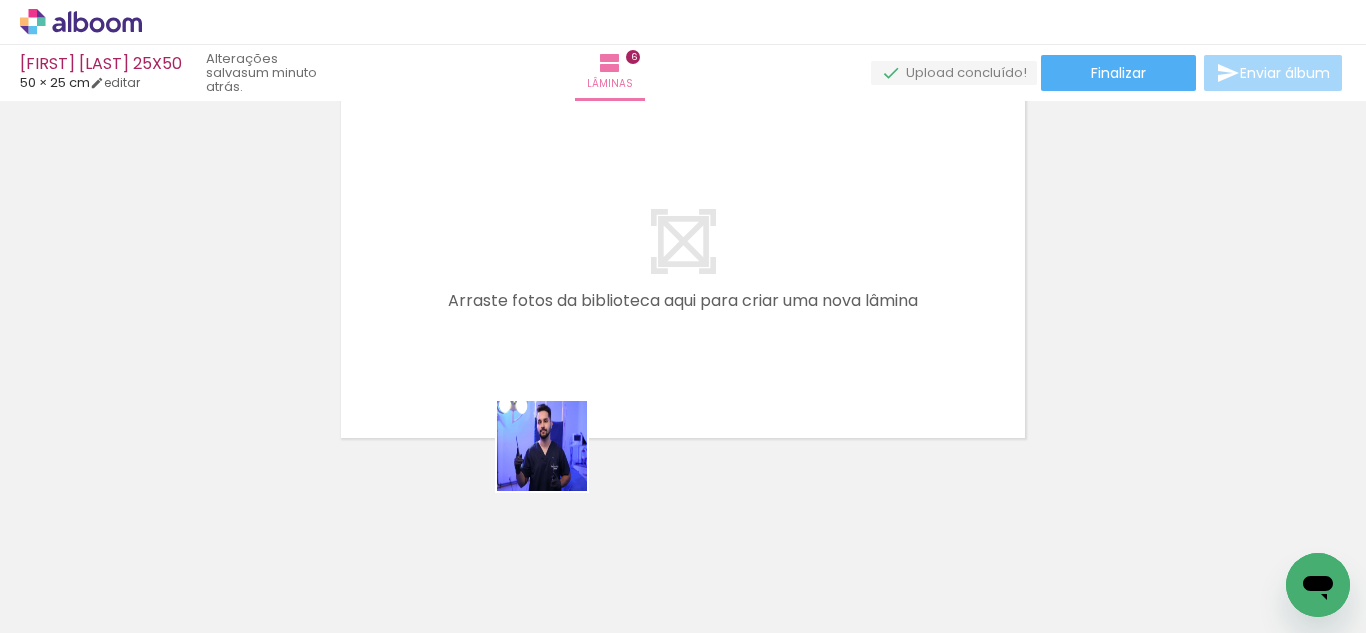 drag, startPoint x: 543, startPoint y: 539, endPoint x: 618, endPoint y: 547, distance: 75.42546 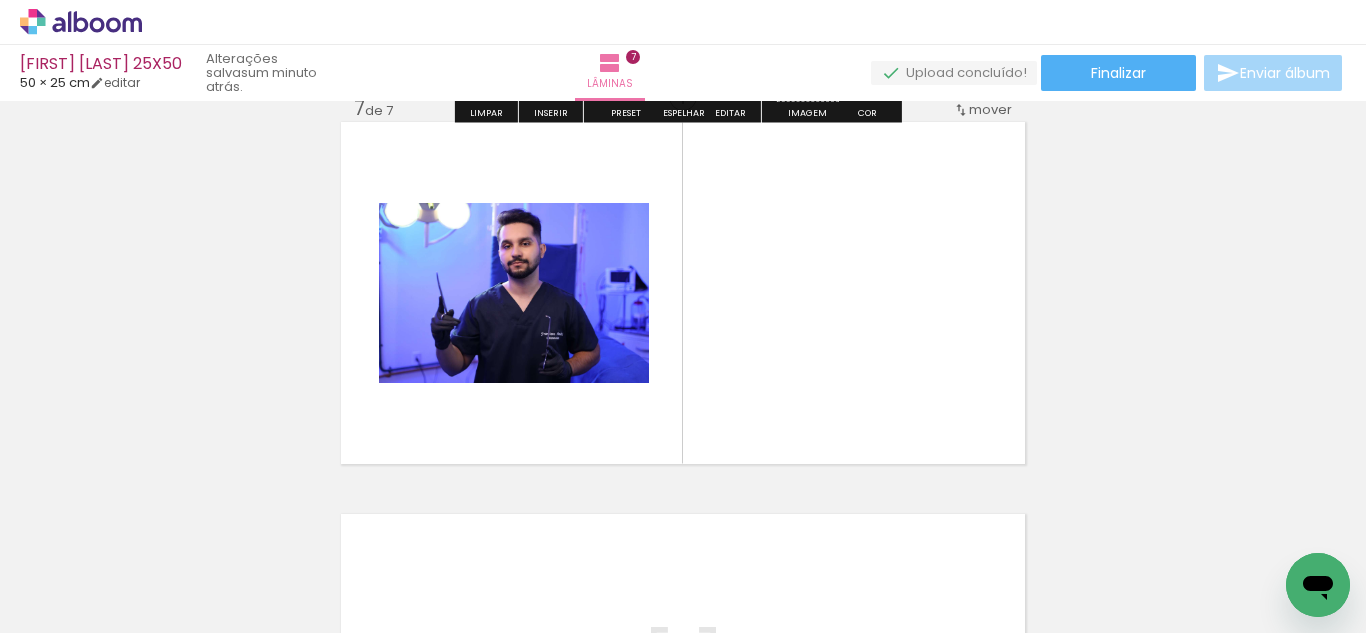 scroll, scrollTop: 2378, scrollLeft: 0, axis: vertical 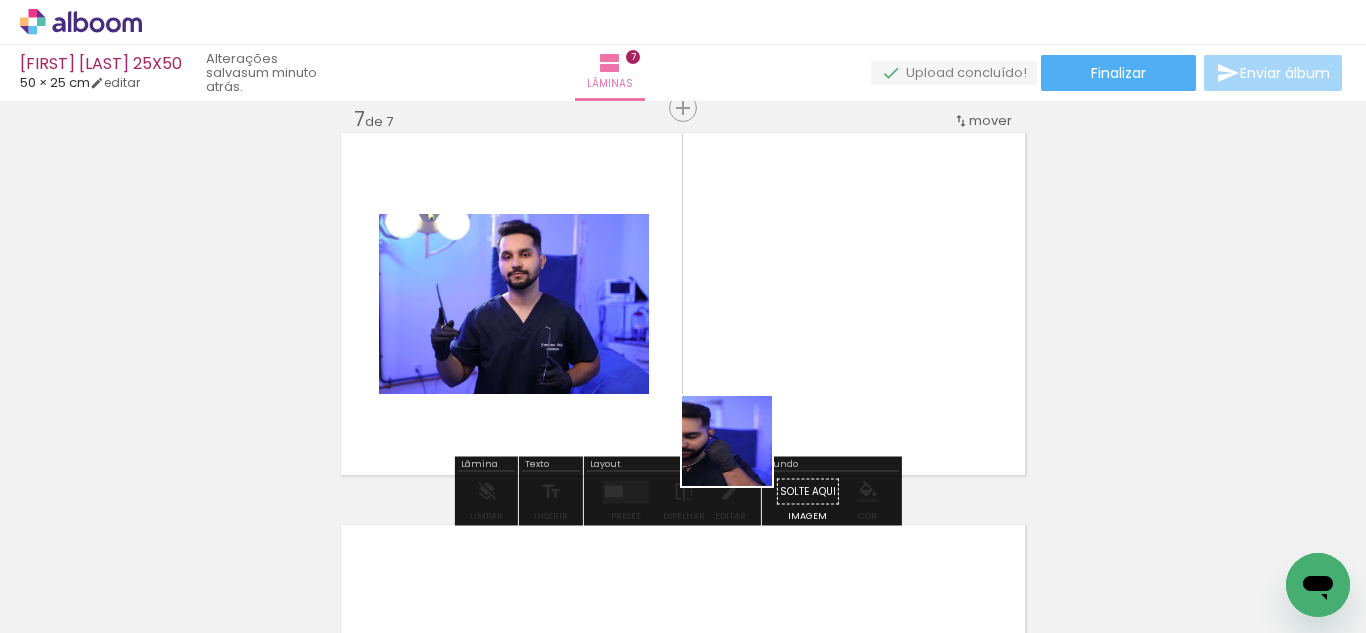 drag, startPoint x: 711, startPoint y: 500, endPoint x: 777, endPoint y: 334, distance: 178.6393 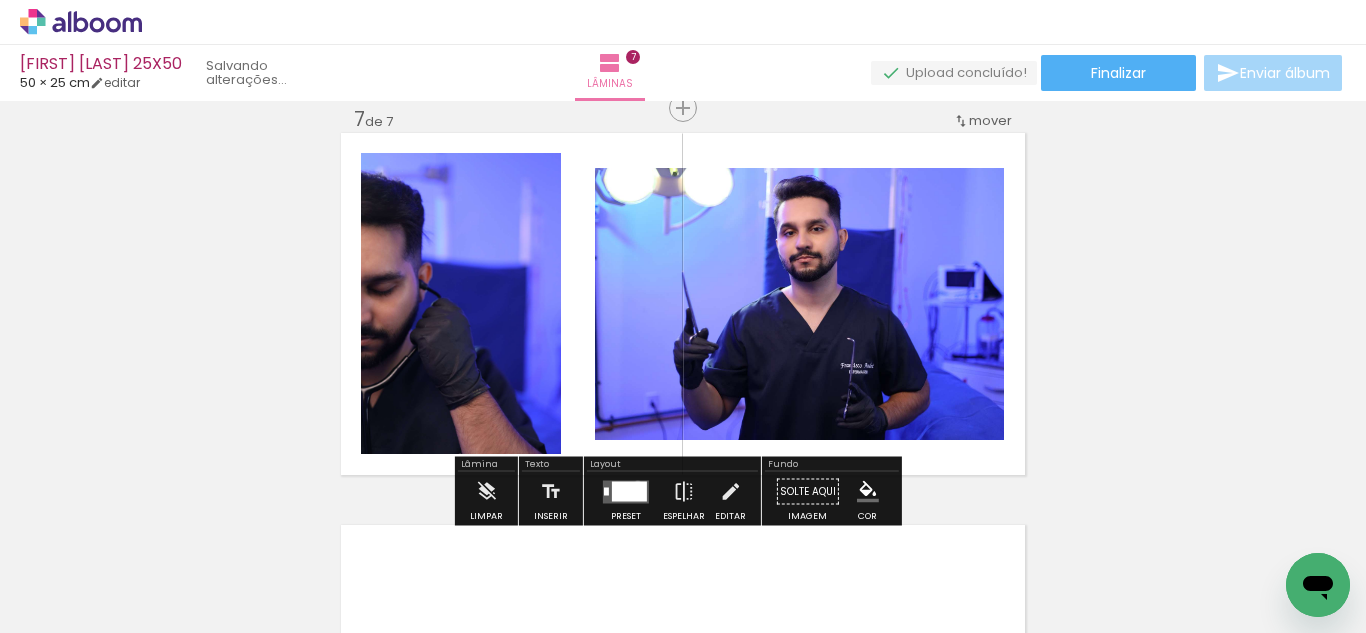 click at bounding box center (629, 491) 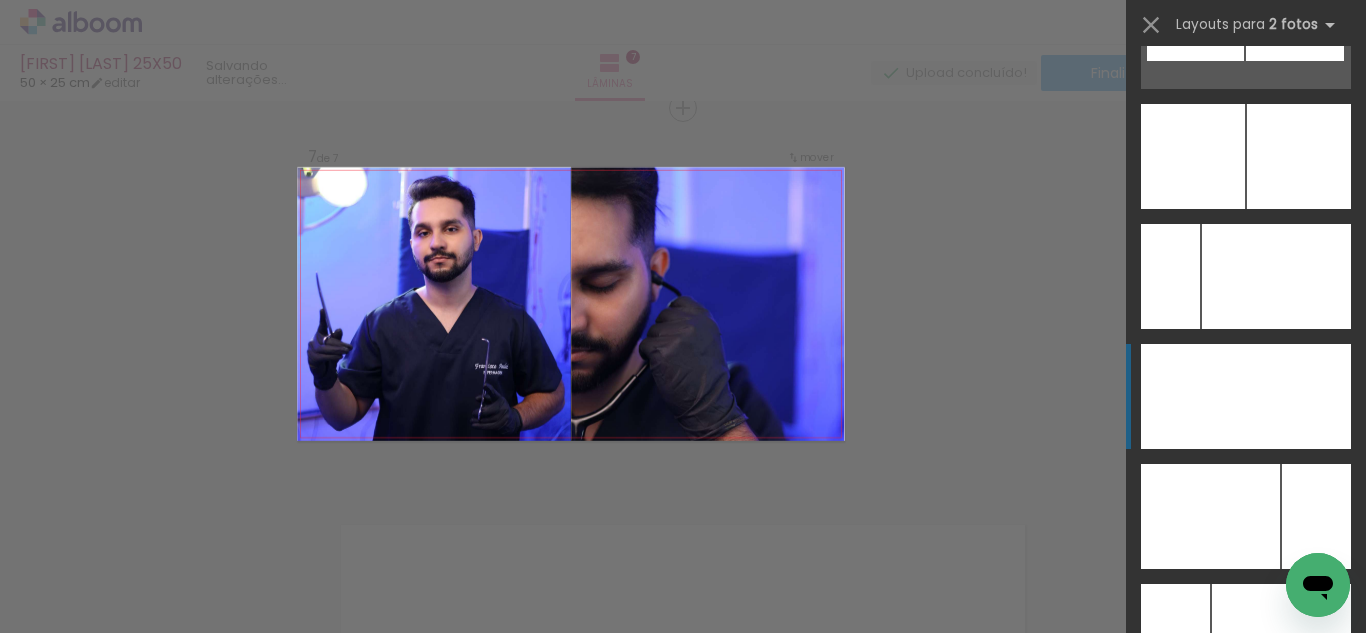 scroll, scrollTop: 9076, scrollLeft: 0, axis: vertical 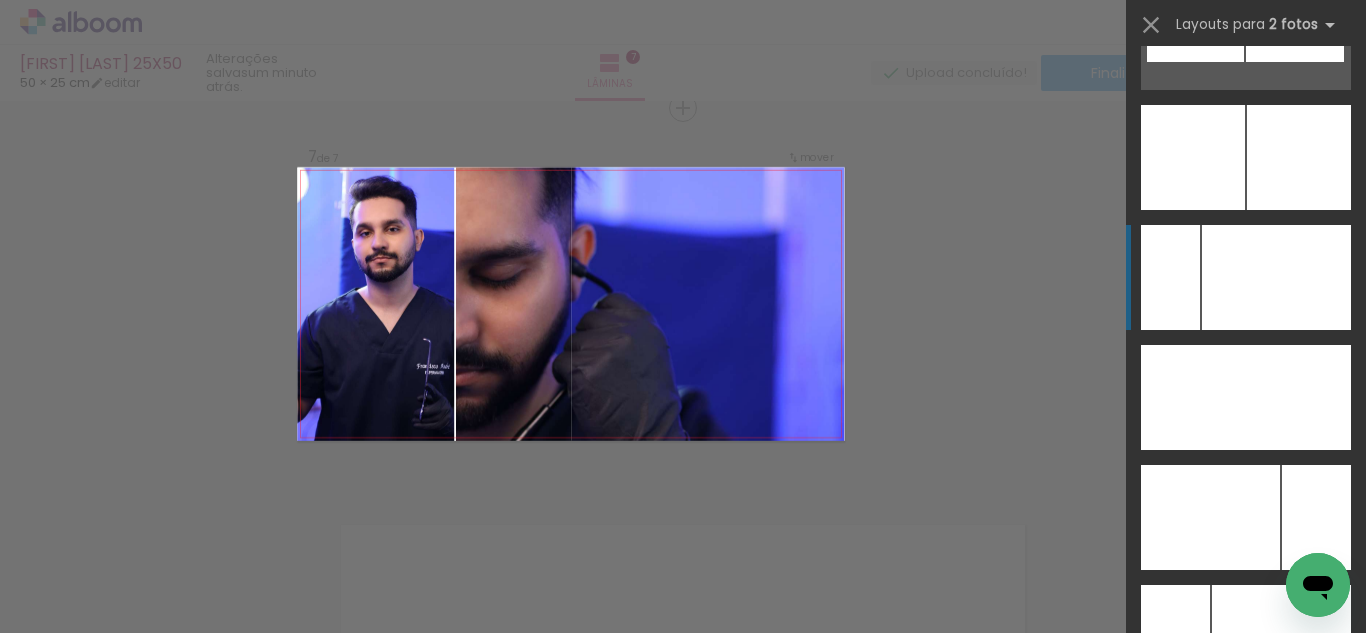 drag, startPoint x: 1262, startPoint y: 284, endPoint x: 1230, endPoint y: 294, distance: 33.526108 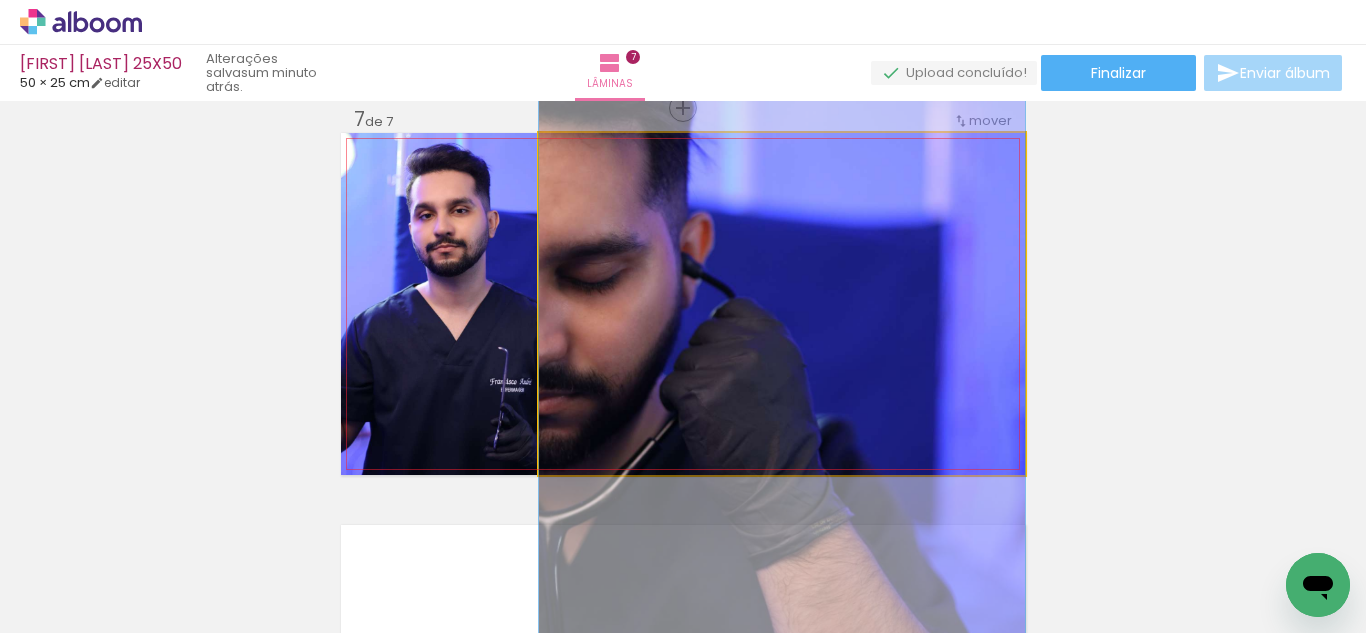 drag, startPoint x: 766, startPoint y: 354, endPoint x: 435, endPoint y: 327, distance: 332.0994 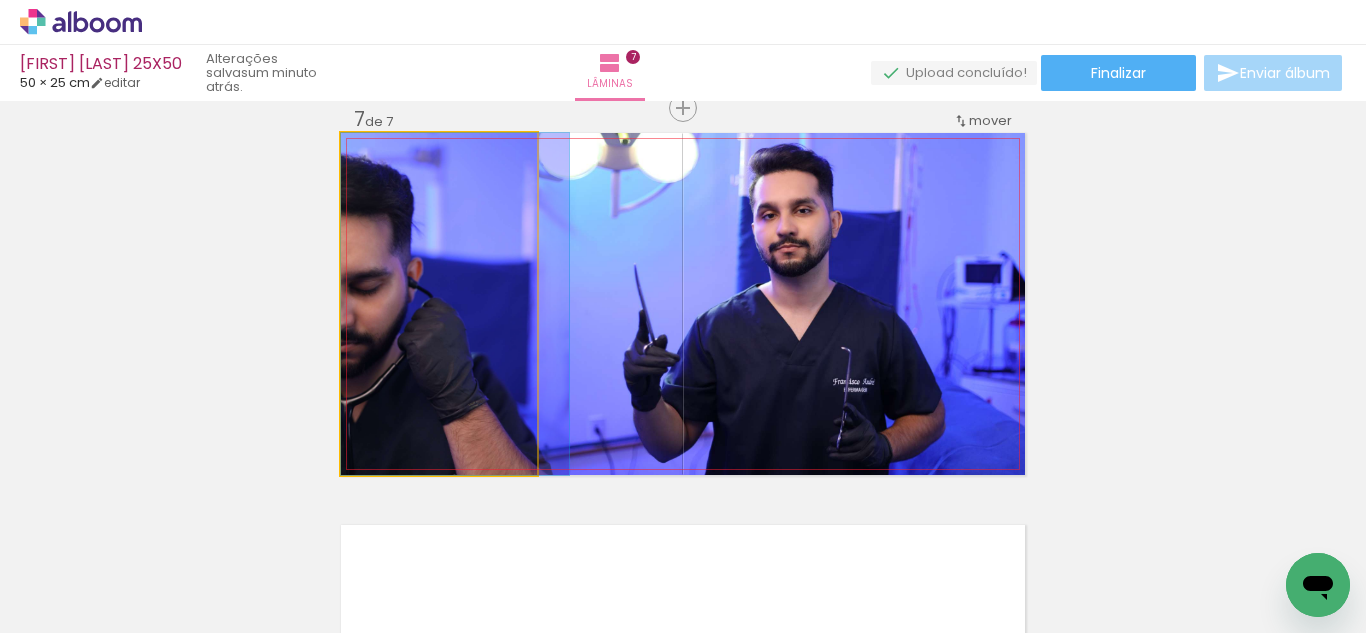 drag, startPoint x: 441, startPoint y: 337, endPoint x: 462, endPoint y: 333, distance: 21.377558 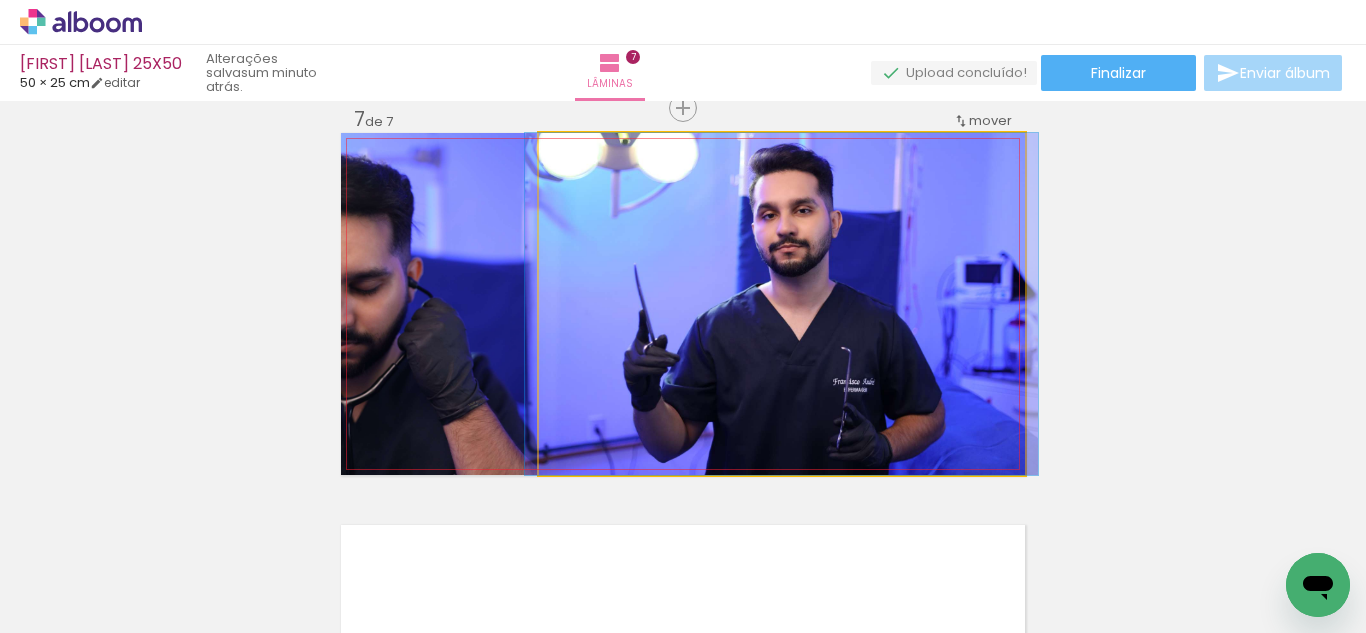 click 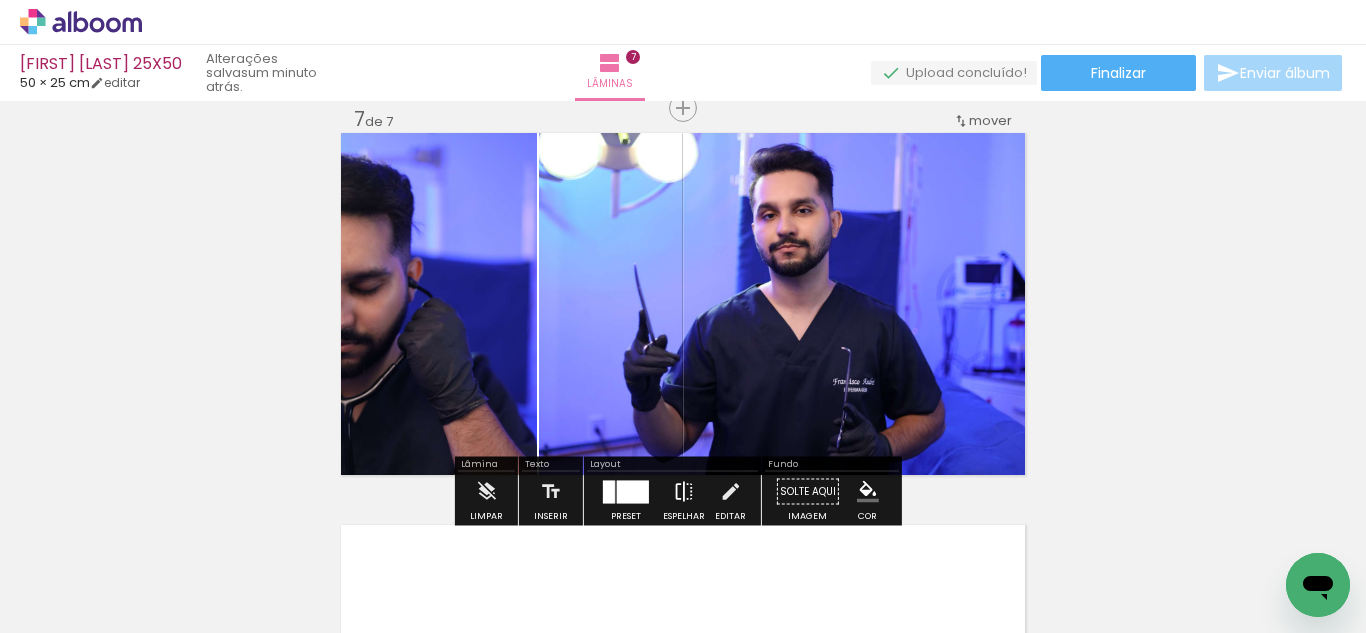 click at bounding box center (684, 492) 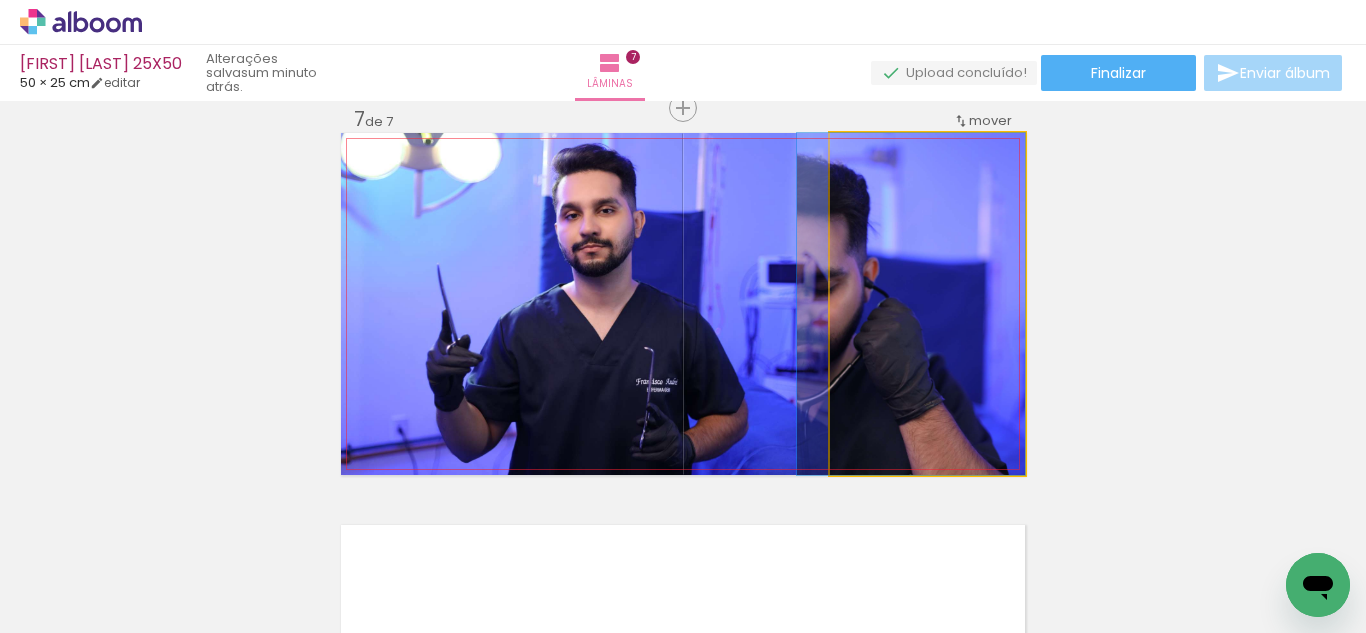 click 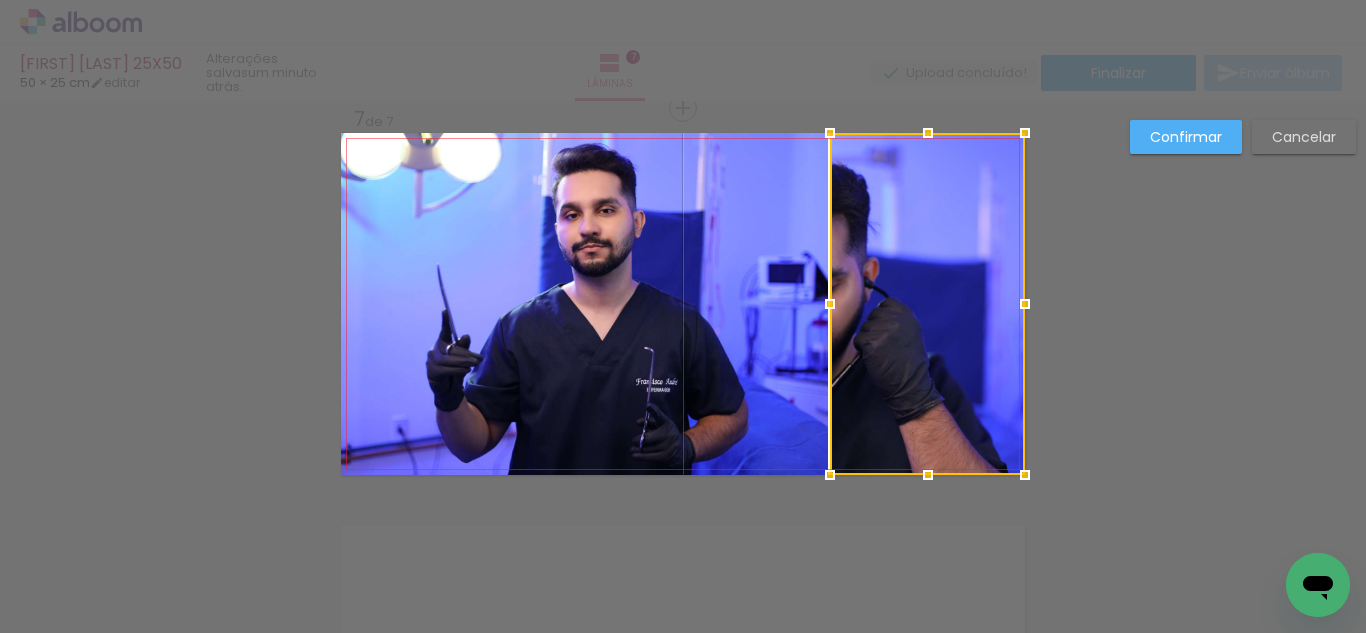 click at bounding box center [927, 304] 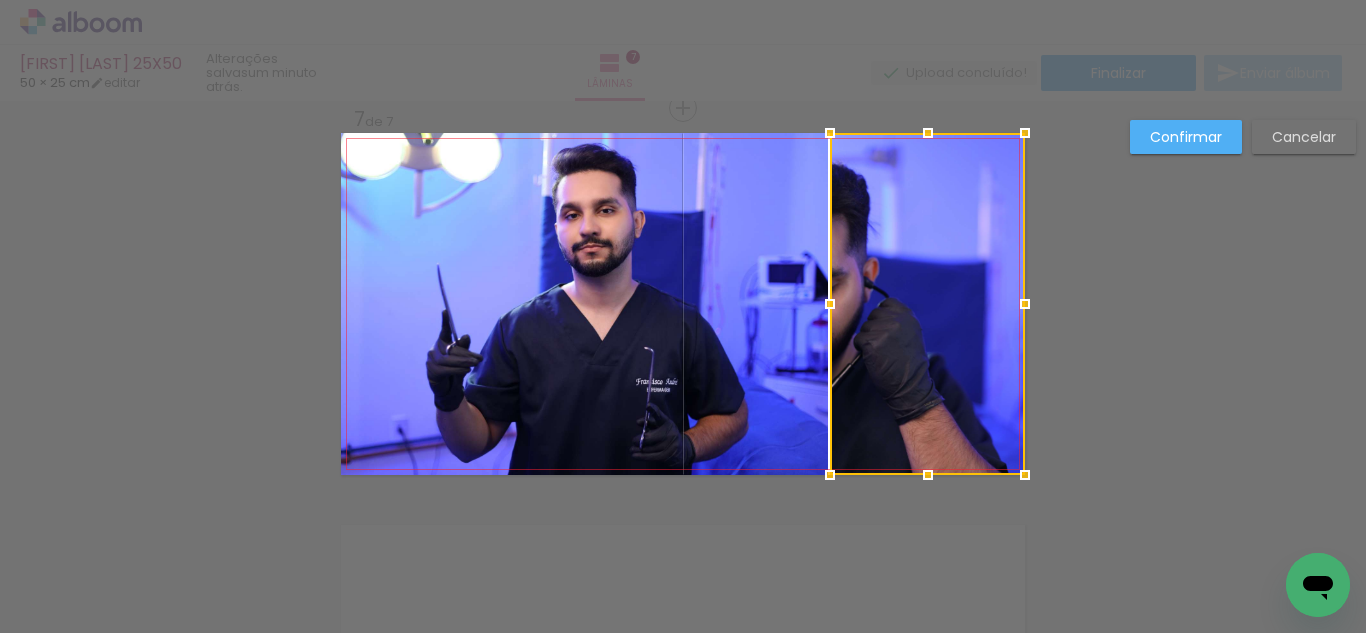 click on "Cancelar" at bounding box center (0, 0) 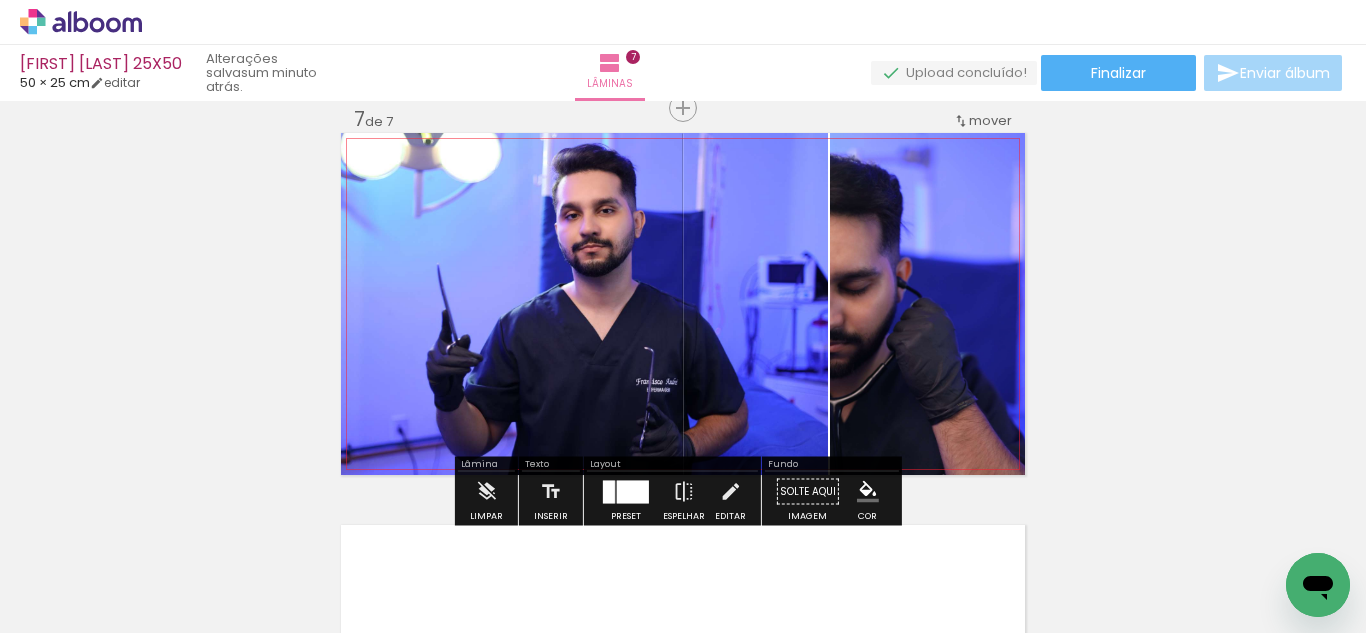click 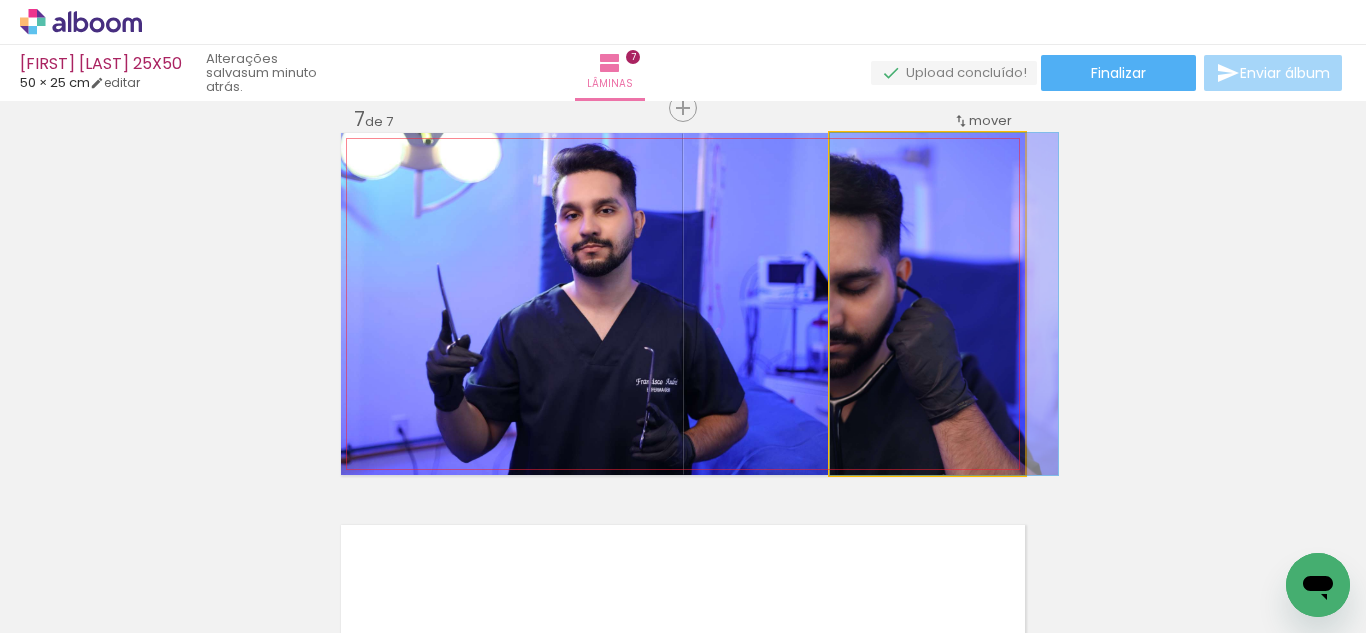 drag, startPoint x: 915, startPoint y: 306, endPoint x: 926, endPoint y: 309, distance: 11.401754 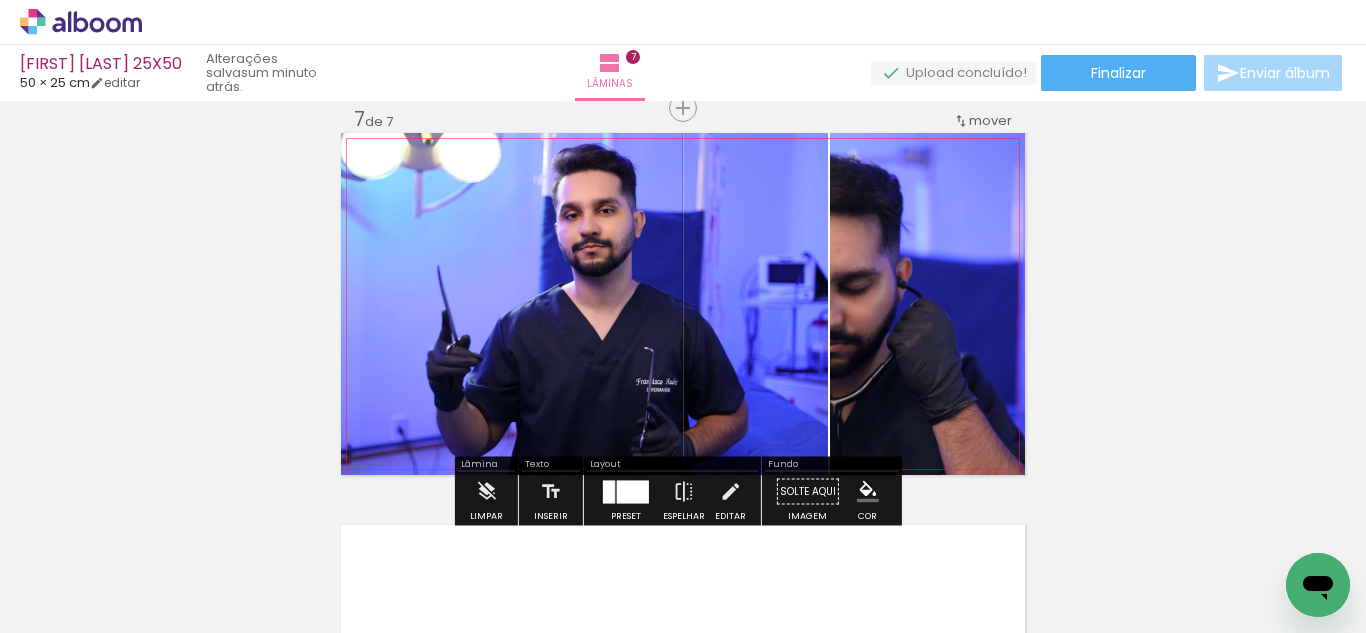 click 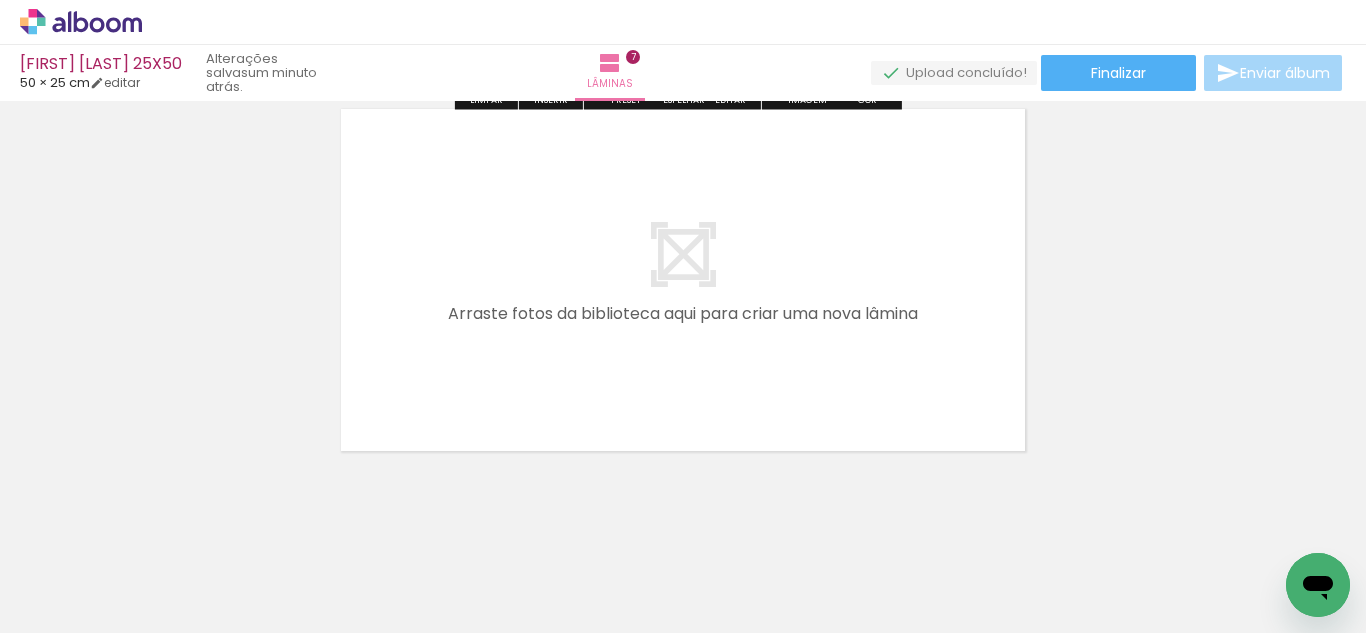 scroll, scrollTop: 2795, scrollLeft: 0, axis: vertical 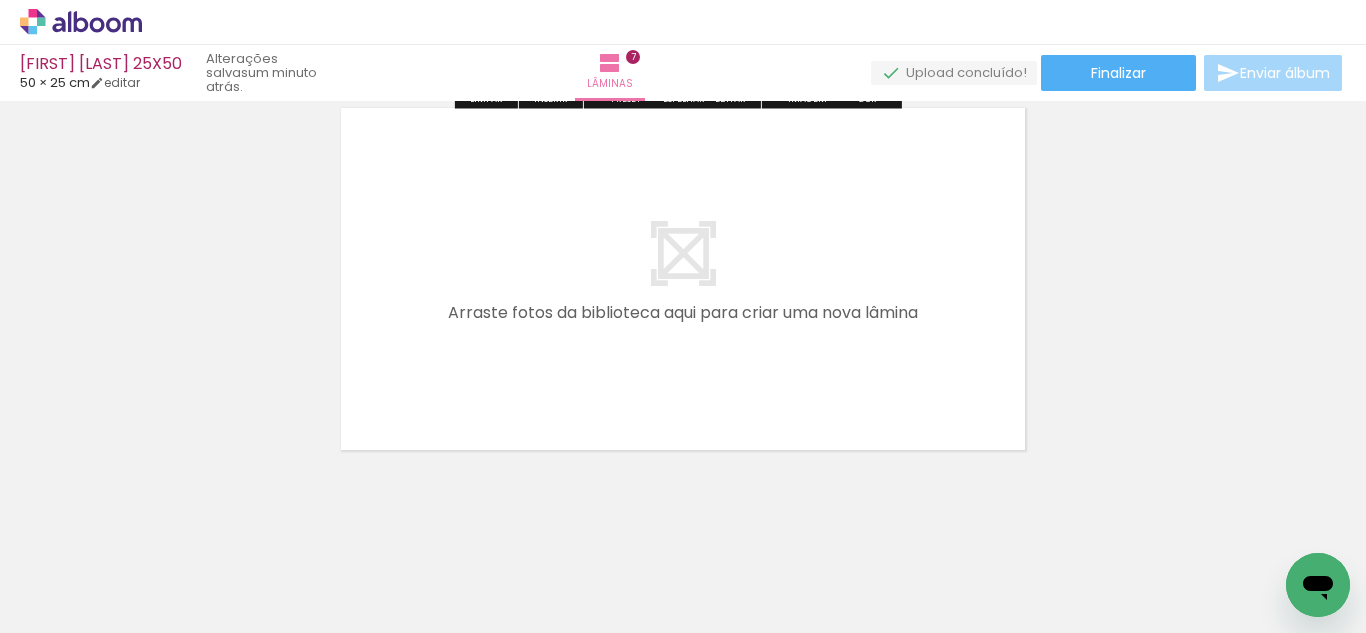 drag, startPoint x: 717, startPoint y: 578, endPoint x: 726, endPoint y: 569, distance: 12.727922 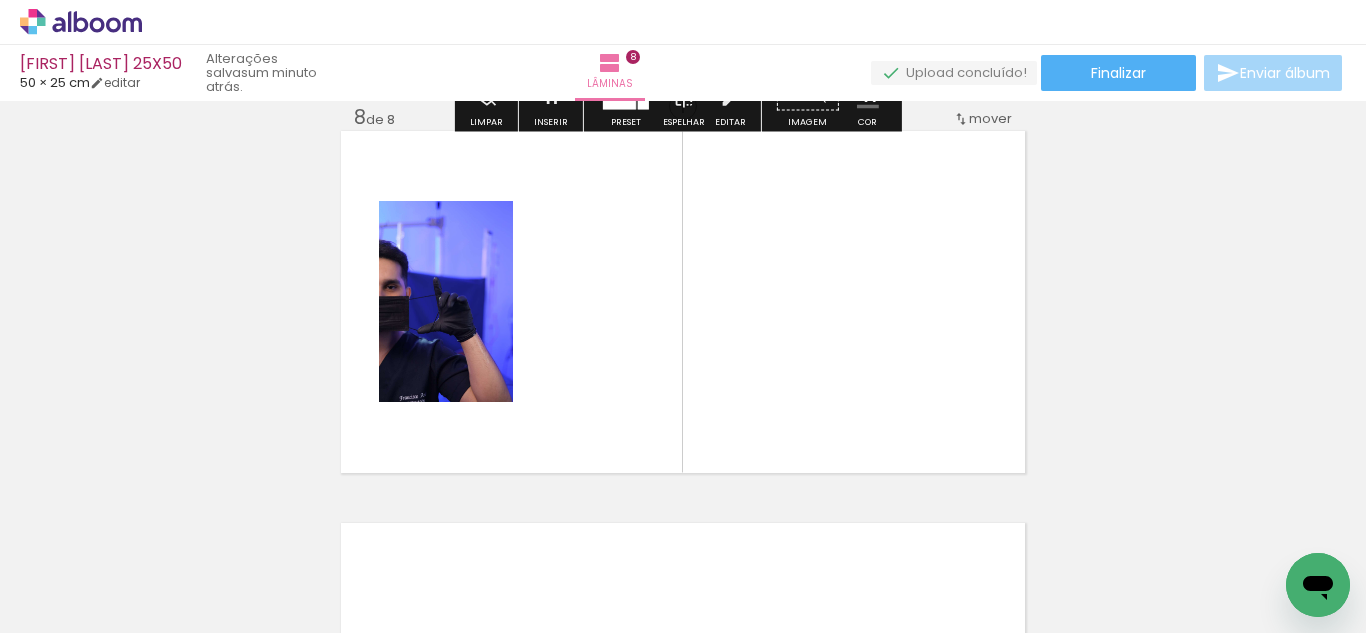 drag, startPoint x: 867, startPoint y: 597, endPoint x: 935, endPoint y: 562, distance: 76.47875 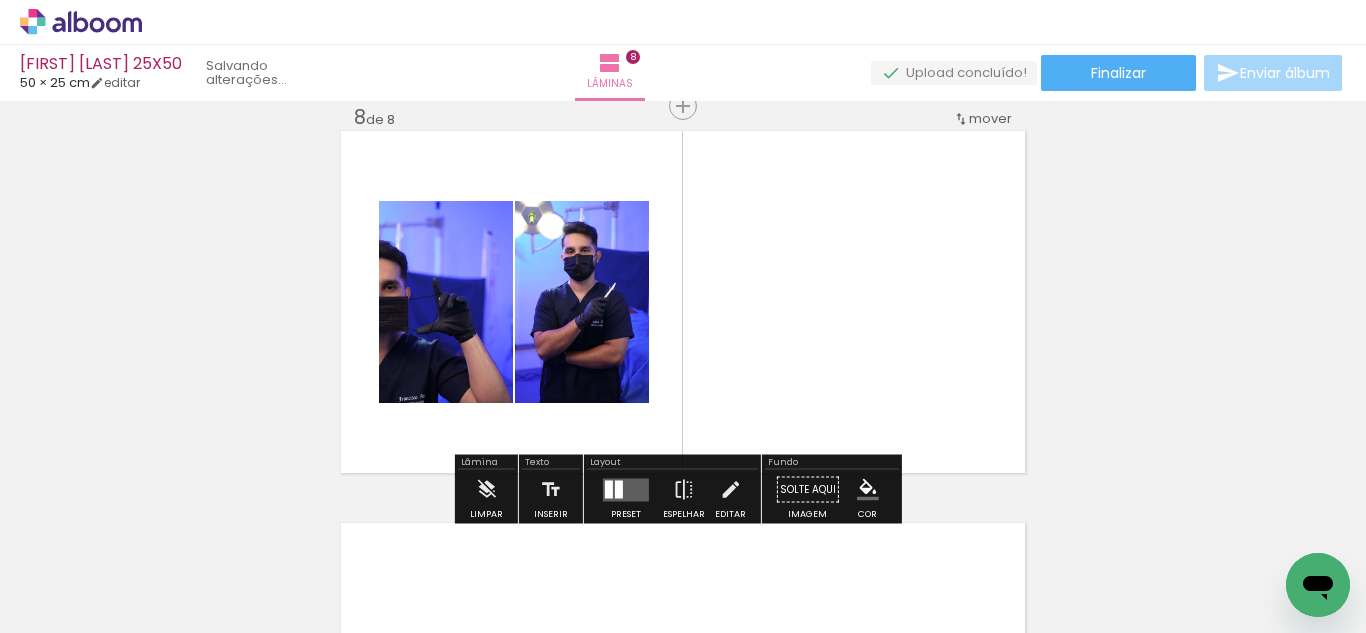 scroll, scrollTop: 2770, scrollLeft: 0, axis: vertical 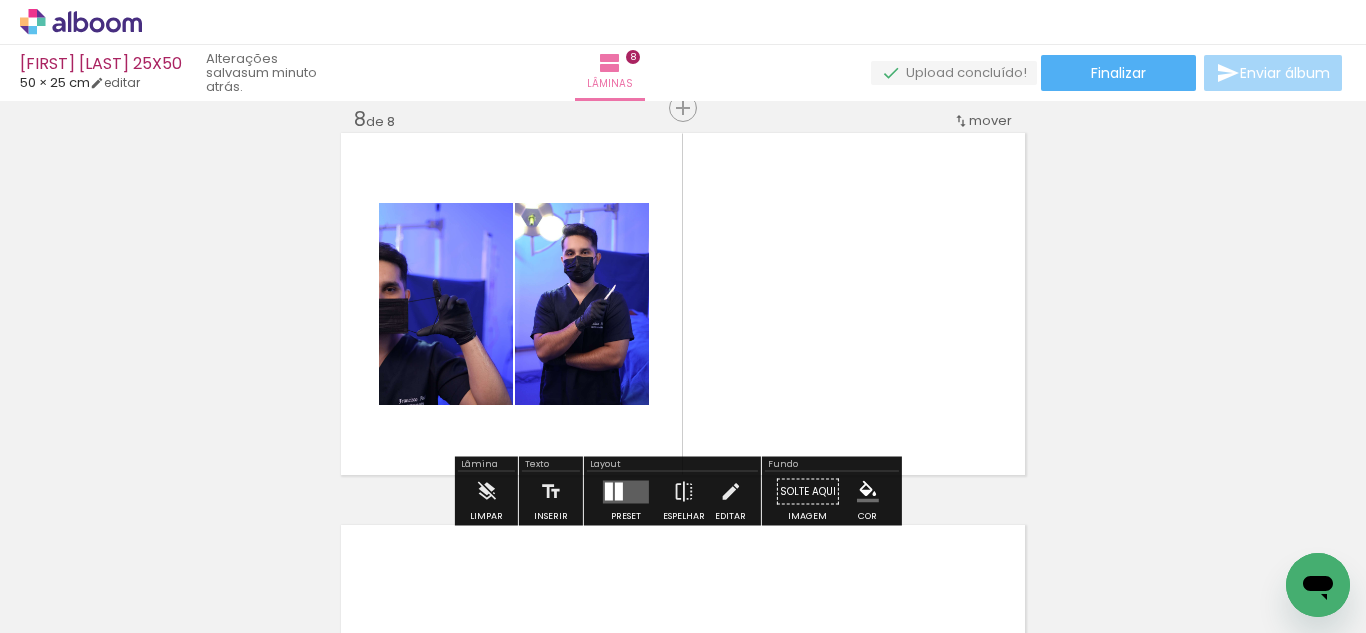 drag, startPoint x: 939, startPoint y: 447, endPoint x: 821, endPoint y: 344, distance: 156.63014 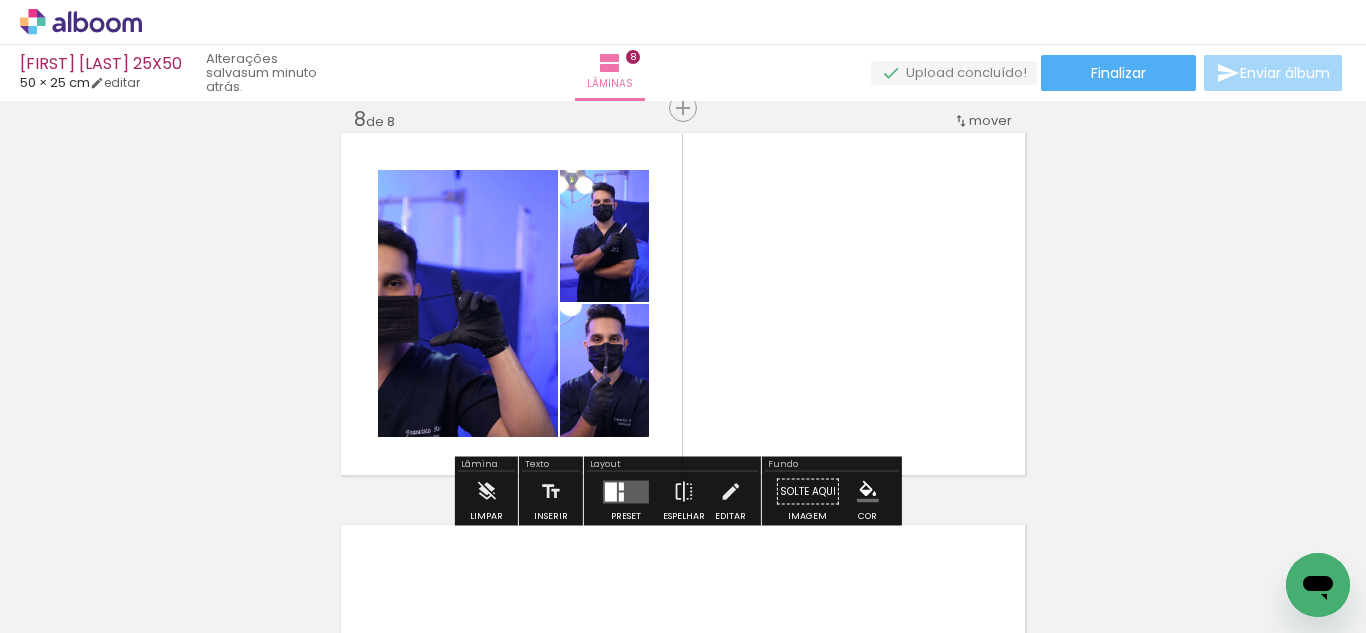 click at bounding box center (626, 491) 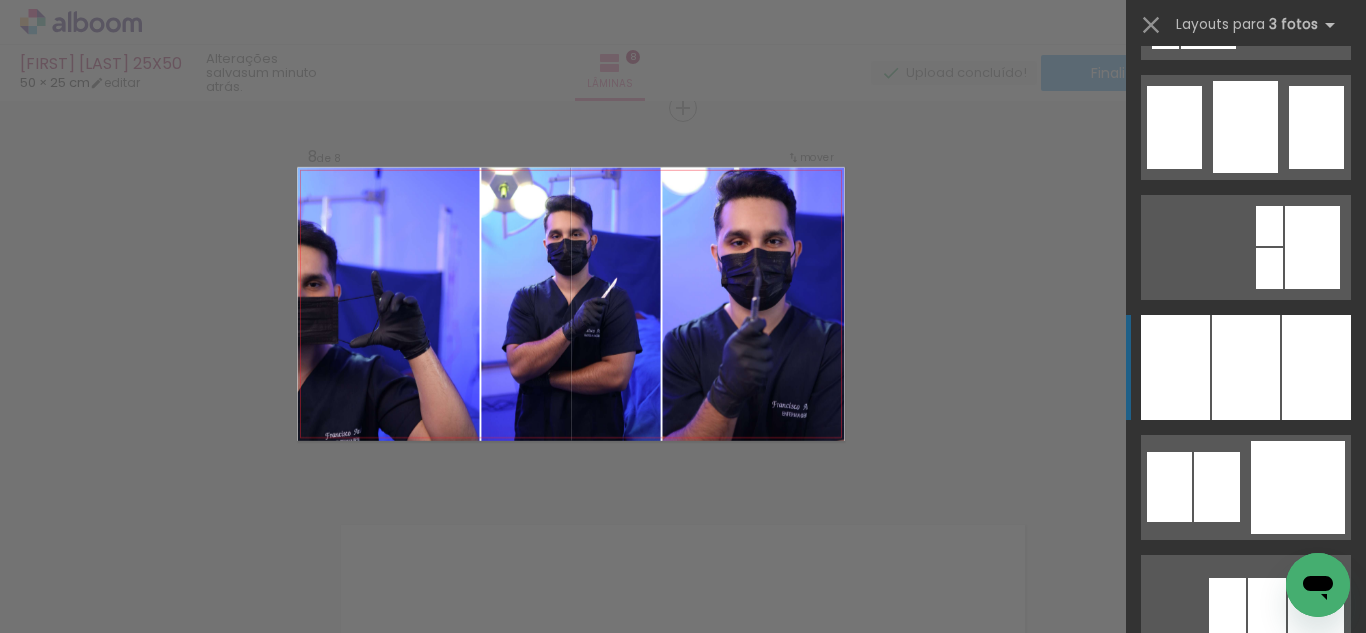 scroll, scrollTop: 1667, scrollLeft: 0, axis: vertical 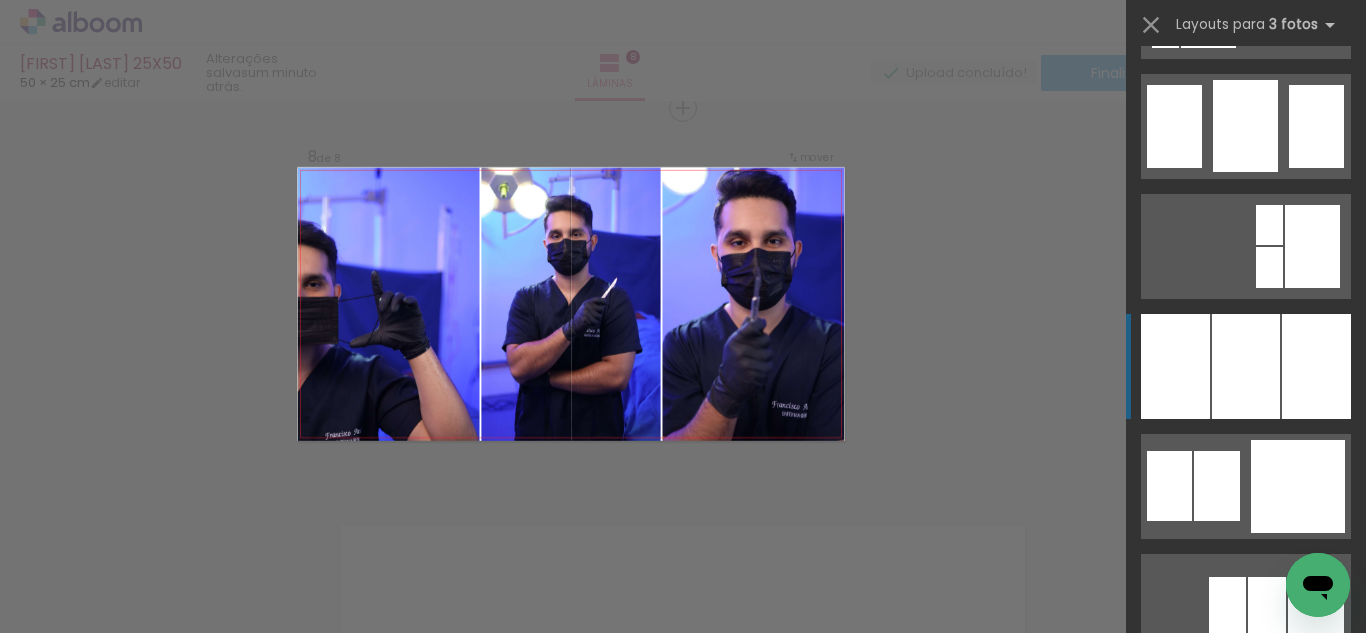 click at bounding box center [1246, 366] 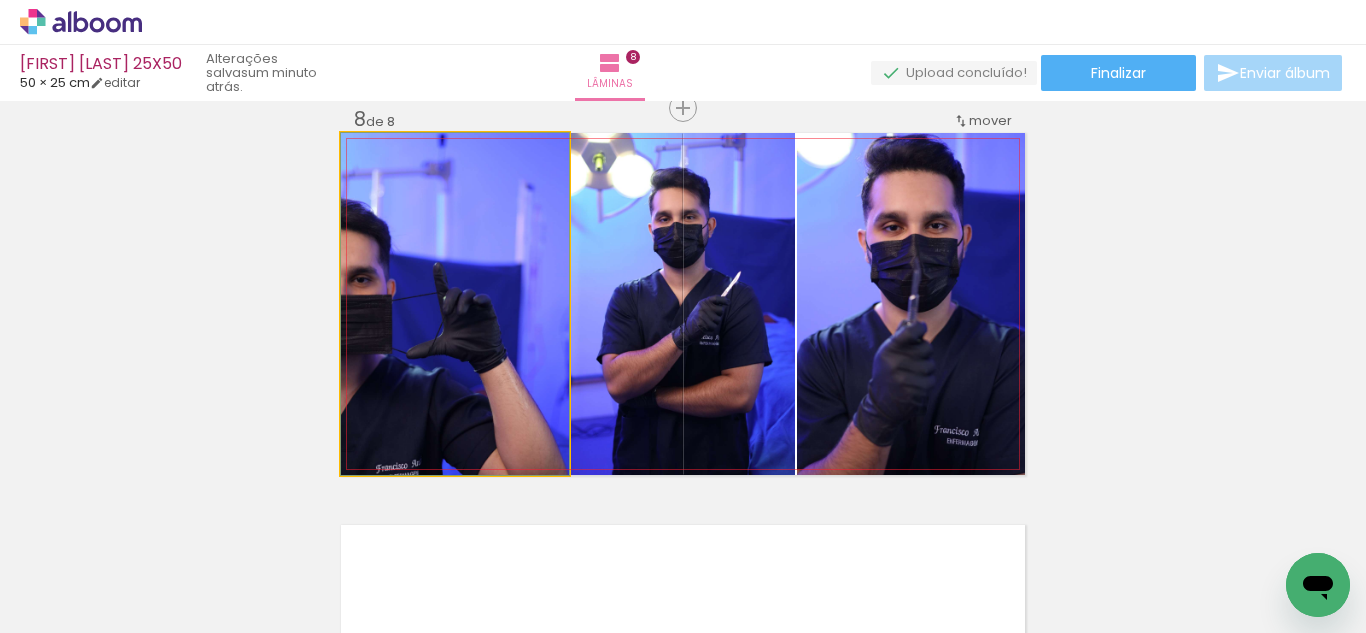 drag, startPoint x: 460, startPoint y: 389, endPoint x: 760, endPoint y: 379, distance: 300.16663 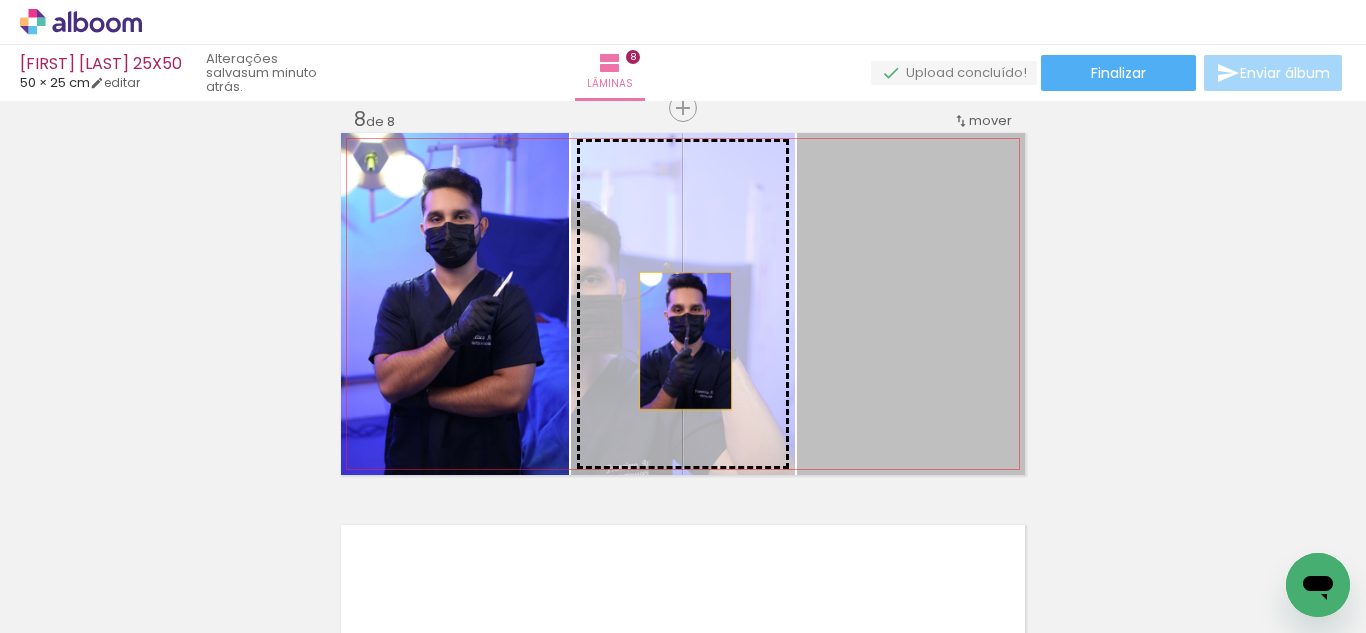 drag, startPoint x: 872, startPoint y: 352, endPoint x: 672, endPoint y: 343, distance: 200.2024 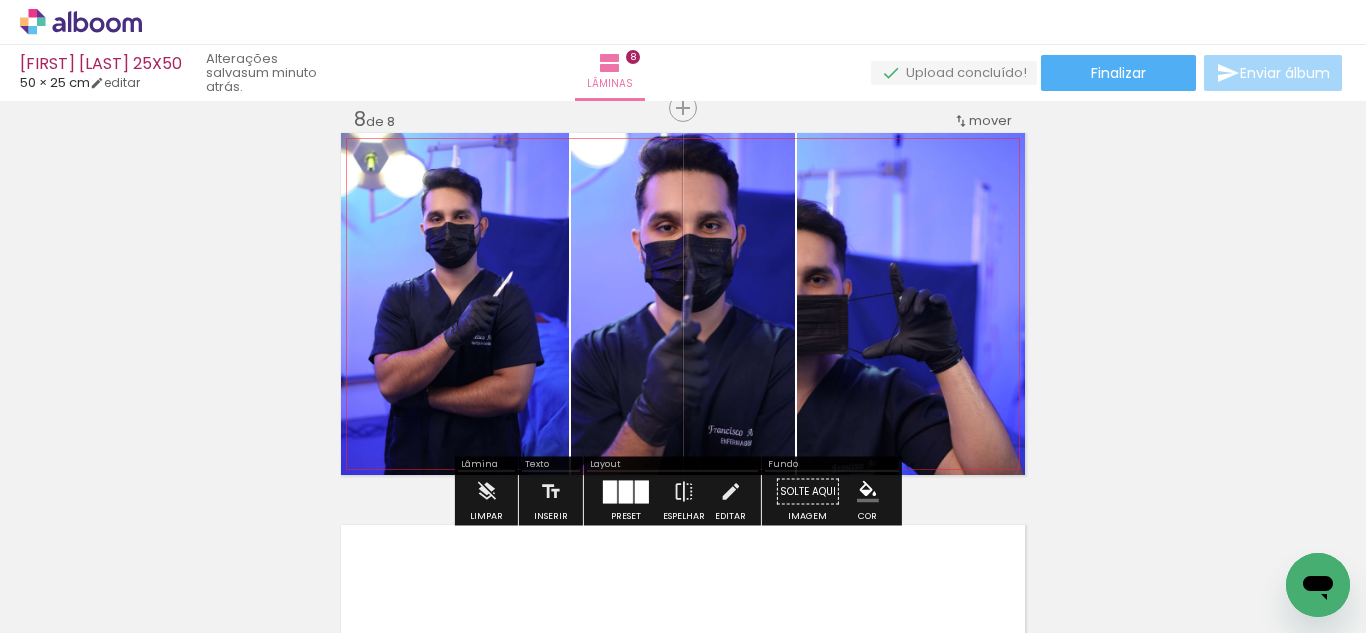 drag, startPoint x: 704, startPoint y: 352, endPoint x: 460, endPoint y: 337, distance: 244.46063 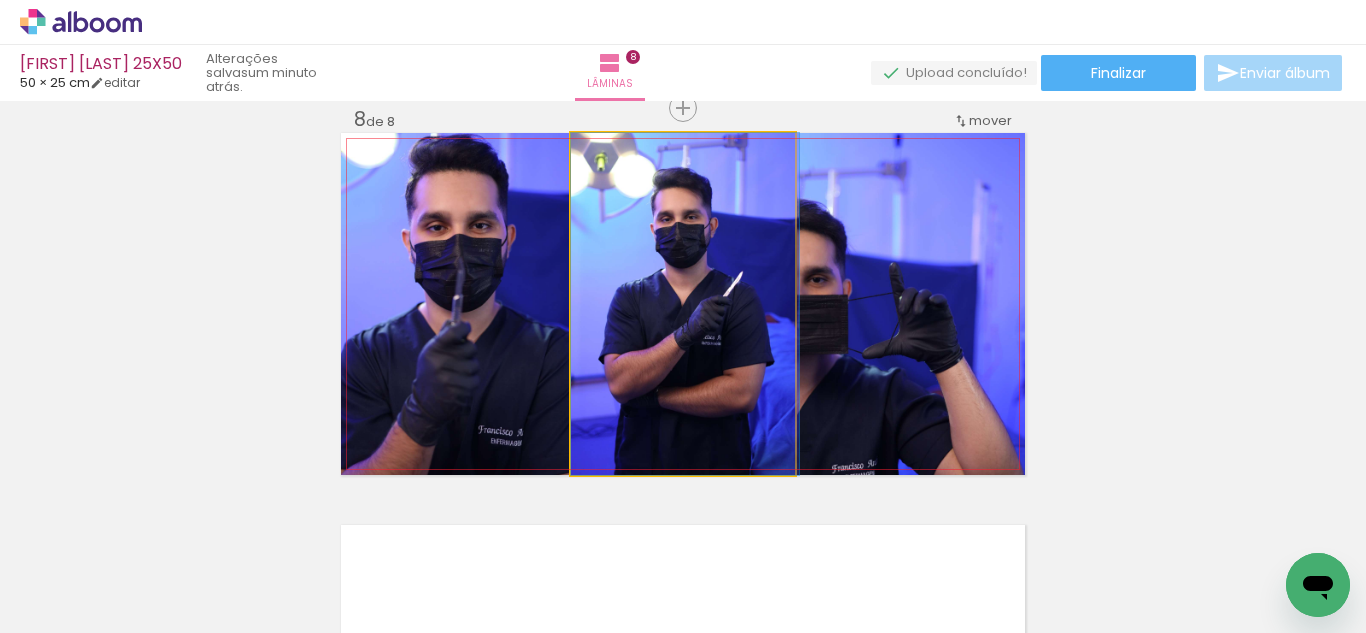 drag, startPoint x: 628, startPoint y: 334, endPoint x: 936, endPoint y: 357, distance: 308.85757 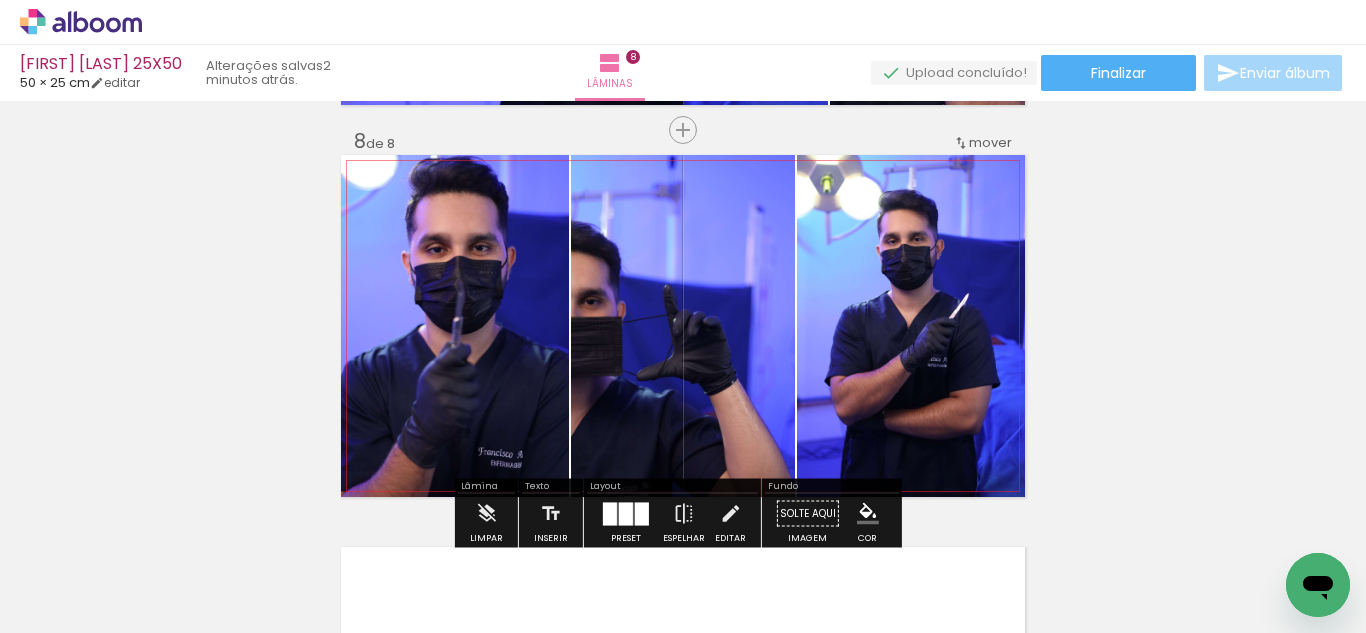 scroll, scrollTop: 2749, scrollLeft: 0, axis: vertical 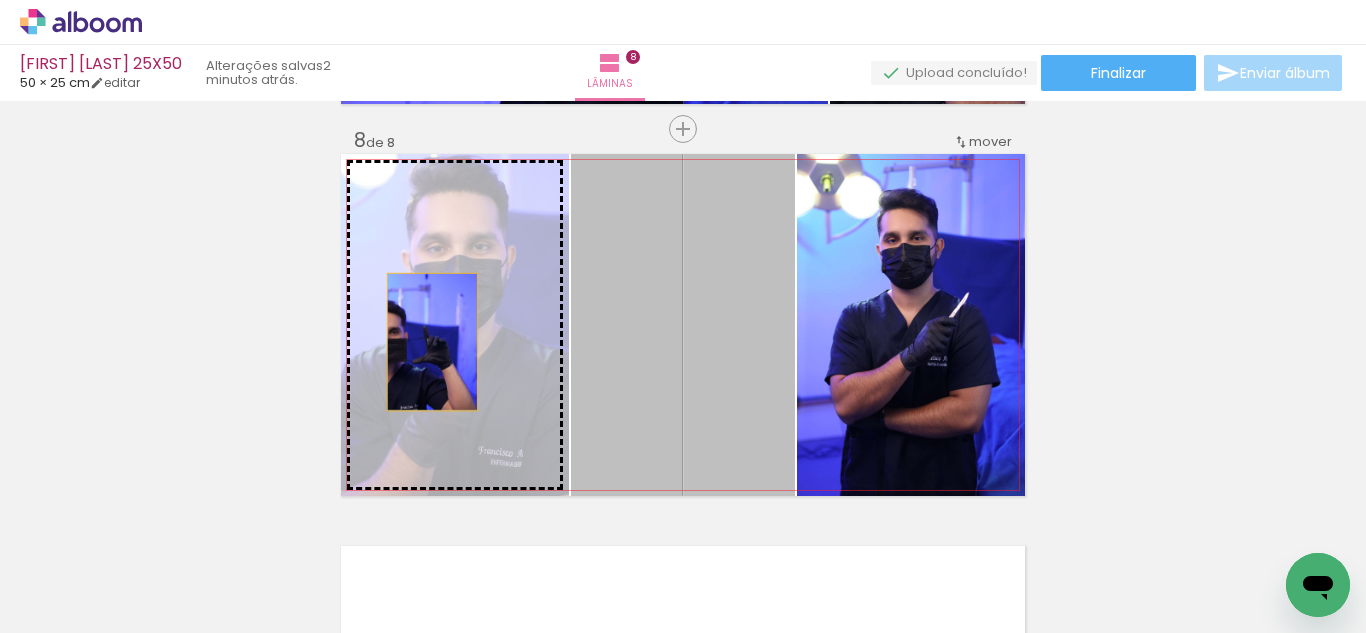 drag, startPoint x: 635, startPoint y: 361, endPoint x: 444, endPoint y: 345, distance: 191.66899 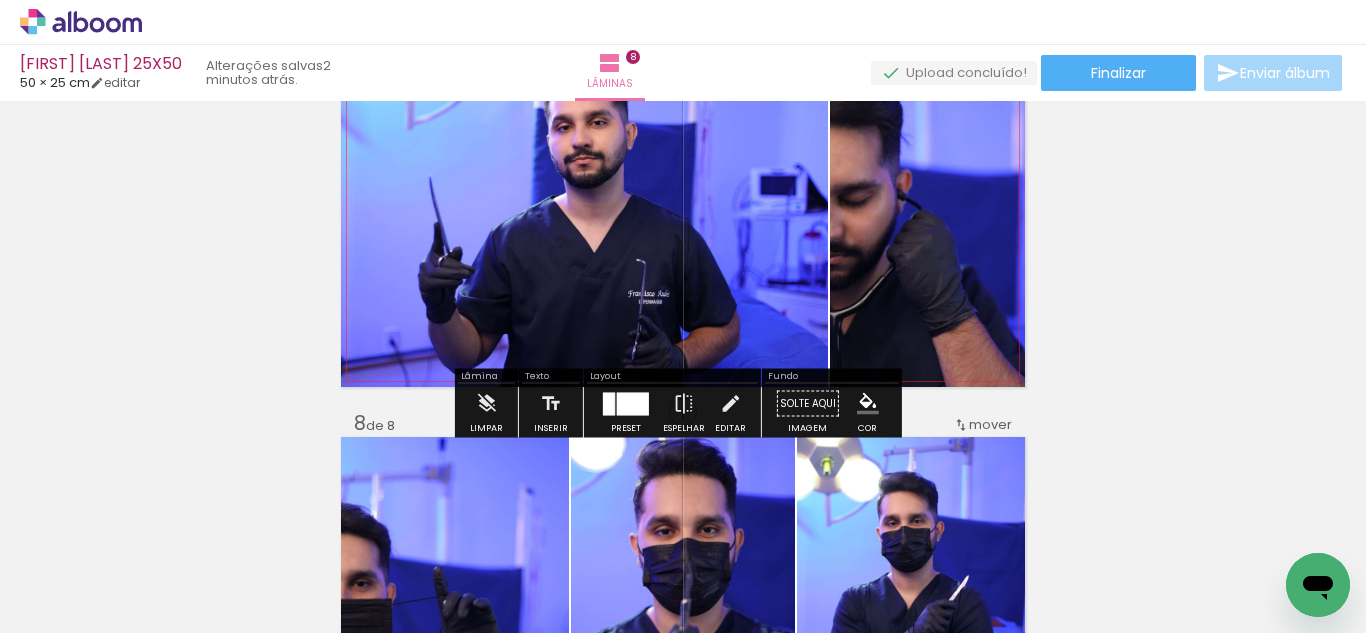 click 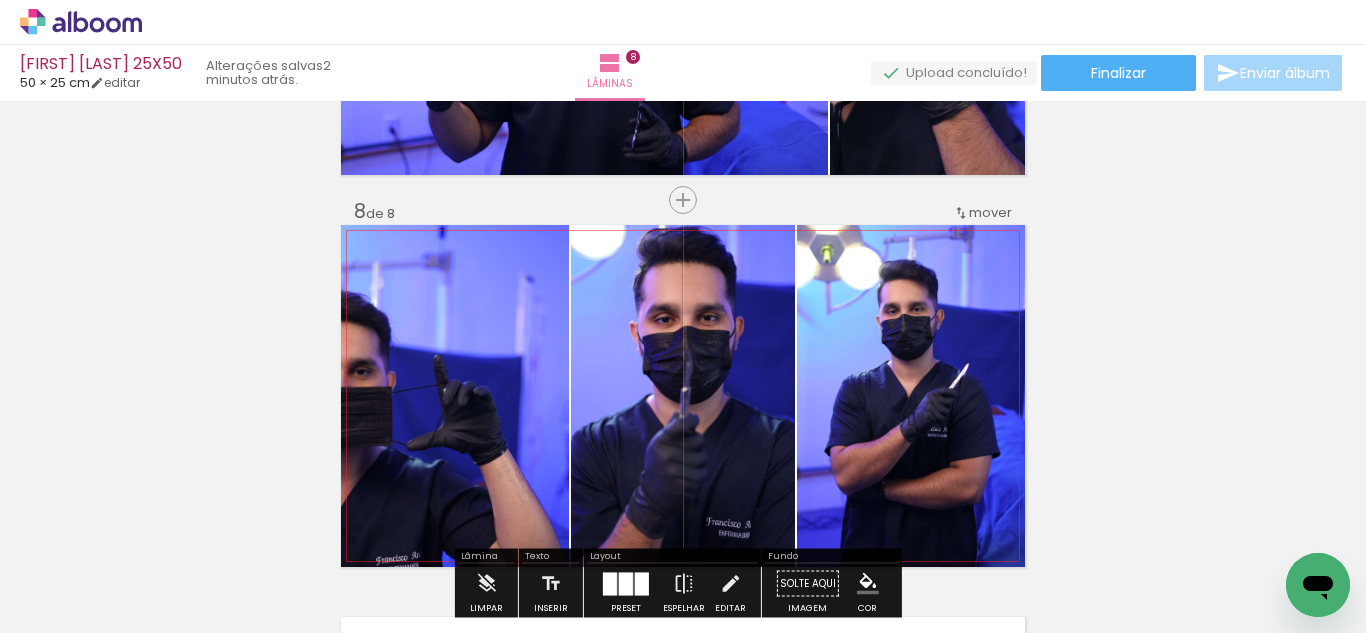 scroll, scrollTop: 2743, scrollLeft: 0, axis: vertical 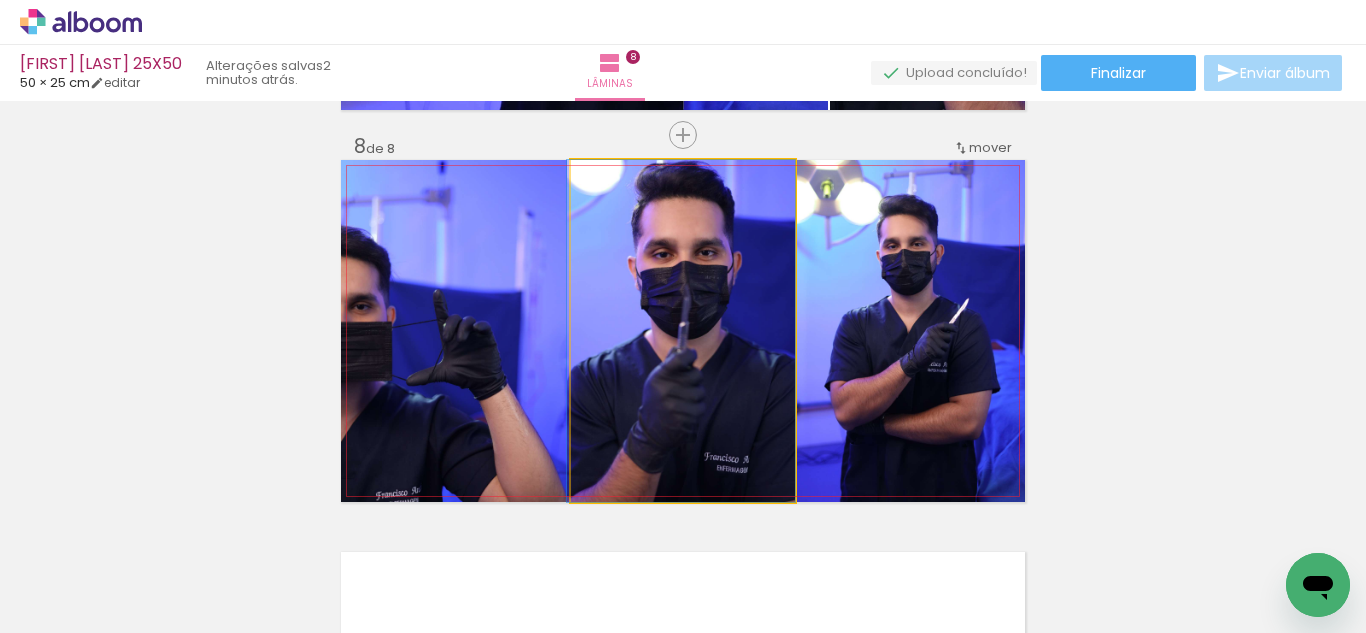 drag, startPoint x: 655, startPoint y: 368, endPoint x: 639, endPoint y: 365, distance: 16.27882 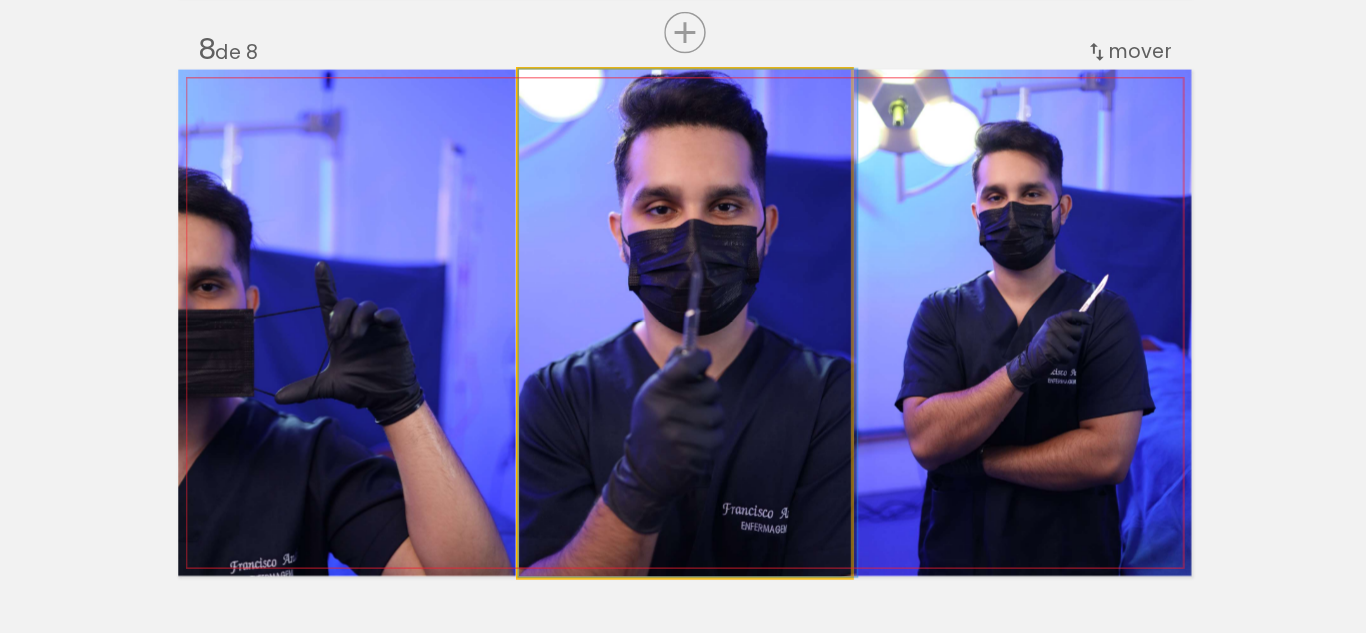 drag, startPoint x: 710, startPoint y: 342, endPoint x: 720, endPoint y: 340, distance: 10.198039 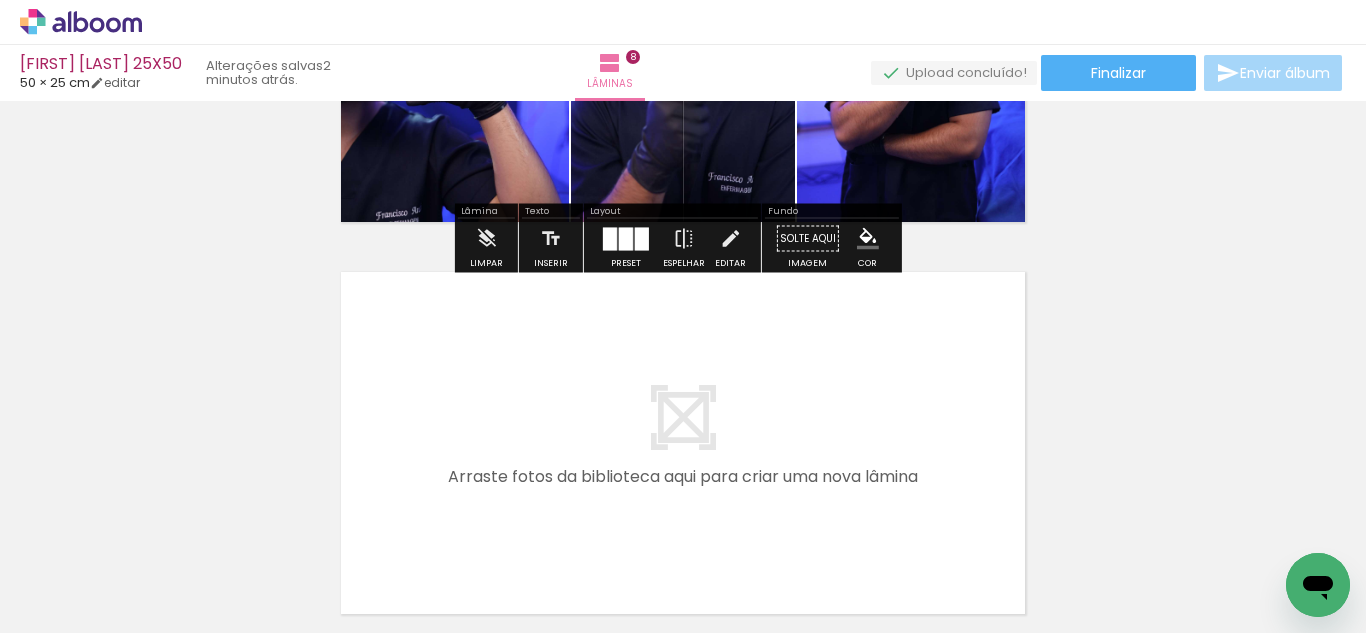 scroll, scrollTop: 3199, scrollLeft: 0, axis: vertical 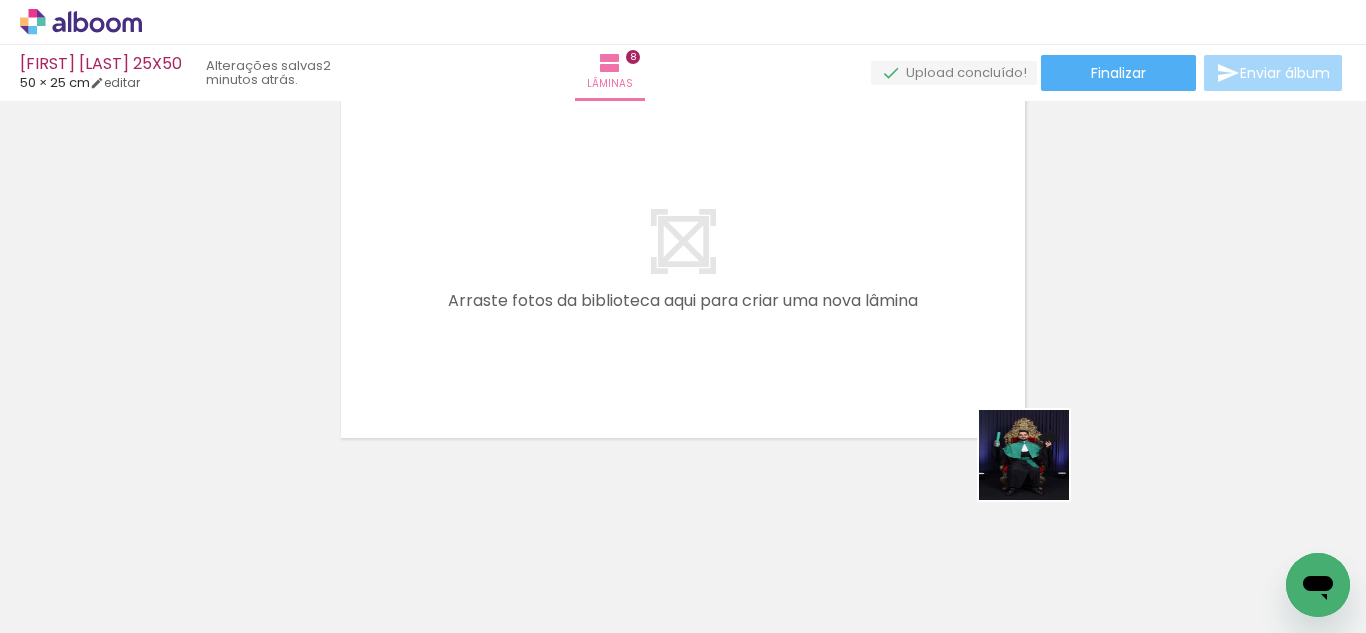 drag, startPoint x: 1164, startPoint y: 578, endPoint x: 1247, endPoint y: 549, distance: 87.92042 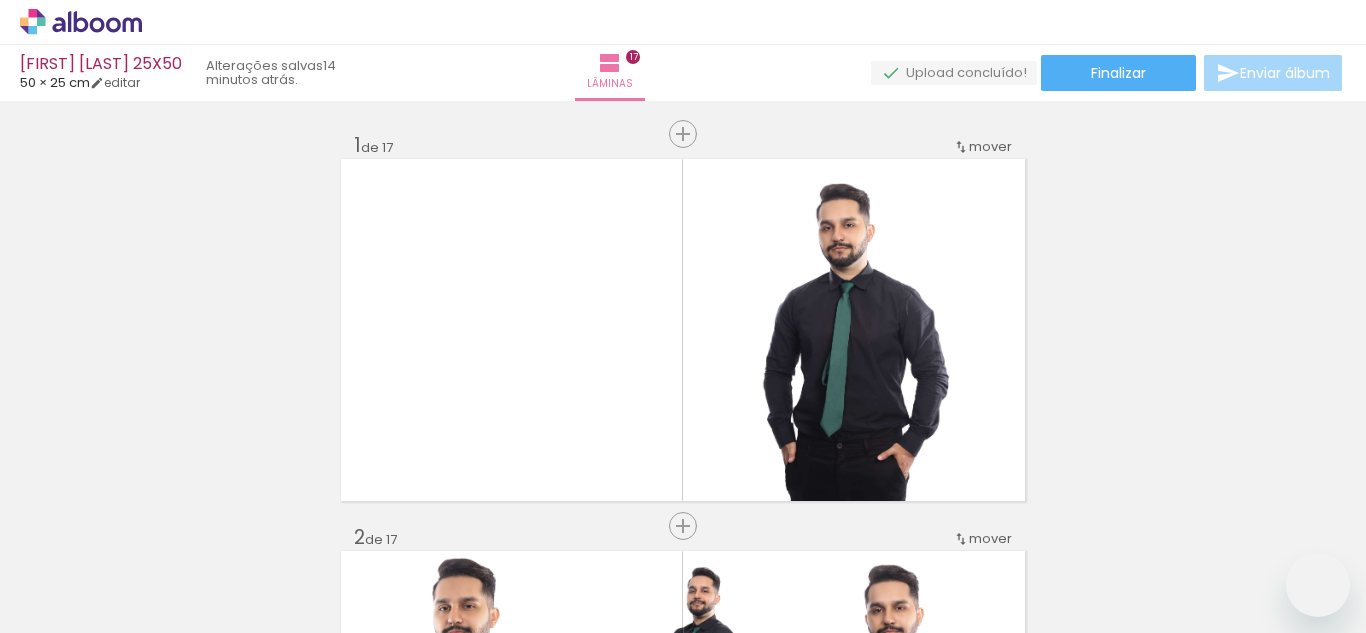 scroll, scrollTop: 0, scrollLeft: 0, axis: both 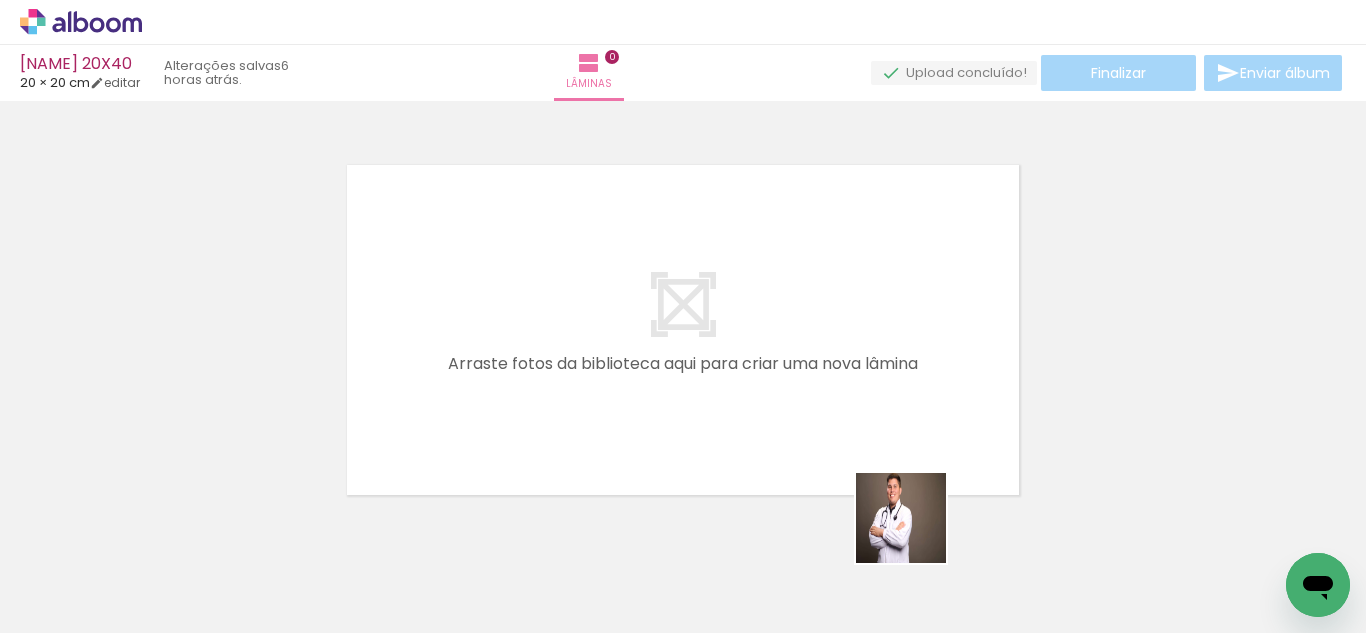 drag, startPoint x: 919, startPoint y: 570, endPoint x: 794, endPoint y: 318, distance: 281.29877 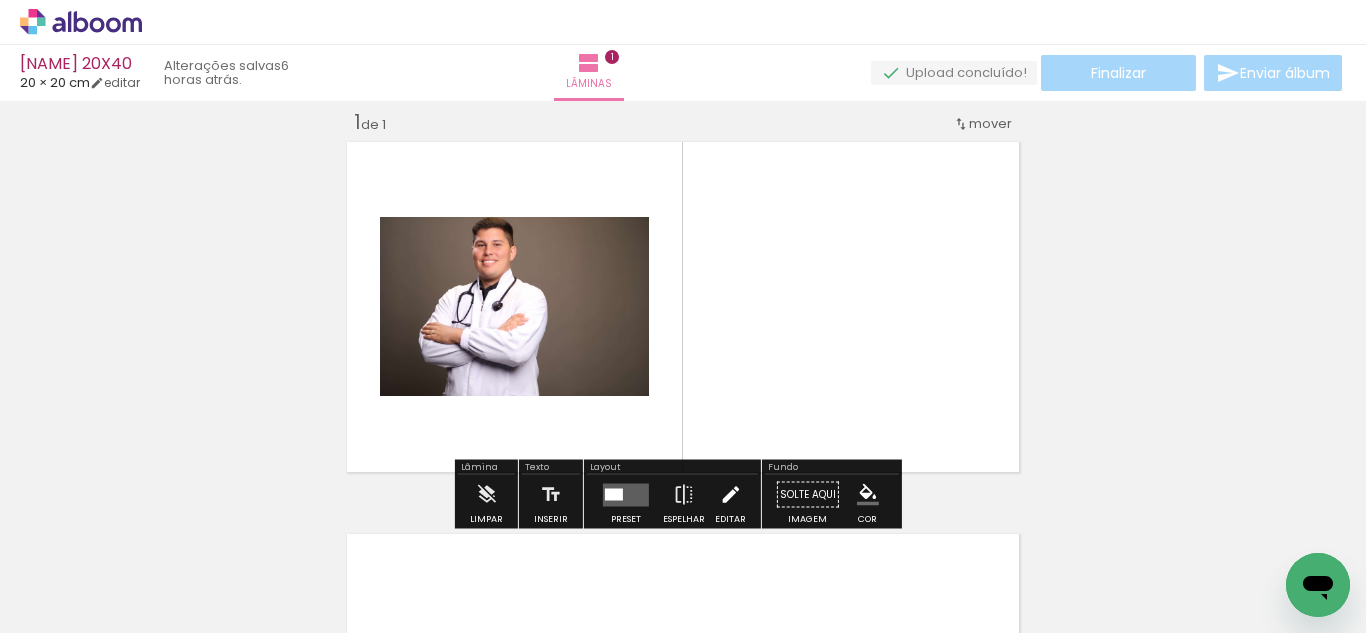 scroll, scrollTop: 26, scrollLeft: 0, axis: vertical 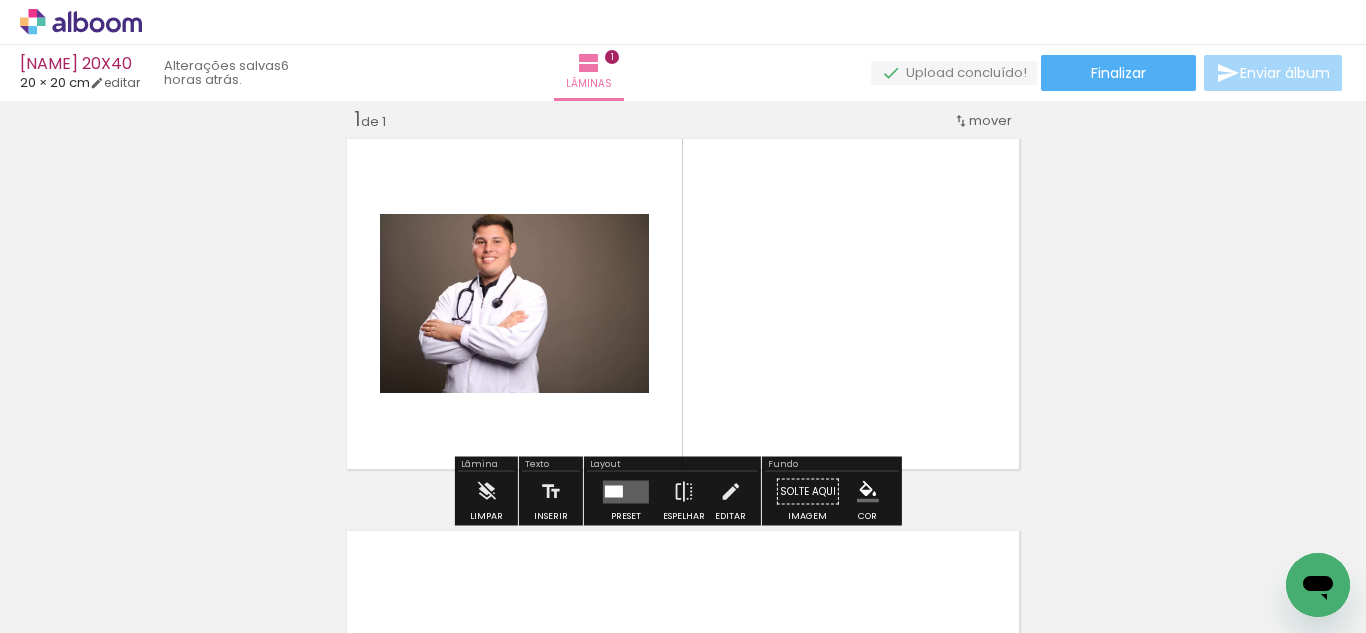 click at bounding box center (626, 491) 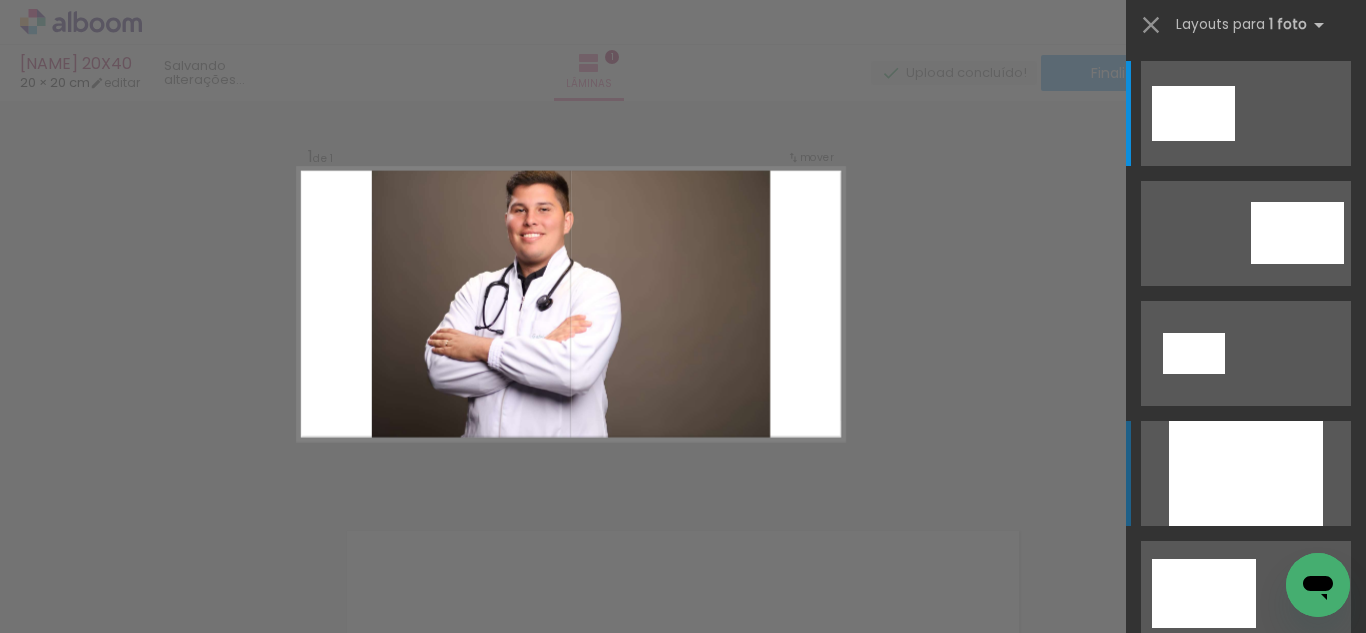 click at bounding box center [1246, 473] 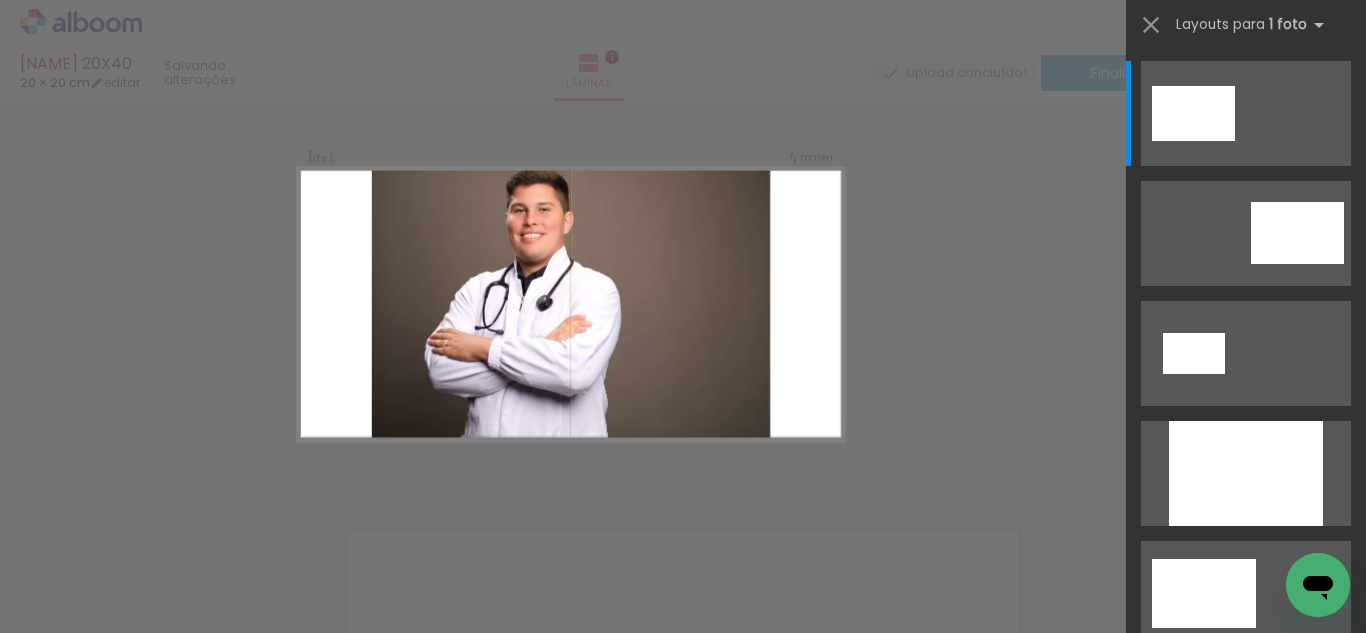 scroll, scrollTop: 25, scrollLeft: 0, axis: vertical 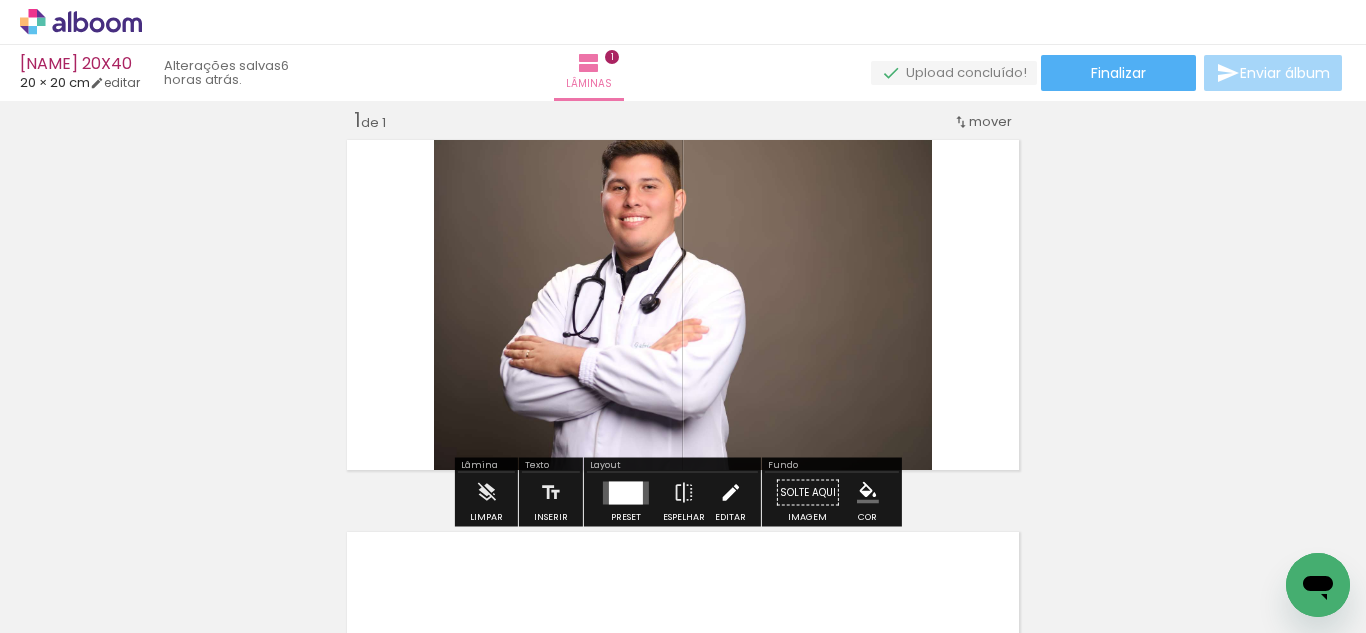 drag, startPoint x: 731, startPoint y: 485, endPoint x: 660, endPoint y: 359, distance: 144.6271 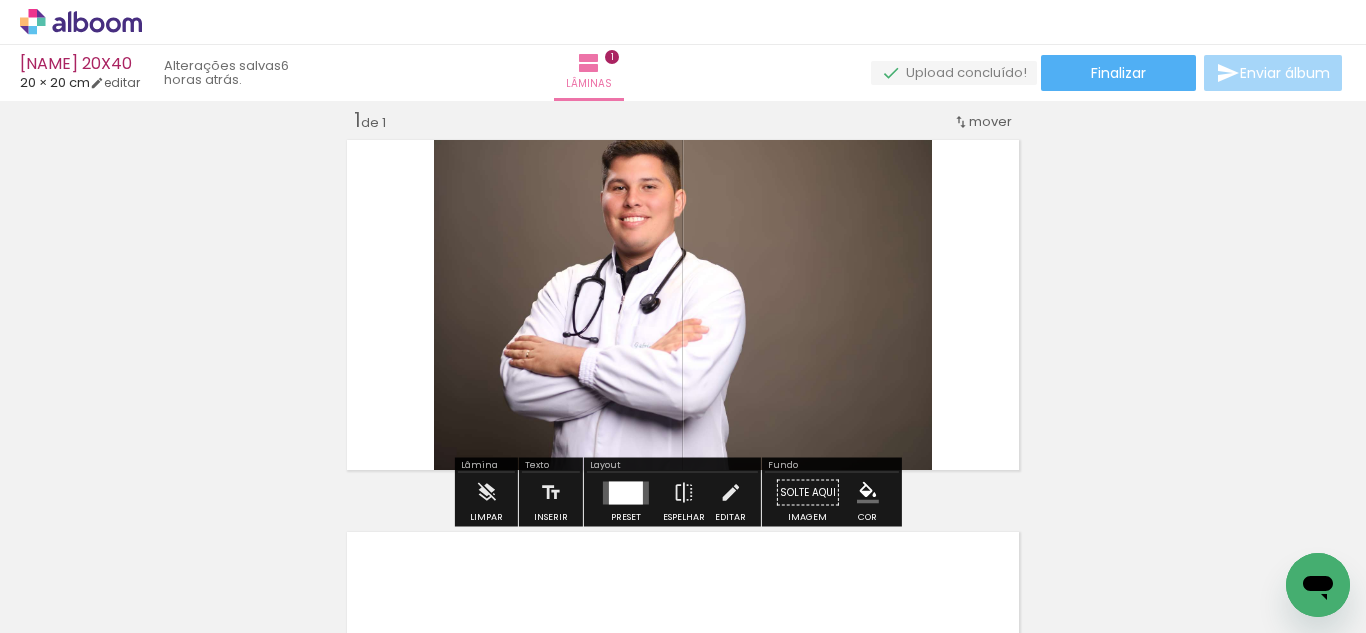 click at bounding box center [730, 493] 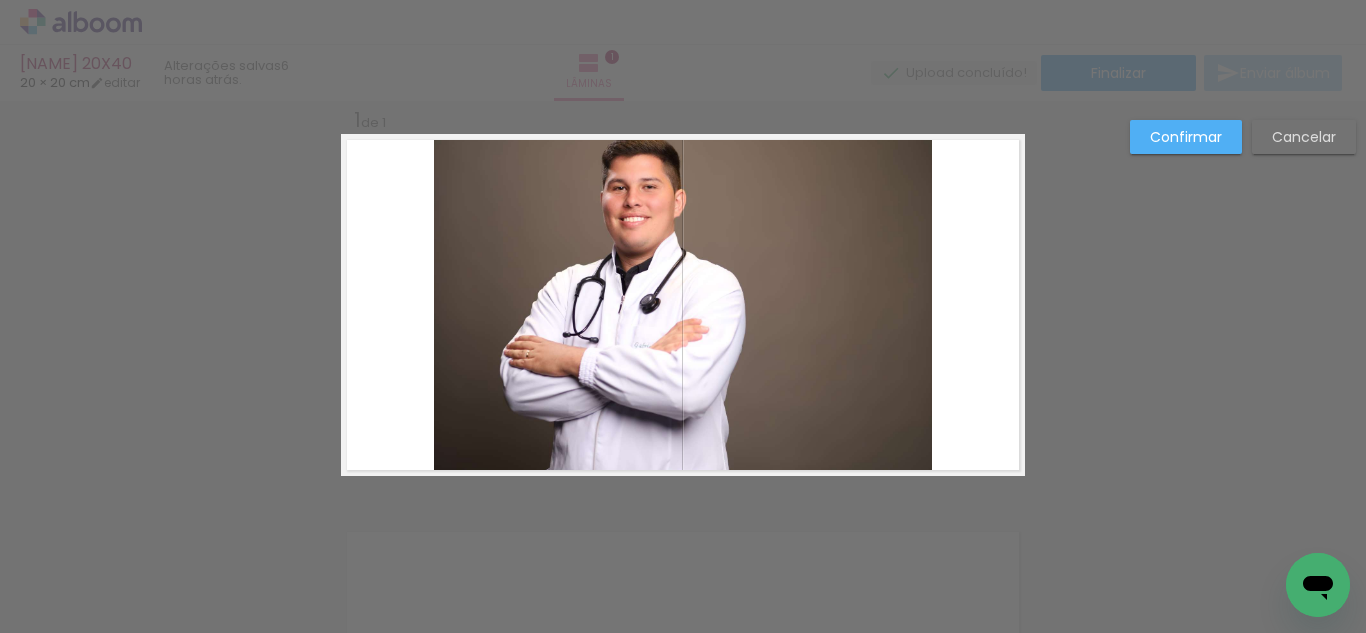 click 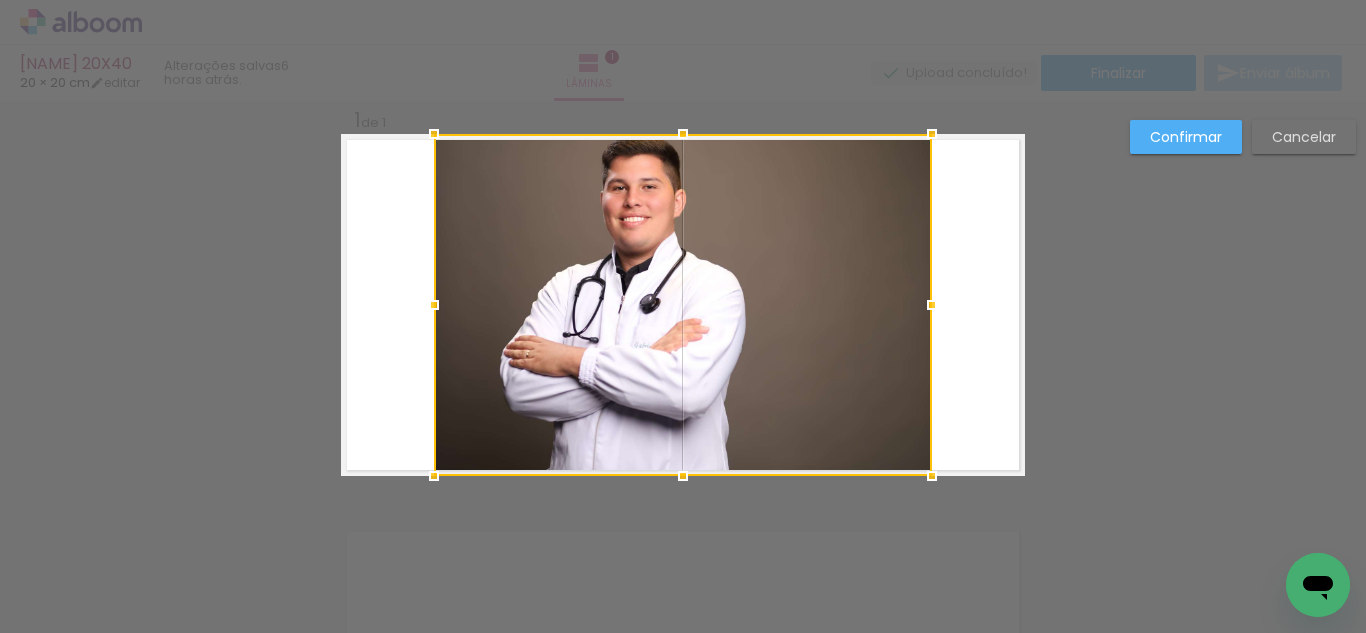 scroll, scrollTop: 26, scrollLeft: 0, axis: vertical 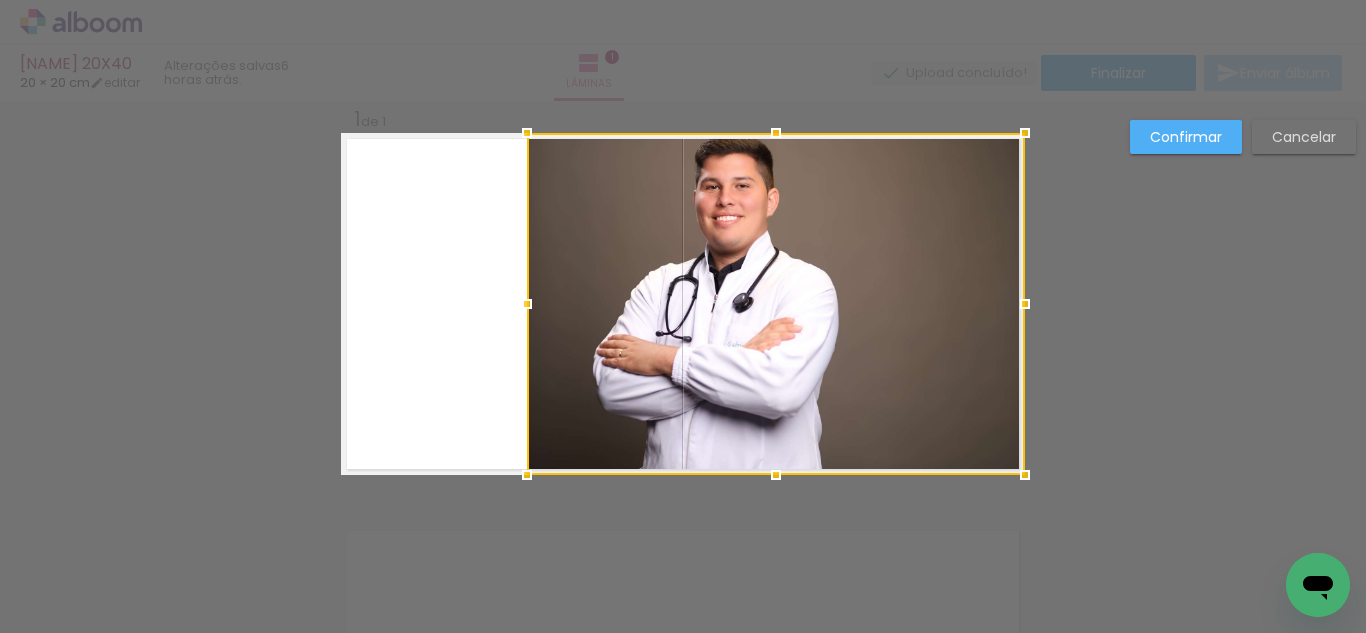 drag, startPoint x: 587, startPoint y: 308, endPoint x: 708, endPoint y: 303, distance: 121.103264 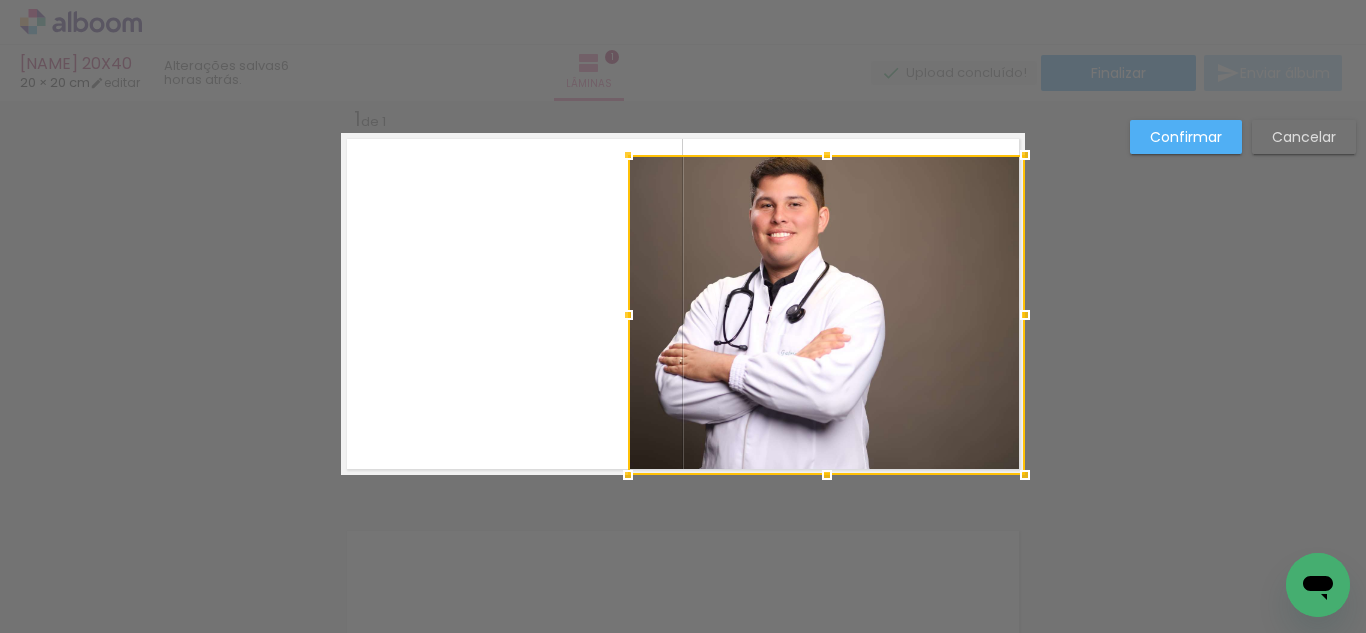 drag, startPoint x: 521, startPoint y: 131, endPoint x: 594, endPoint y: 157, distance: 77.491936 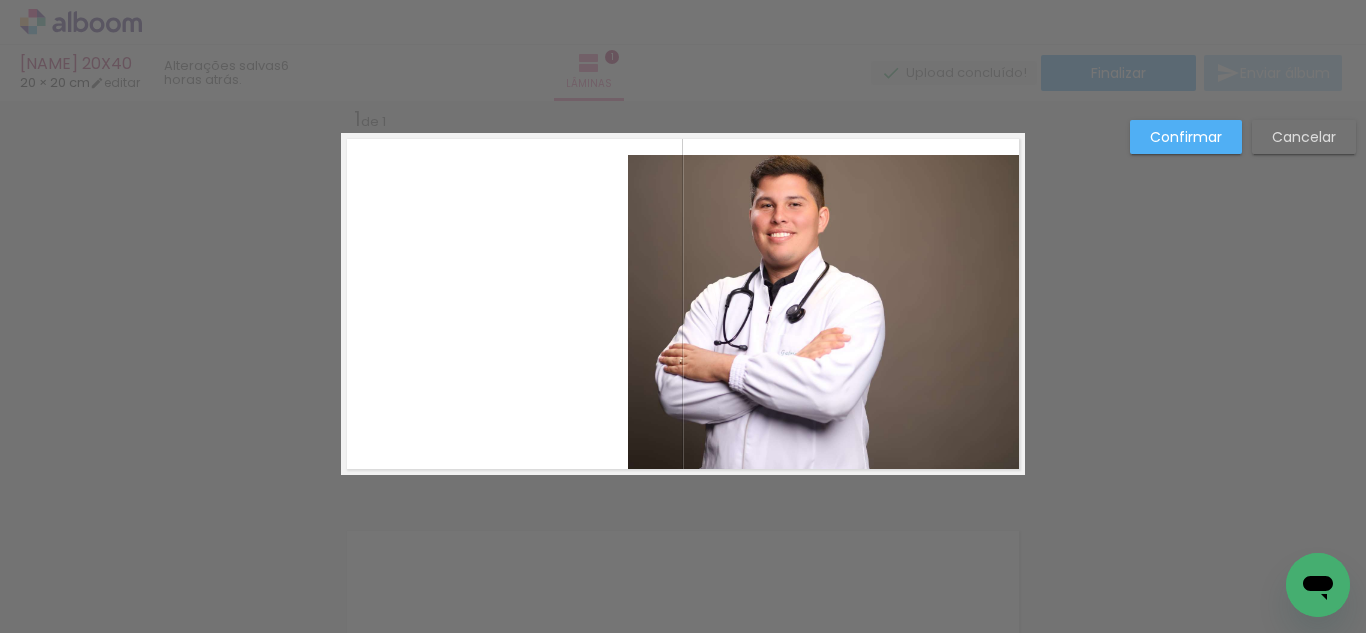 click 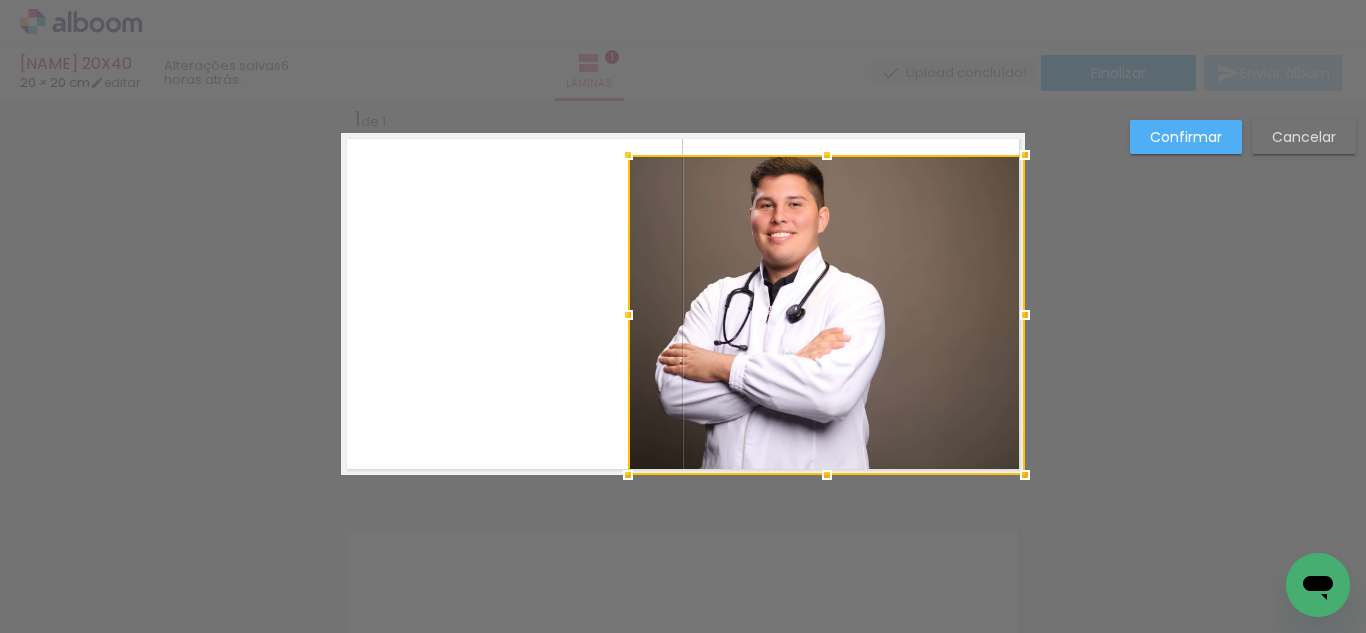 click at bounding box center (826, 315) 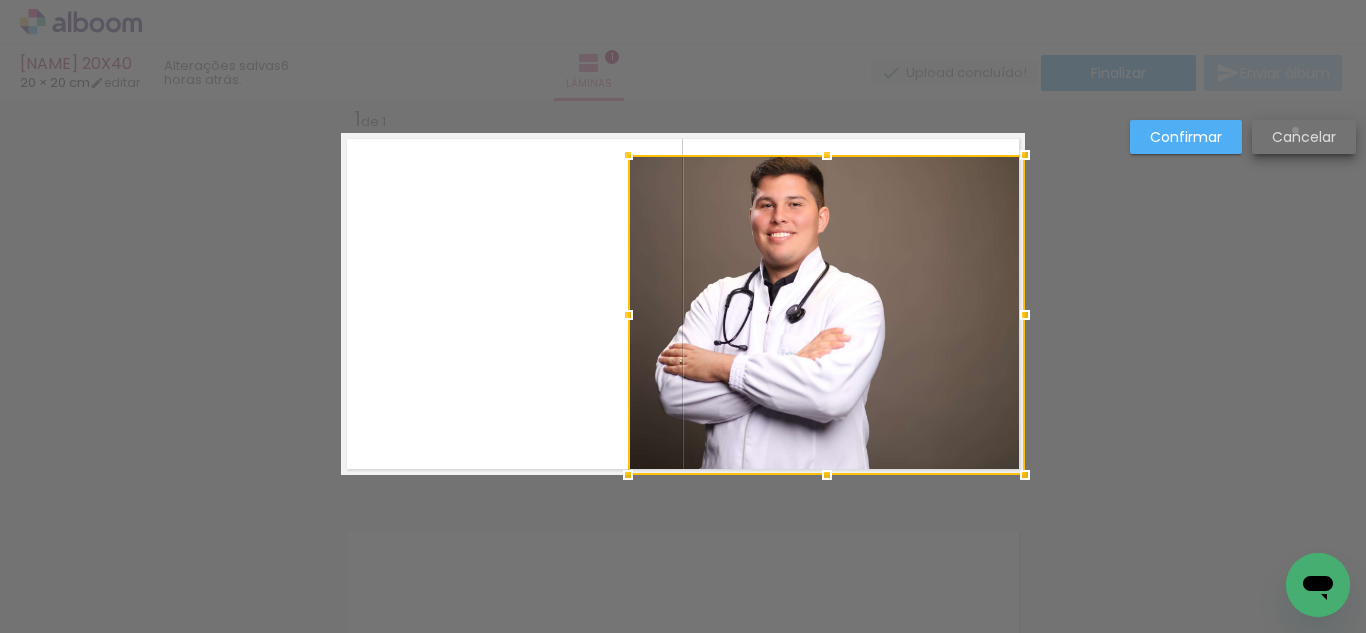 drag, startPoint x: 1295, startPoint y: 130, endPoint x: 1216, endPoint y: 171, distance: 89.005615 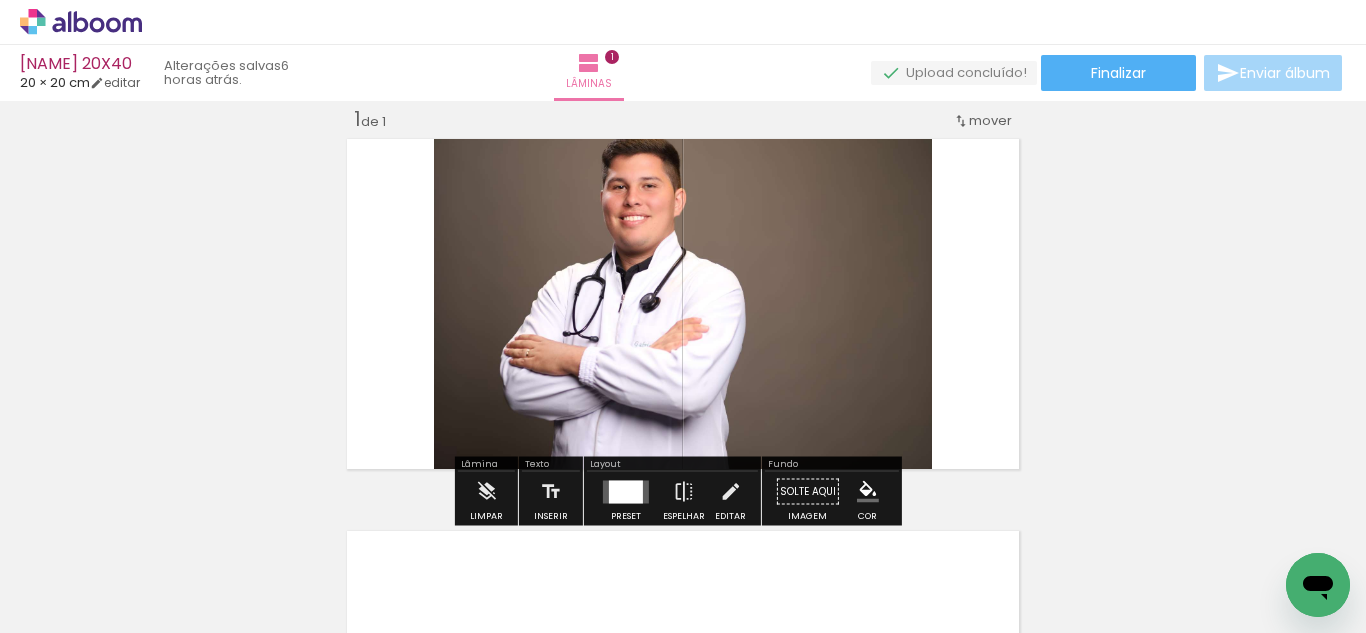 click 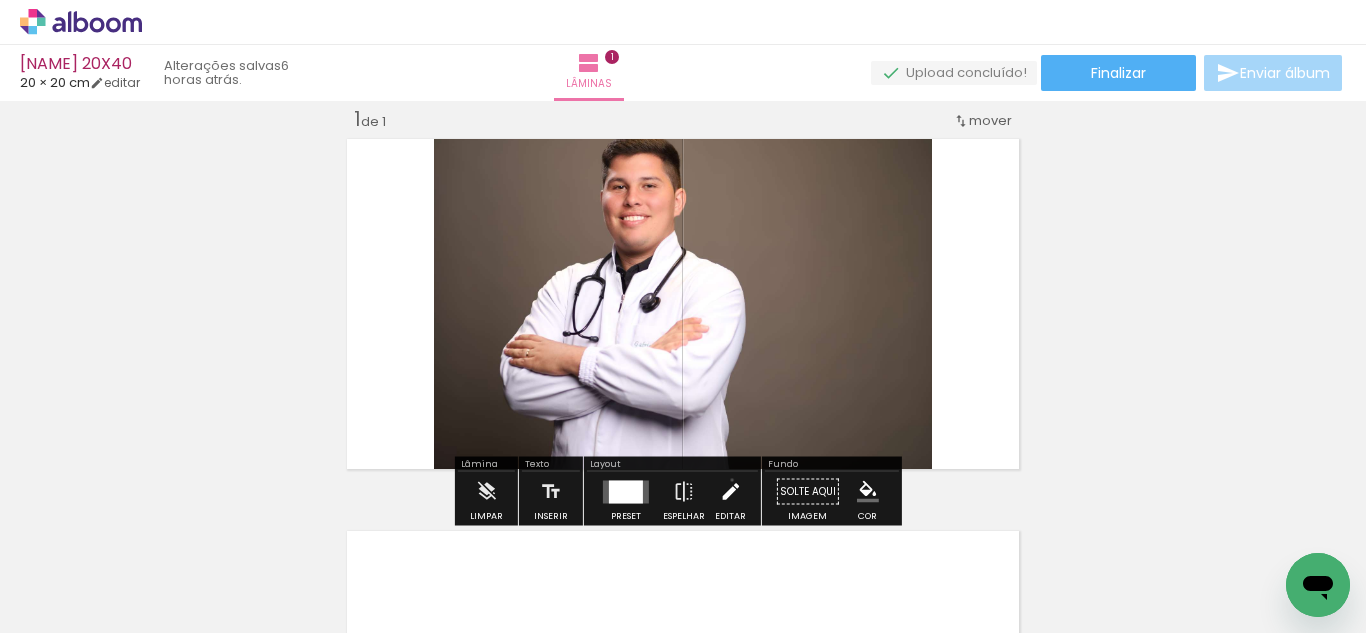 click at bounding box center [730, 492] 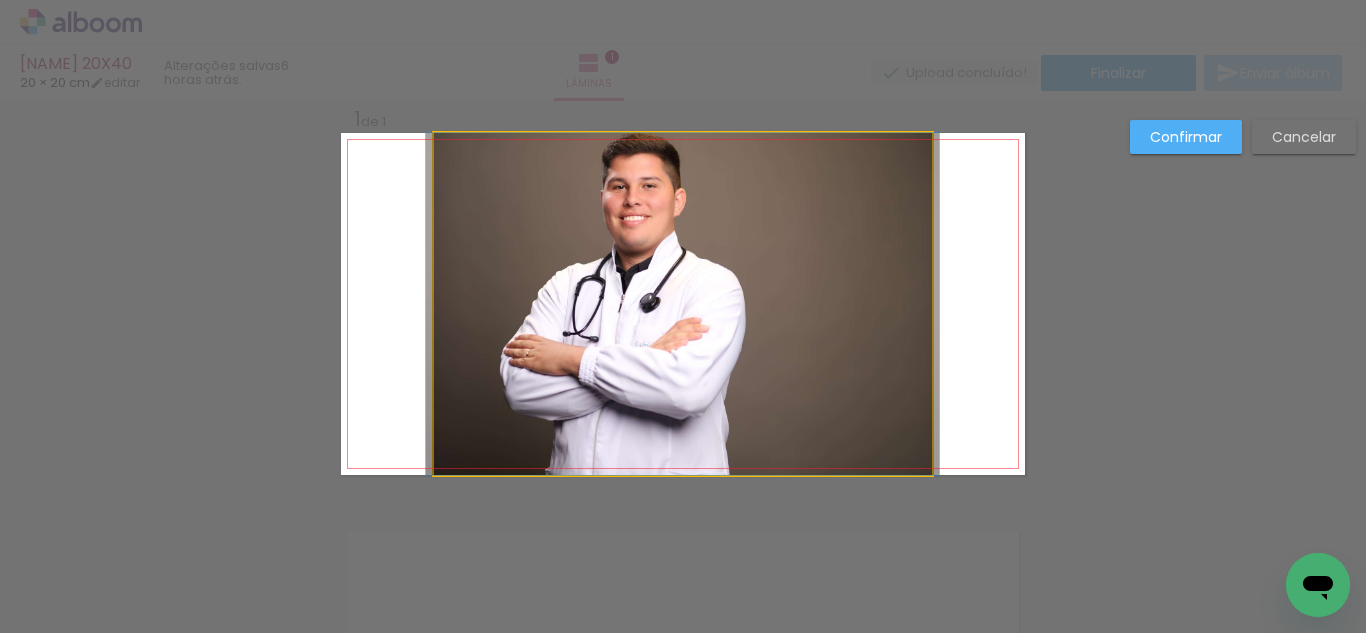 click 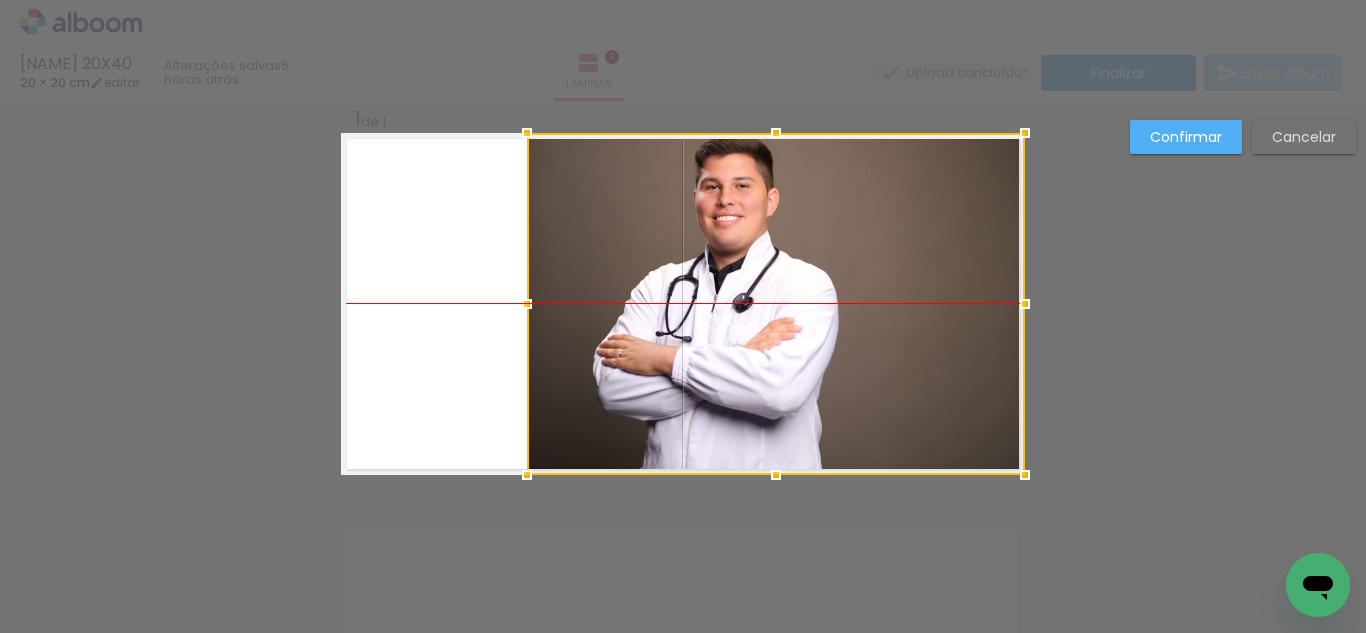 drag, startPoint x: 537, startPoint y: 323, endPoint x: 743, endPoint y: 327, distance: 206.03883 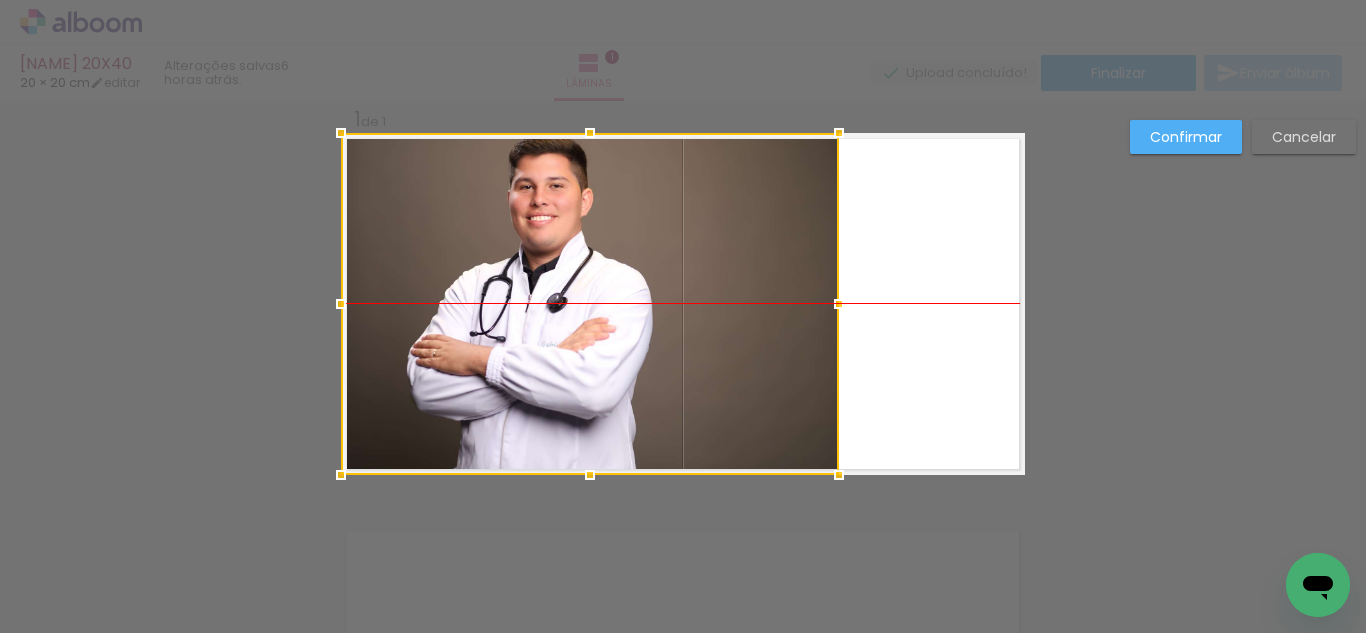 drag, startPoint x: 877, startPoint y: 306, endPoint x: 651, endPoint y: 306, distance: 226 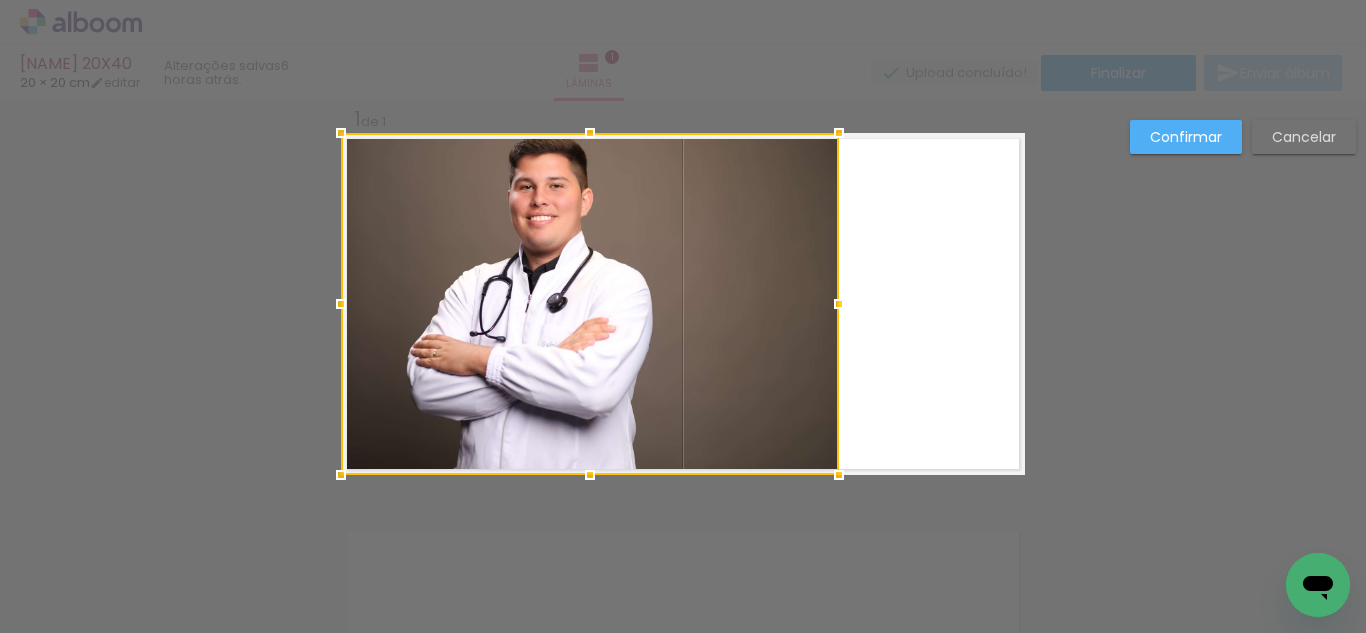 click on "Cancelar" at bounding box center [1304, 137] 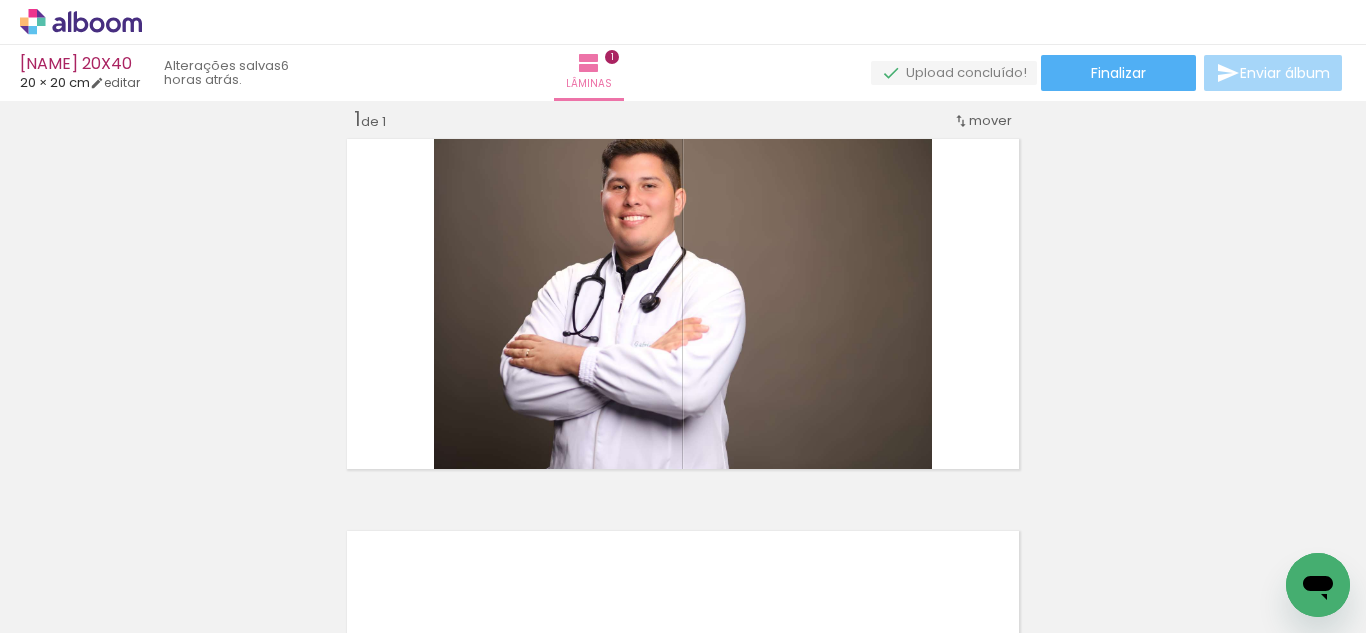 scroll, scrollTop: 0, scrollLeft: 2114, axis: horizontal 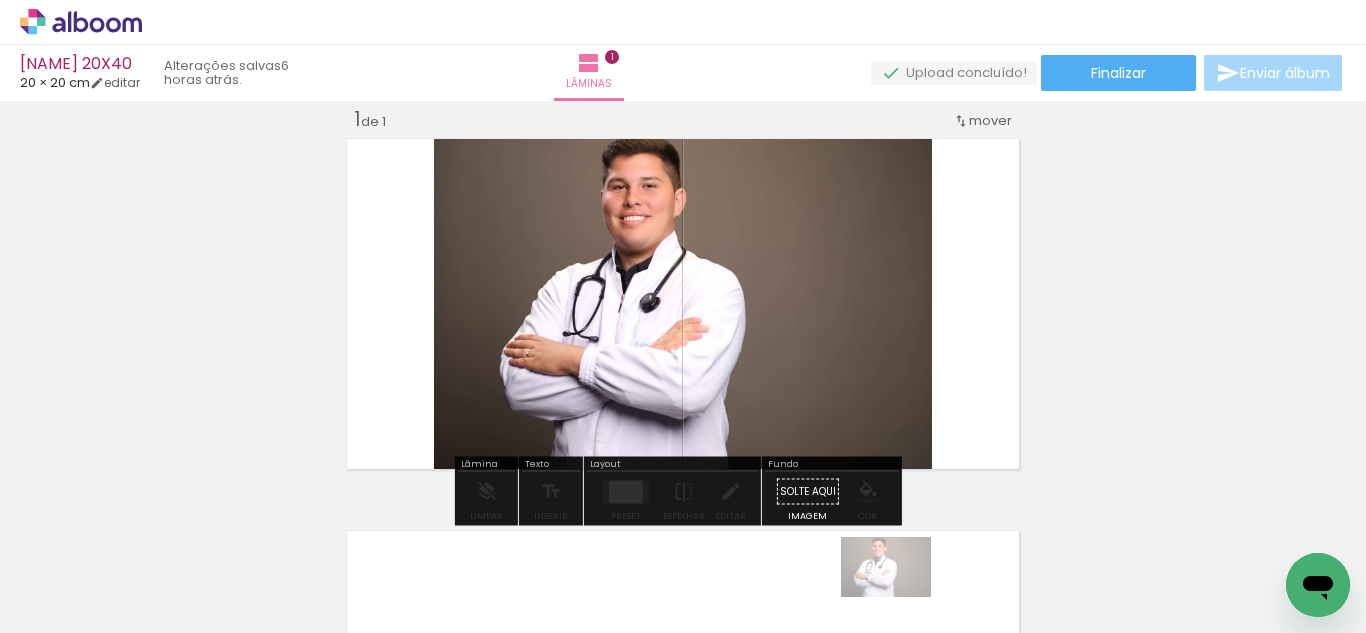 drag, startPoint x: 893, startPoint y: 546, endPoint x: 900, endPoint y: 585, distance: 39.623226 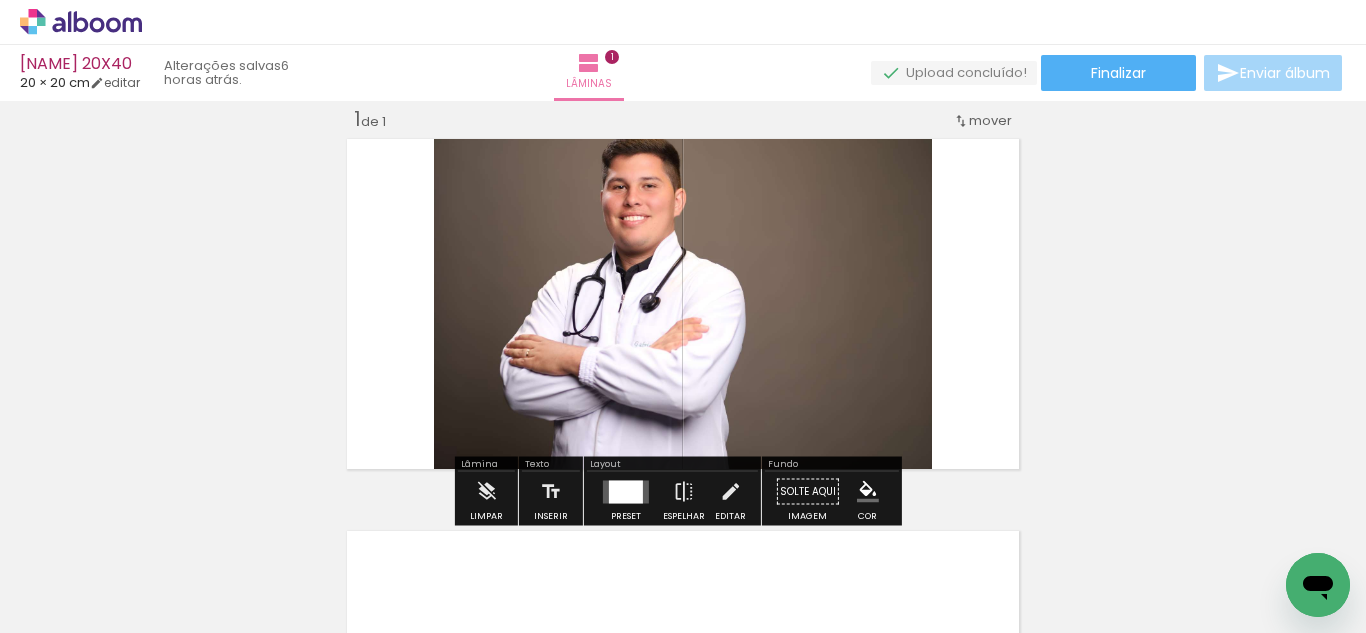 click at bounding box center [626, 492] 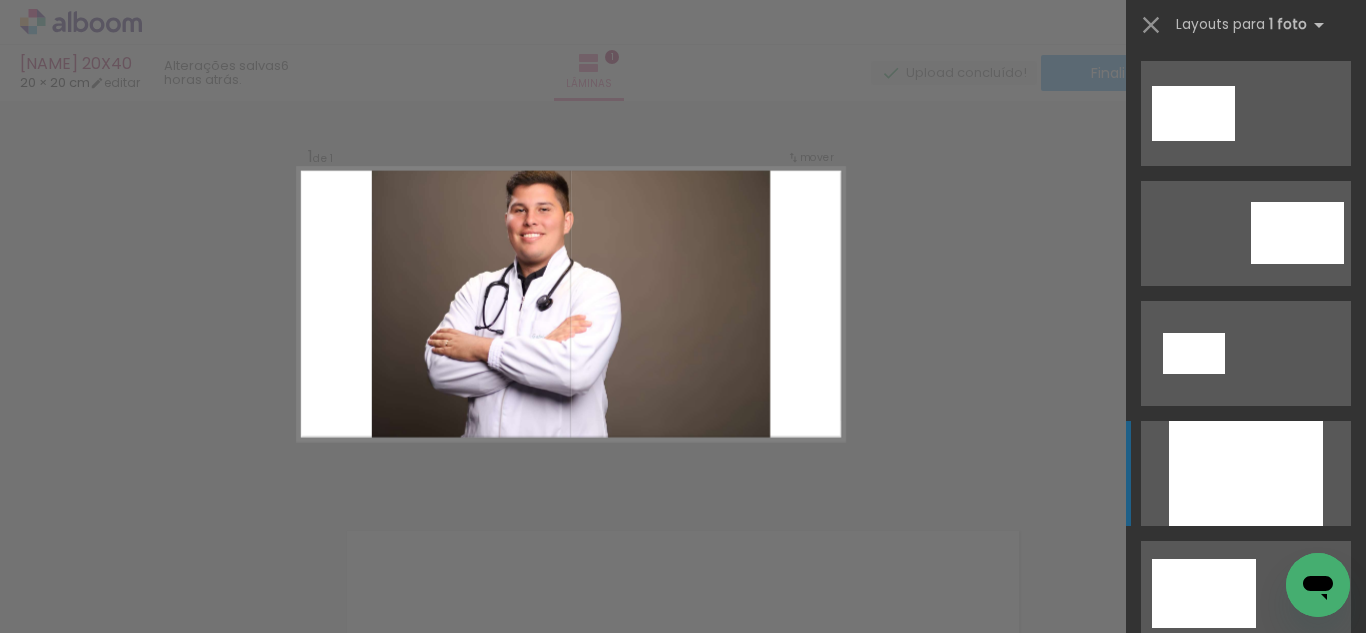 scroll, scrollTop: 360, scrollLeft: 0, axis: vertical 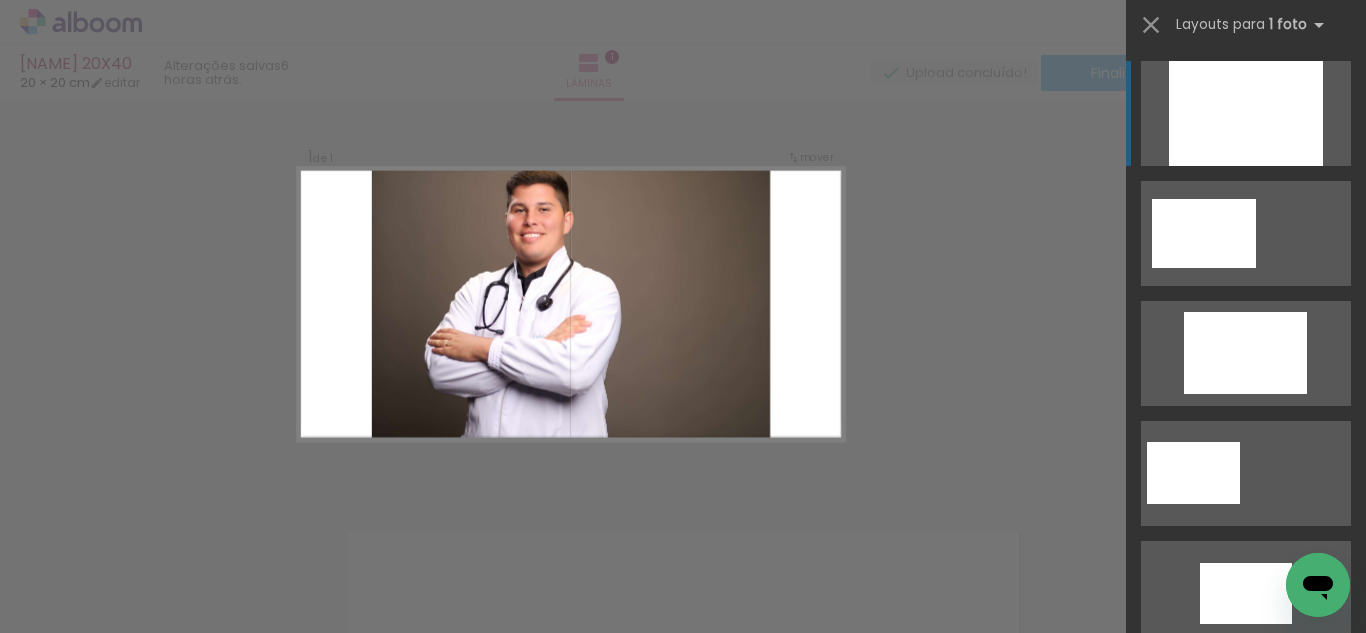 click on "Confirmar Cancelar" at bounding box center (683, 491) 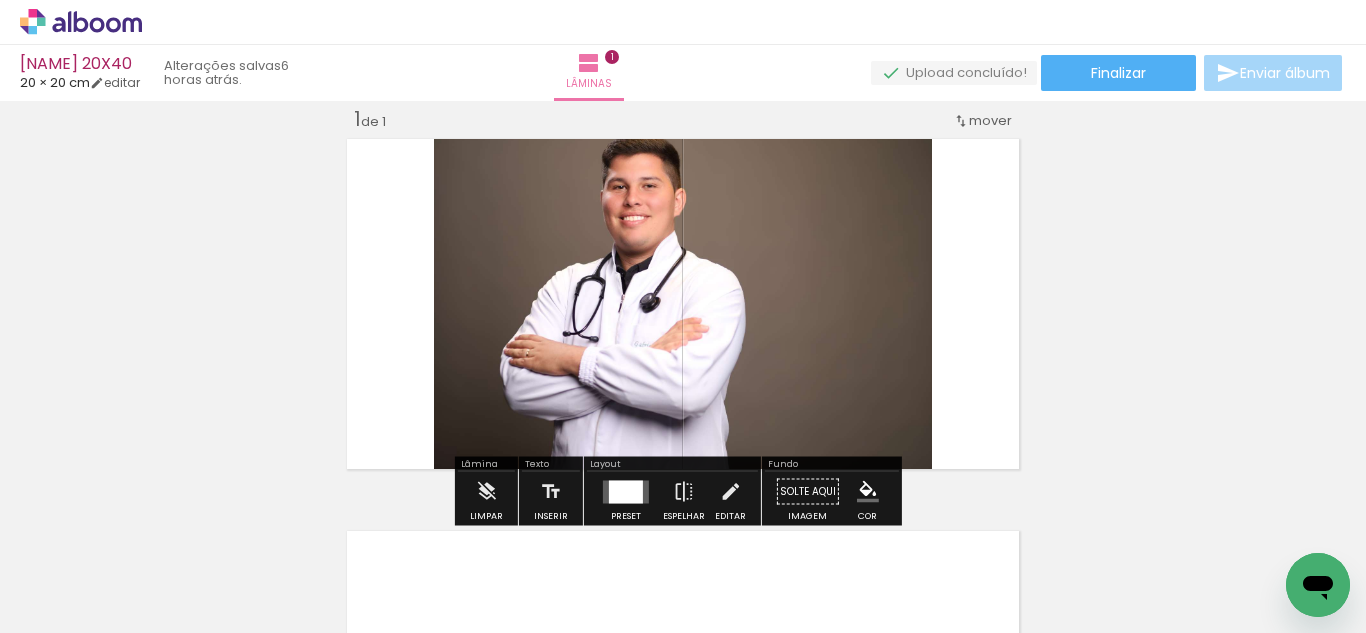 scroll, scrollTop: 25, scrollLeft: 0, axis: vertical 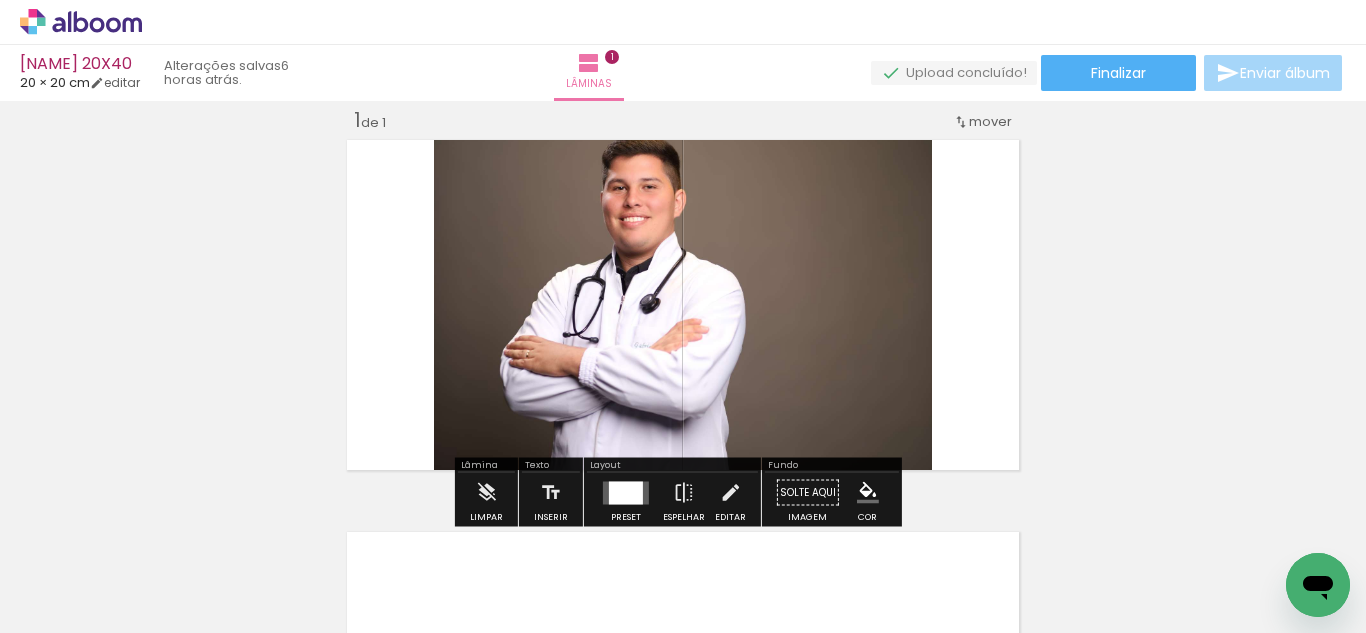 click at bounding box center (626, 493) 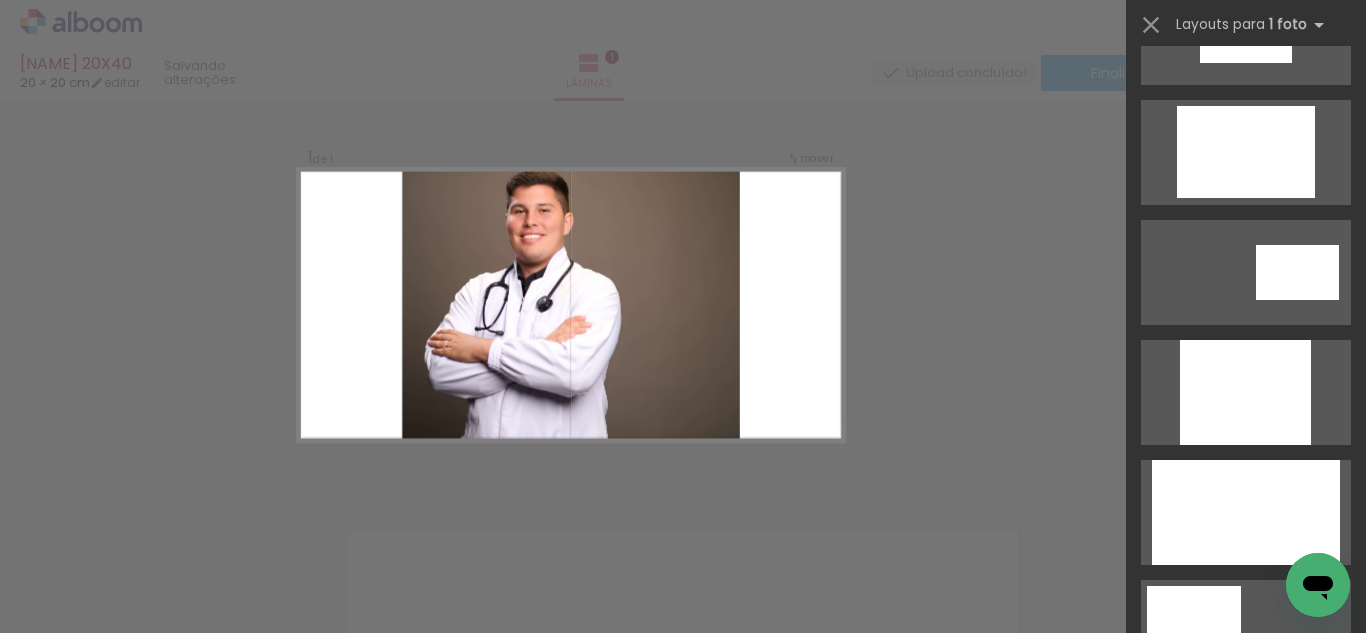 scroll, scrollTop: 922, scrollLeft: 0, axis: vertical 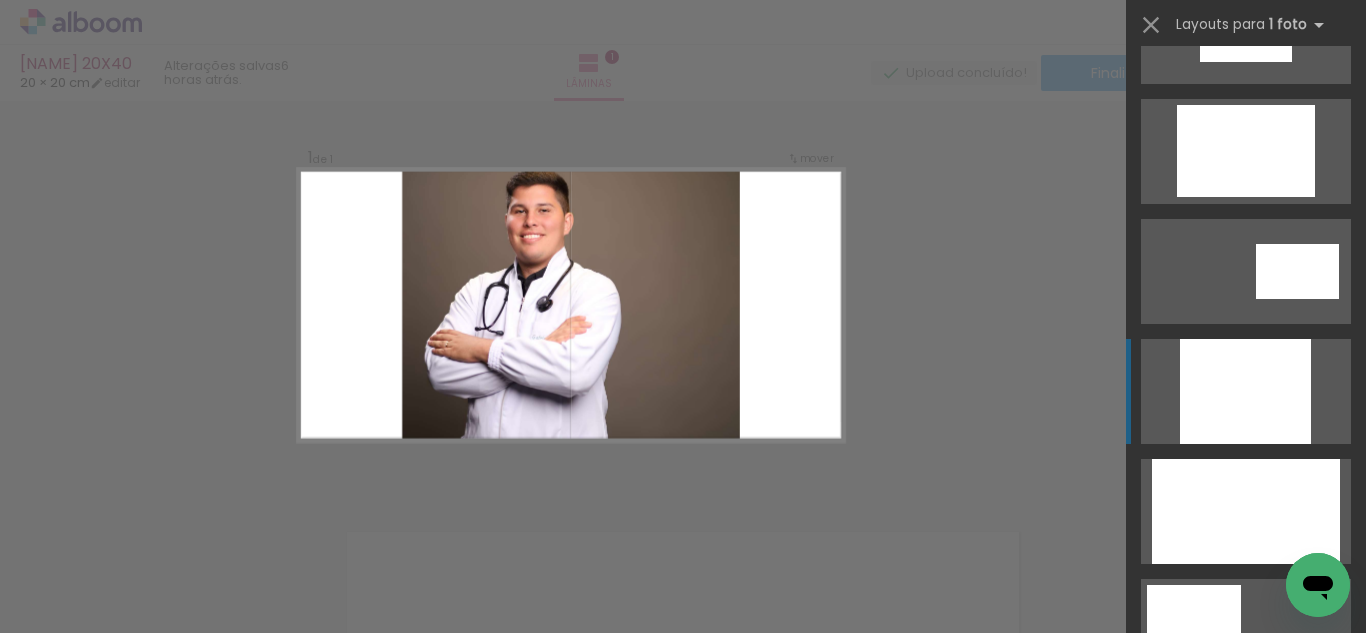 click at bounding box center (1246, -10809) 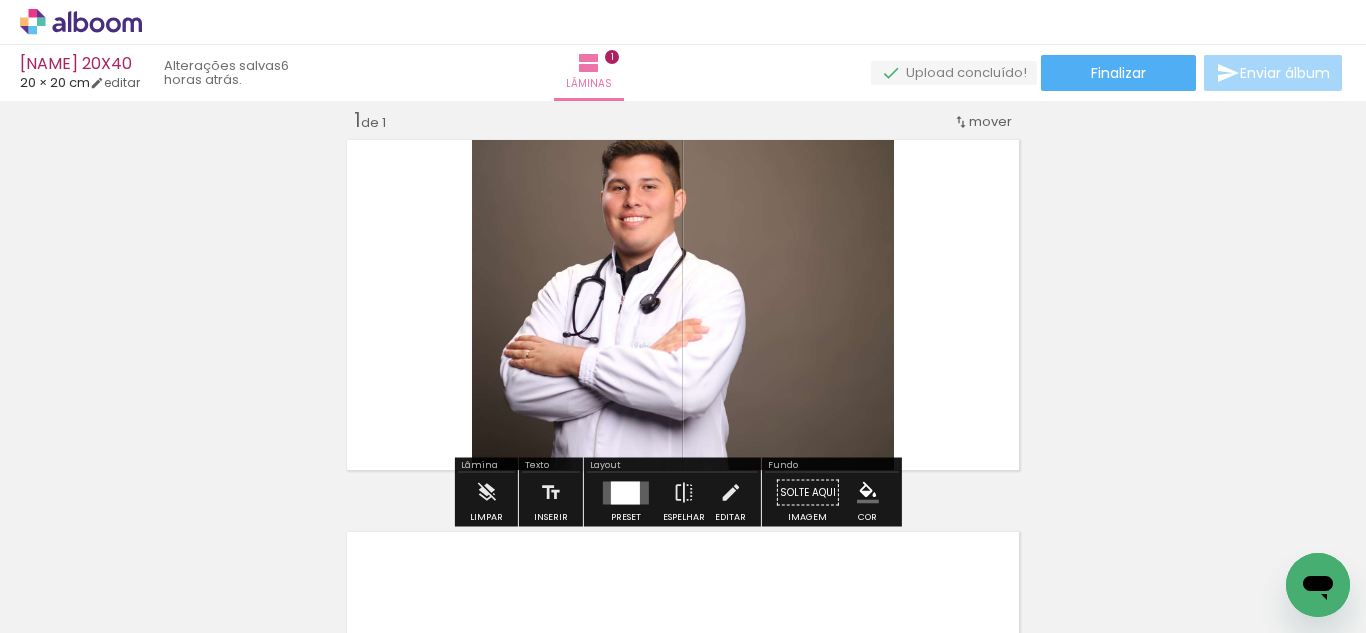 click 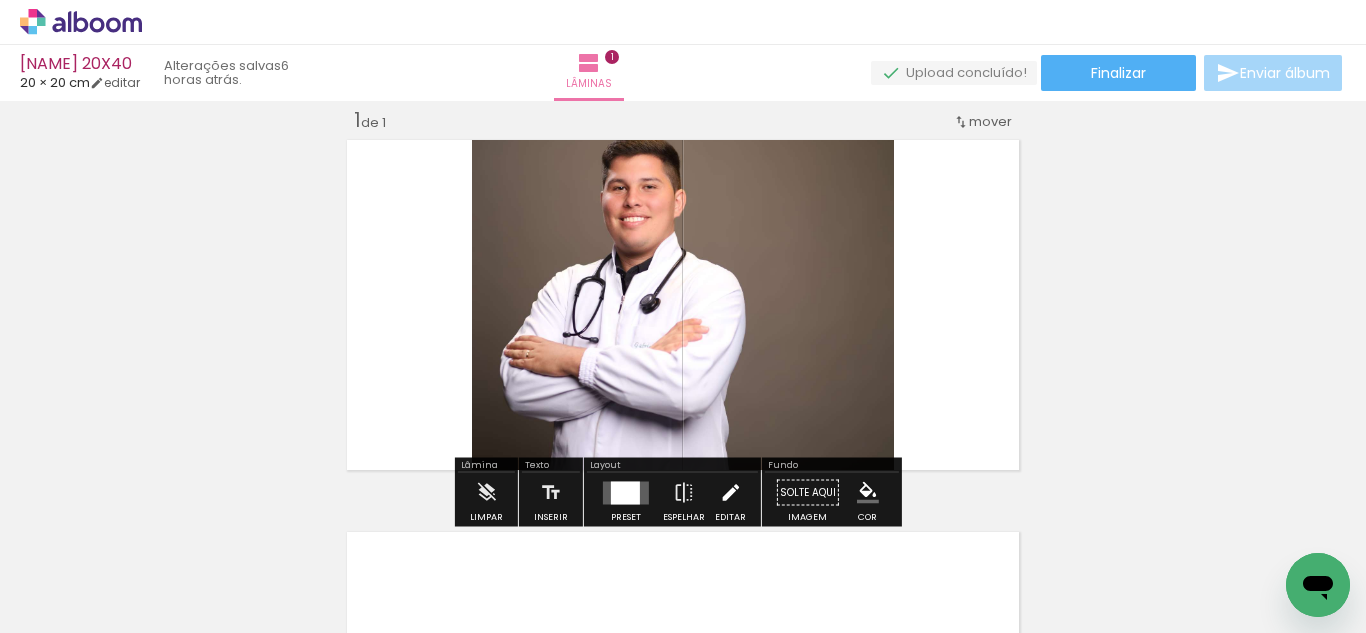 click at bounding box center (730, 493) 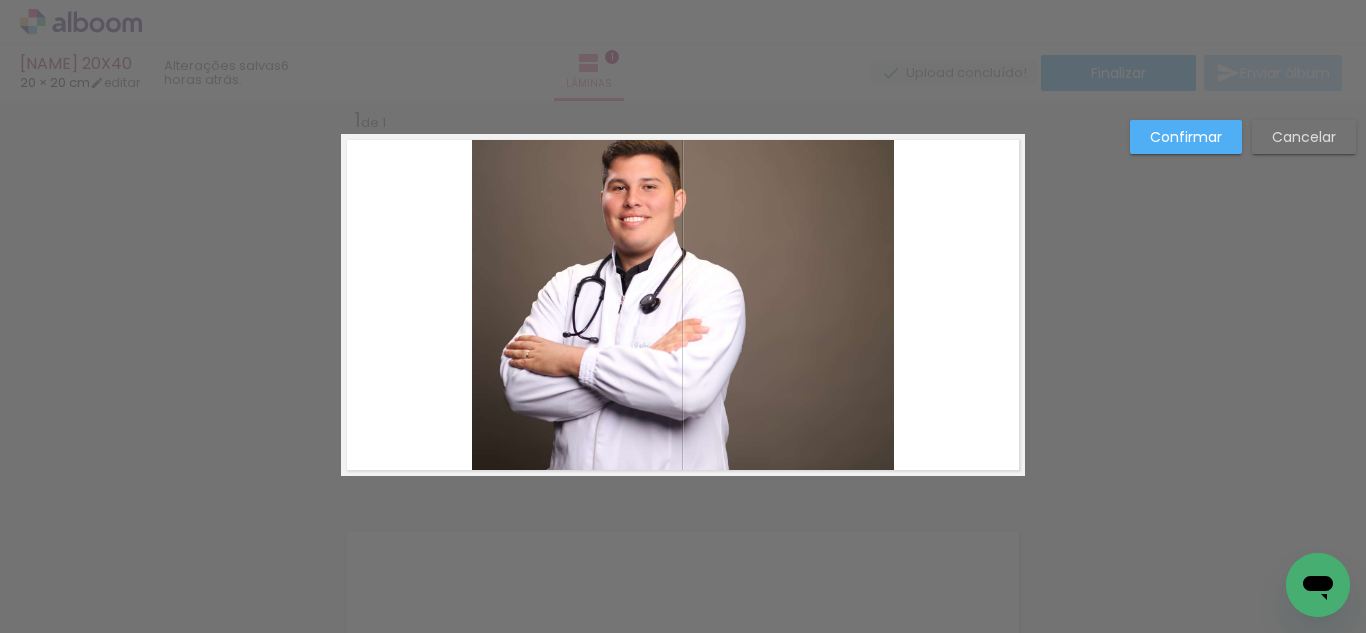 click 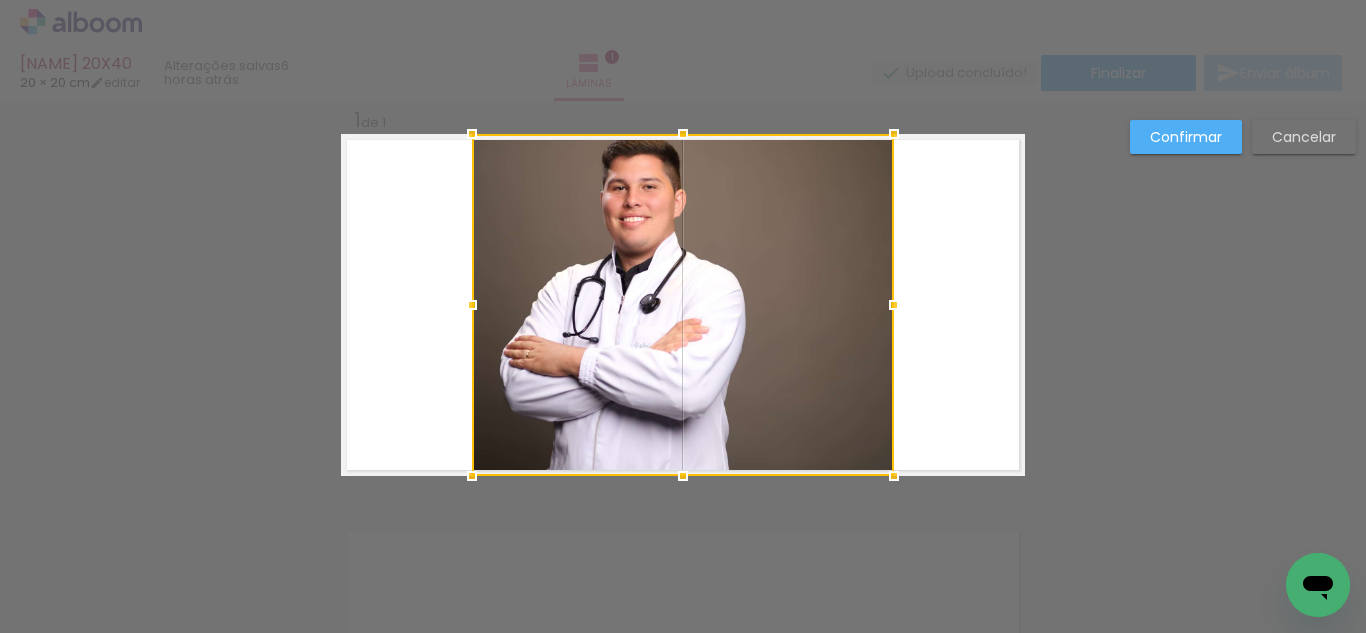 scroll, scrollTop: 26, scrollLeft: 0, axis: vertical 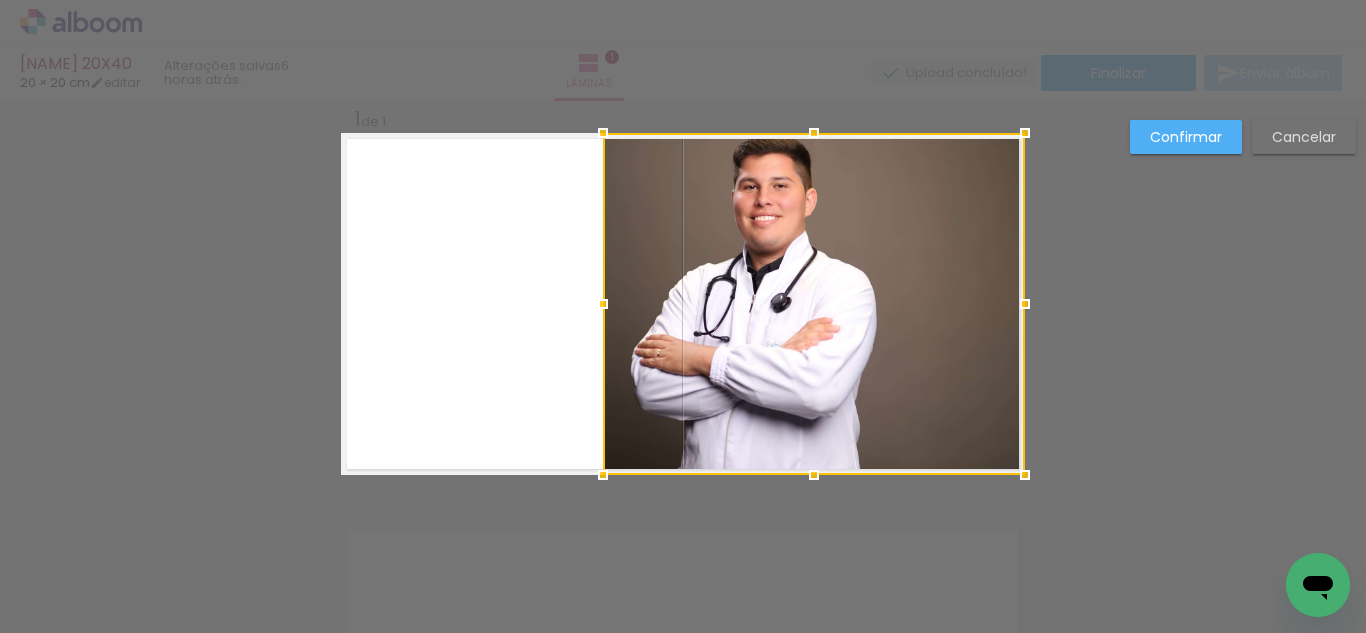drag, startPoint x: 549, startPoint y: 337, endPoint x: 739, endPoint y: 341, distance: 190.0421 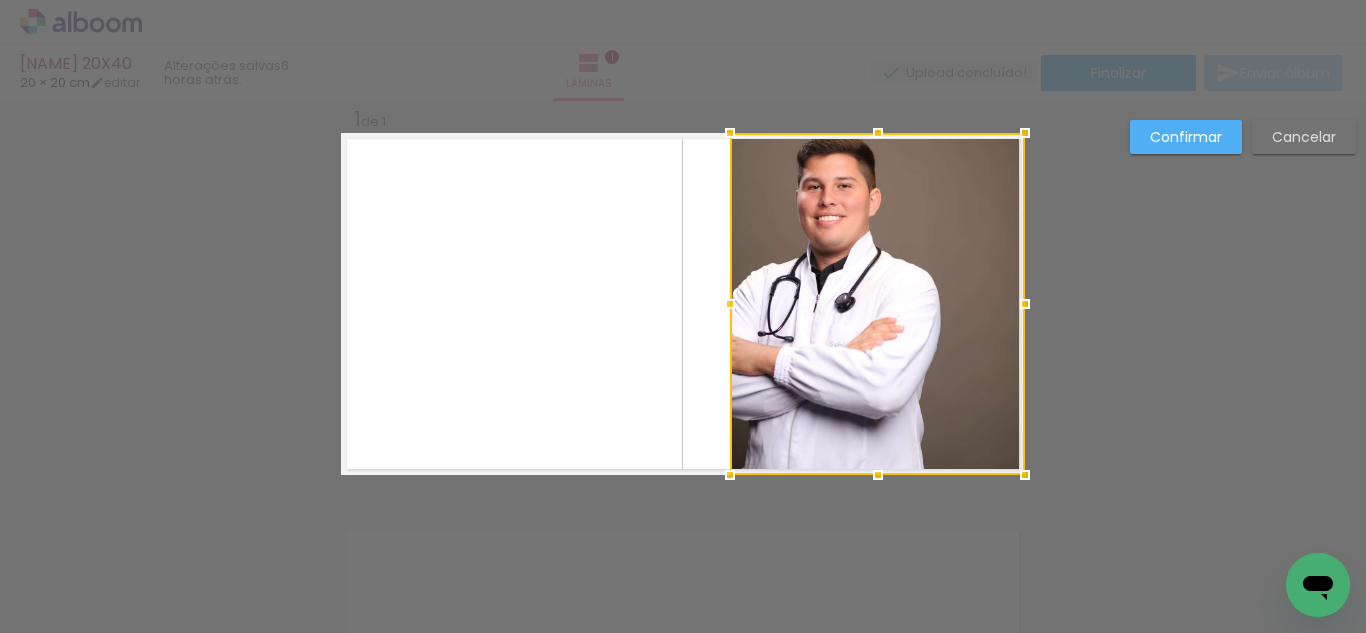 drag, startPoint x: 593, startPoint y: 296, endPoint x: 671, endPoint y: 303, distance: 78.31347 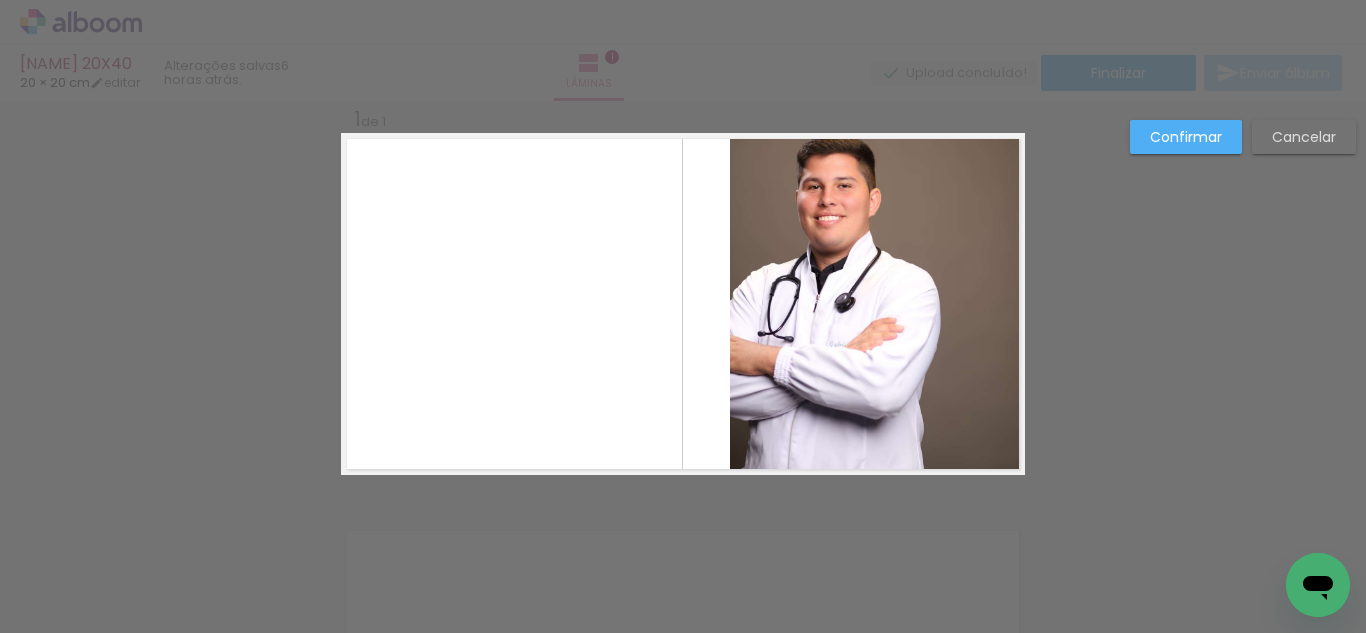 drag, startPoint x: 569, startPoint y: 281, endPoint x: 735, endPoint y: 291, distance: 166.30093 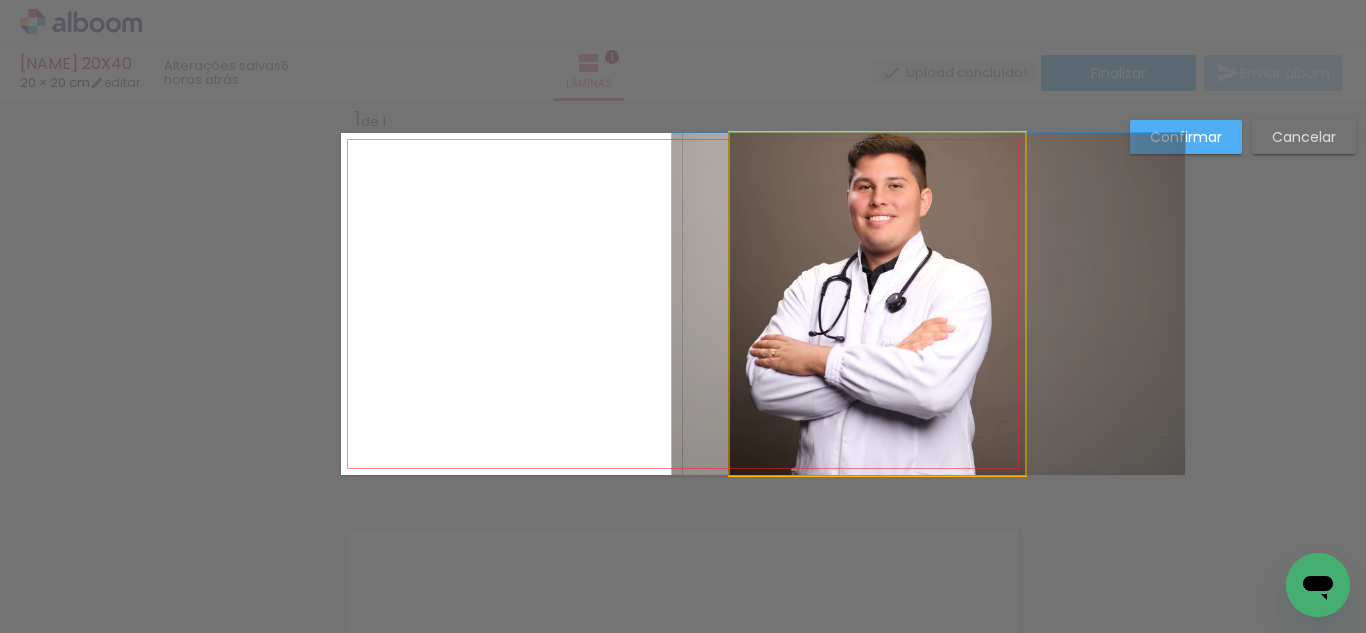 drag, startPoint x: 757, startPoint y: 291, endPoint x: 808, endPoint y: 291, distance: 51 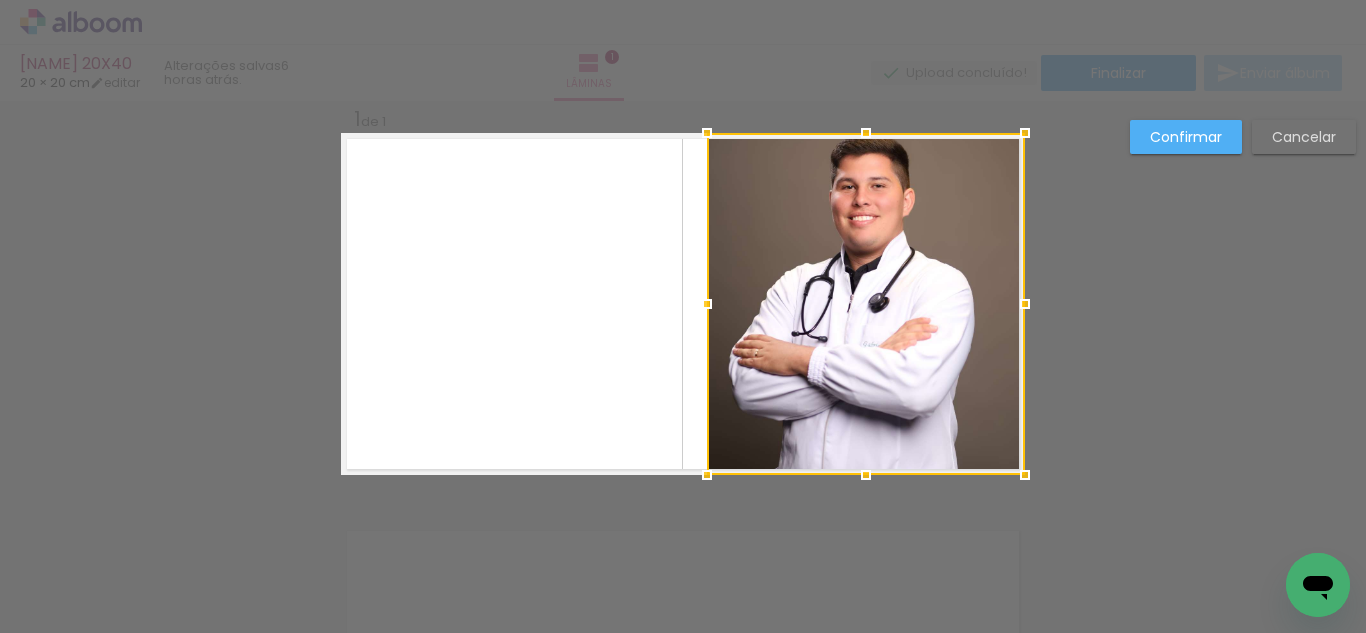 drag, startPoint x: 726, startPoint y: 306, endPoint x: 703, endPoint y: 302, distance: 23.345236 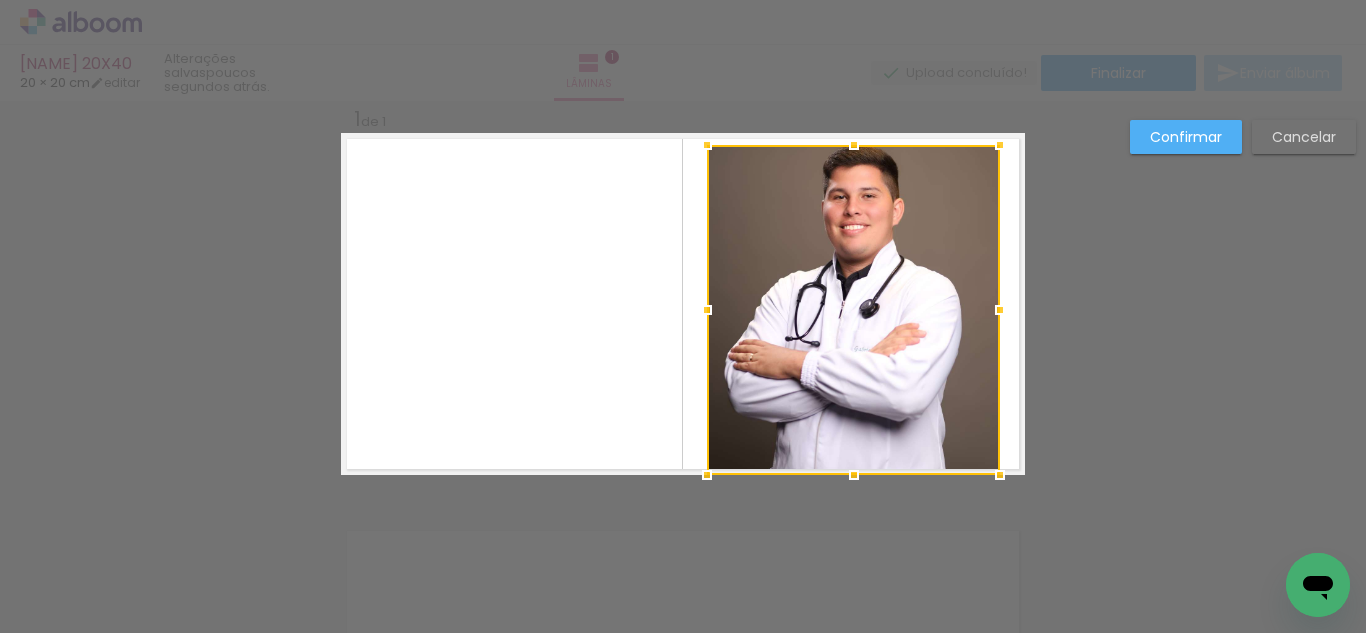 drag, startPoint x: 1031, startPoint y: 121, endPoint x: 1006, endPoint y: 119, distance: 25.079872 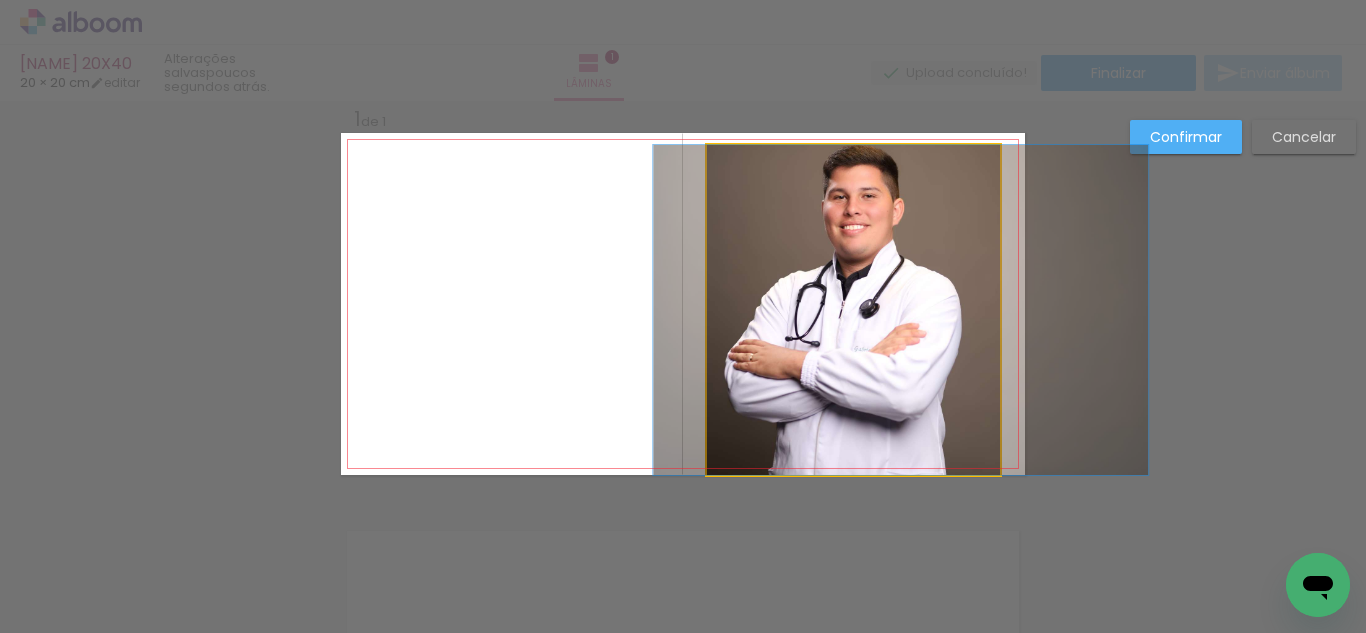 click 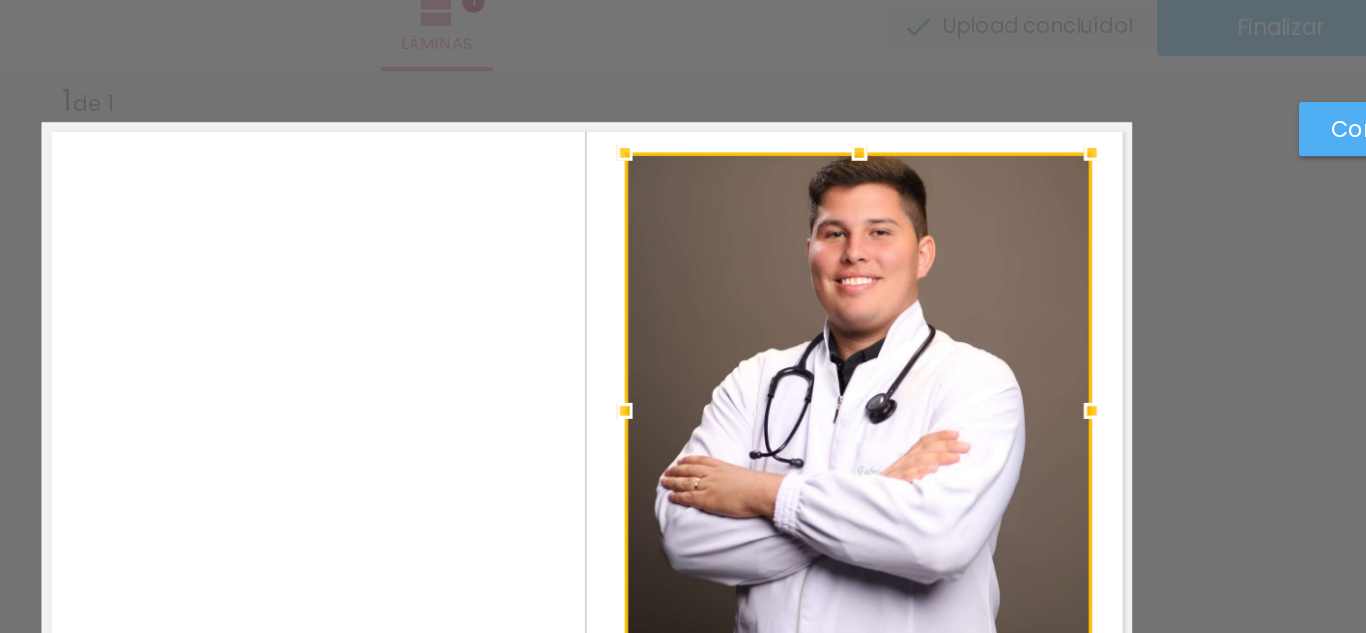 drag, startPoint x: 845, startPoint y: 148, endPoint x: 846, endPoint y: 170, distance: 22.022715 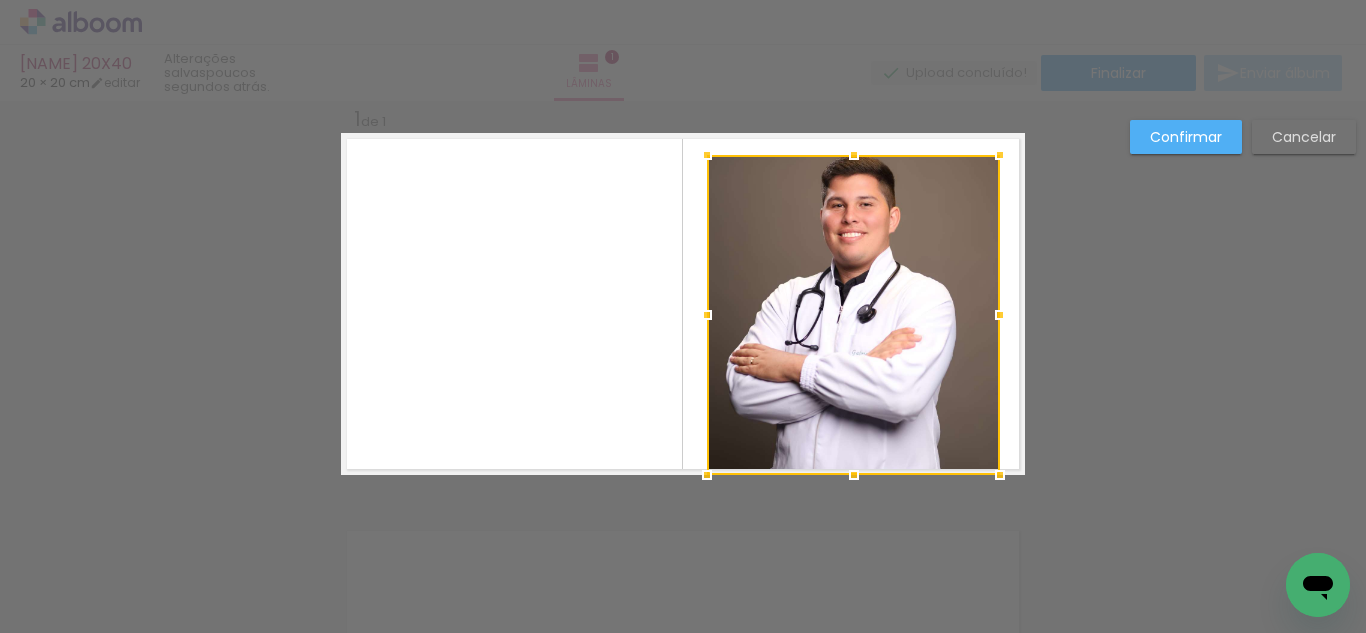 click on "Cancelar" at bounding box center (0, 0) 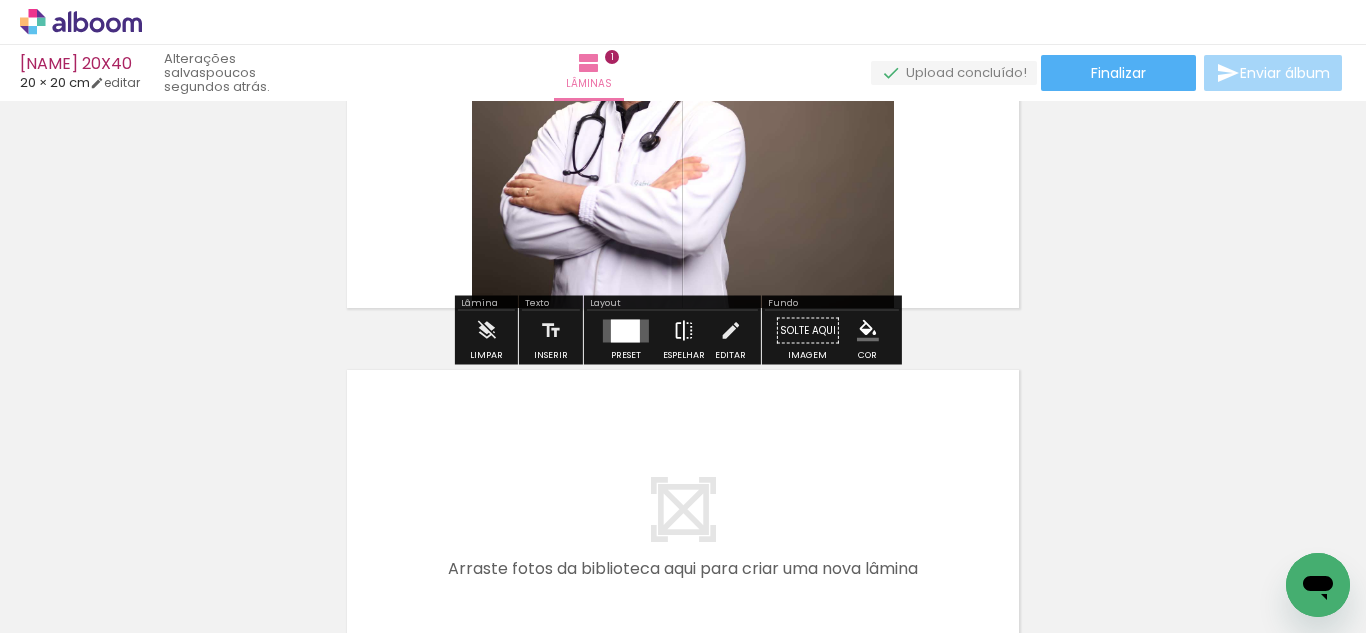 scroll, scrollTop: 188, scrollLeft: 0, axis: vertical 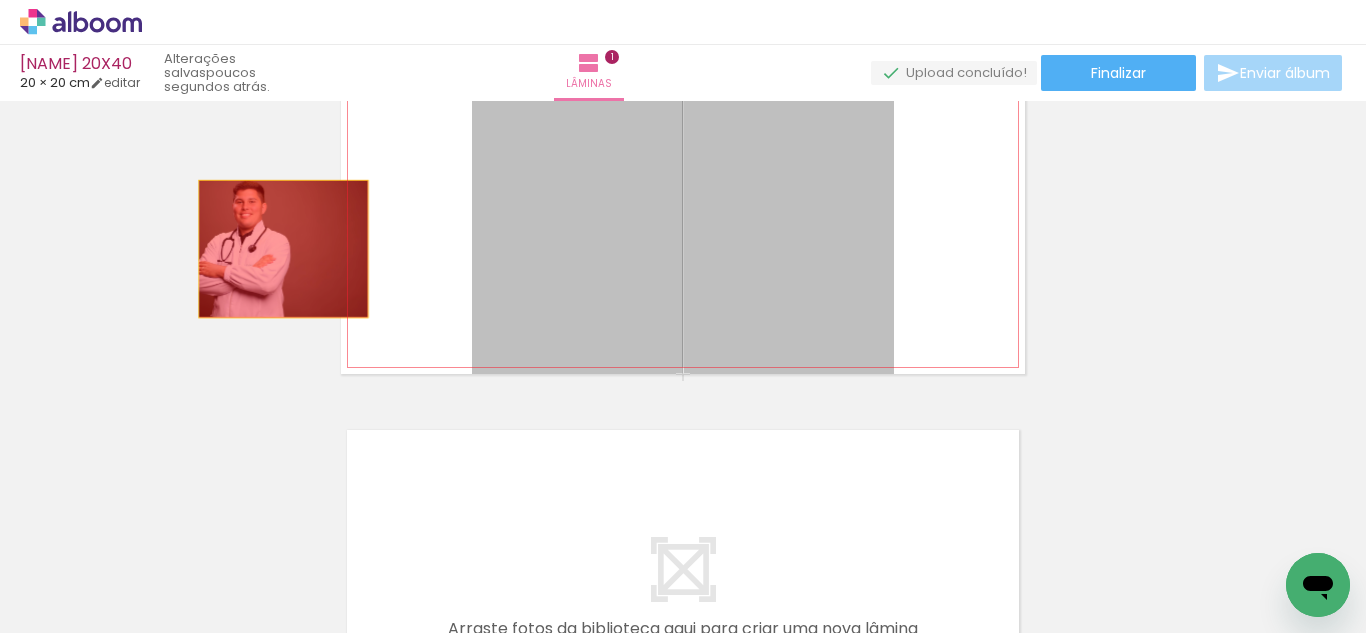 drag, startPoint x: 587, startPoint y: 217, endPoint x: 267, endPoint y: 251, distance: 321.80118 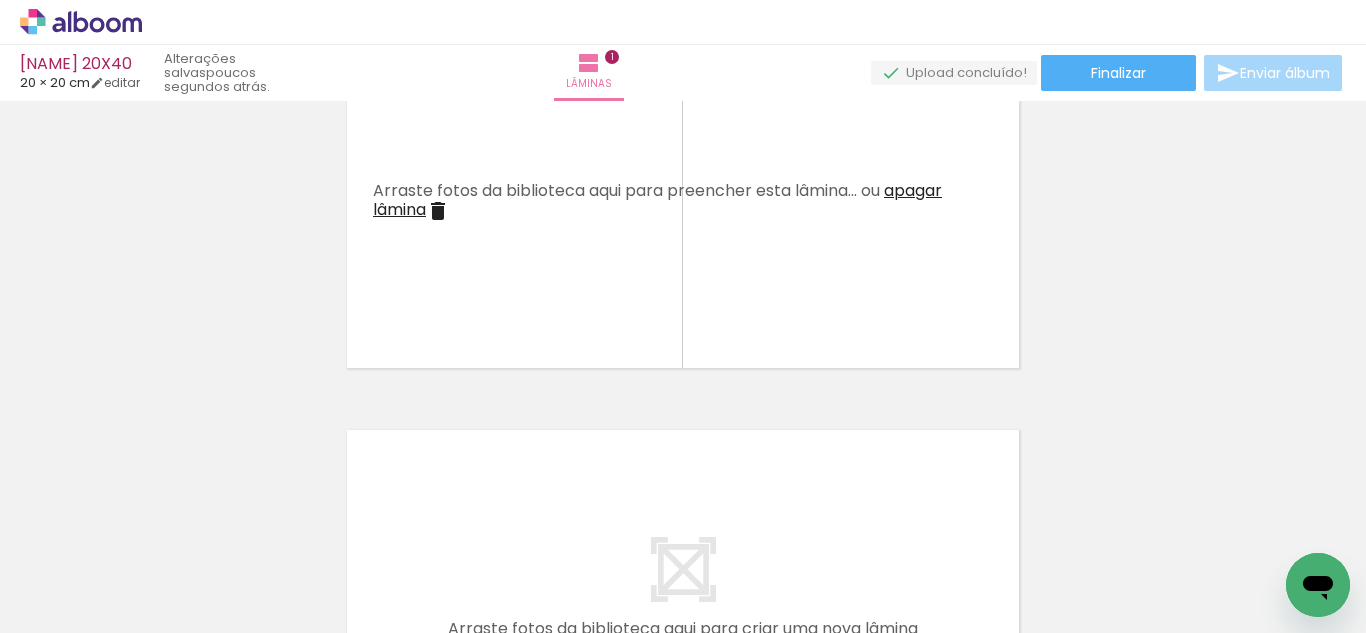 drag, startPoint x: 318, startPoint y: 561, endPoint x: 545, endPoint y: 236, distance: 396.42654 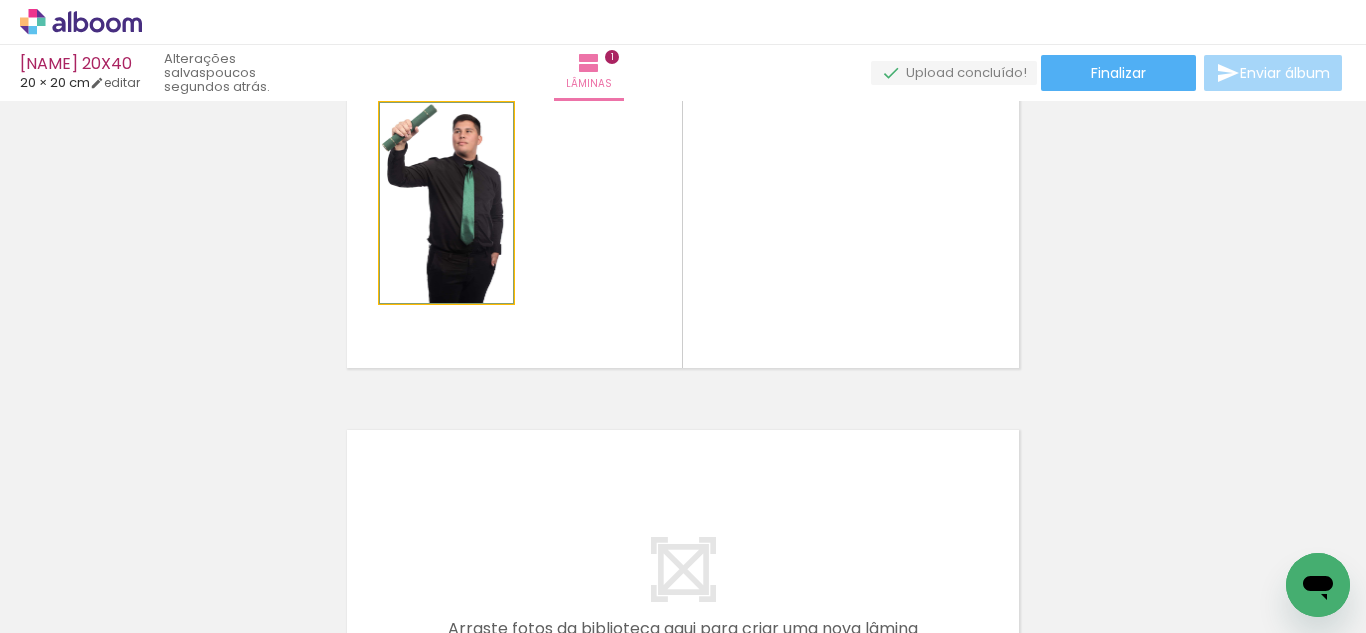 drag, startPoint x: 468, startPoint y: 244, endPoint x: 252, endPoint y: 261, distance: 216.66795 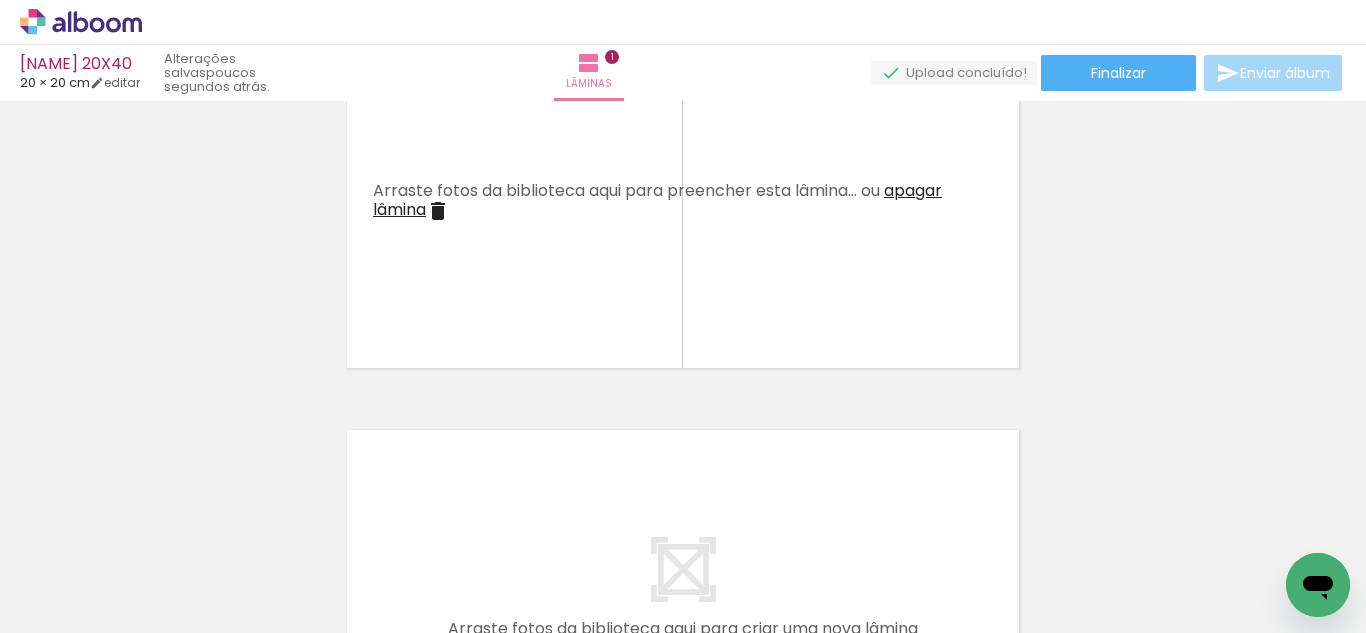 scroll, scrollTop: 0, scrollLeft: 1843, axis: horizontal 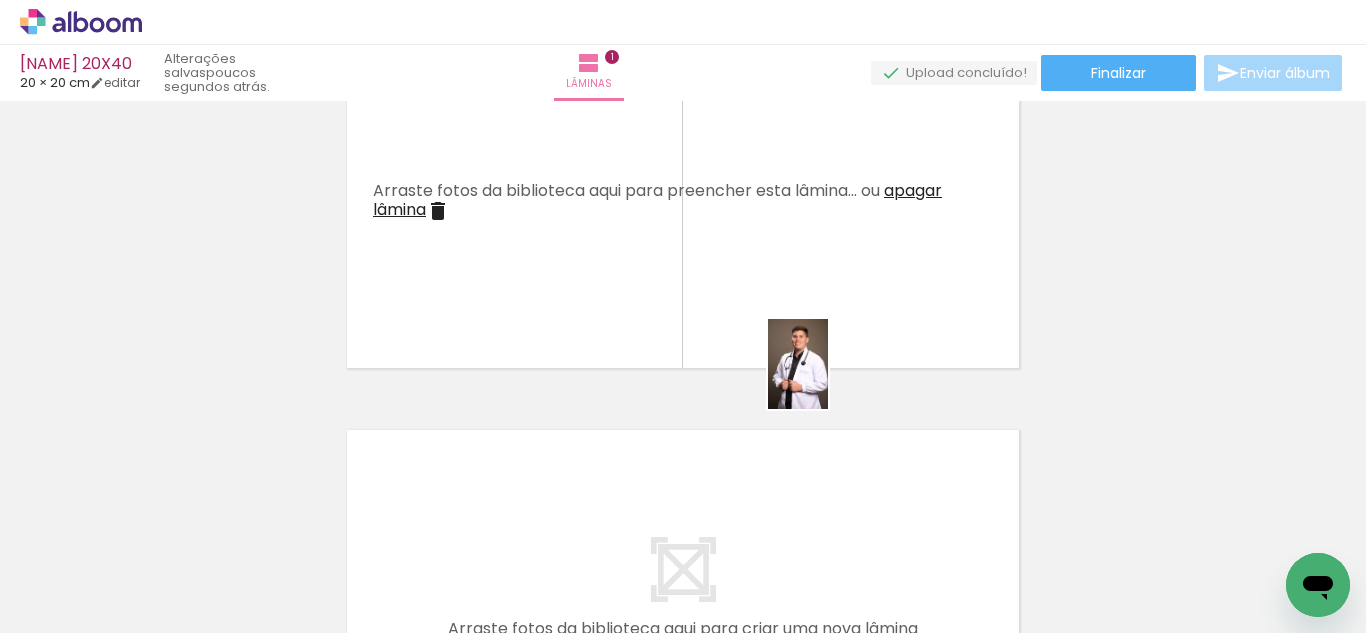 drag, startPoint x: 827, startPoint y: 593, endPoint x: 828, endPoint y: 371, distance: 222.00226 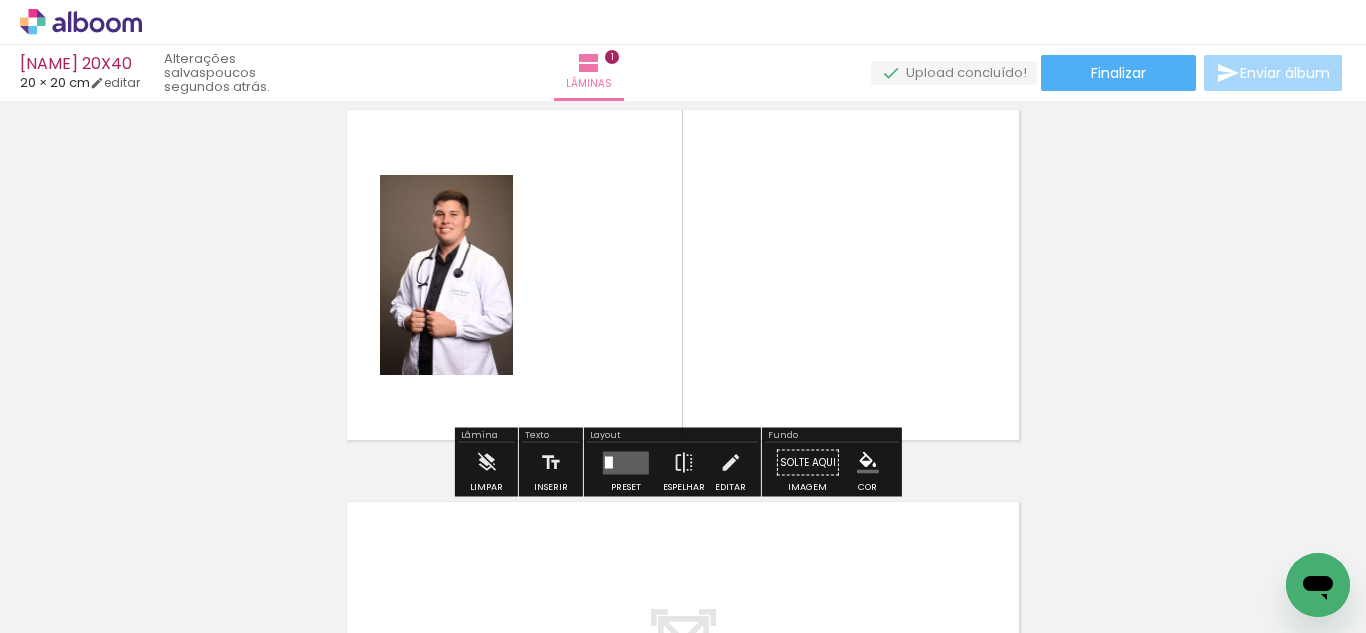 scroll, scrollTop: 54, scrollLeft: 0, axis: vertical 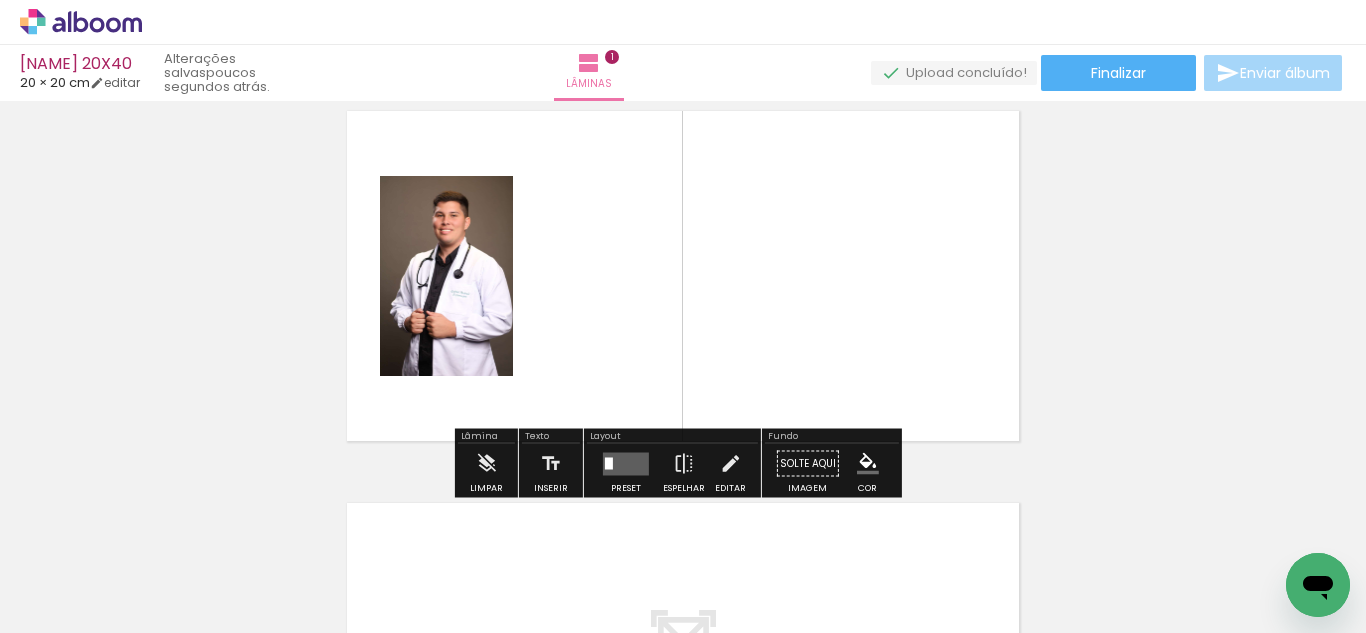 click at bounding box center (626, 463) 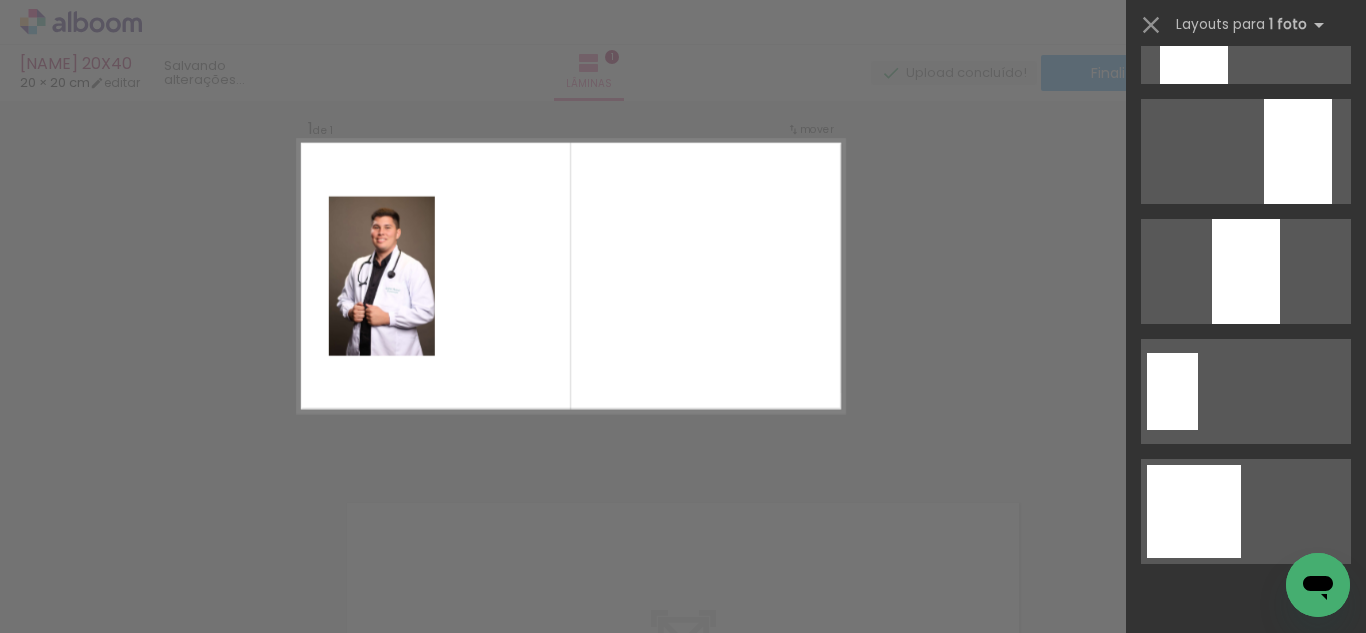 scroll, scrollTop: 0, scrollLeft: 0, axis: both 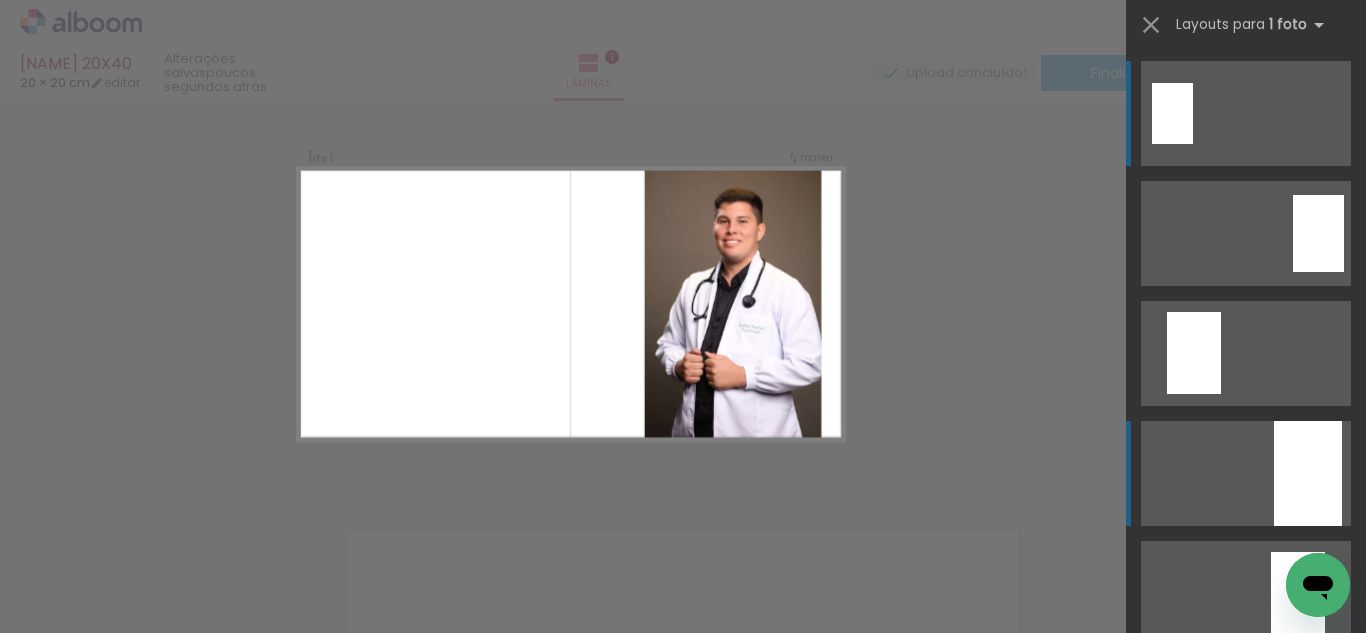 click at bounding box center (1194, 953) 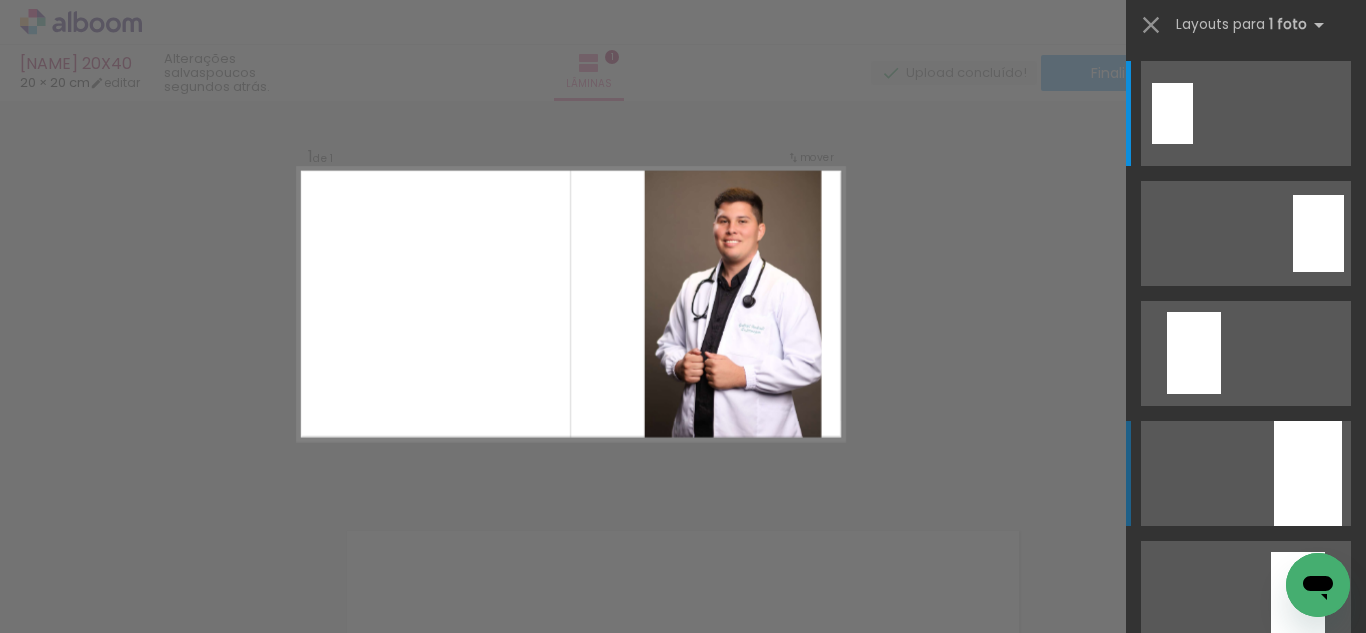 scroll, scrollTop: 25, scrollLeft: 0, axis: vertical 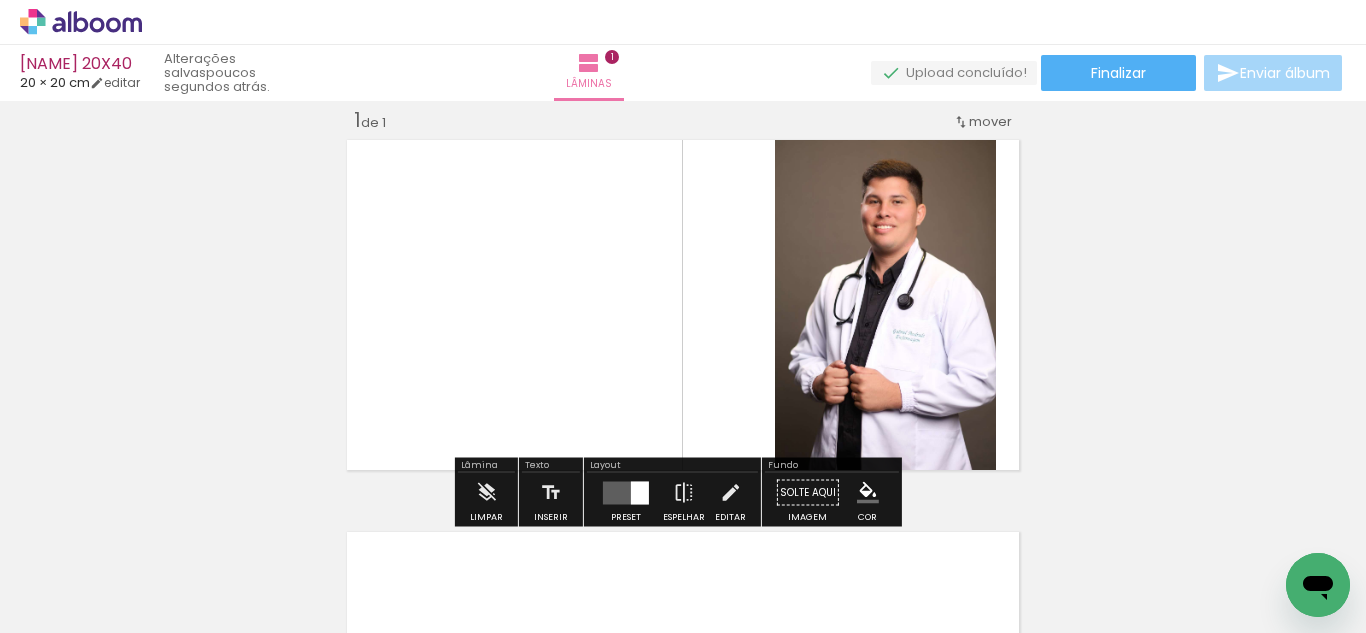 click 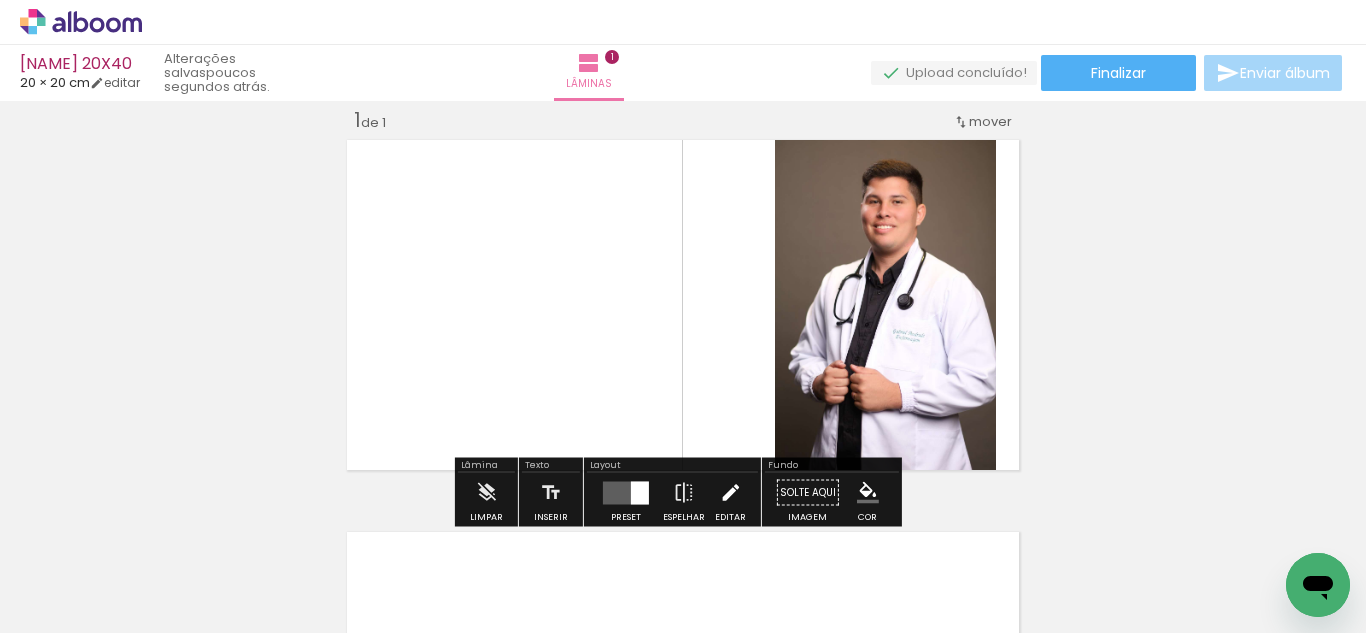 click at bounding box center (730, 493) 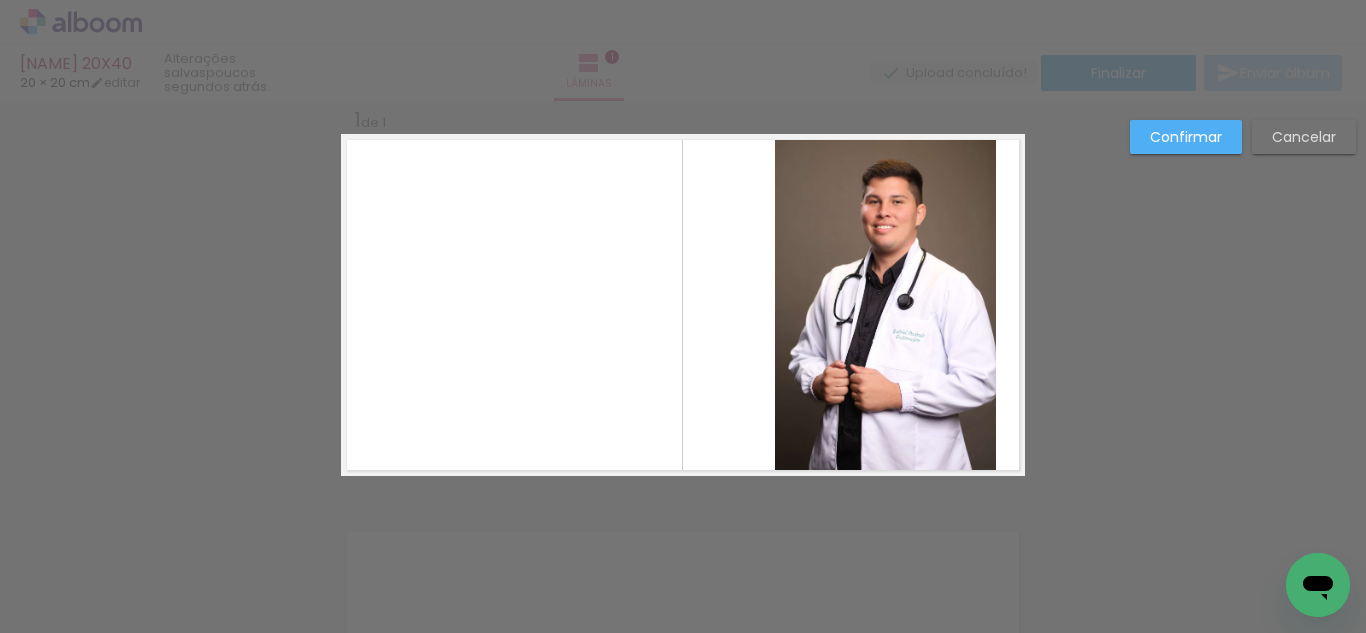 click 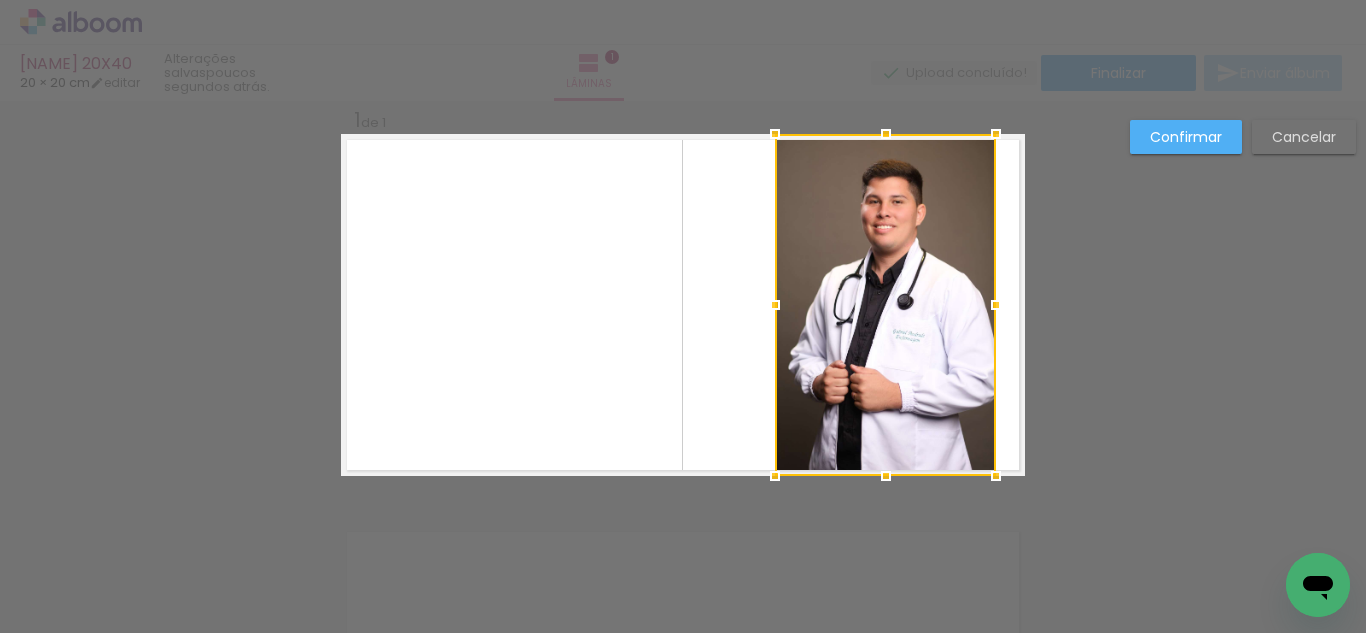 scroll, scrollTop: 26, scrollLeft: 0, axis: vertical 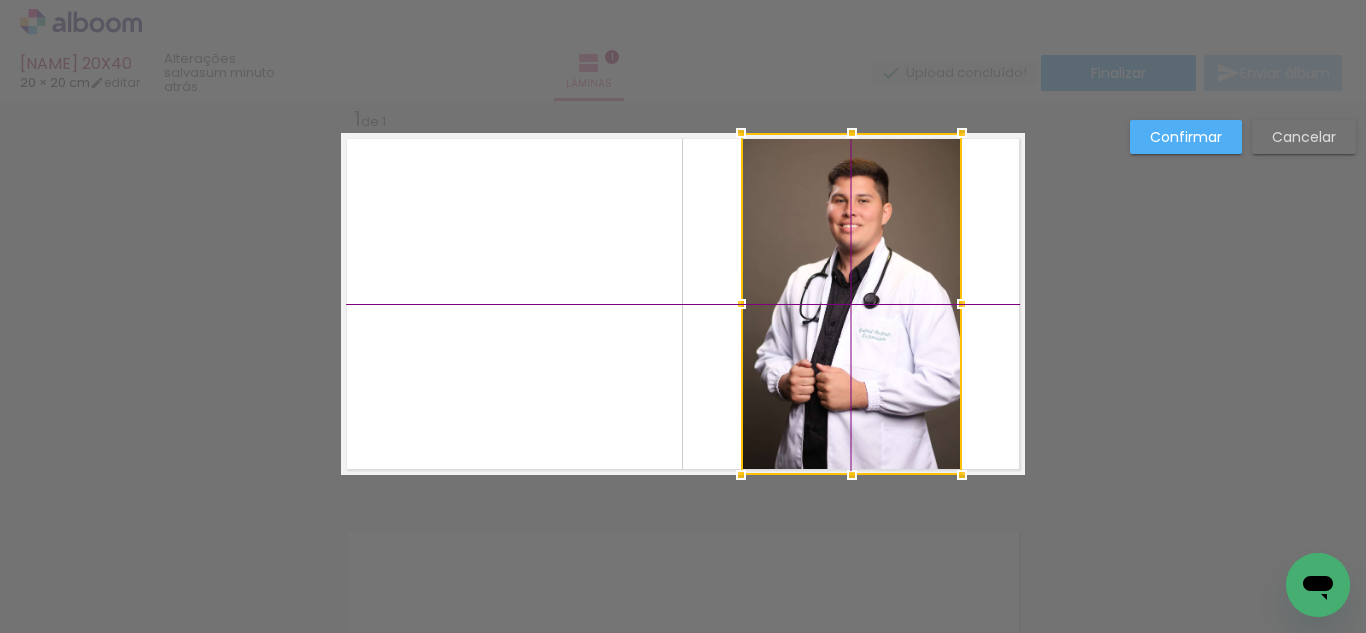 drag, startPoint x: 905, startPoint y: 363, endPoint x: 873, endPoint y: 363, distance: 32 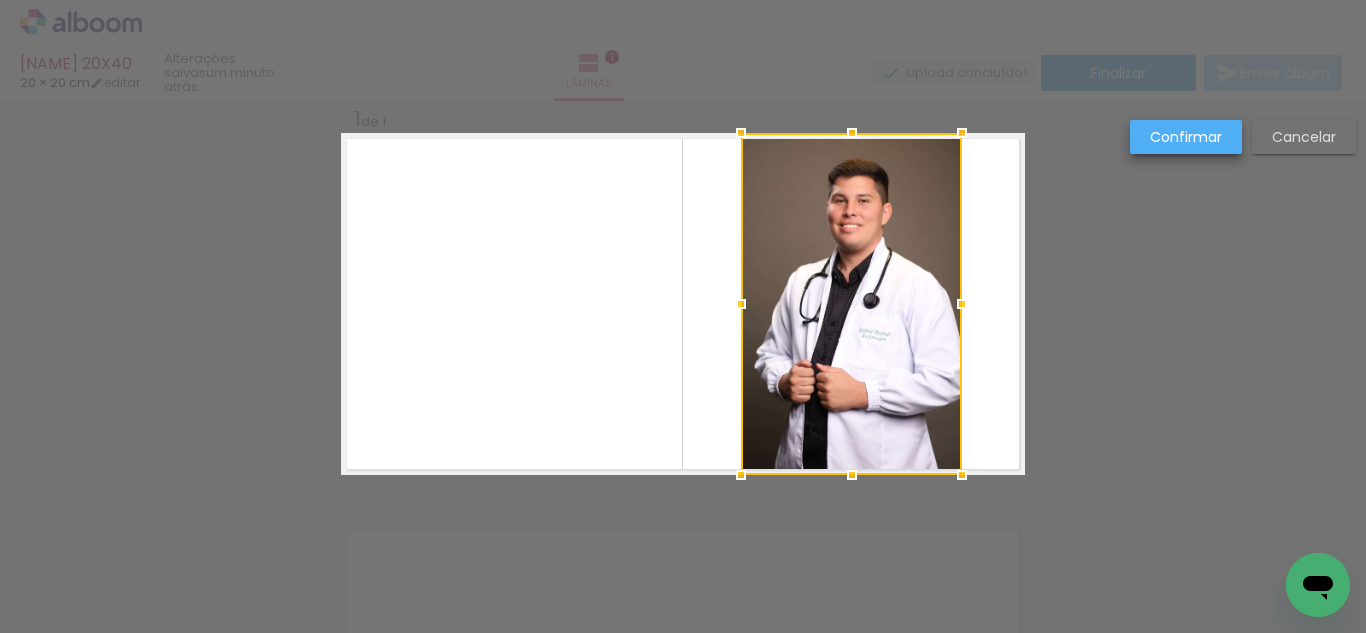 click on "Confirmar" at bounding box center (0, 0) 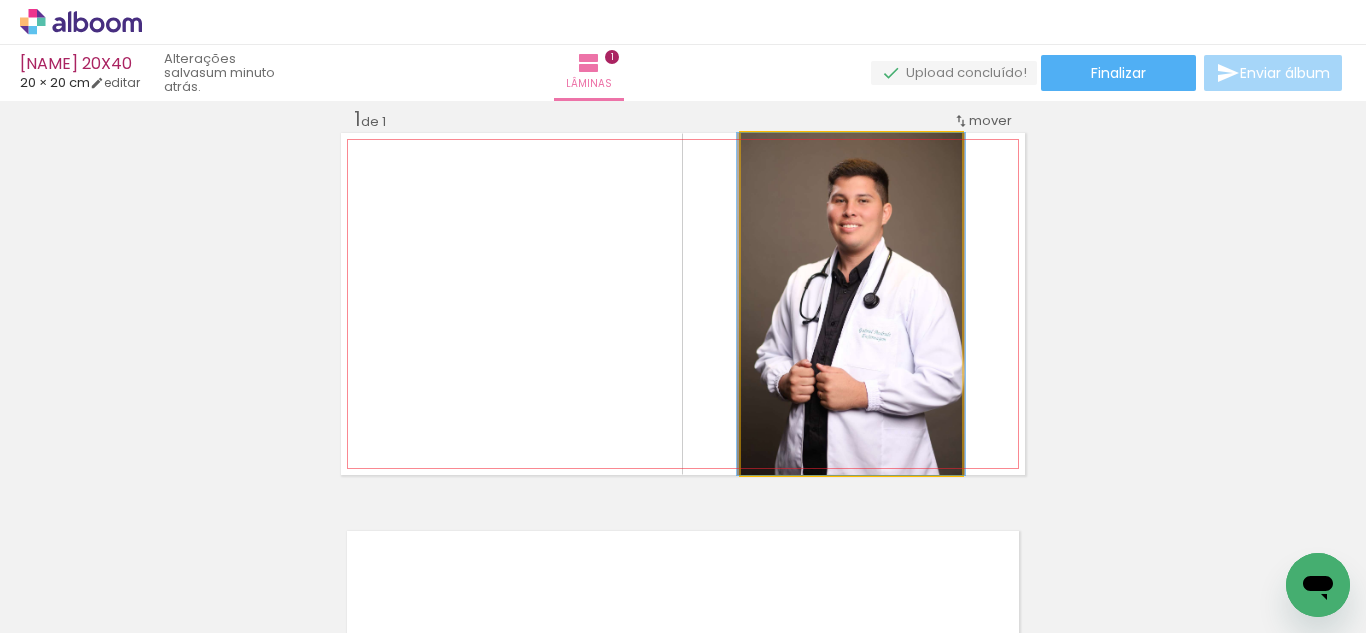 click 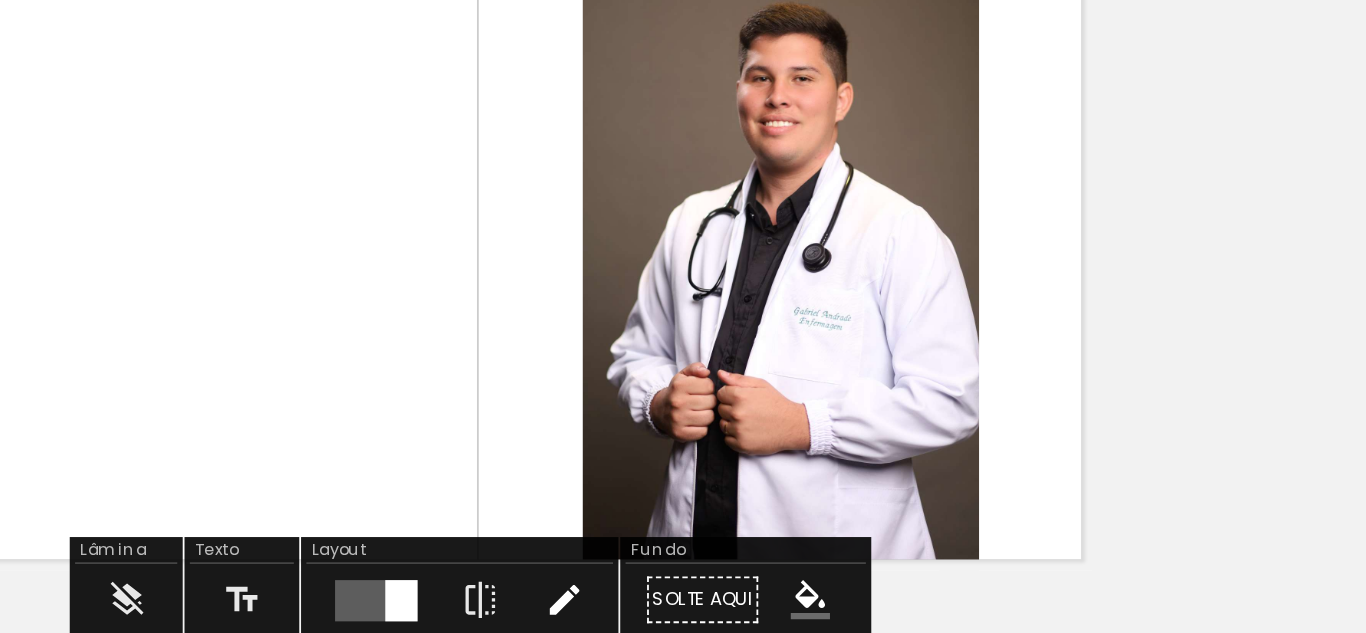 click on "Editar" at bounding box center (730, 497) 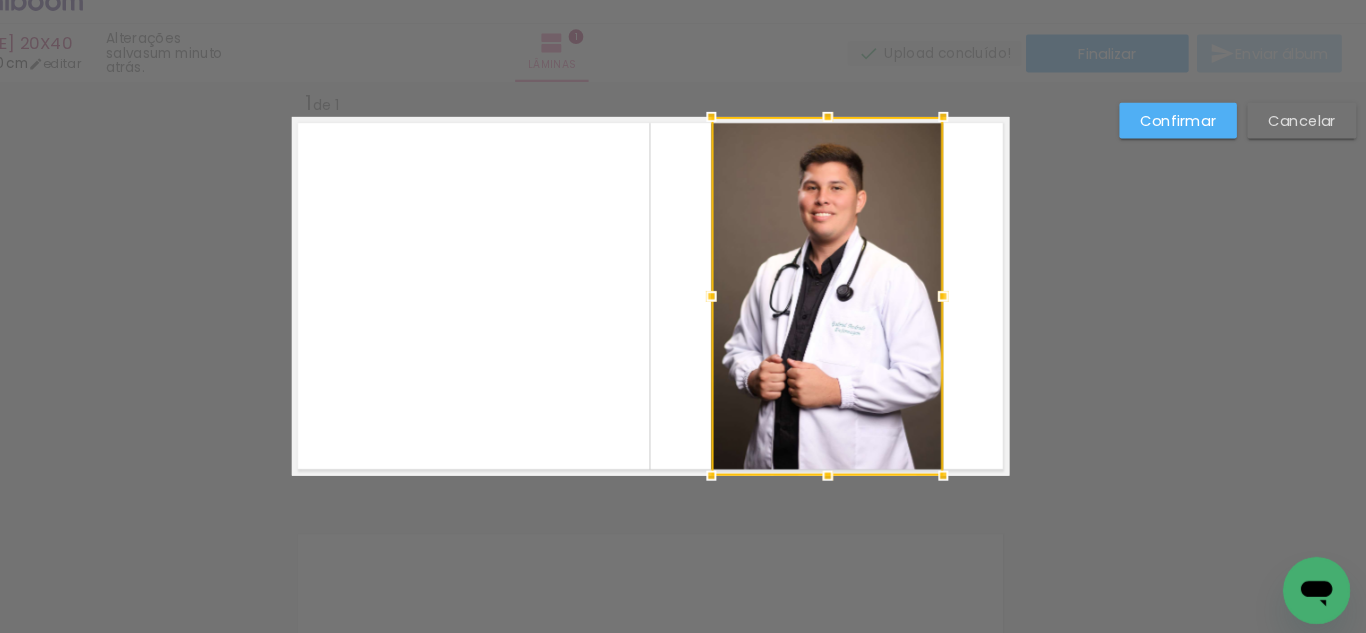 scroll, scrollTop: 0, scrollLeft: 0, axis: both 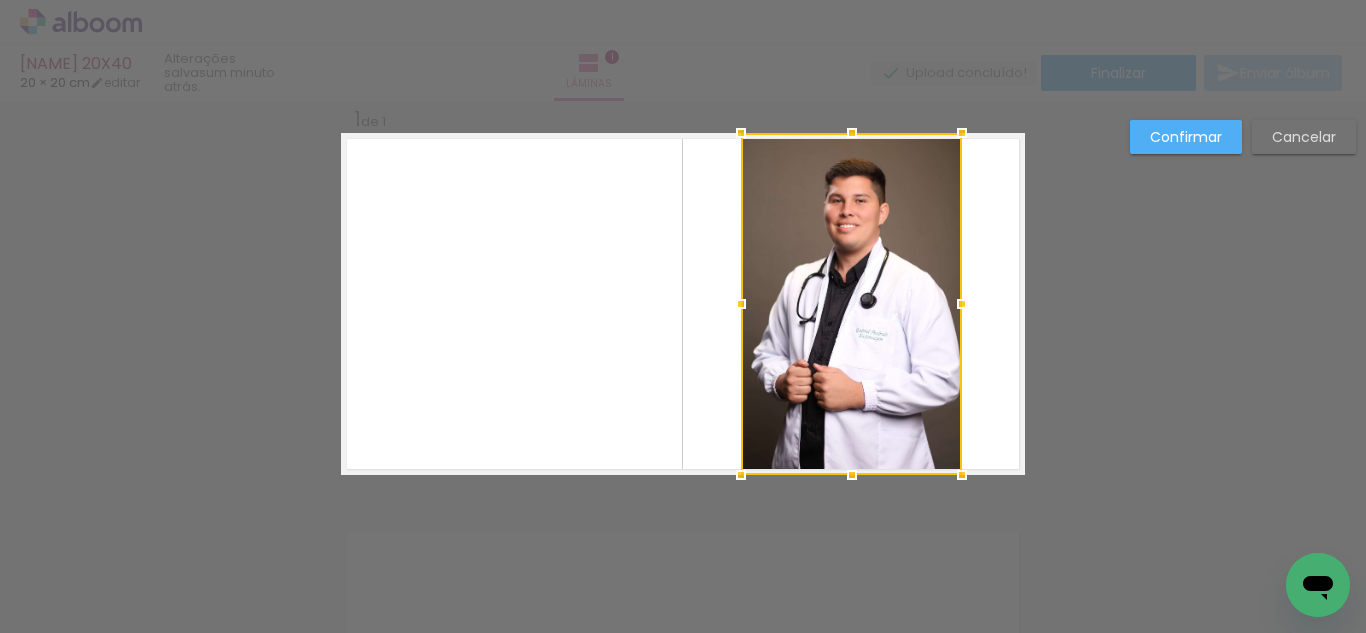 click on "Confirmar Cancelar" at bounding box center (683, 491) 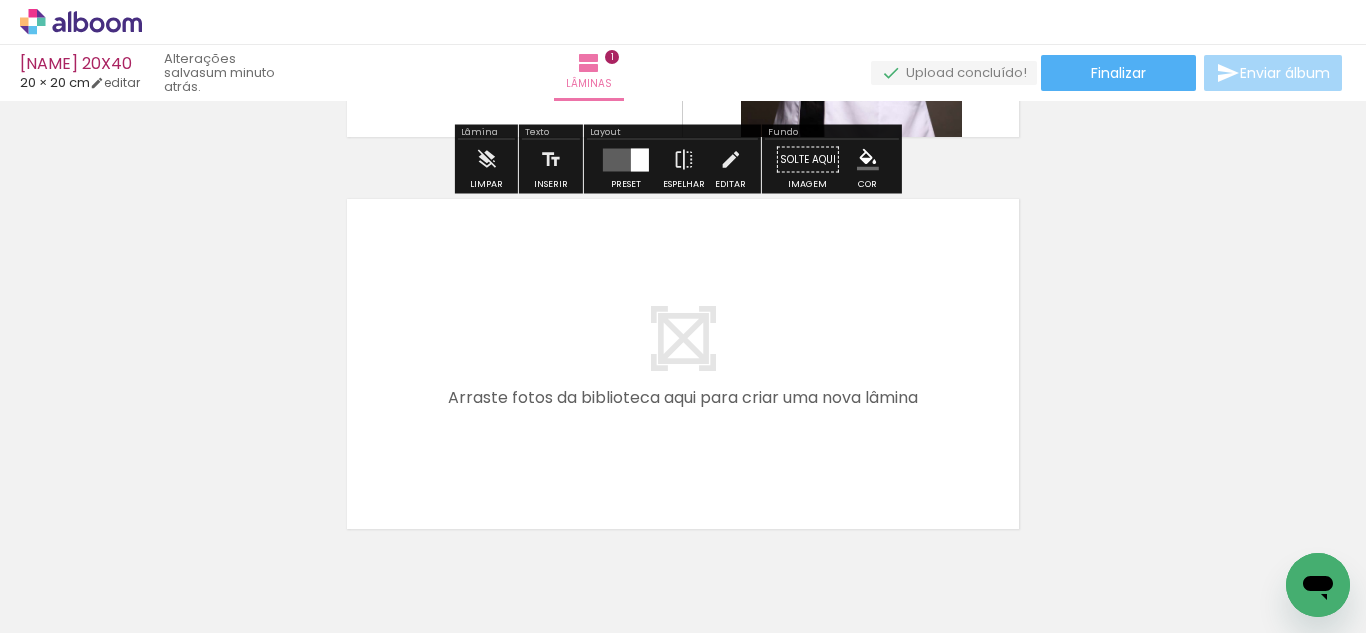 scroll, scrollTop: 359, scrollLeft: 0, axis: vertical 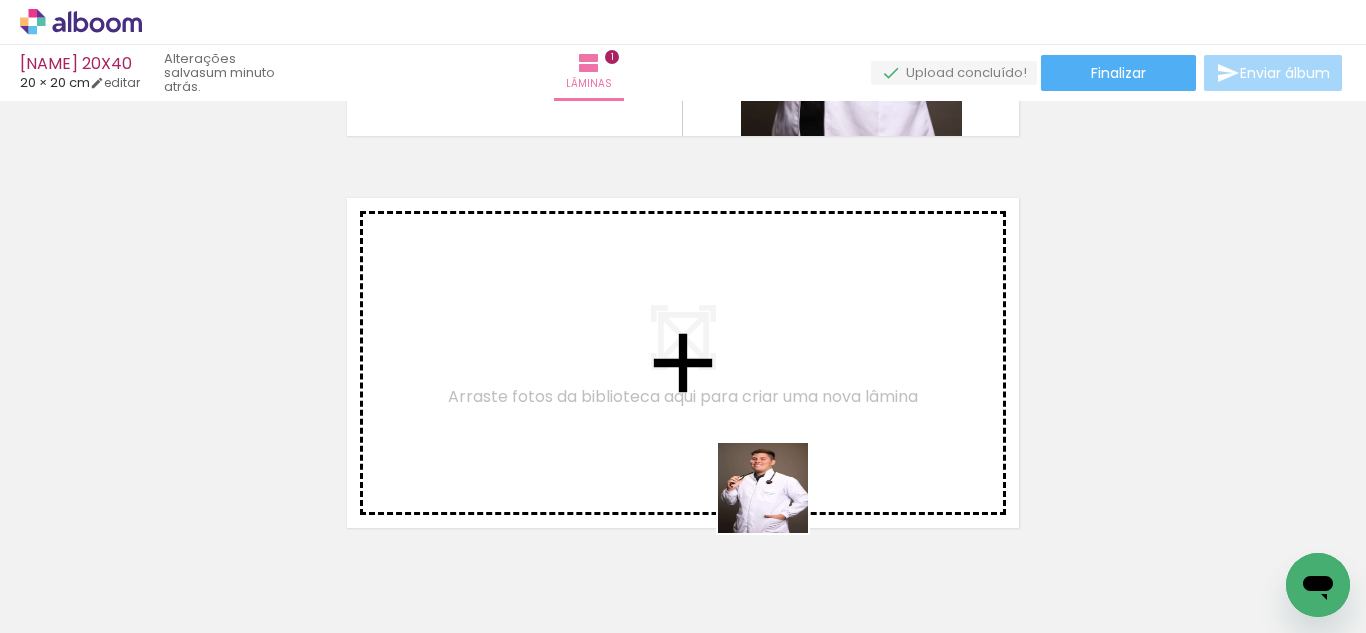 drag, startPoint x: 808, startPoint y: 578, endPoint x: 898, endPoint y: 537, distance: 98.89894 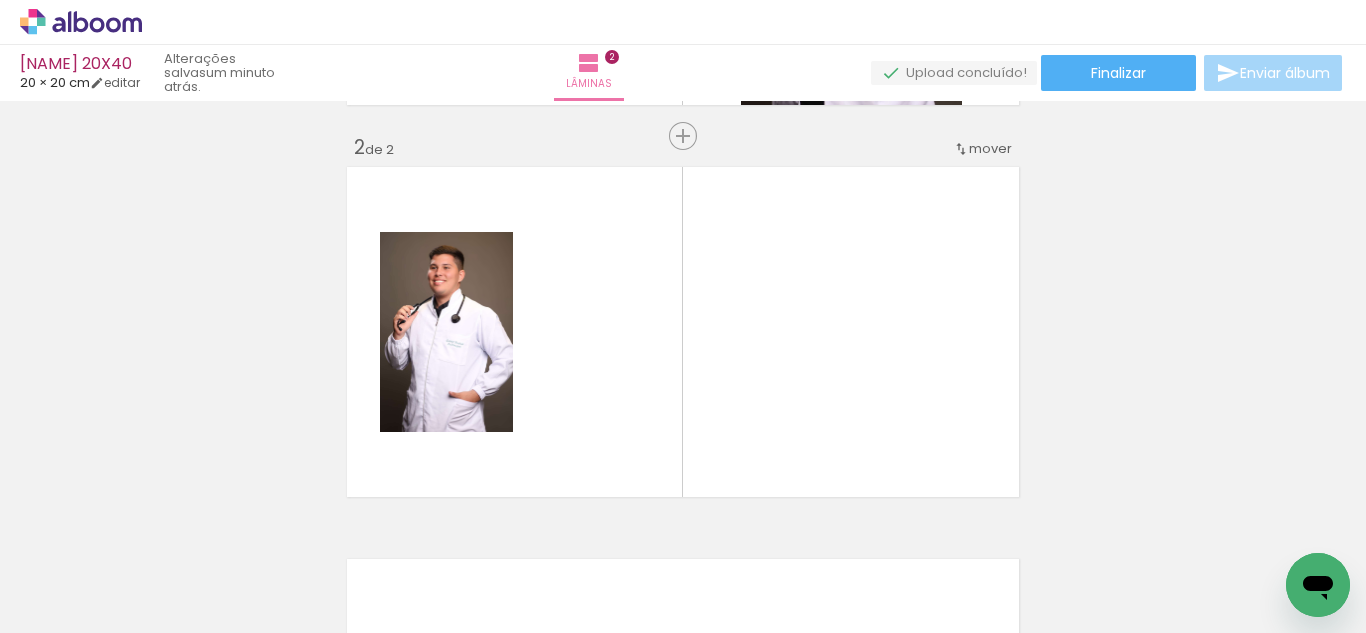 scroll, scrollTop: 418, scrollLeft: 0, axis: vertical 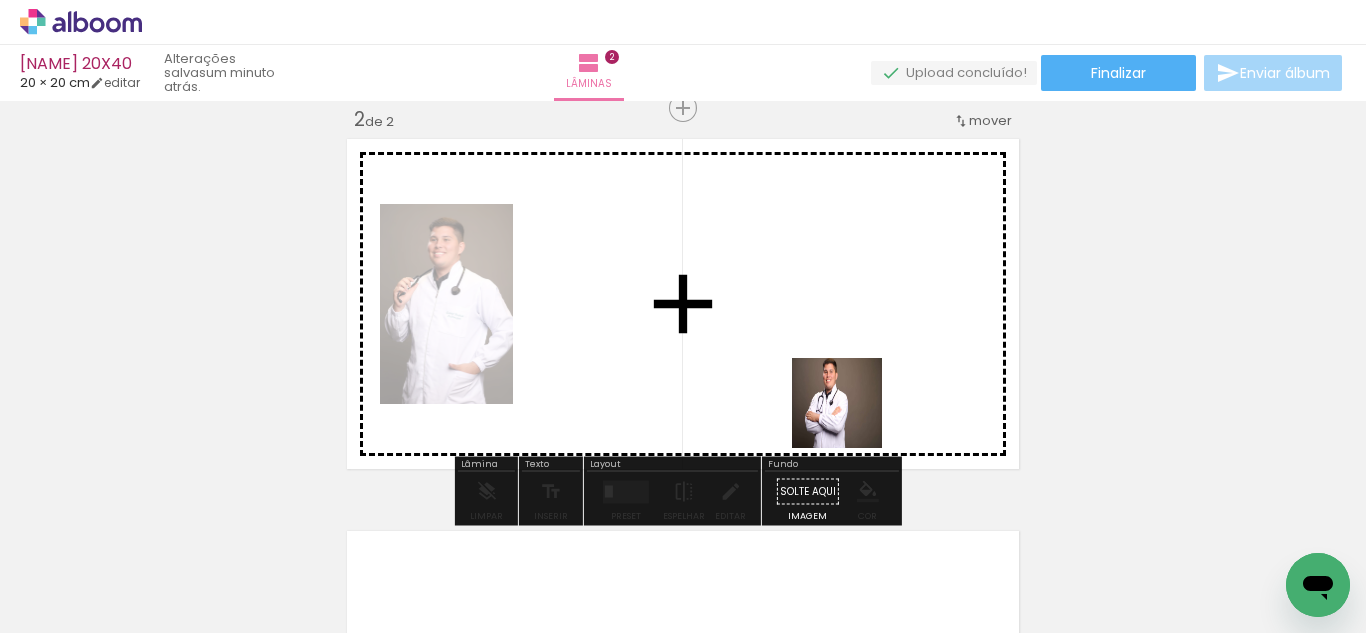 drag, startPoint x: 914, startPoint y: 552, endPoint x: 849, endPoint y: 411, distance: 155.26108 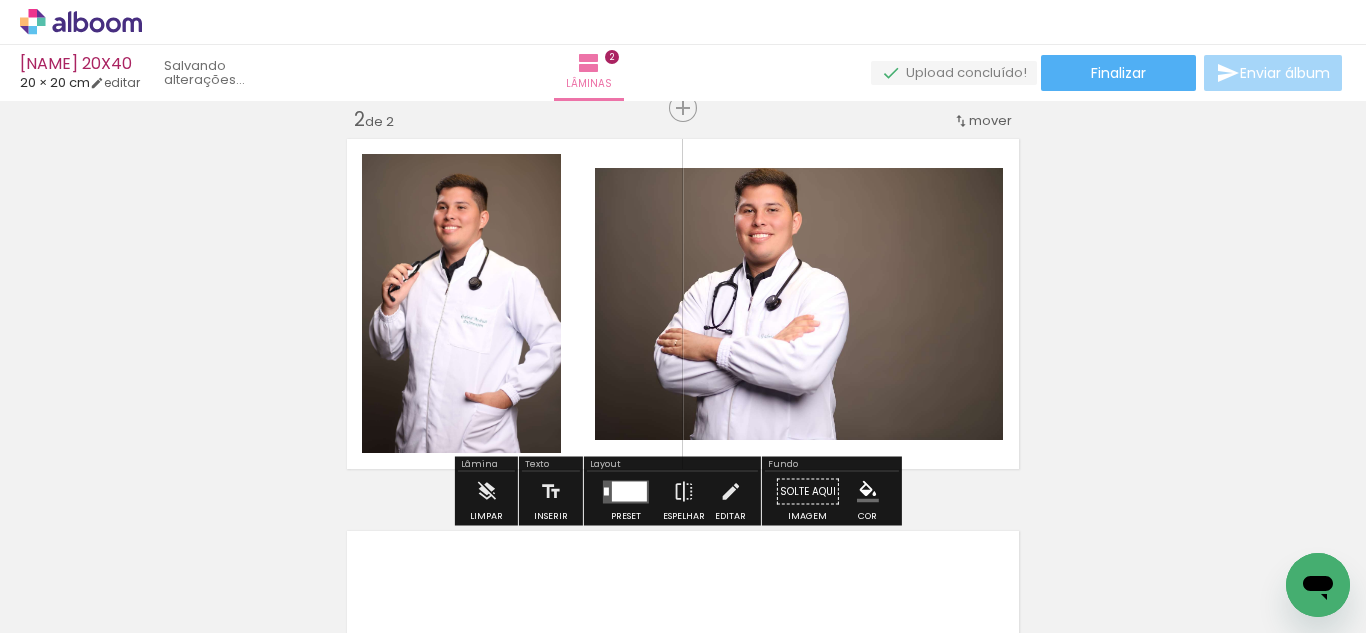 click at bounding box center [629, 491] 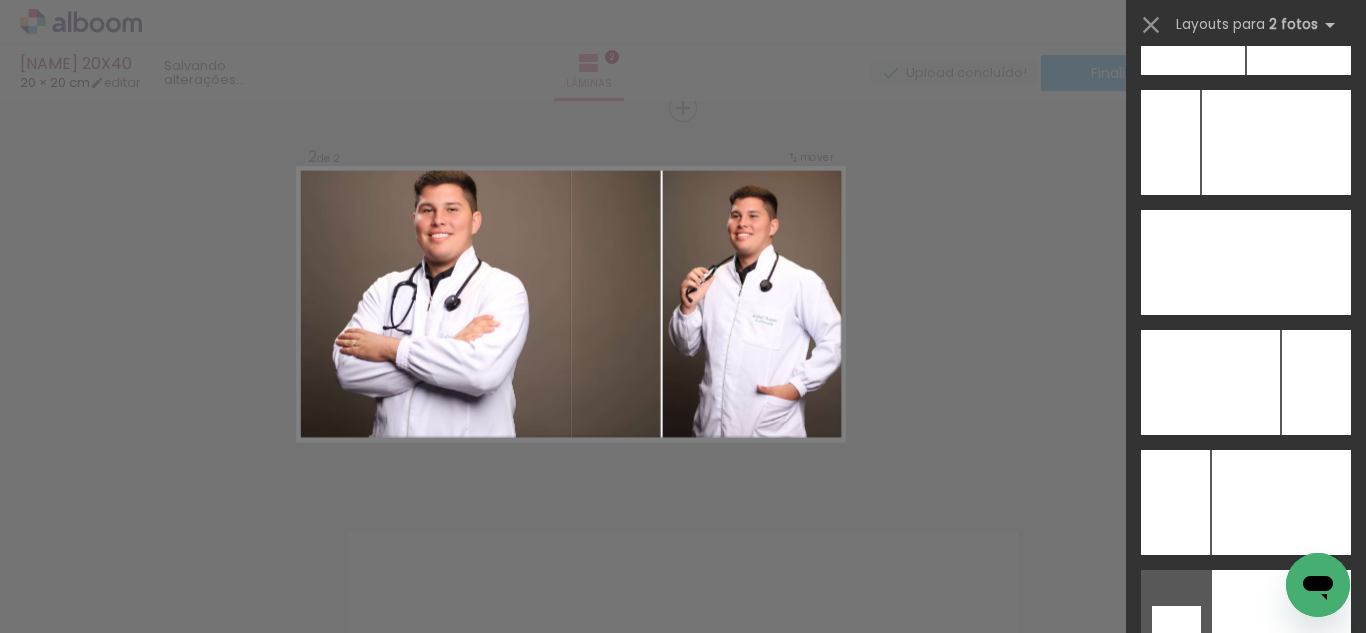 scroll, scrollTop: 9214, scrollLeft: 0, axis: vertical 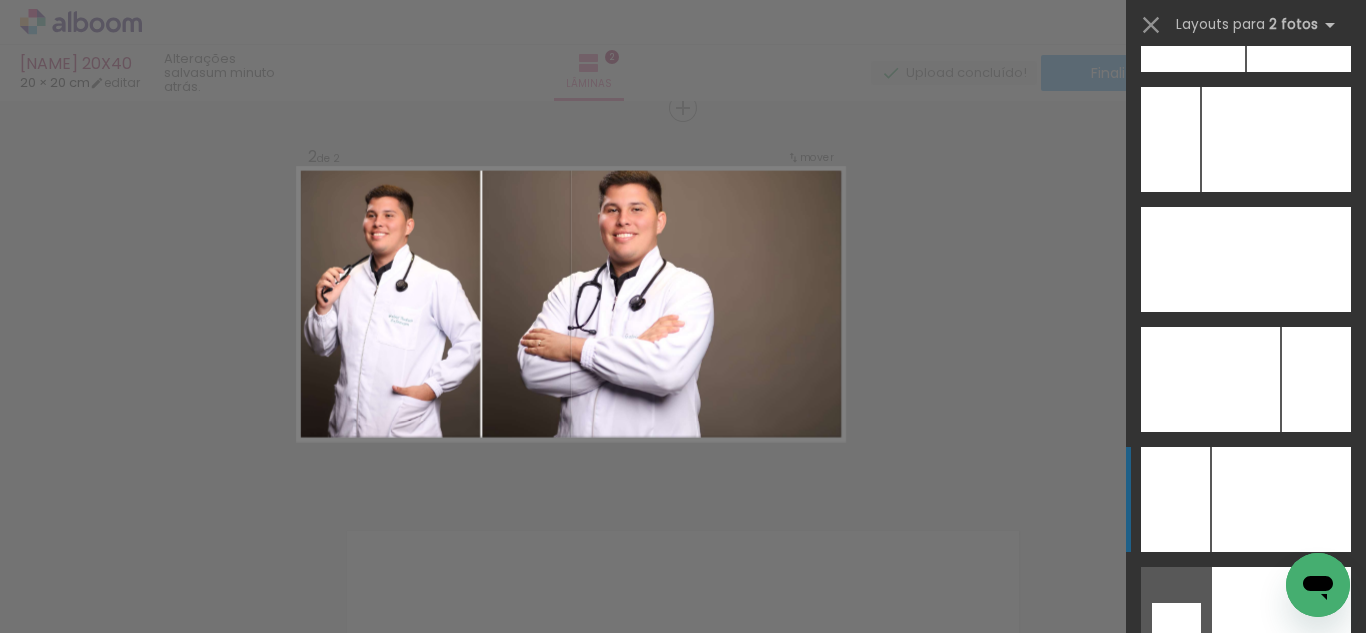 click at bounding box center (1280, -221) 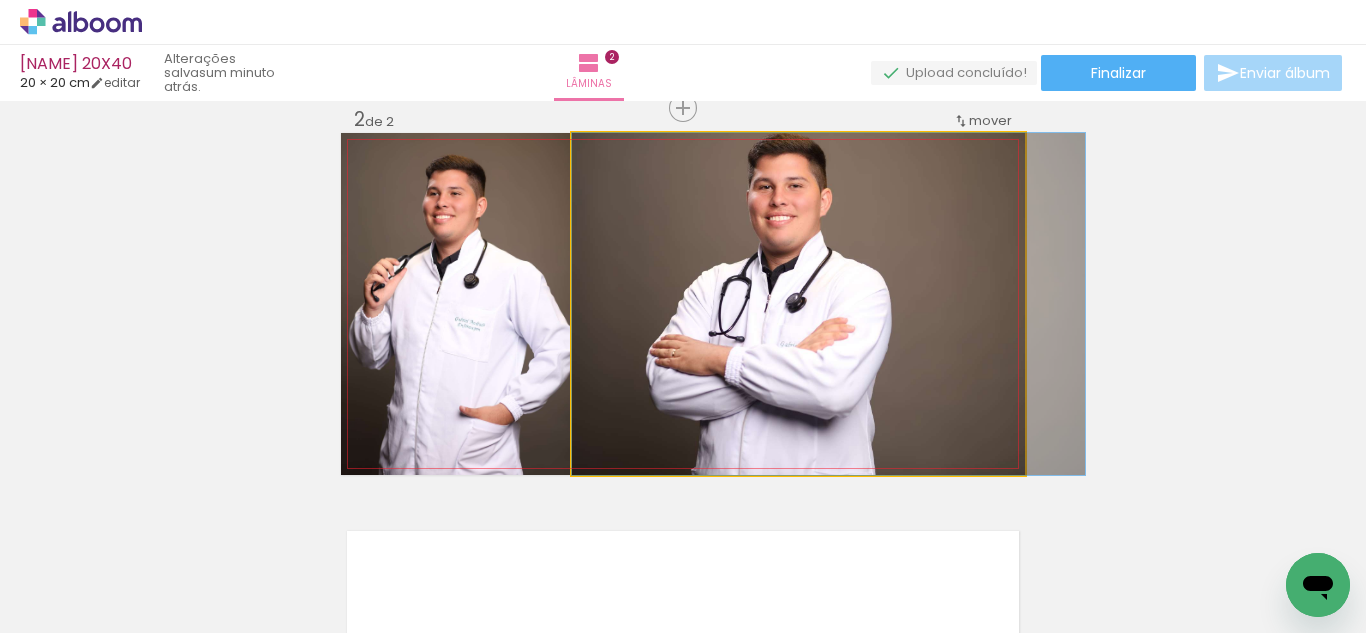 drag, startPoint x: 762, startPoint y: 319, endPoint x: 828, endPoint y: 326, distance: 66.37017 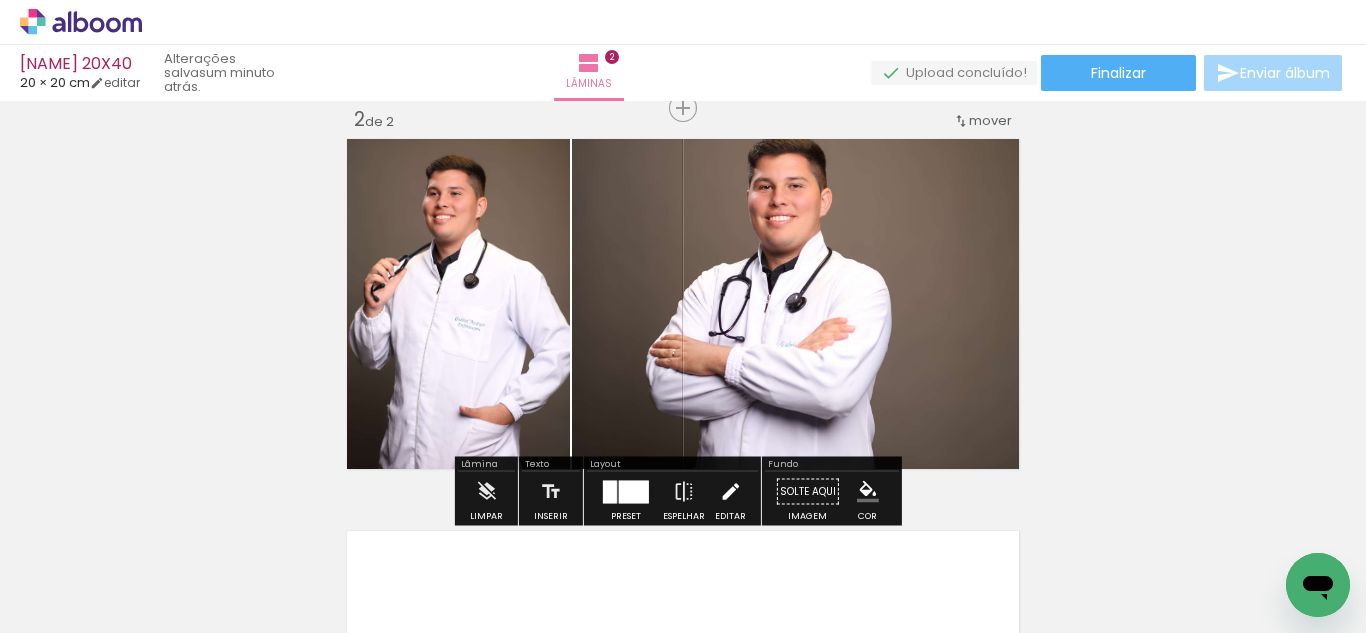 click at bounding box center (730, 492) 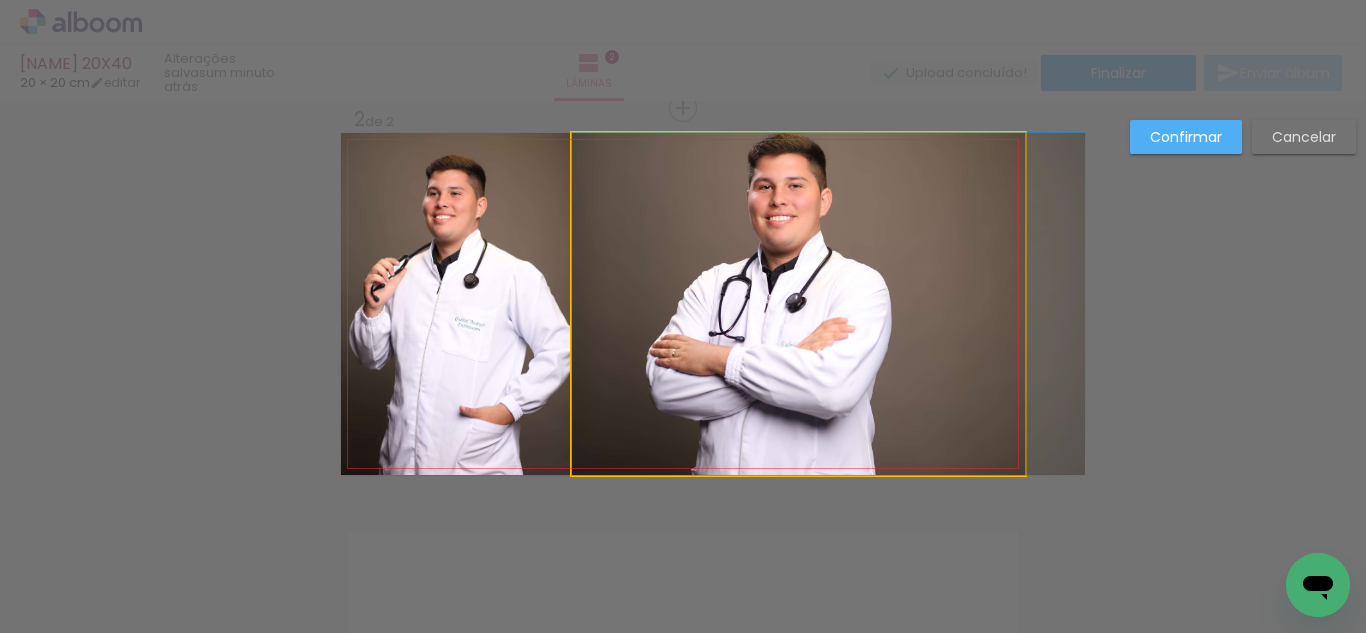 click 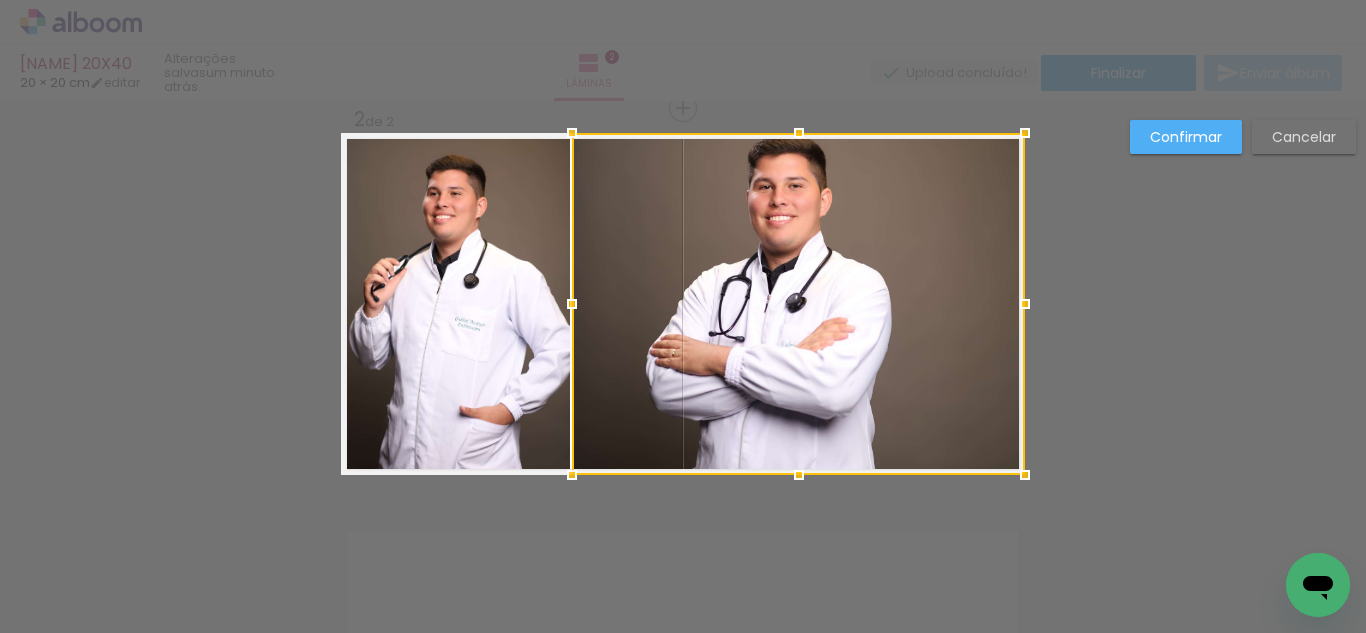click at bounding box center [572, 133] 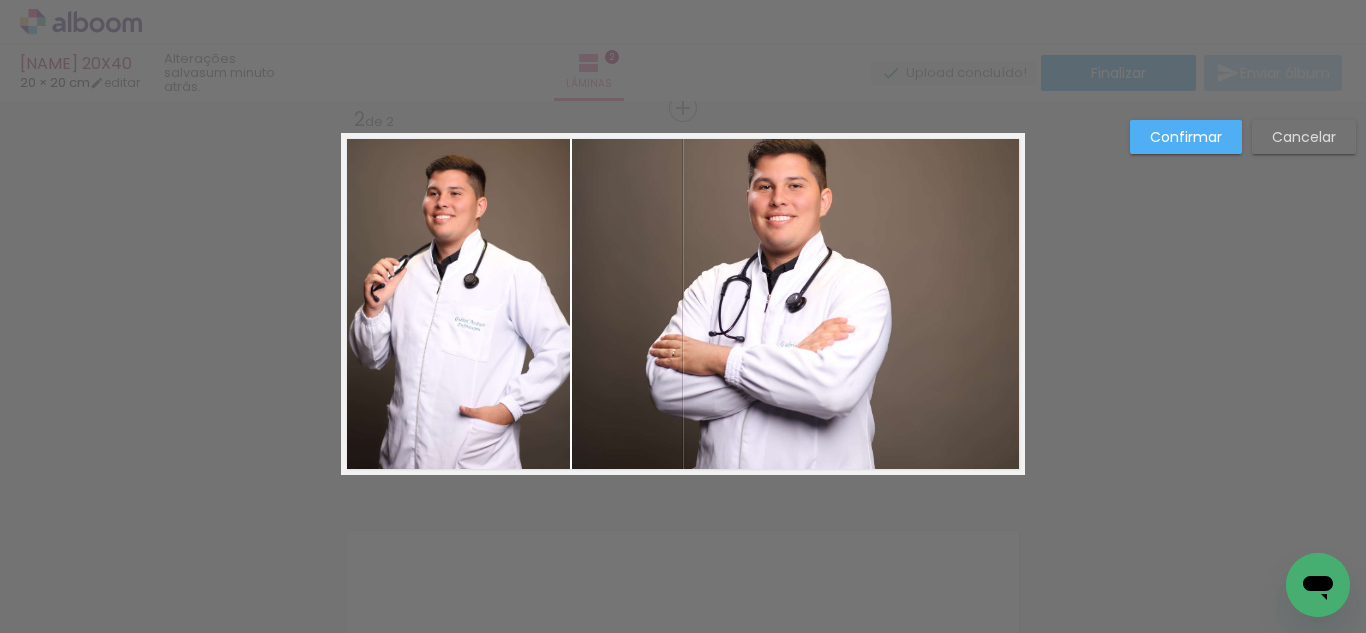 click on "Confirmar Cancelar" at bounding box center (683, 295) 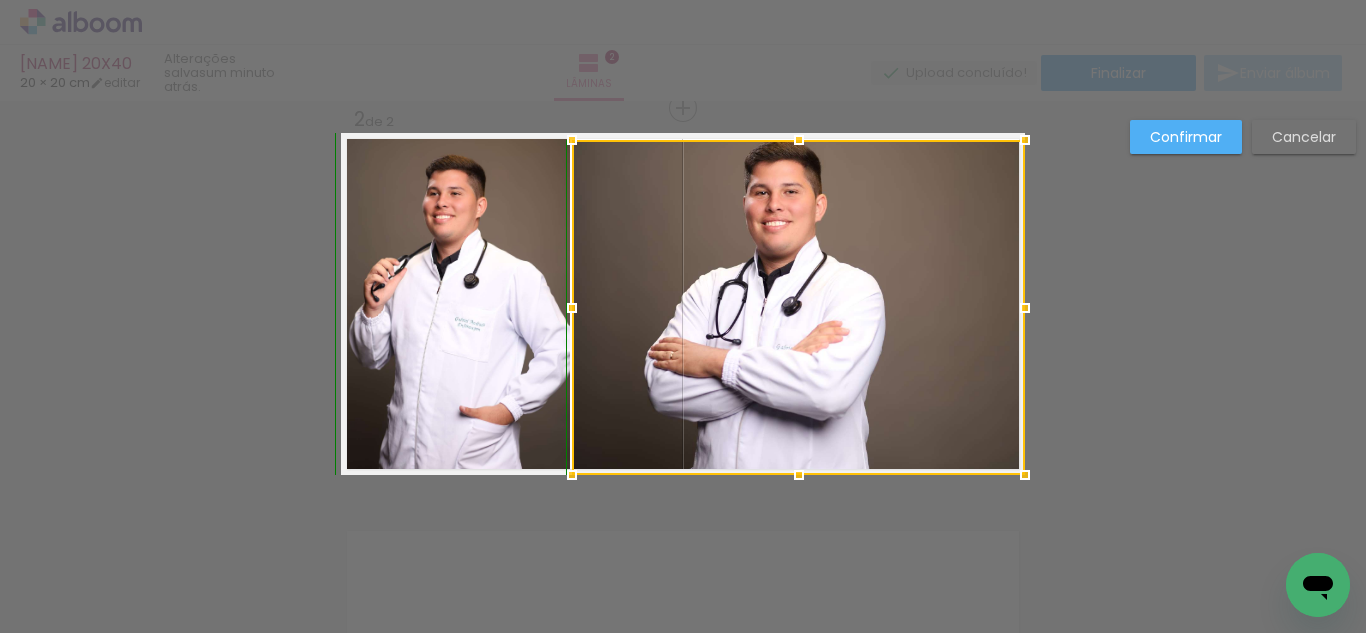 drag, startPoint x: 793, startPoint y: 125, endPoint x: 793, endPoint y: 137, distance: 12 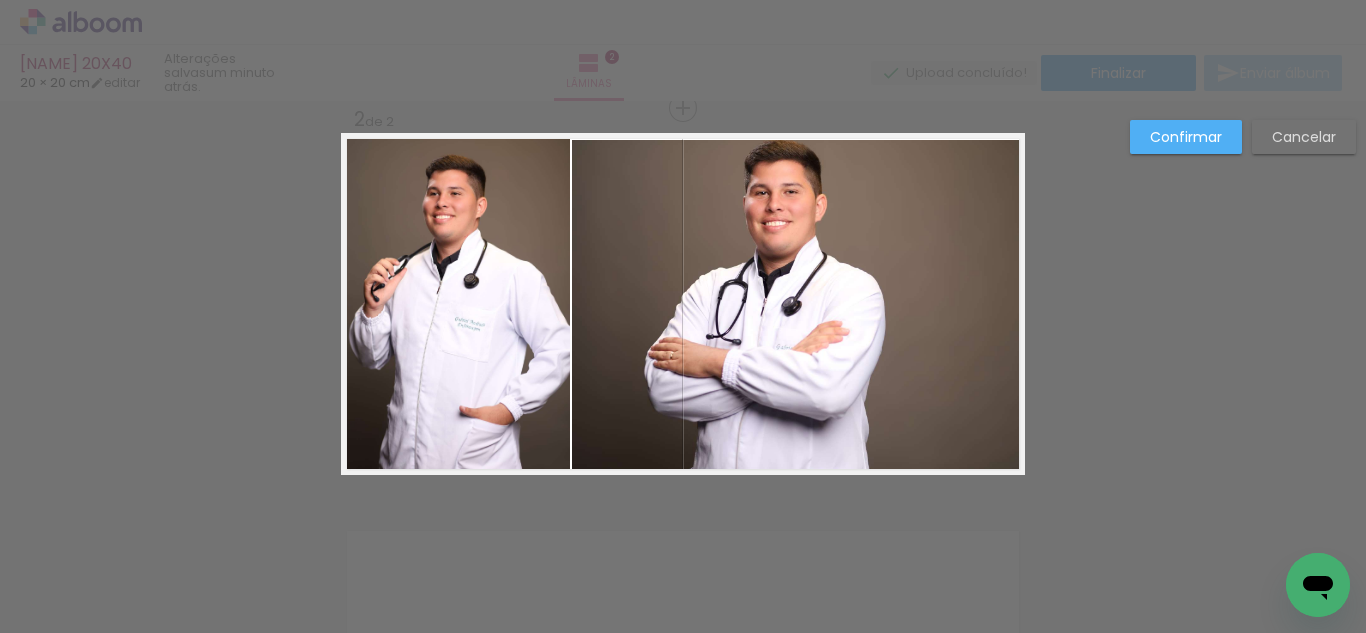 click 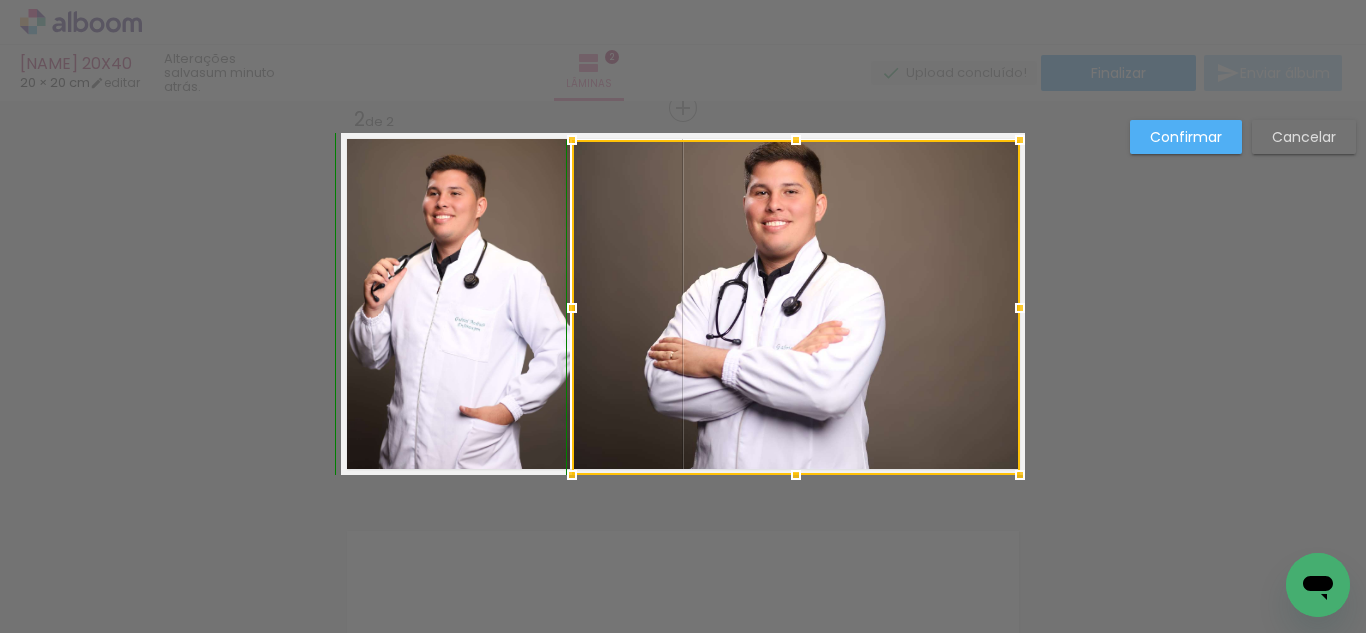 click at bounding box center (1020, 140) 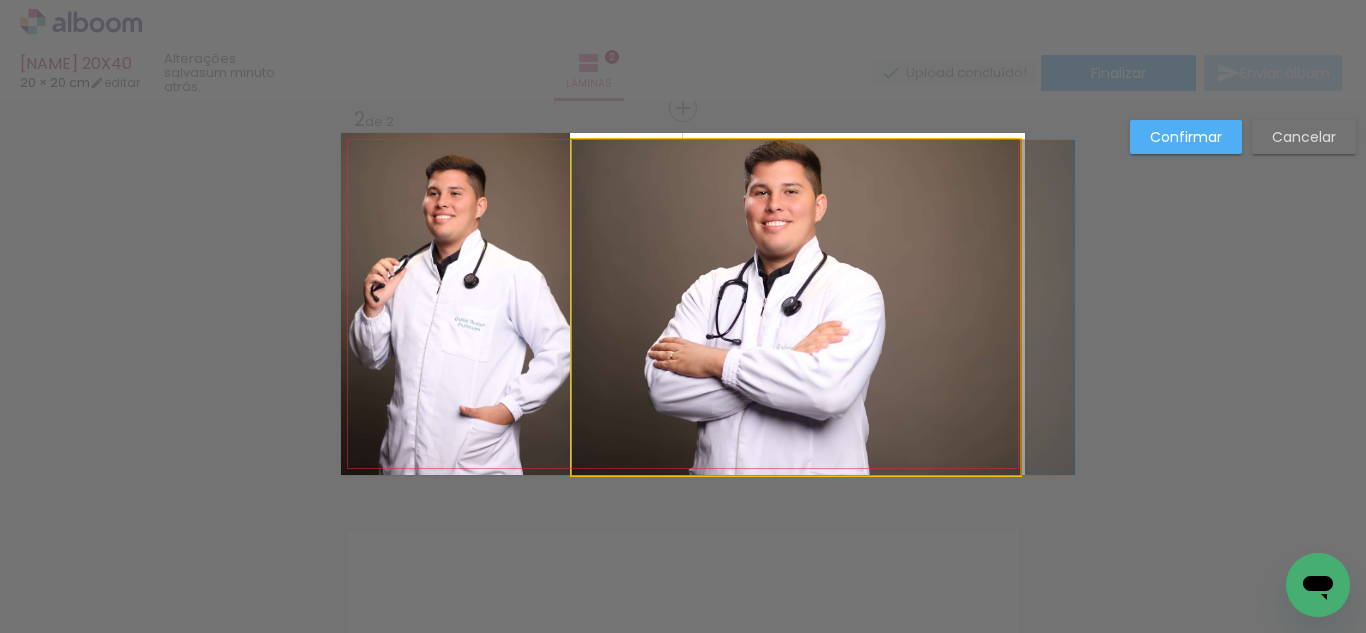 click 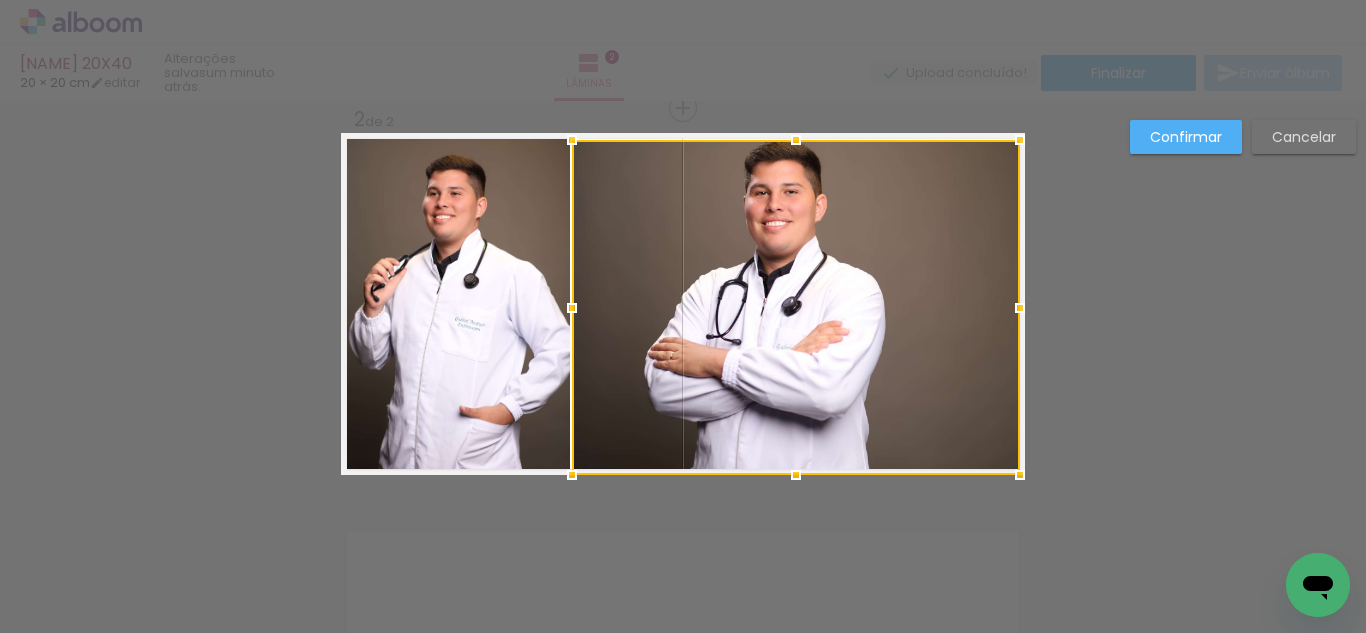 click on "Confirmar" at bounding box center [0, 0] 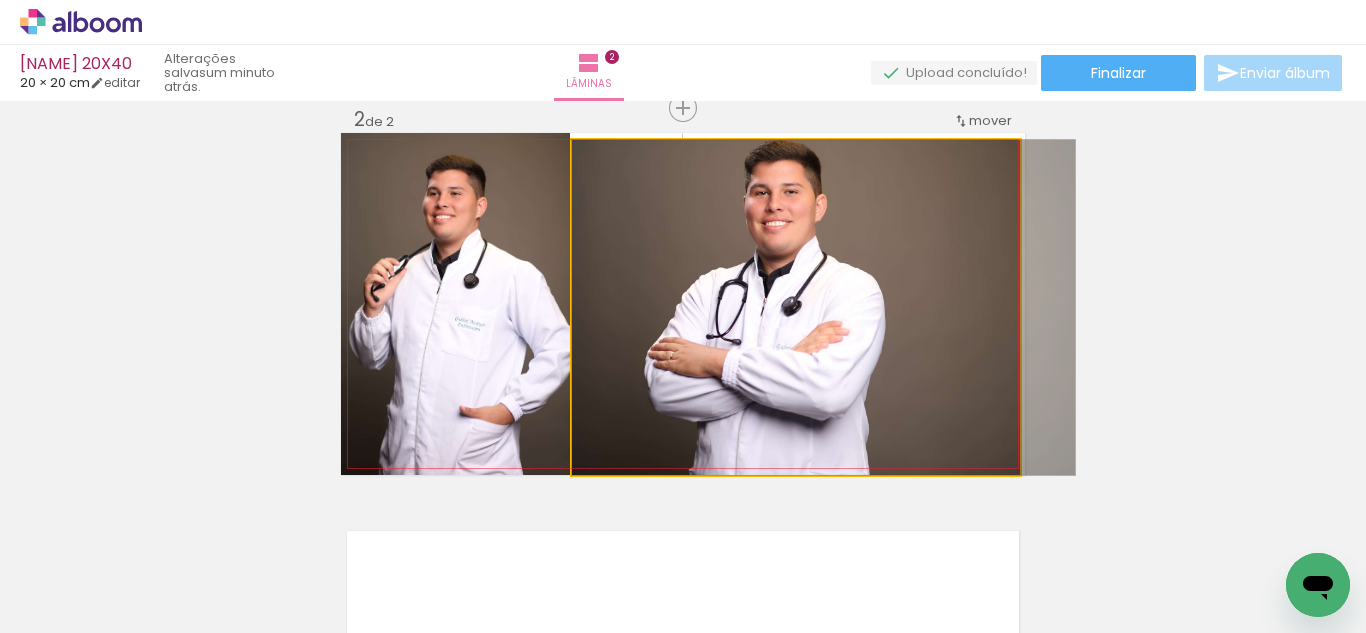drag, startPoint x: 580, startPoint y: 253, endPoint x: 508, endPoint y: 257, distance: 72.11102 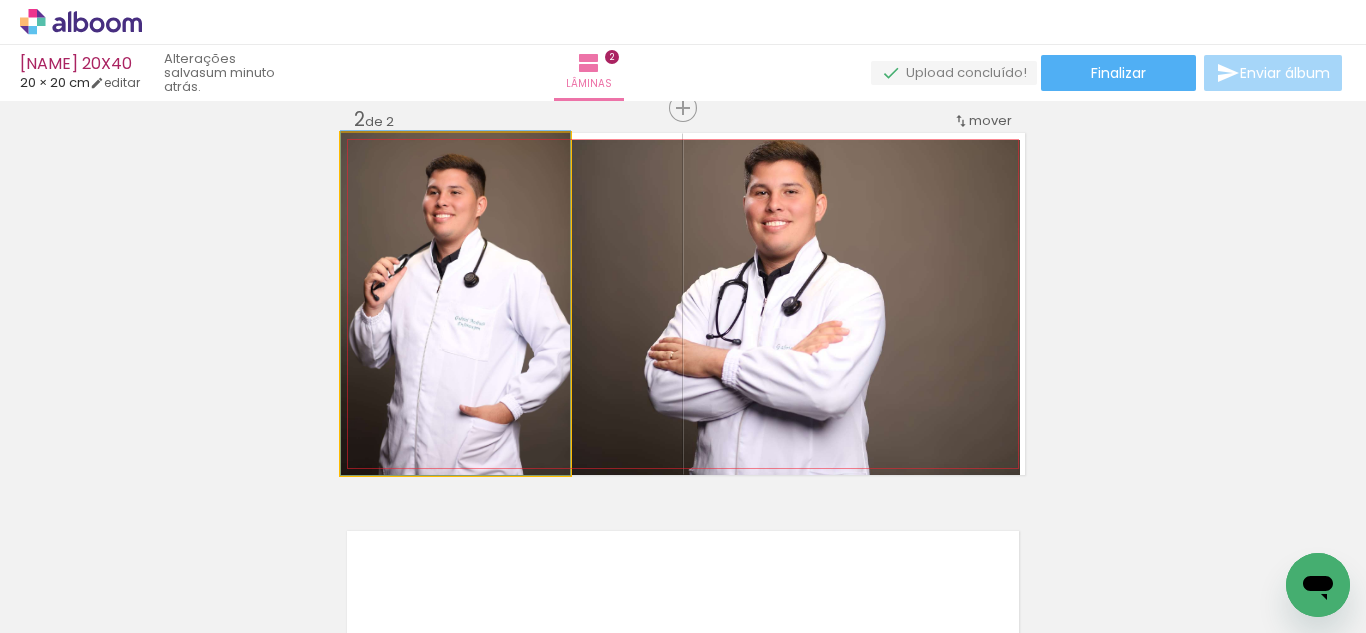 drag, startPoint x: 508, startPoint y: 257, endPoint x: 502, endPoint y: 245, distance: 13.416408 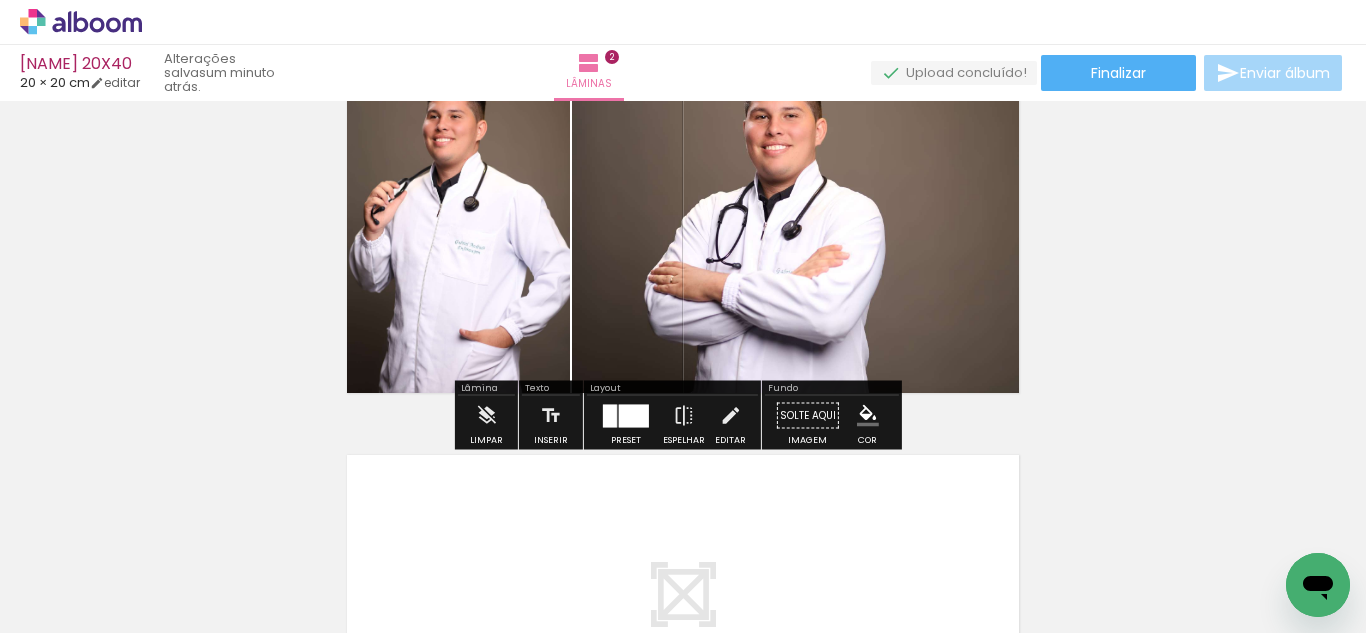 scroll, scrollTop: 502, scrollLeft: 0, axis: vertical 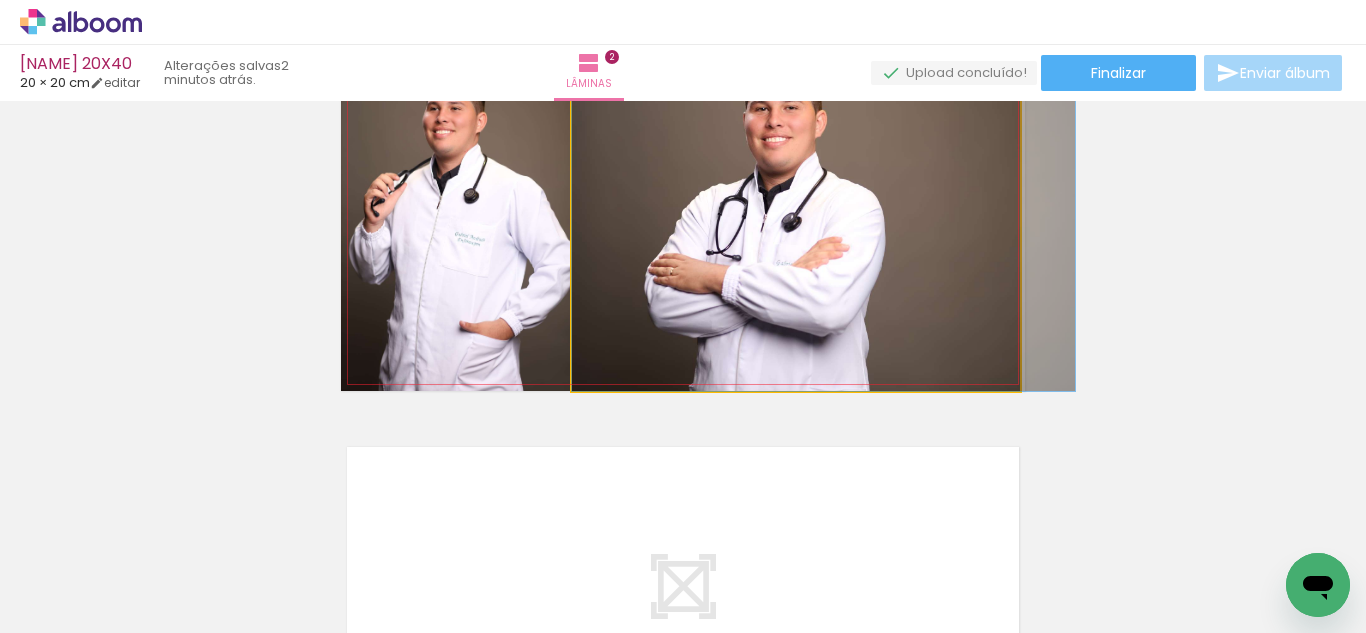 drag, startPoint x: 856, startPoint y: 289, endPoint x: 906, endPoint y: 293, distance: 50.159744 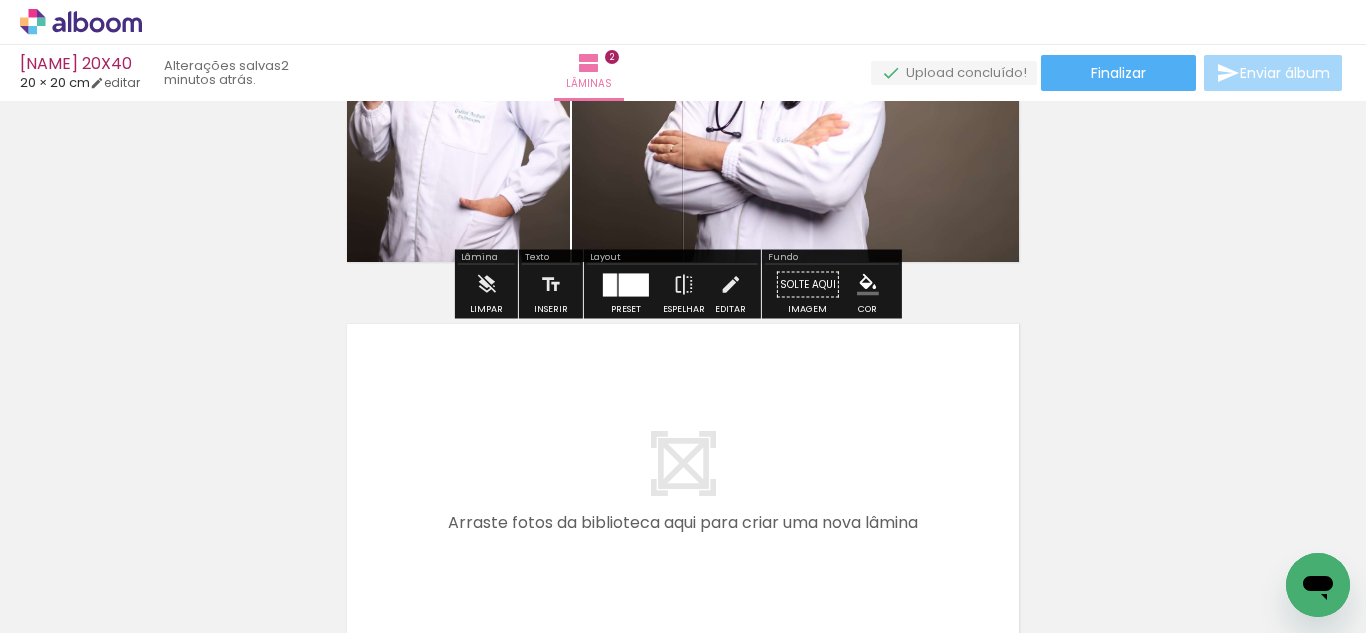 scroll, scrollTop: 629, scrollLeft: 0, axis: vertical 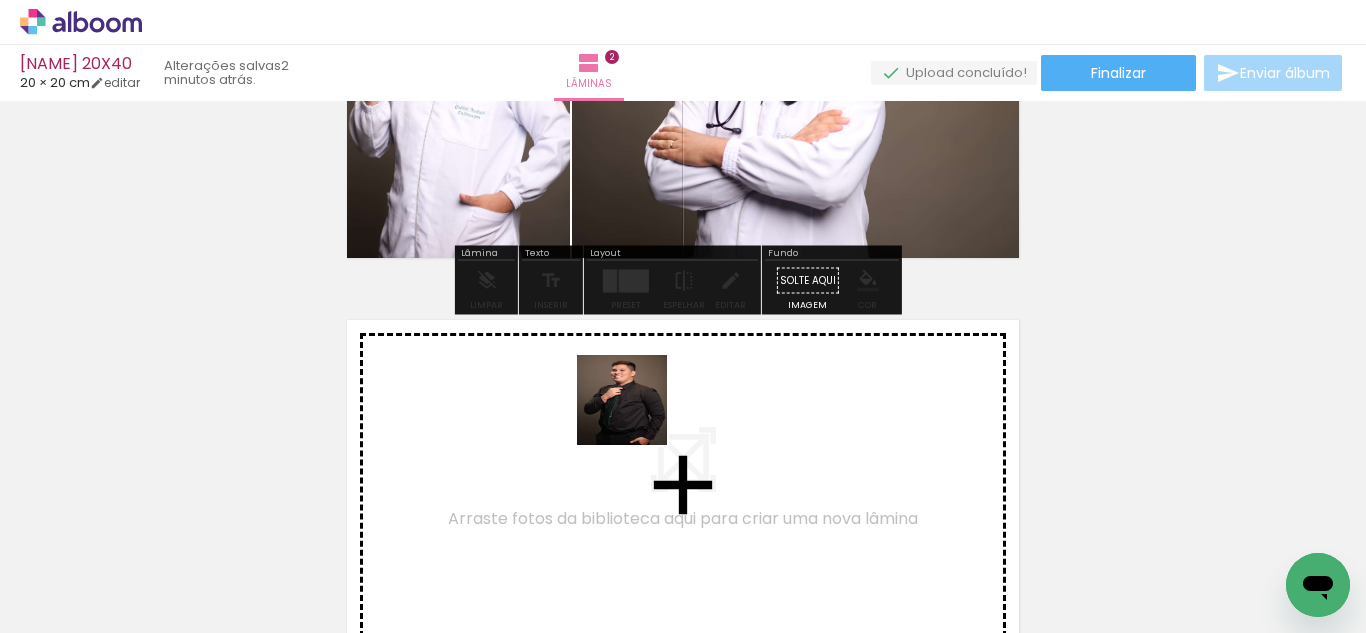 drag, startPoint x: 637, startPoint y: 459, endPoint x: 542, endPoint y: 541, distance: 125.49502 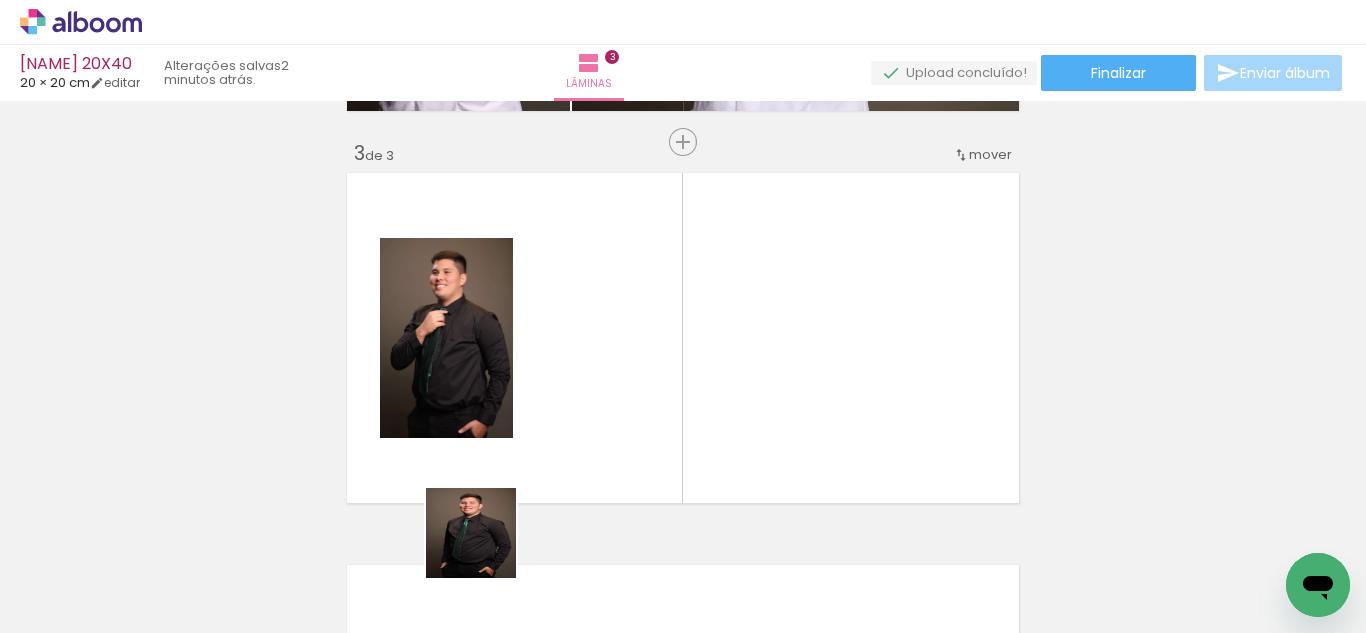 scroll, scrollTop: 810, scrollLeft: 0, axis: vertical 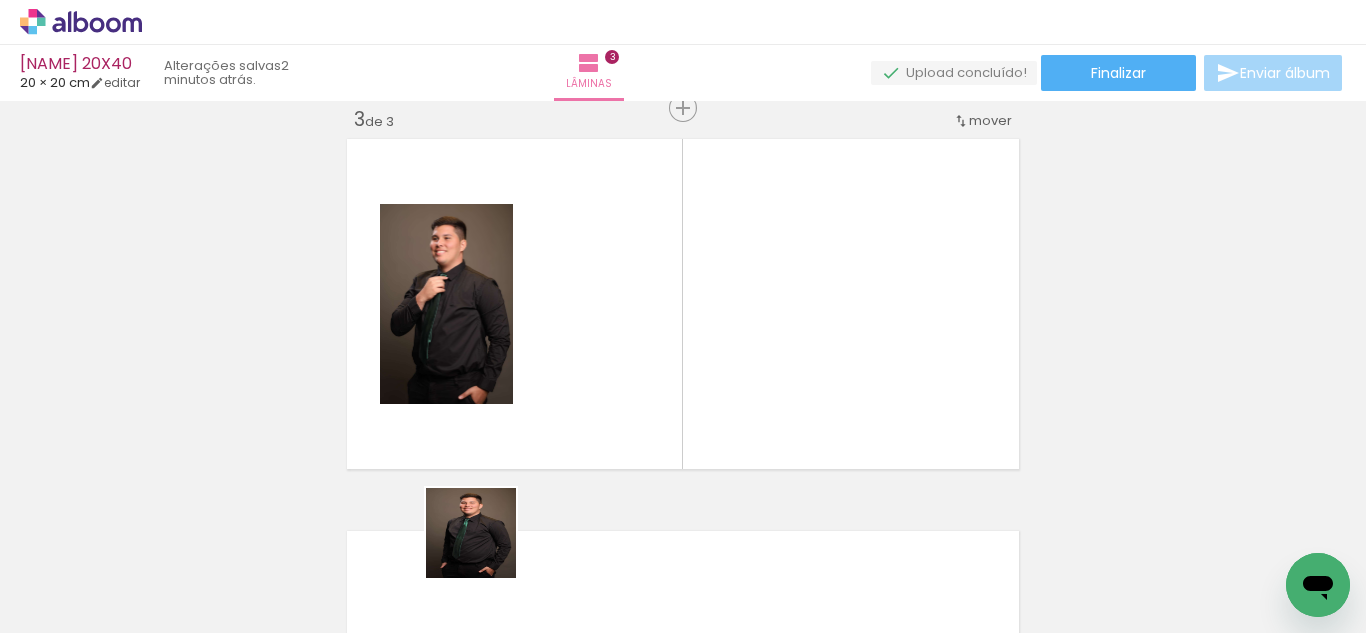 drag, startPoint x: 486, startPoint y: 548, endPoint x: 657, endPoint y: 520, distance: 173.27724 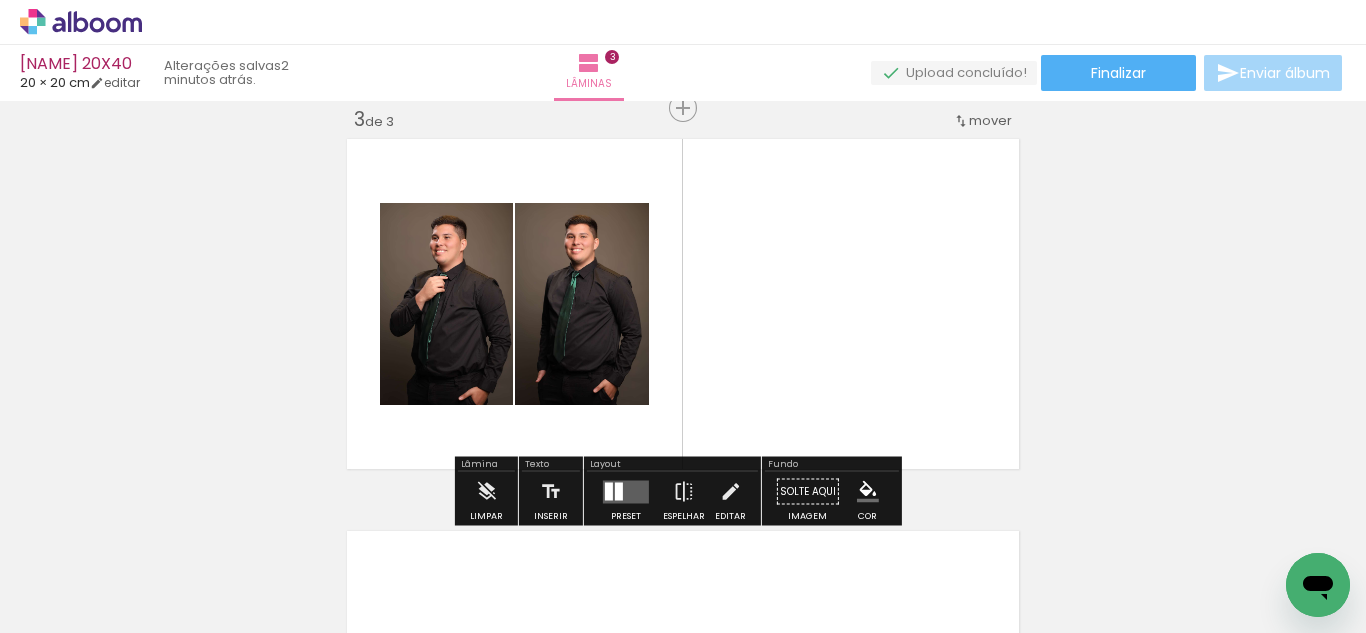 drag, startPoint x: 703, startPoint y: 502, endPoint x: 654, endPoint y: 423, distance: 92.96236 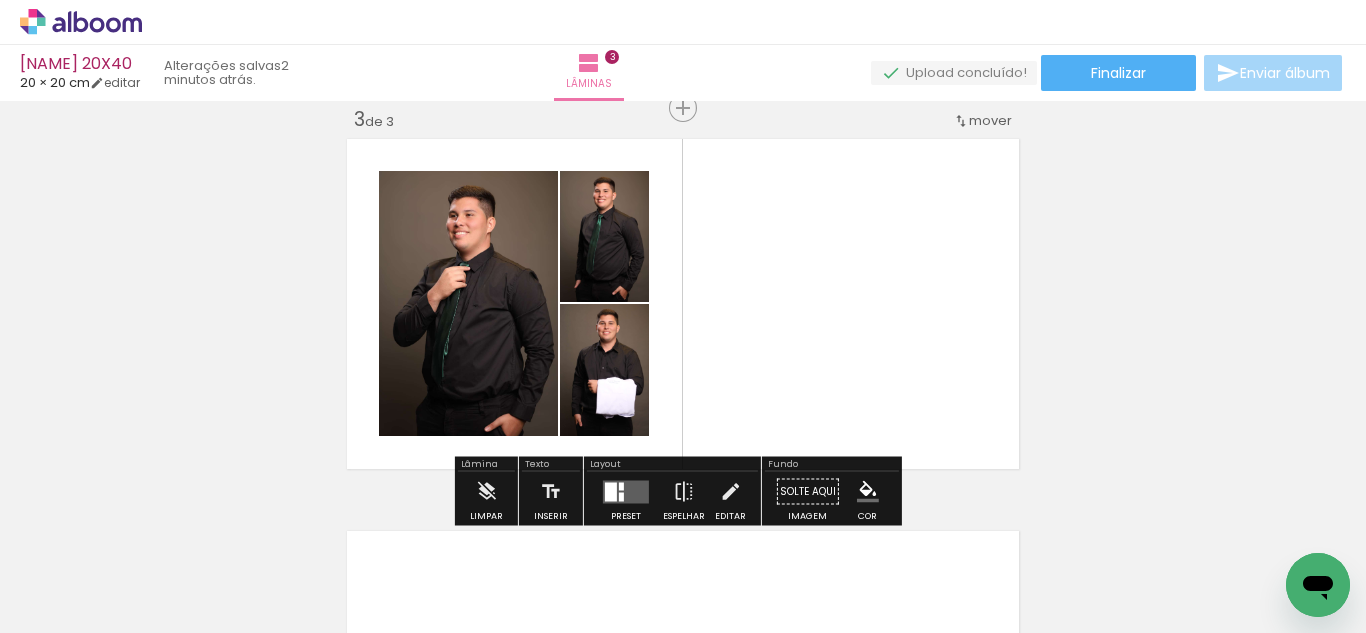 click at bounding box center [626, 491] 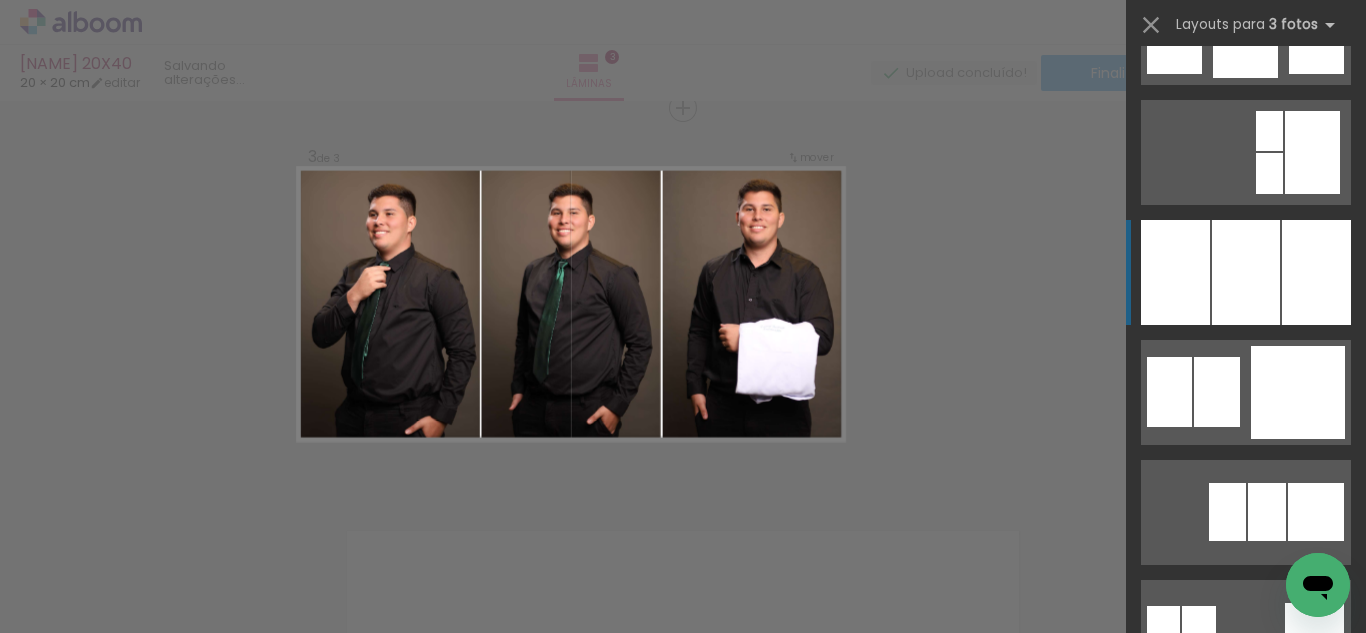 scroll, scrollTop: 1773, scrollLeft: 0, axis: vertical 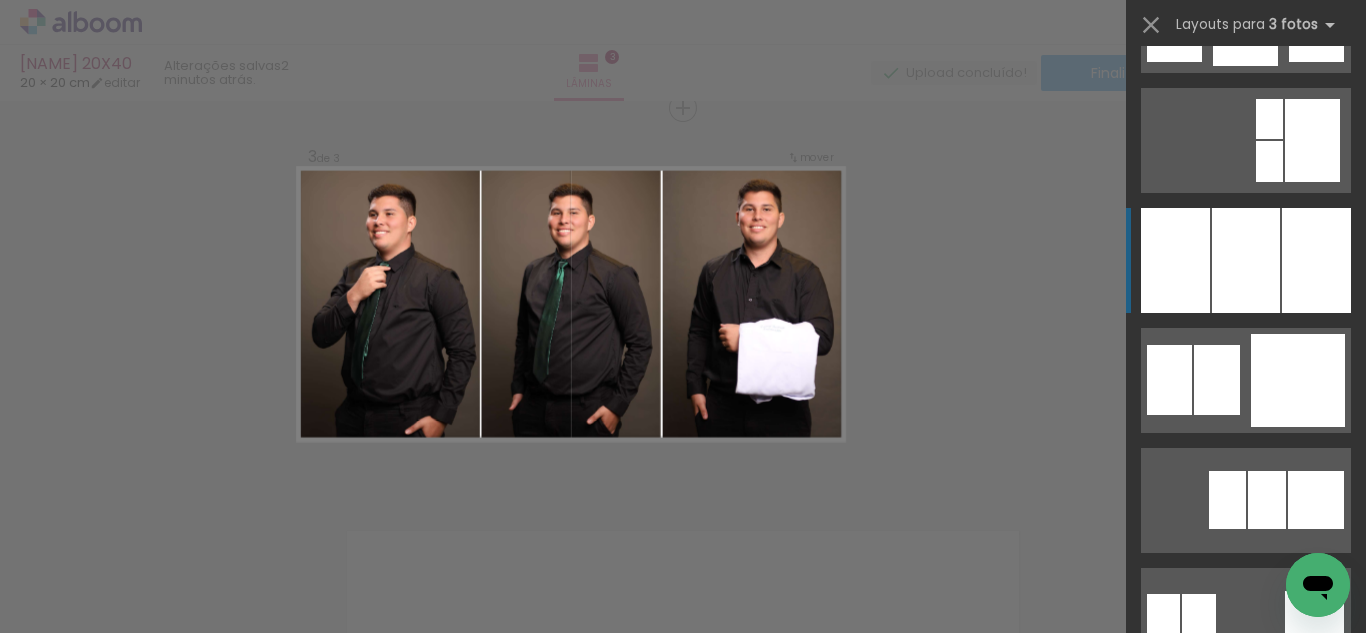 click at bounding box center [1246, 260] 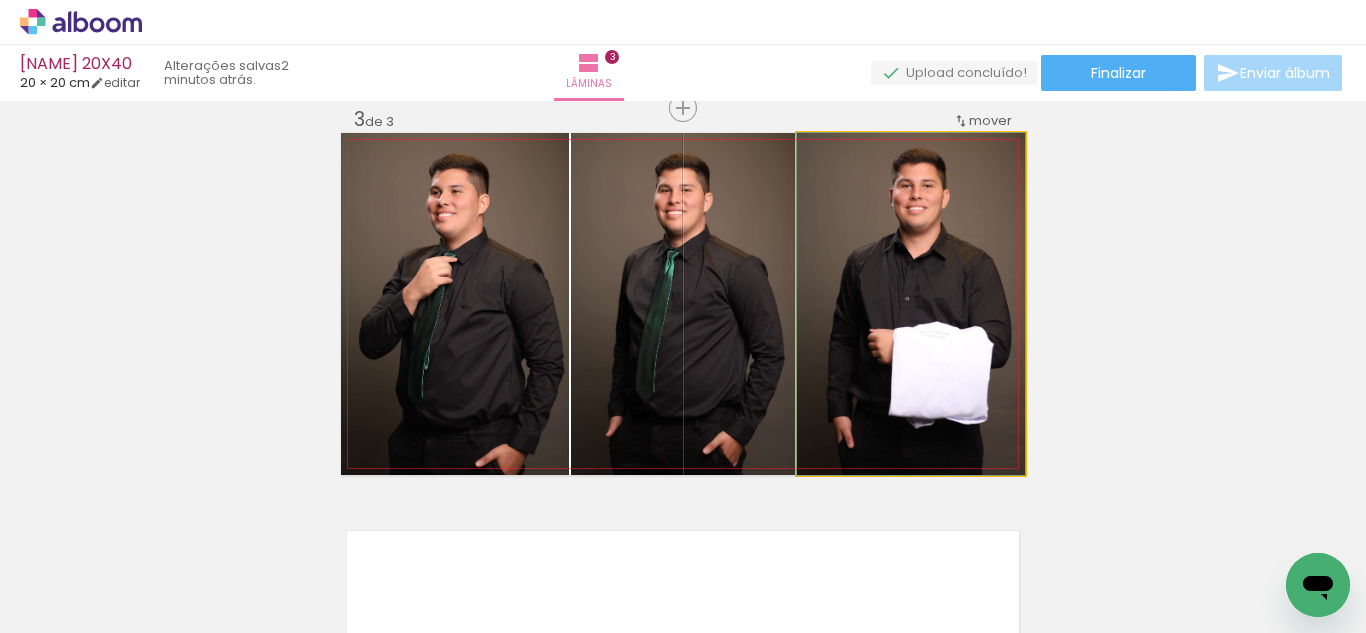 drag, startPoint x: 876, startPoint y: 302, endPoint x: 679, endPoint y: 312, distance: 197.25365 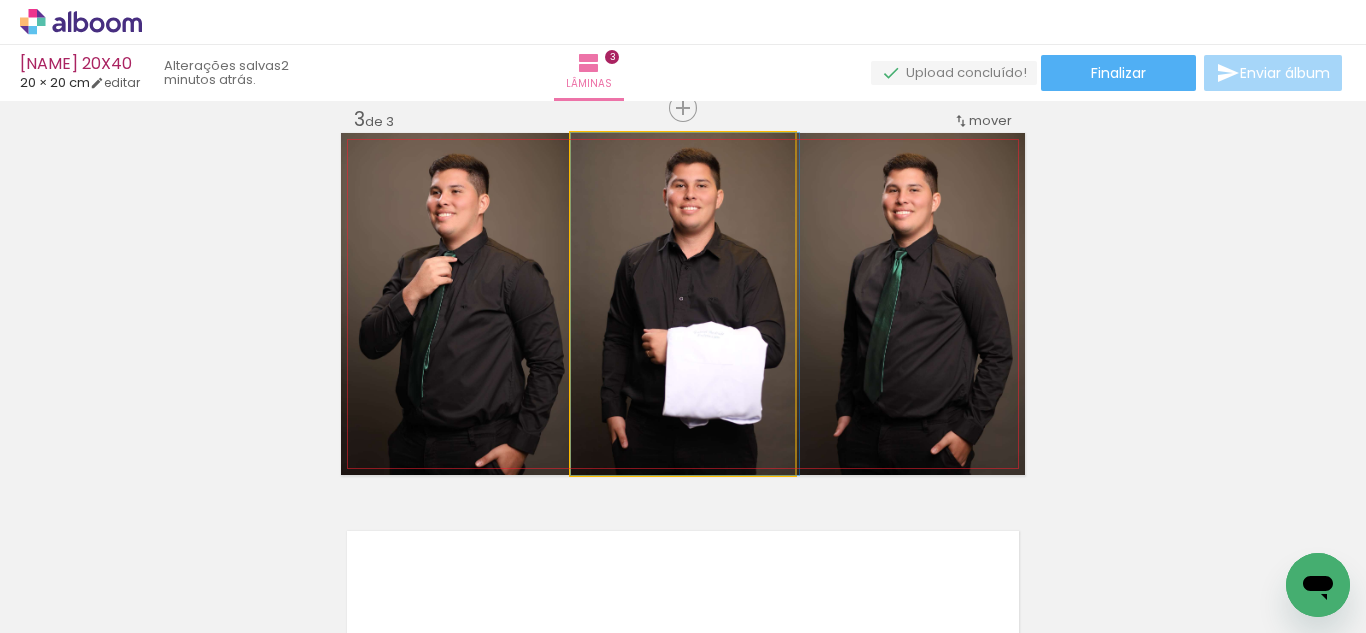 drag, startPoint x: 709, startPoint y: 325, endPoint x: 758, endPoint y: 322, distance: 49.09175 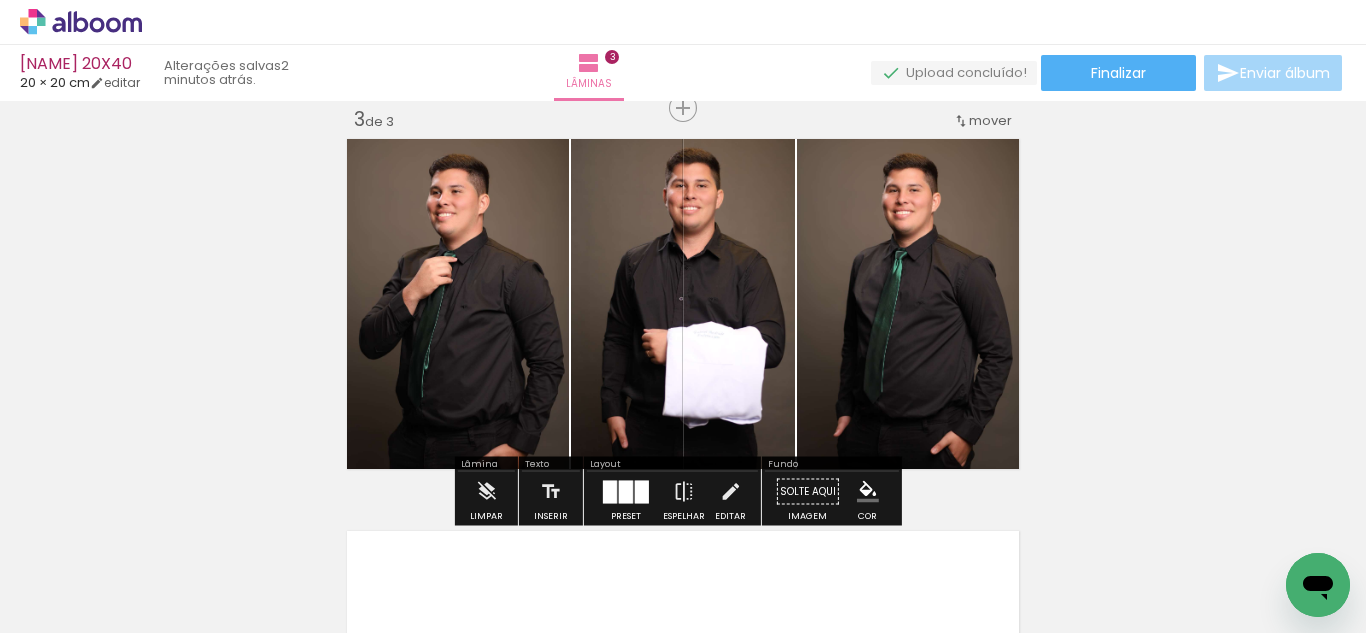 drag, startPoint x: 464, startPoint y: 324, endPoint x: 759, endPoint y: 317, distance: 295.08304 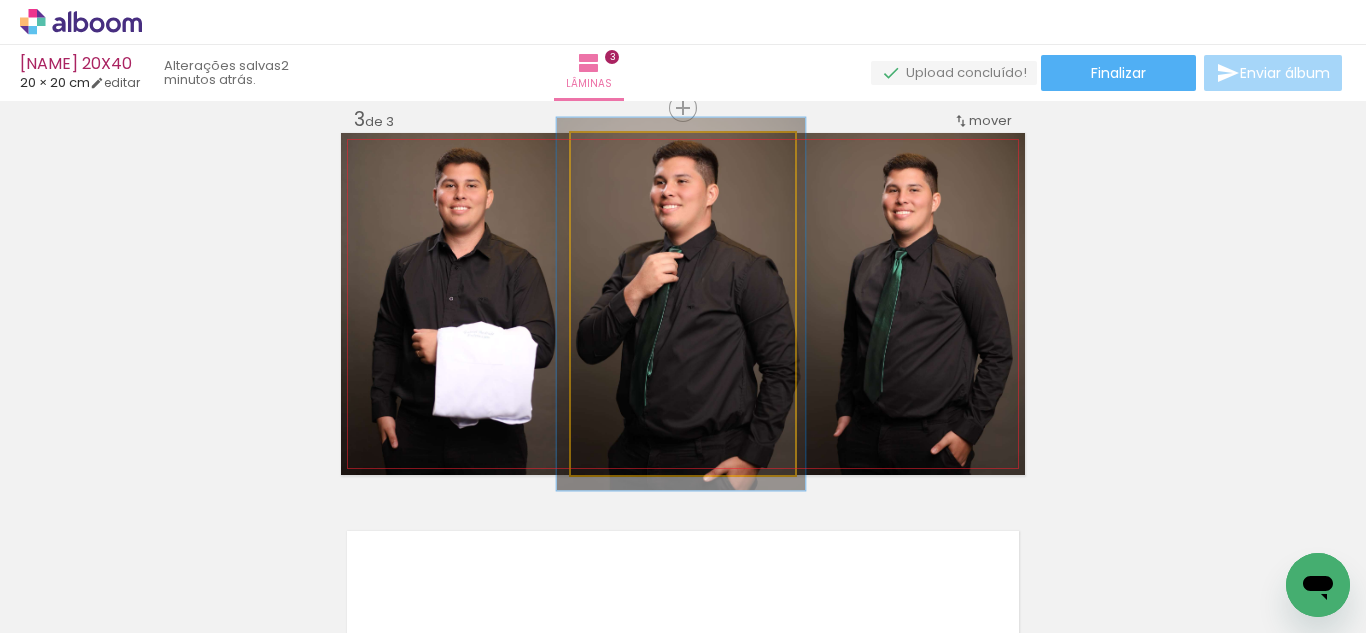 click at bounding box center [624, 154] 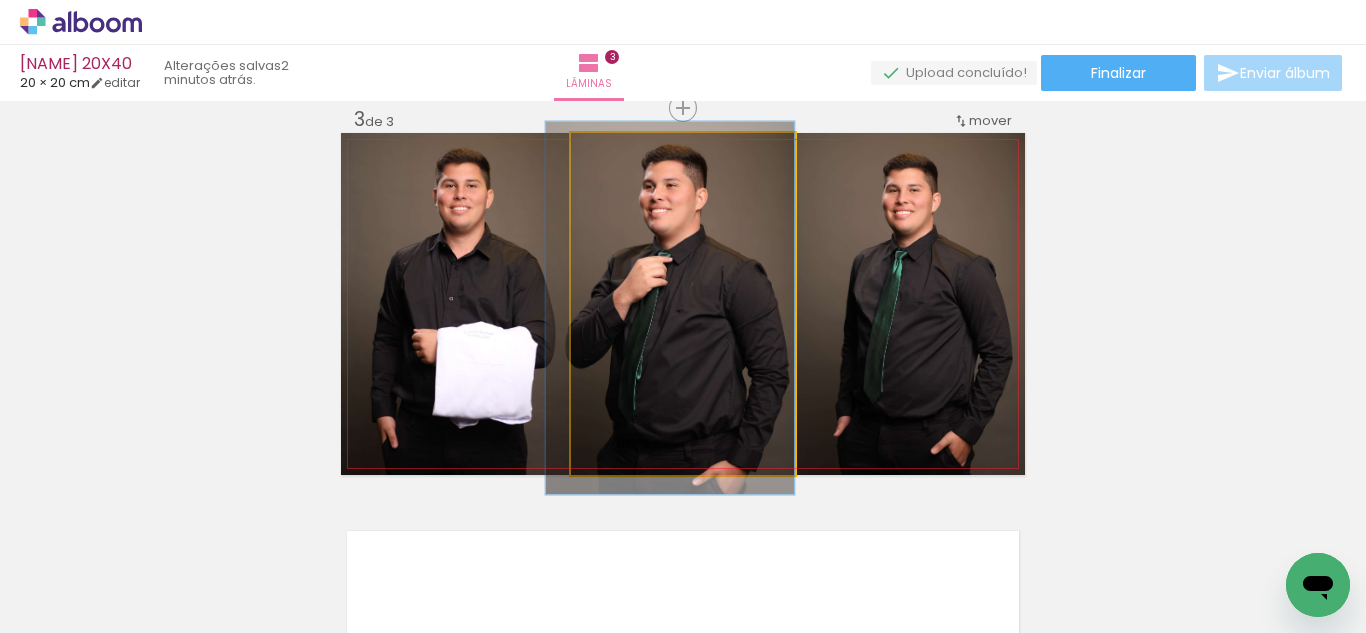 drag, startPoint x: 681, startPoint y: 211, endPoint x: 668, endPoint y: 215, distance: 13.601471 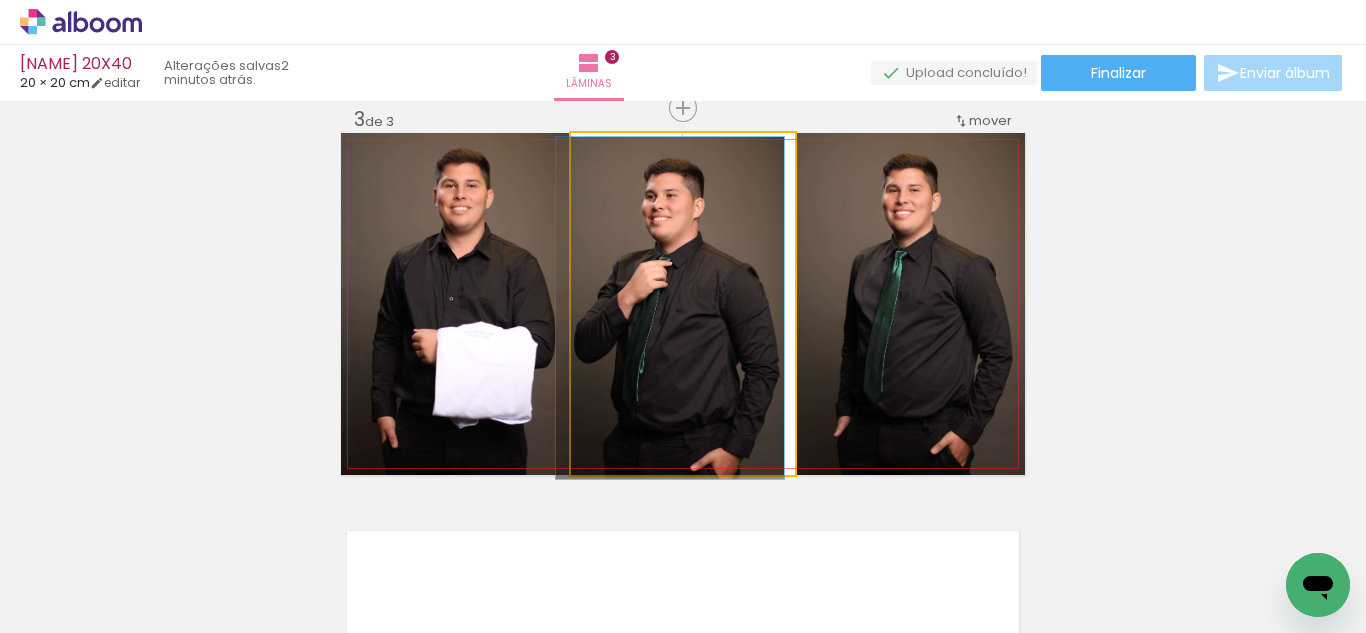 drag, startPoint x: 621, startPoint y: 148, endPoint x: 598, endPoint y: 153, distance: 23.537205 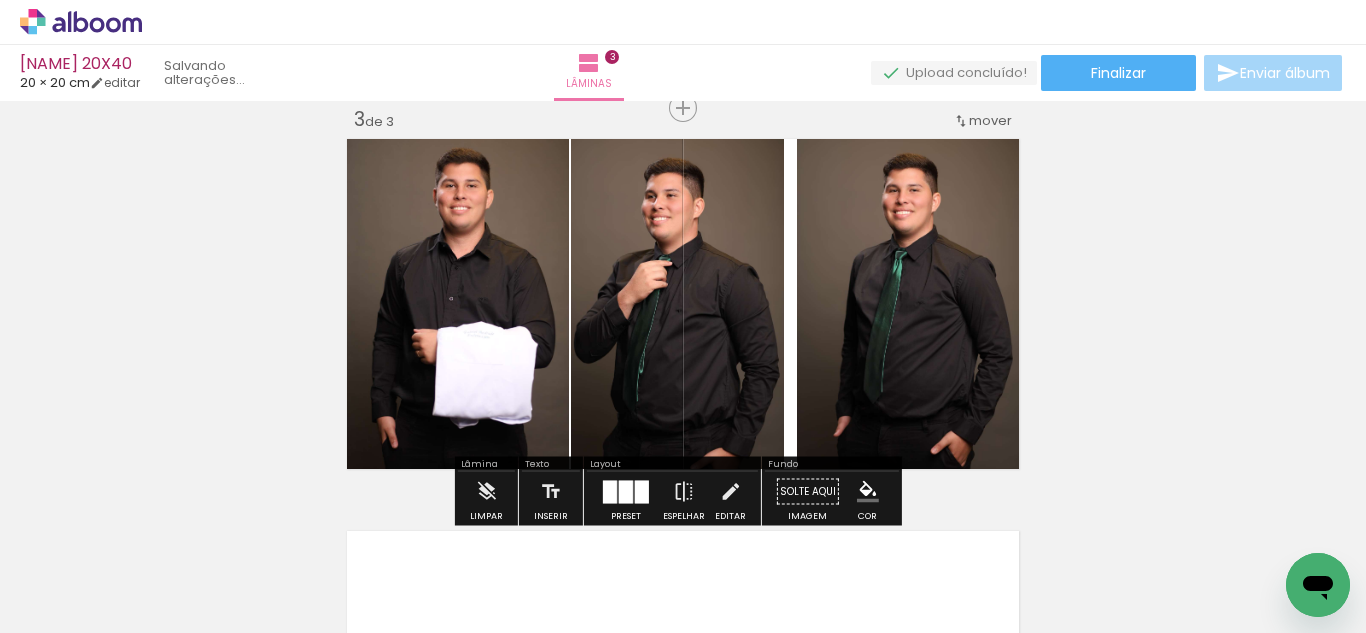 click 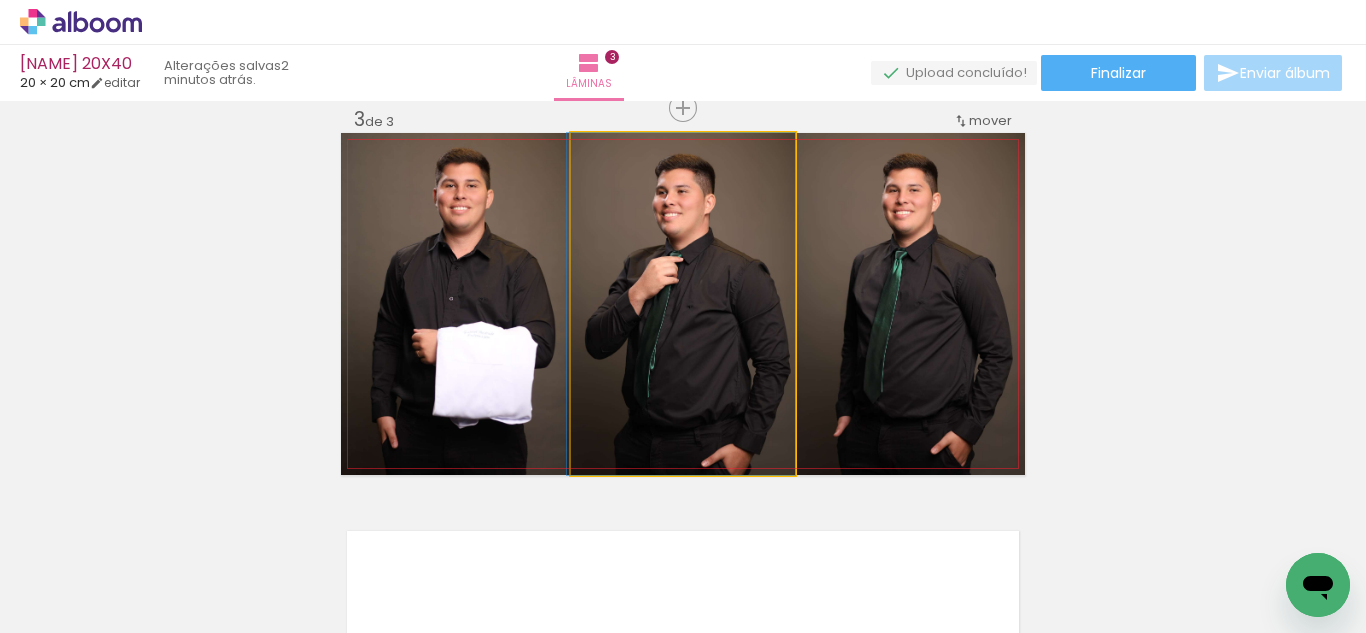 drag, startPoint x: 745, startPoint y: 305, endPoint x: 708, endPoint y: 307, distance: 37.054016 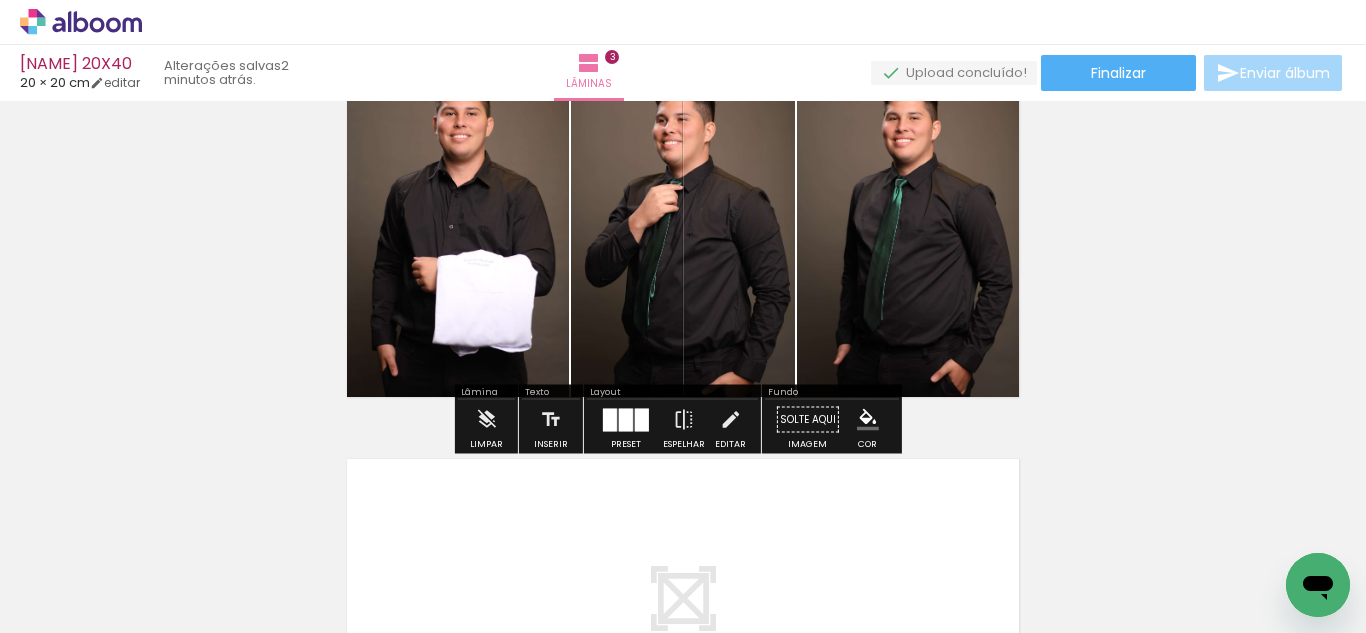 scroll, scrollTop: 883, scrollLeft: 0, axis: vertical 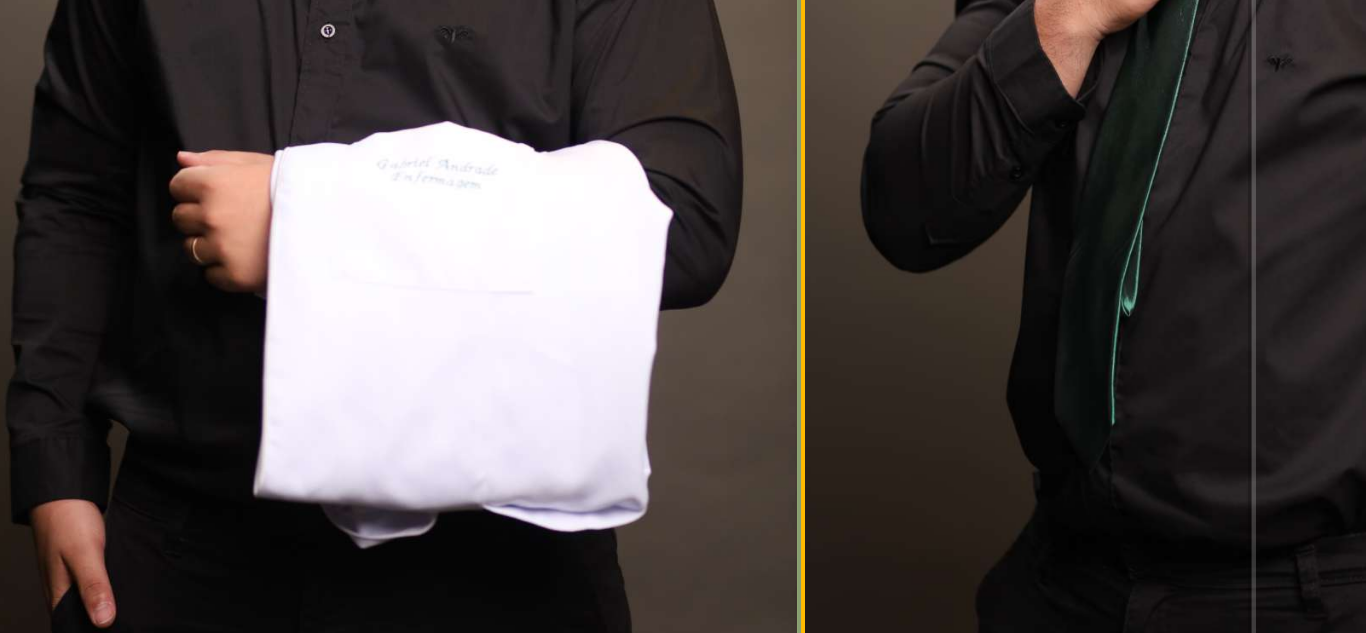 click 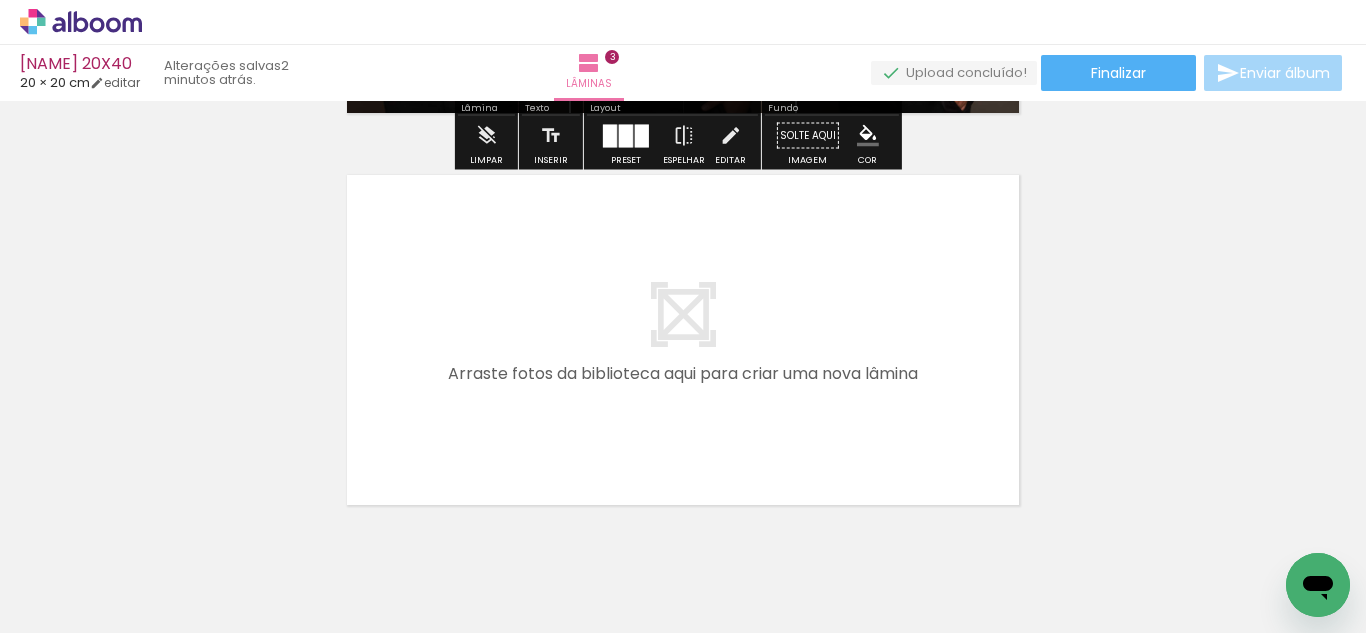 scroll, scrollTop: 1174, scrollLeft: 0, axis: vertical 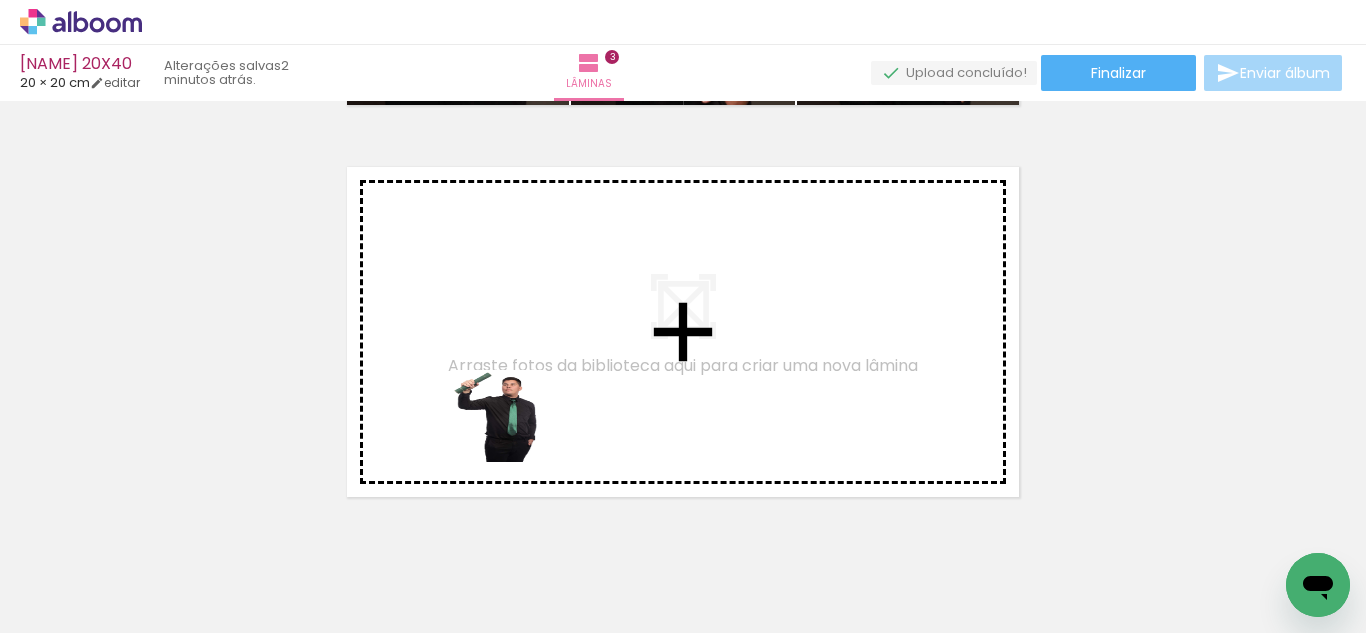 drag, startPoint x: 470, startPoint y: 569, endPoint x: 522, endPoint y: 402, distance: 174.90855 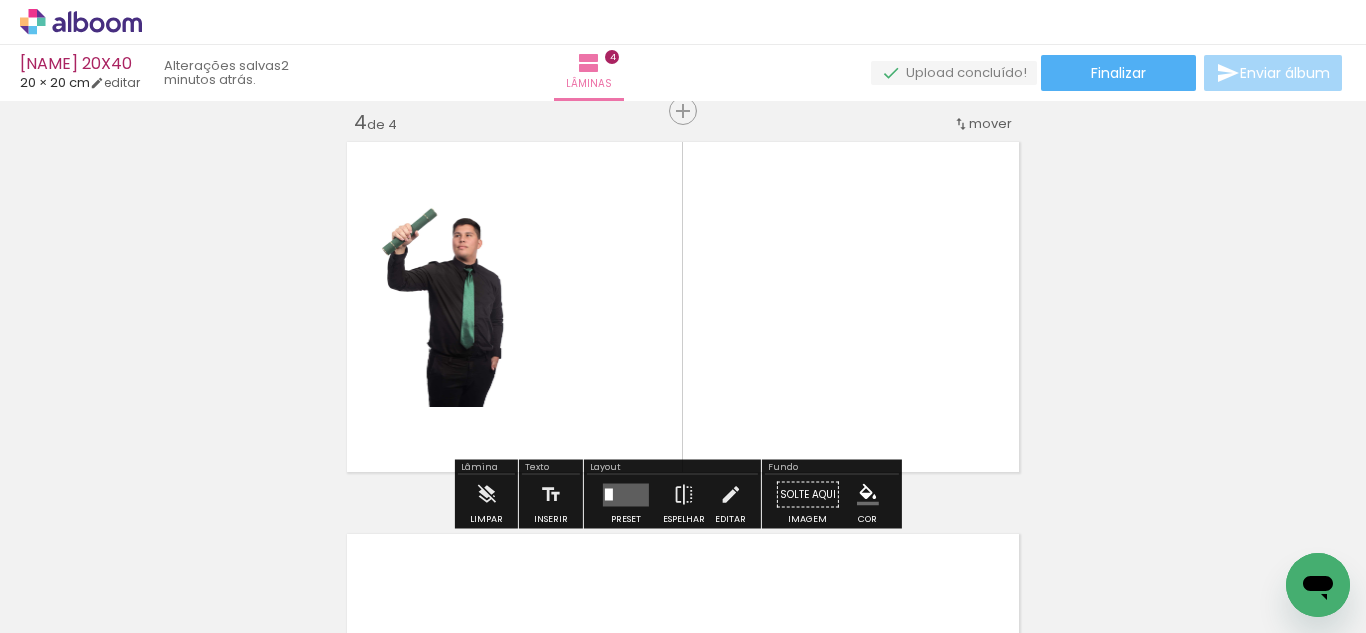 scroll, scrollTop: 1202, scrollLeft: 0, axis: vertical 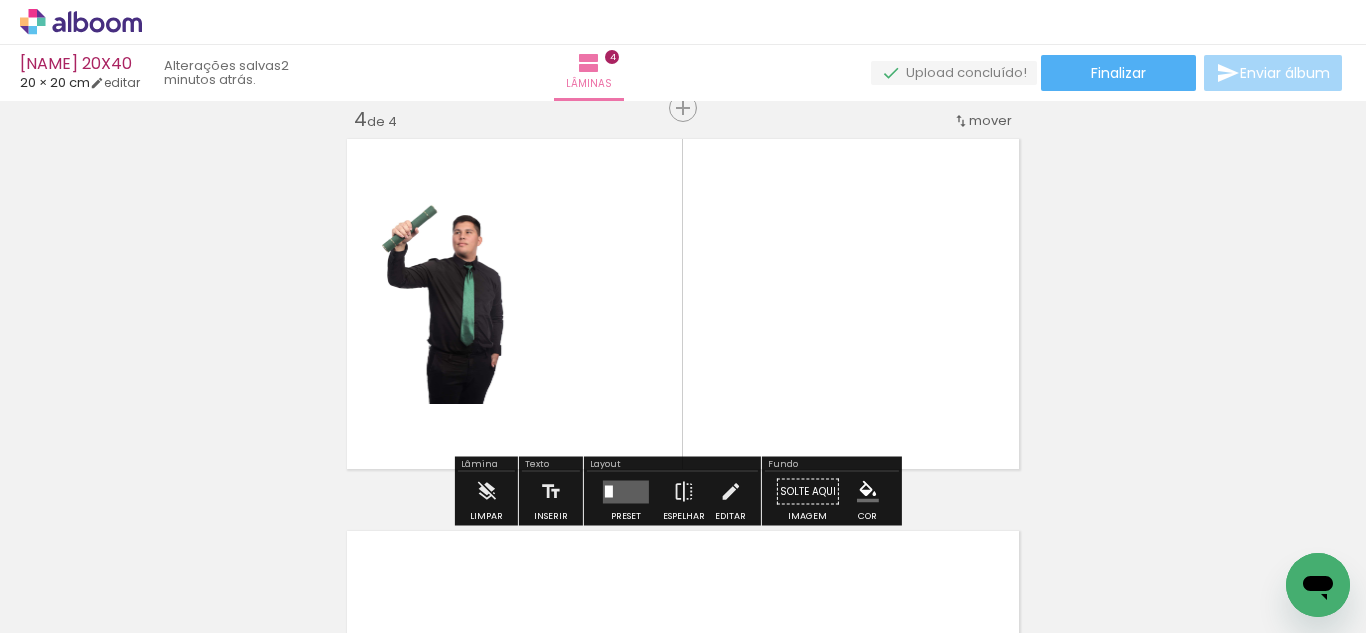 click 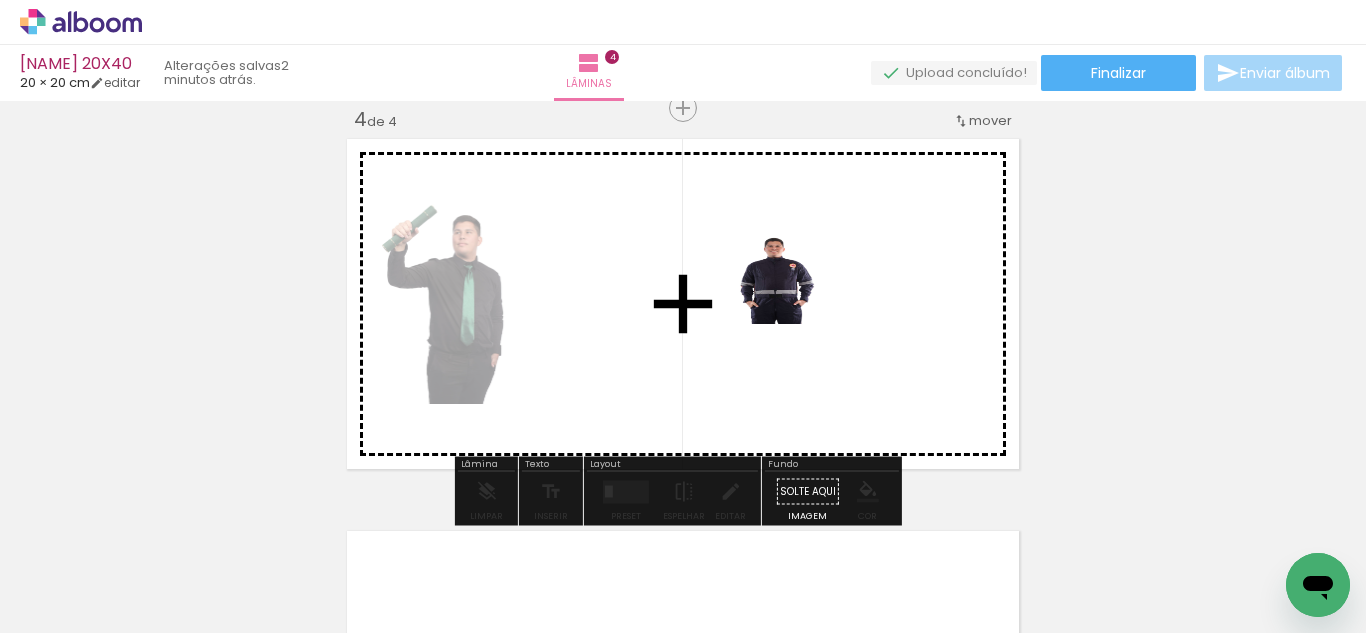 drag, startPoint x: 791, startPoint y: 294, endPoint x: 998, endPoint y: 436, distance: 251.02391 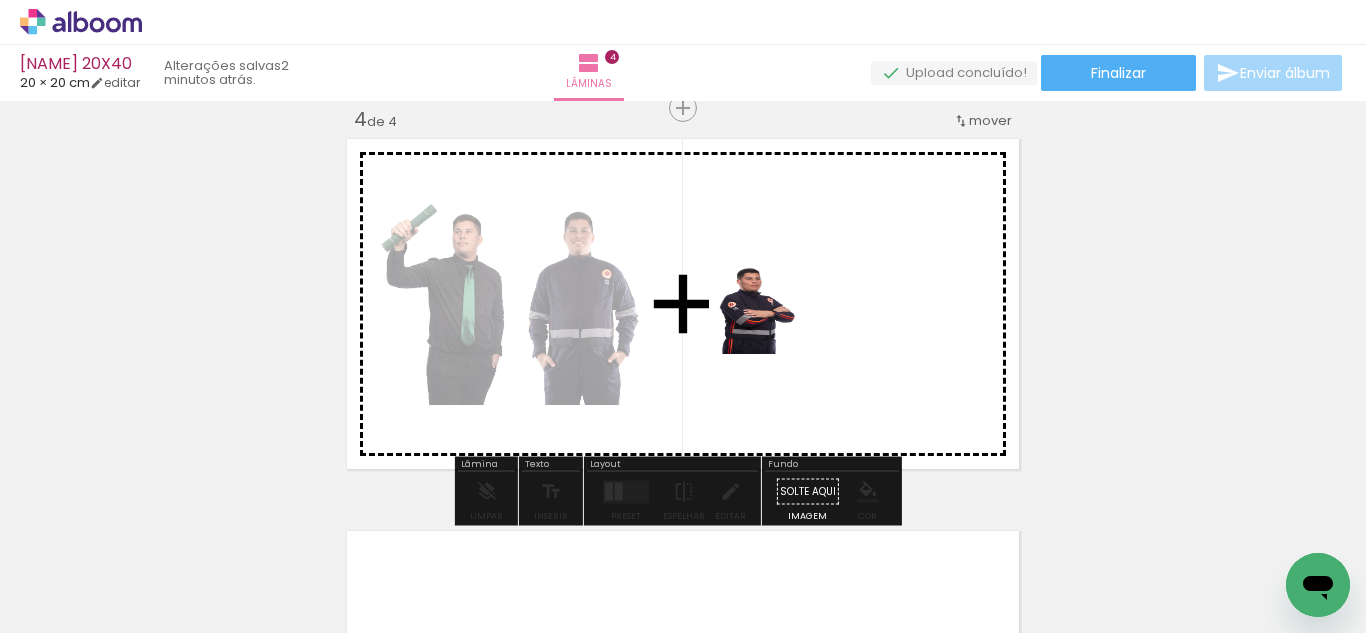 drag, startPoint x: 1109, startPoint y: 575, endPoint x: 766, endPoint y: 323, distance: 425.62073 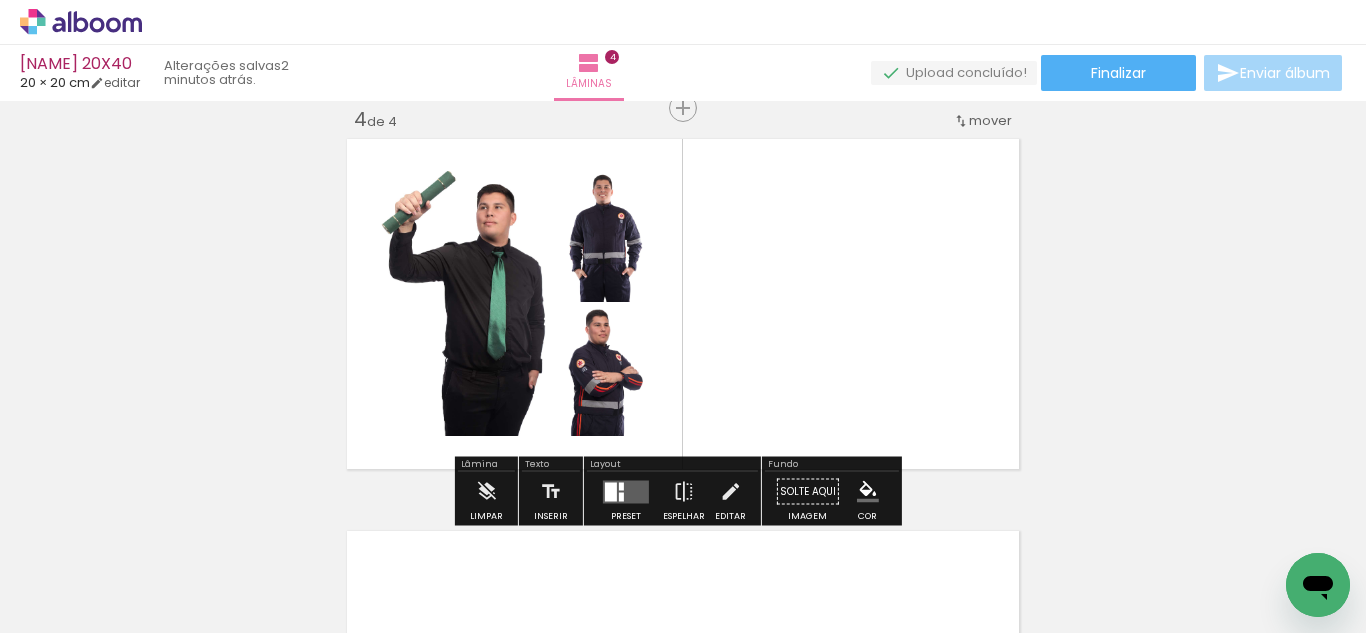 click at bounding box center [626, 491] 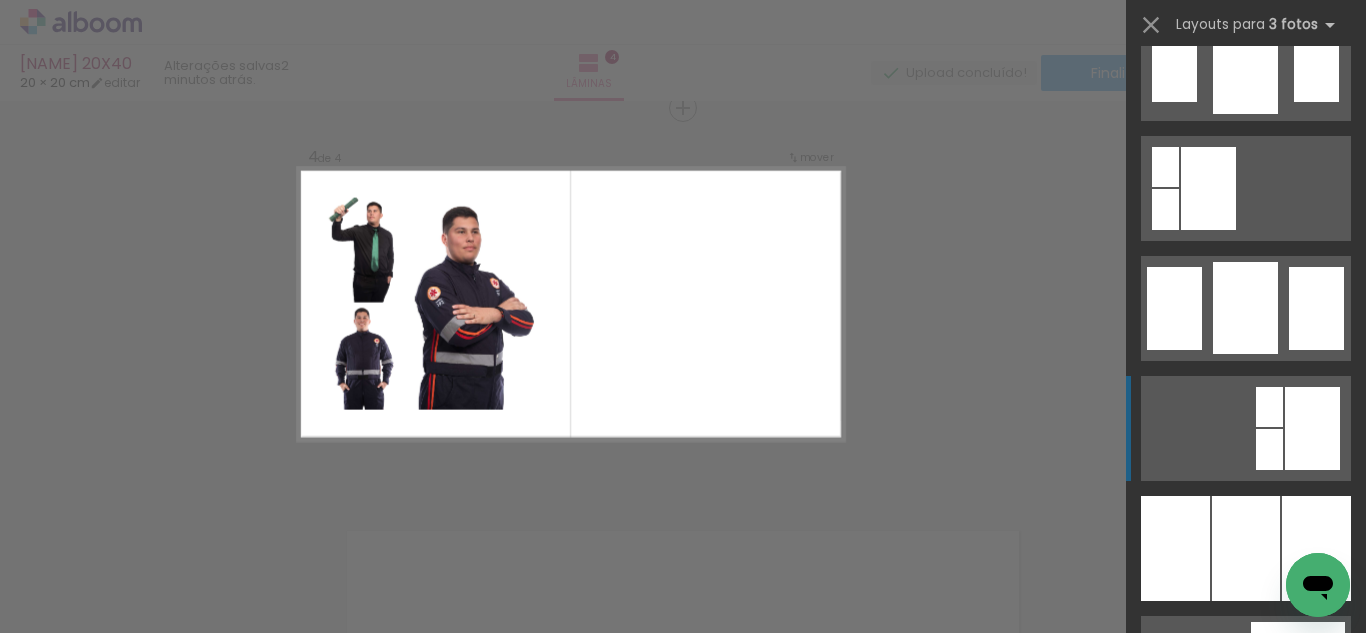 scroll, scrollTop: 1519, scrollLeft: 0, axis: vertical 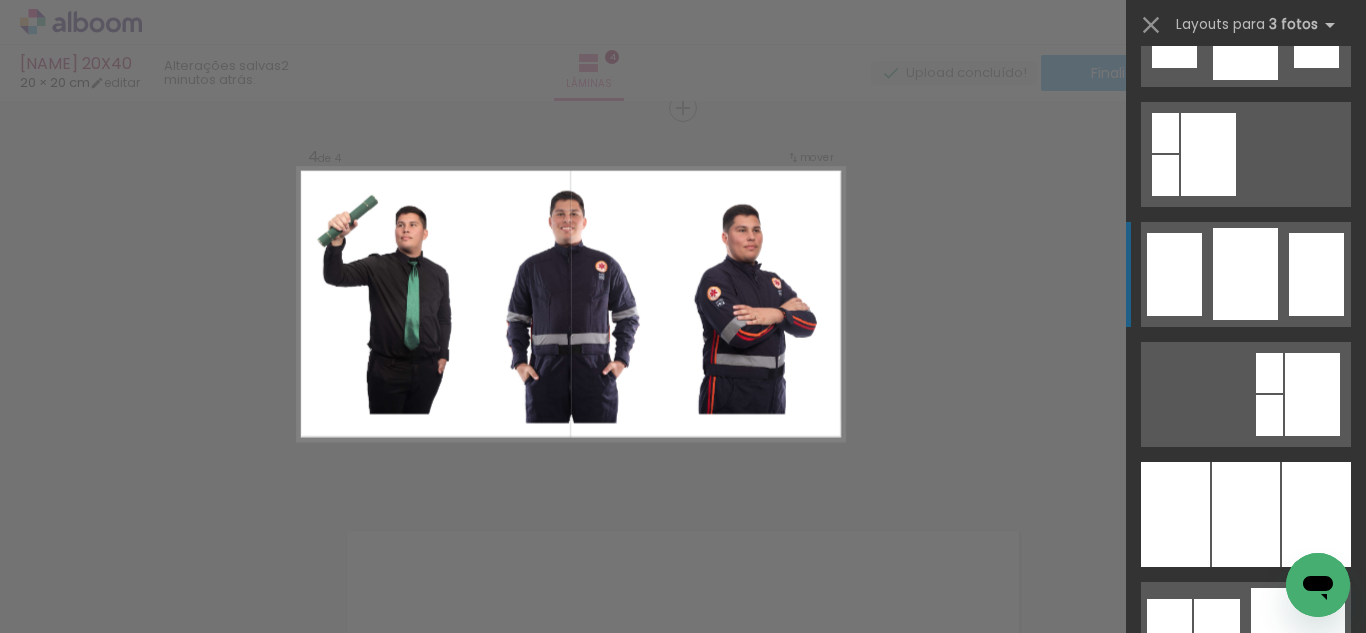 click at bounding box center [1245, 274] 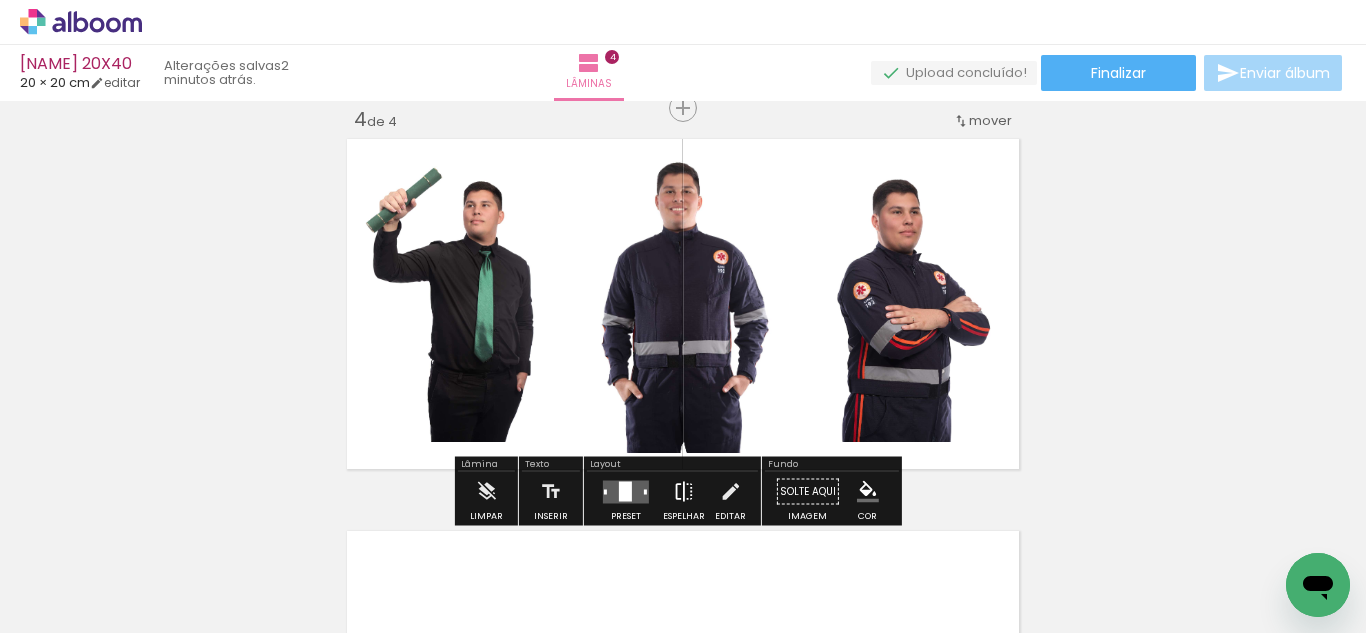click at bounding box center (684, 492) 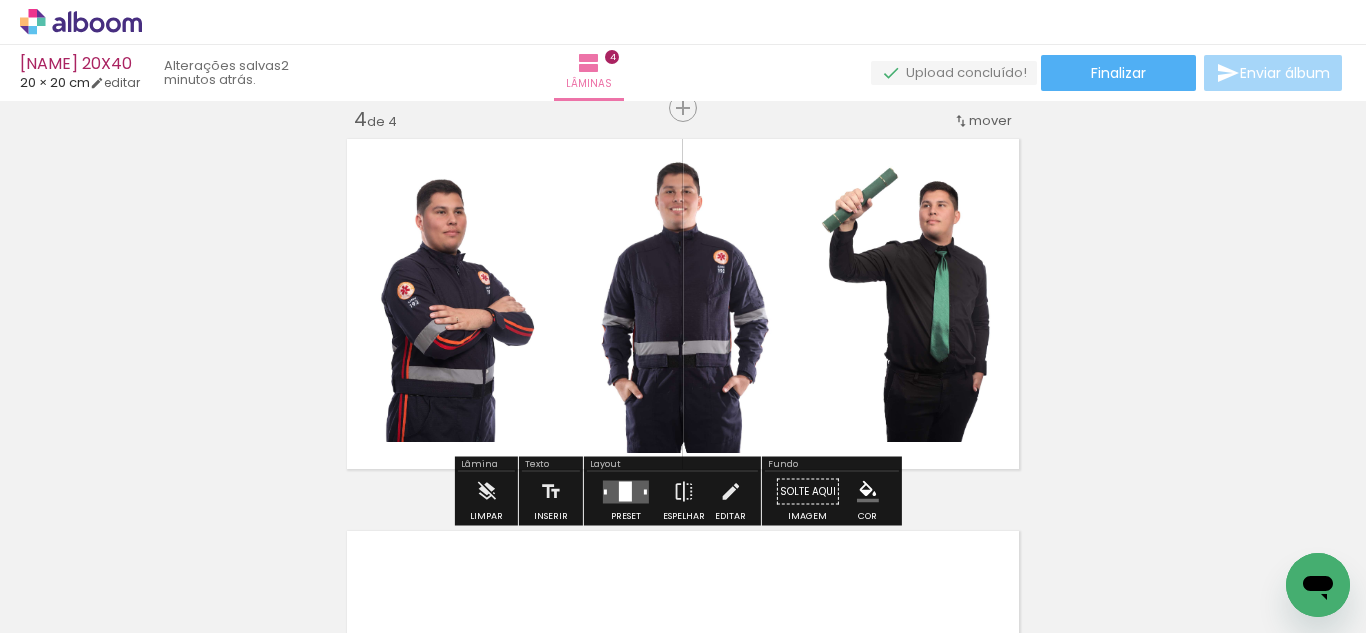 click 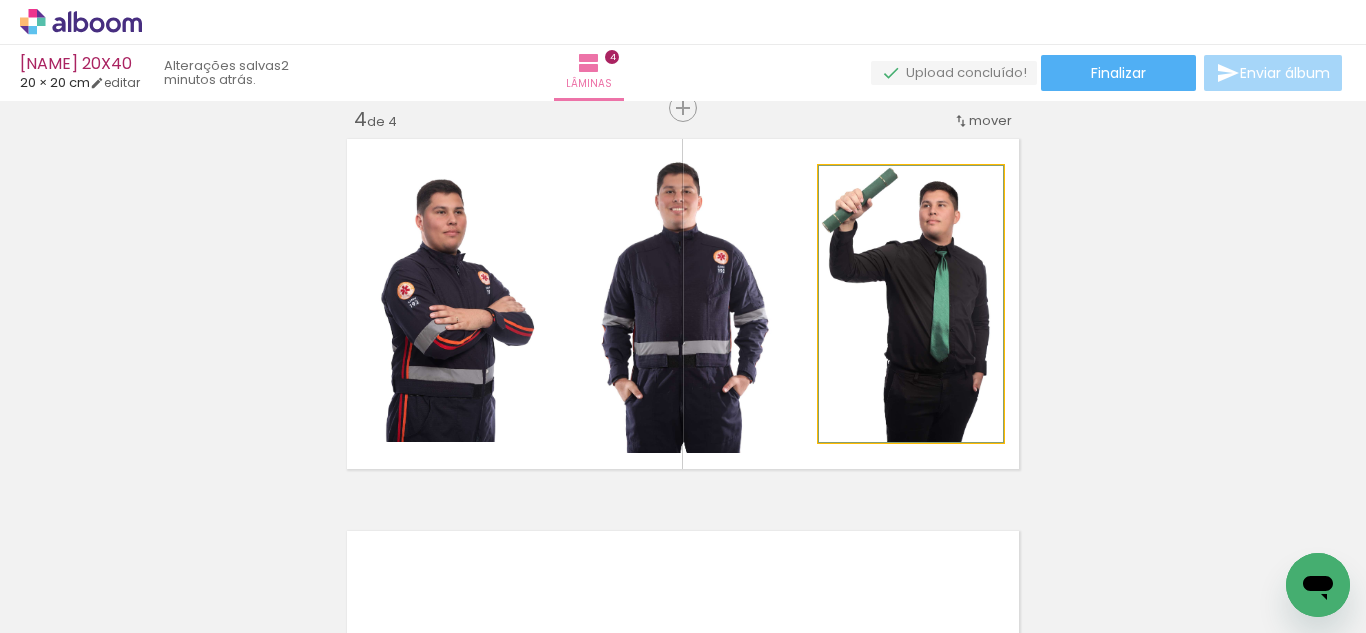click 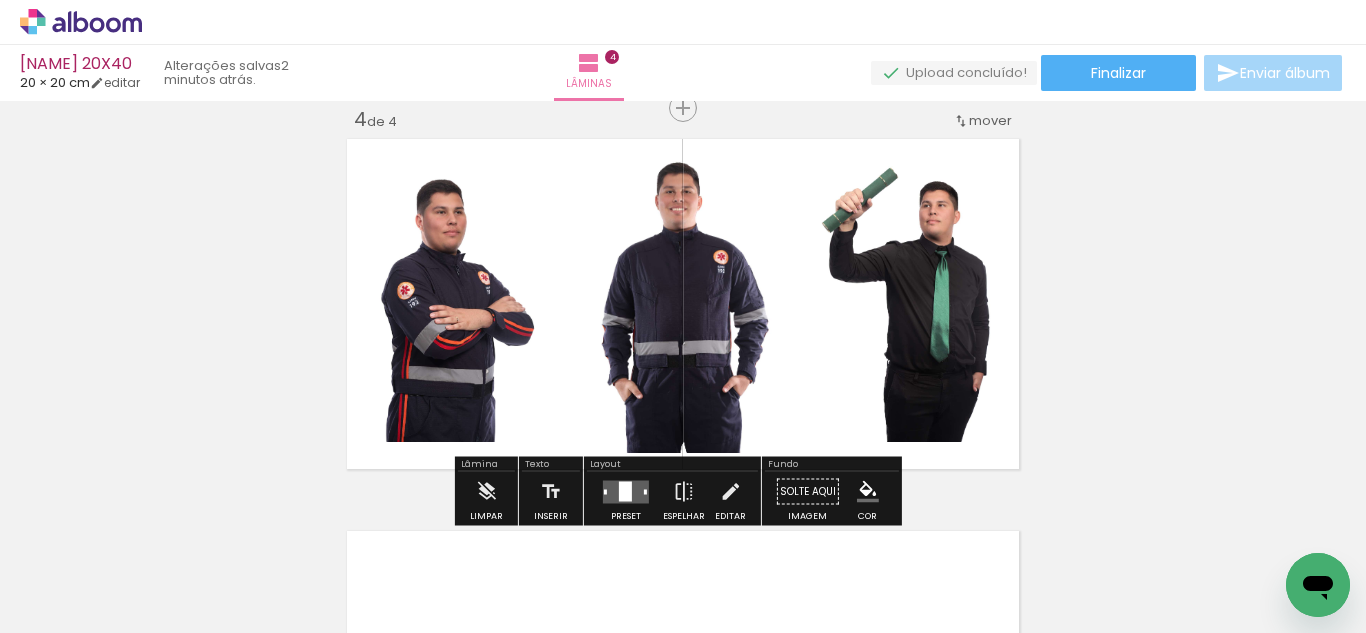 click on "Editar" at bounding box center (730, 497) 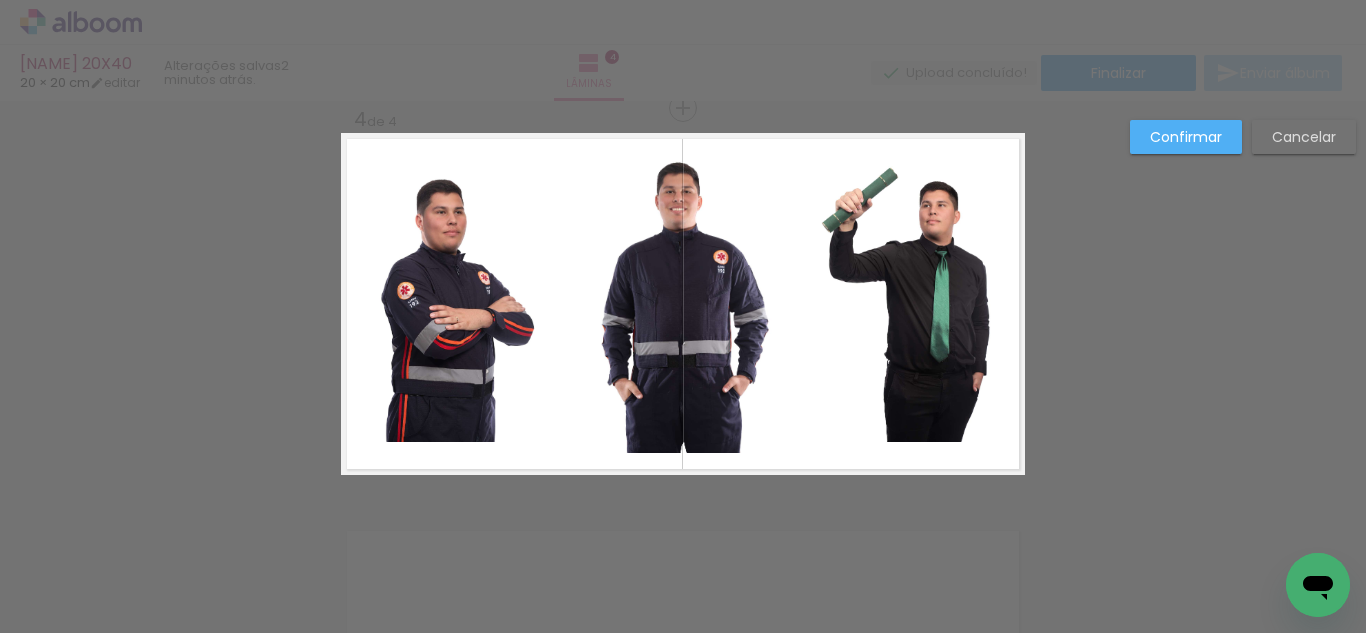 click 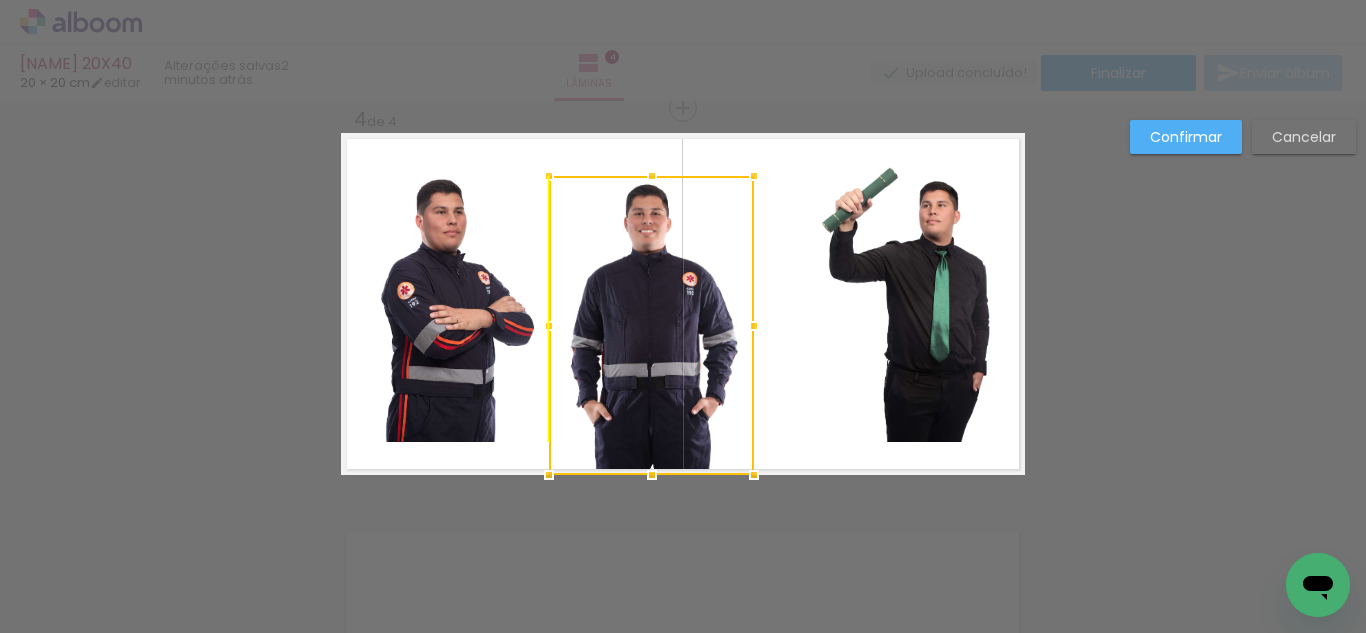 drag, startPoint x: 701, startPoint y: 279, endPoint x: 533, endPoint y: 336, distance: 177.40631 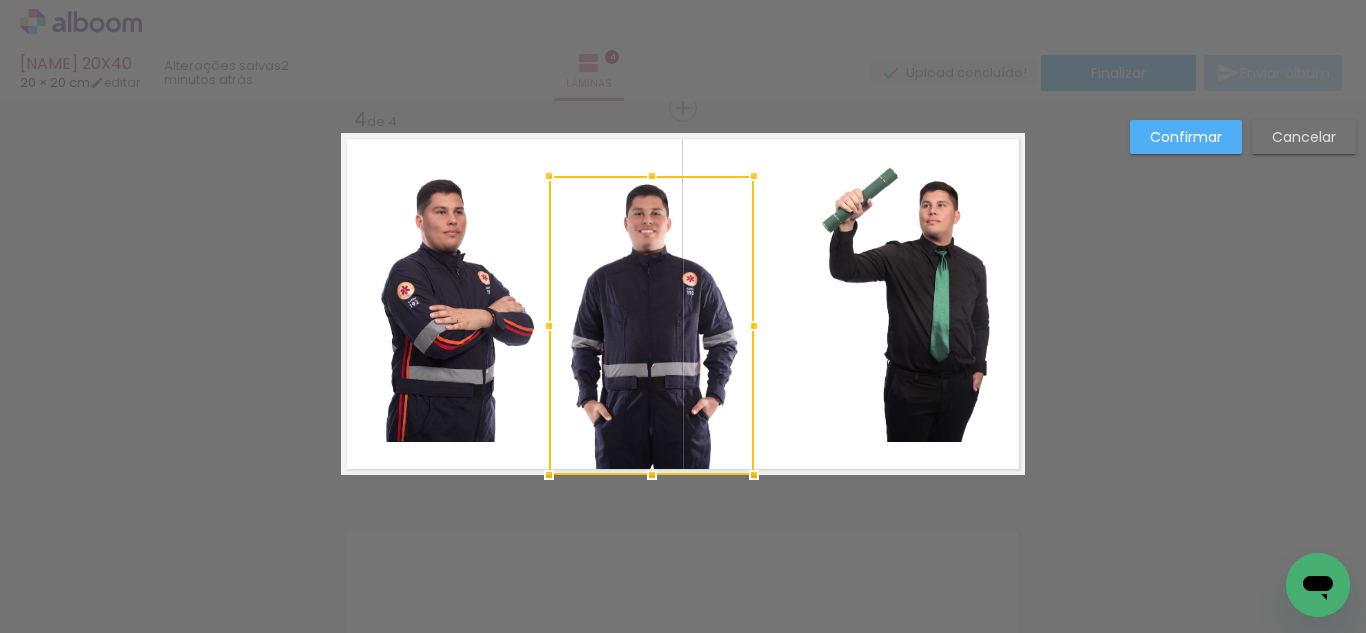 click 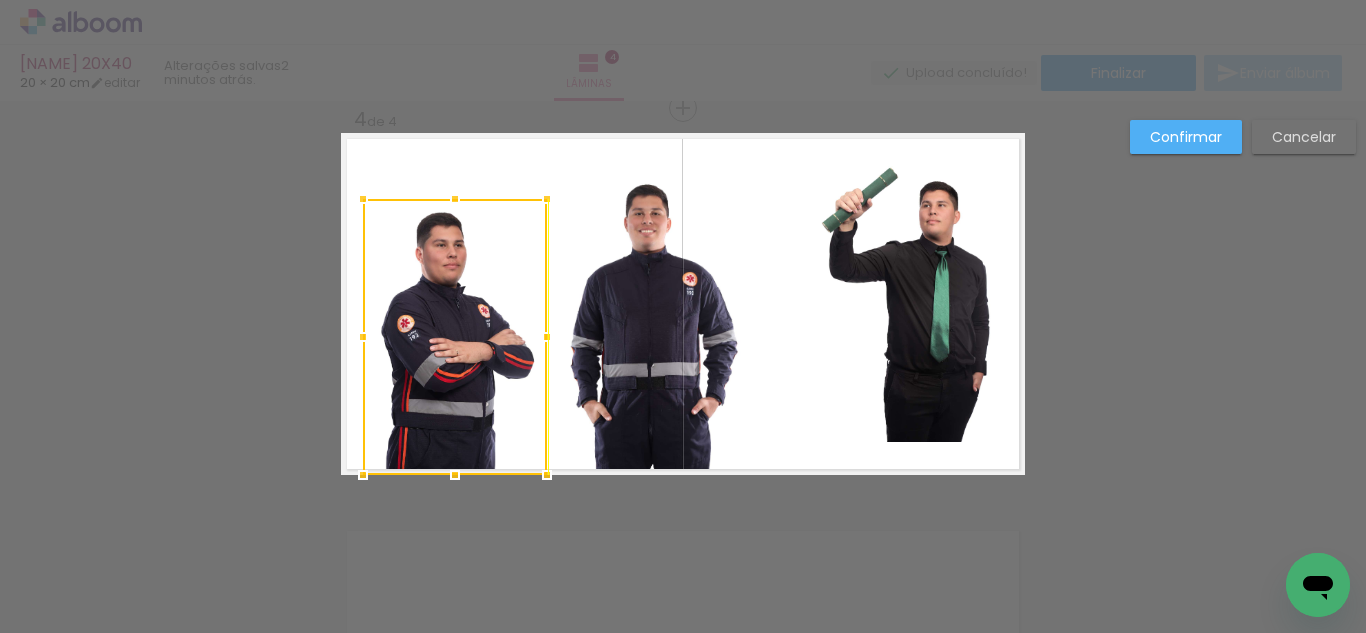 drag, startPoint x: 461, startPoint y: 286, endPoint x: 454, endPoint y: 340, distance: 54.451813 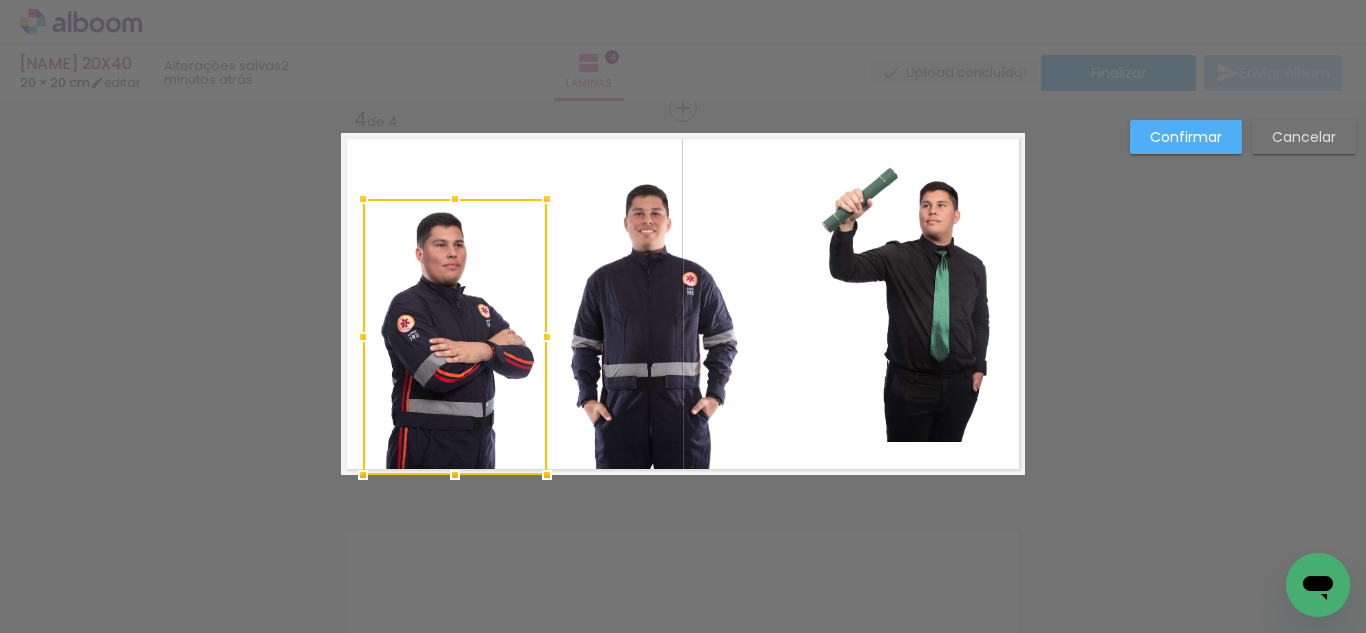 click 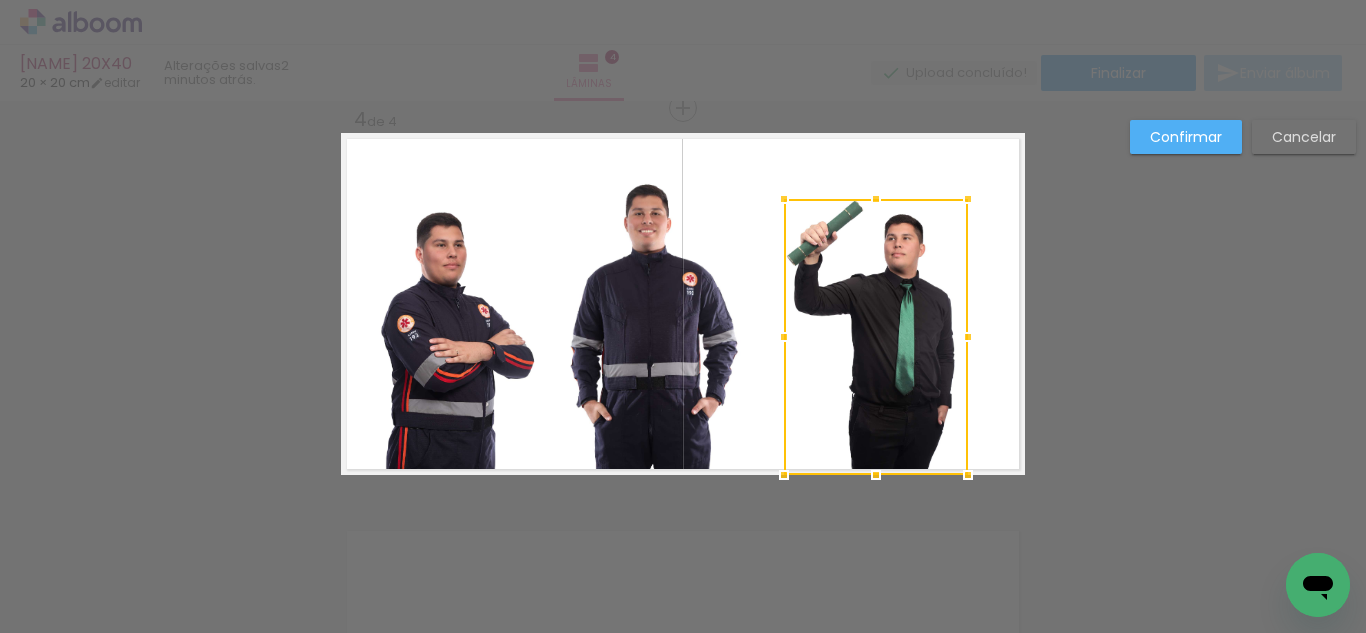 drag, startPoint x: 935, startPoint y: 268, endPoint x: 900, endPoint y: 324, distance: 66.037865 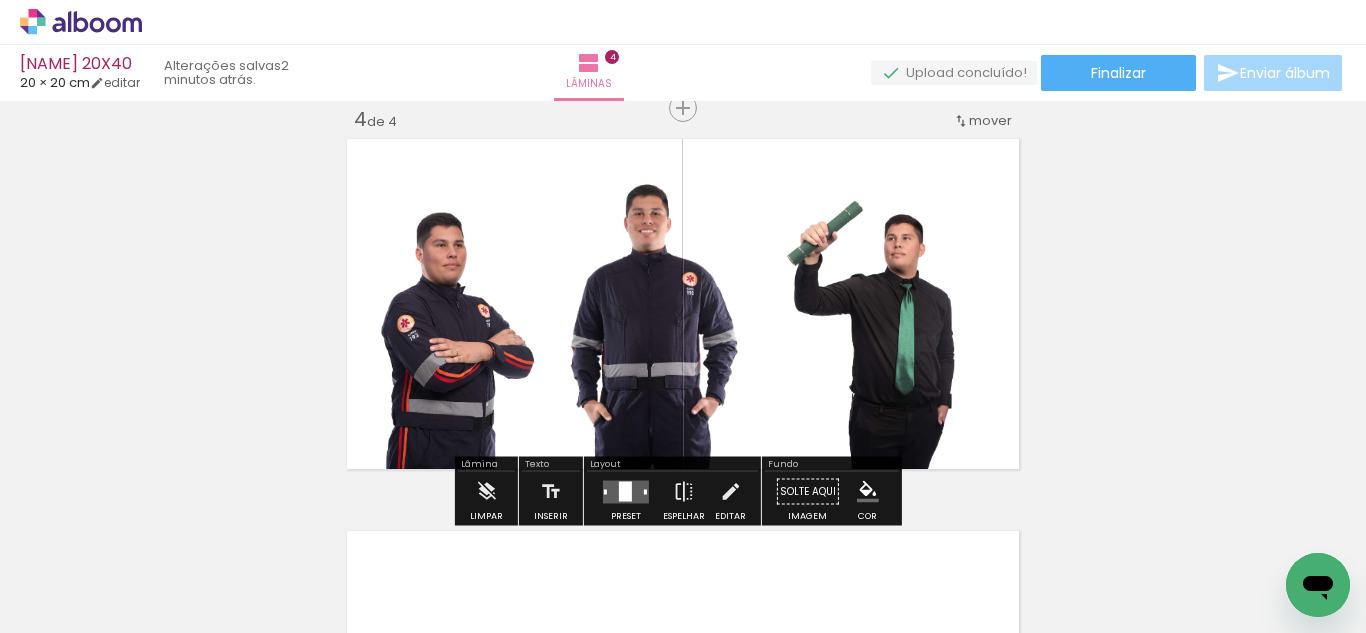 click 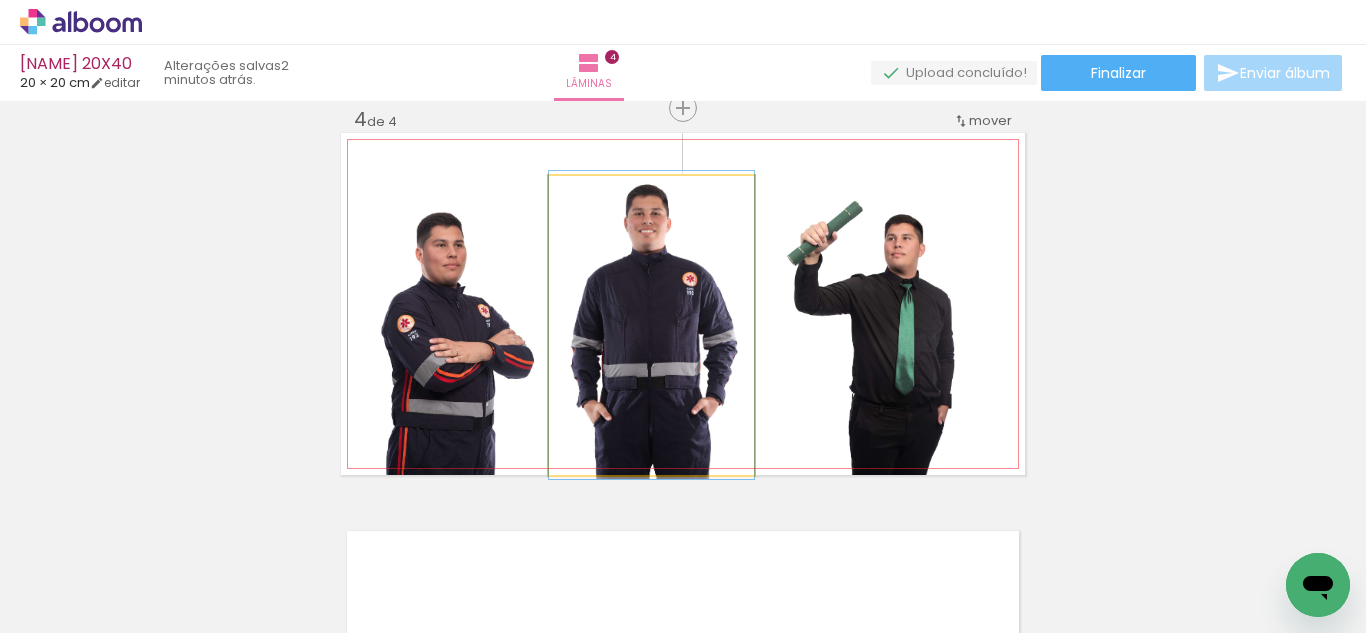 click 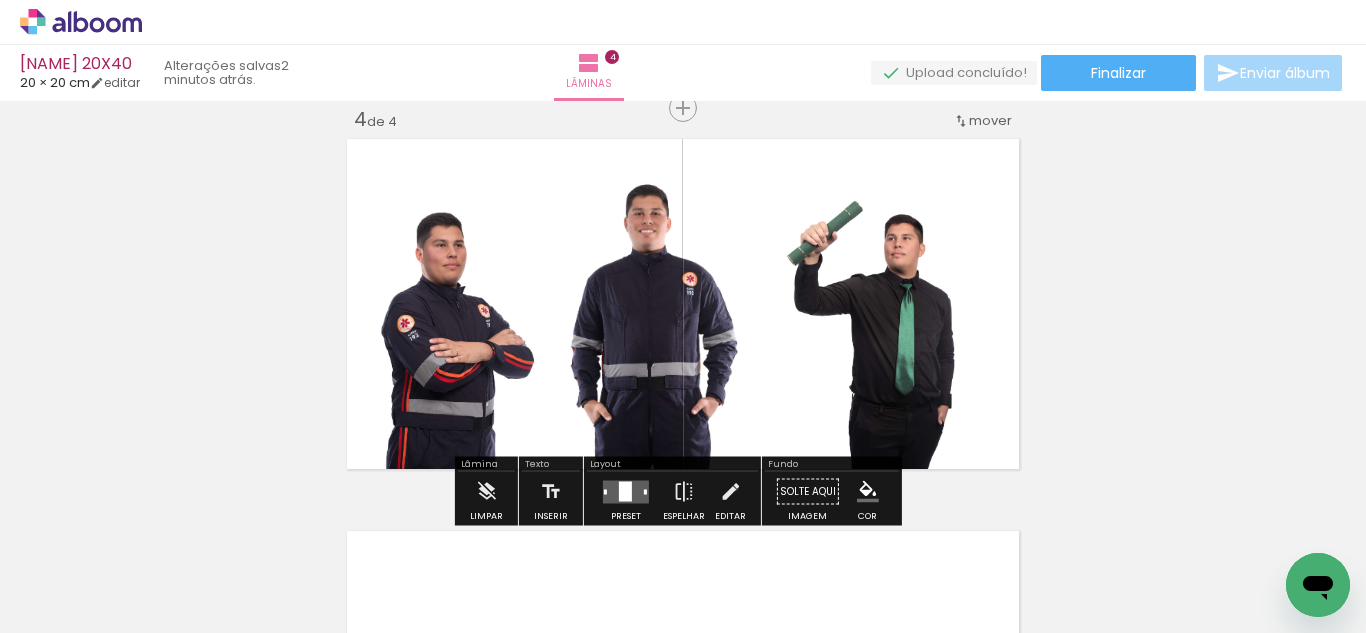 drag, startPoint x: 730, startPoint y: 488, endPoint x: 725, endPoint y: 467, distance: 21.587032 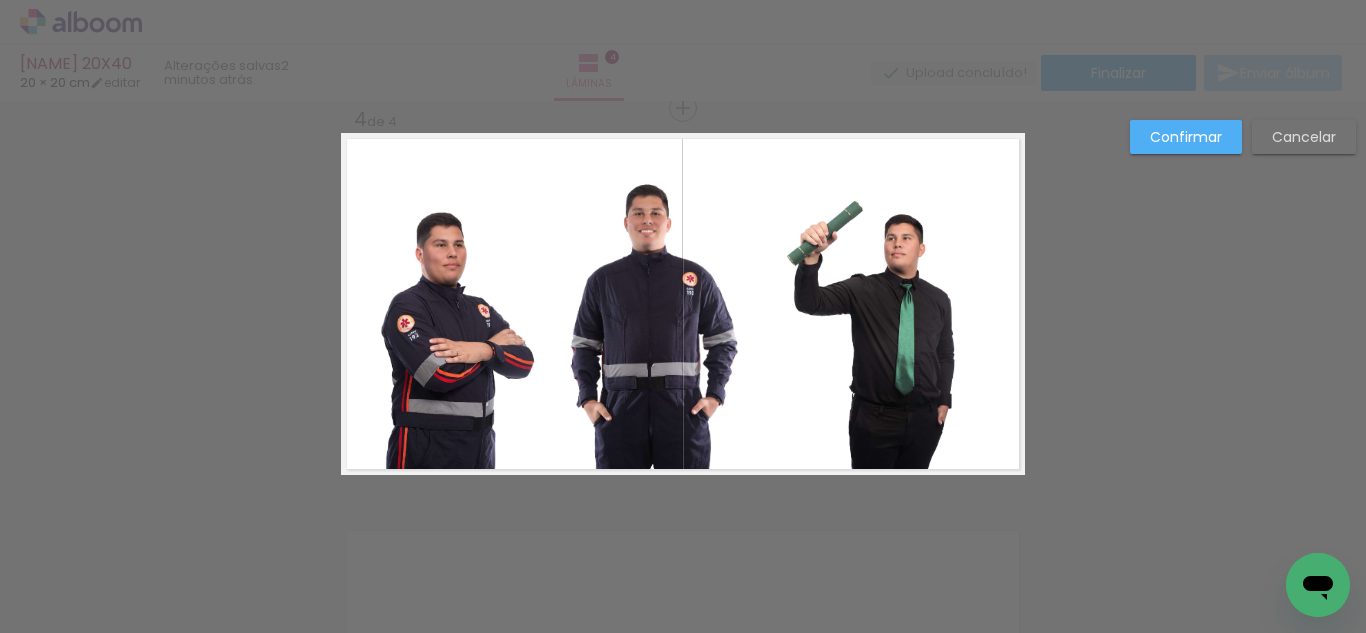click 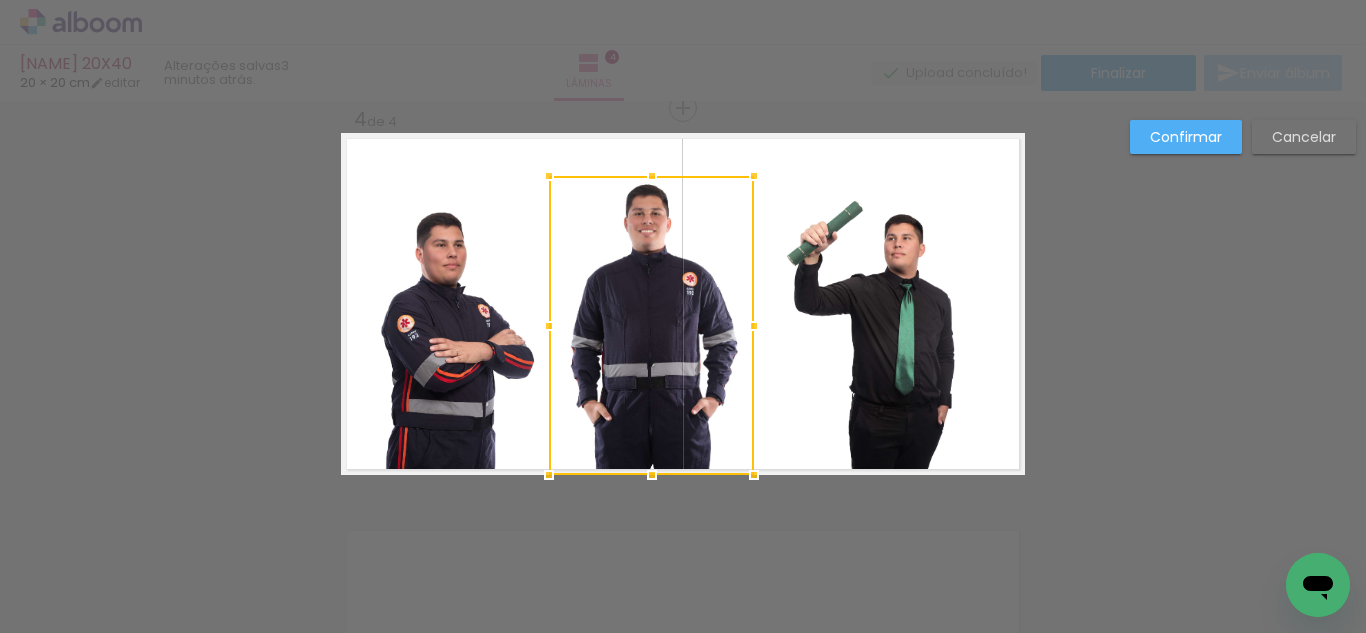 click at bounding box center (651, 325) 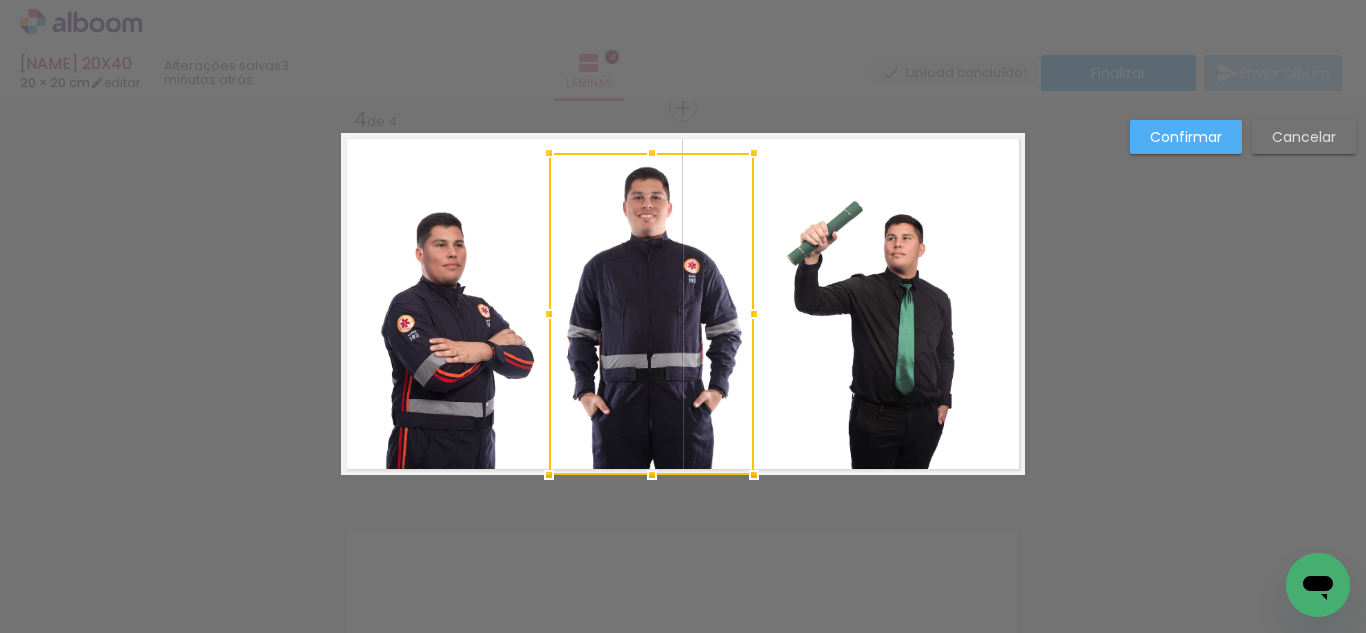 drag, startPoint x: 649, startPoint y: 179, endPoint x: 647, endPoint y: 129, distance: 50.039986 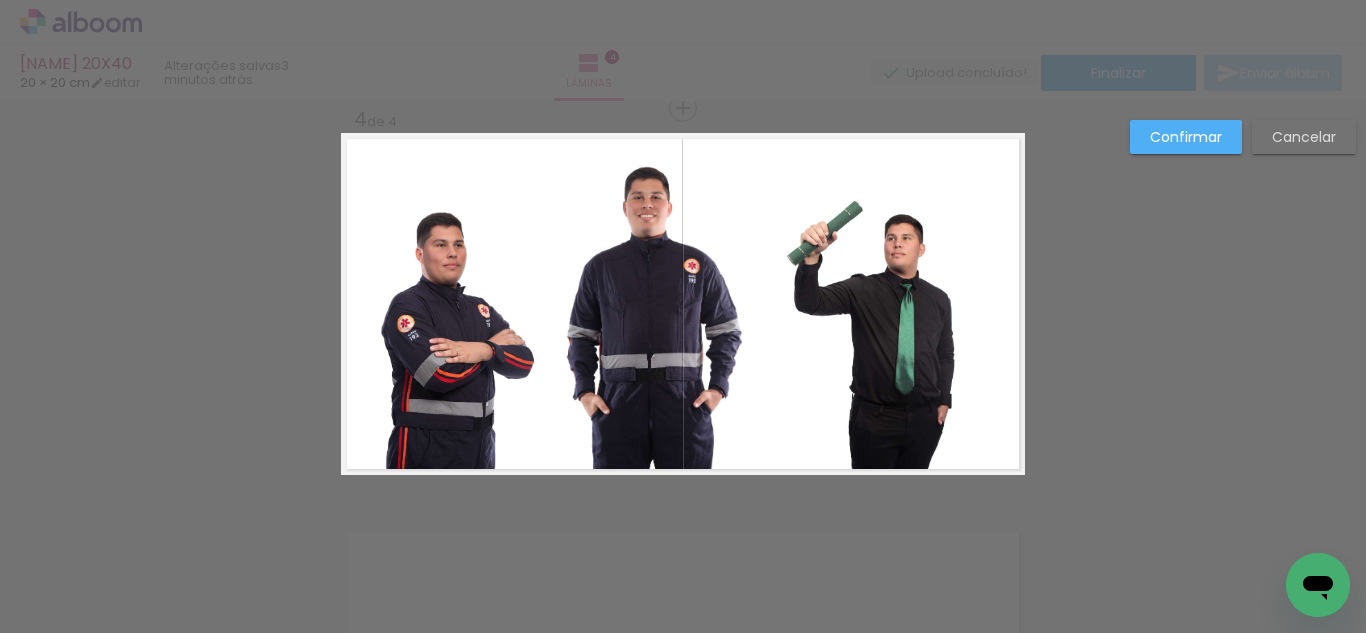 click 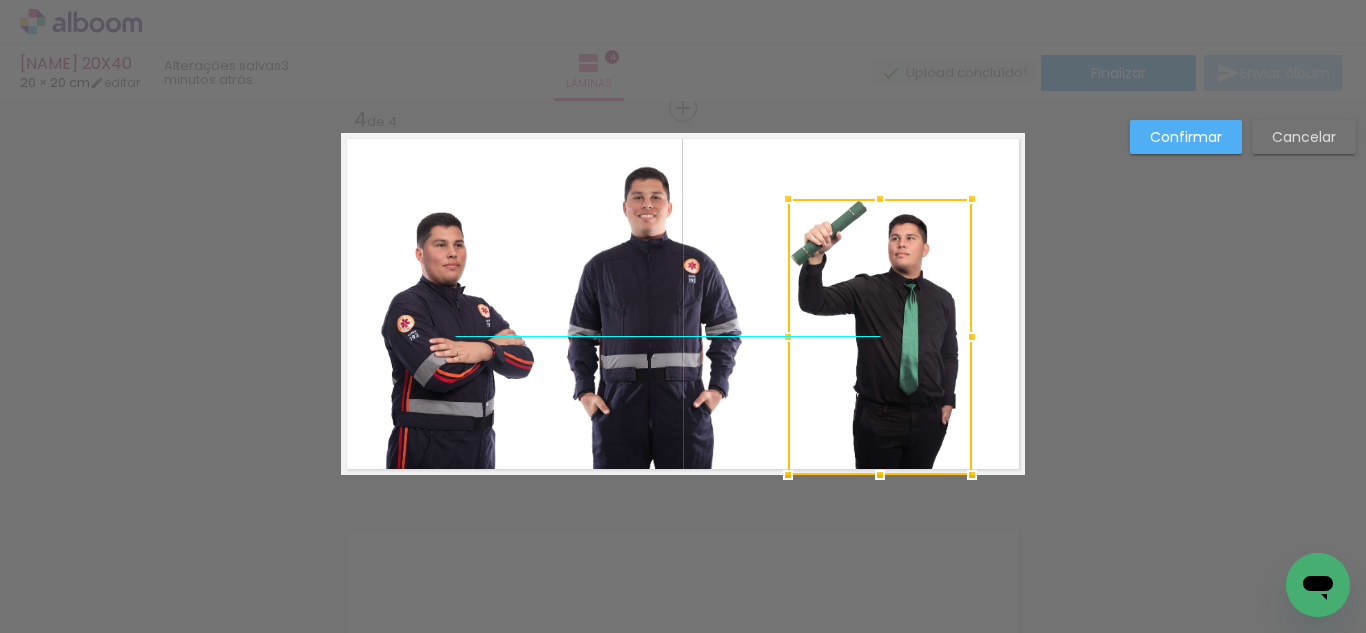 click at bounding box center [880, 337] 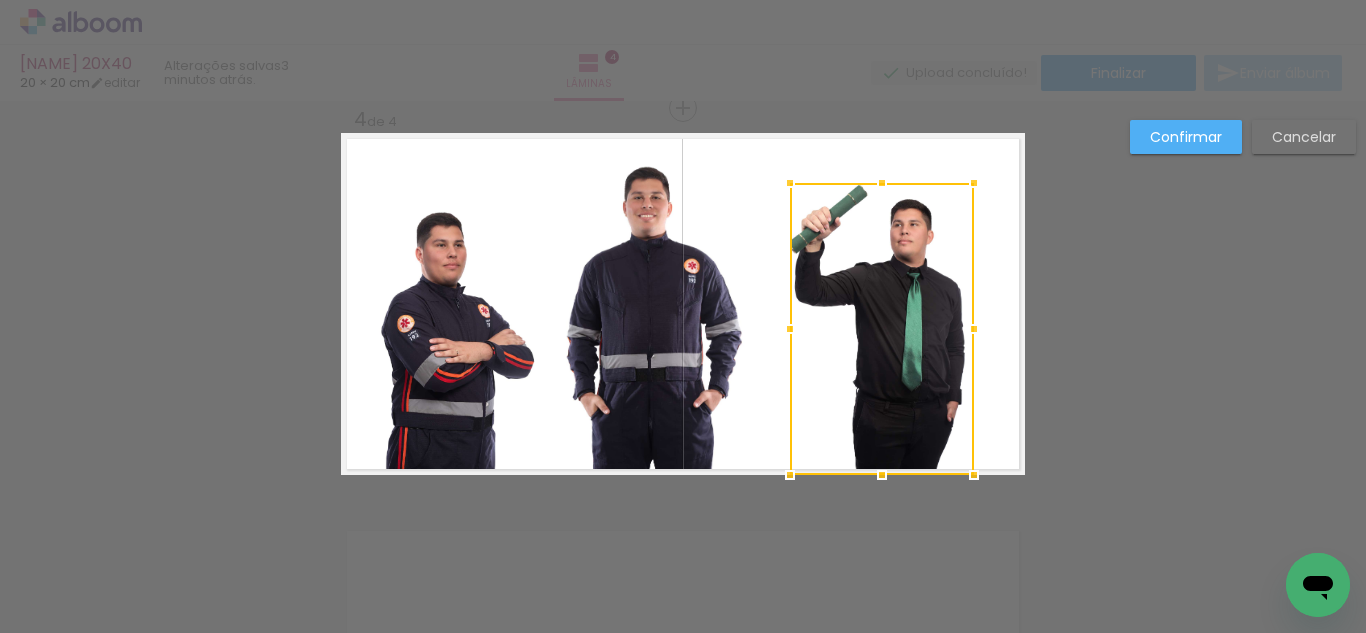 drag, startPoint x: 877, startPoint y: 201, endPoint x: 920, endPoint y: 266, distance: 77.93587 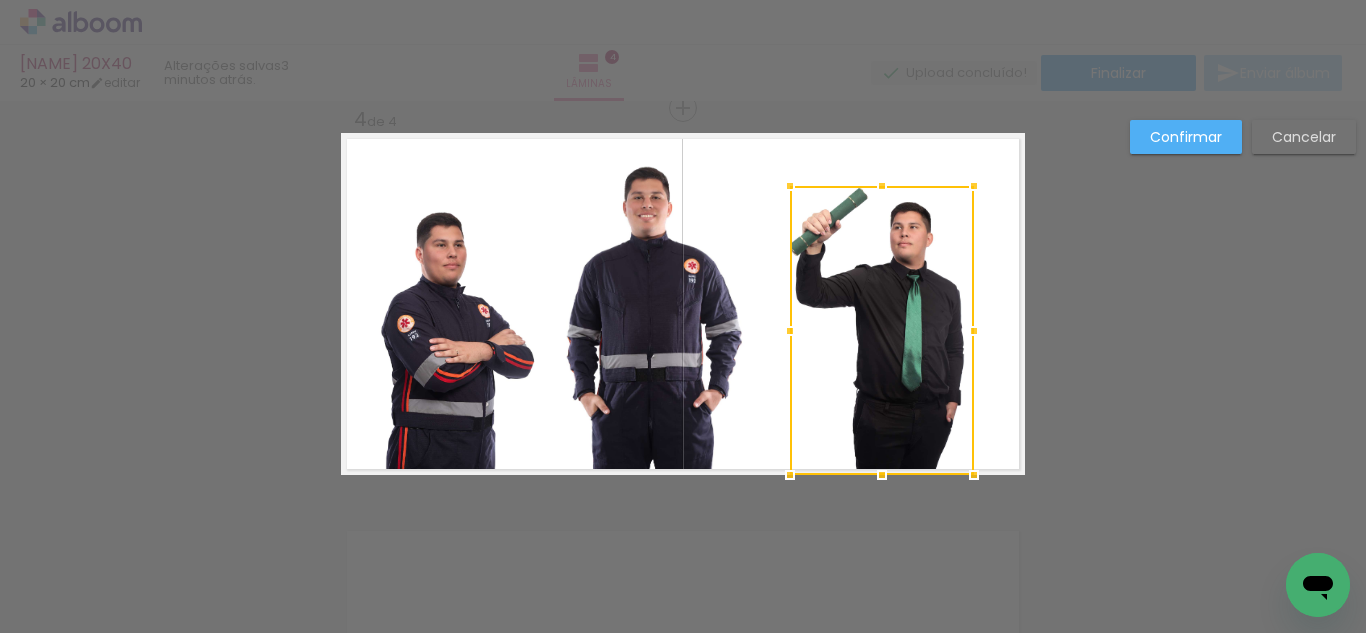 click at bounding box center (882, 330) 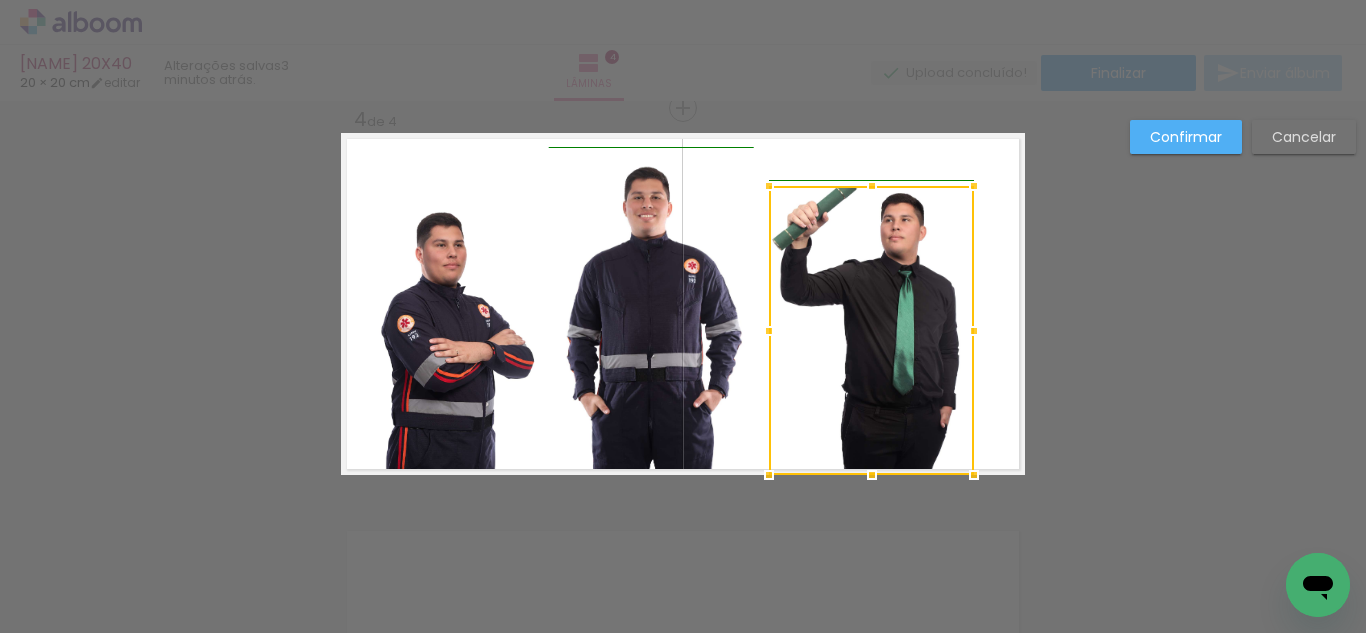 drag, startPoint x: 780, startPoint y: 331, endPoint x: 762, endPoint y: 337, distance: 18.973665 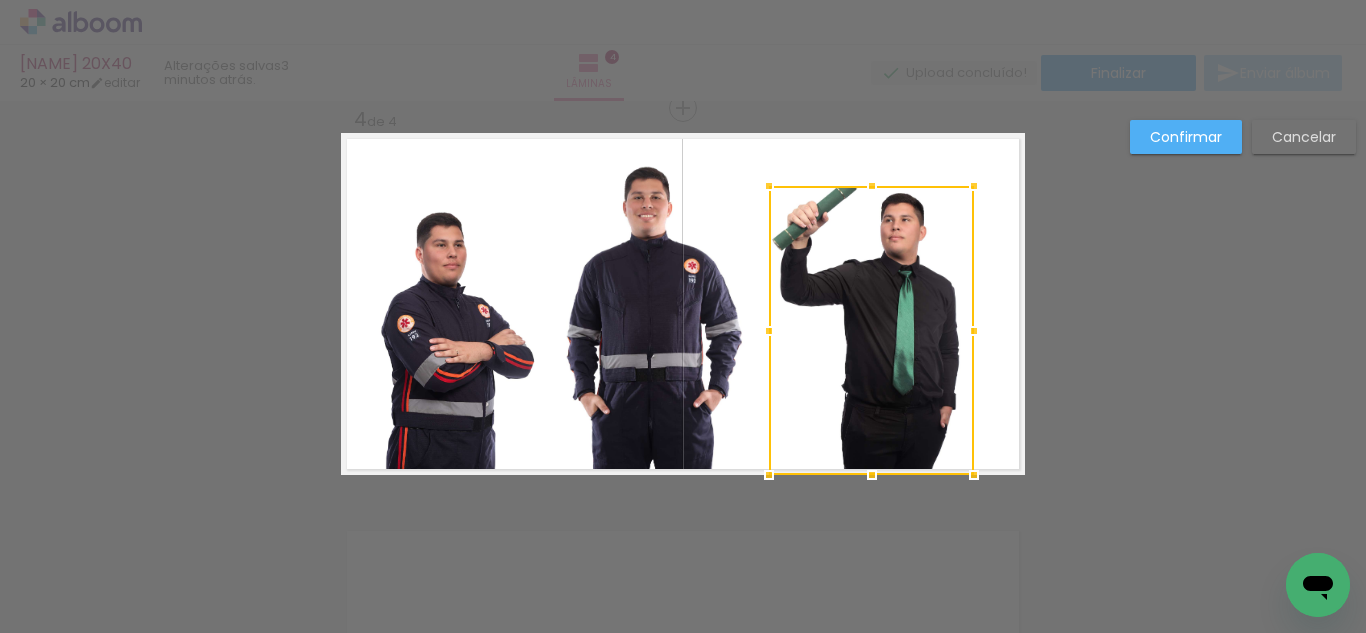 drag, startPoint x: 849, startPoint y: 292, endPoint x: 854, endPoint y: 235, distance: 57.21888 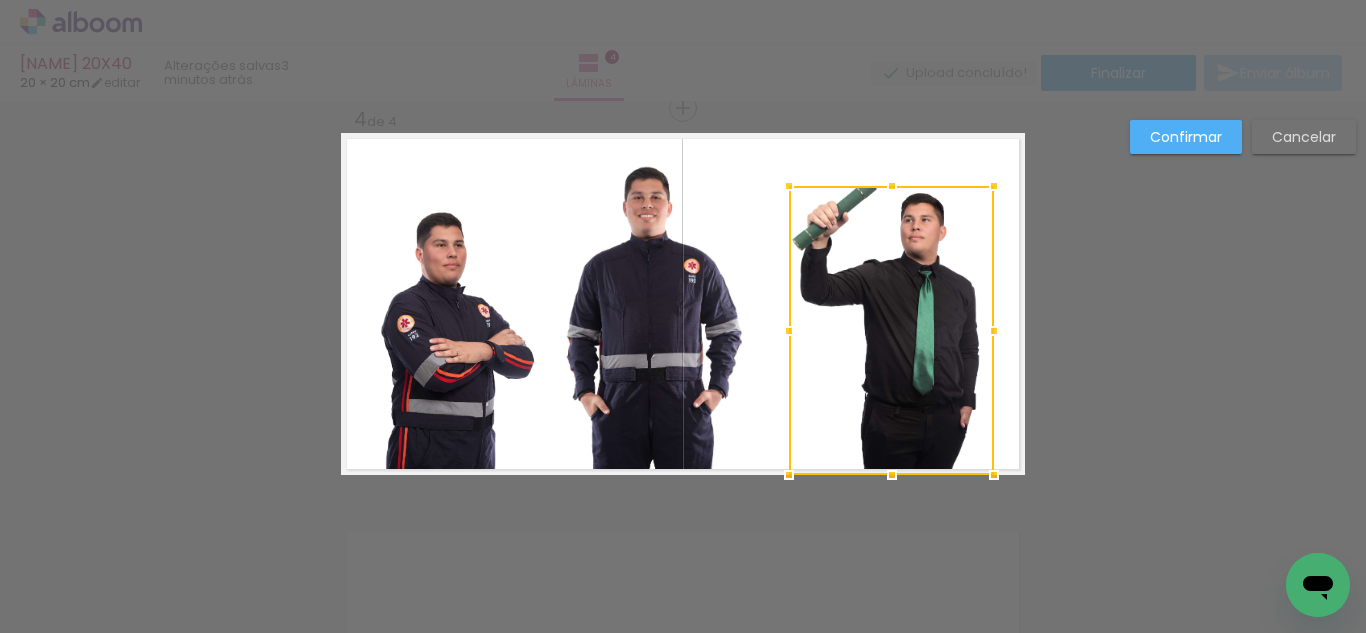 drag, startPoint x: 950, startPoint y: 272, endPoint x: 960, endPoint y: 323, distance: 51.971146 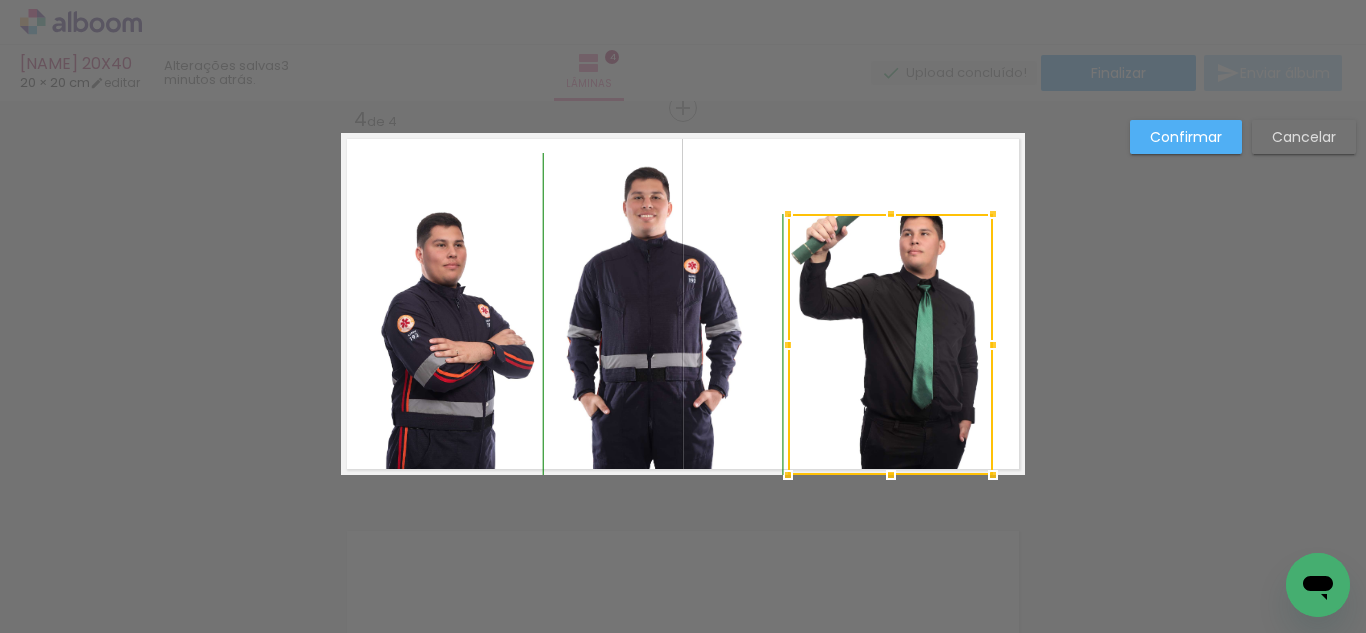 drag, startPoint x: 880, startPoint y: 176, endPoint x: 877, endPoint y: 140, distance: 36.124783 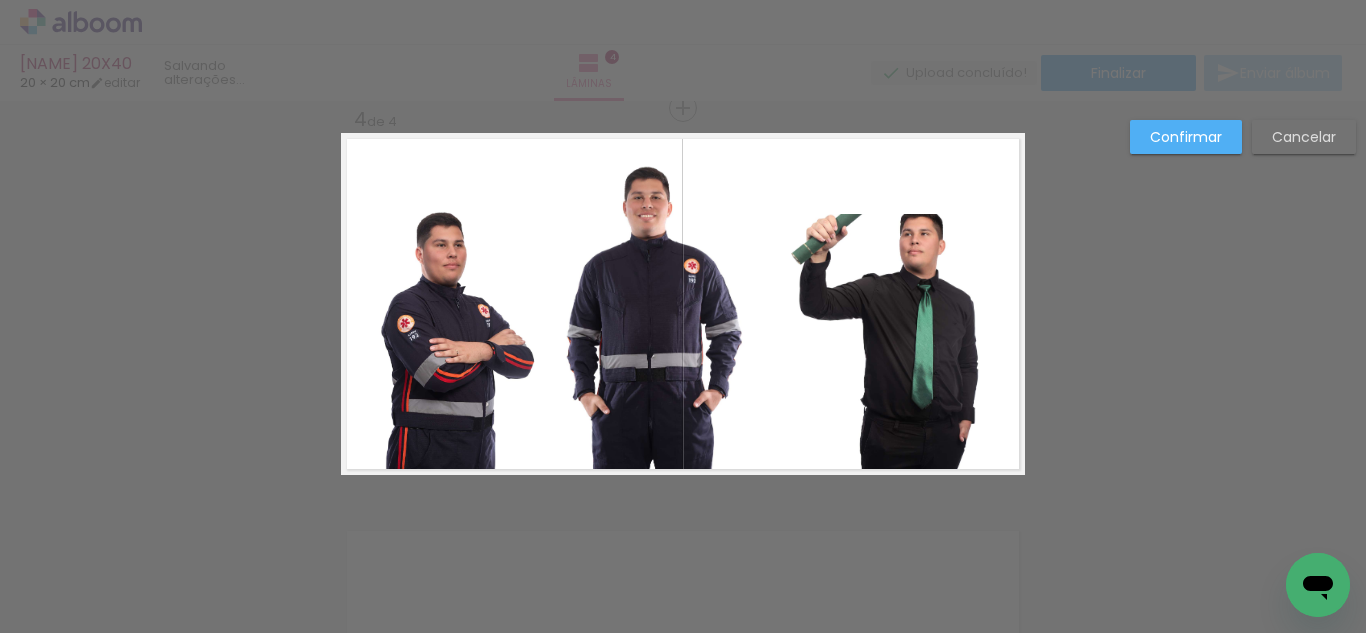 click 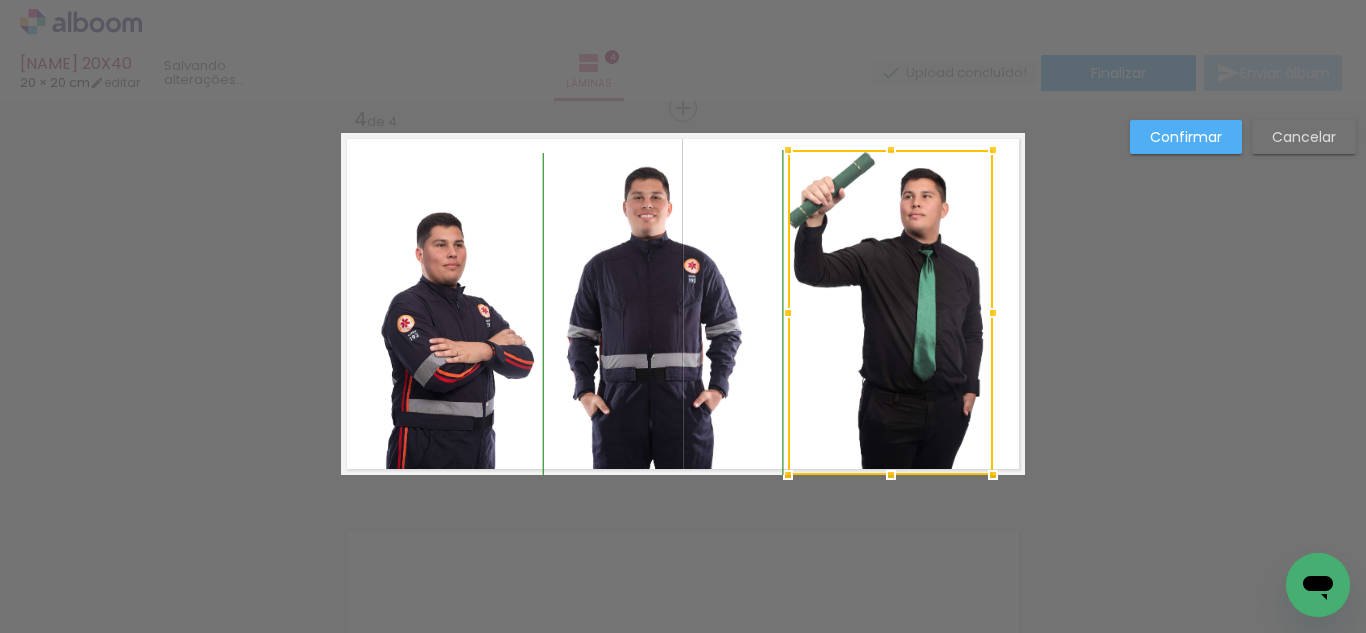 drag, startPoint x: 896, startPoint y: 217, endPoint x: 889, endPoint y: 153, distance: 64.381676 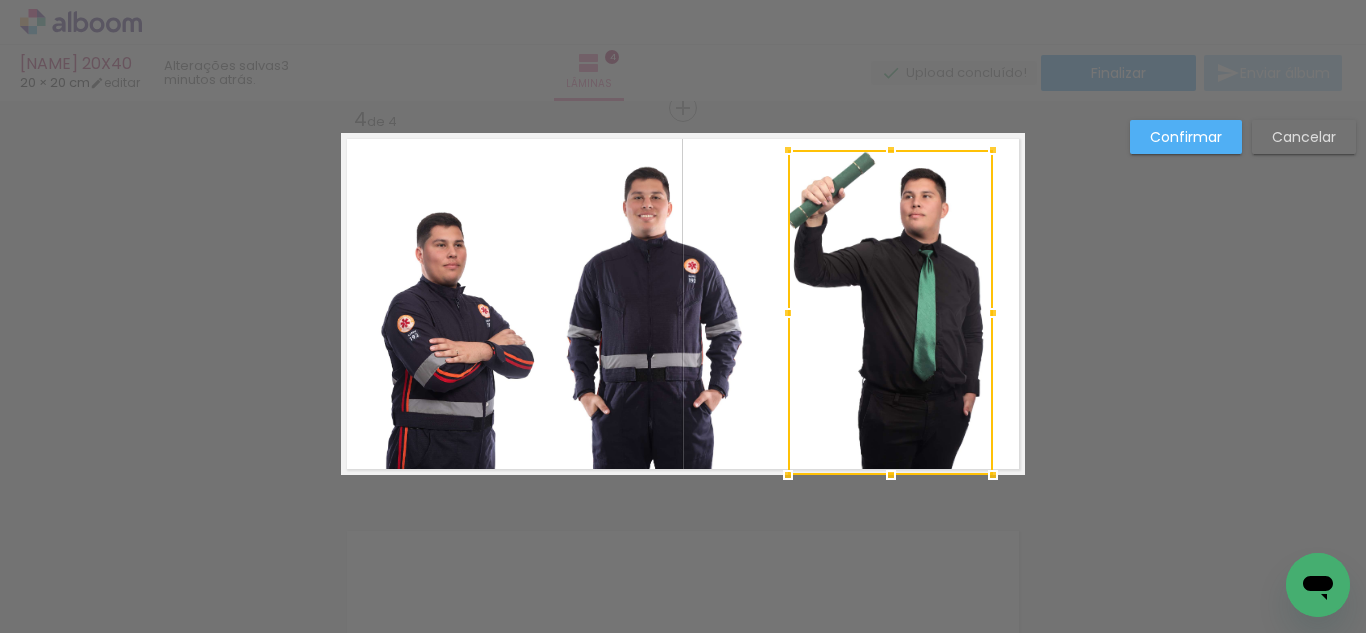 click at bounding box center [890, 312] 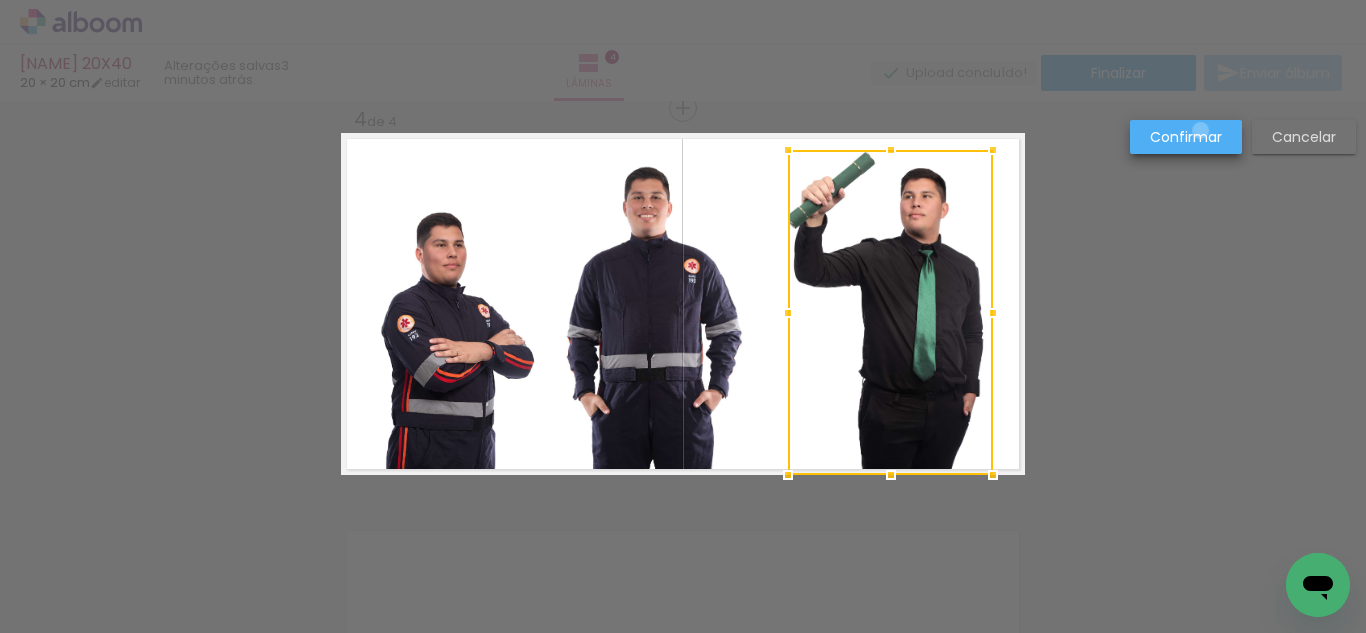 click on "Confirmar" at bounding box center (0, 0) 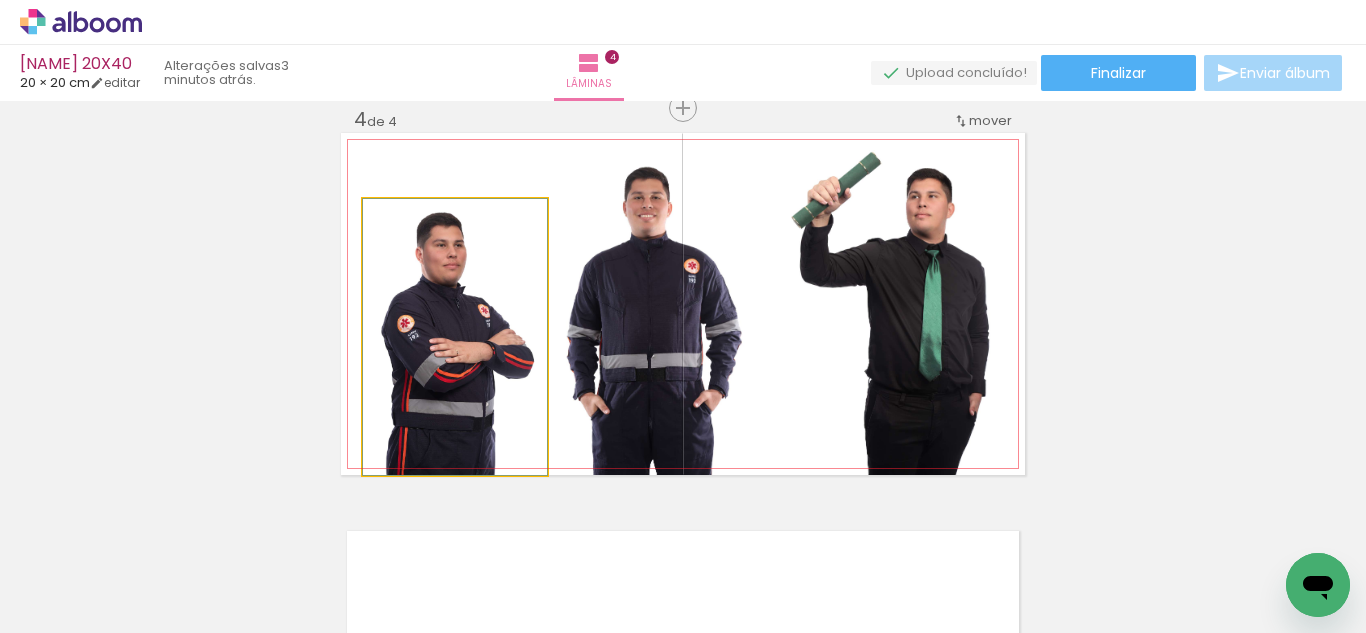click 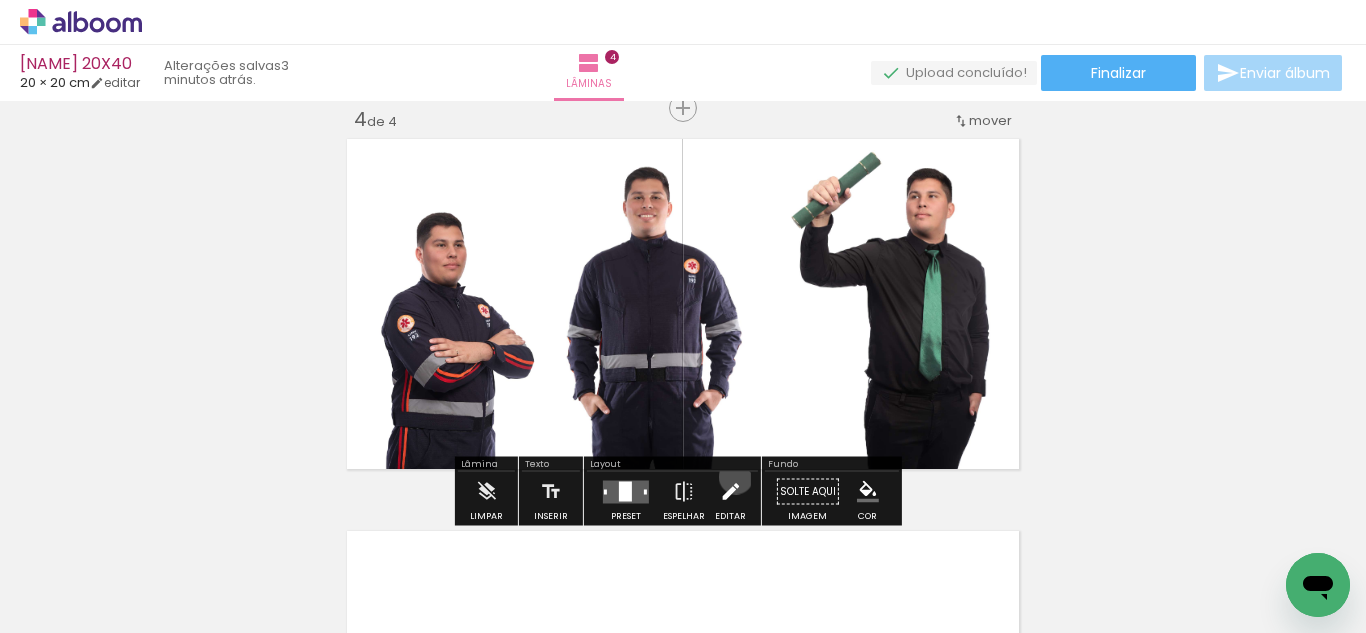 drag, startPoint x: 731, startPoint y: 477, endPoint x: 428, endPoint y: 266, distance: 369.2289 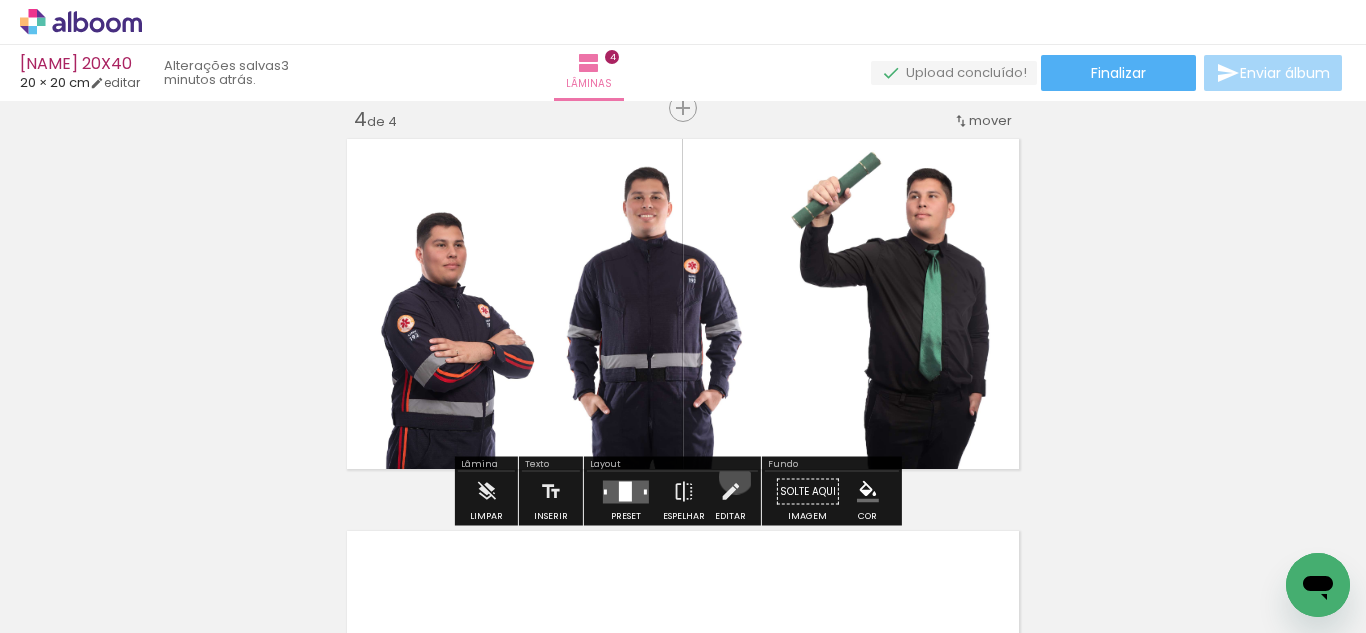 click at bounding box center [730, 492] 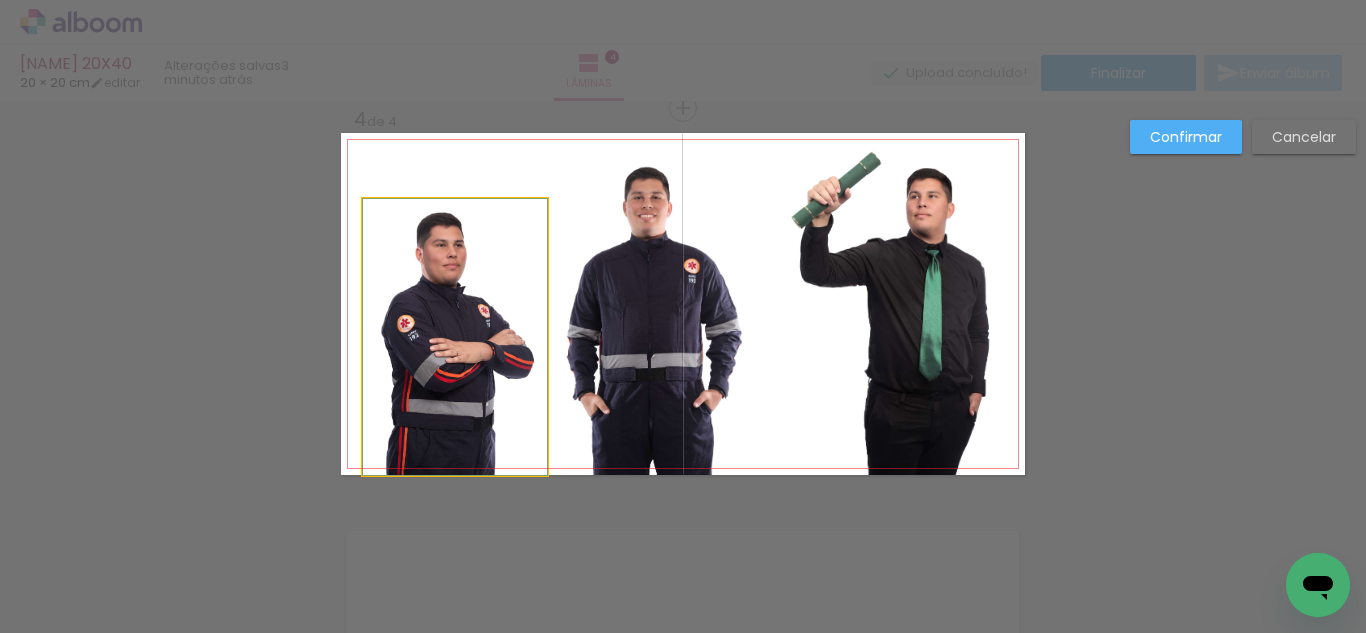 click 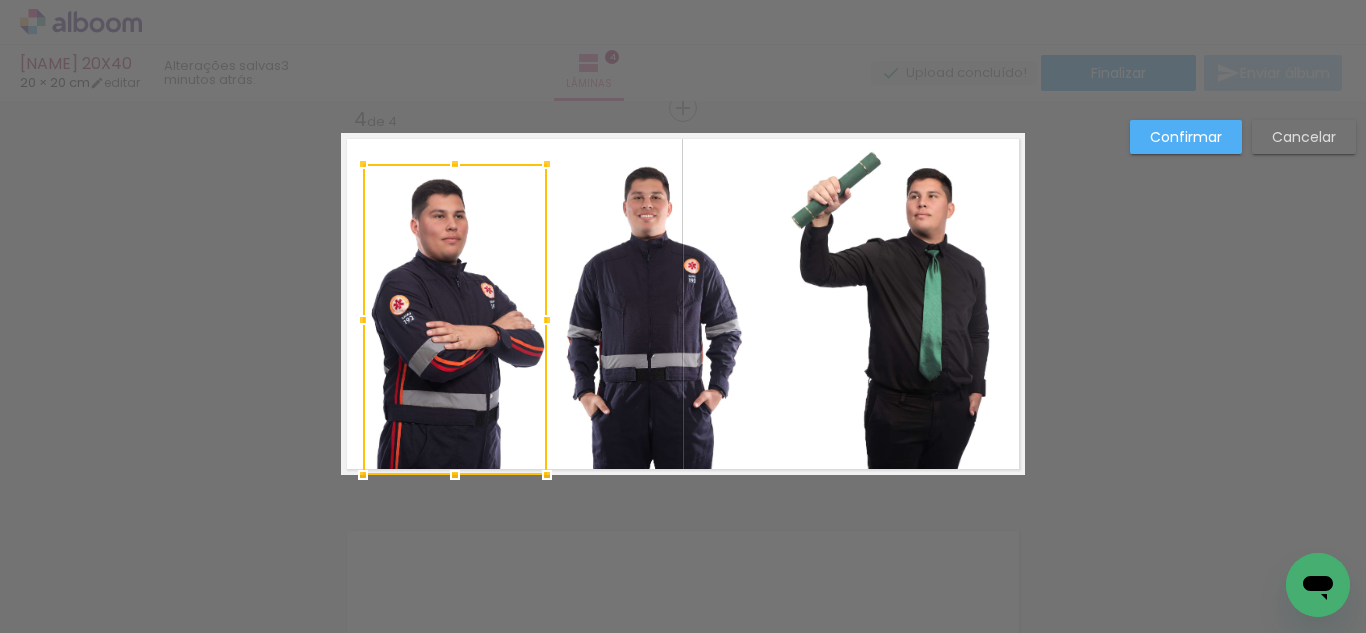 drag, startPoint x: 445, startPoint y: 212, endPoint x: 453, endPoint y: 179, distance: 33.955853 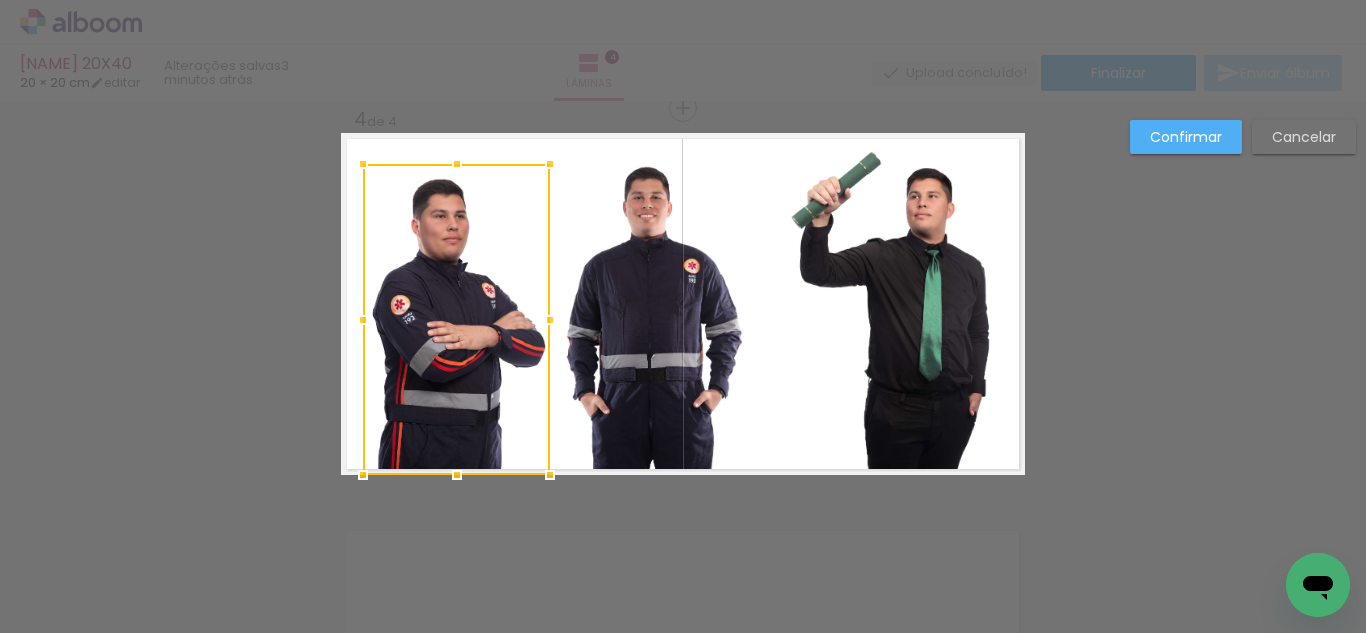 click at bounding box center [550, 320] 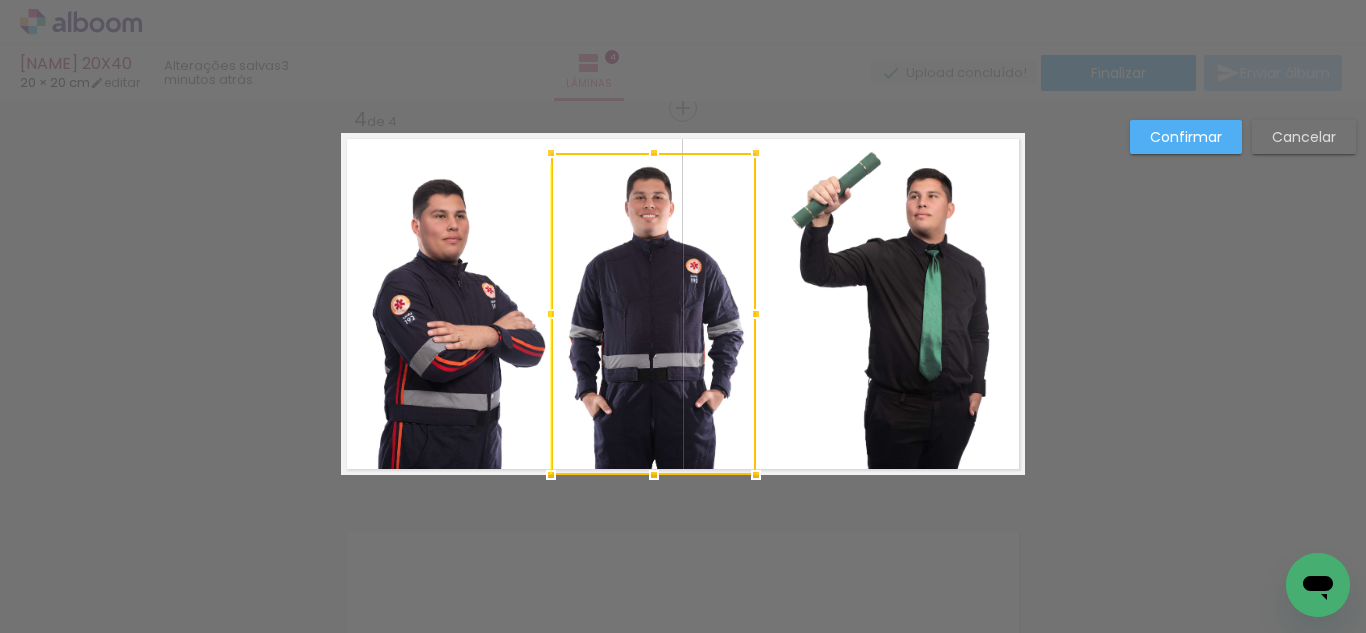 click at bounding box center (653, 314) 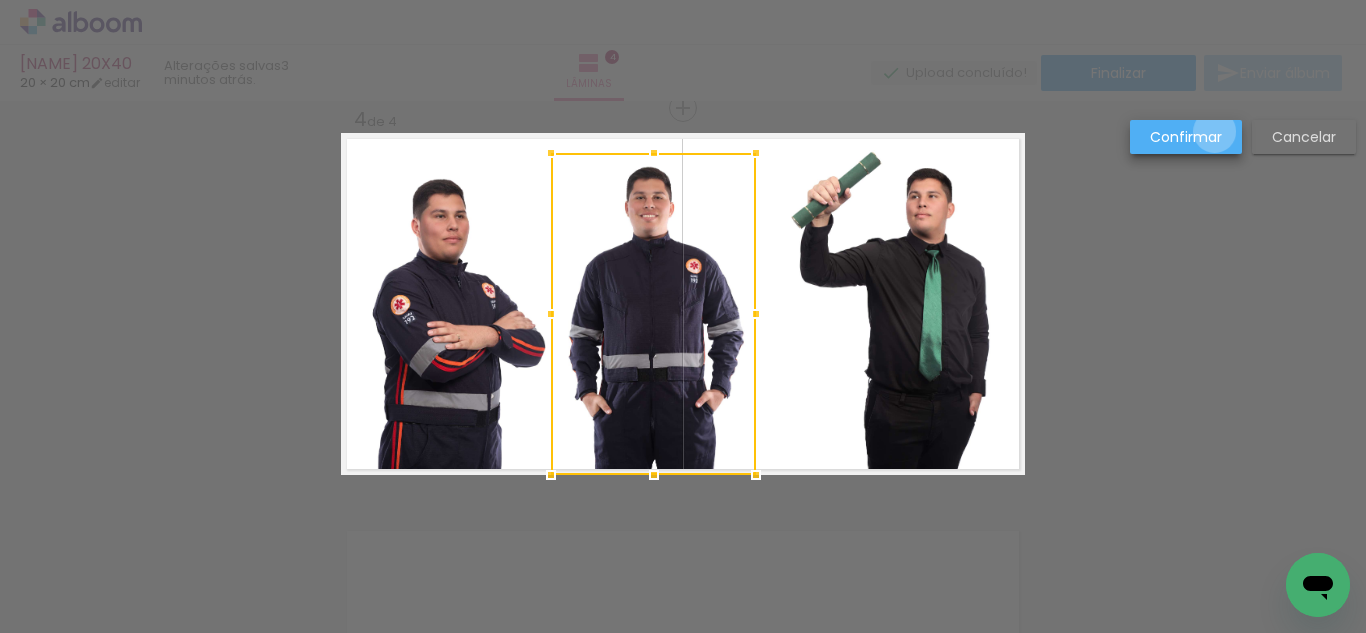 click on "Confirmar" at bounding box center [0, 0] 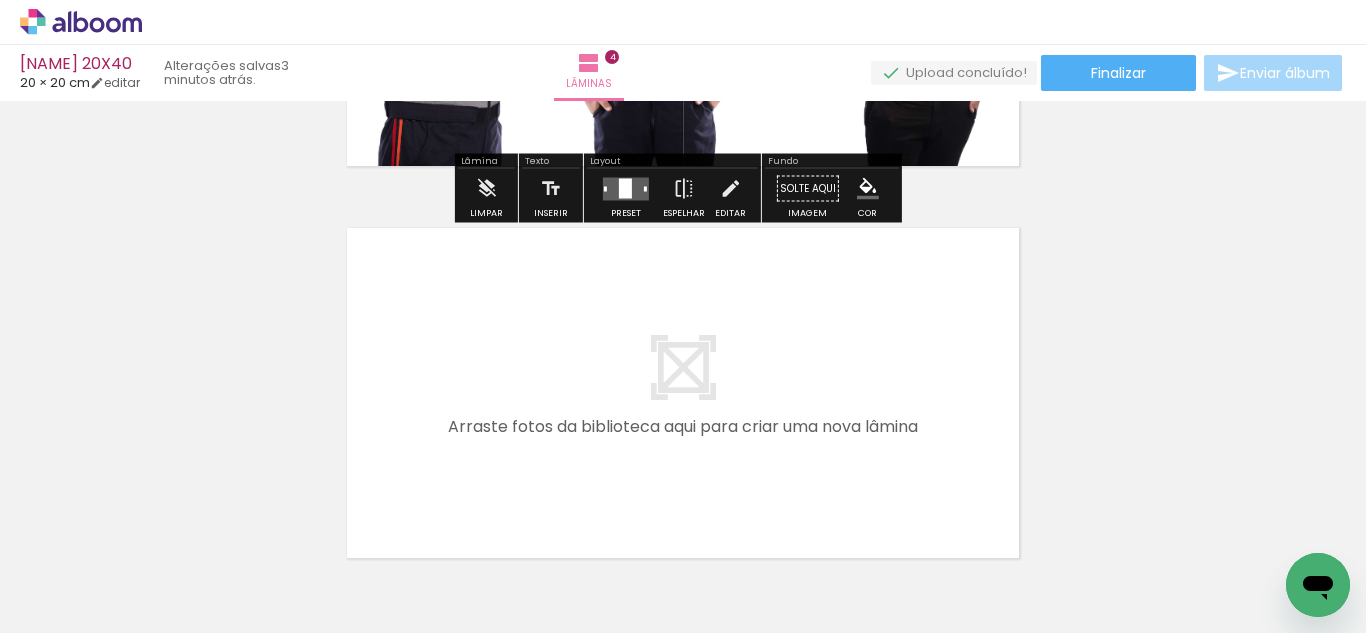 scroll, scrollTop: 1506, scrollLeft: 0, axis: vertical 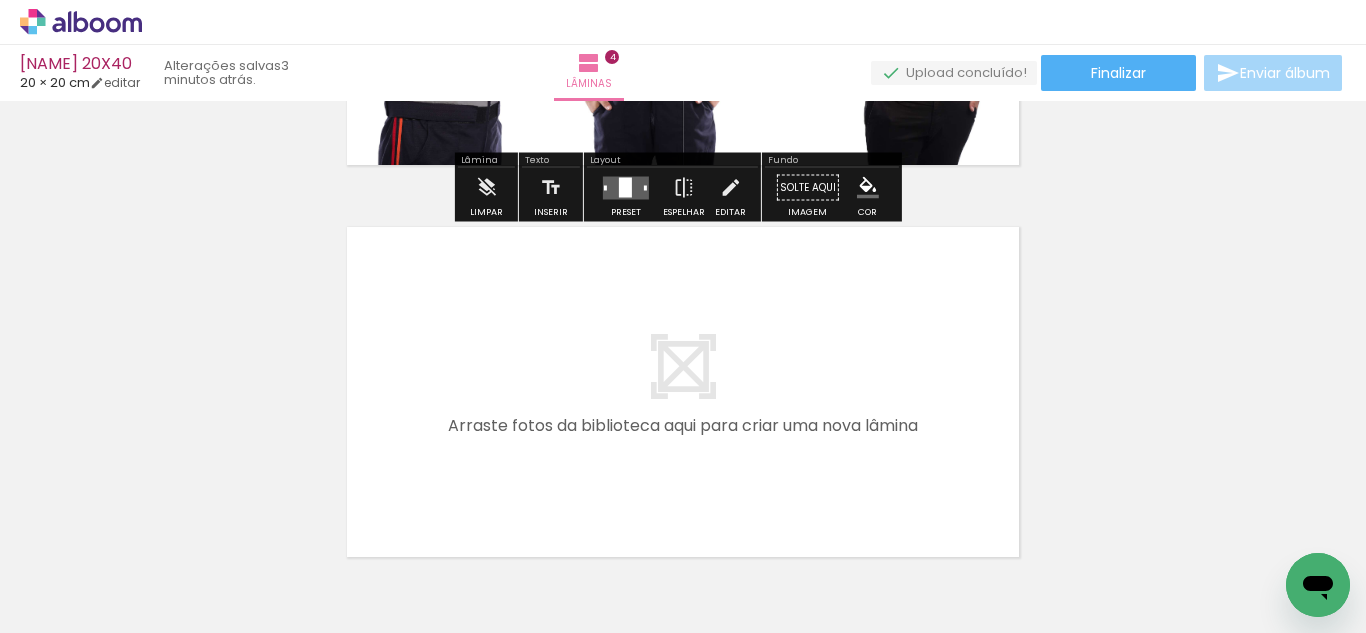 click at bounding box center (683, 316) 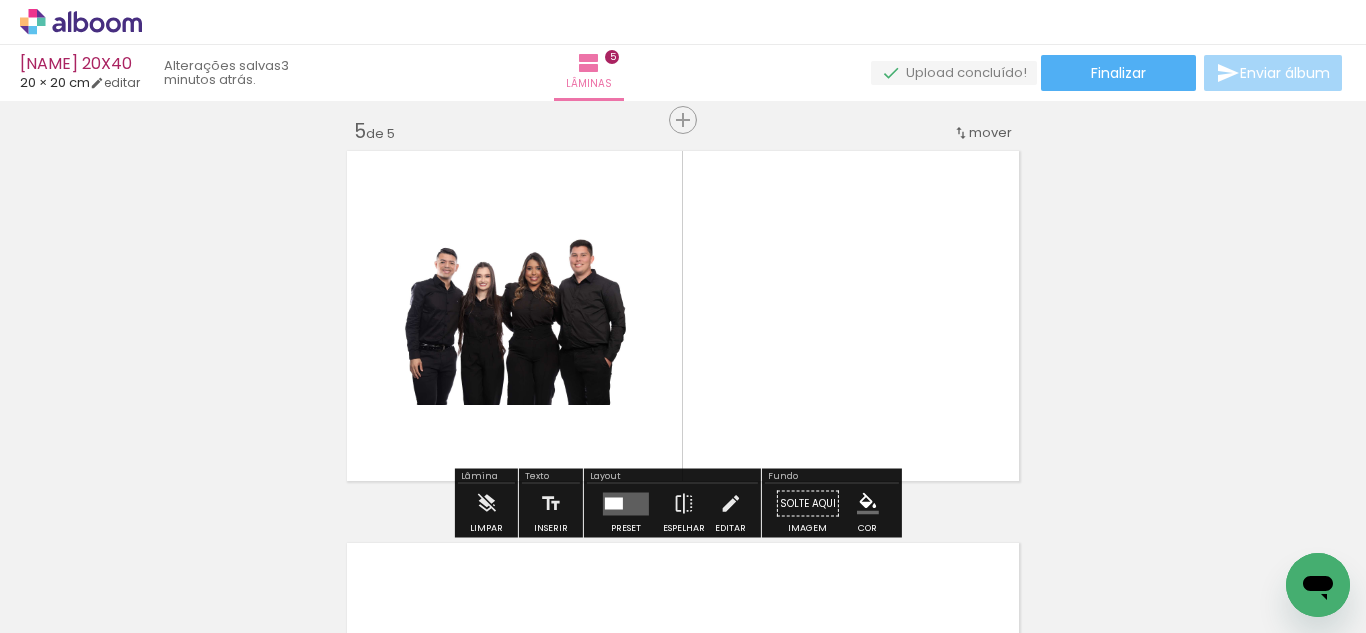 scroll, scrollTop: 1594, scrollLeft: 0, axis: vertical 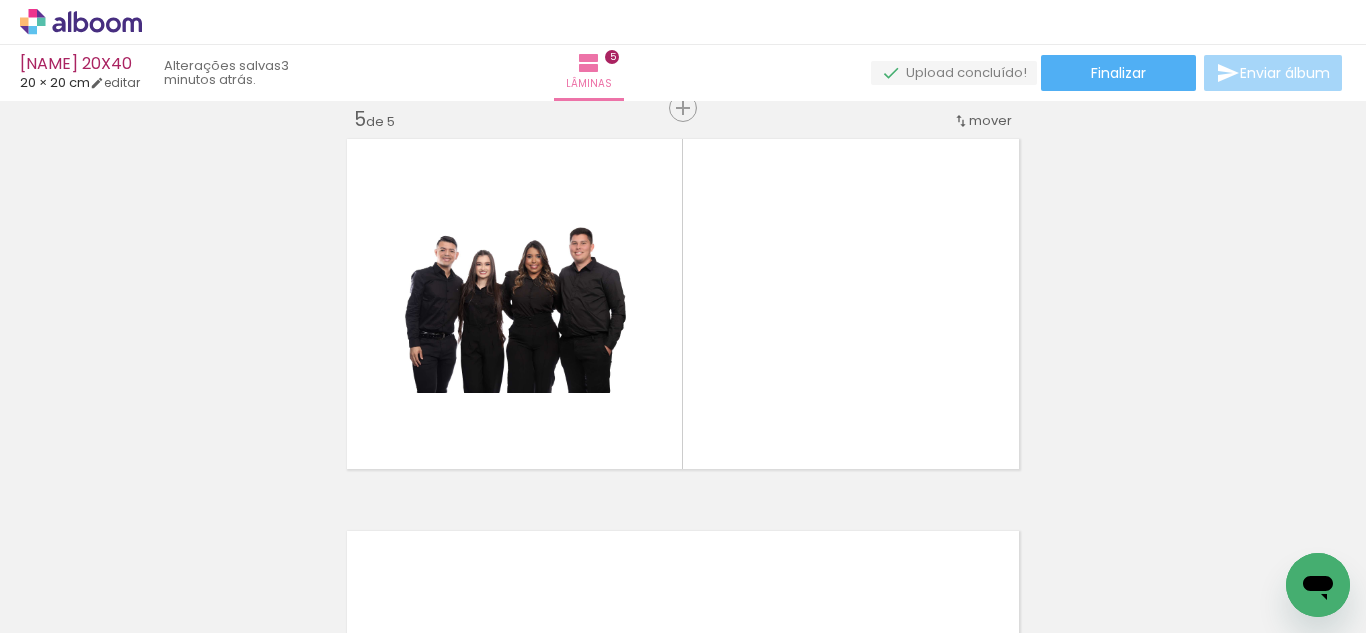 drag, startPoint x: 793, startPoint y: 362, endPoint x: 794, endPoint y: 321, distance: 41.01219 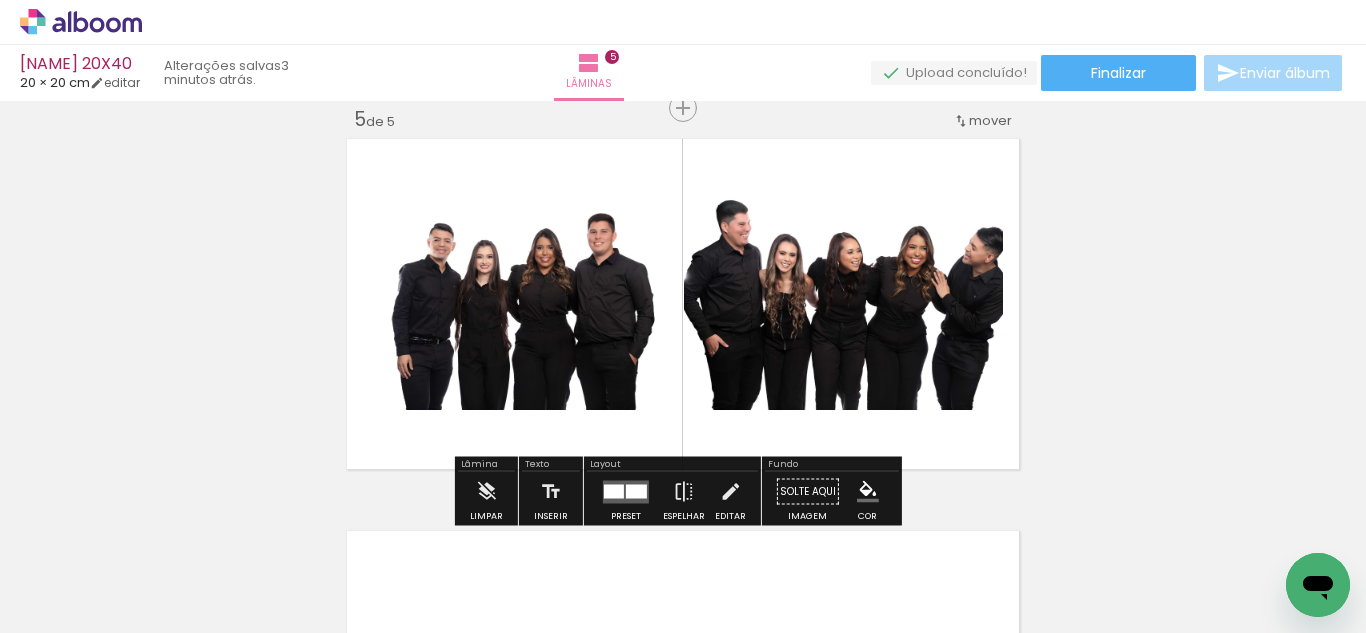 click at bounding box center (636, 491) 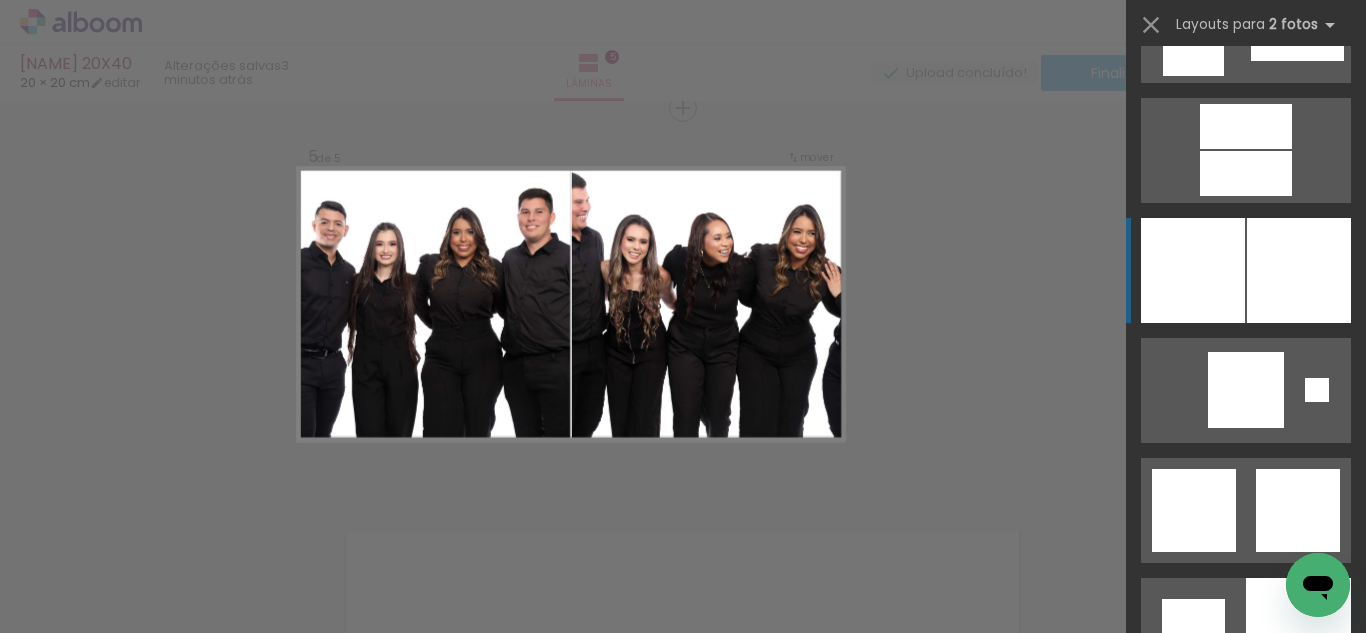 scroll, scrollTop: 4884, scrollLeft: 0, axis: vertical 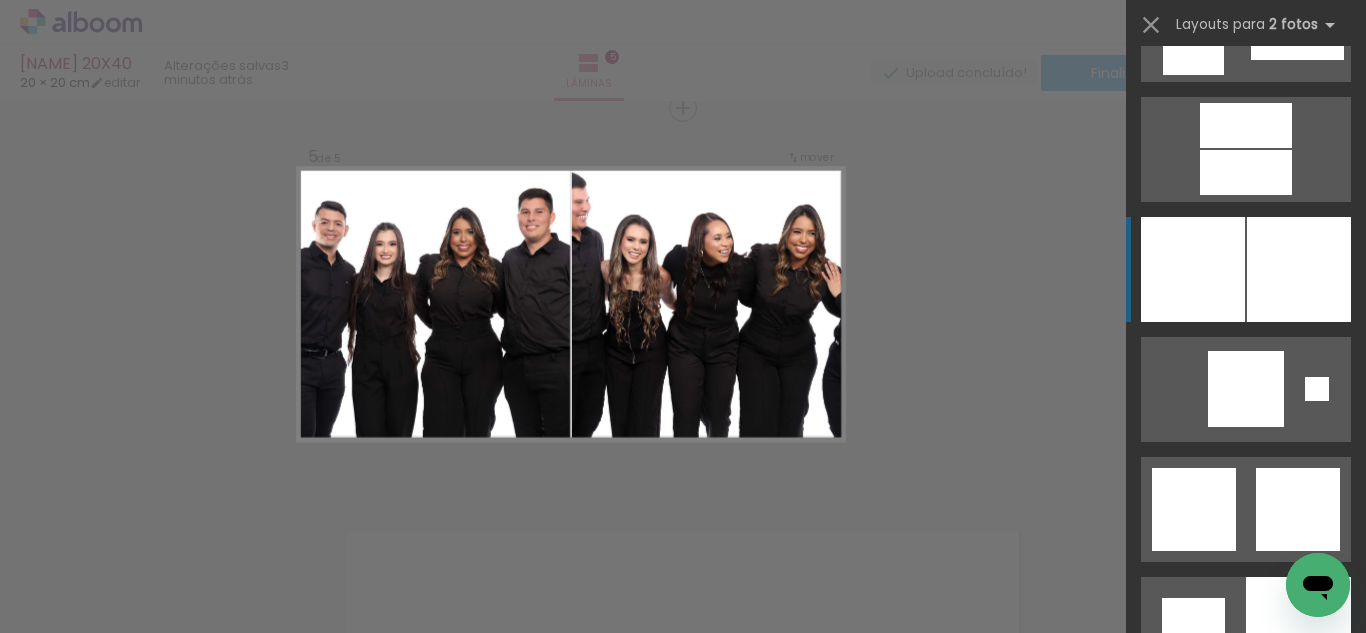 click at bounding box center (1299, 269) 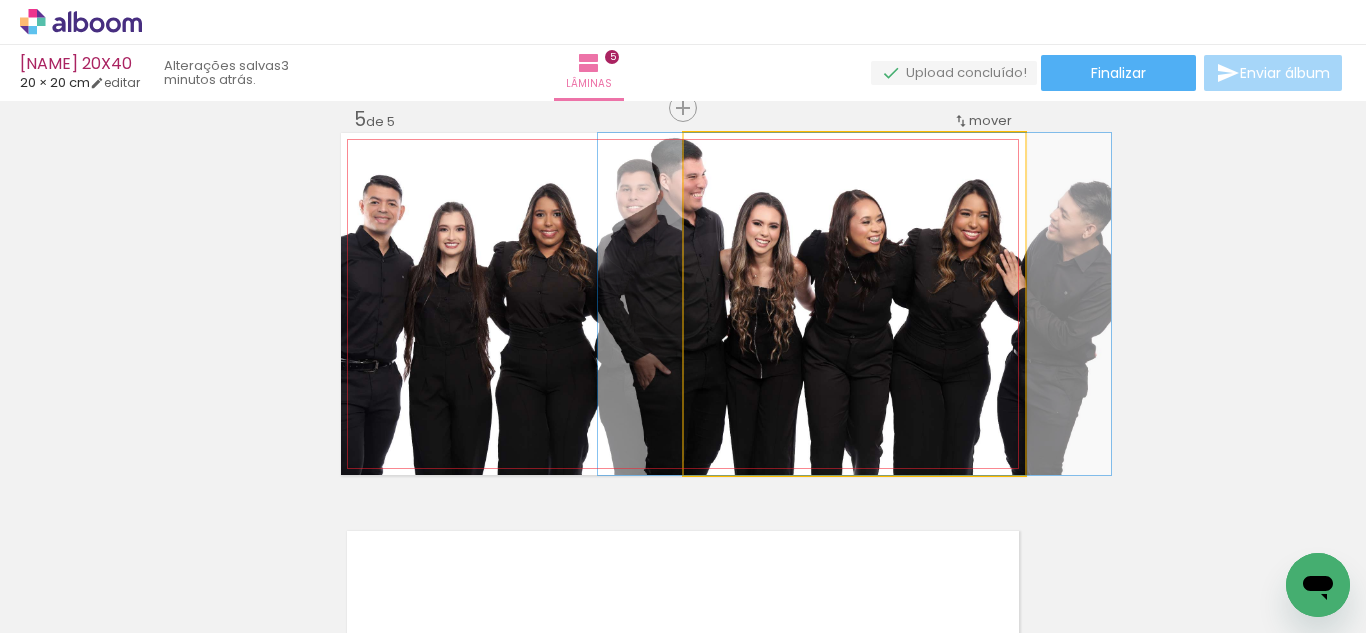 click 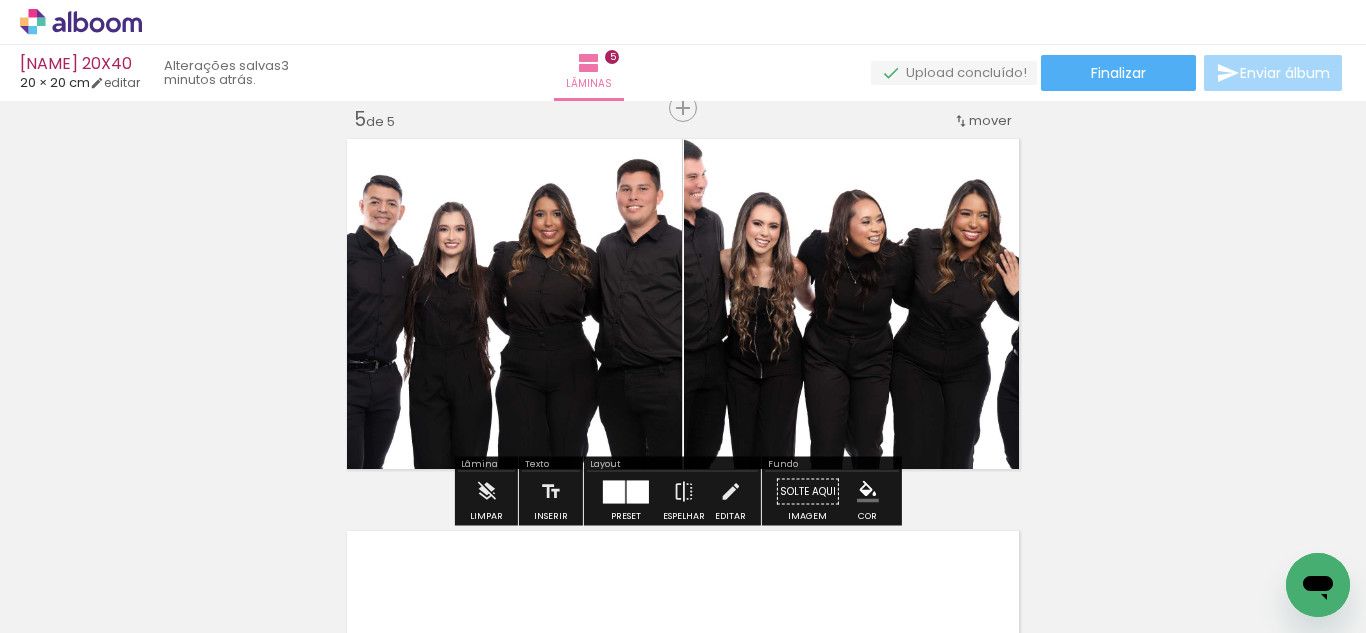 click at bounding box center [638, 491] 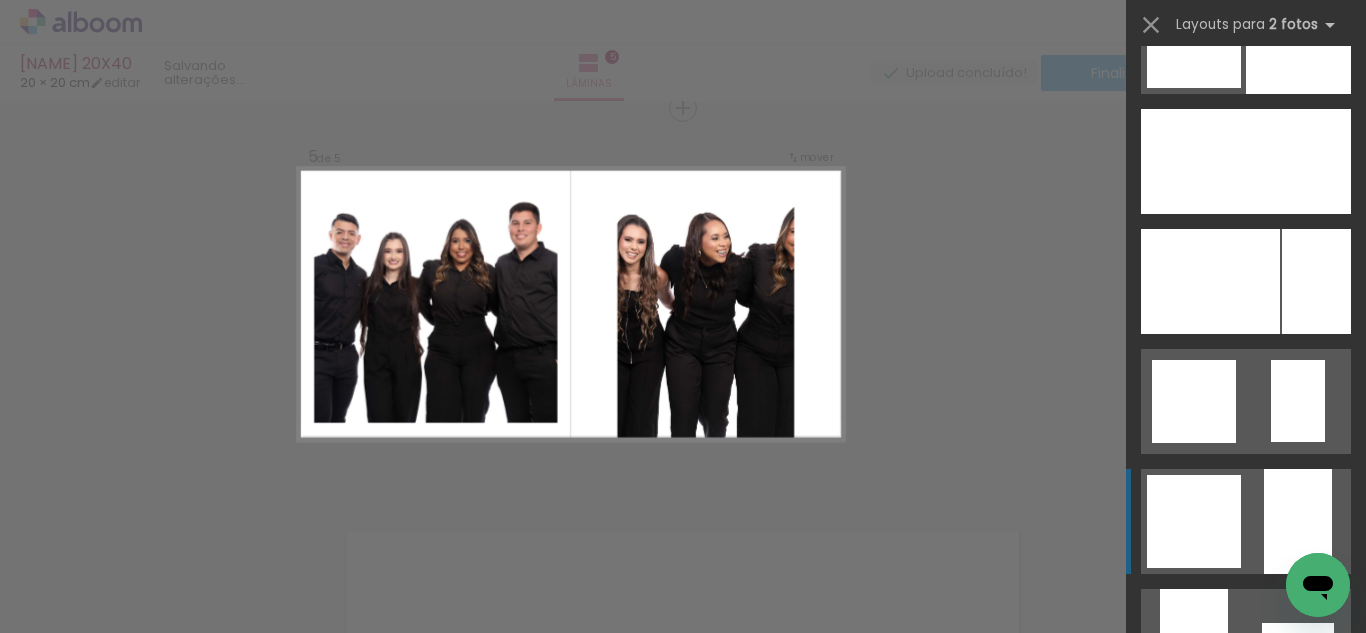 scroll, scrollTop: 6797, scrollLeft: 0, axis: vertical 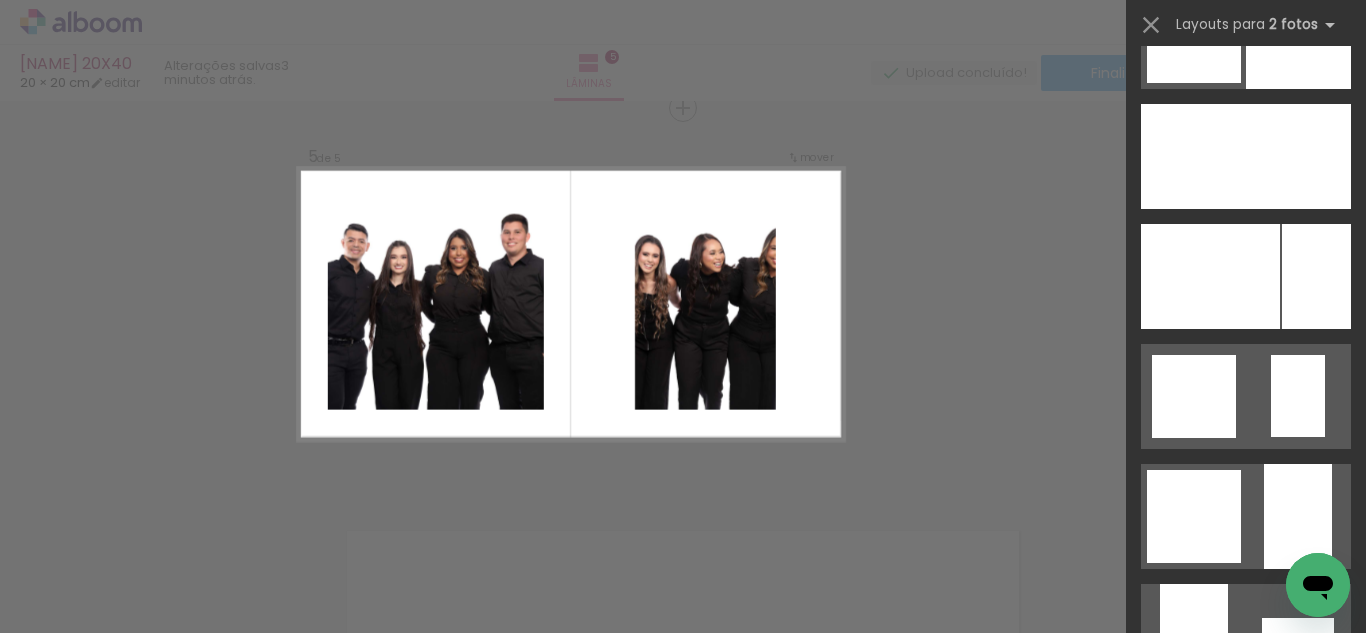 click on "Confirmar Cancelar" at bounding box center [683, -293] 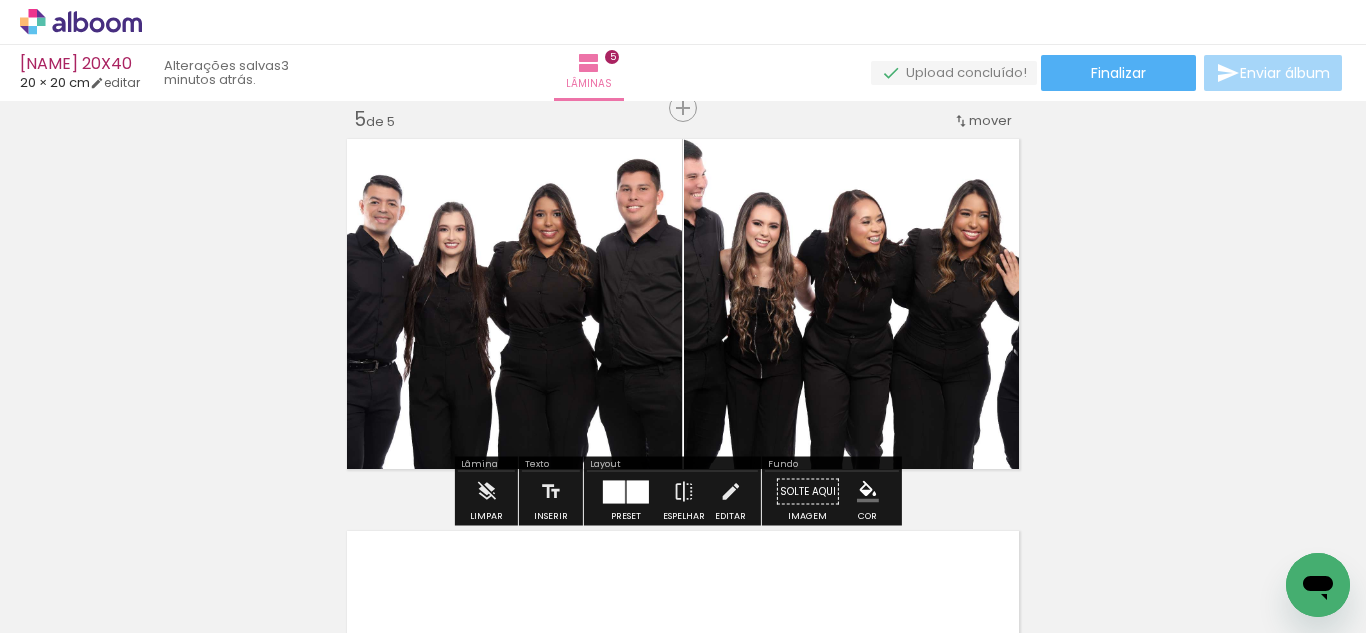 drag, startPoint x: 658, startPoint y: 574, endPoint x: 697, endPoint y: 338, distance: 239.20076 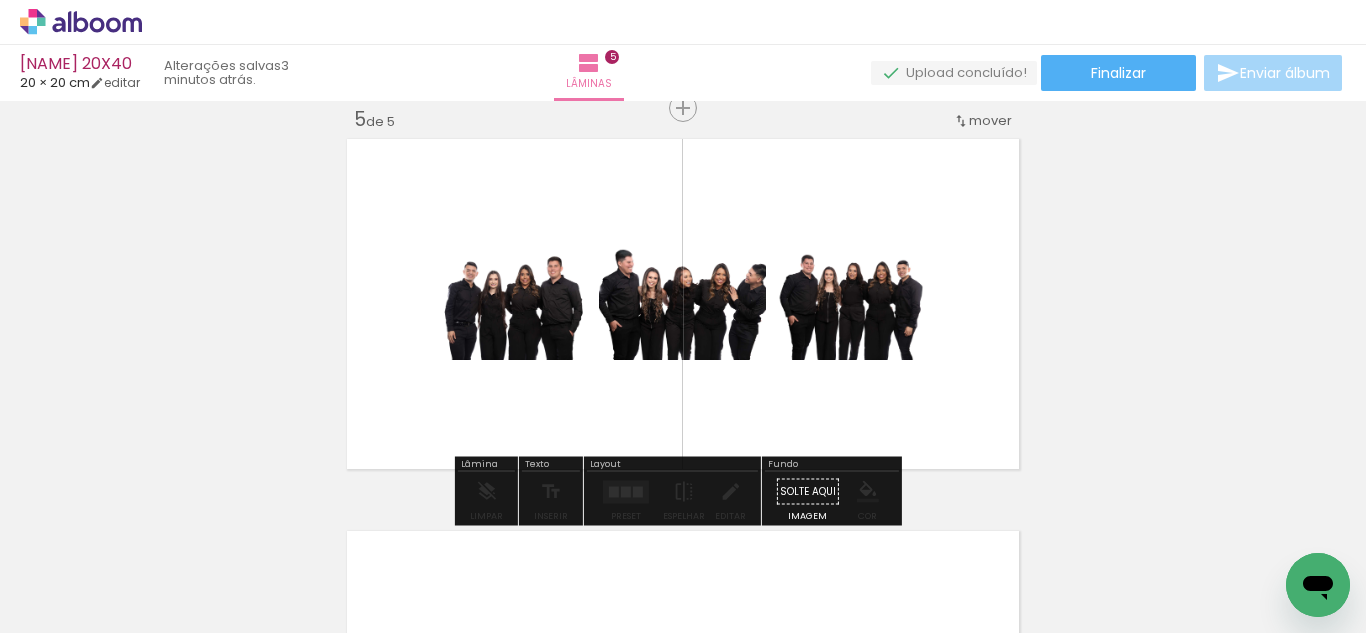 drag, startPoint x: 836, startPoint y: 312, endPoint x: 782, endPoint y: 314, distance: 54.037025 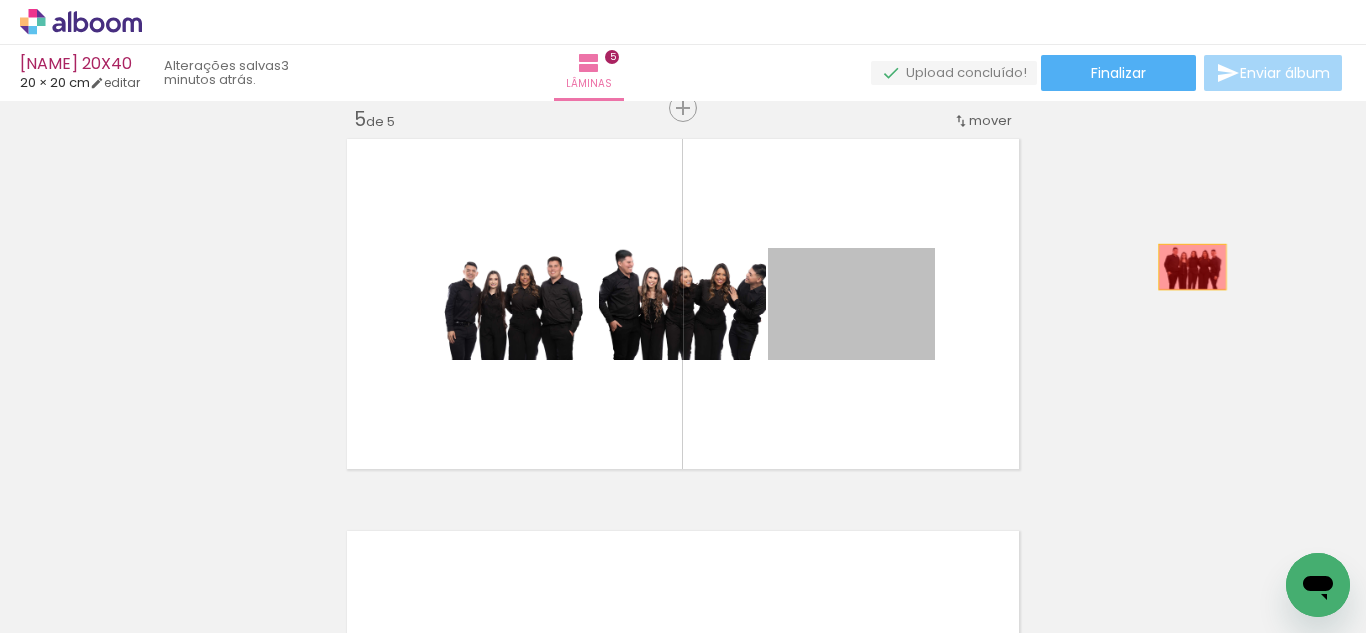 drag, startPoint x: 887, startPoint y: 318, endPoint x: 1211, endPoint y: 265, distance: 328.30627 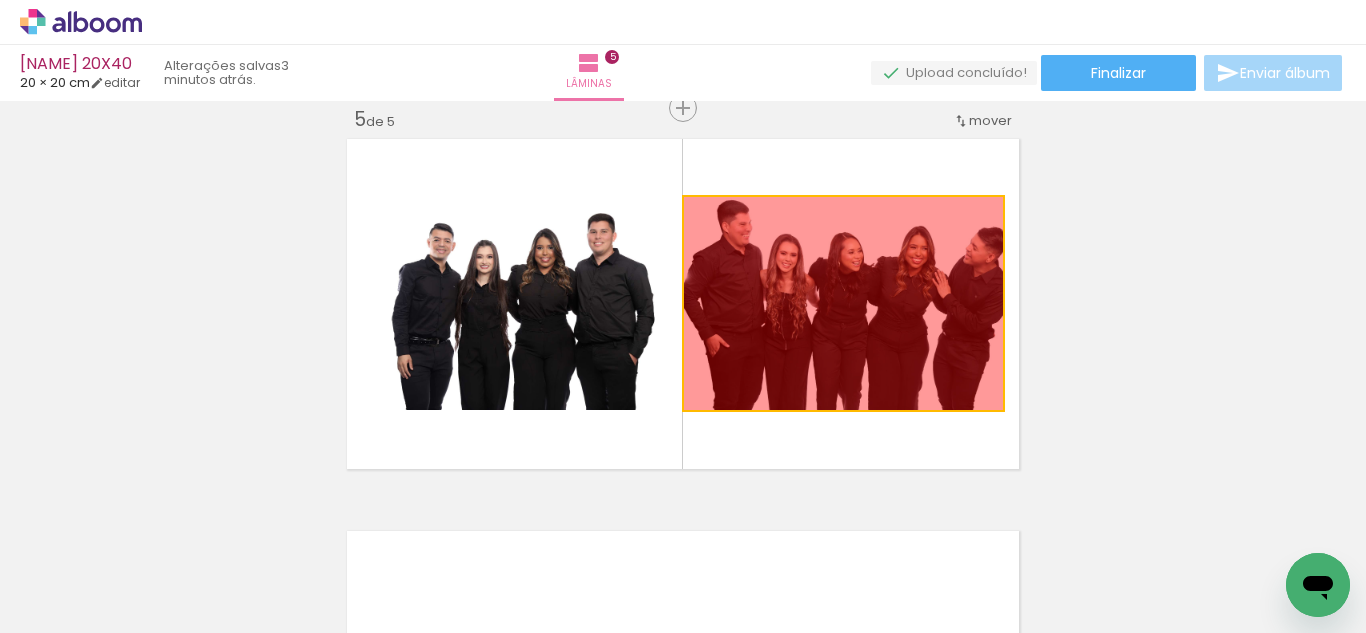 drag, startPoint x: 881, startPoint y: 328, endPoint x: 1213, endPoint y: 333, distance: 332.03766 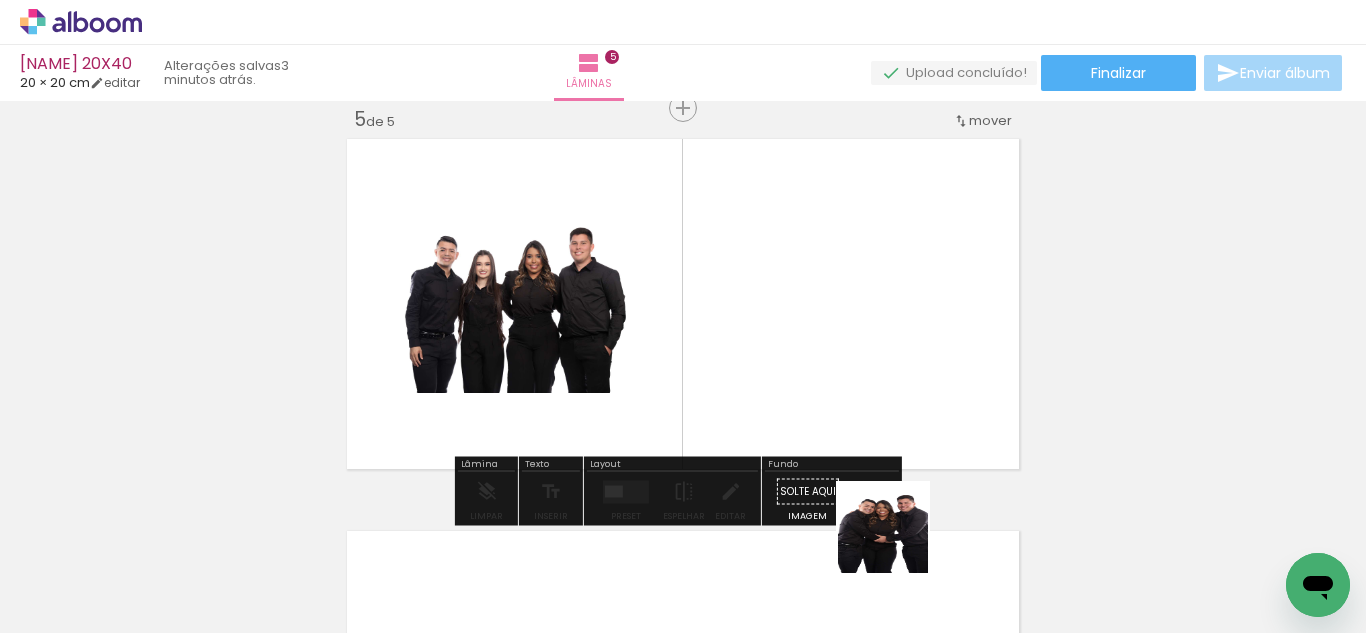 drag, startPoint x: 899, startPoint y: 560, endPoint x: 720, endPoint y: 409, distance: 234.18369 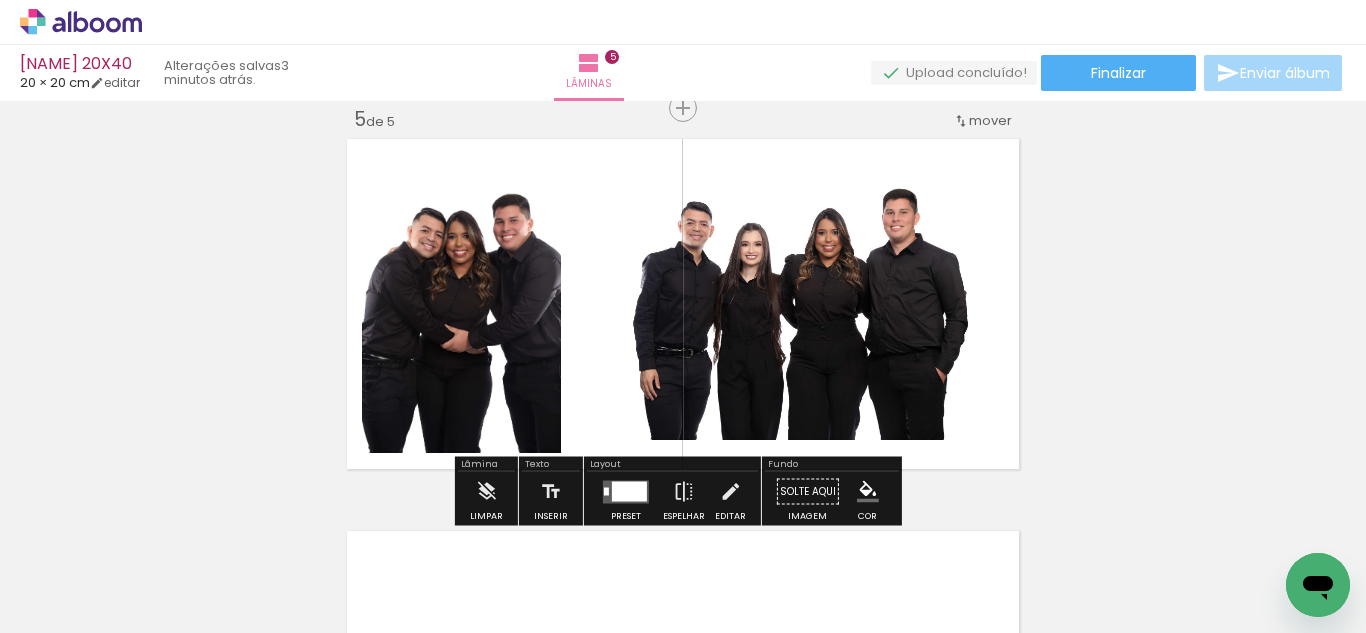 click at bounding box center [629, 491] 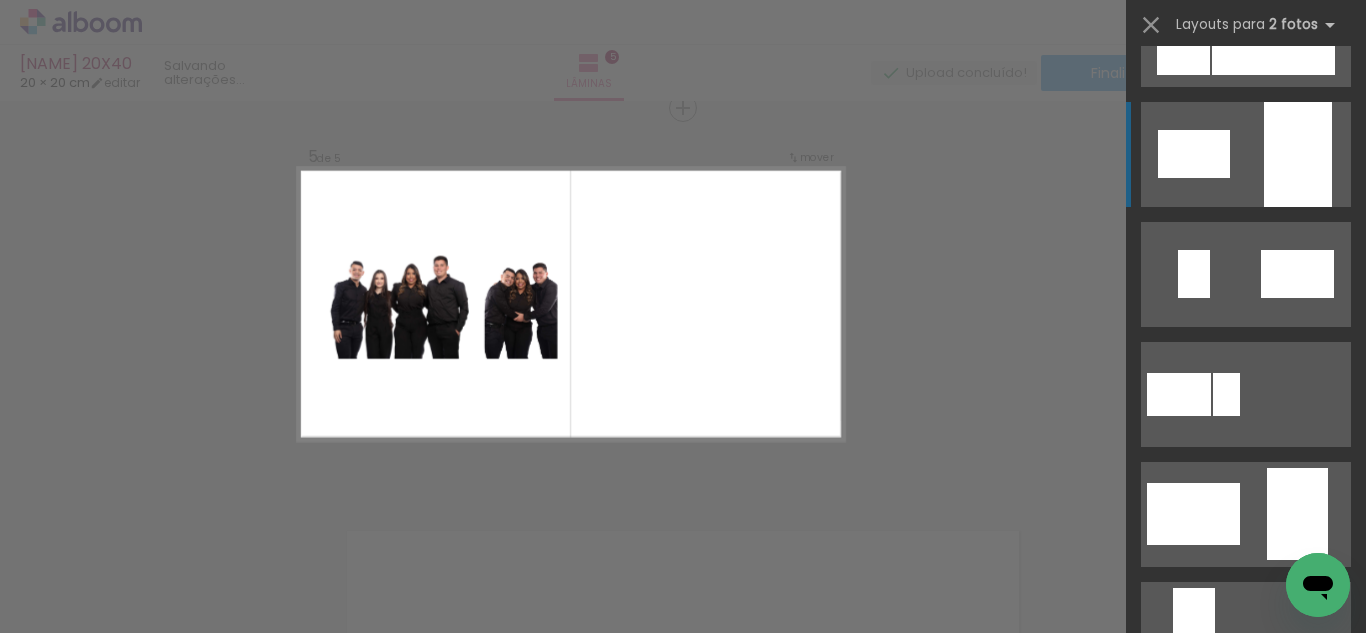 scroll, scrollTop: 0, scrollLeft: 0, axis: both 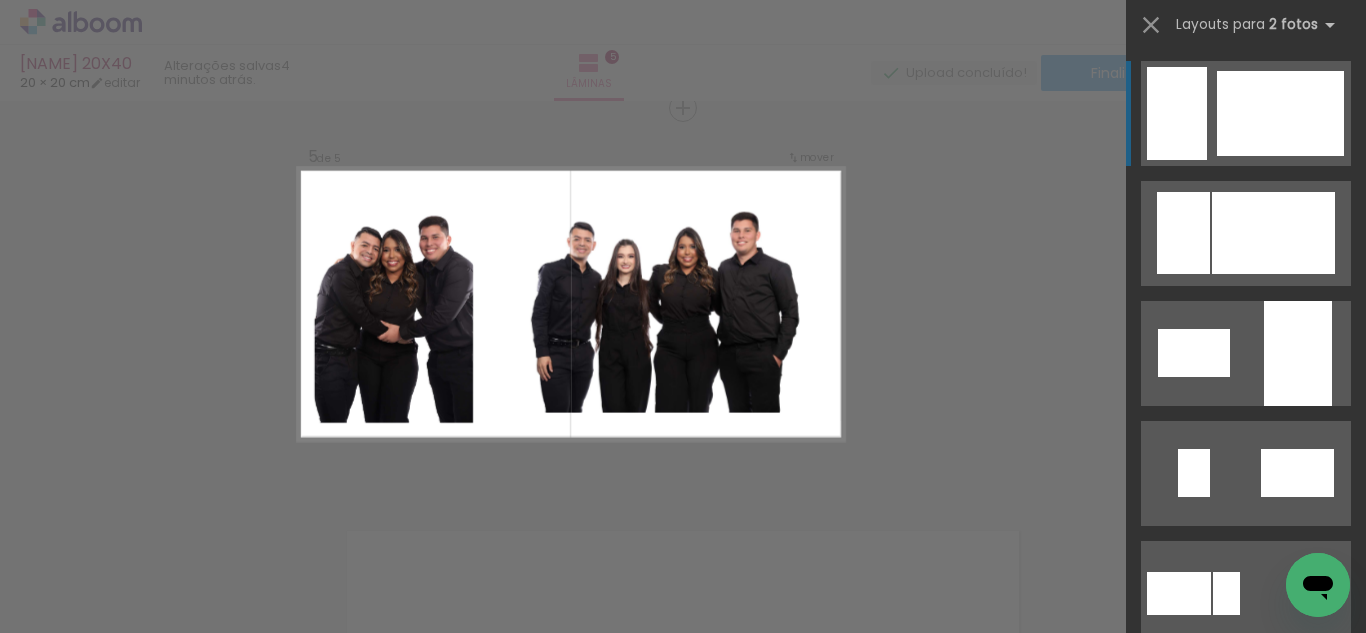 click at bounding box center [1273, 233] 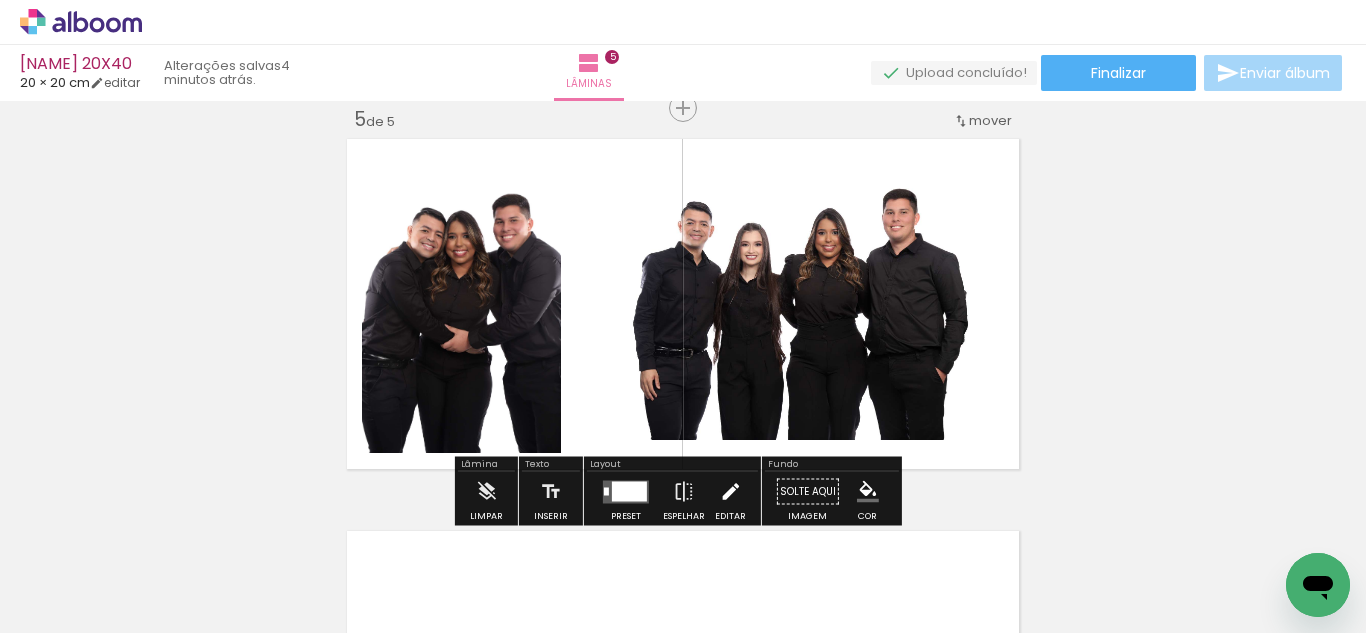 click at bounding box center (730, 492) 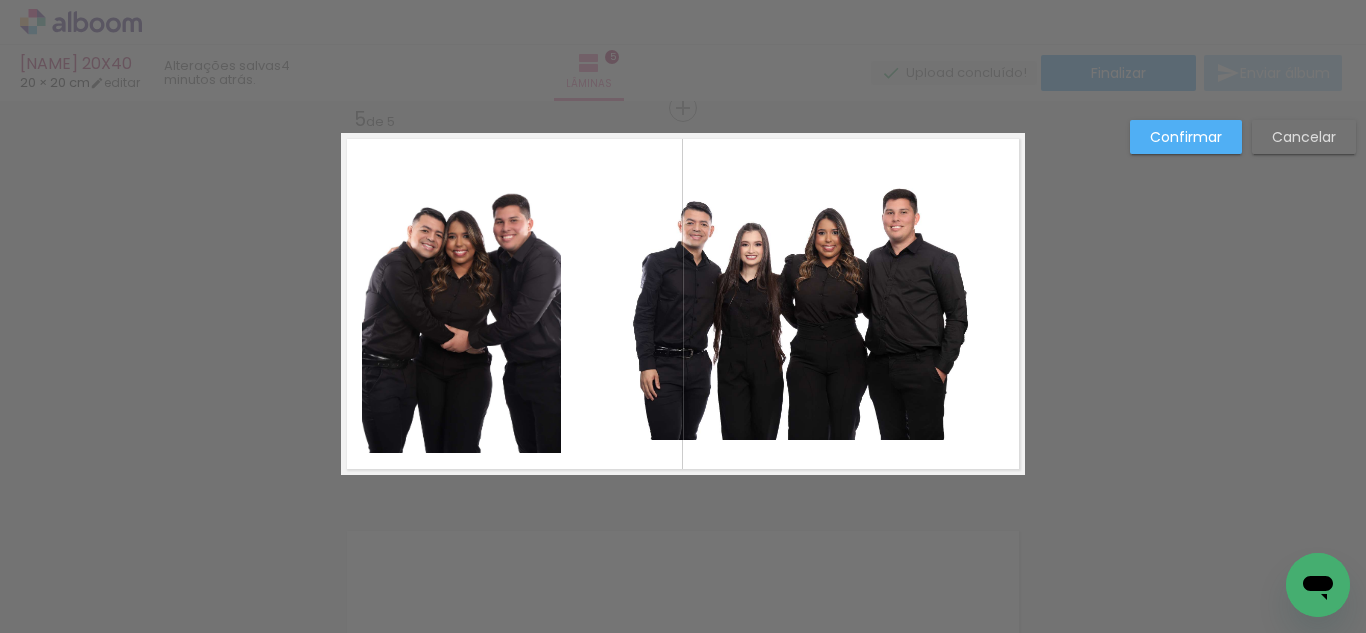 click 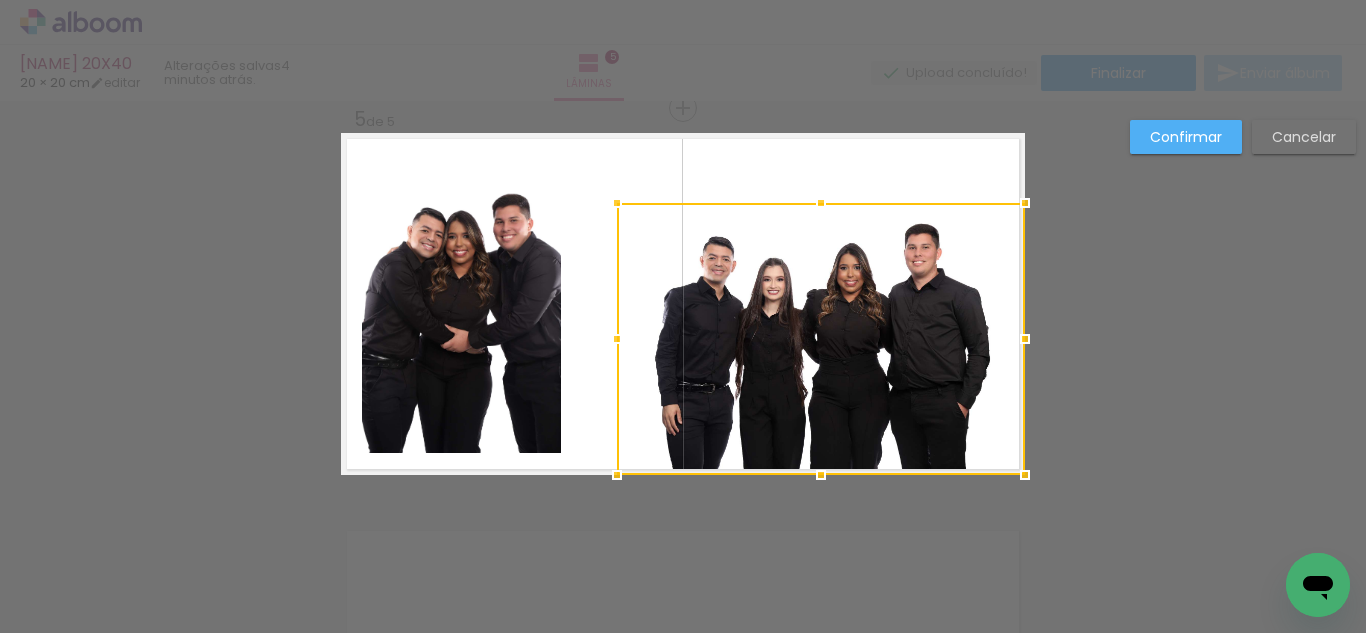drag, startPoint x: 830, startPoint y: 279, endPoint x: 861, endPoint y: 345, distance: 72.91776 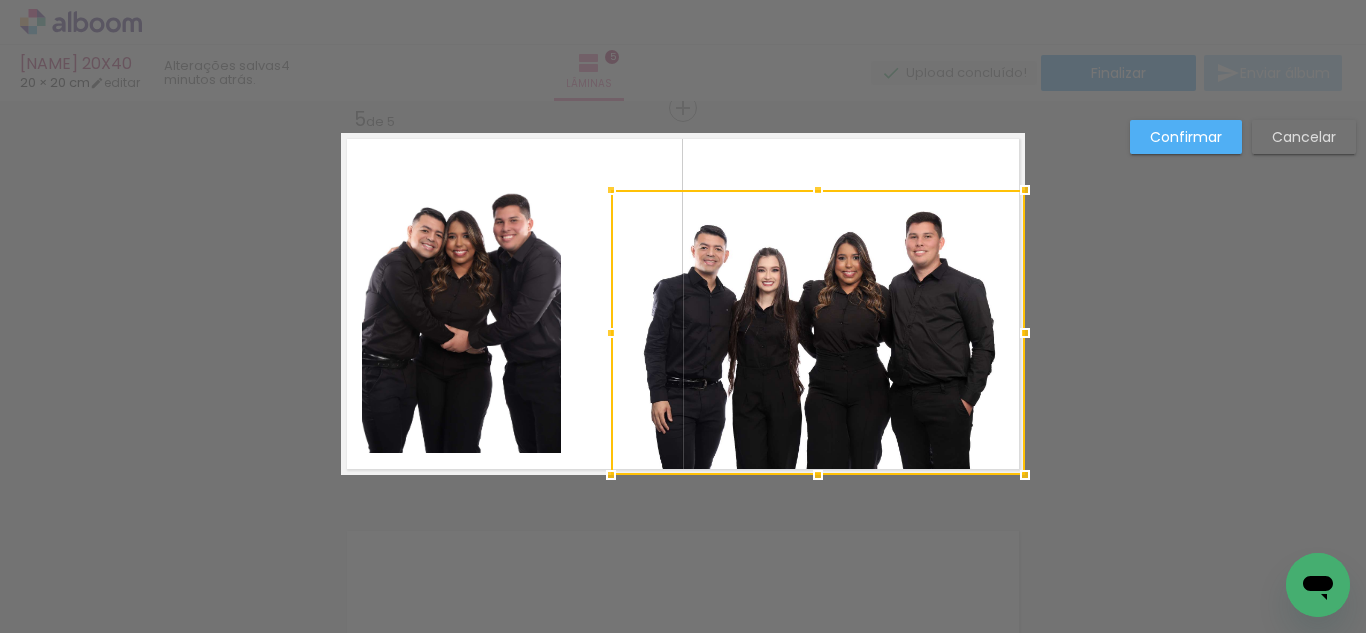 drag, startPoint x: 618, startPoint y: 201, endPoint x: 603, endPoint y: 160, distance: 43.65776 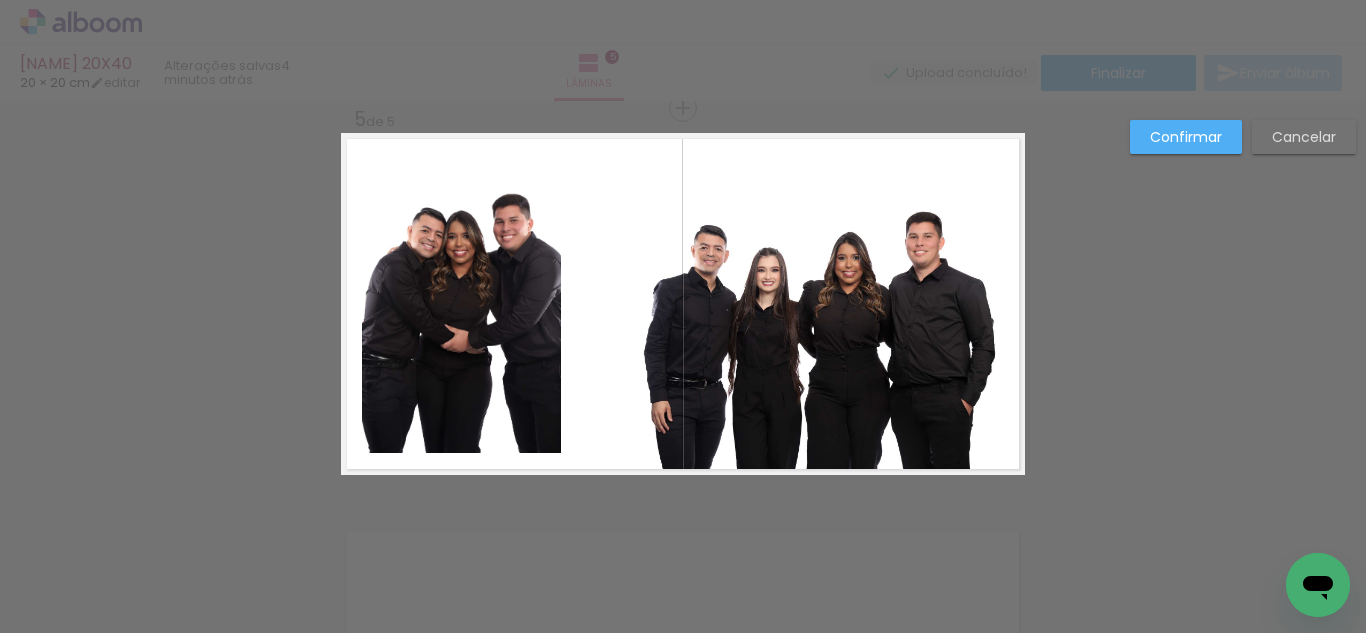 click on "Cancelar" at bounding box center (1304, 137) 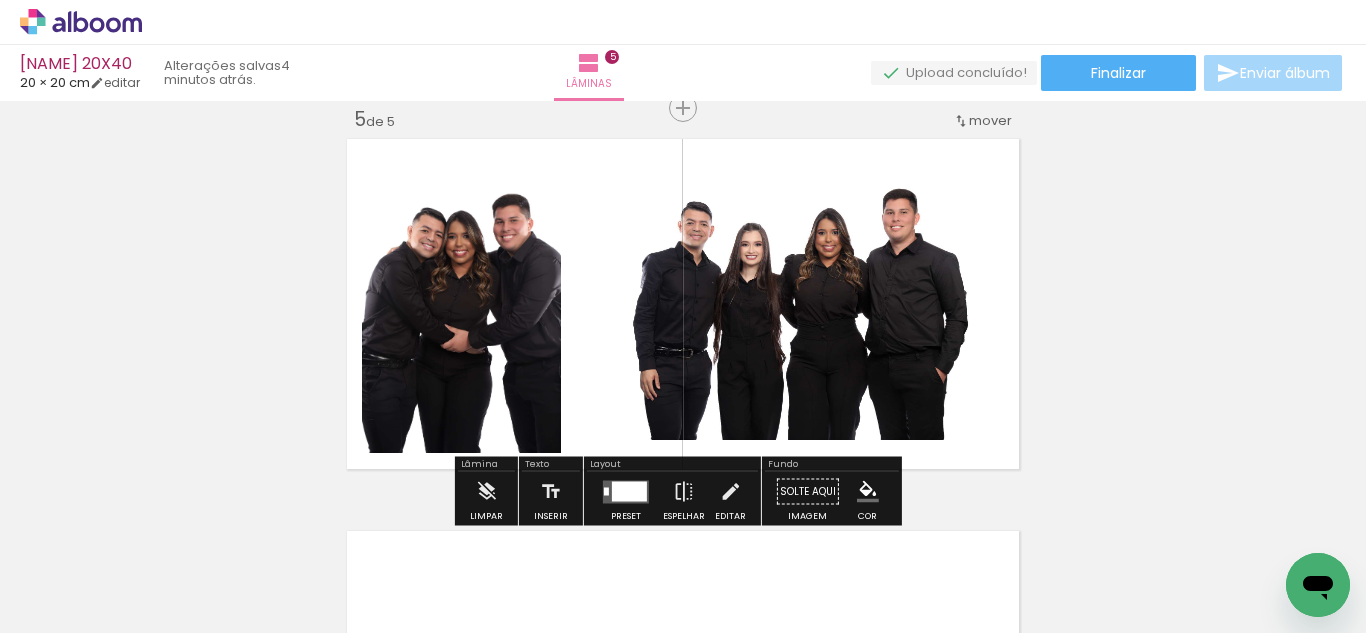 click 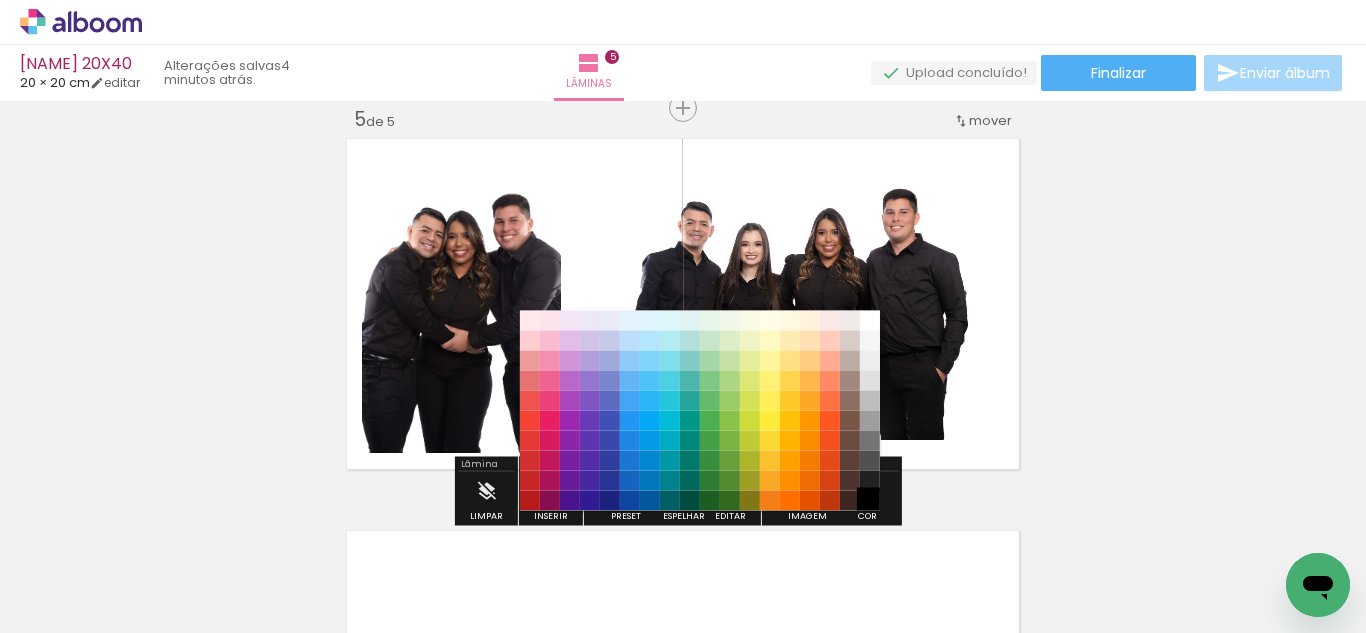 click on "#000000" at bounding box center (870, 501) 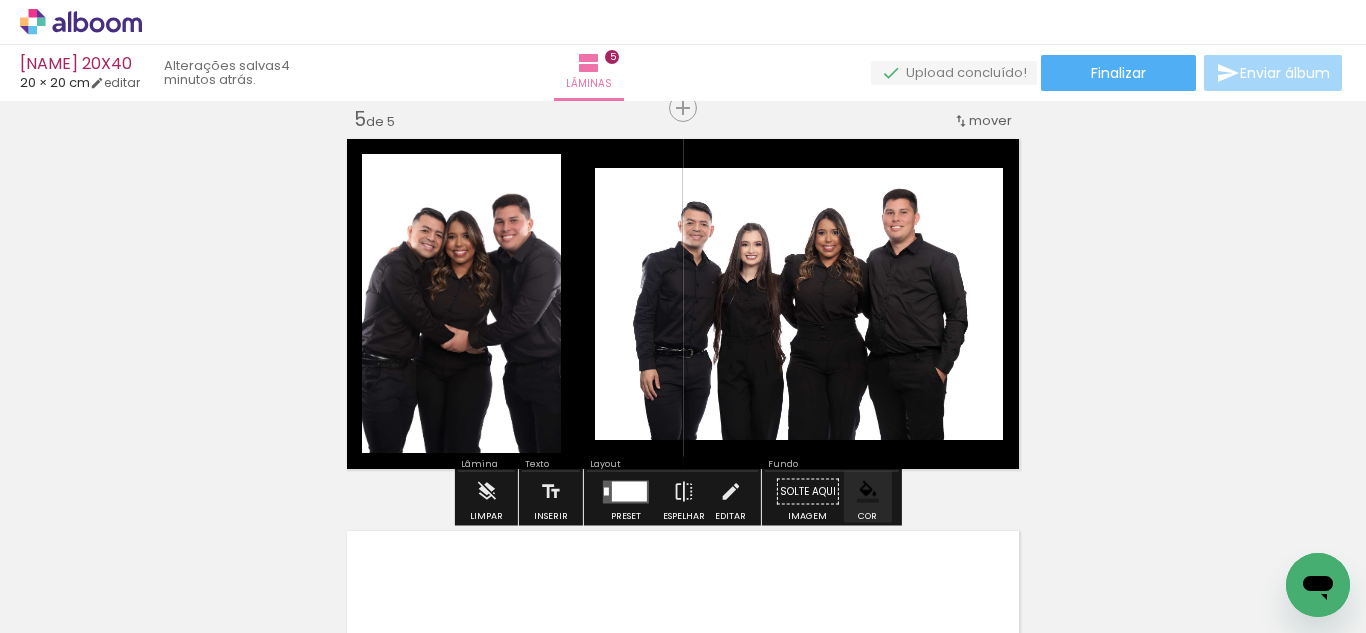 click 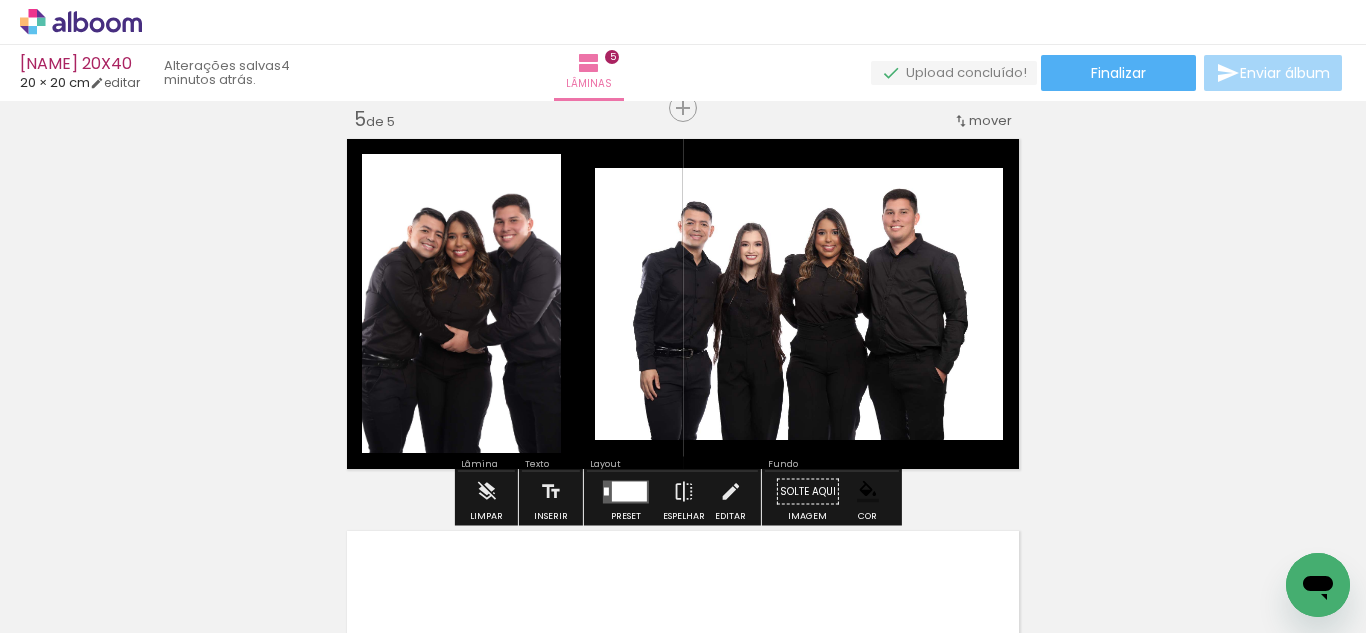 click at bounding box center [730, 492] 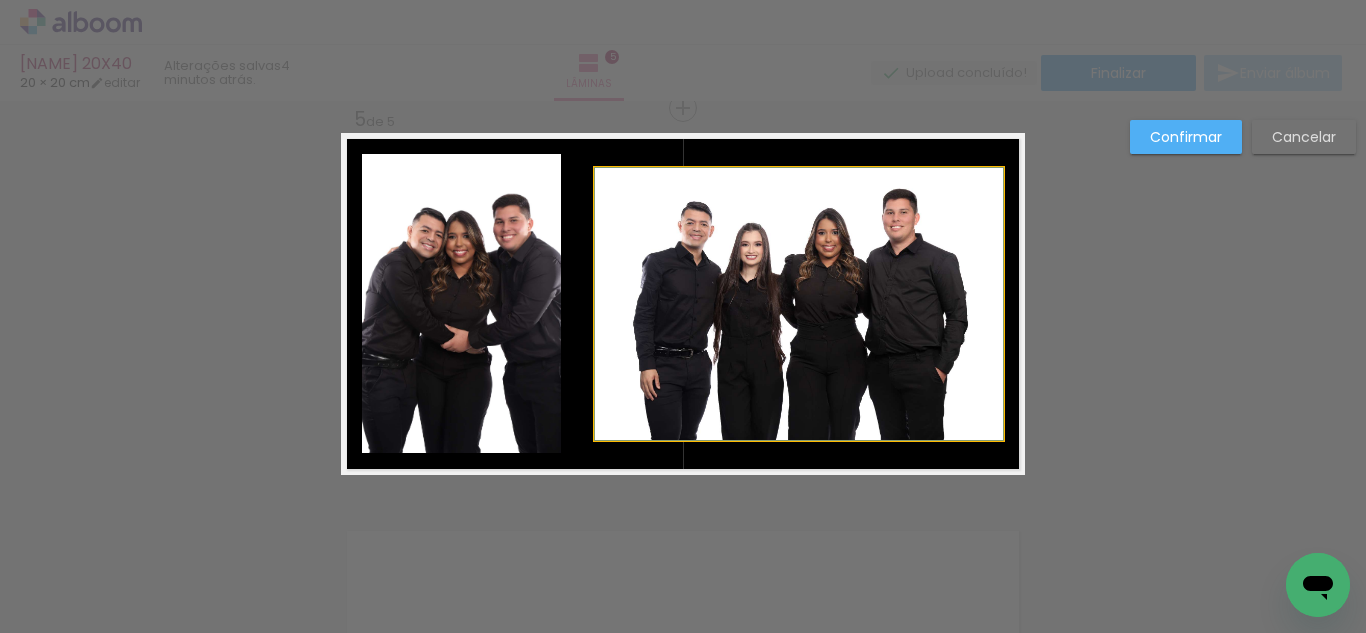 click 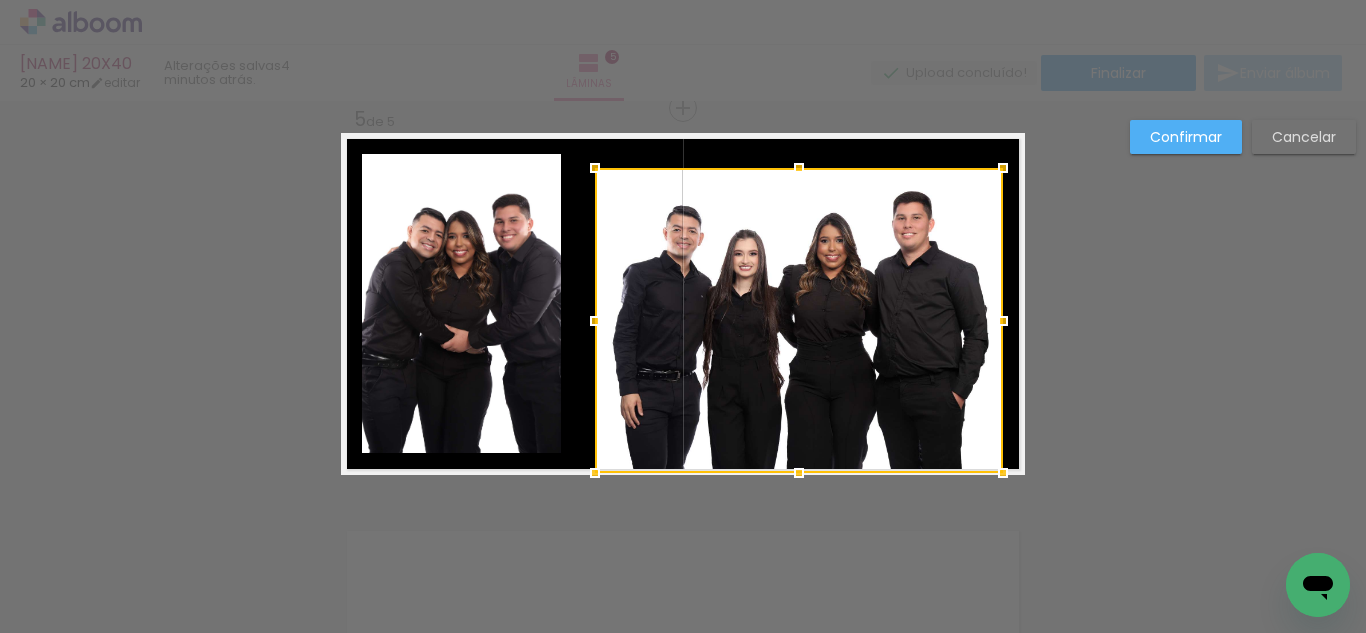 drag, startPoint x: 800, startPoint y: 442, endPoint x: 798, endPoint y: 488, distance: 46.043457 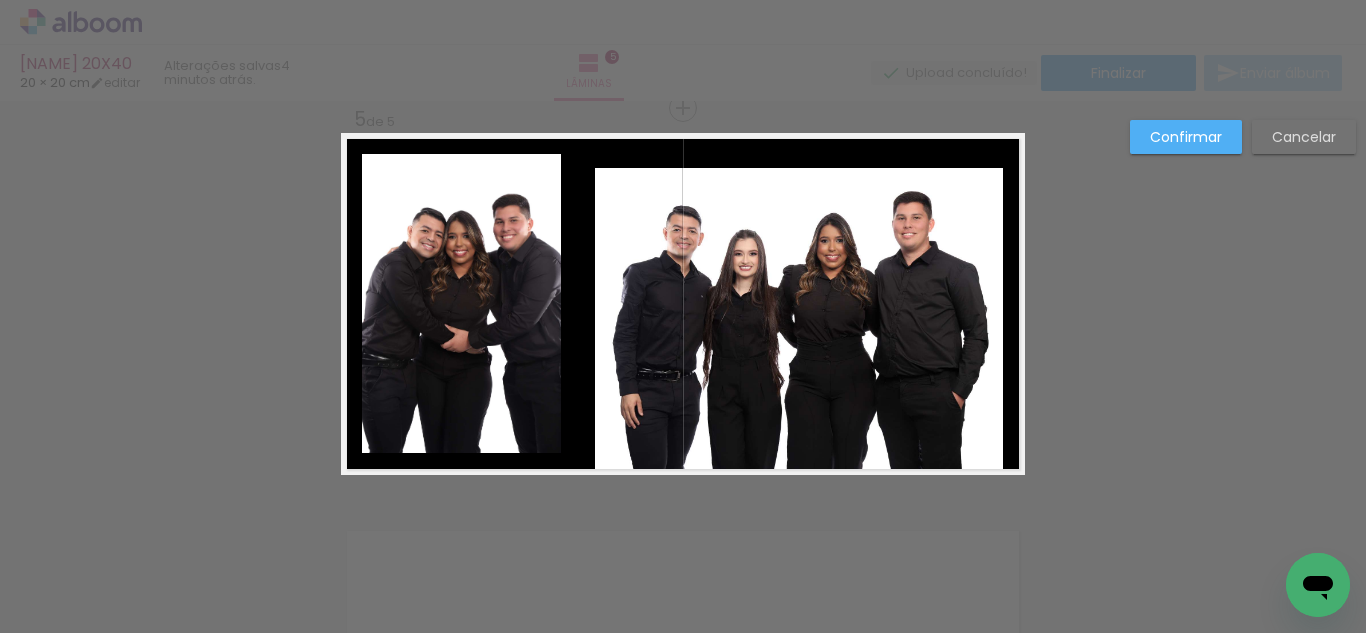 drag, startPoint x: 805, startPoint y: 339, endPoint x: 808, endPoint y: 230, distance: 109.041275 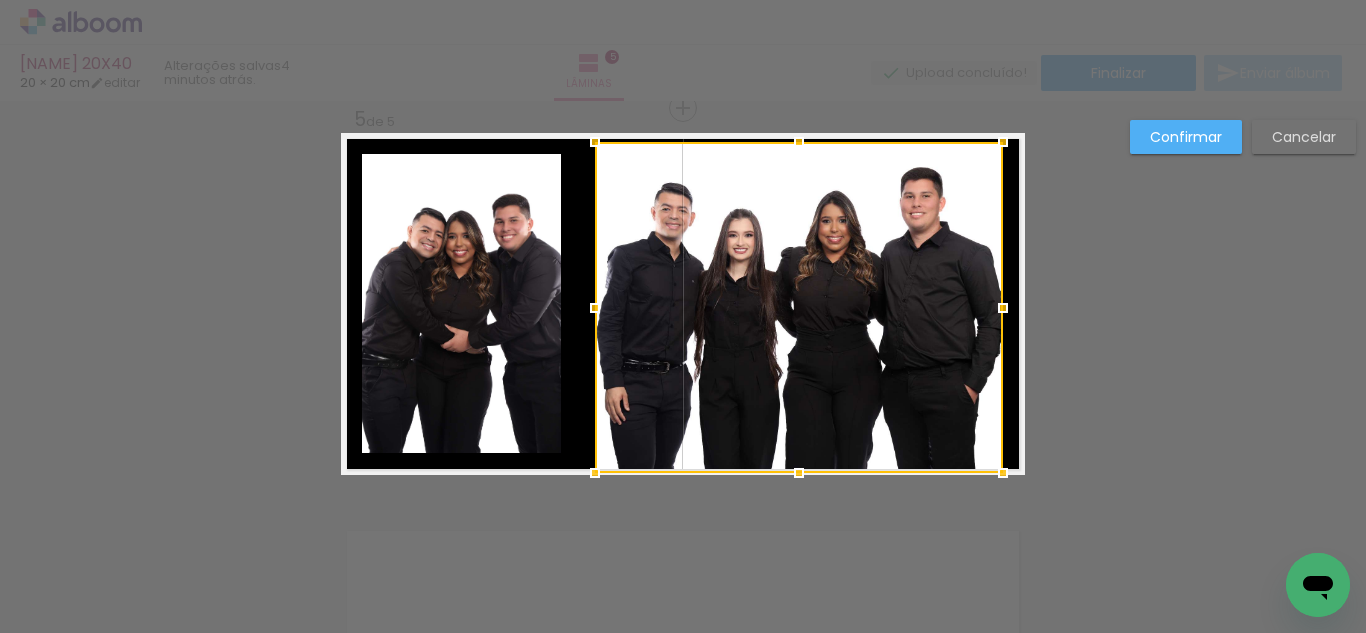drag, startPoint x: 792, startPoint y: 172, endPoint x: 791, endPoint y: 128, distance: 44.011364 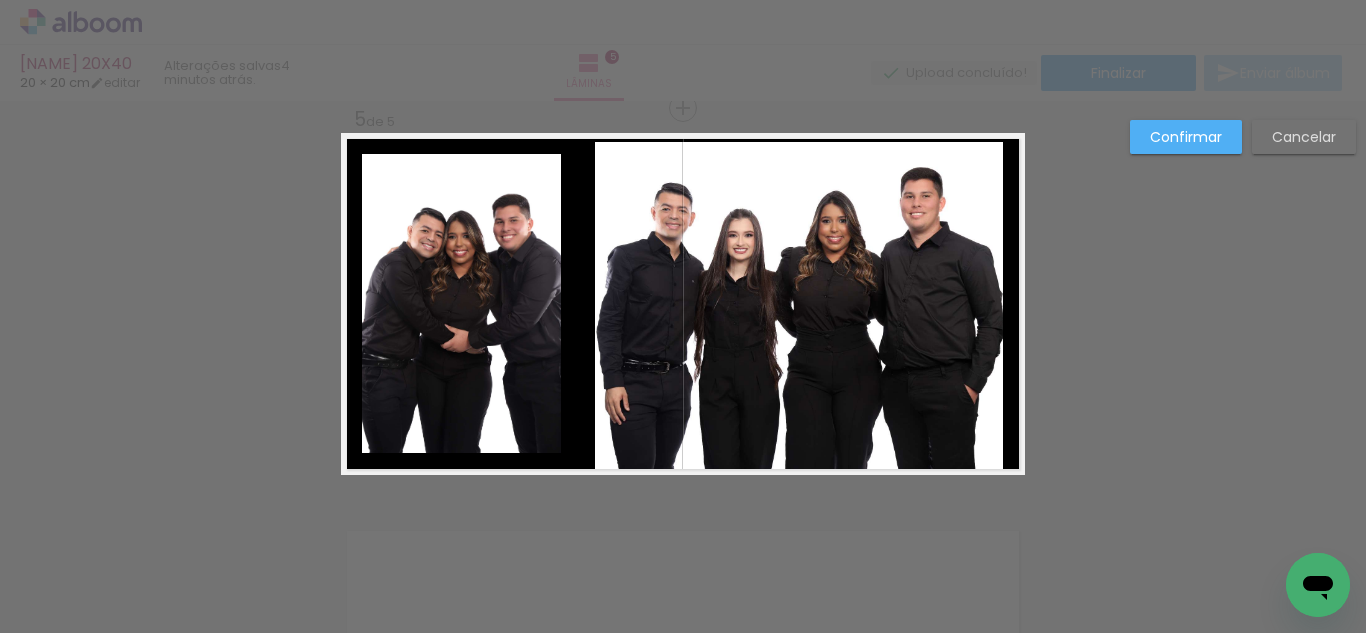 click 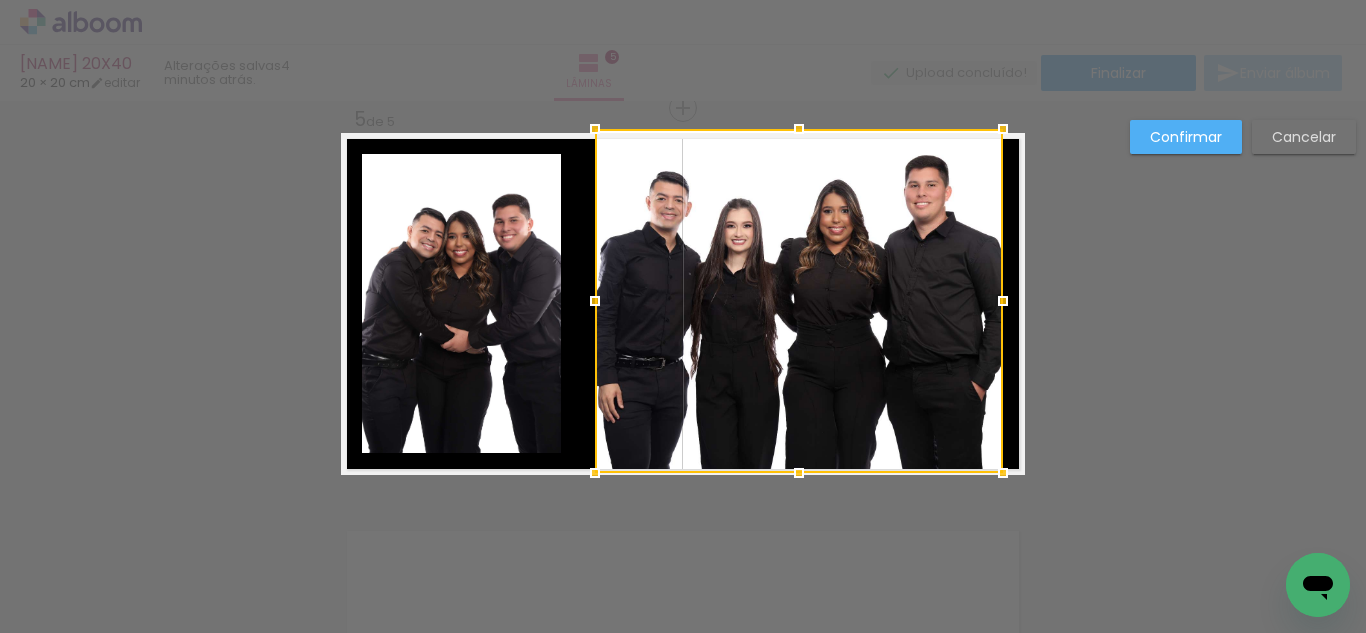 click at bounding box center (799, 129) 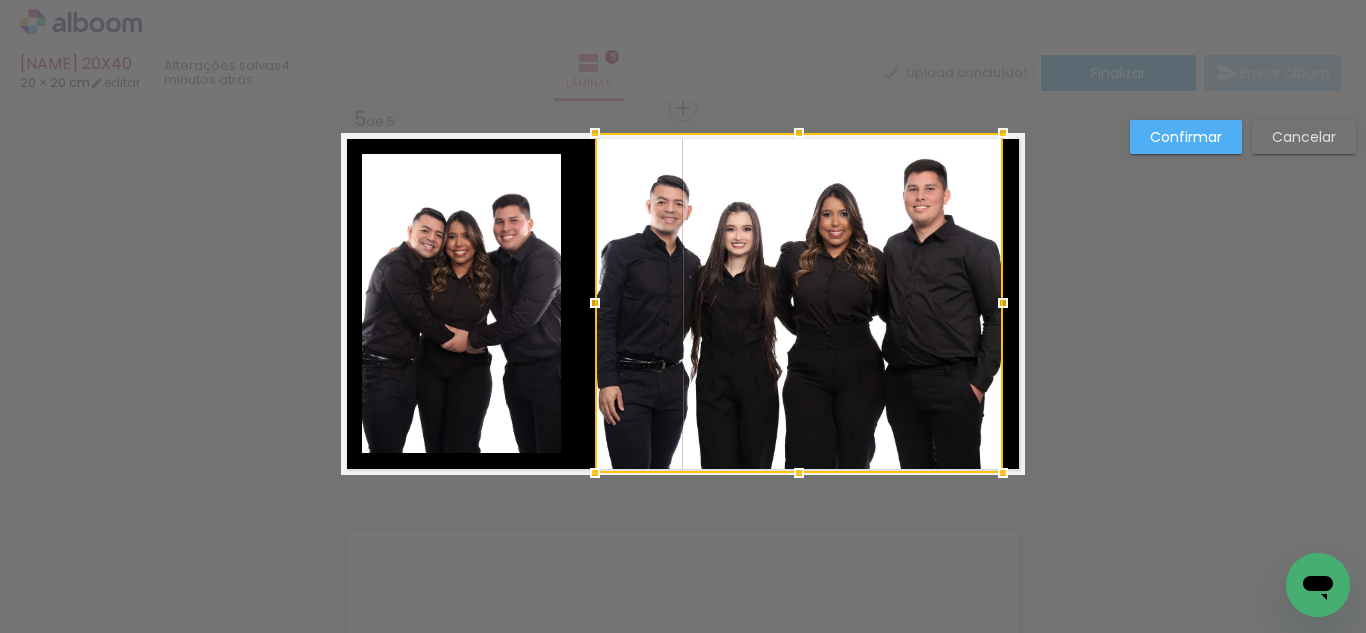 click at bounding box center (799, 303) 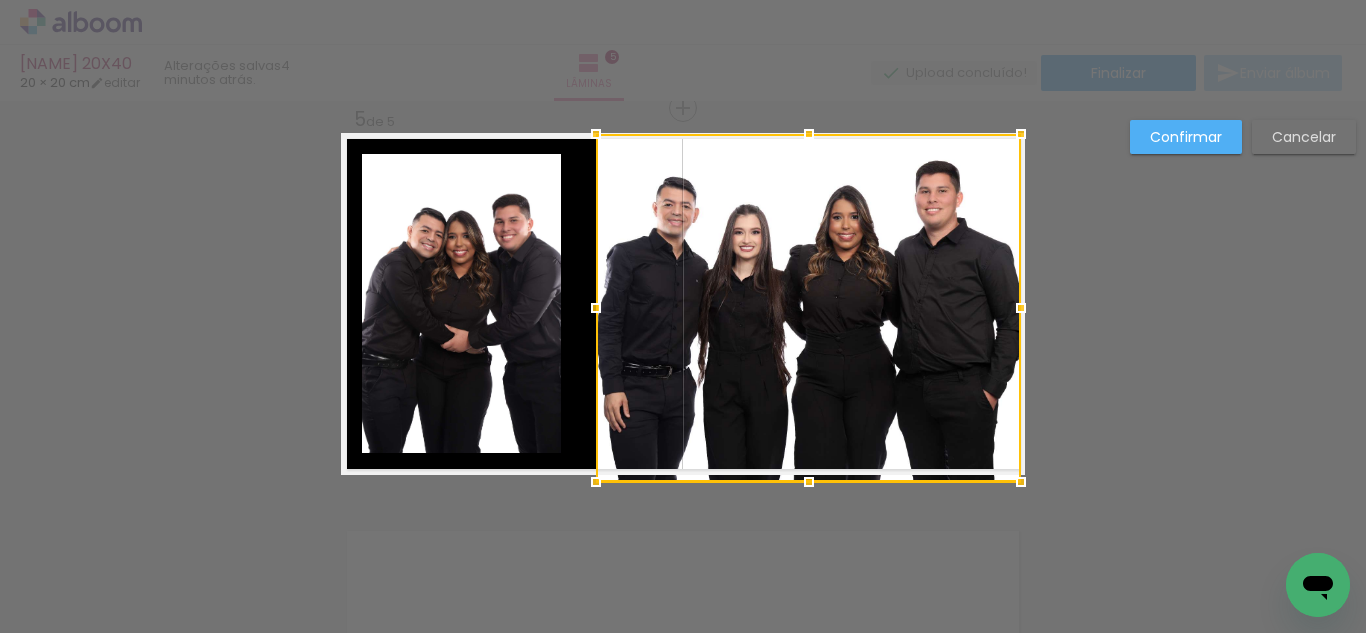drag, startPoint x: 1001, startPoint y: 297, endPoint x: 1026, endPoint y: 302, distance: 25.495098 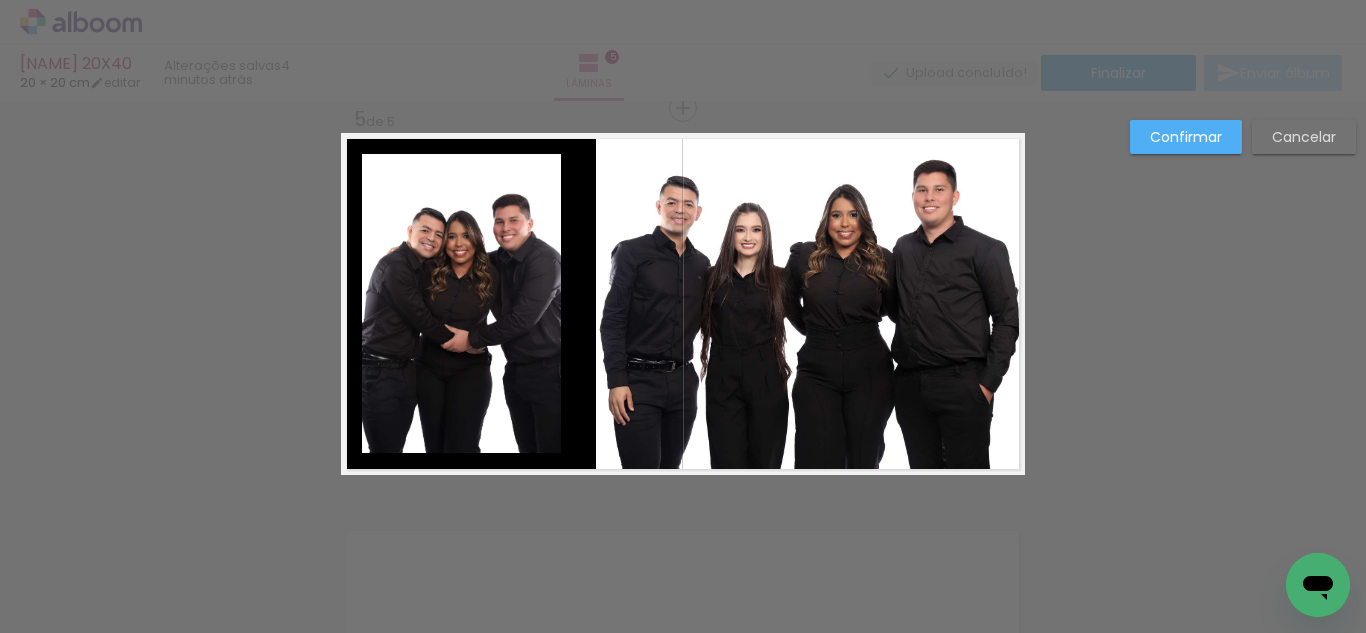 click 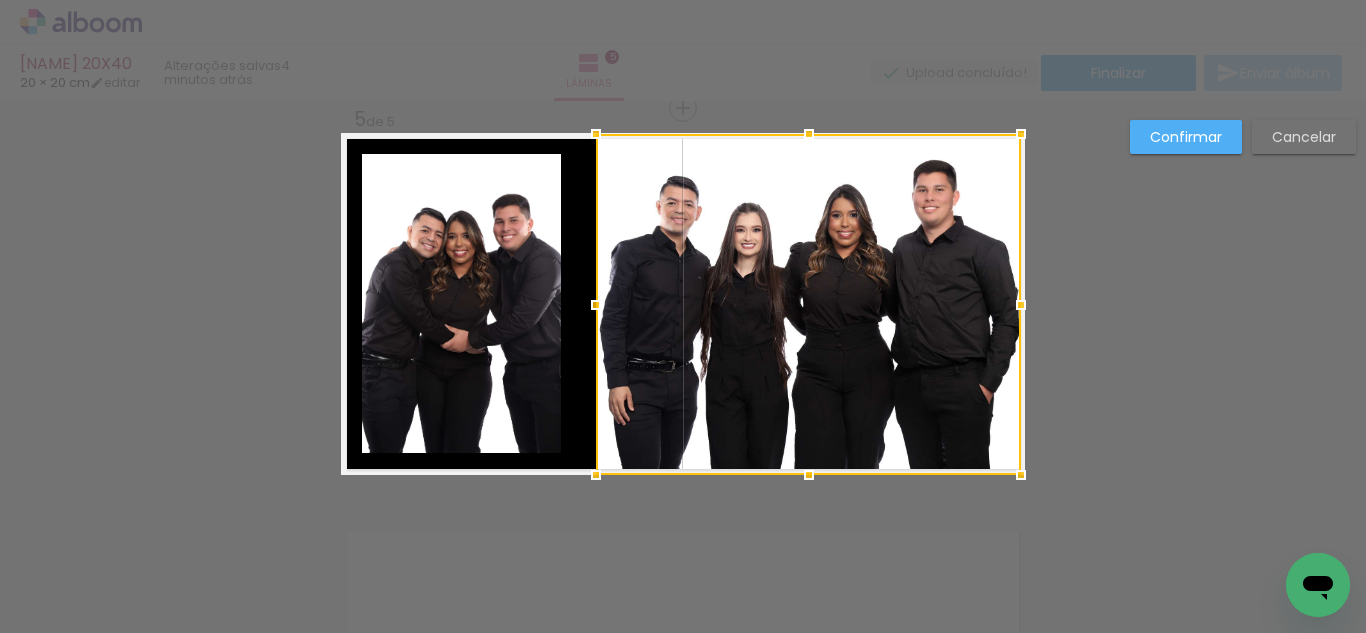 click 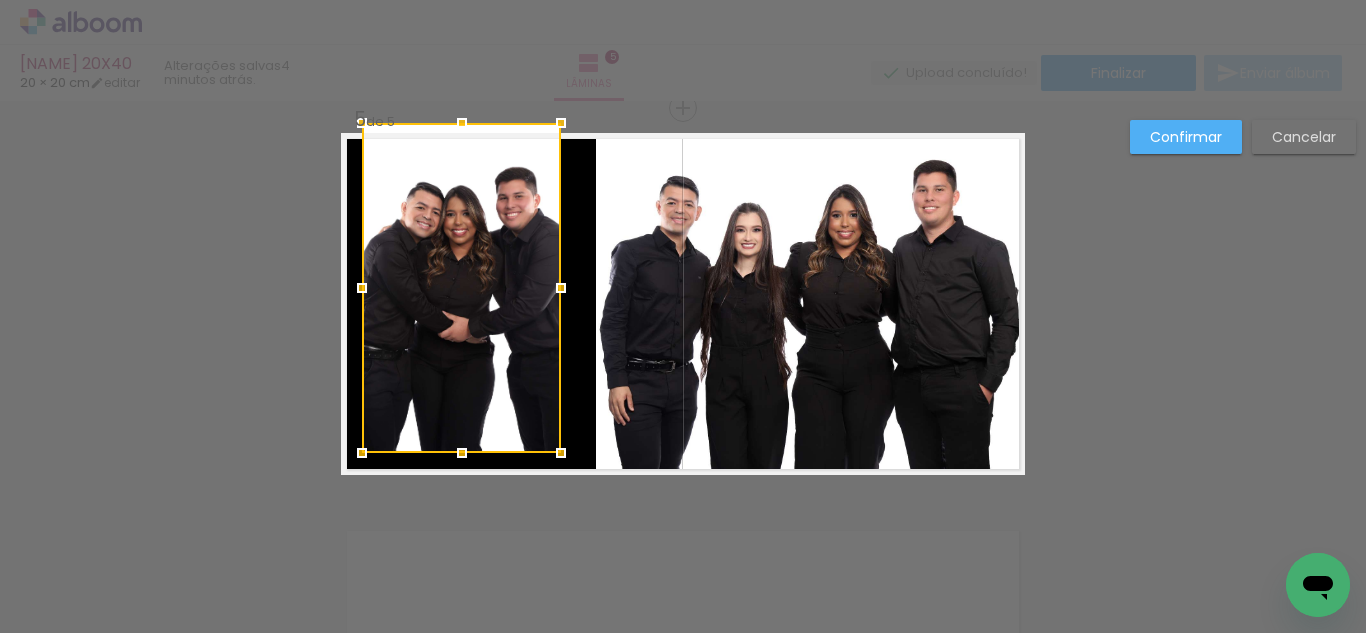 drag, startPoint x: 454, startPoint y: 164, endPoint x: 454, endPoint y: 127, distance: 37 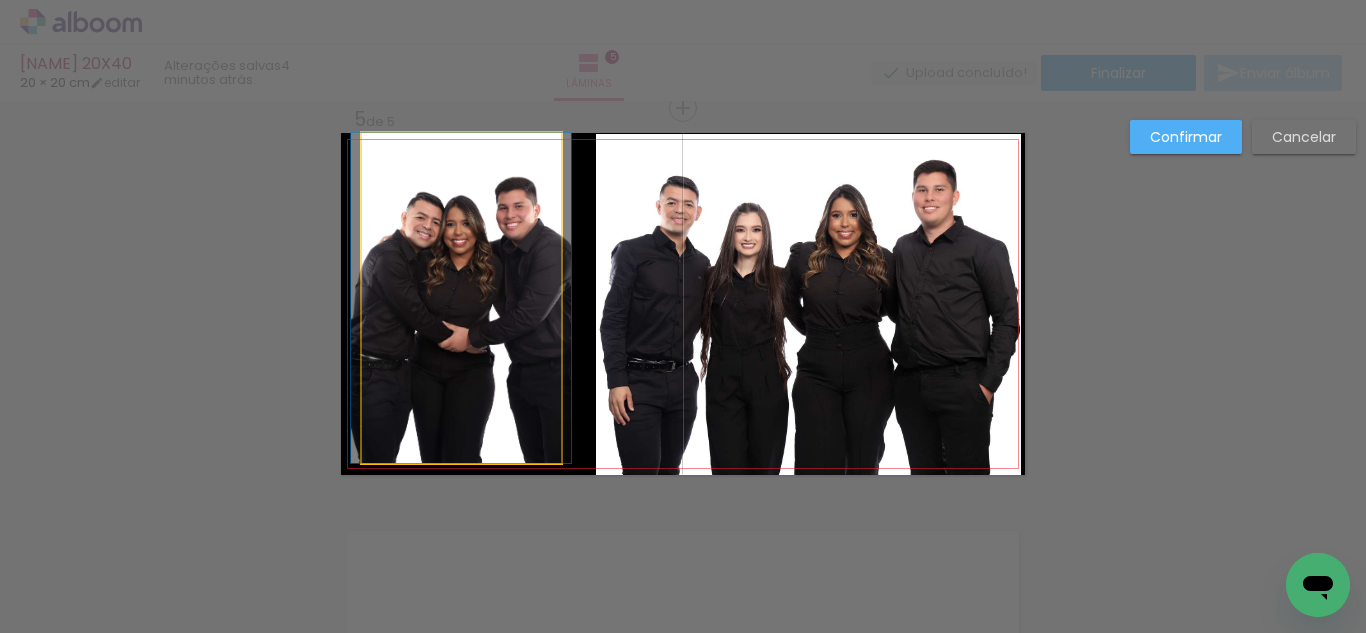 drag, startPoint x: 436, startPoint y: 250, endPoint x: 457, endPoint y: 397, distance: 148.49243 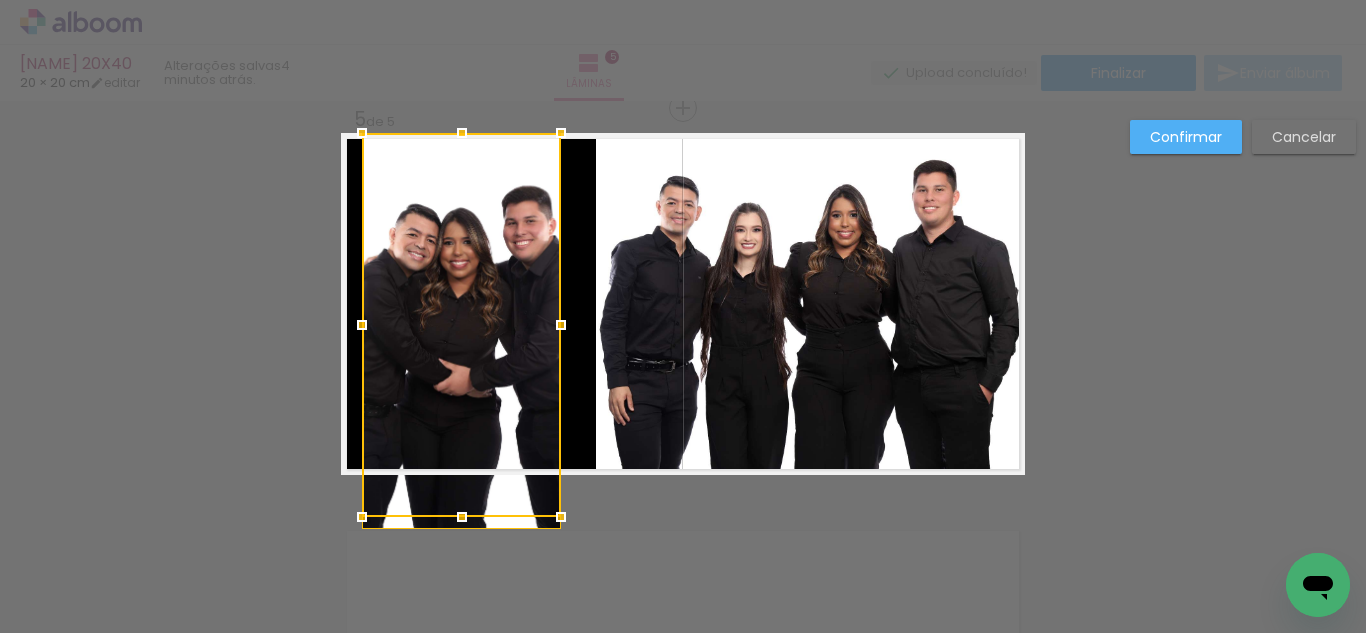 drag, startPoint x: 451, startPoint y: 460, endPoint x: 445, endPoint y: 489, distance: 29.614185 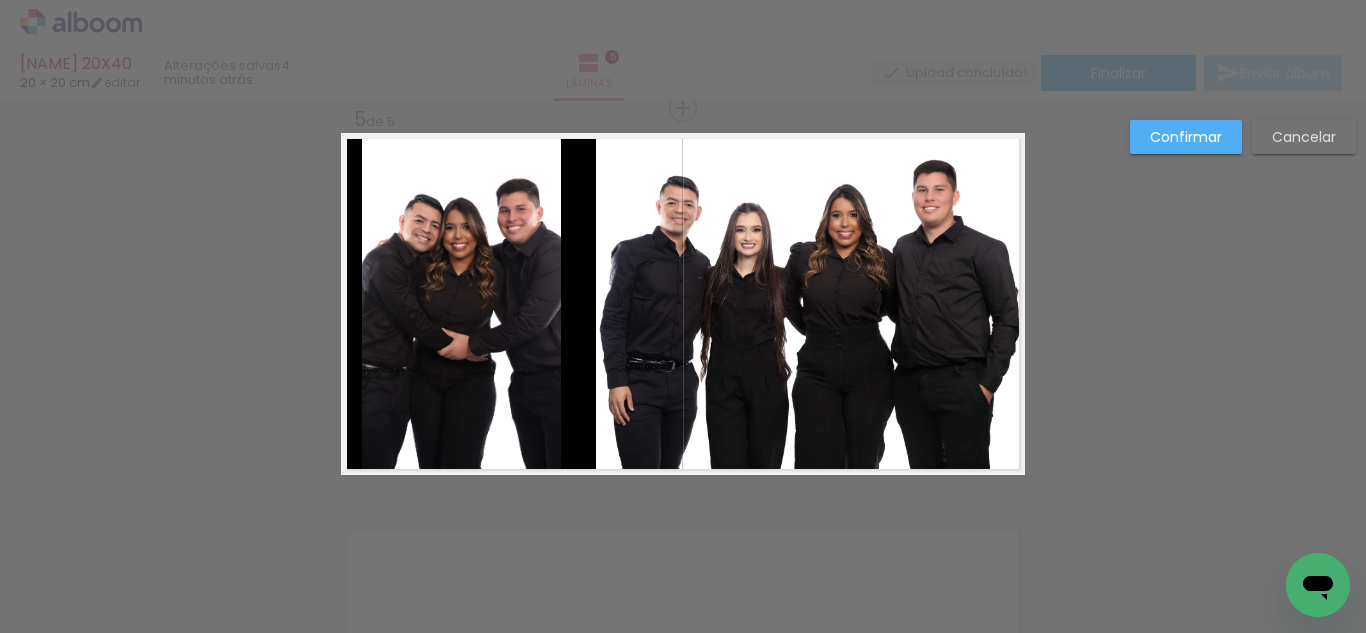click 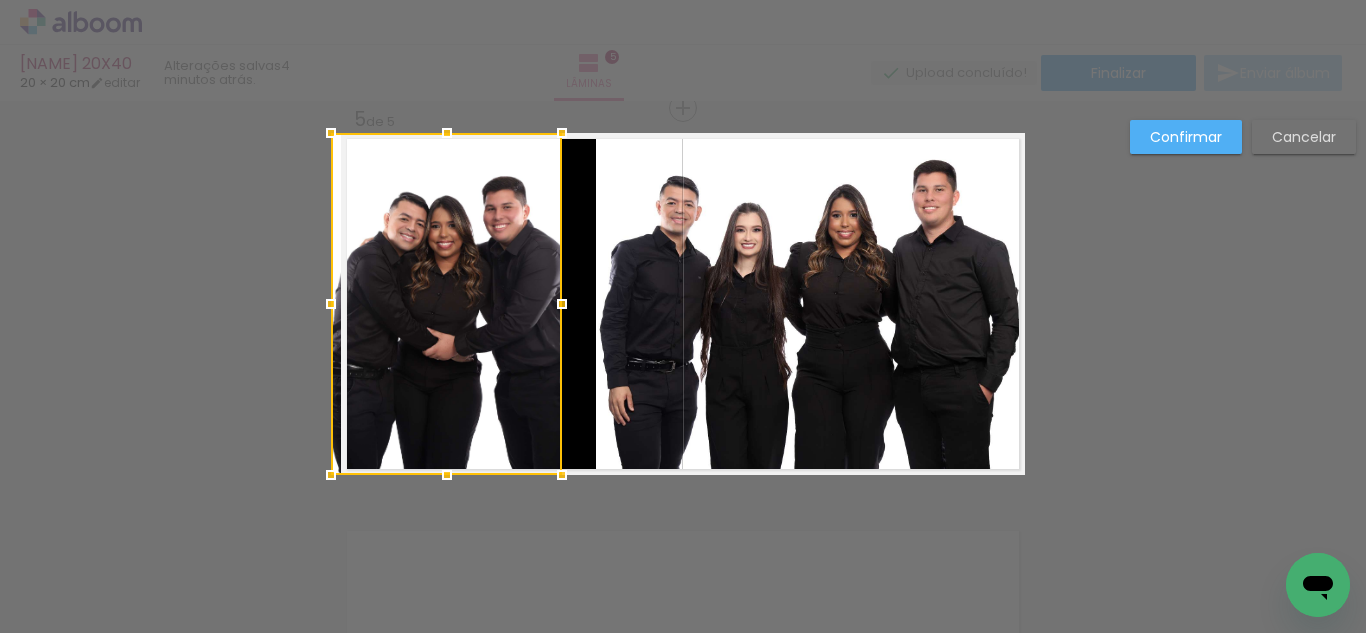 drag, startPoint x: 365, startPoint y: 302, endPoint x: 336, endPoint y: 311, distance: 30.364452 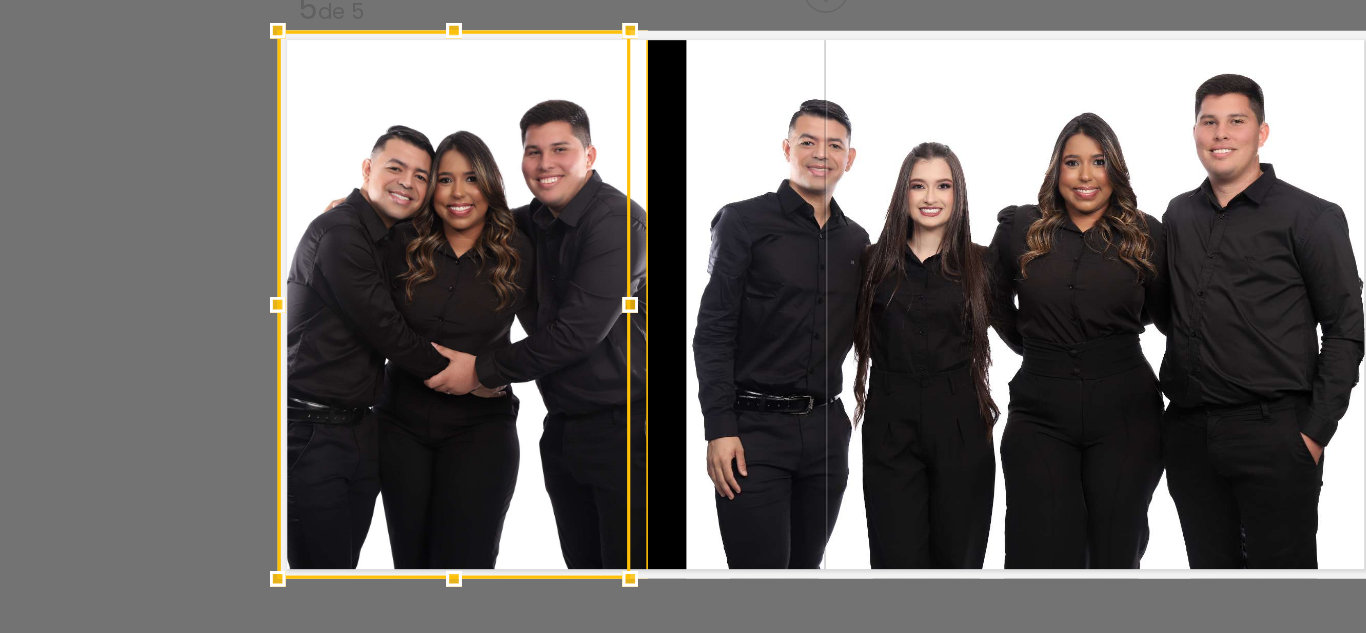 drag, startPoint x: 447, startPoint y: 301, endPoint x: 460, endPoint y: 301, distance: 13 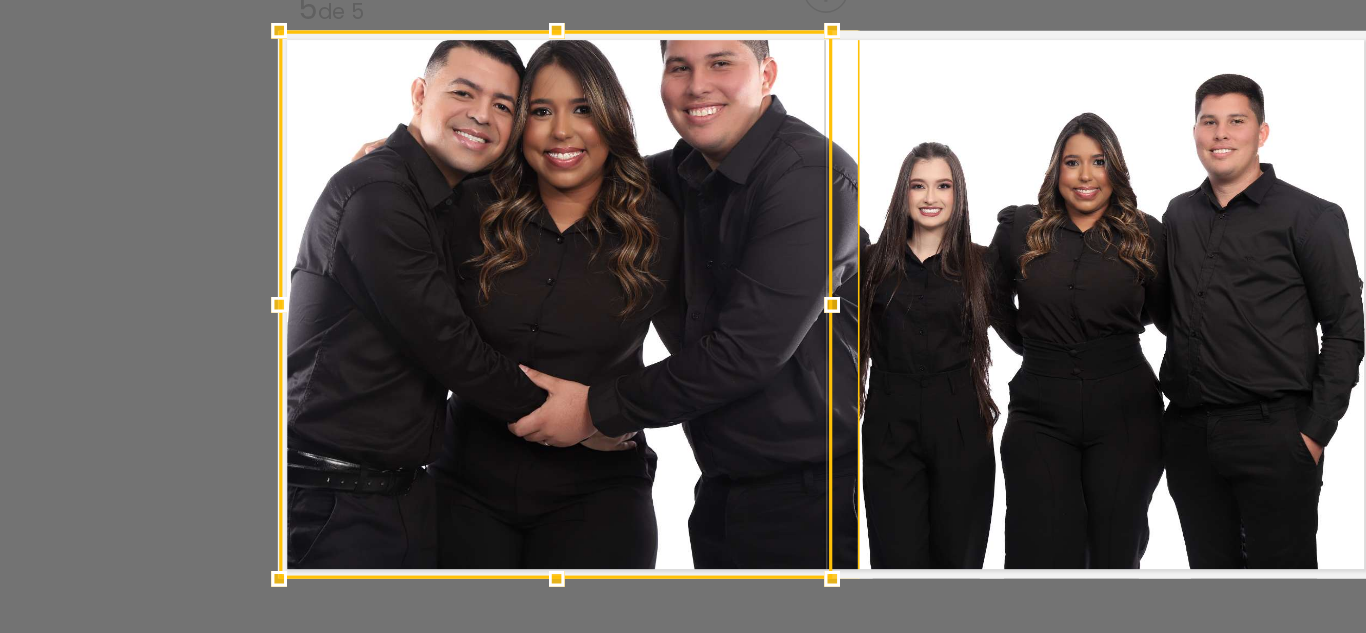 click at bounding box center [514, 304] 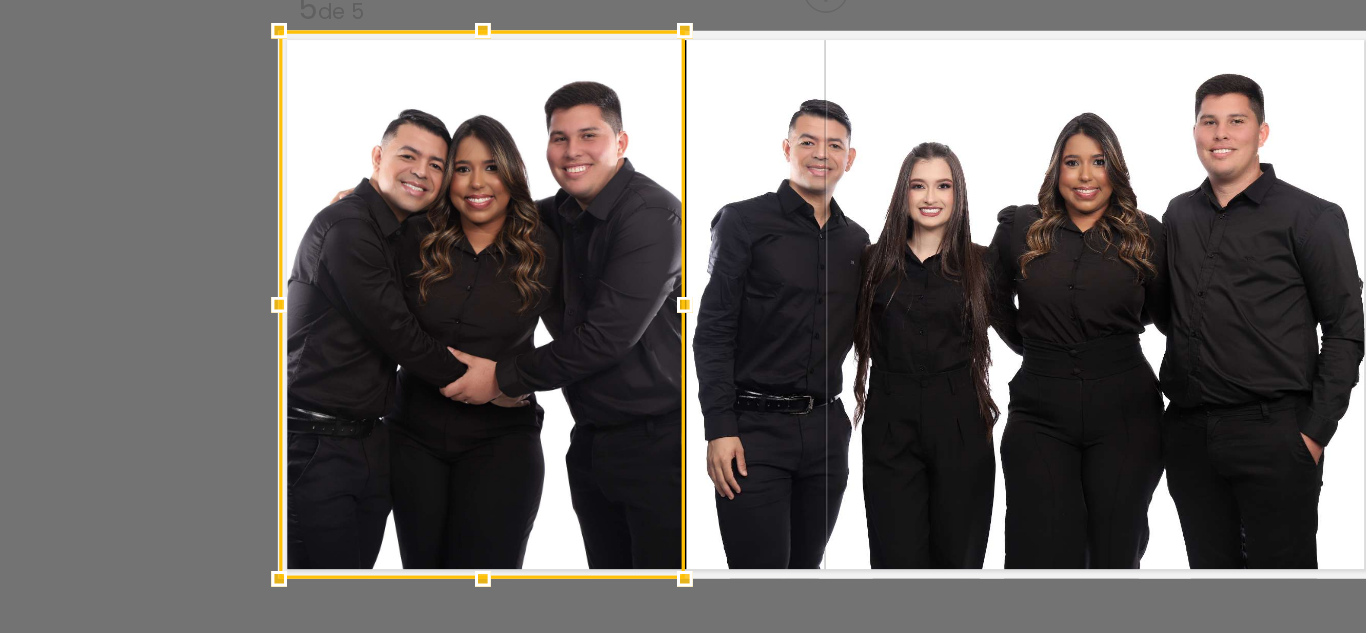 drag, startPoint x: 714, startPoint y: 303, endPoint x: 588, endPoint y: 312, distance: 126.32102 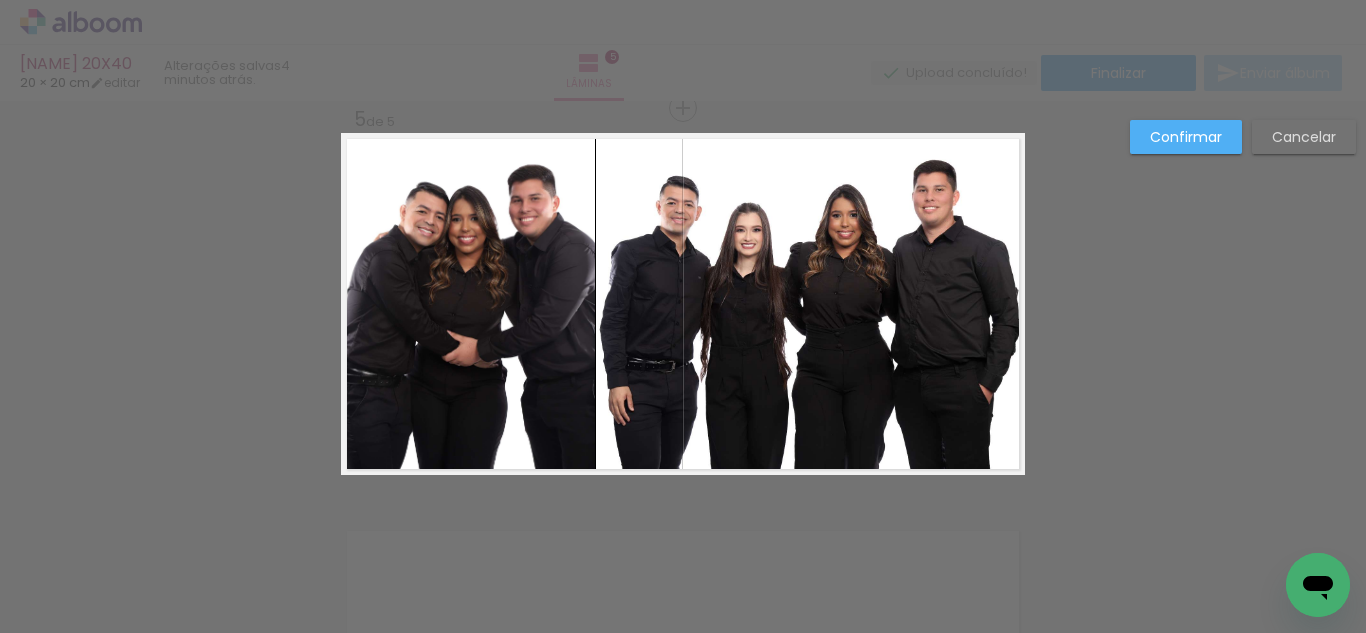 click on "Confirmar" at bounding box center [0, 0] 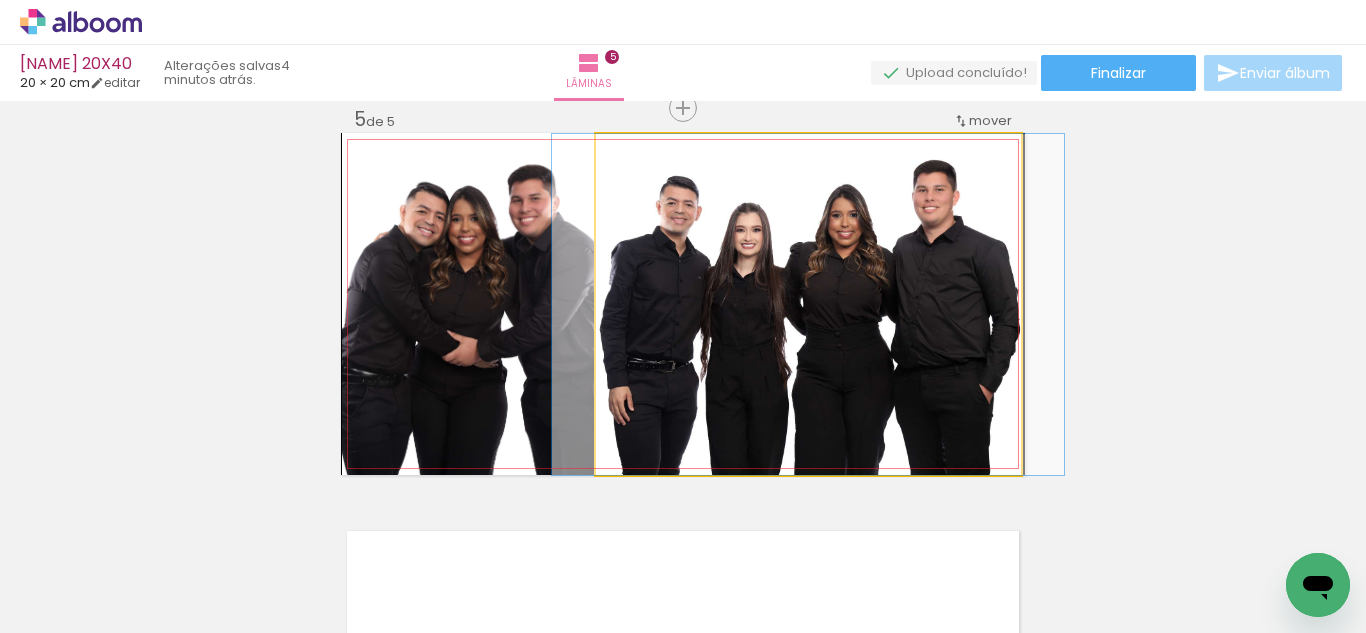 click 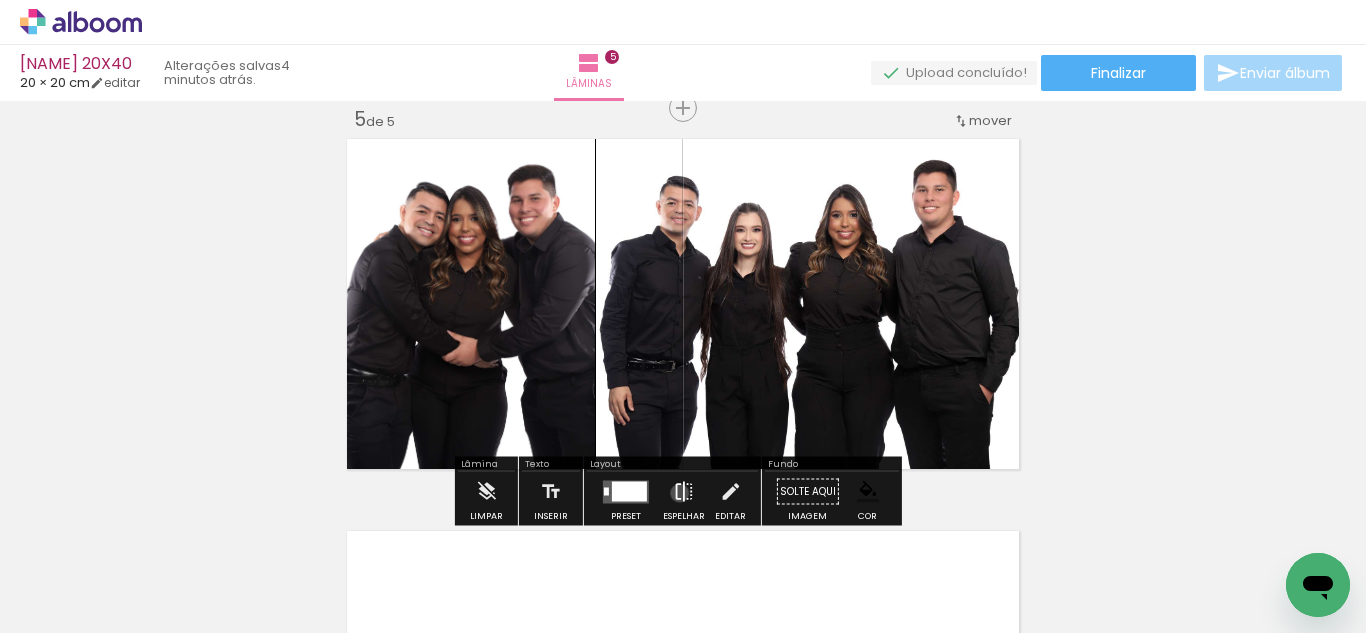 click at bounding box center [684, 492] 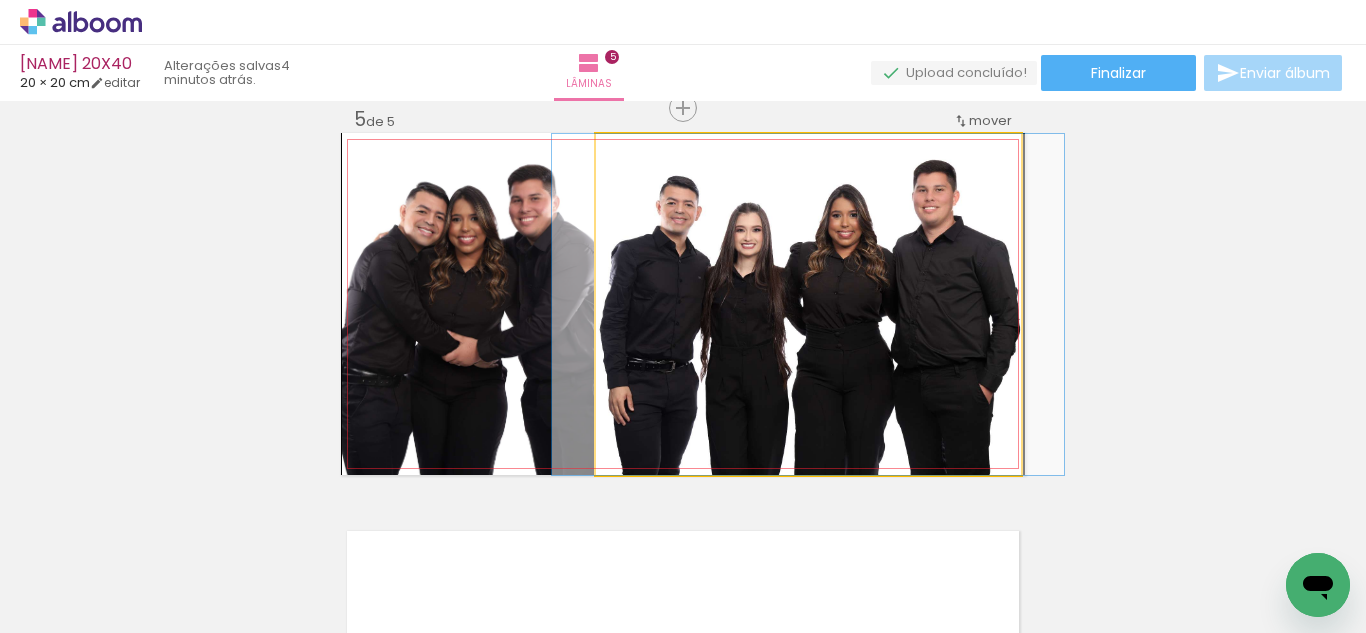 click 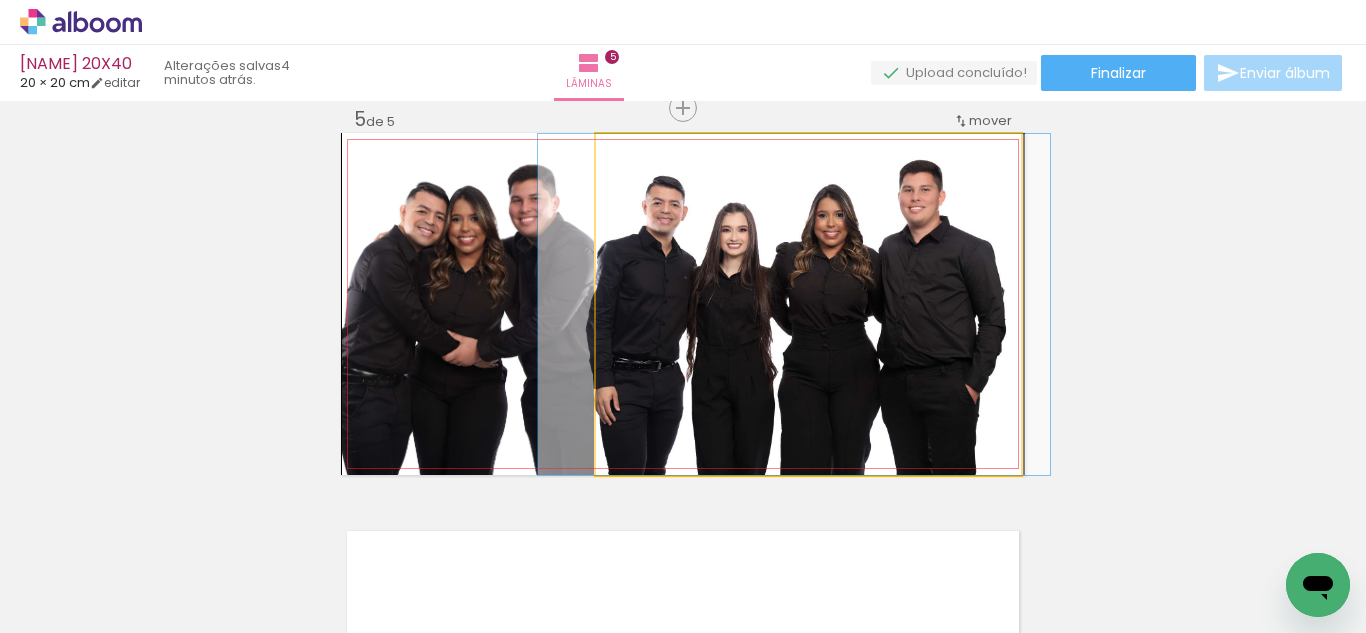 drag, startPoint x: 801, startPoint y: 273, endPoint x: 790, endPoint y: 276, distance: 11.401754 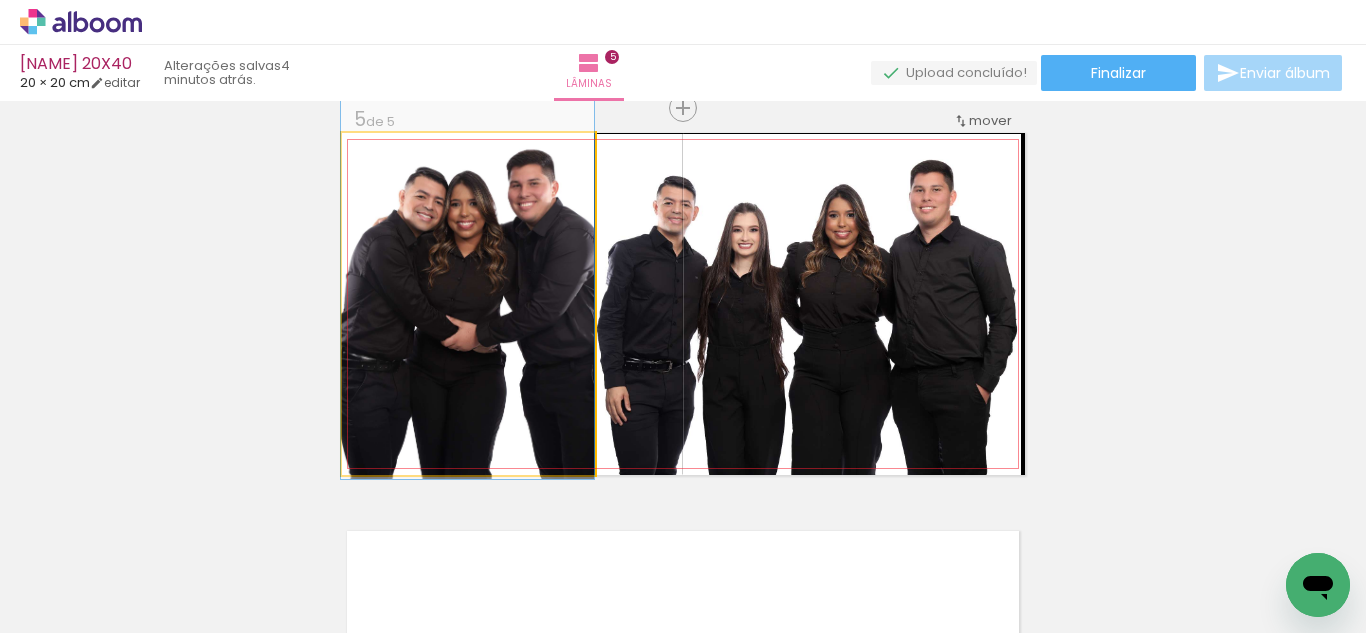 drag, startPoint x: 537, startPoint y: 285, endPoint x: 535, endPoint y: 270, distance: 15.132746 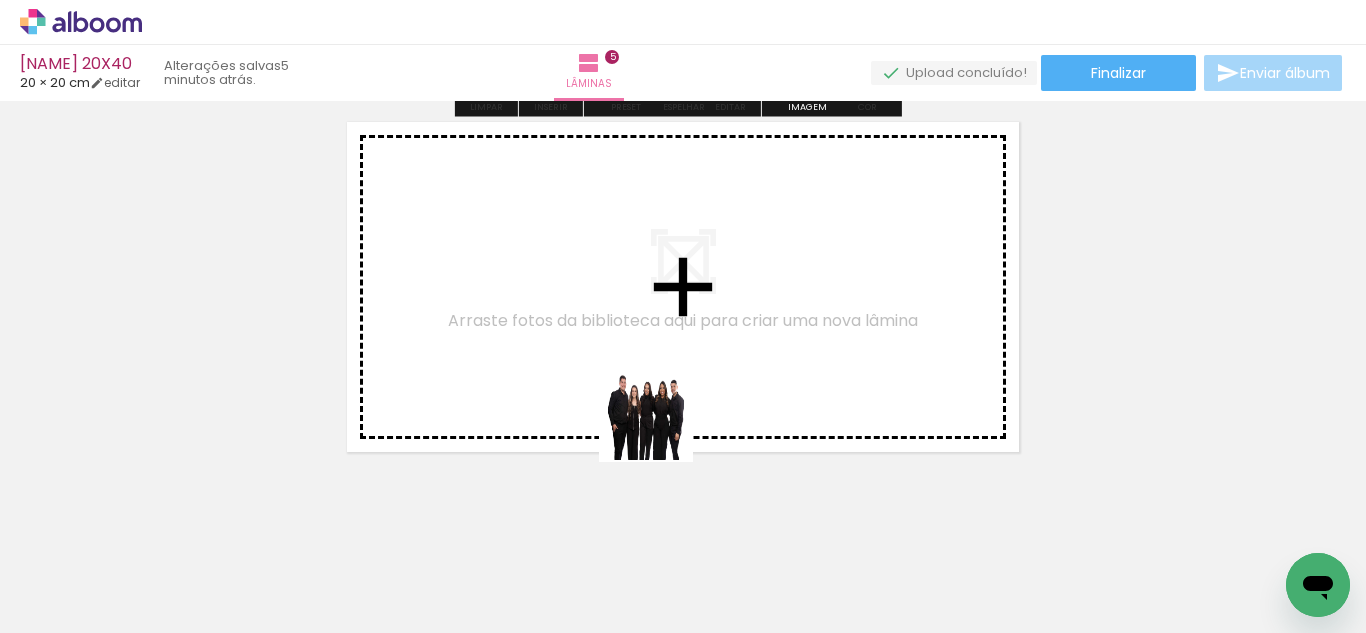 drag, startPoint x: 672, startPoint y: 565, endPoint x: 759, endPoint y: 585, distance: 89.26926 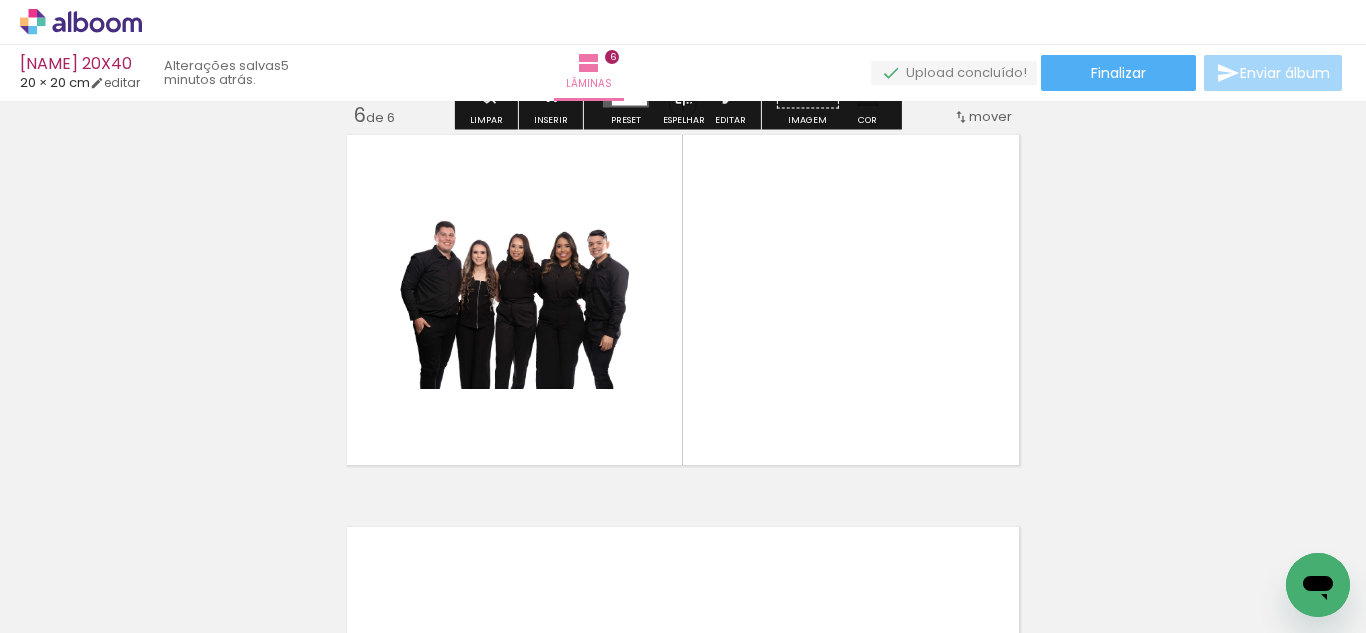 scroll, scrollTop: 1986, scrollLeft: 0, axis: vertical 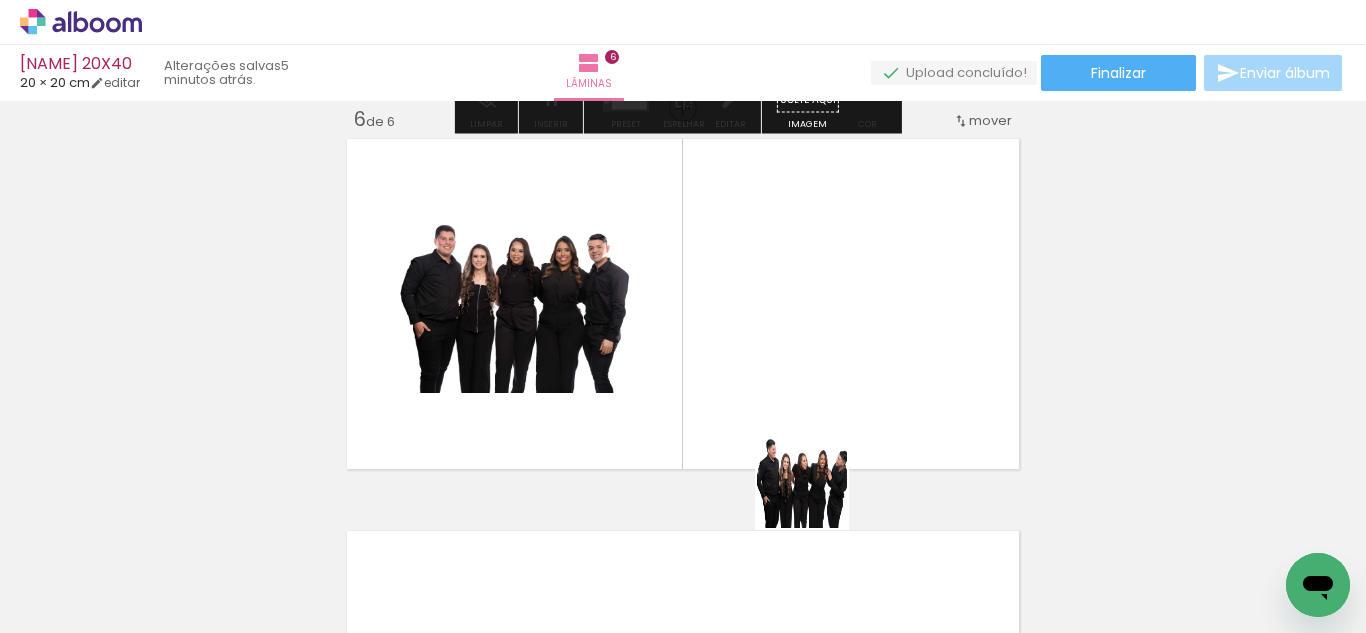 drag, startPoint x: 817, startPoint y: 562, endPoint x: 796, endPoint y: 354, distance: 209.0574 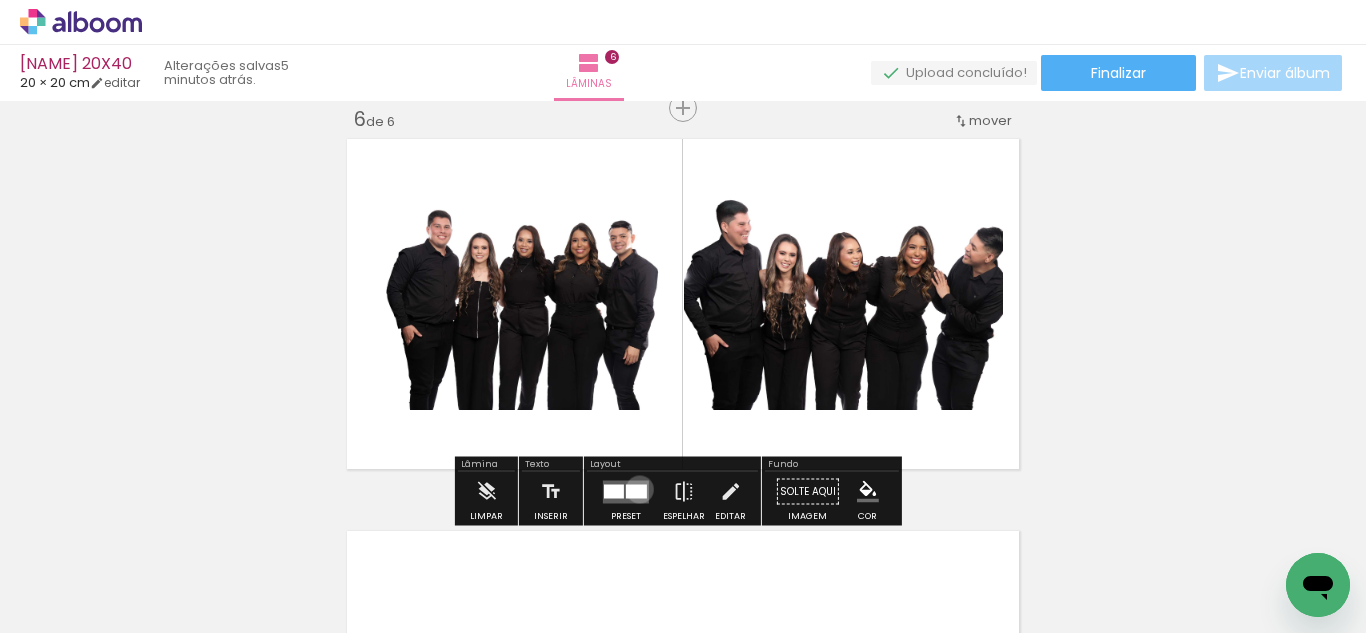click at bounding box center [636, 491] 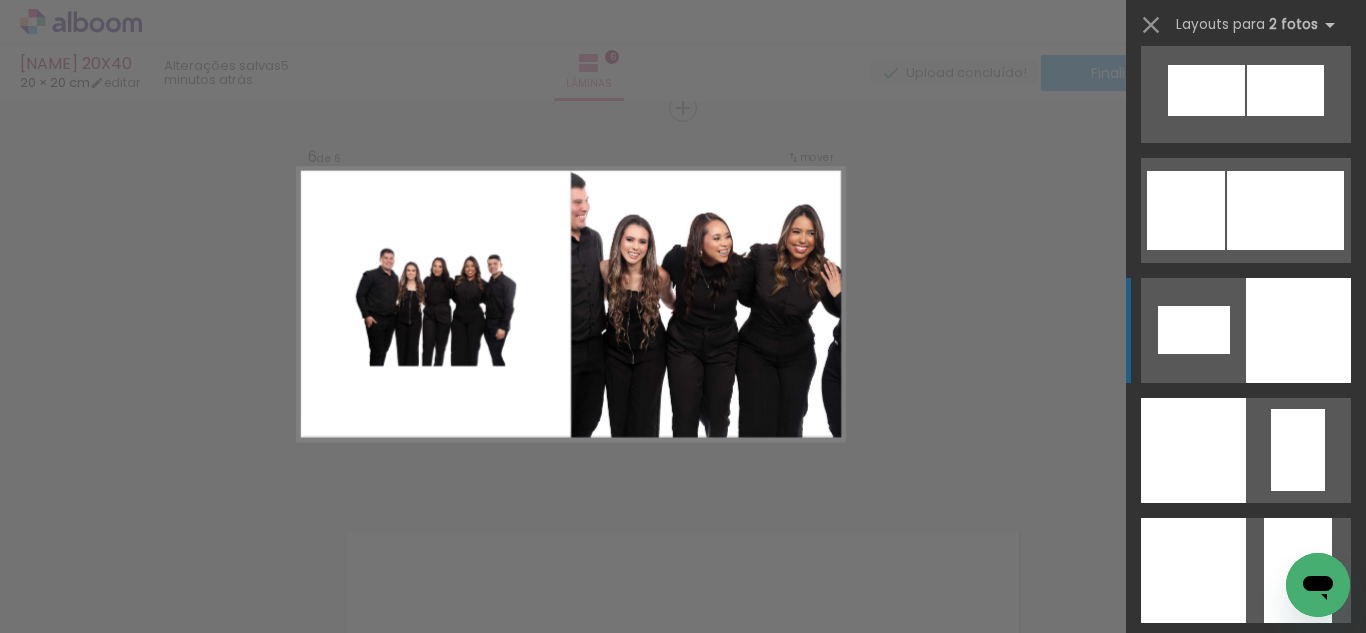 scroll, scrollTop: 2544, scrollLeft: 0, axis: vertical 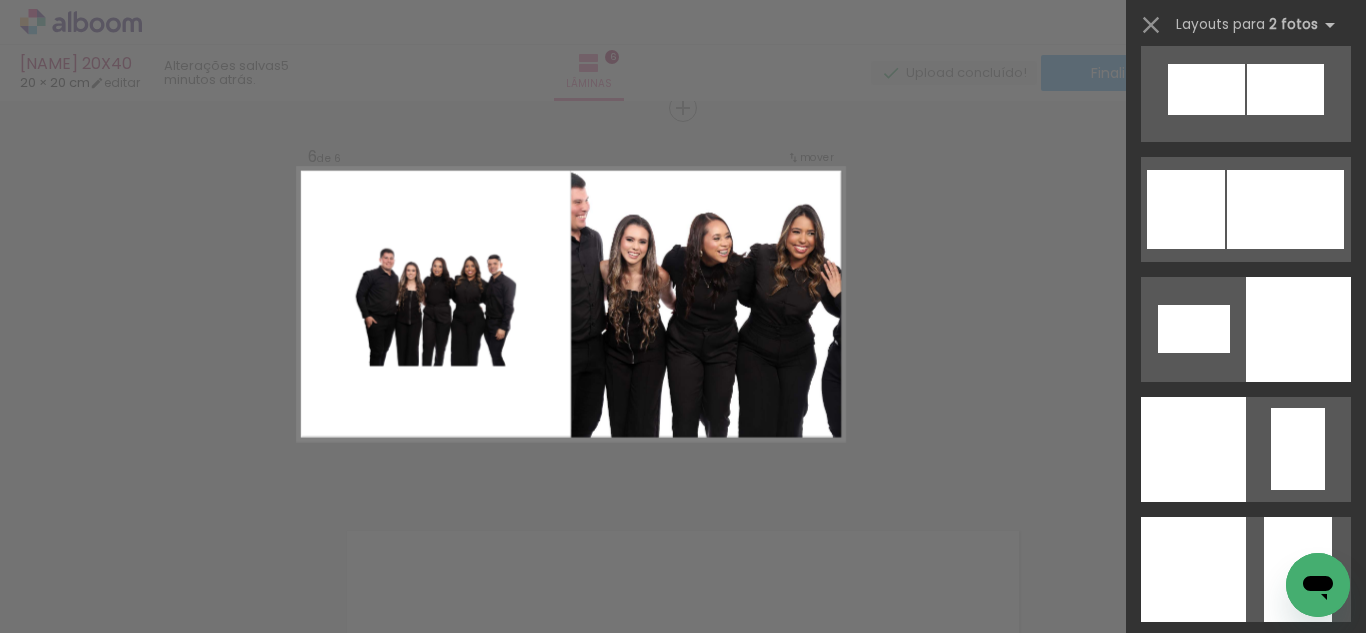 click on "Confirmar Cancelar" at bounding box center [683, -489] 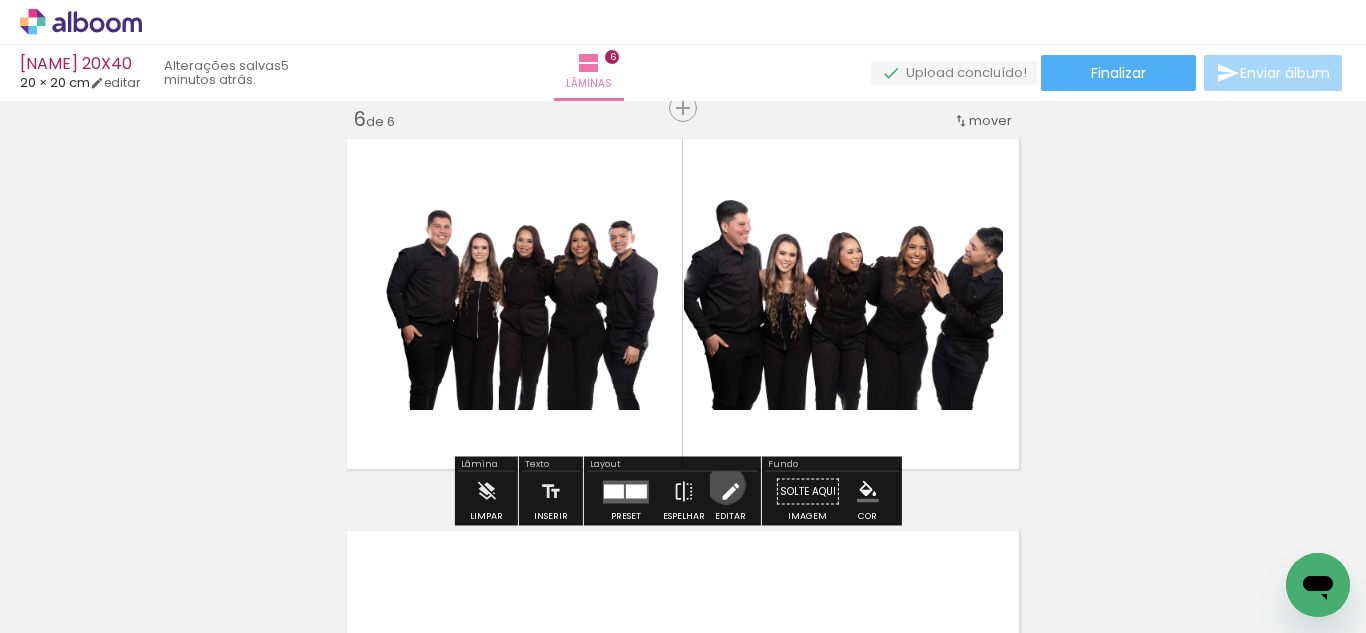 click at bounding box center (730, 492) 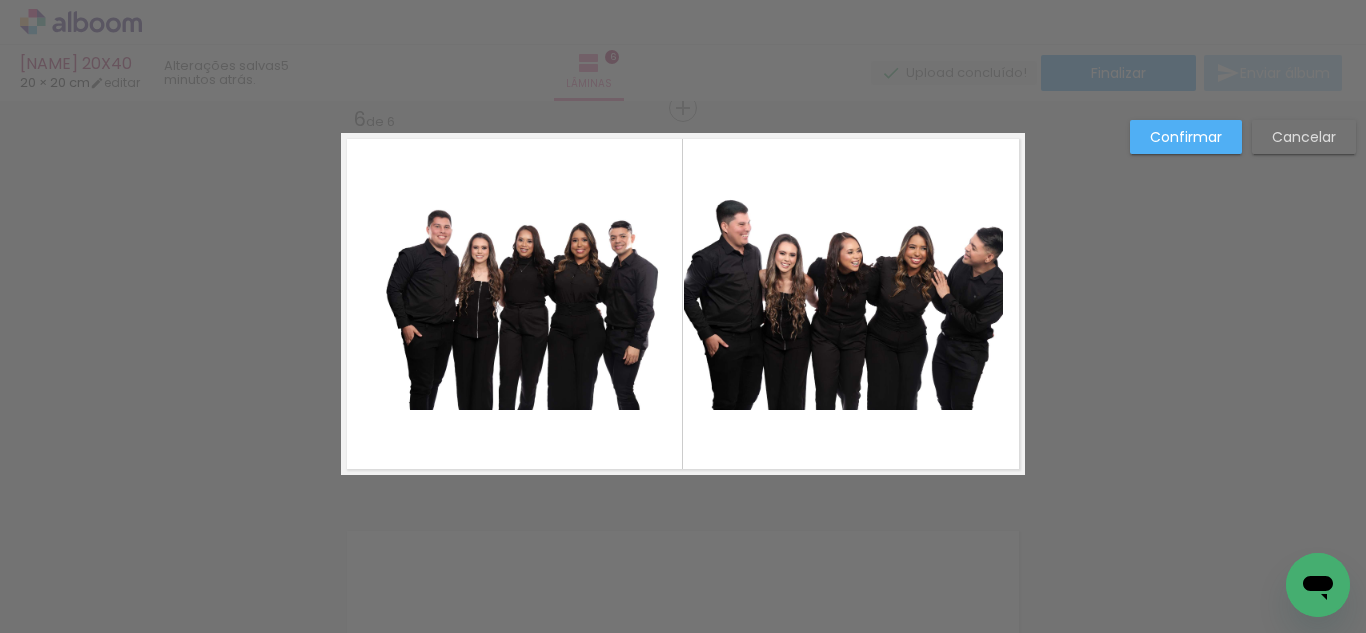 click 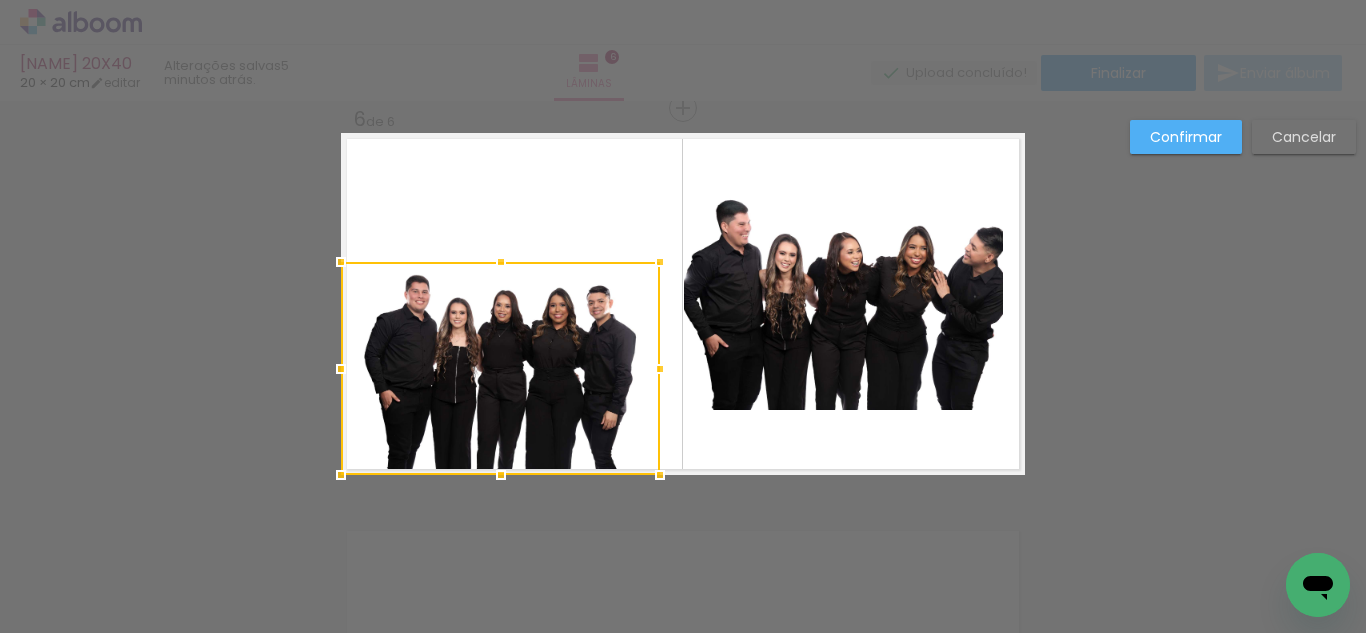 drag, startPoint x: 536, startPoint y: 229, endPoint x: 498, endPoint y: 296, distance: 77.02597 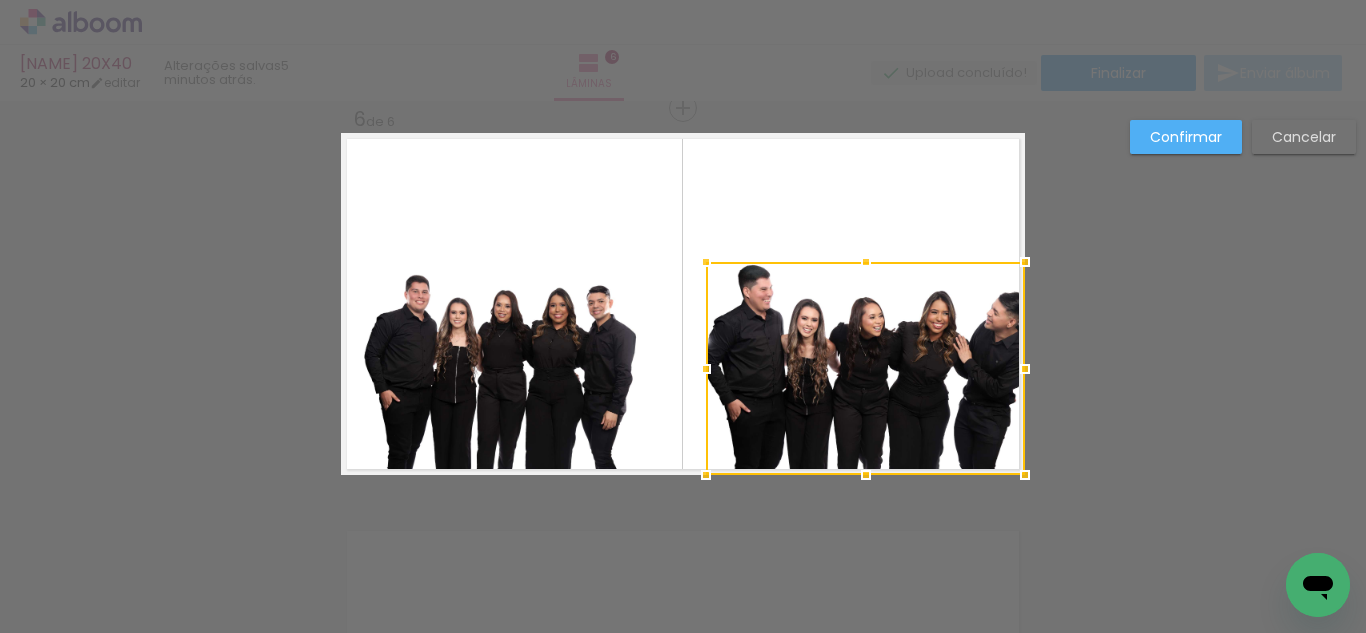 drag, startPoint x: 834, startPoint y: 255, endPoint x: 862, endPoint y: 348, distance: 97.123634 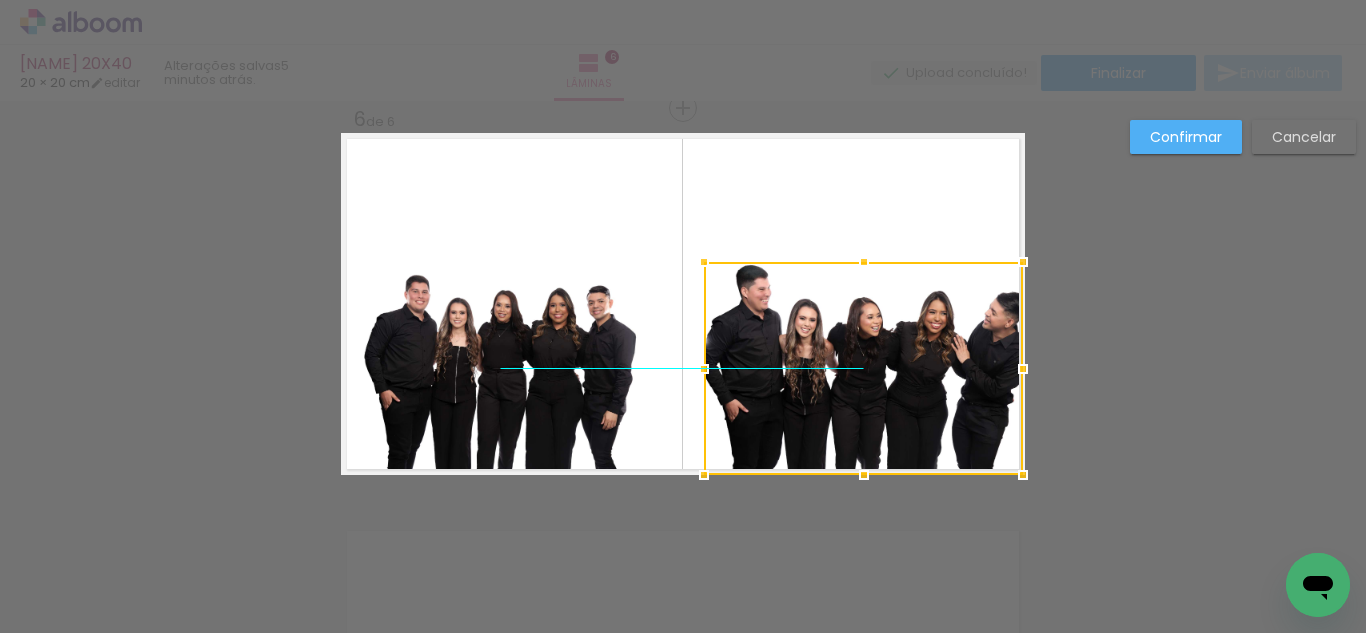 drag, startPoint x: 911, startPoint y: 343, endPoint x: 921, endPoint y: 344, distance: 10.049875 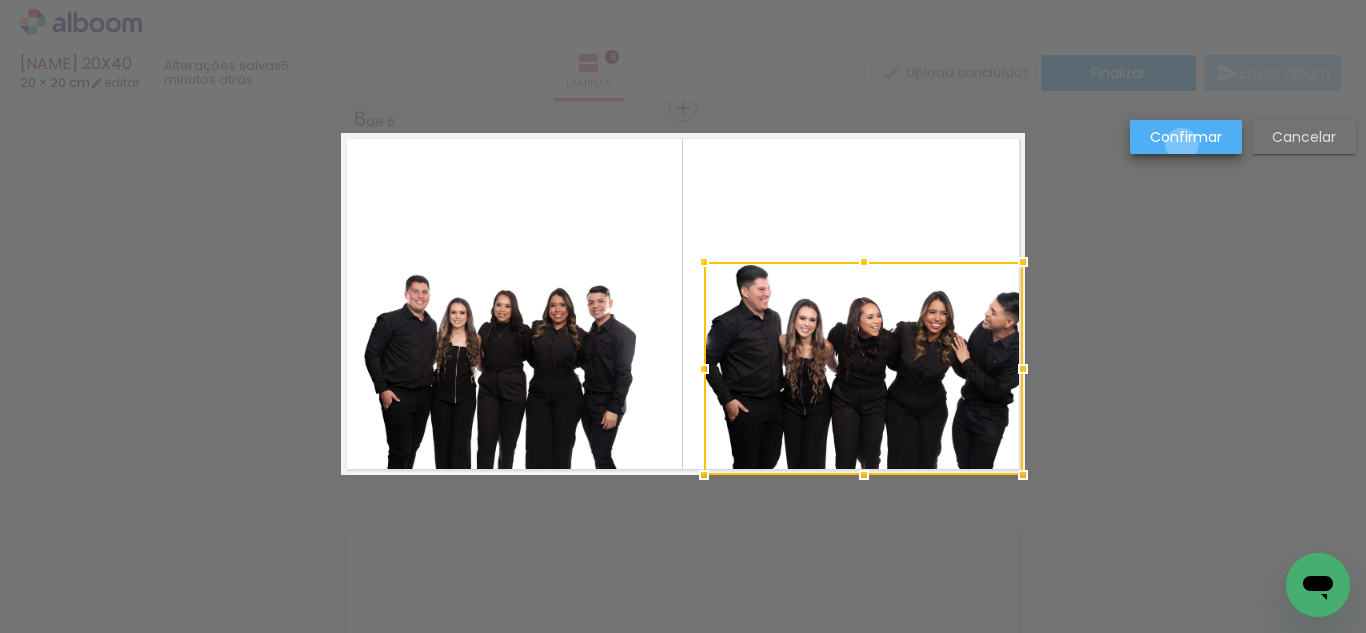 click on "Confirmar" at bounding box center [0, 0] 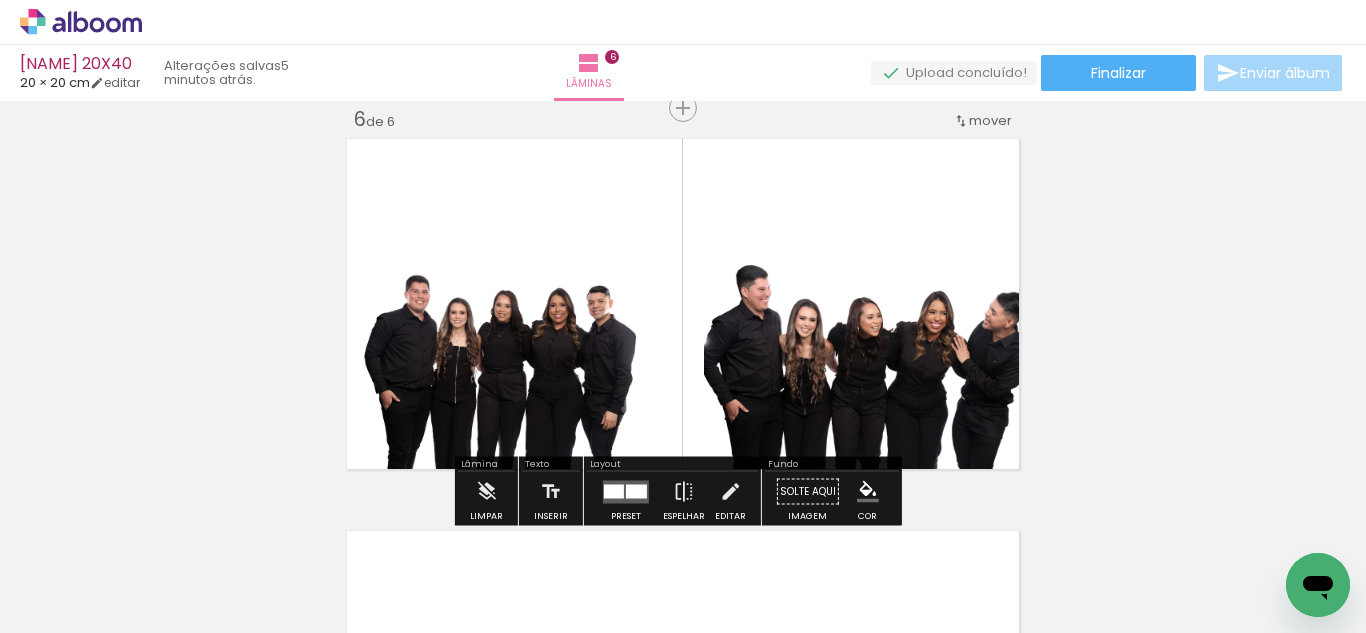 click on "#ffebee #ffcdd2 #ef9a9a #e57373 #ef5350 #f44336 #e53935 #d32f2f #c62828 #b71c1c #fce4ec #f8bbd0 #f48fb1 #f06292 #ec407a #e91e63 #d81b60 #c2185b #ad1457 #880e4f #f3e5f5 #e1bee7 #ce93d8 #ba68c8 #ab47bc #9c27b0 #8e24aa #7b1fa2 #6a1b9a #4a148c #ede7f6 #d1c4e9 #b39ddb #9575cd #7e57c2 #673ab7 #5e35b1 #512da8 #4527a0 #311b92 #e8eaf6 #c5cae9 #9fa8da #7986cb #5c6bc0 #3f51b5 #3949ab #303f9f #283593 #1a237e #e3f2fd #bbdefb #90caf9 #64b5f6 #42a5f5 #2196f3 #1e88e5 #1976d2 #1565c0 #0d47a1 #e1f5fe #b3e5fc #81d4fa #4fc3f7 #29b6f6 #03a9f4 #039be5 #0288d1 #0277bd #01579b #e0f7fa #b2ebf2 #80deea #4dd0e1 #26c6da #00bcd4 #00acc1 #0097a7 #00838f #006064 #e0f2f1 #b2dfdb #80cbc4 #4db6ac #26a69a #009688 #00897b #00796b #00695c #004d40 #e8f5e9 #c8e6c9 #a5d6a7 #81c784 #66bb6a #4caf50 #43a047 #388e3c #2e7d32 #1b5e20 #f1f8e9 #dcedc8 #c5e1a5 #aed581 #9ccc65 #8bc34a #7cb342 #689f38 #558b2f #33691e #f9fbe7 #f0f4c3 #e6ee9c #dce775 #d4e157 #cddc39 #c0ca33 #afb42b #9e9d24 #827717 #fffde7 #fff9c4 #fff59d #fff176 #ffee58 #ffeb3b #fdd835 #fbc02d" at bounding box center [868, 492] 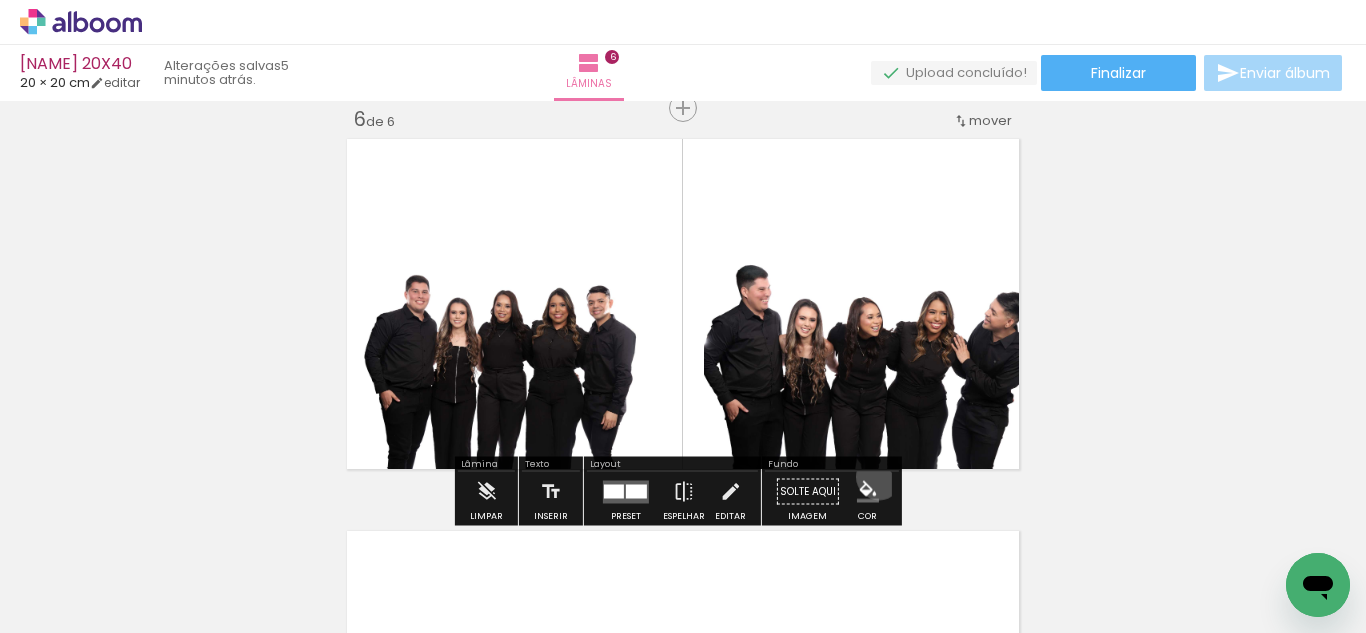 click on "#ffebee #ffcdd2 #ef9a9a #e57373 #ef5350 #f44336 #e53935 #d32f2f #c62828 #b71c1c #fce4ec #f8bbd0 #f48fb1 #f06292 #ec407a #e91e63 #d81b60 #c2185b #ad1457 #880e4f #f3e5f5 #e1bee7 #ce93d8 #ba68c8 #ab47bc #9c27b0 #8e24aa #7b1fa2 #6a1b9a #4a148c #ede7f6 #d1c4e9 #b39ddb #9575cd #7e57c2 #673ab7 #5e35b1 #512da8 #4527a0 #311b92 #e8eaf6 #c5cae9 #9fa8da #7986cb #5c6bc0 #3f51b5 #3949ab #303f9f #283593 #1a237e #e3f2fd #bbdefb #90caf9 #64b5f6 #42a5f5 #2196f3 #1e88e5 #1976d2 #1565c0 #0d47a1 #e1f5fe #b3e5fc #81d4fa #4fc3f7 #29b6f6 #03a9f4 #039be5 #0288d1 #0277bd #01579b #e0f7fa #b2ebf2 #80deea #4dd0e1 #26c6da #00bcd4 #00acc1 #0097a7 #00838f #006064 #e0f2f1 #b2dfdb #80cbc4 #4db6ac #26a69a #009688 #00897b #00796b #00695c #004d40 #e8f5e9 #c8e6c9 #a5d6a7 #81c784 #66bb6a #4caf50 #43a047 #388e3c #2e7d32 #1b5e20 #f1f8e9 #dcedc8 #c5e1a5 #aed581 #9ccc65 #8bc34a #7cb342 #689f38 #558b2f #33691e #f9fbe7 #f0f4c3 #e6ee9c #dce775 #d4e157 #cddc39 #c0ca33 #afb42b #9e9d24 #827717 #fffde7 #fff9c4 #fff59d #fff176 #ffee58 #ffeb3b #fdd835 #fbc02d" at bounding box center (868, 492) 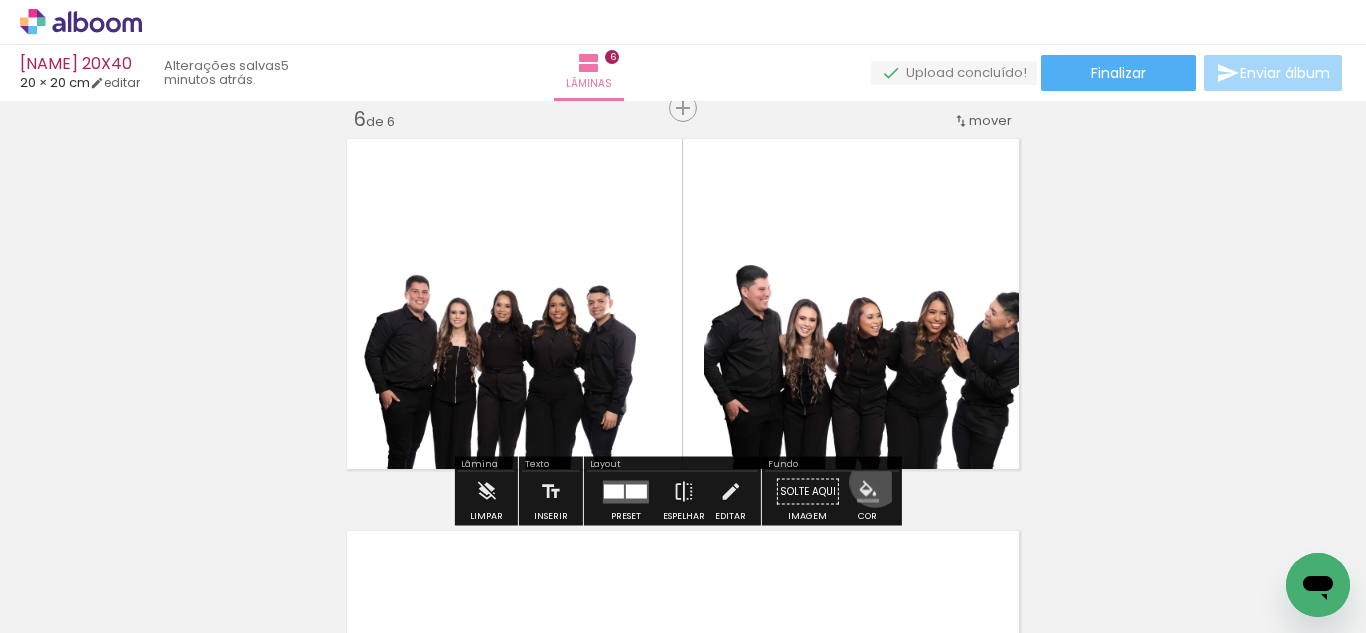 click at bounding box center (868, 492) 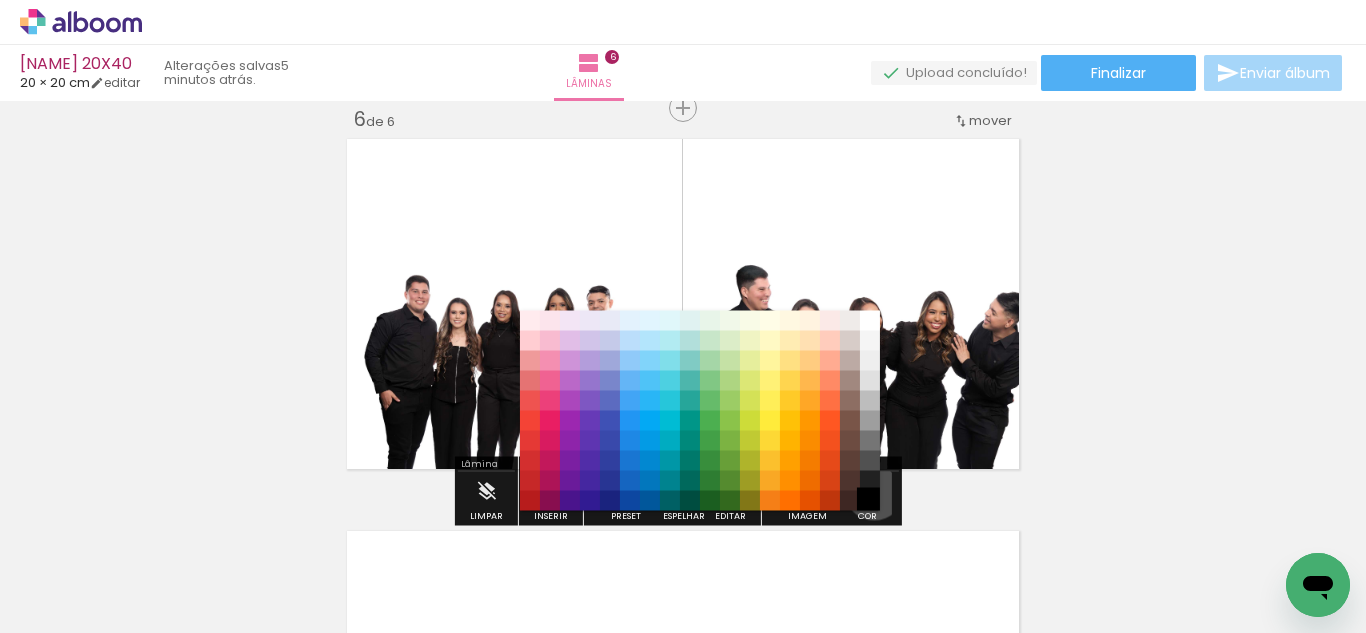 click on "#000000" at bounding box center (870, 501) 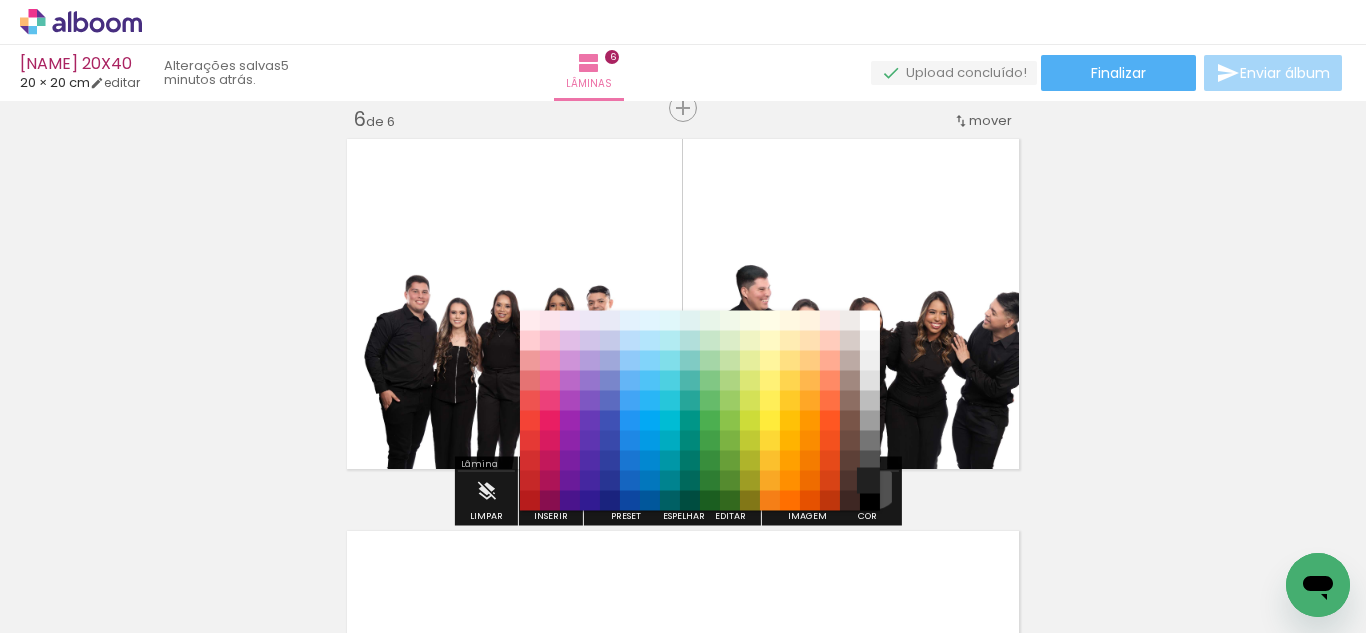 click on "#212121" at bounding box center (870, 481) 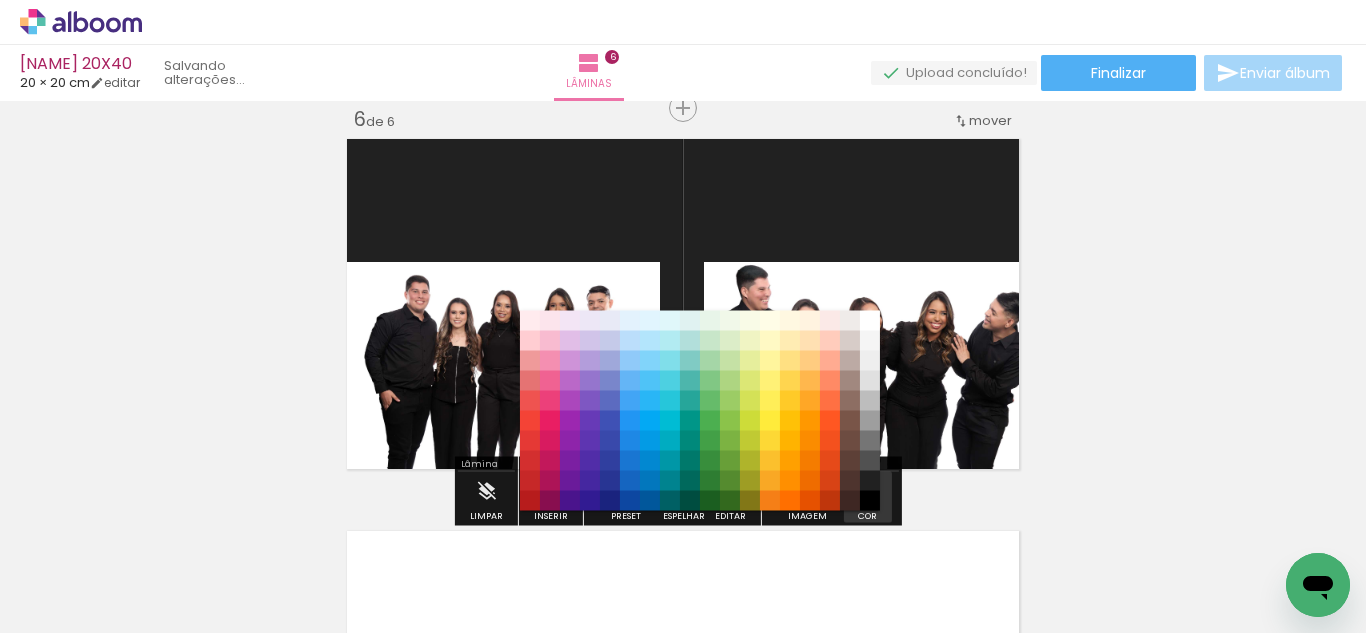 click at bounding box center (868, 492) 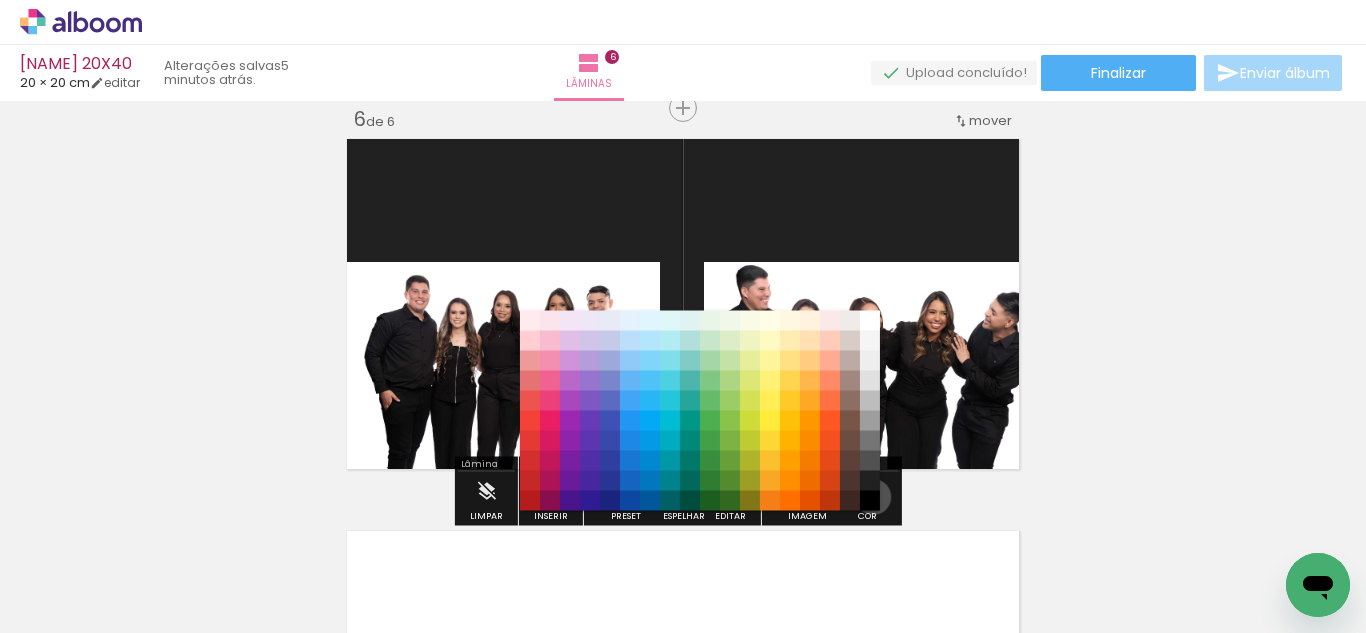 click on "#000000" at bounding box center [870, 501] 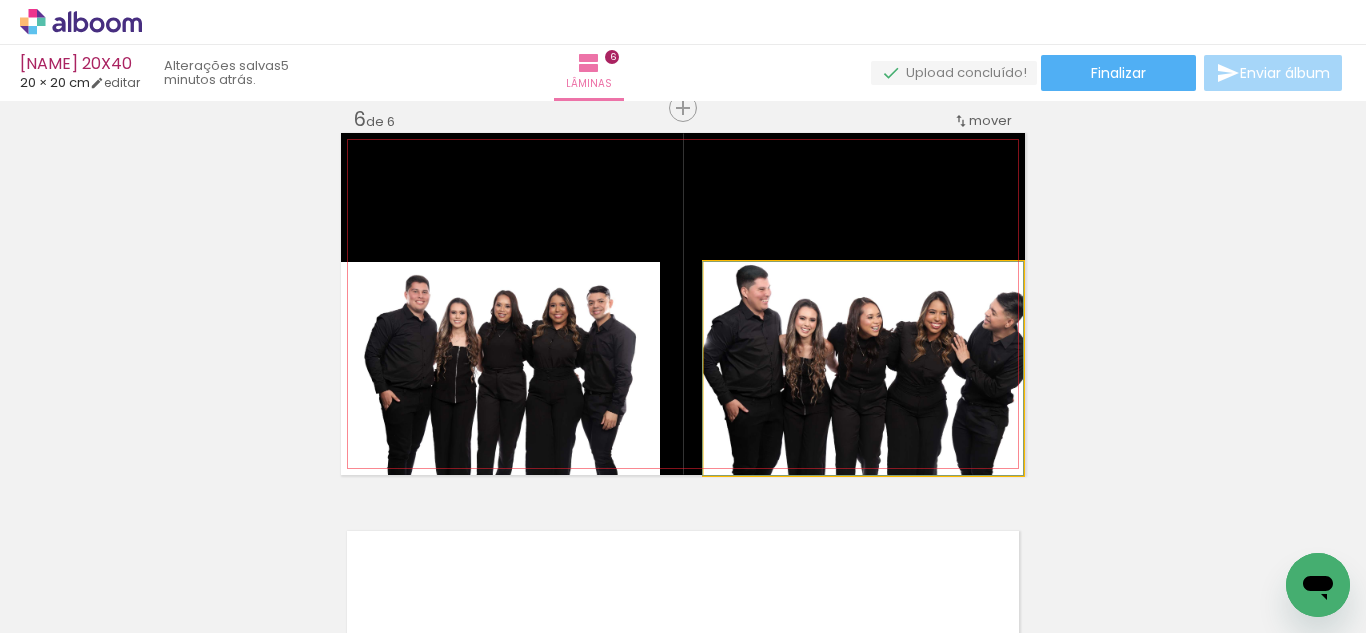 click 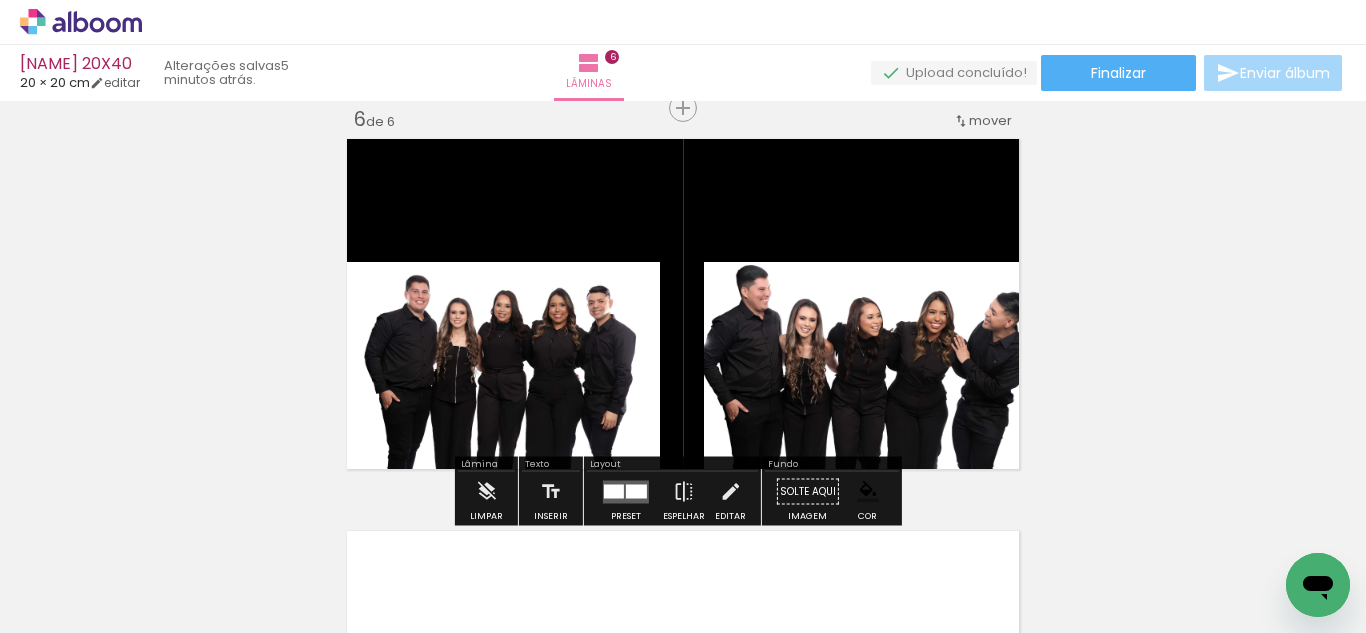 click at bounding box center [730, 492] 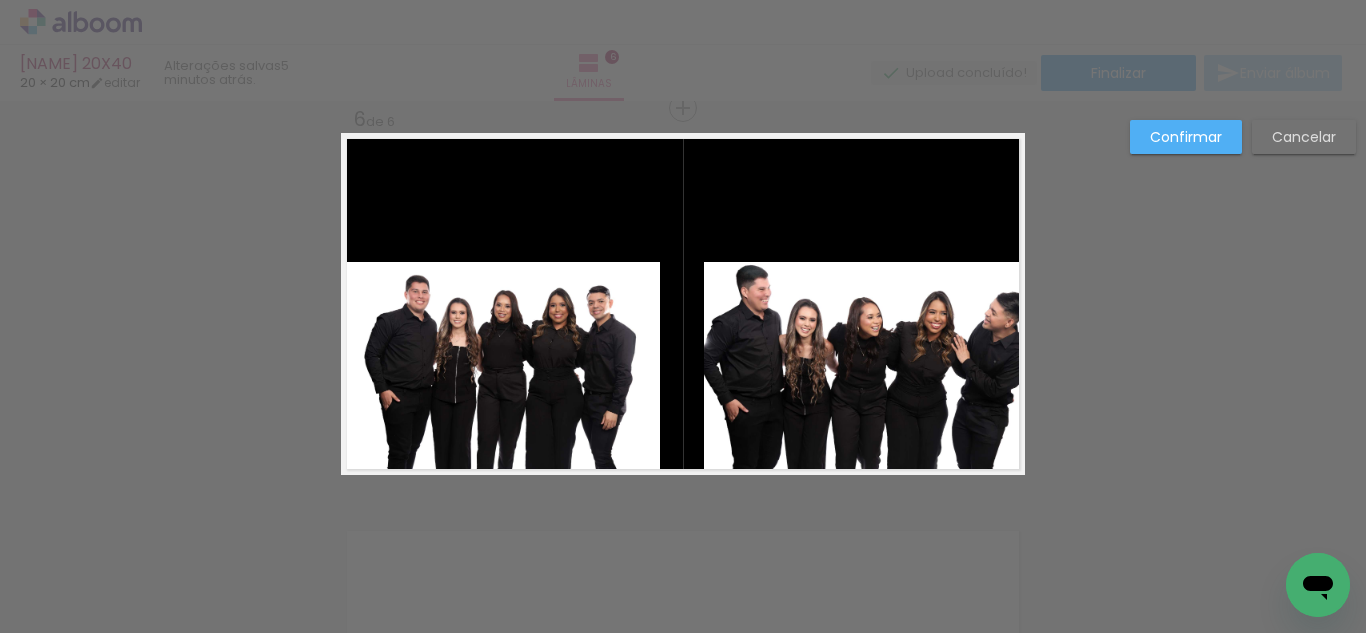 click 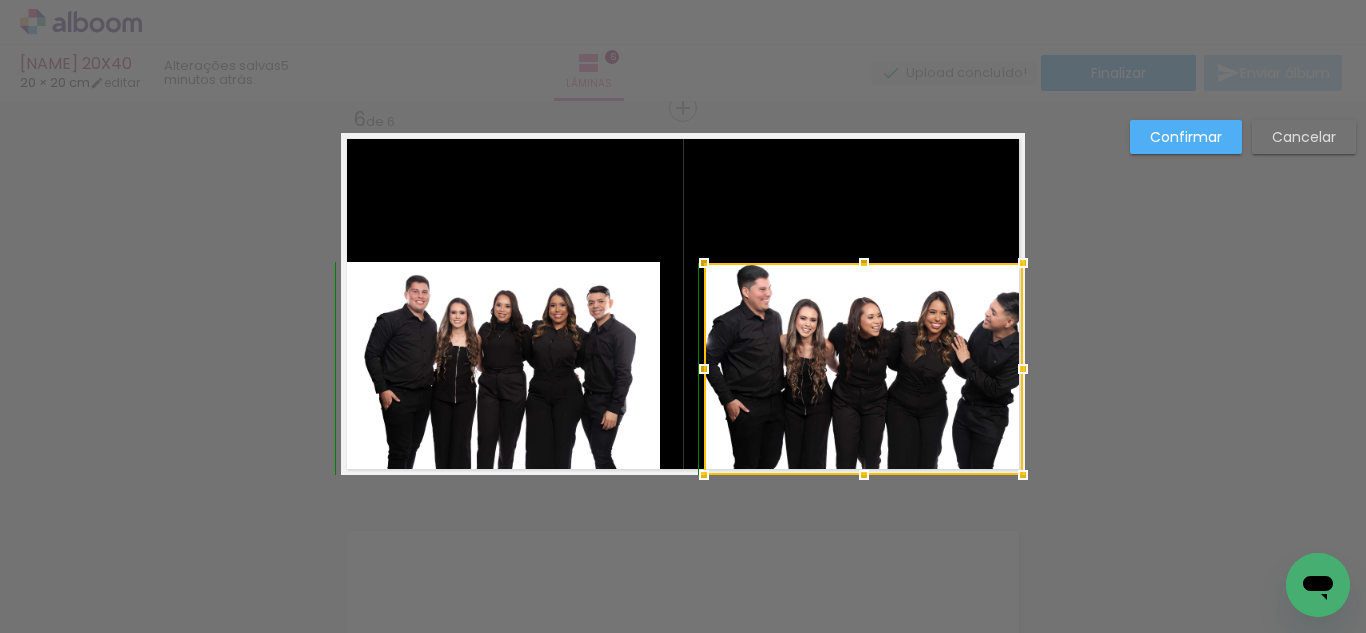 drag, startPoint x: 856, startPoint y: 256, endPoint x: 785, endPoint y: 330, distance: 102.55243 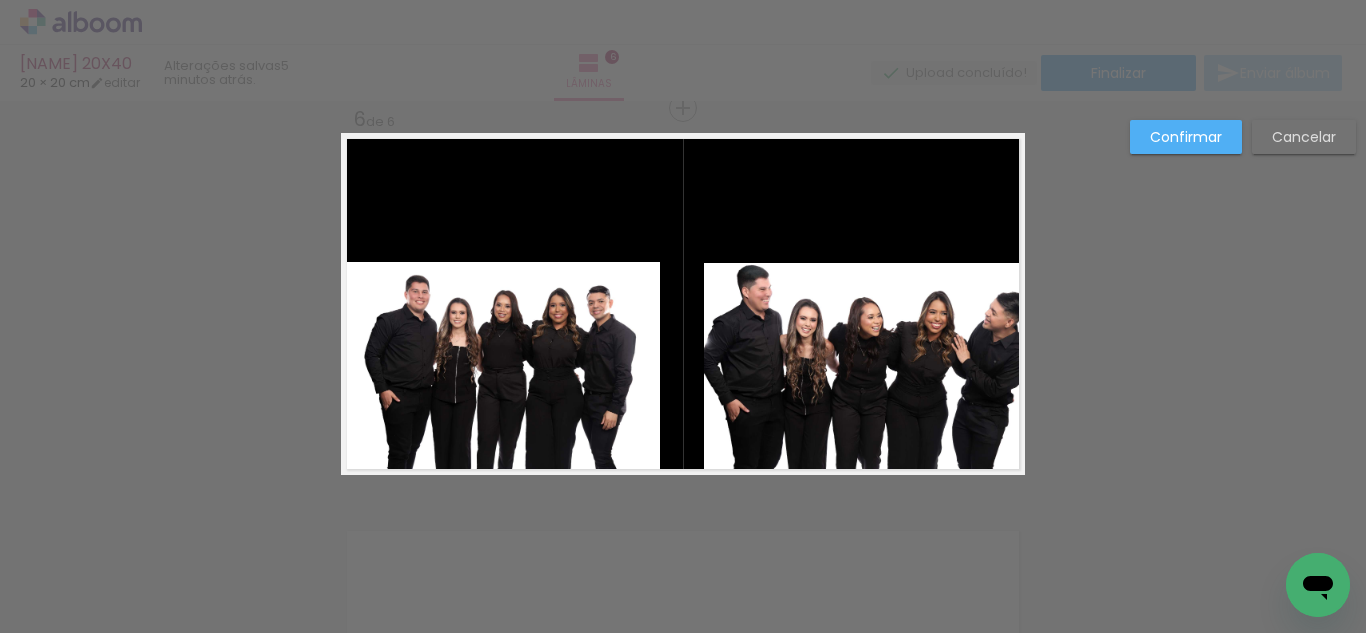 drag, startPoint x: 770, startPoint y: 338, endPoint x: 701, endPoint y: 356, distance: 71.30919 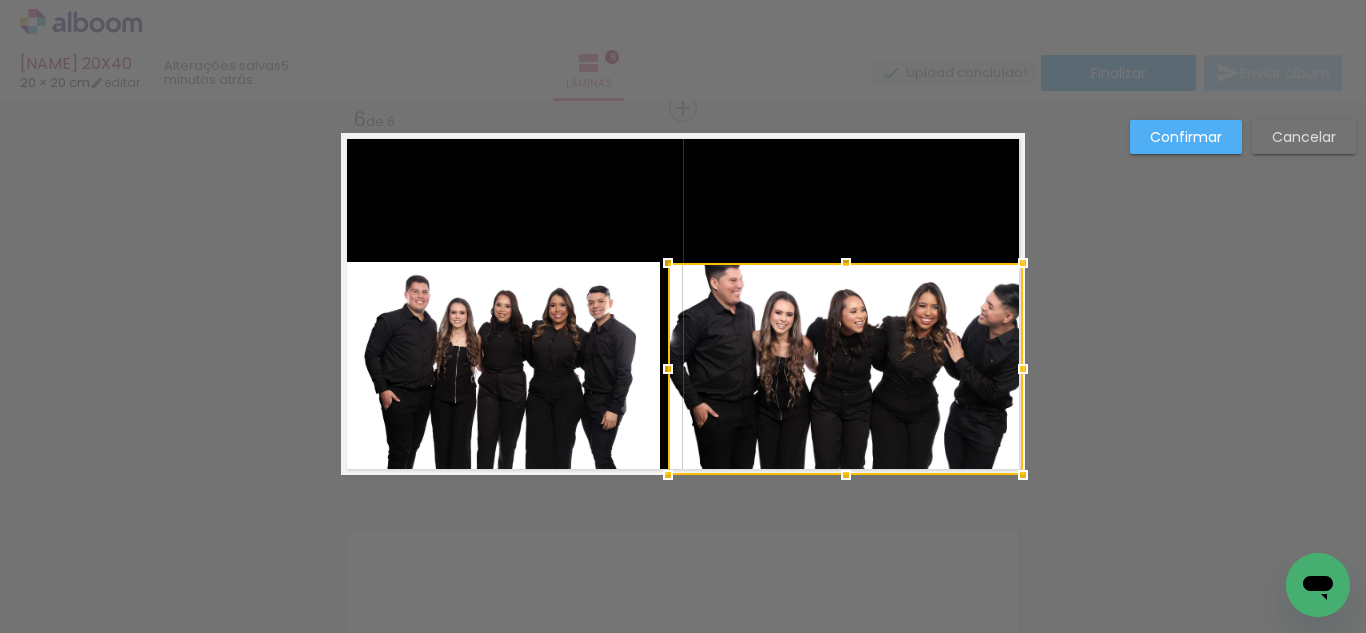 drag, startPoint x: 693, startPoint y: 363, endPoint x: 657, endPoint y: 371, distance: 36.878178 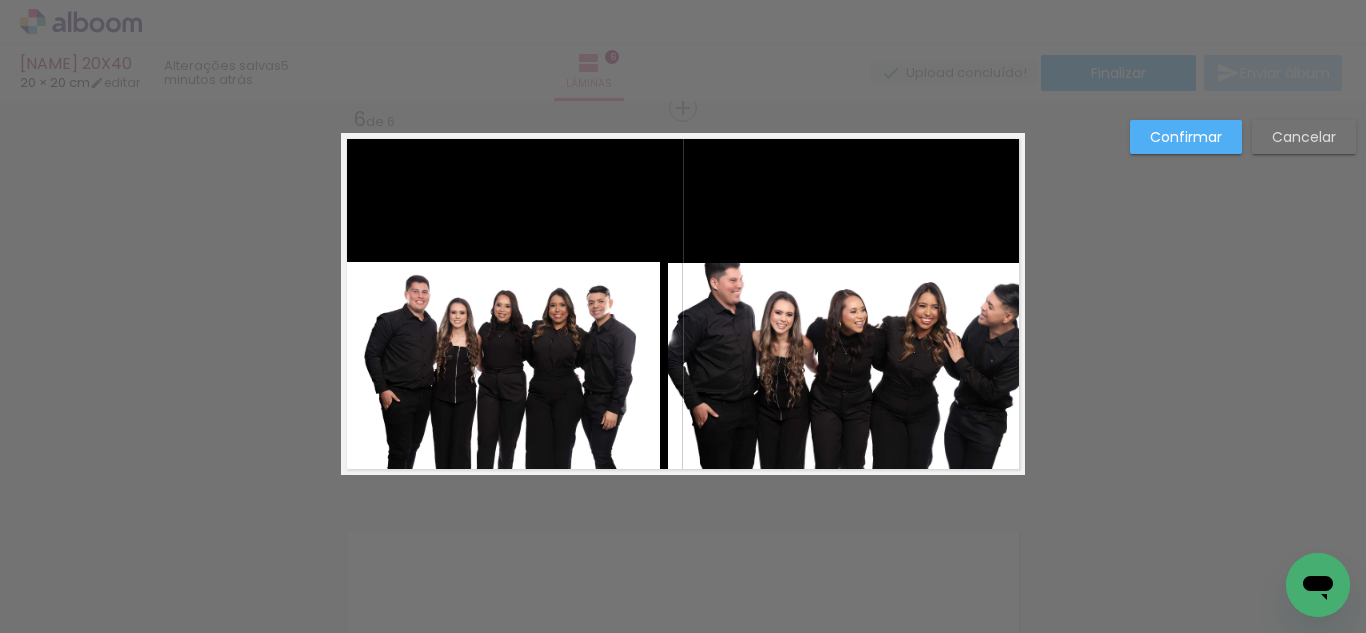 click 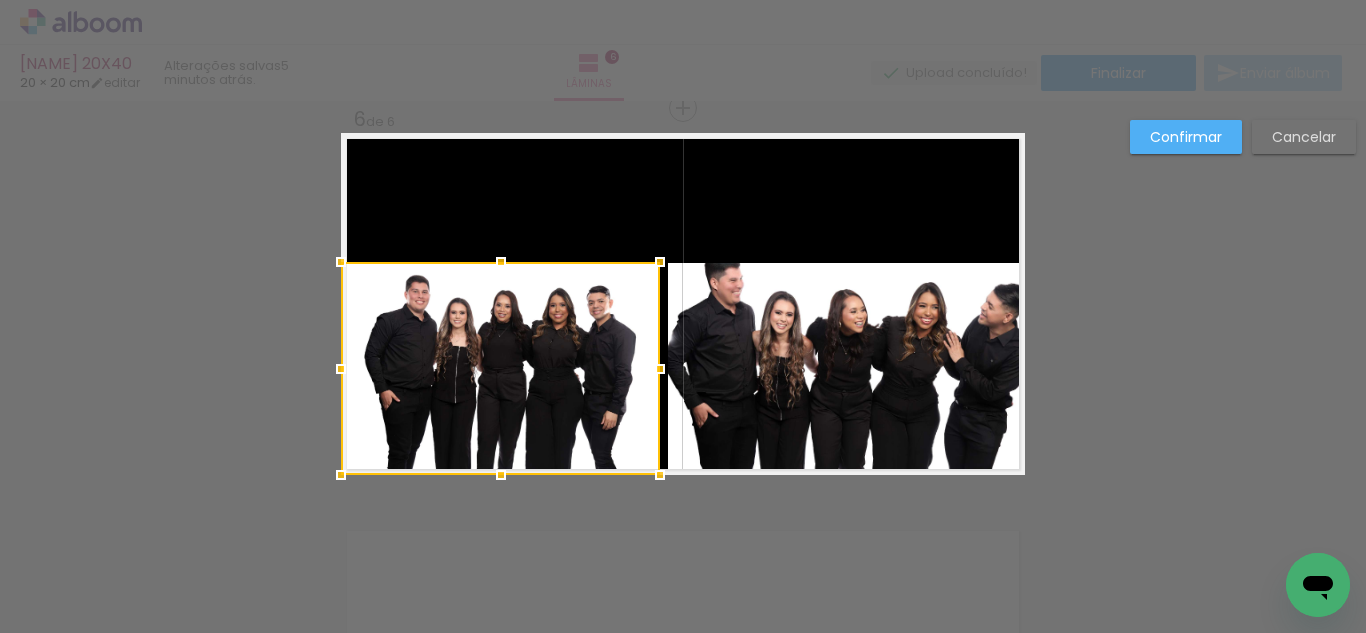 click on "Confirmar" at bounding box center (0, 0) 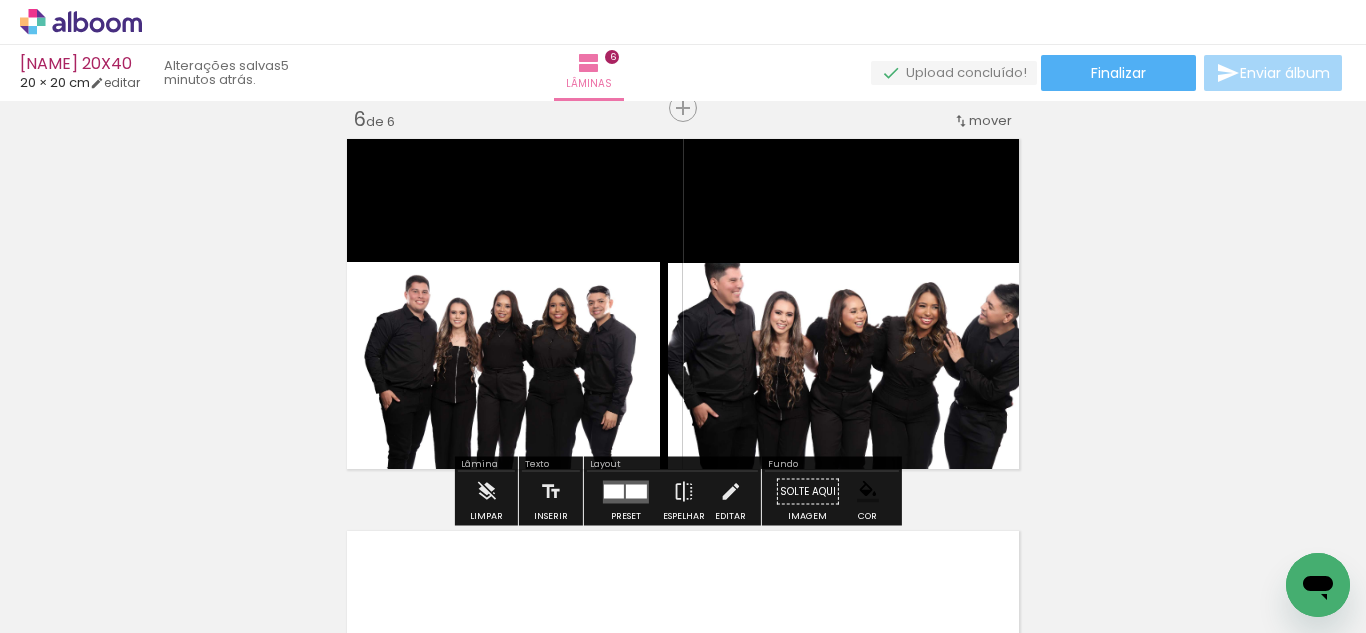 click at bounding box center (868, 492) 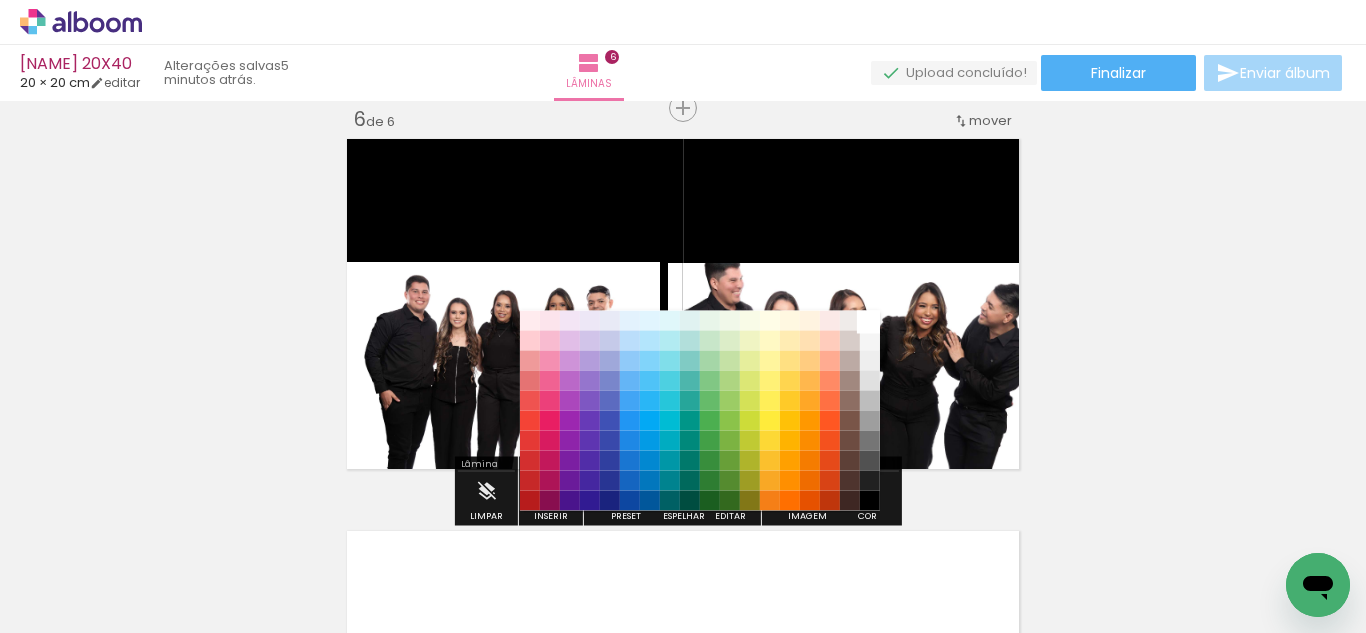 click on "#ffffff" at bounding box center [870, 321] 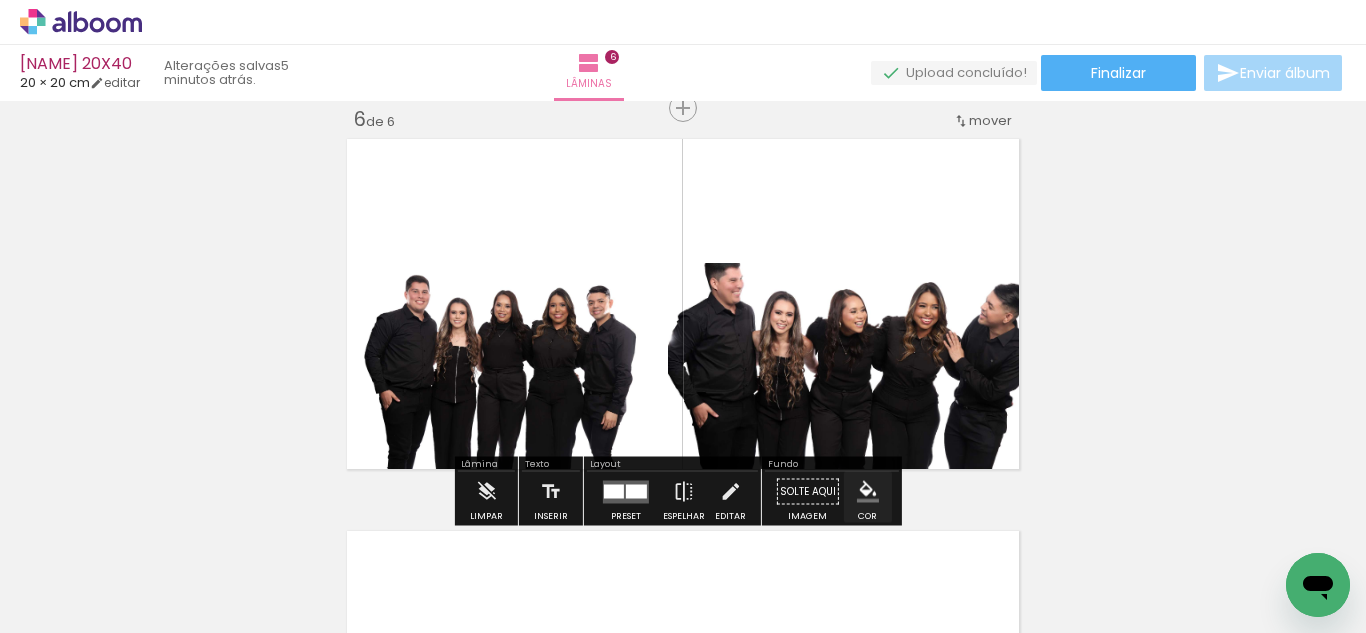 click 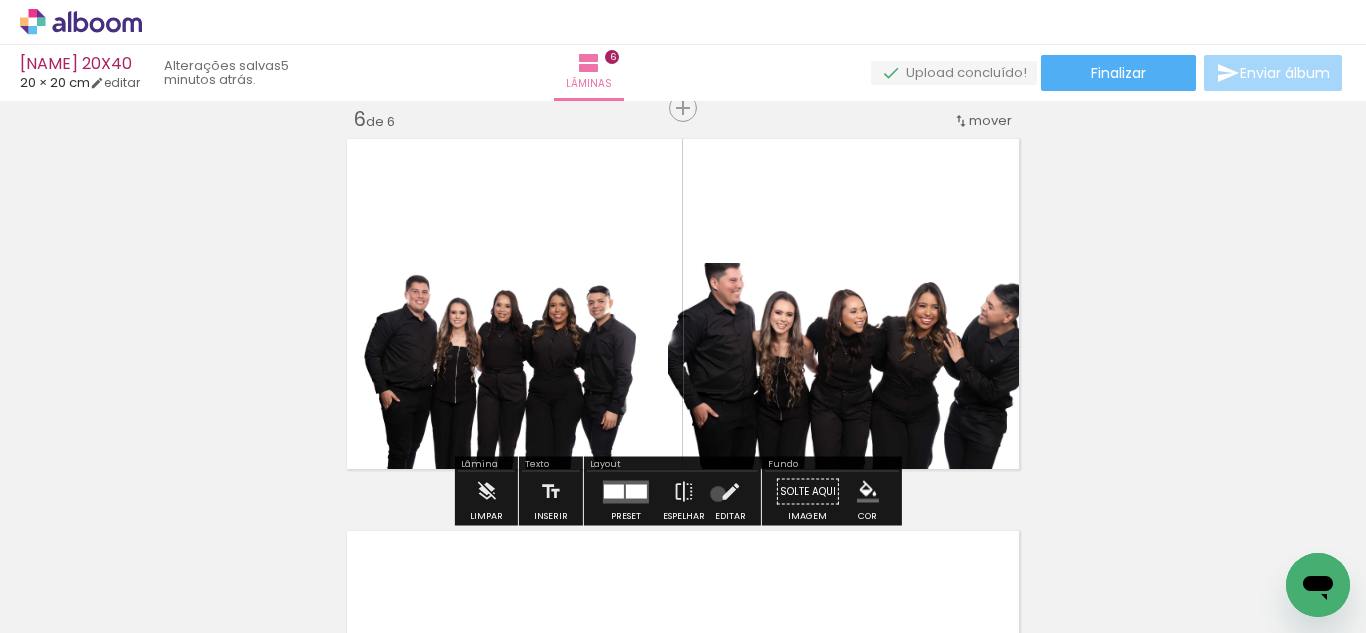 drag, startPoint x: 713, startPoint y: 494, endPoint x: 831, endPoint y: 424, distance: 137.20058 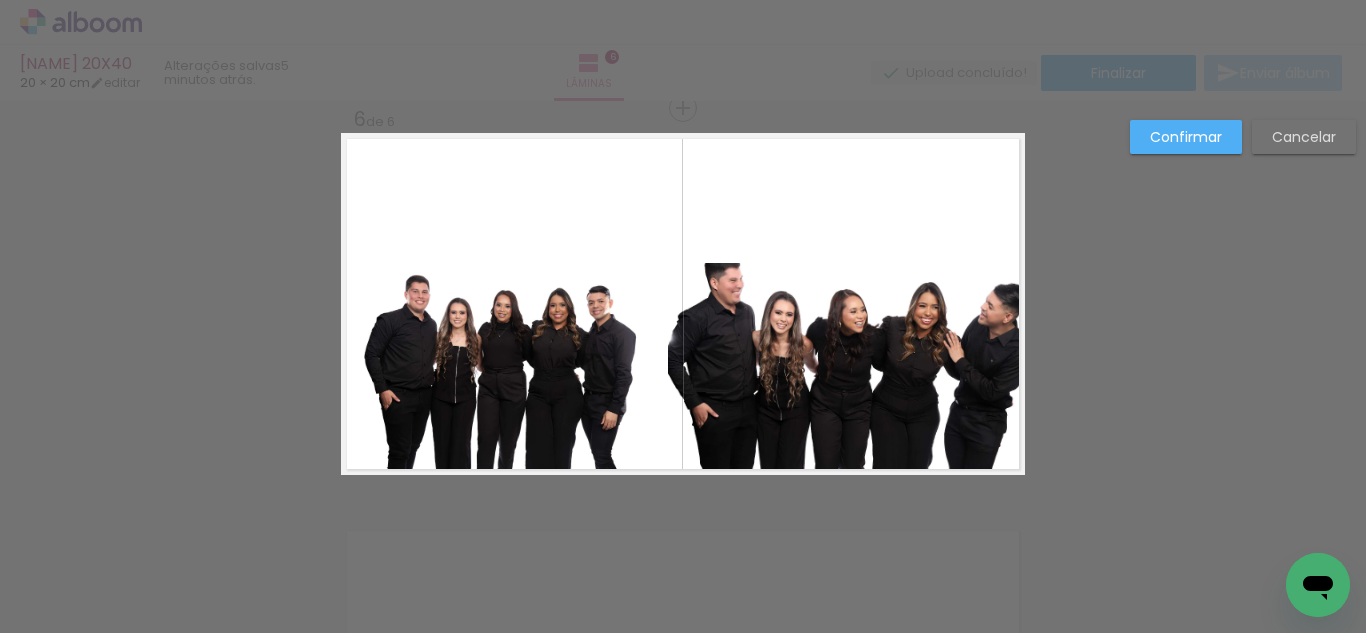 click 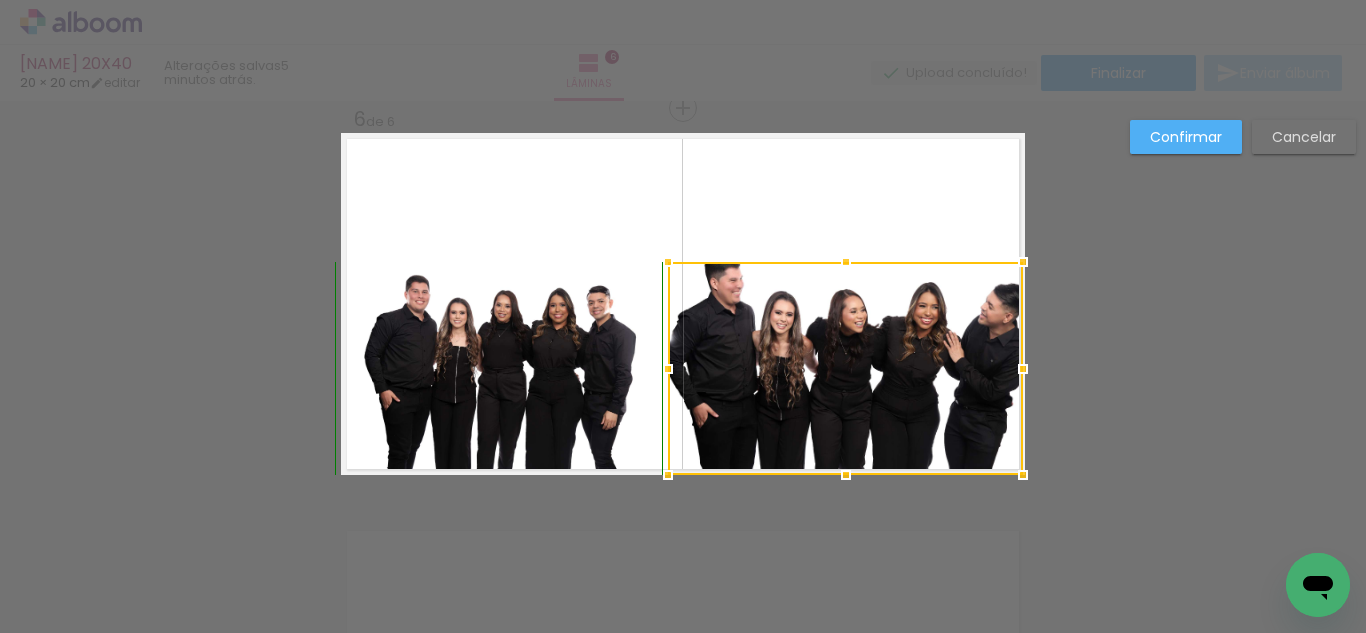 drag, startPoint x: 838, startPoint y: 253, endPoint x: 810, endPoint y: 242, distance: 30.083218 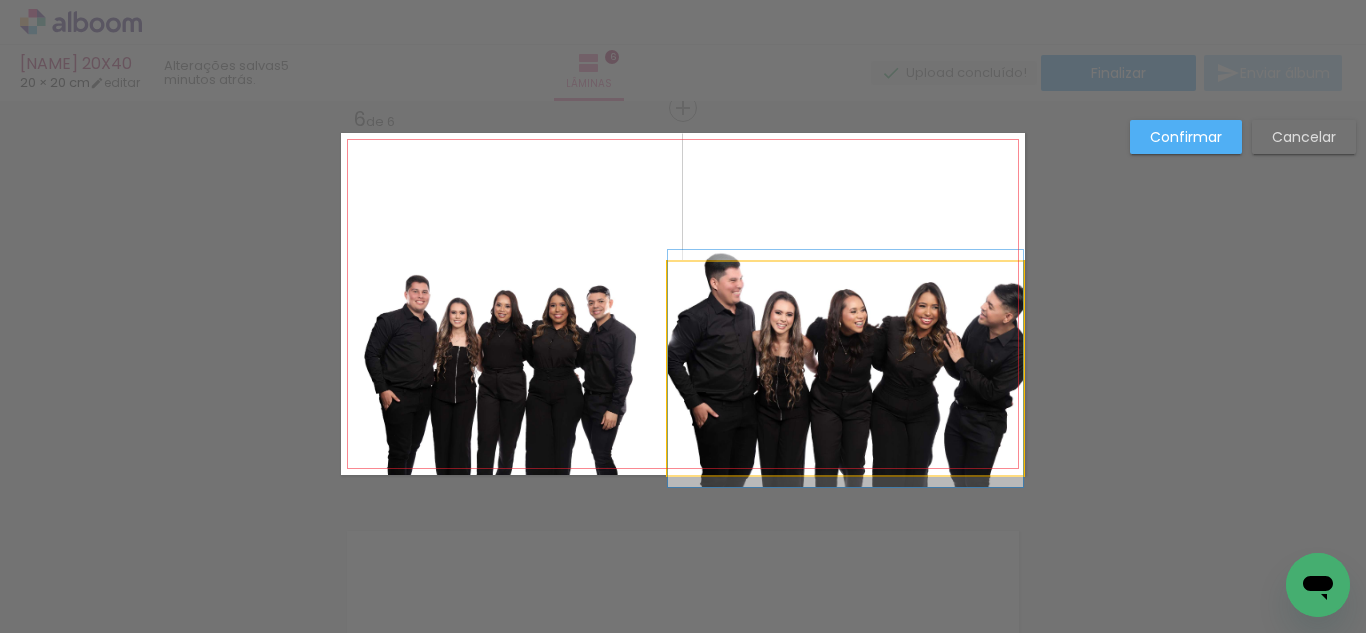click 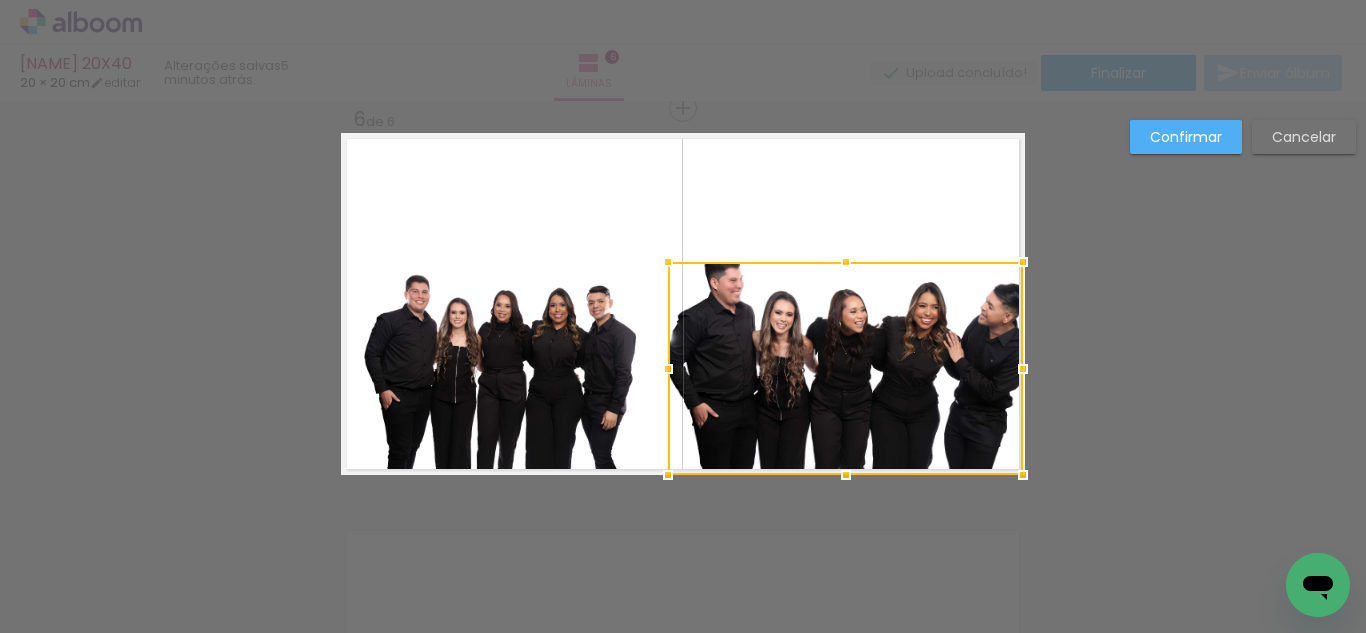 click on "Confirmar" at bounding box center [0, 0] 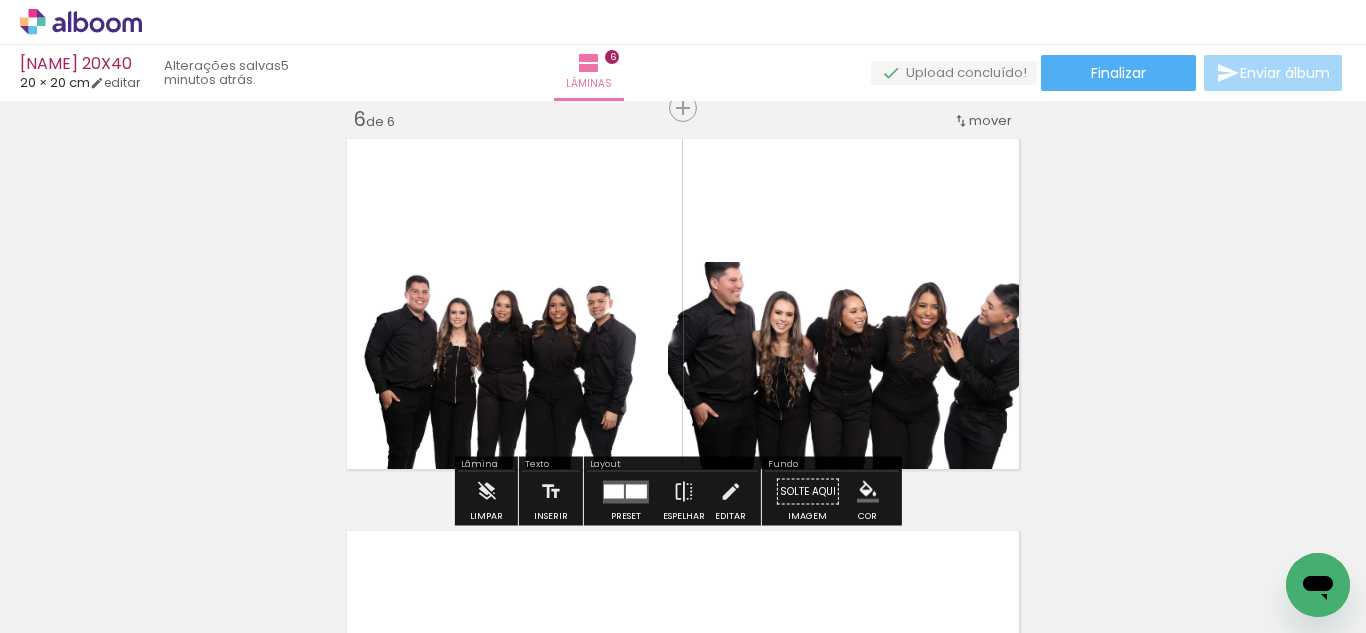 click 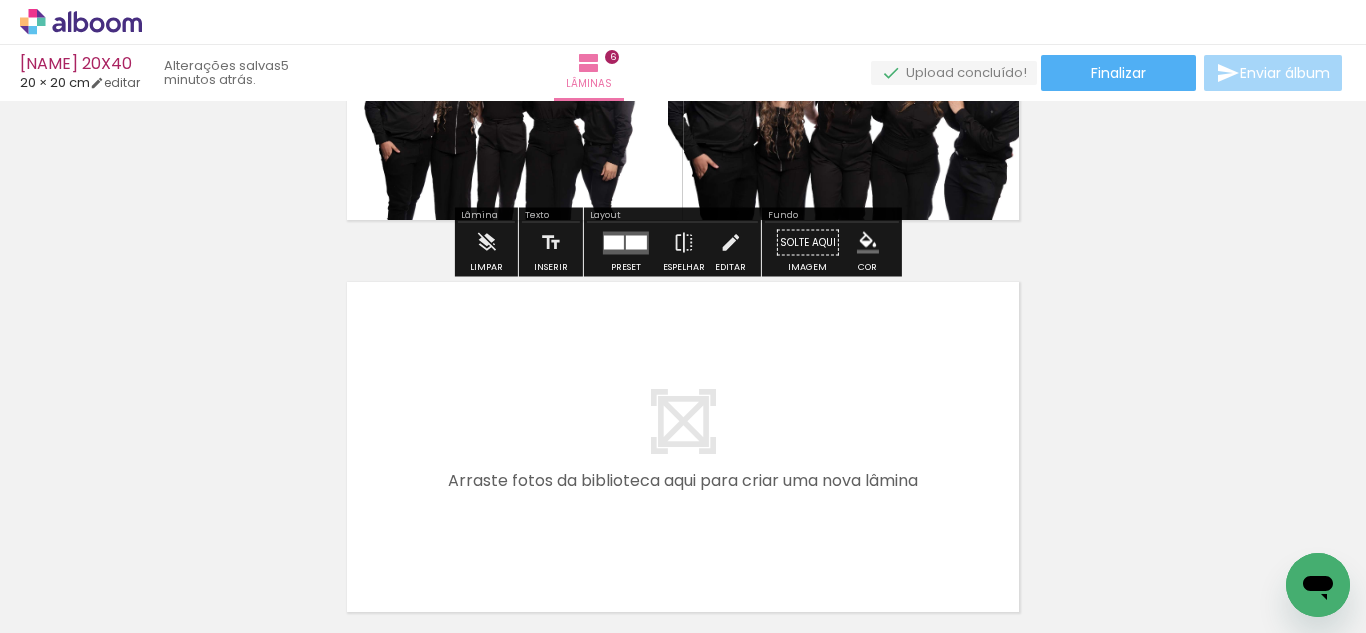 scroll, scrollTop: 2236, scrollLeft: 0, axis: vertical 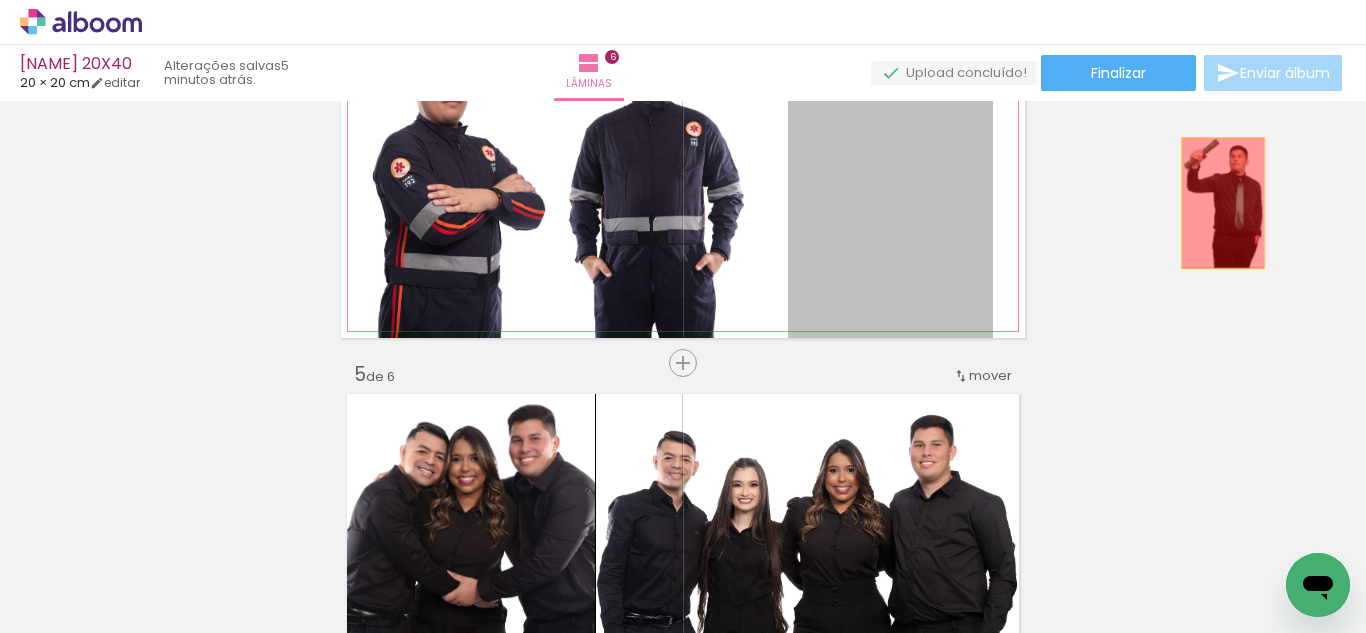 drag, startPoint x: 915, startPoint y: 203, endPoint x: 962, endPoint y: 202, distance: 47.010635 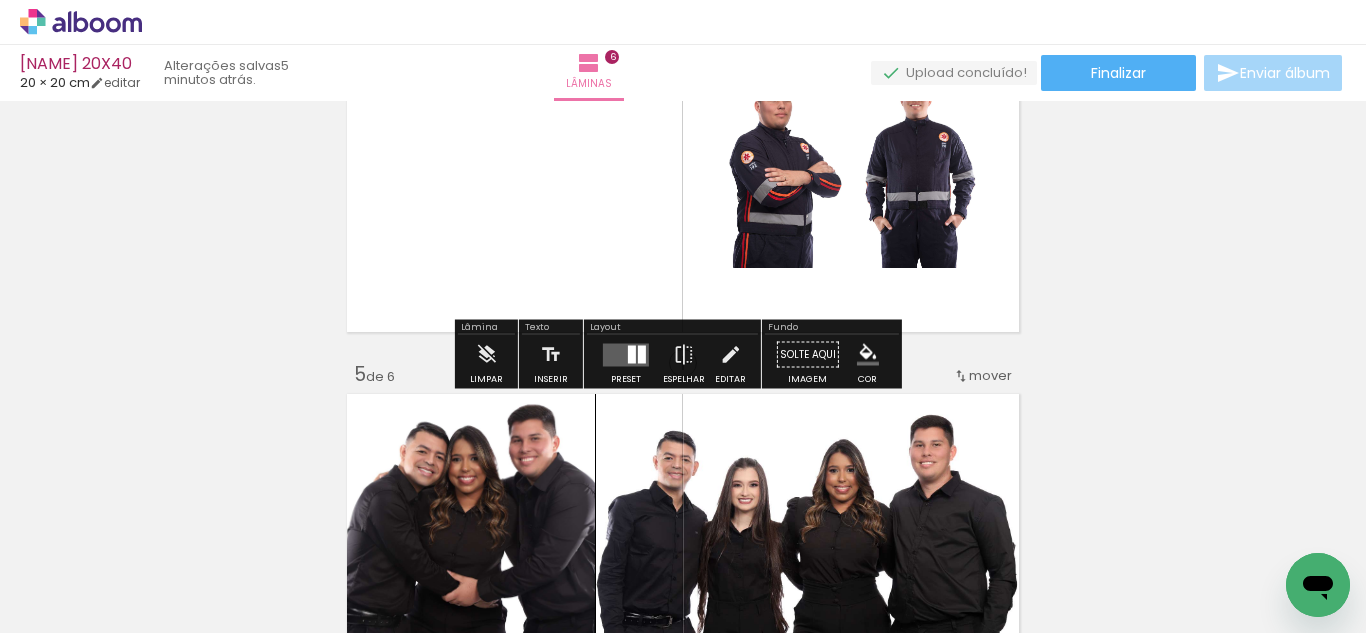 click at bounding box center [626, 355] 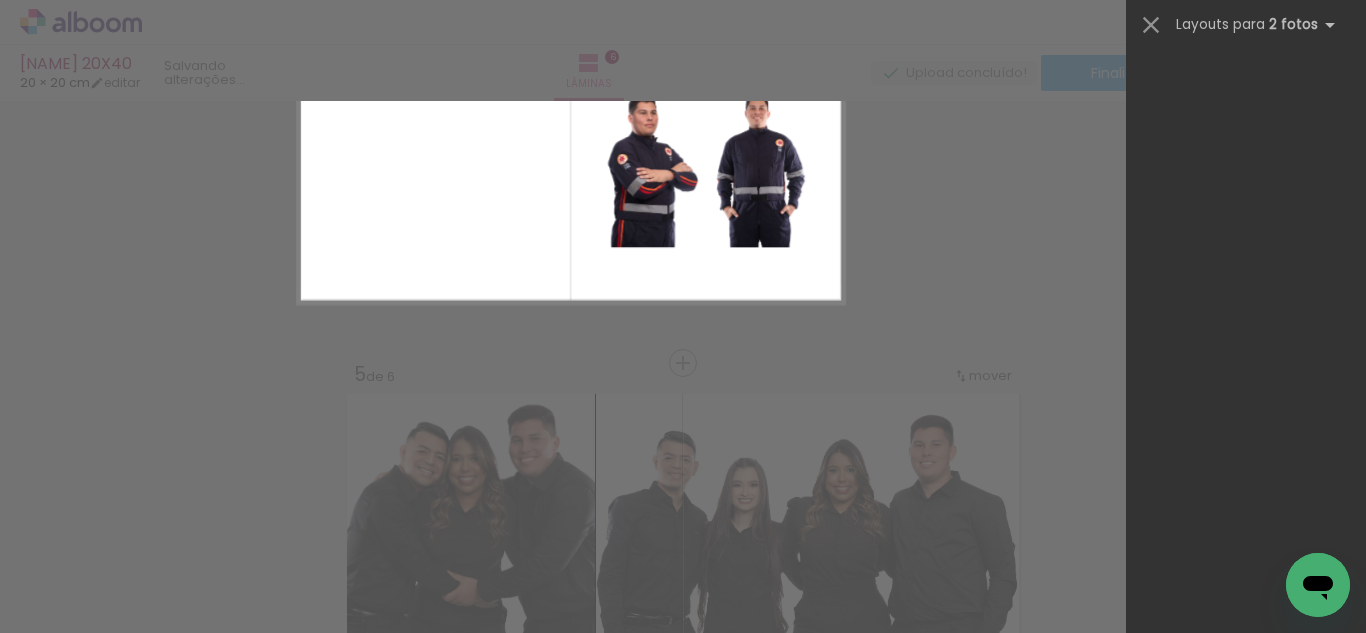 scroll, scrollTop: 0, scrollLeft: 0, axis: both 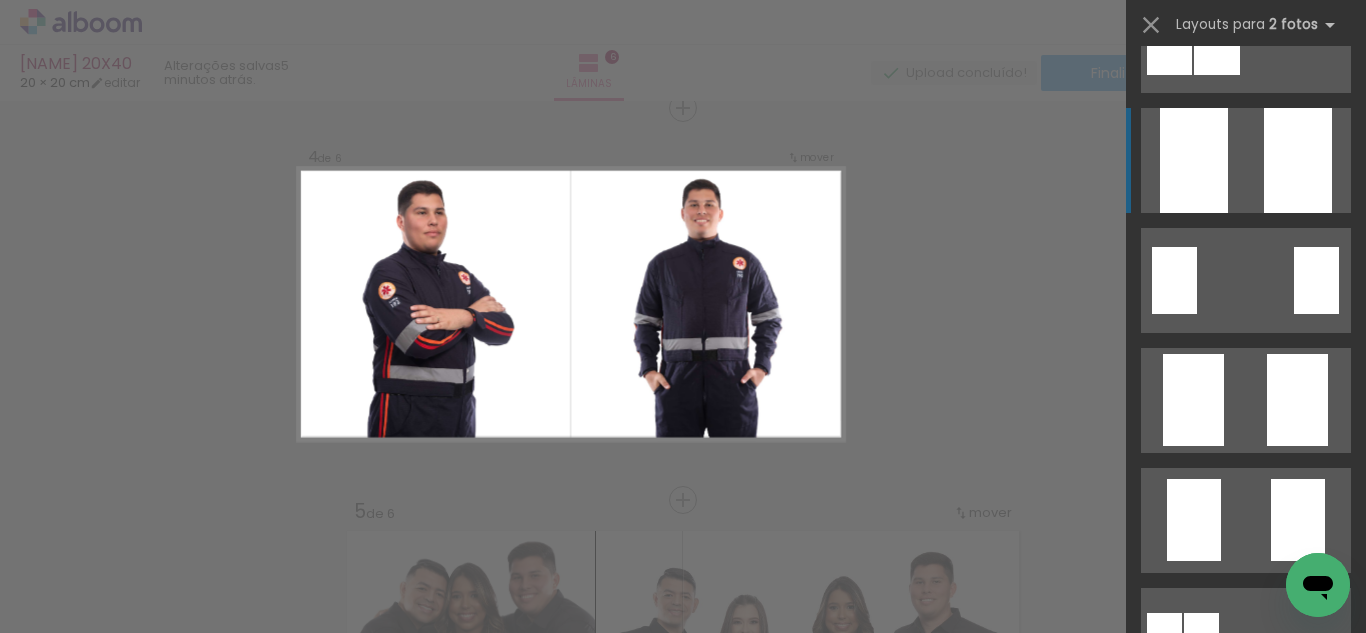 click at bounding box center [1246, 40] 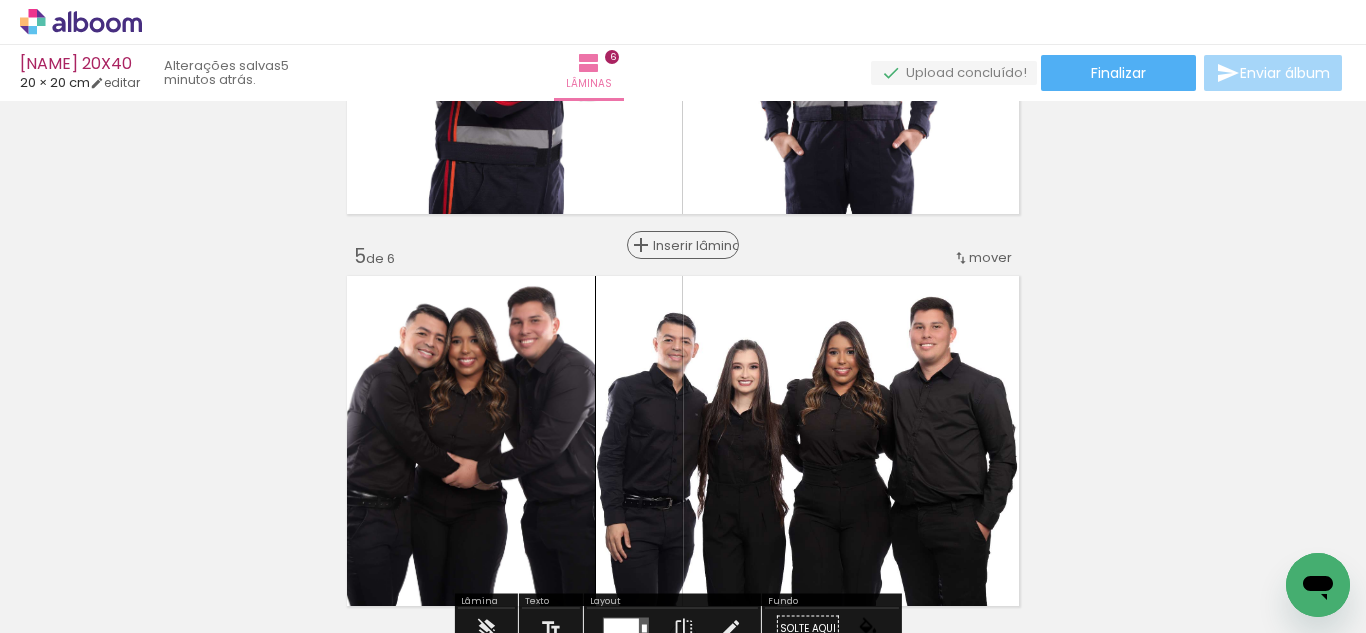 scroll, scrollTop: 1444, scrollLeft: 0, axis: vertical 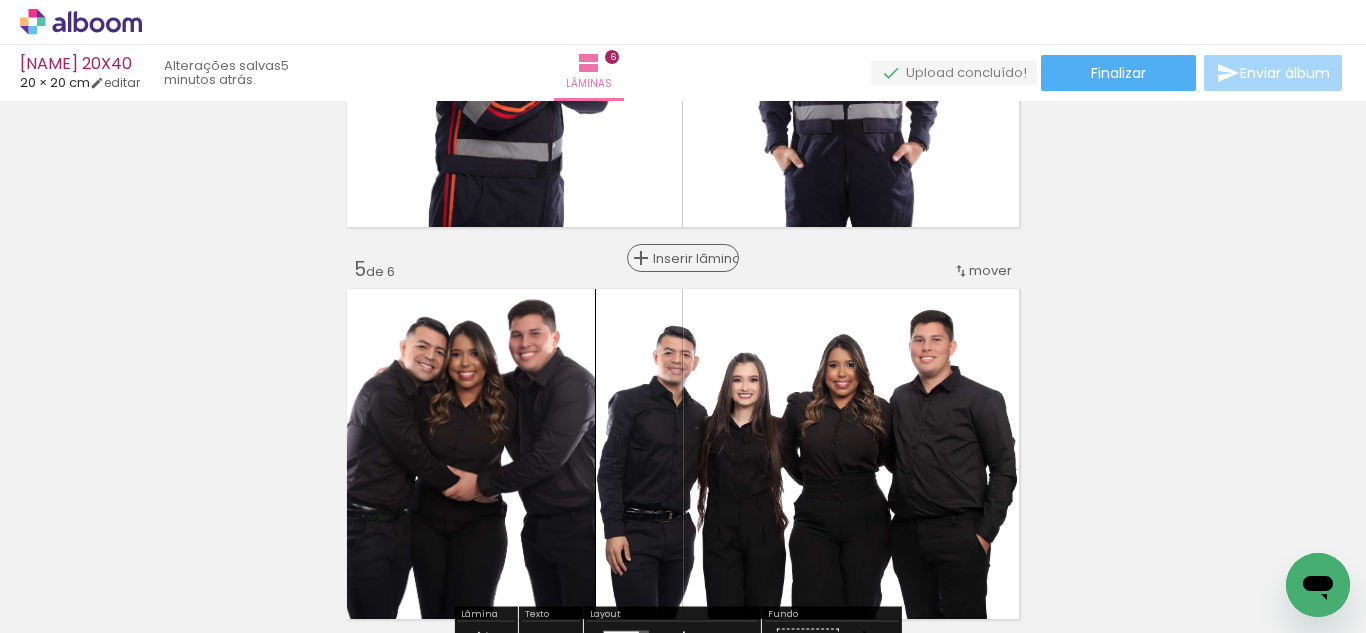 click on "Inserir lâmina" at bounding box center [692, 258] 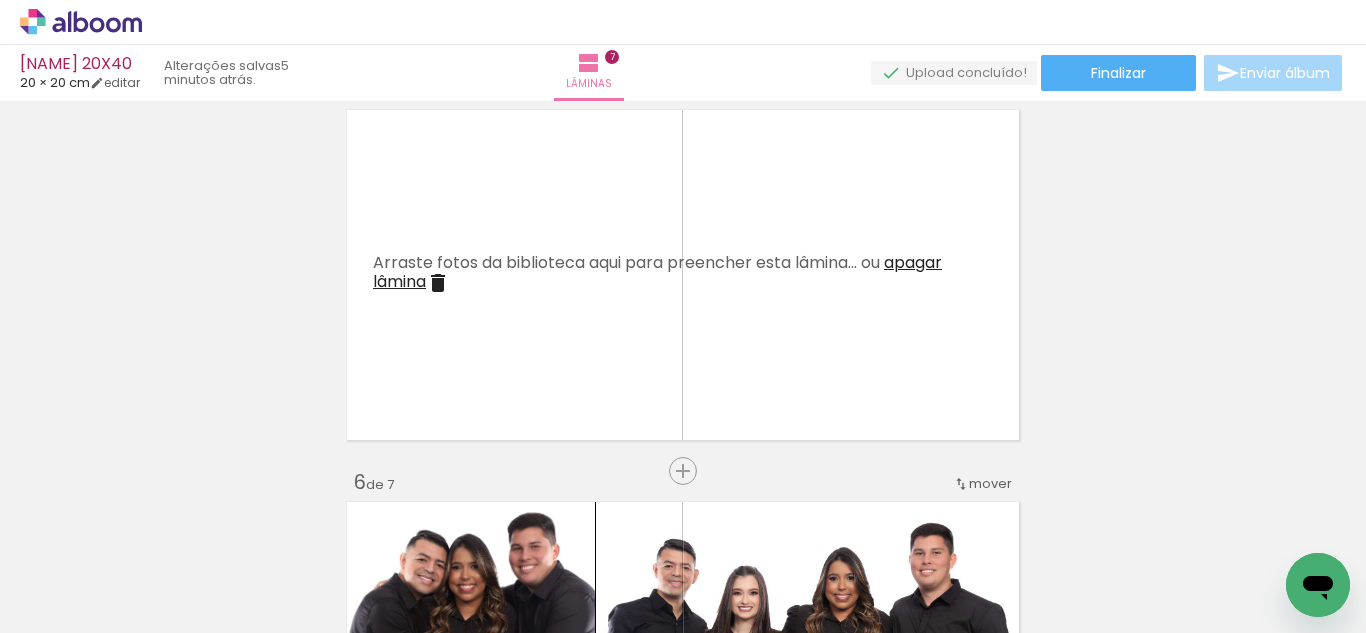 scroll, scrollTop: 1579, scrollLeft: 0, axis: vertical 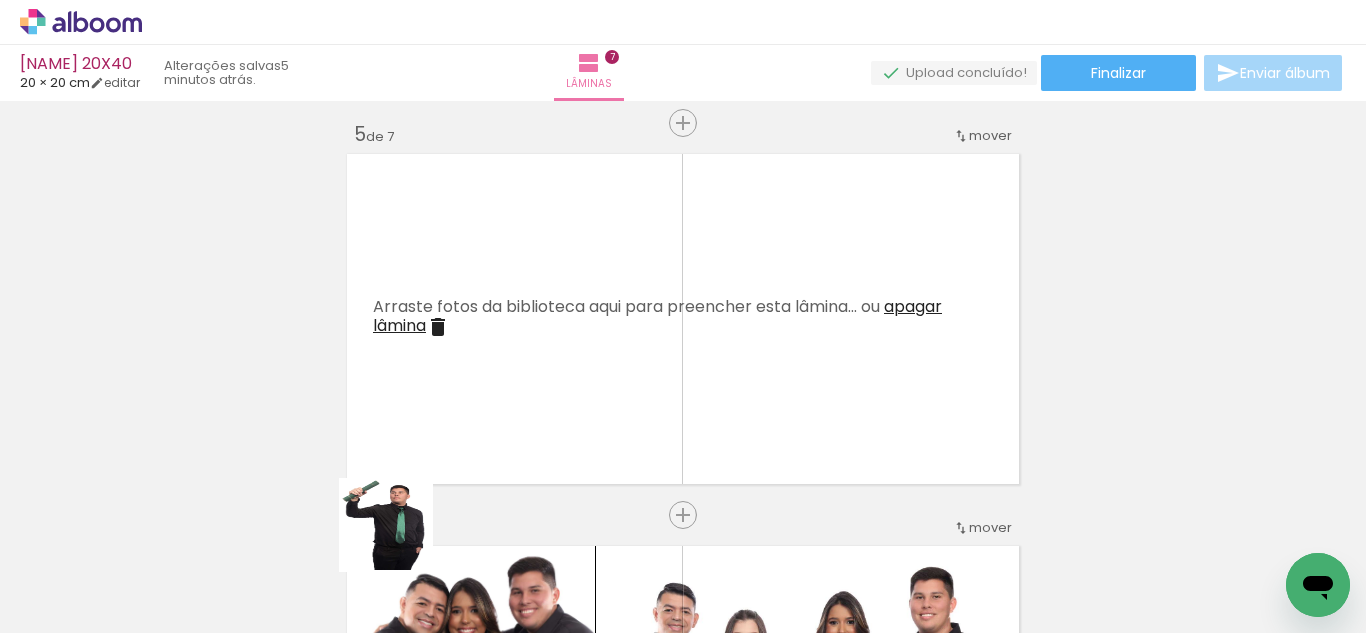 drag, startPoint x: 389, startPoint y: 560, endPoint x: 591, endPoint y: 320, distance: 313.69412 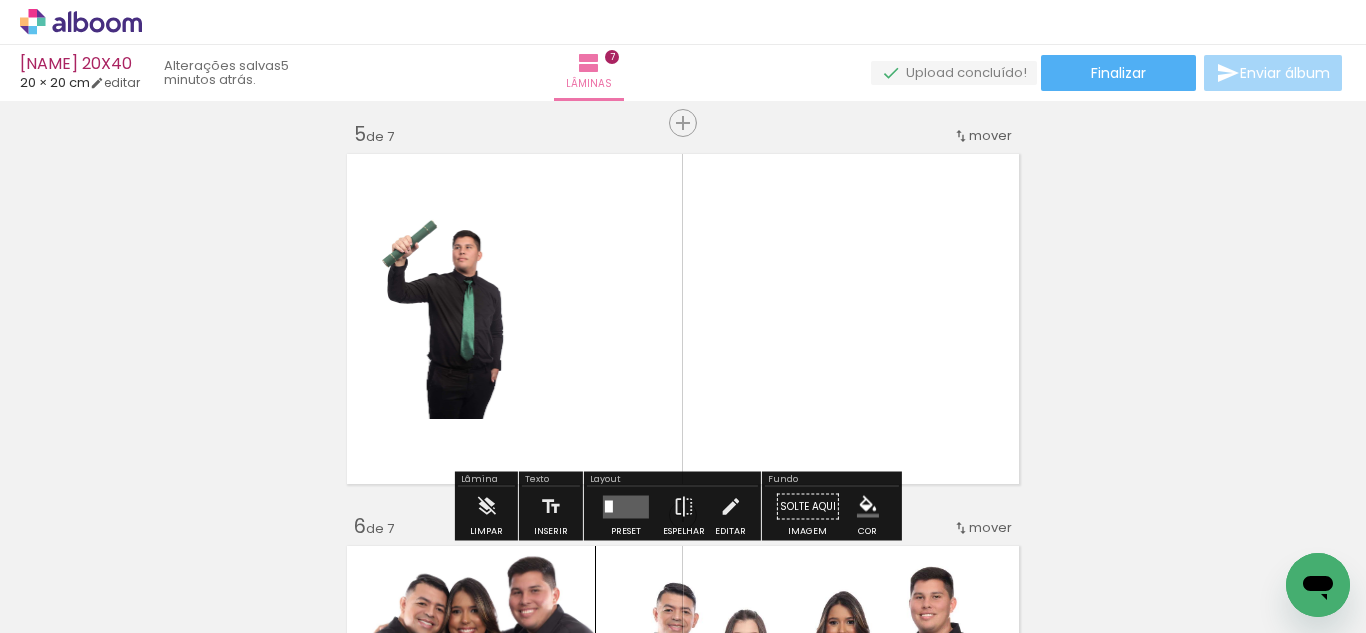 scroll, scrollTop: 0, scrollLeft: 1379, axis: horizontal 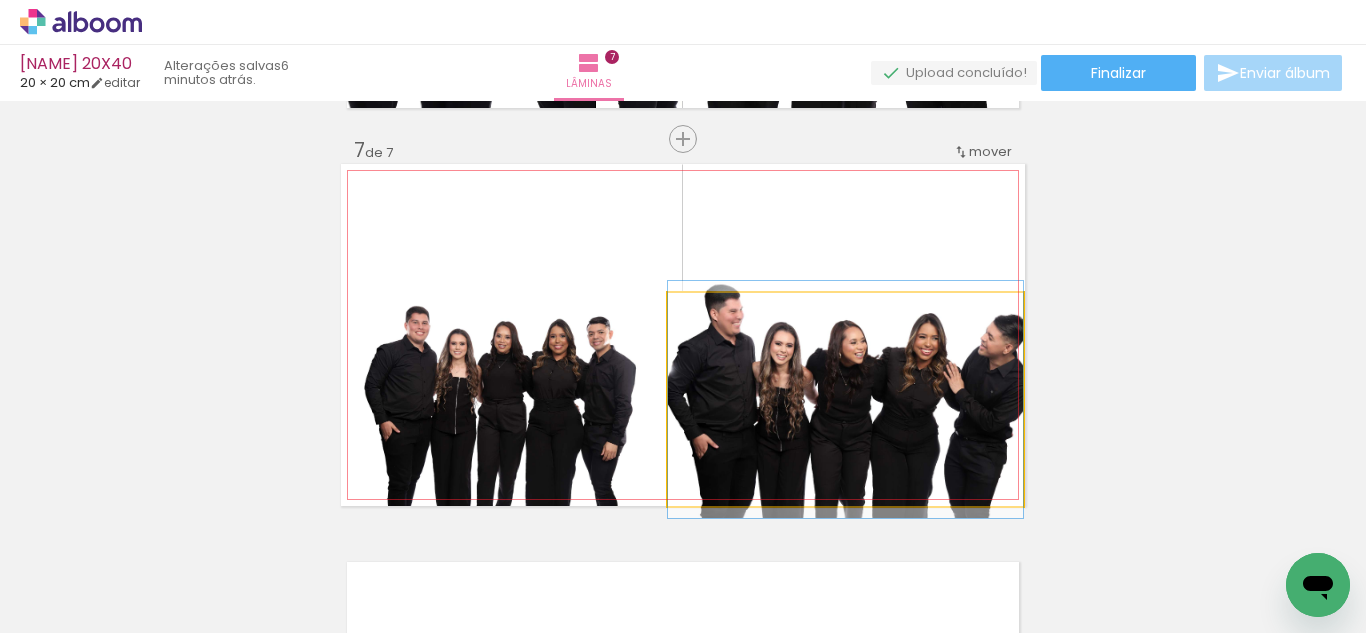 click 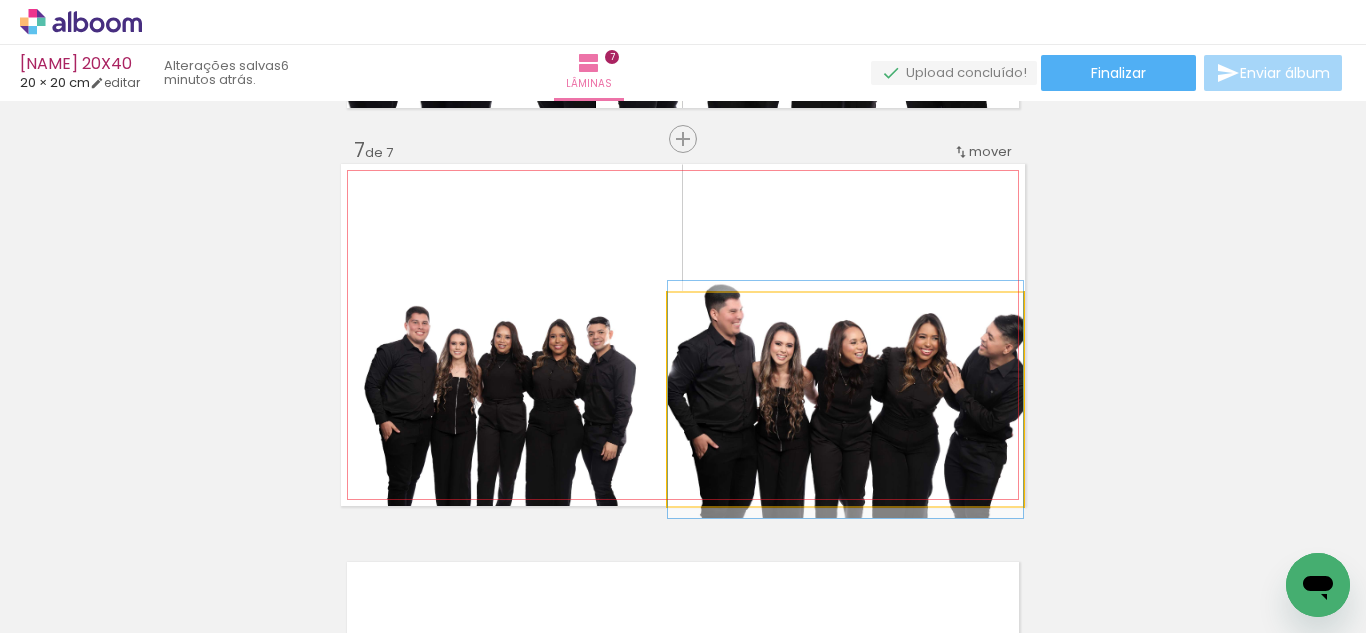 drag, startPoint x: 795, startPoint y: 414, endPoint x: 1239, endPoint y: 378, distance: 445.45706 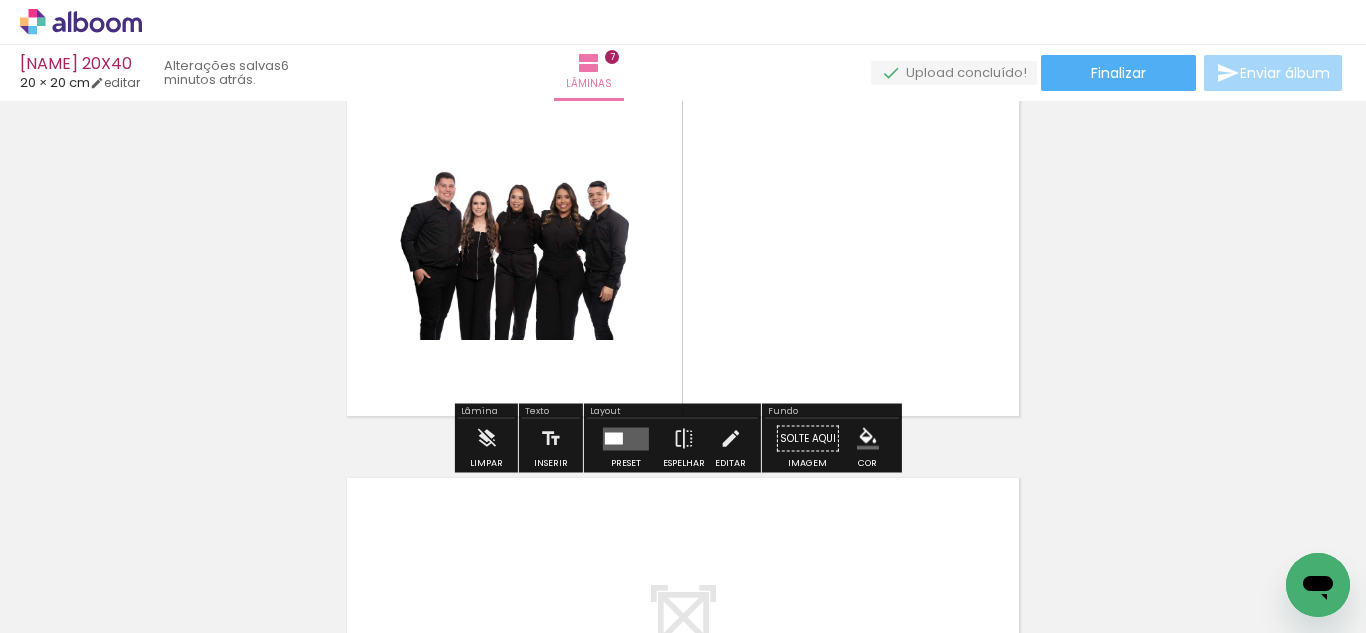 scroll, scrollTop: 2432, scrollLeft: 0, axis: vertical 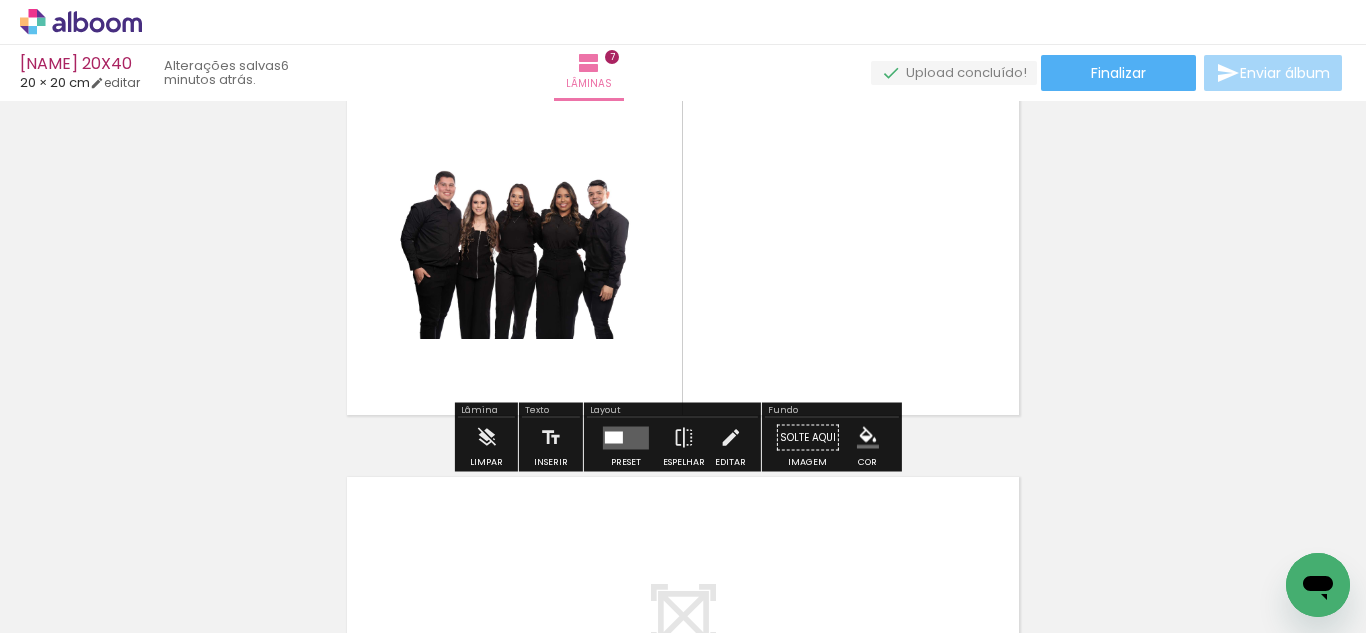 click at bounding box center (626, 437) 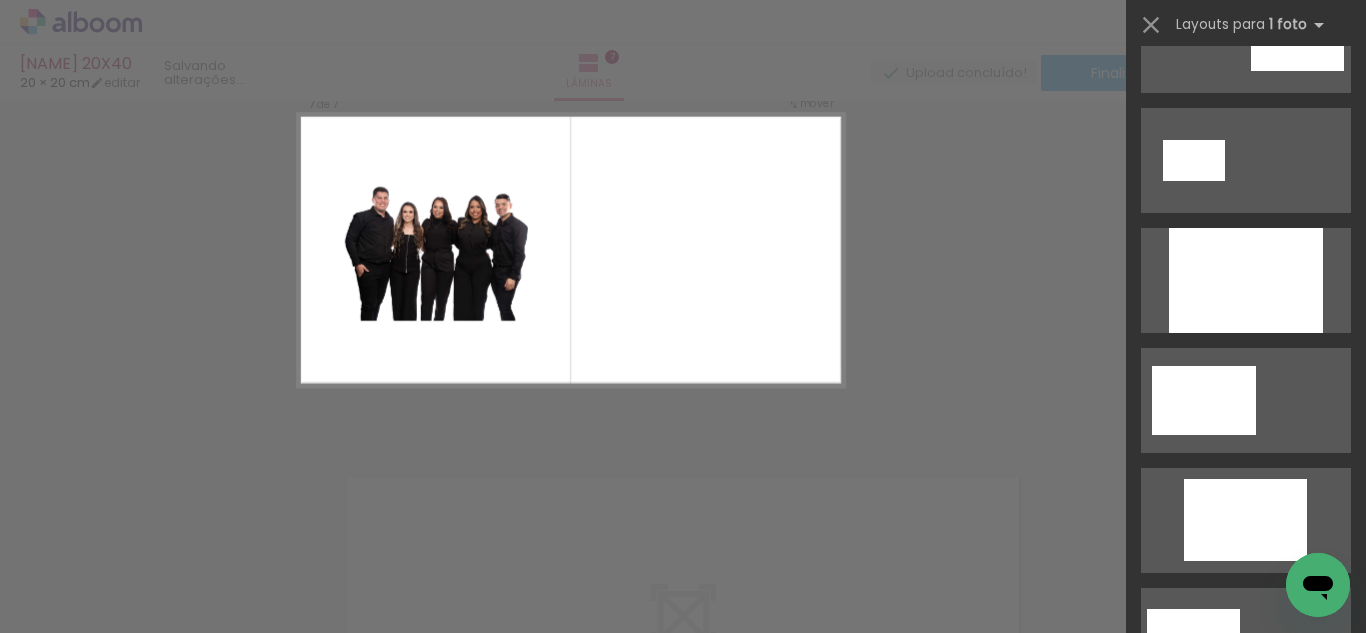 scroll, scrollTop: 0, scrollLeft: 0, axis: both 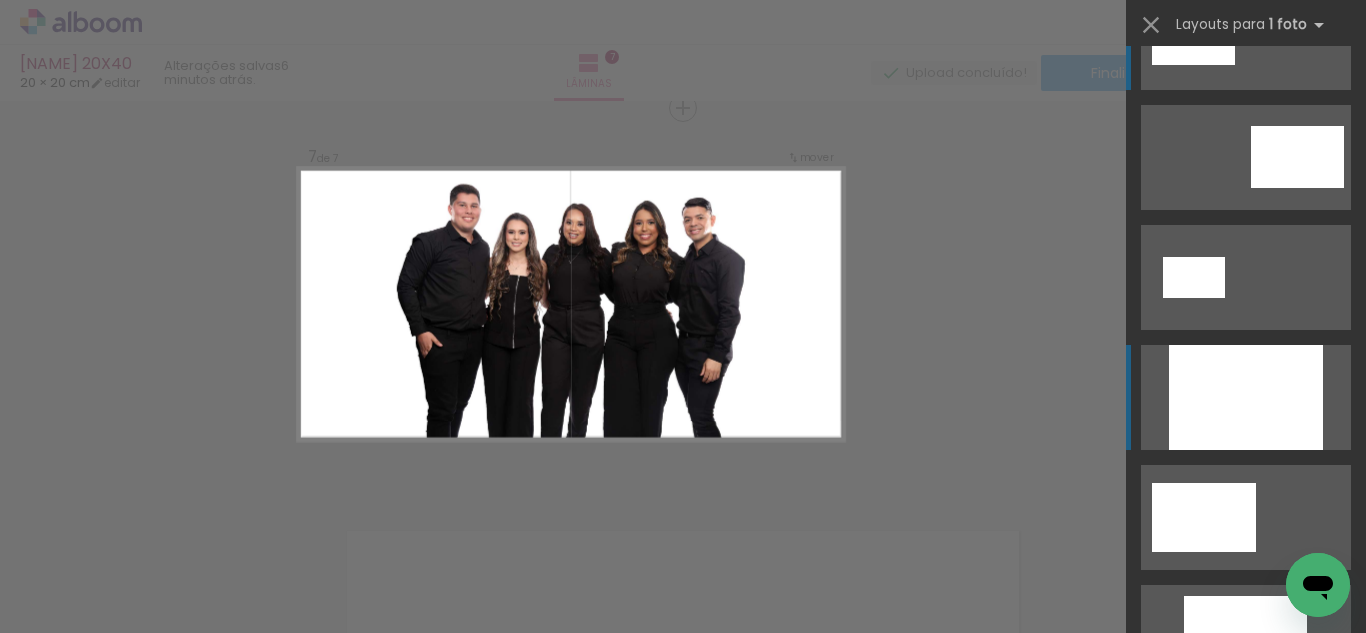 click at bounding box center (1245, 1237) 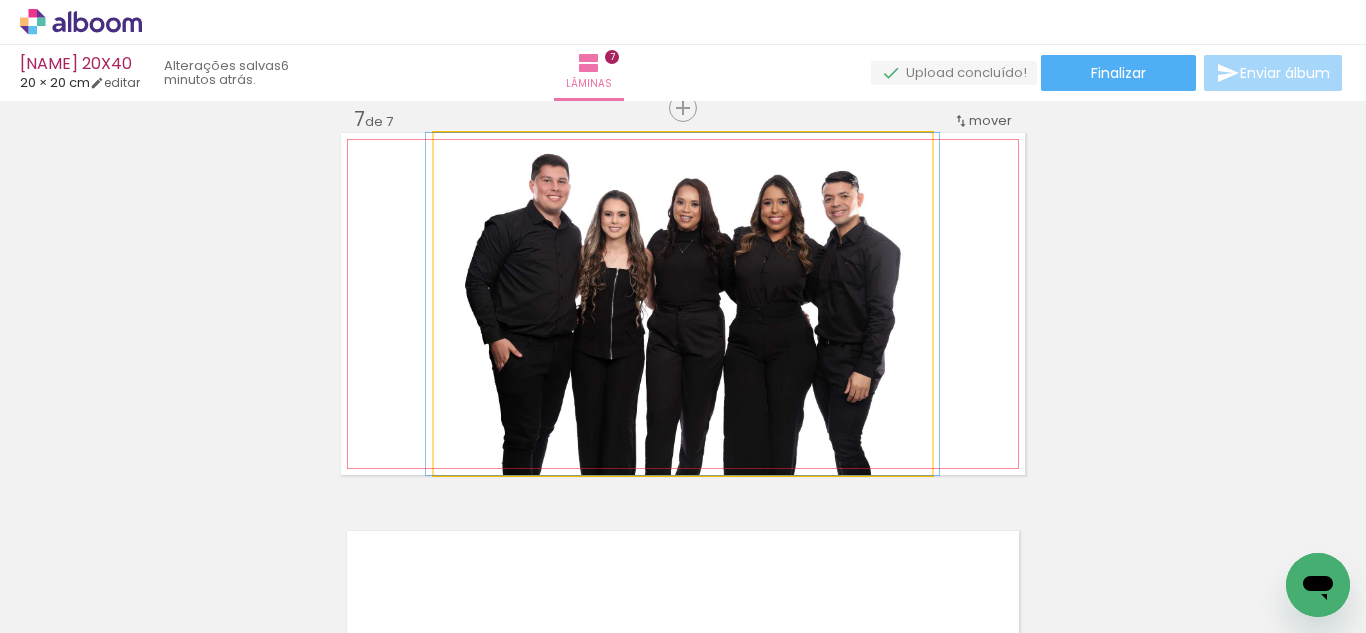 click 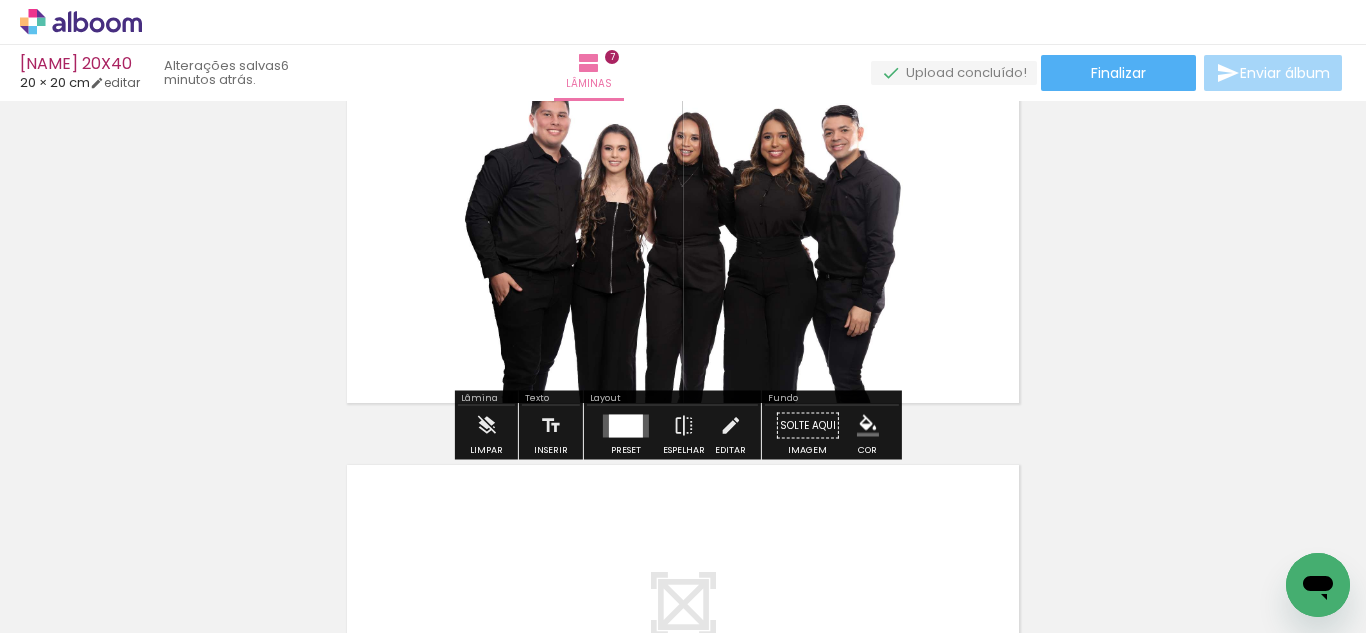scroll, scrollTop: 2445, scrollLeft: 0, axis: vertical 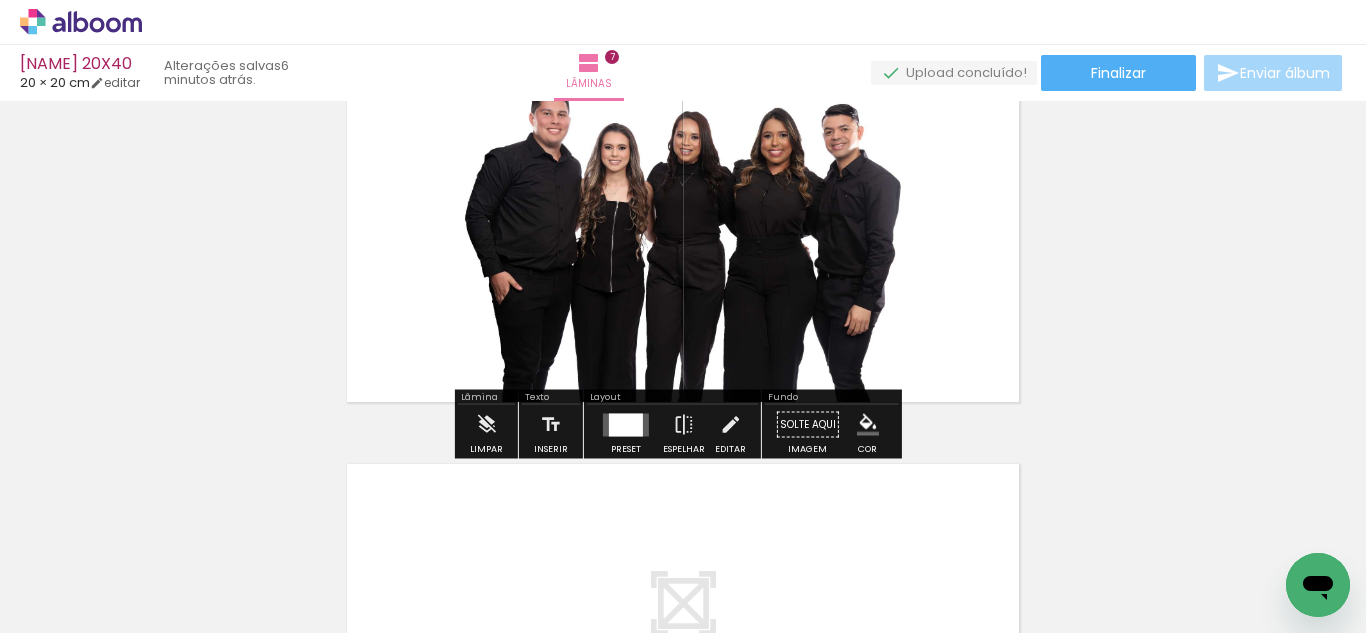 click at bounding box center [626, 424] 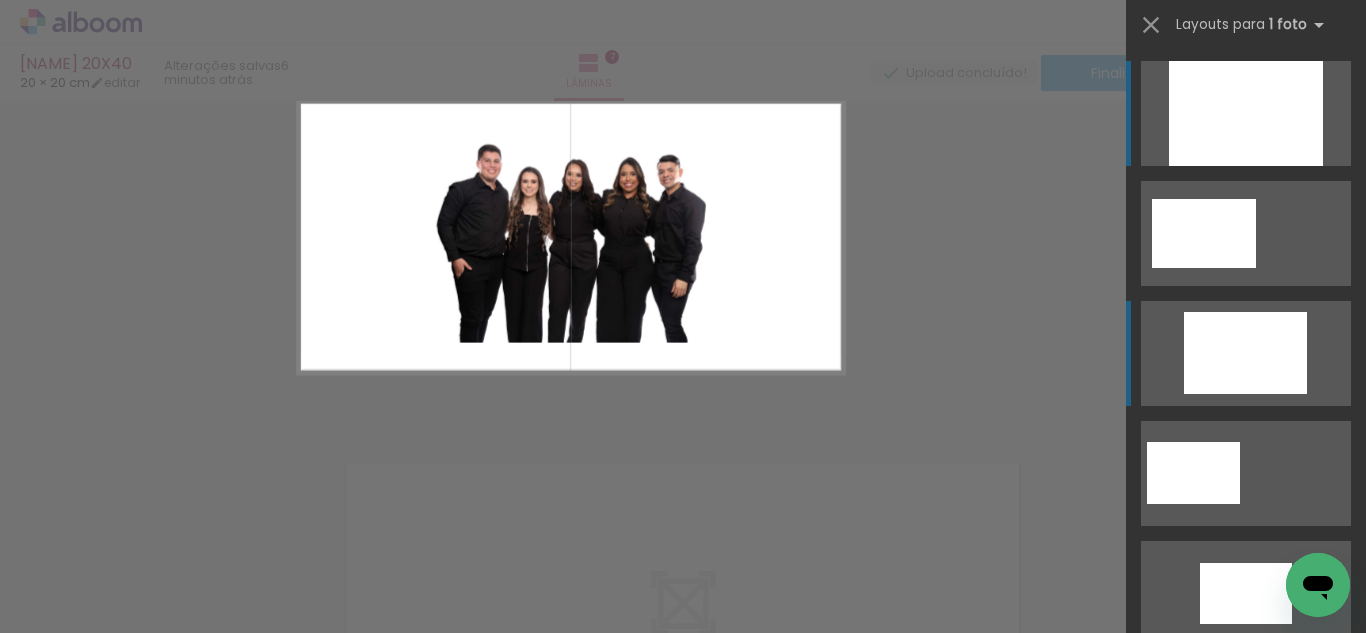 scroll, scrollTop: 727, scrollLeft: 0, axis: vertical 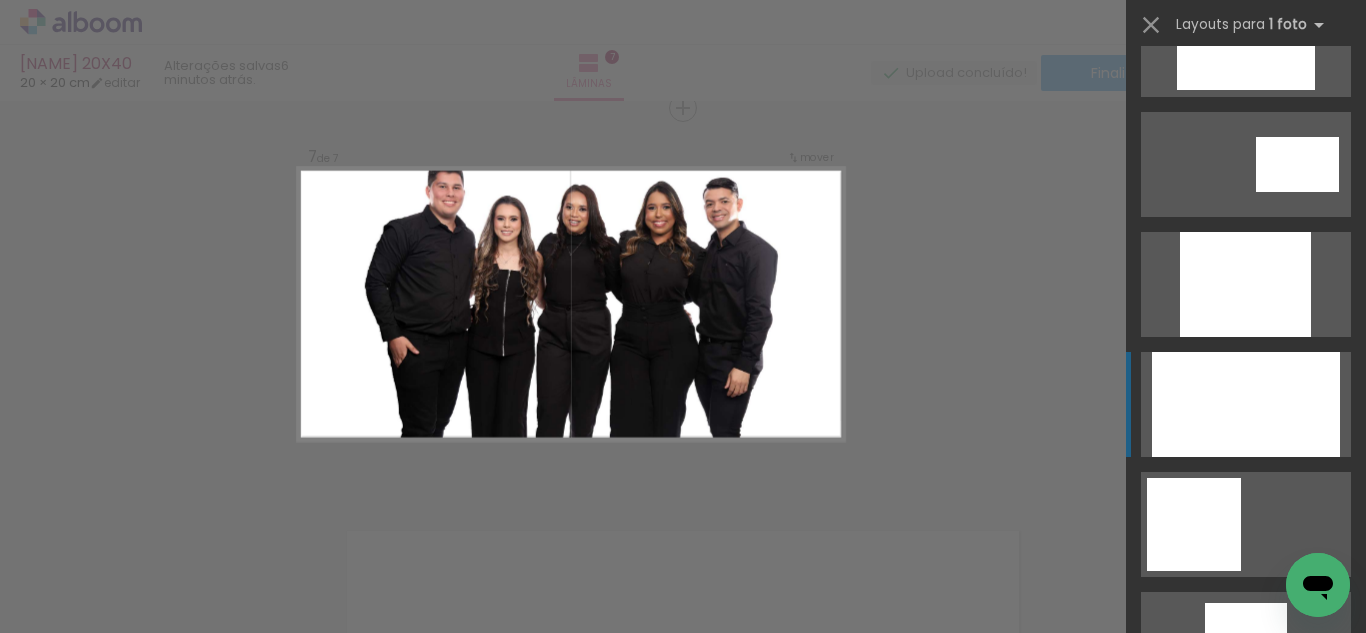 click at bounding box center [1245, 284] 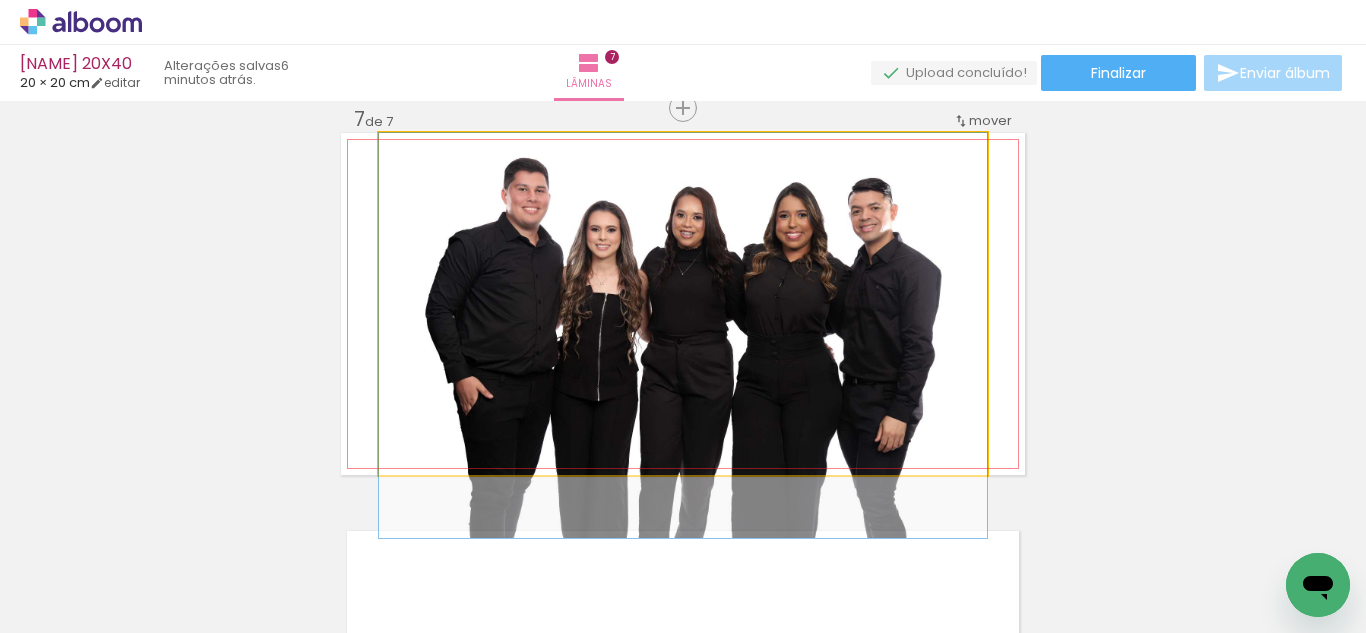 drag, startPoint x: 679, startPoint y: 228, endPoint x: 693, endPoint y: 271, distance: 45.221676 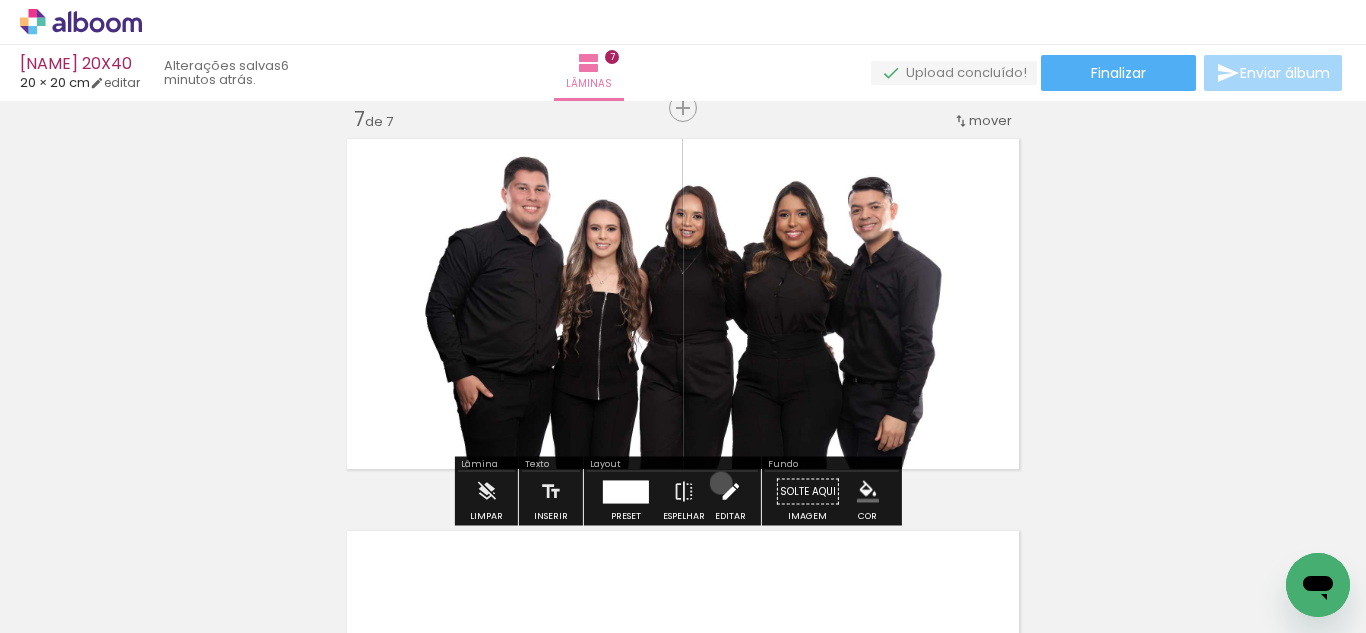 click at bounding box center (730, 492) 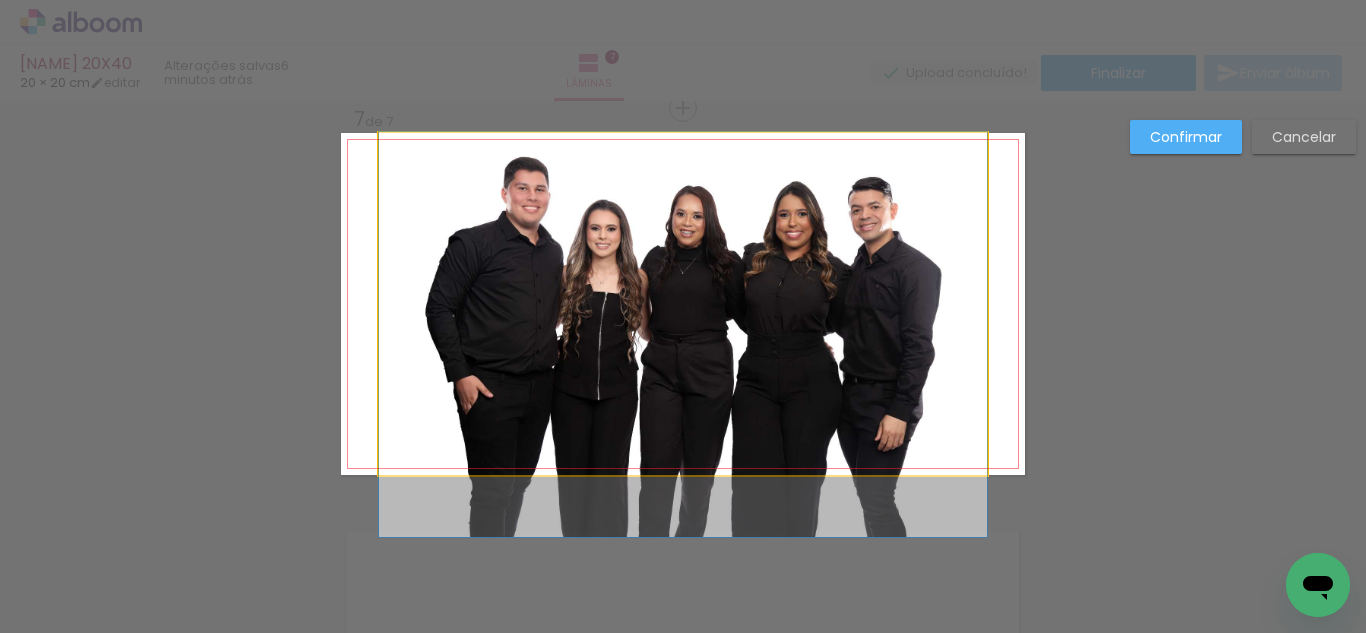 click 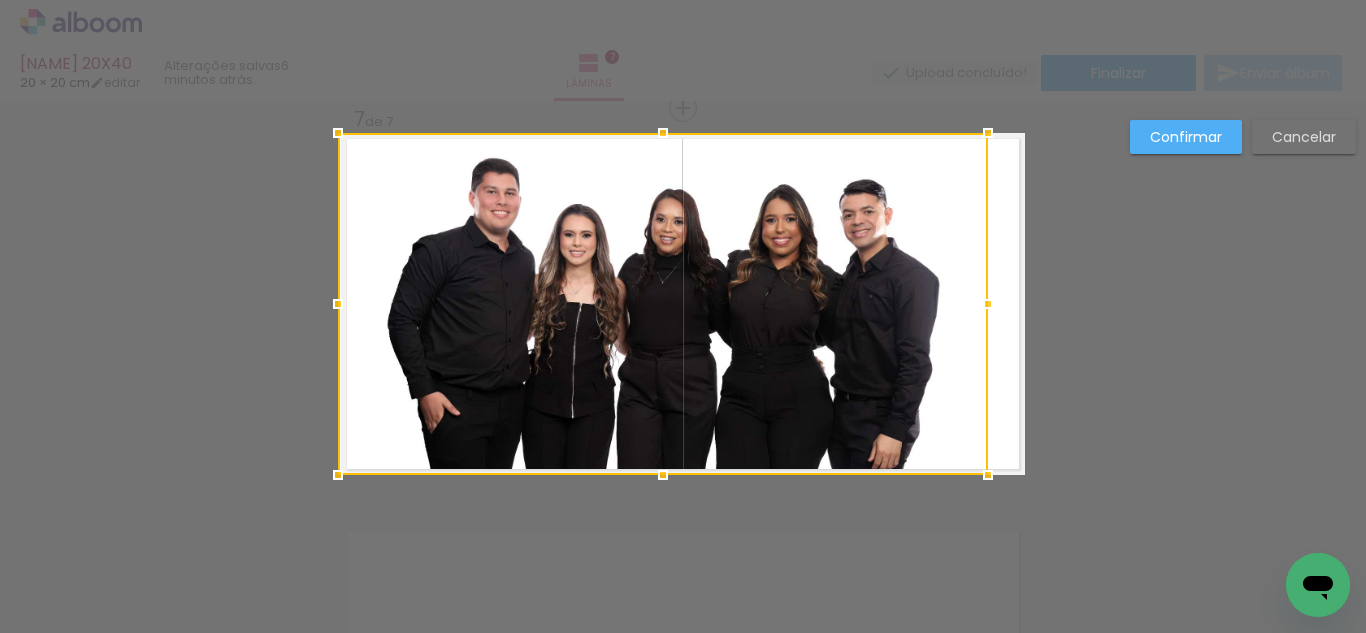 drag, startPoint x: 375, startPoint y: 300, endPoint x: 328, endPoint y: 313, distance: 48.76474 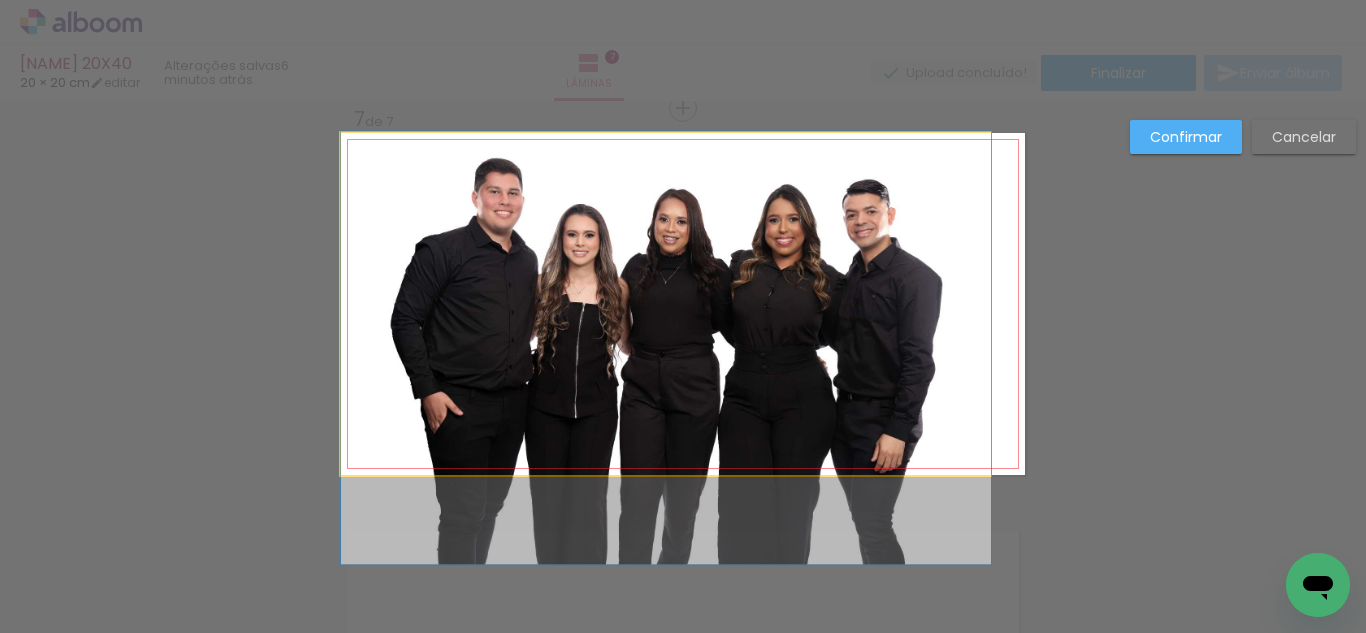 click 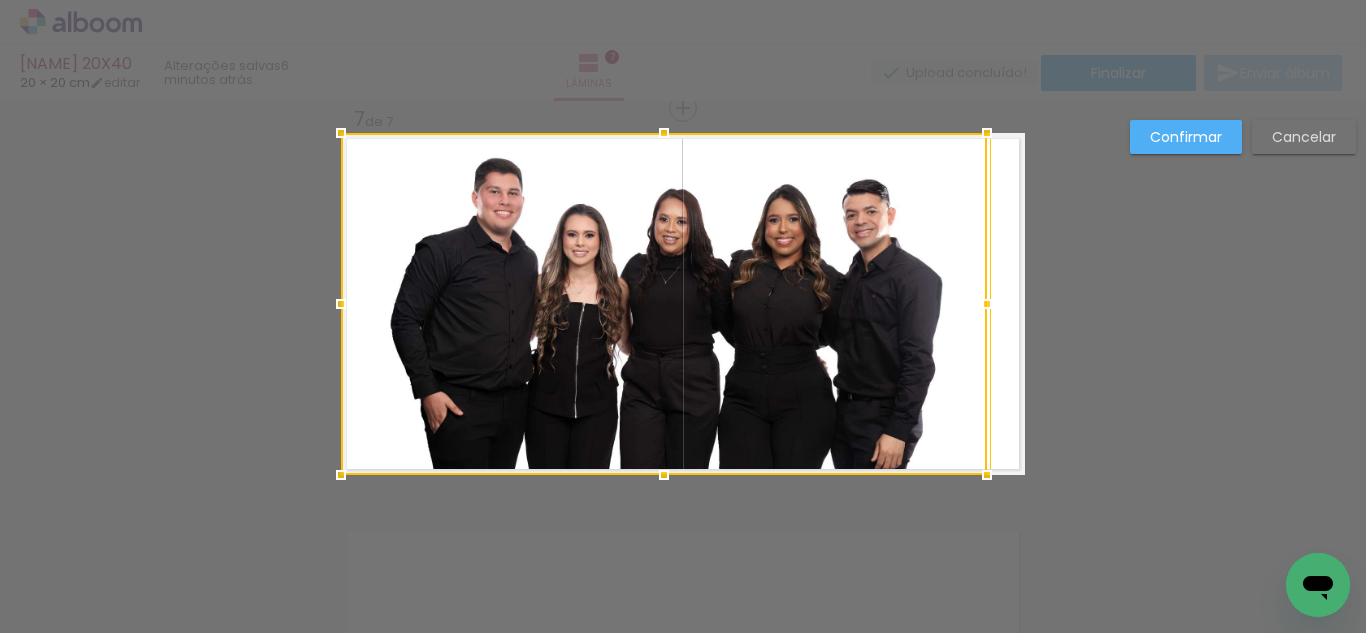drag, startPoint x: 685, startPoint y: 287, endPoint x: 644, endPoint y: 267, distance: 45.617977 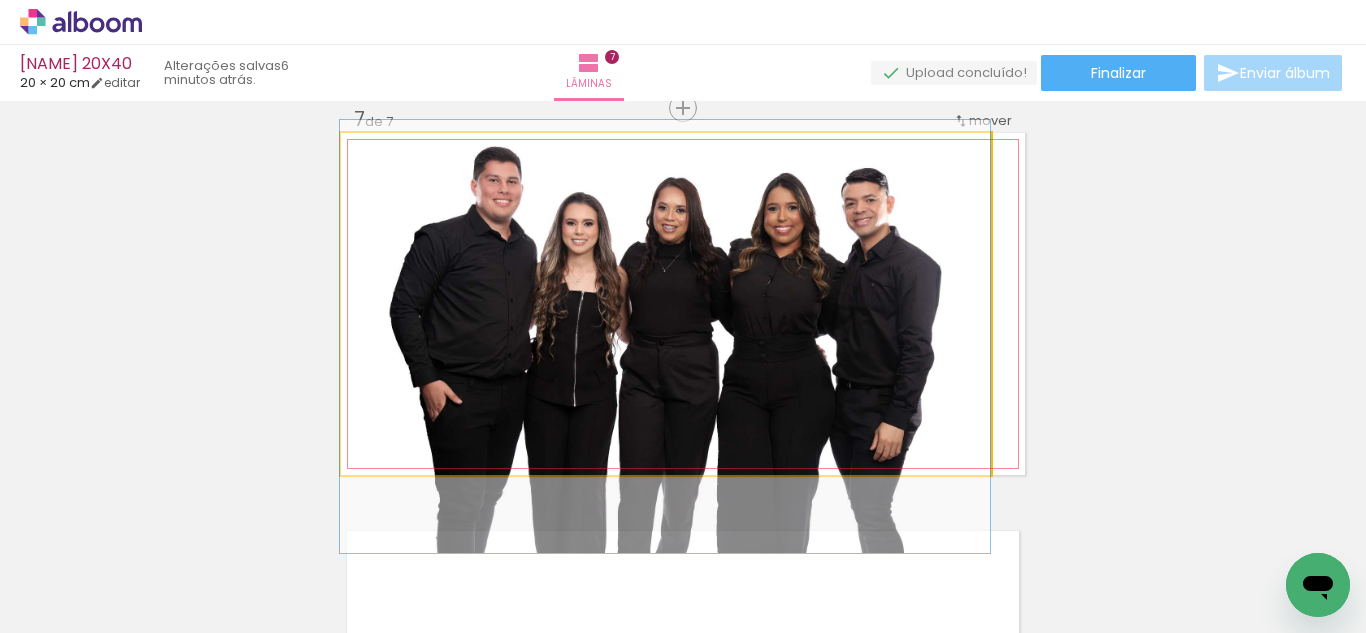 drag, startPoint x: 860, startPoint y: 310, endPoint x: 844, endPoint y: 298, distance: 20 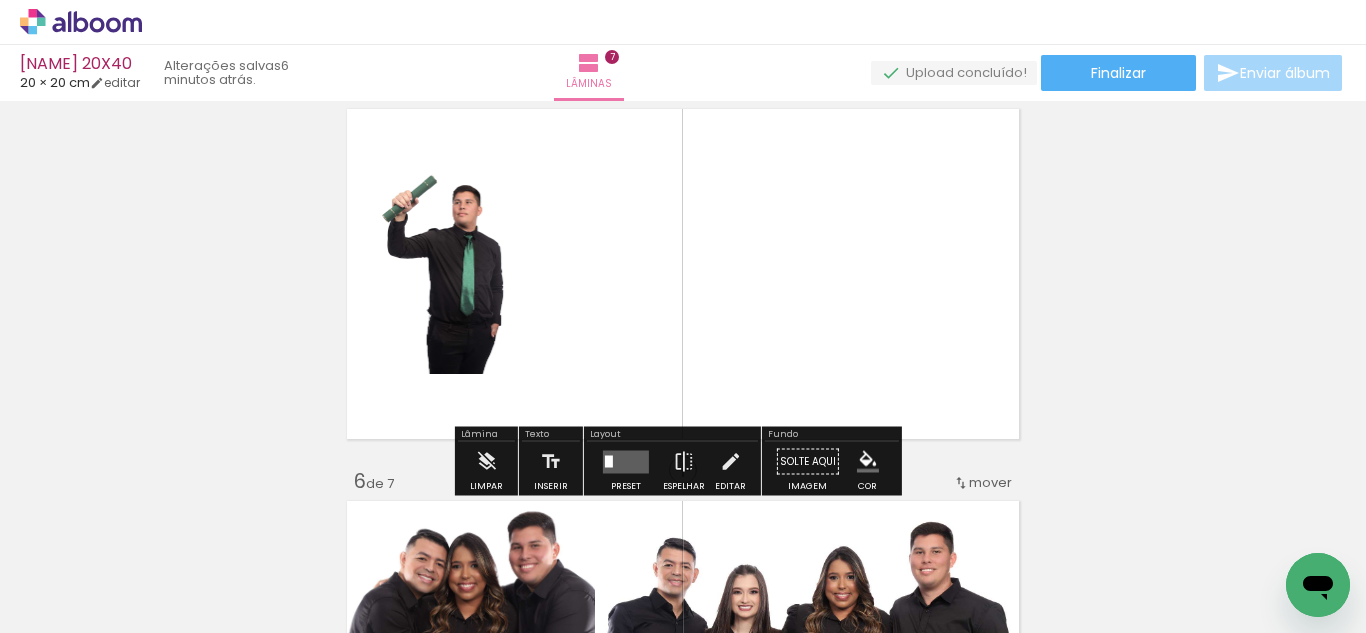 scroll, scrollTop: 1623, scrollLeft: 0, axis: vertical 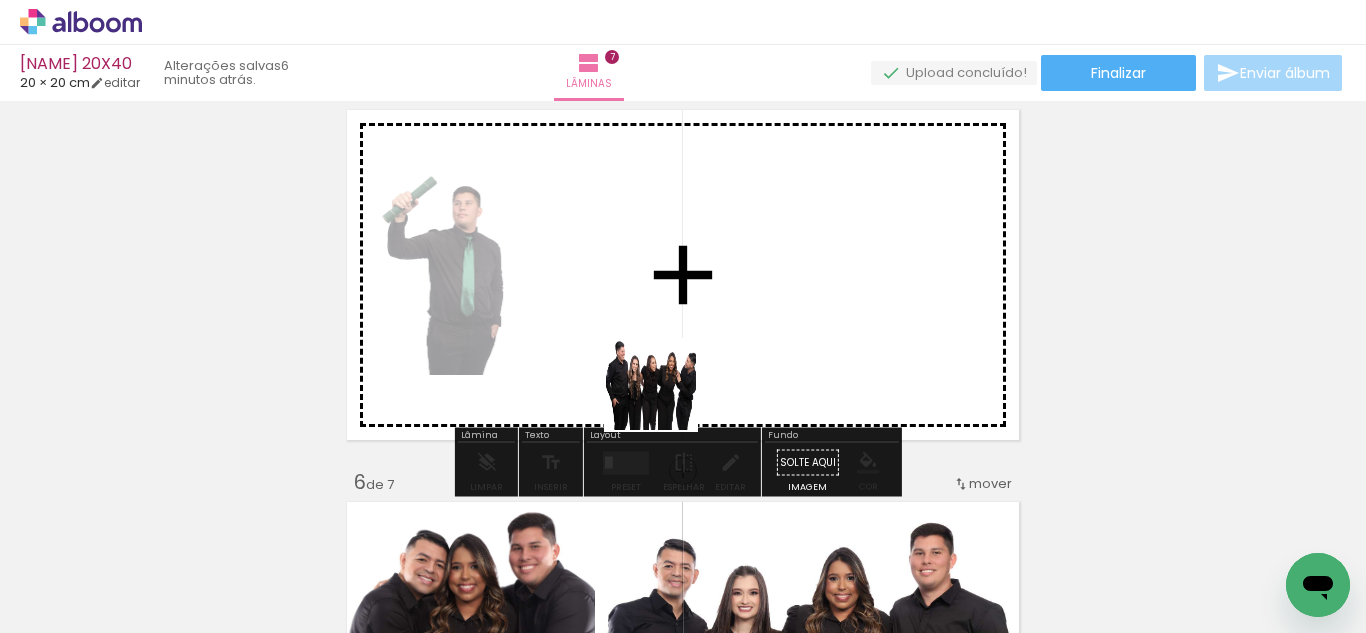 drag, startPoint x: 614, startPoint y: 553, endPoint x: 691, endPoint y: 309, distance: 255.8613 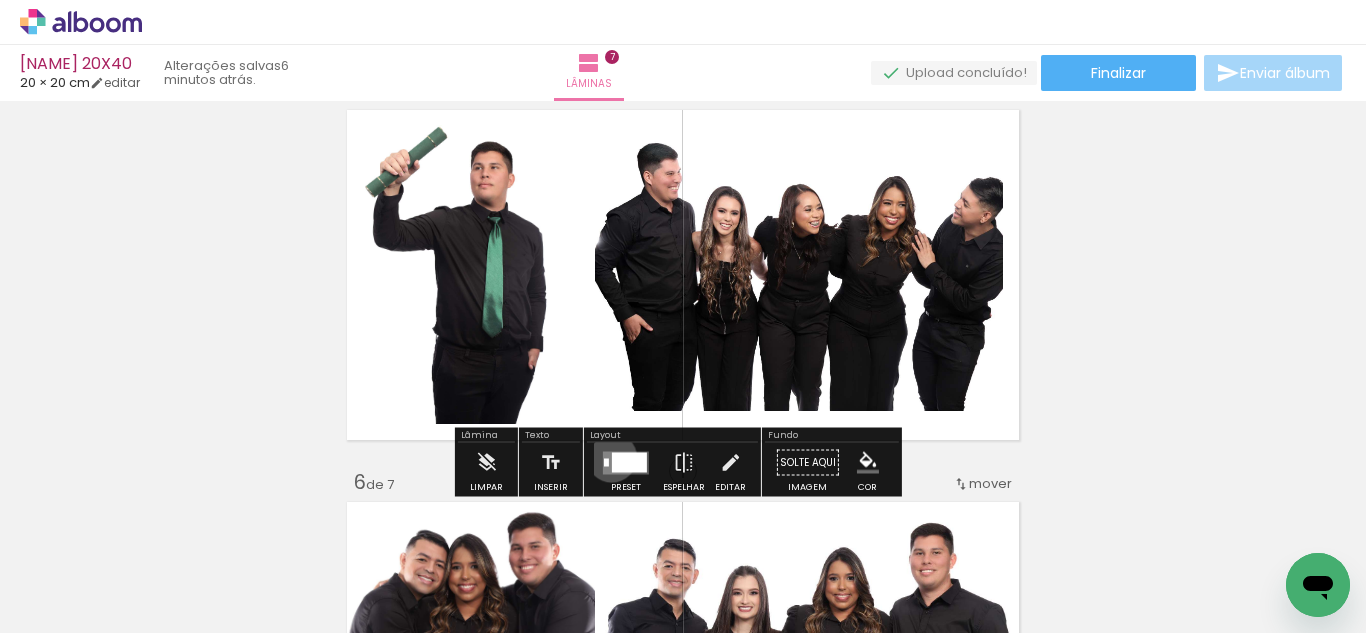 click at bounding box center [629, 462] 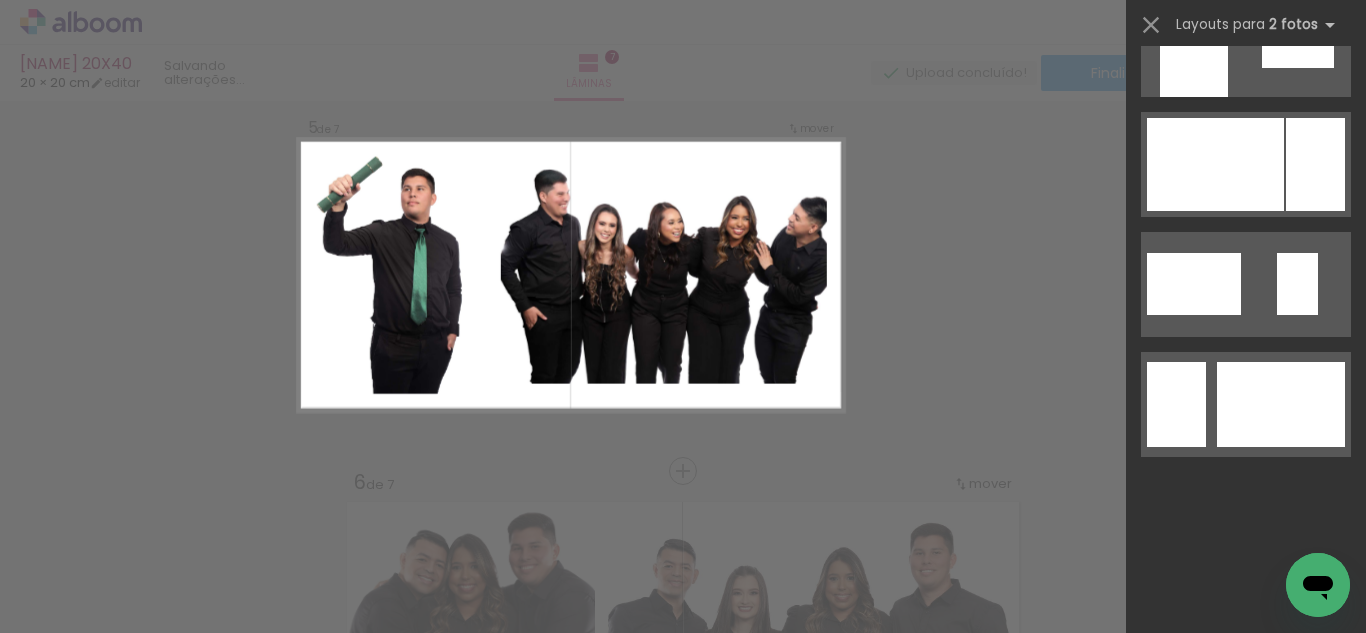 scroll, scrollTop: 0, scrollLeft: 0, axis: both 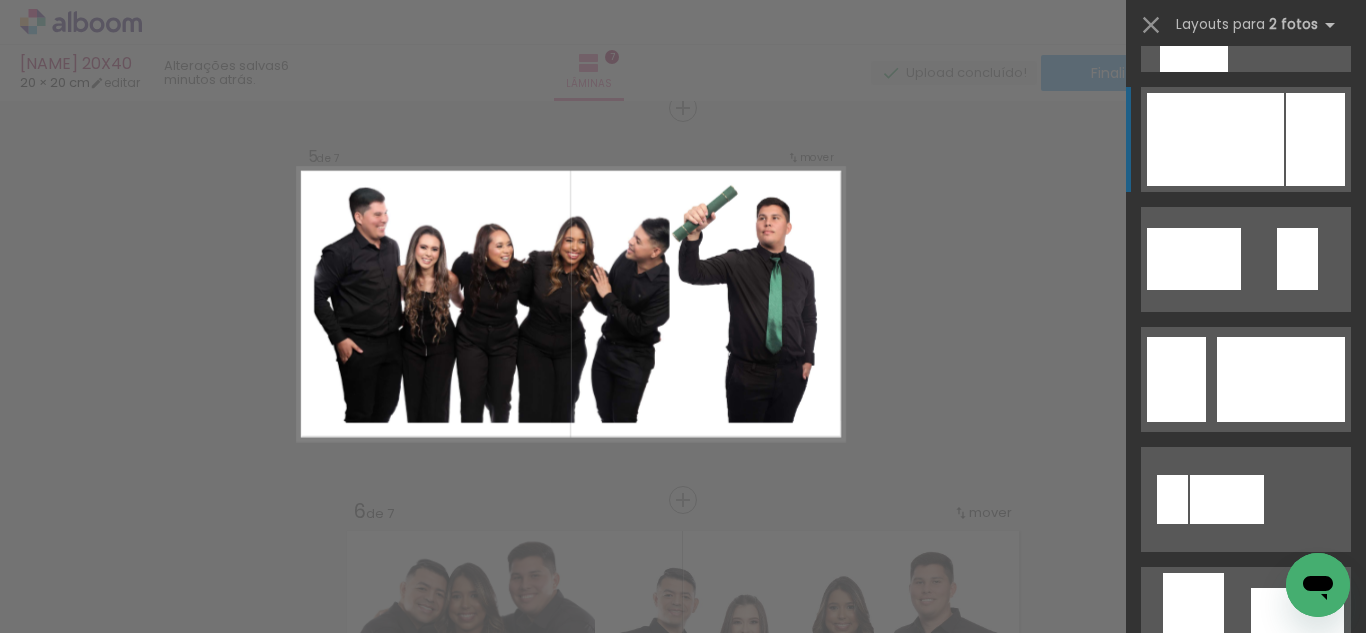 click at bounding box center [1281, 739] 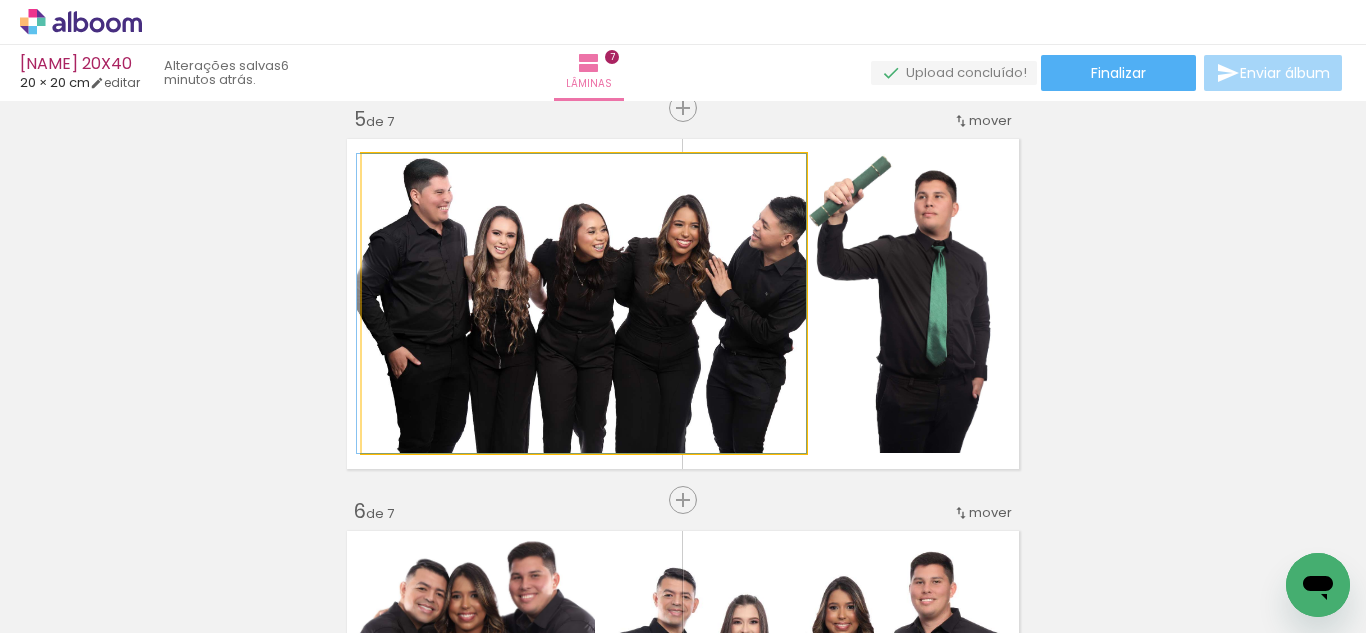 drag, startPoint x: 733, startPoint y: 297, endPoint x: 718, endPoint y: 295, distance: 15.132746 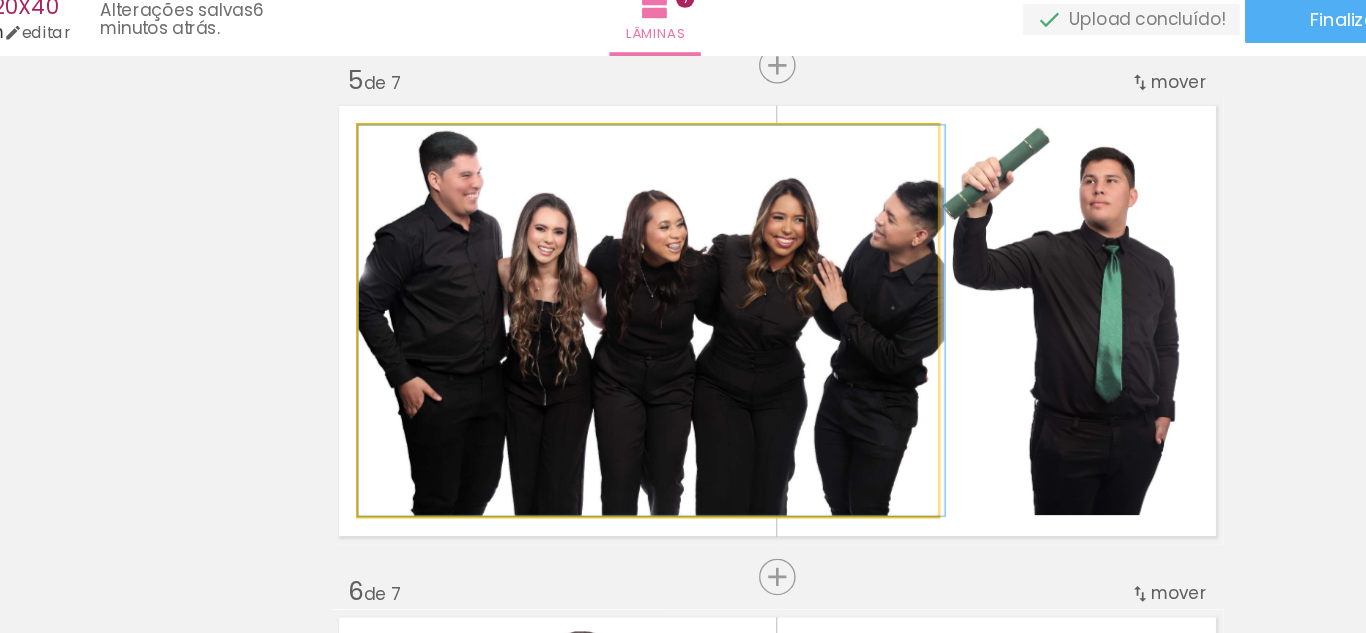 drag, startPoint x: 407, startPoint y: 274, endPoint x: 418, endPoint y: 274, distance: 11 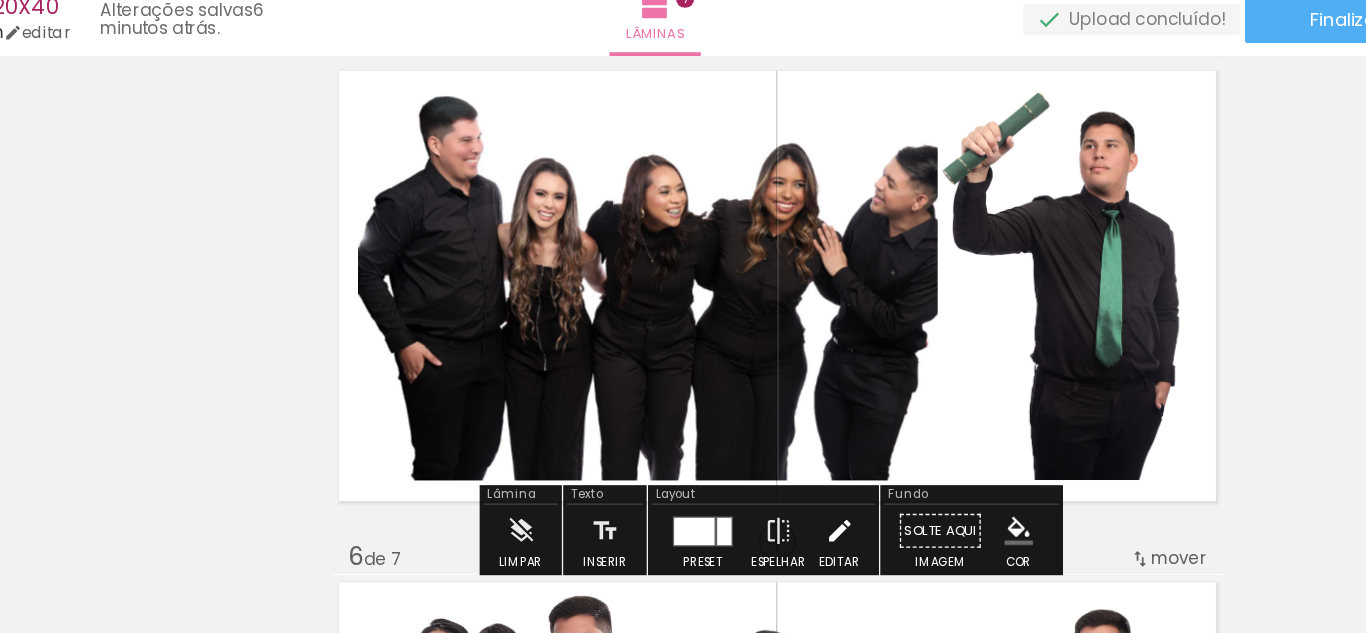 drag, startPoint x: 743, startPoint y: 454, endPoint x: 719, endPoint y: 455, distance: 24.020824 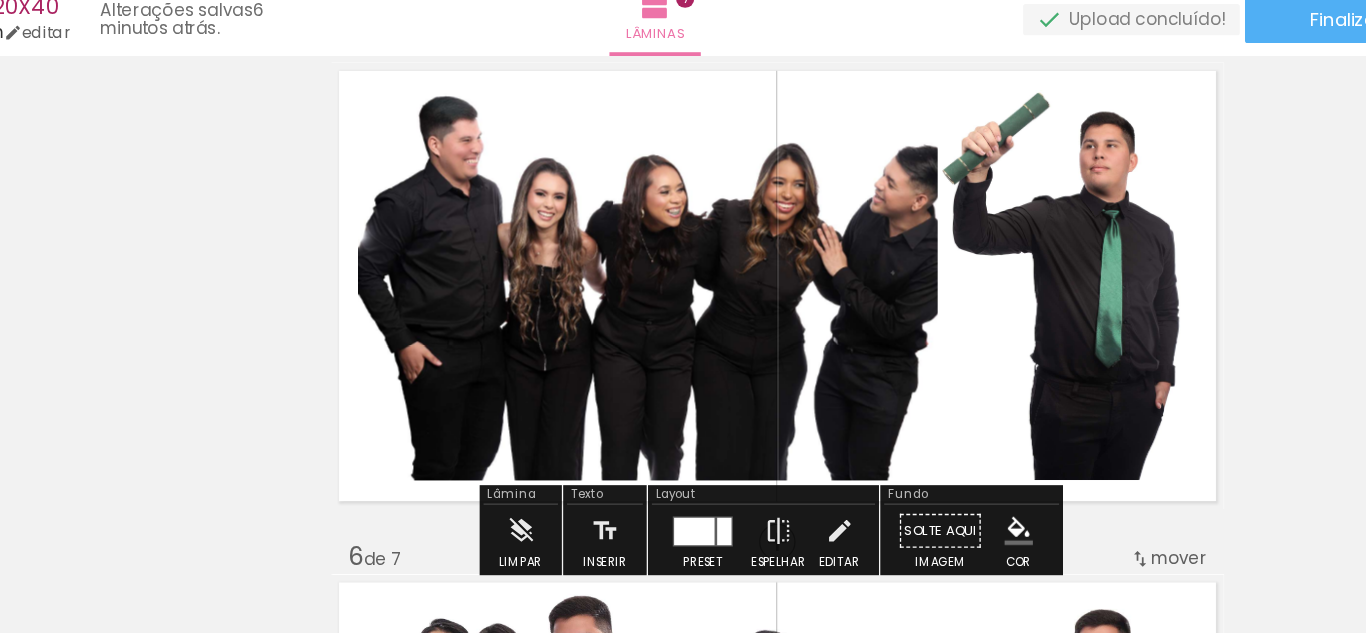 click on "Editar" at bounding box center [730, 470] 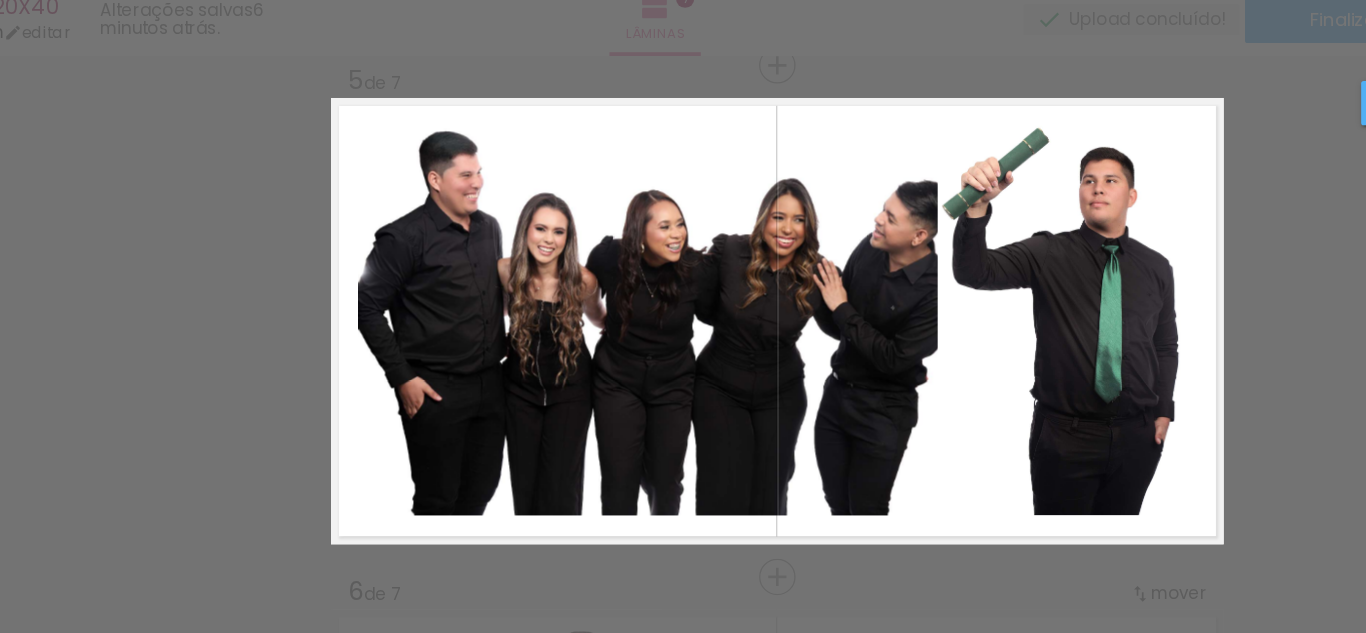 click 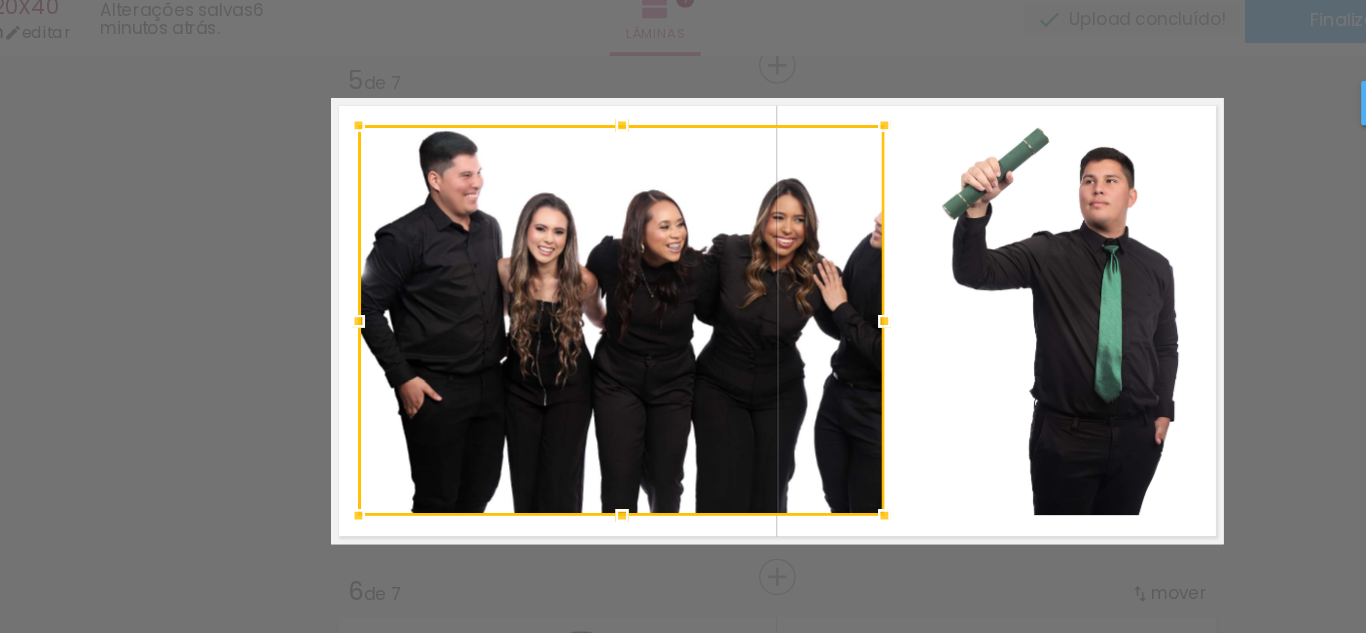 drag, startPoint x: 785, startPoint y: 307, endPoint x: 785, endPoint y: 322, distance: 15 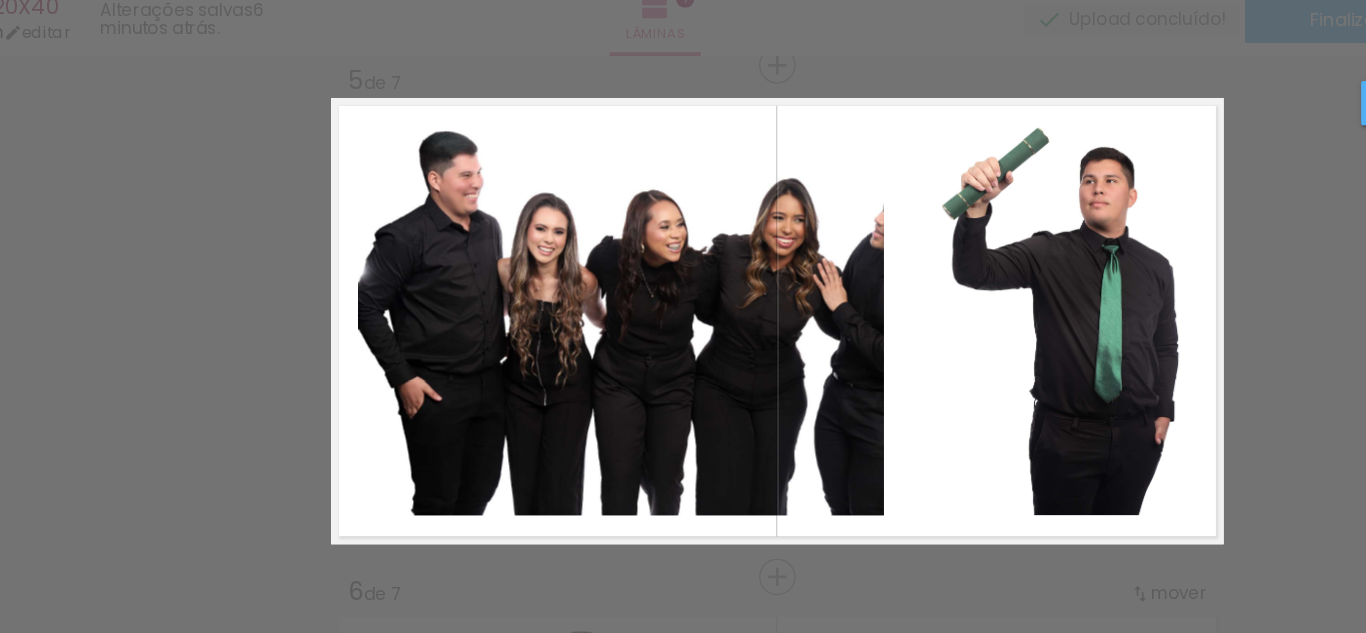click 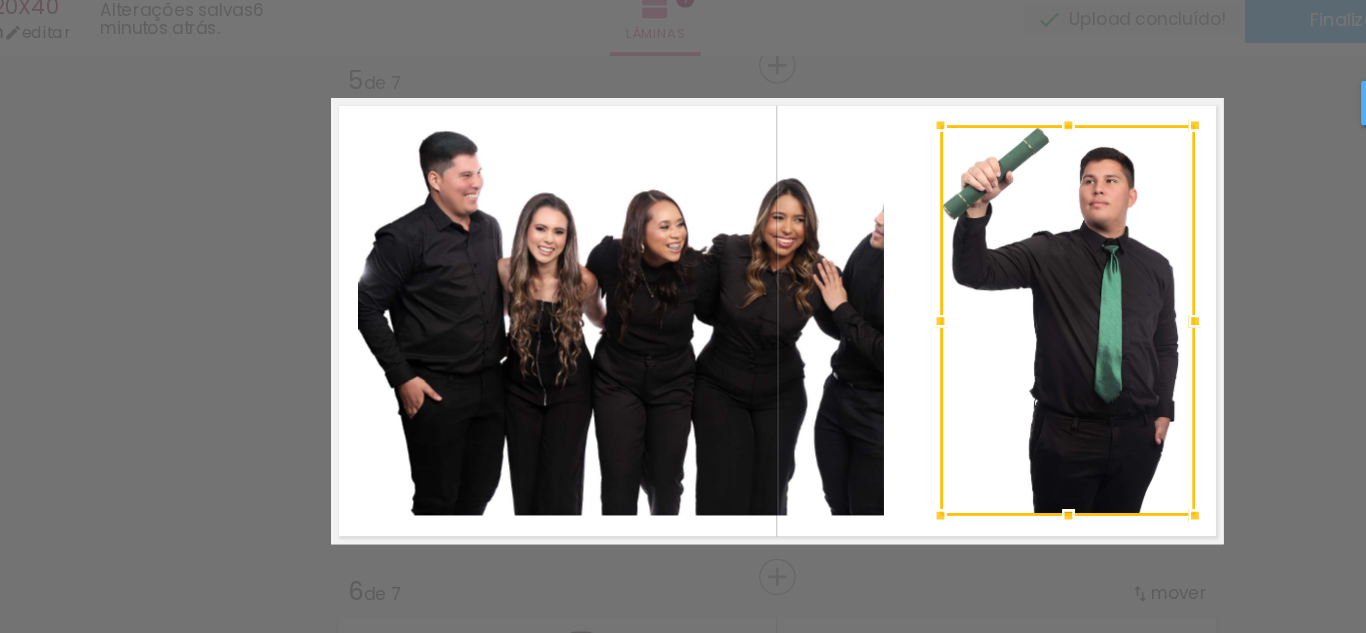 click at bounding box center [683, 304] 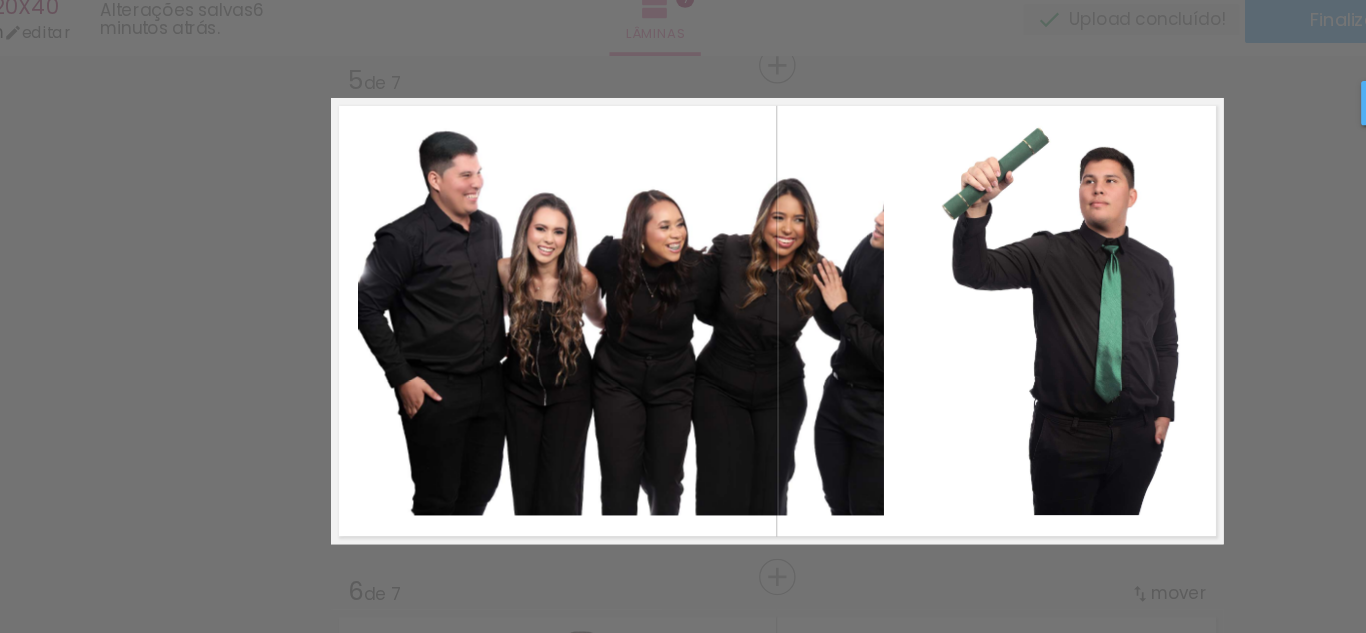 click 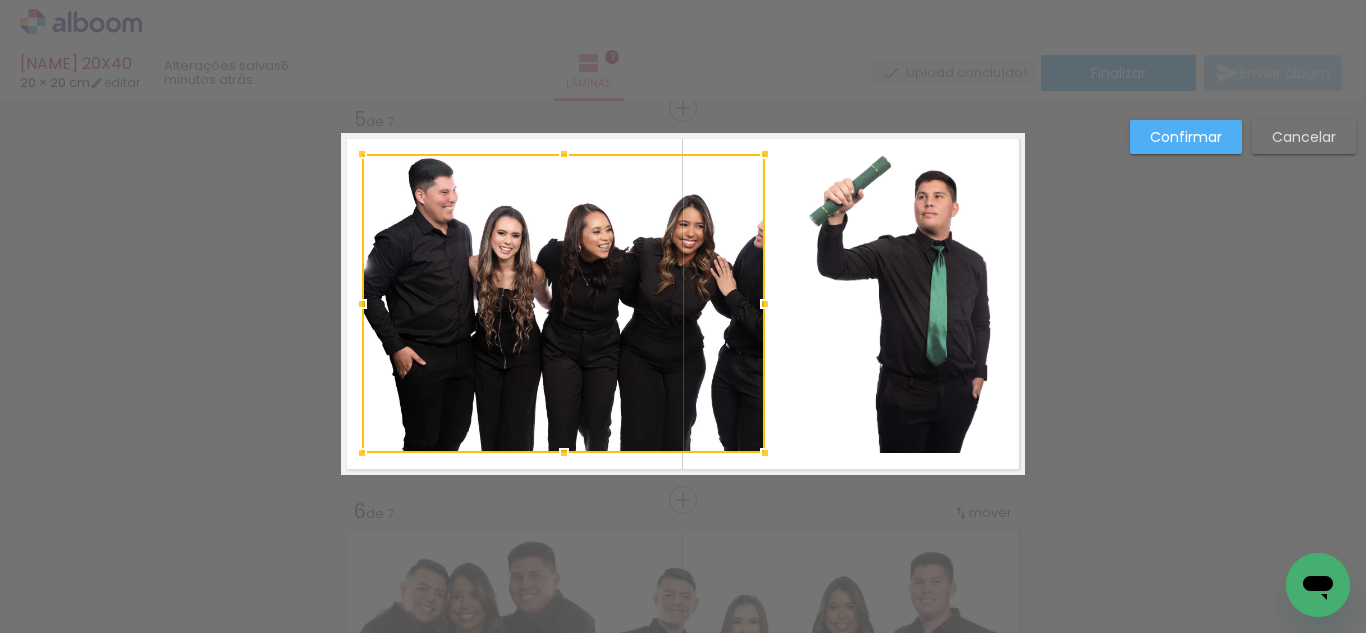 click on "Cancelar" at bounding box center [1304, 137] 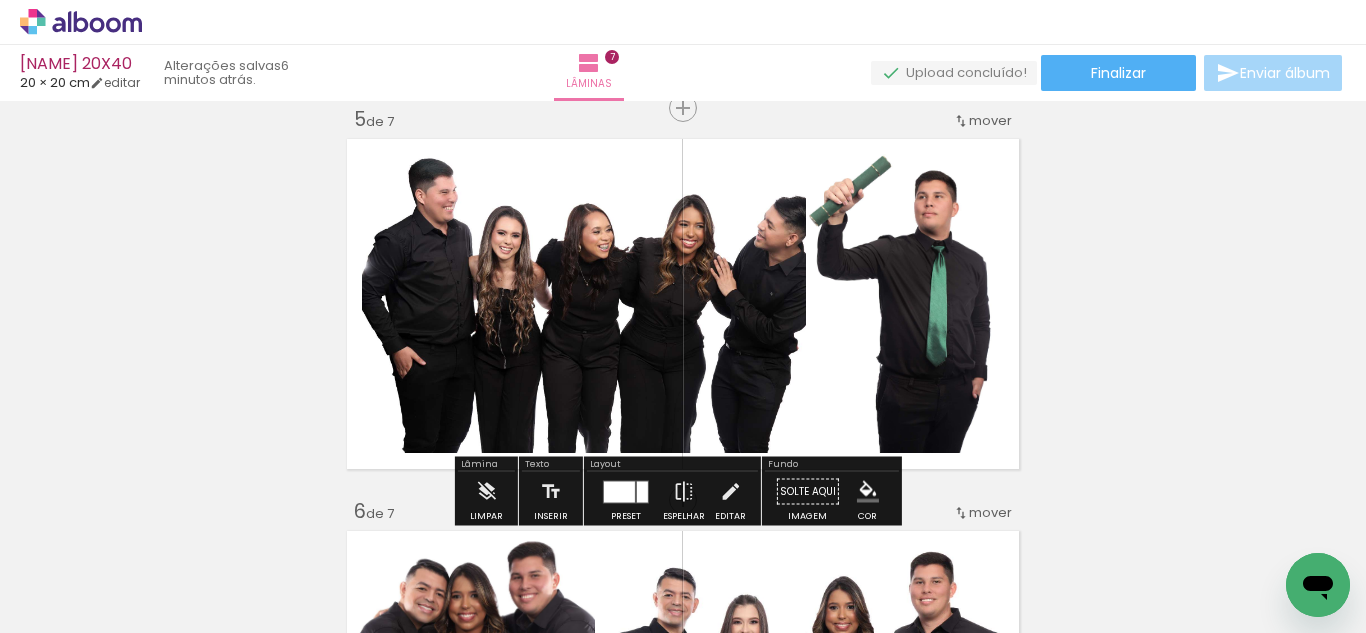 click on "#ffebee #ffcdd2 #ef9a9a #e57373 #ef5350 #f44336 #e53935 #d32f2f #c62828 #b71c1c #fce4ec #f8bbd0 #f48fb1 #f06292 #ec407a #e91e63 #d81b60 #c2185b #ad1457 #880e4f #f3e5f5 #e1bee7 #ce93d8 #ba68c8 #ab47bc #9c27b0 #8e24aa #7b1fa2 #6a1b9a #4a148c #ede7f6 #d1c4e9 #b39ddb #9575cd #7e57c2 #673ab7 #5e35b1 #512da8 #4527a0 #311b92 #e8eaf6 #c5cae9 #9fa8da #7986cb #5c6bc0 #3f51b5 #3949ab #303f9f #283593 #1a237e #e3f2fd #bbdefb #90caf9 #64b5f6 #42a5f5 #2196f3 #1e88e5 #1976d2 #1565c0 #0d47a1 #e1f5fe #b3e5fc #81d4fa #4fc3f7 #29b6f6 #03a9f4 #039be5 #0288d1 #0277bd #01579b #e0f7fa #b2ebf2 #80deea #4dd0e1 #26c6da #00bcd4 #00acc1 #0097a7 #00838f #006064 #e0f2f1 #b2dfdb #80cbc4 #4db6ac #26a69a #009688 #00897b #00796b #00695c #004d40 #e8f5e9 #c8e6c9 #a5d6a7 #81c784 #66bb6a #4caf50 #43a047 #388e3c #2e7d32 #1b5e20 #f1f8e9 #dcedc8 #c5e1a5 #aed581 #9ccc65 #8bc34a #7cb342 #689f38 #558b2f #33691e #f9fbe7 #f0f4c3 #e6ee9c #dce775 #d4e157 #cddc39 #c0ca33 #afb42b #9e9d24 #827717 #fffde7 #fff9c4 #fff59d #fff176 #ffee58 #ffeb3b #fdd835 #fbc02d" at bounding box center (868, 492) 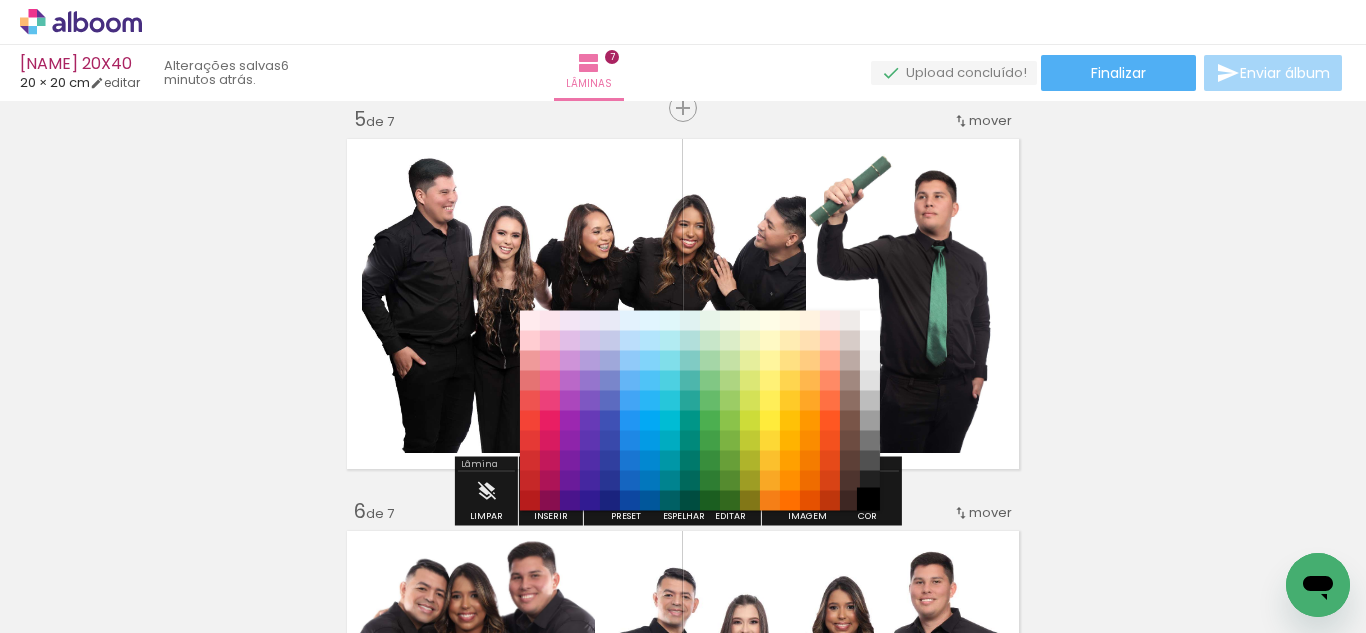 click on "#000000" at bounding box center (870, 501) 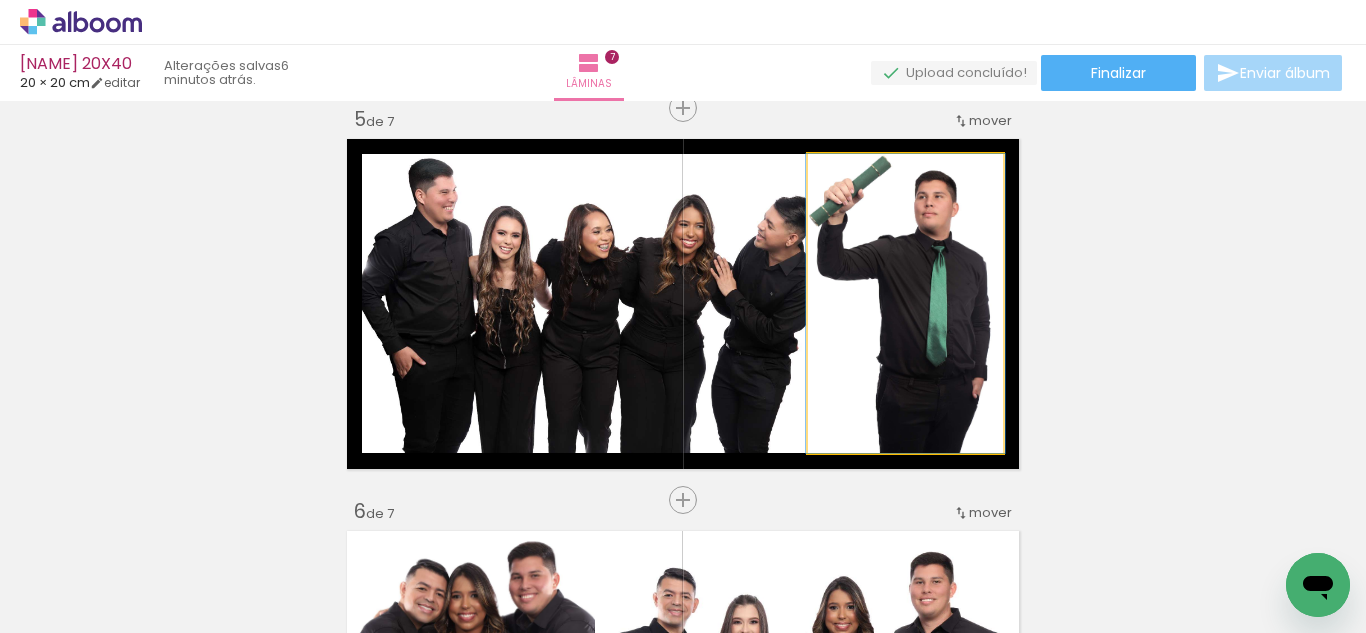 click 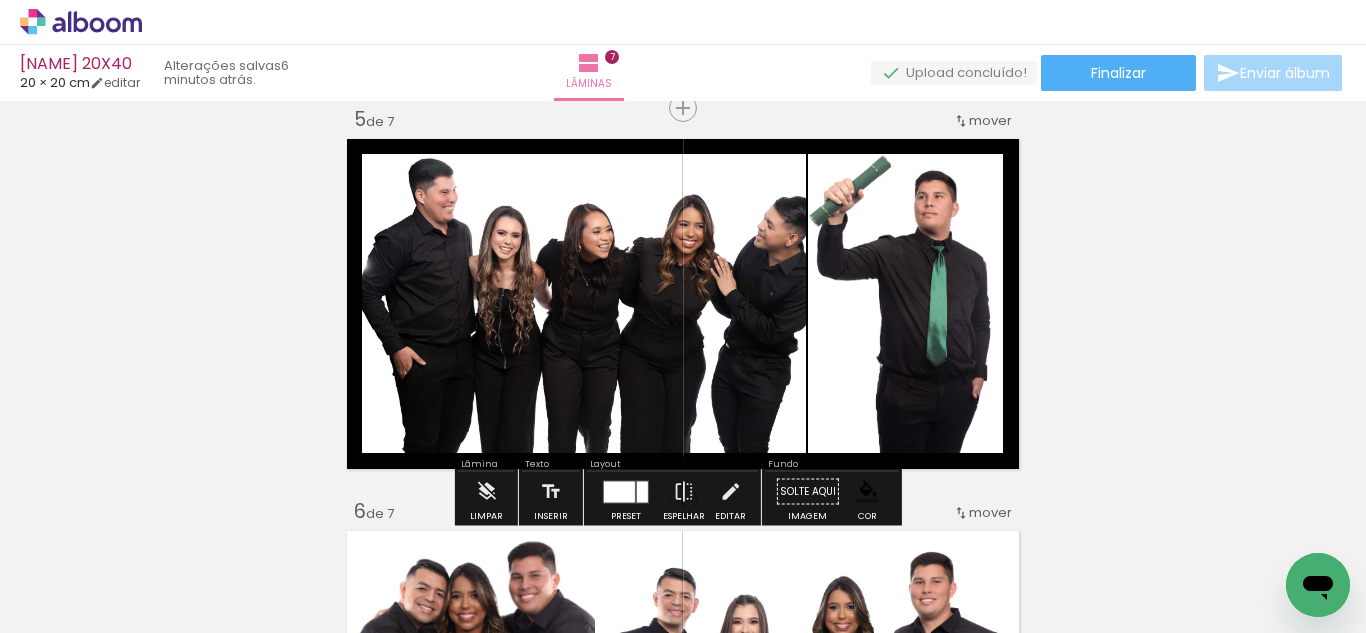 click at bounding box center [868, 492] 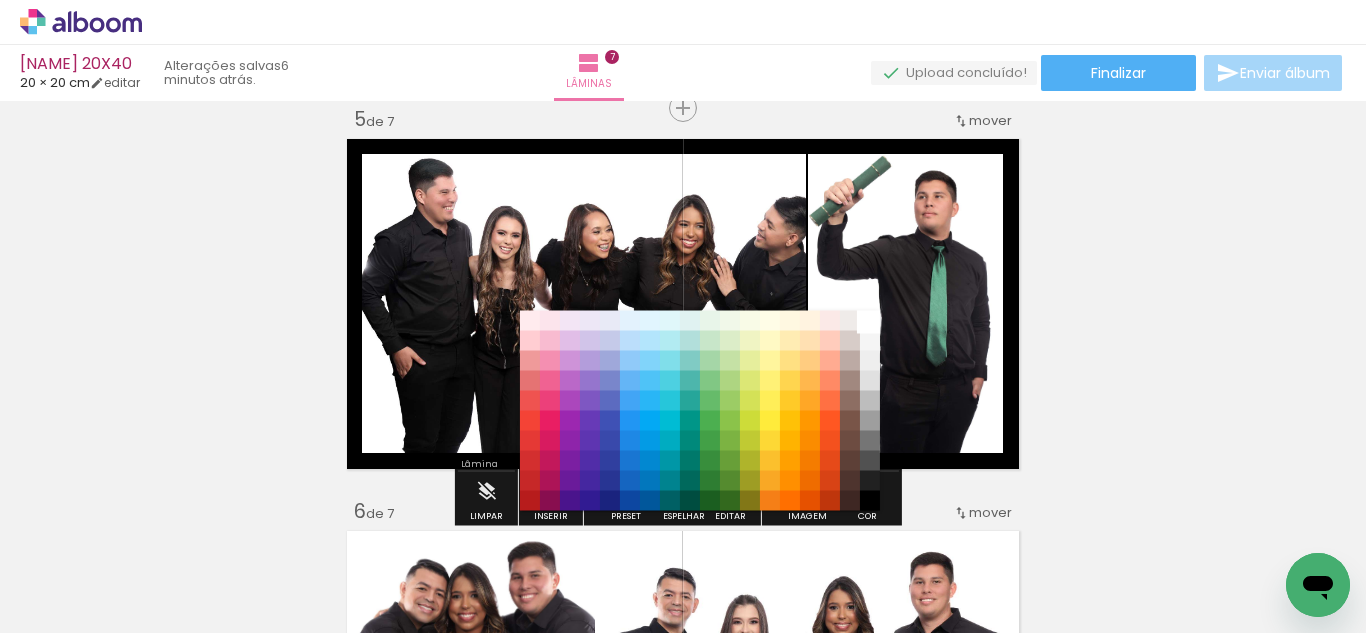click on "#ffffff" at bounding box center [870, 321] 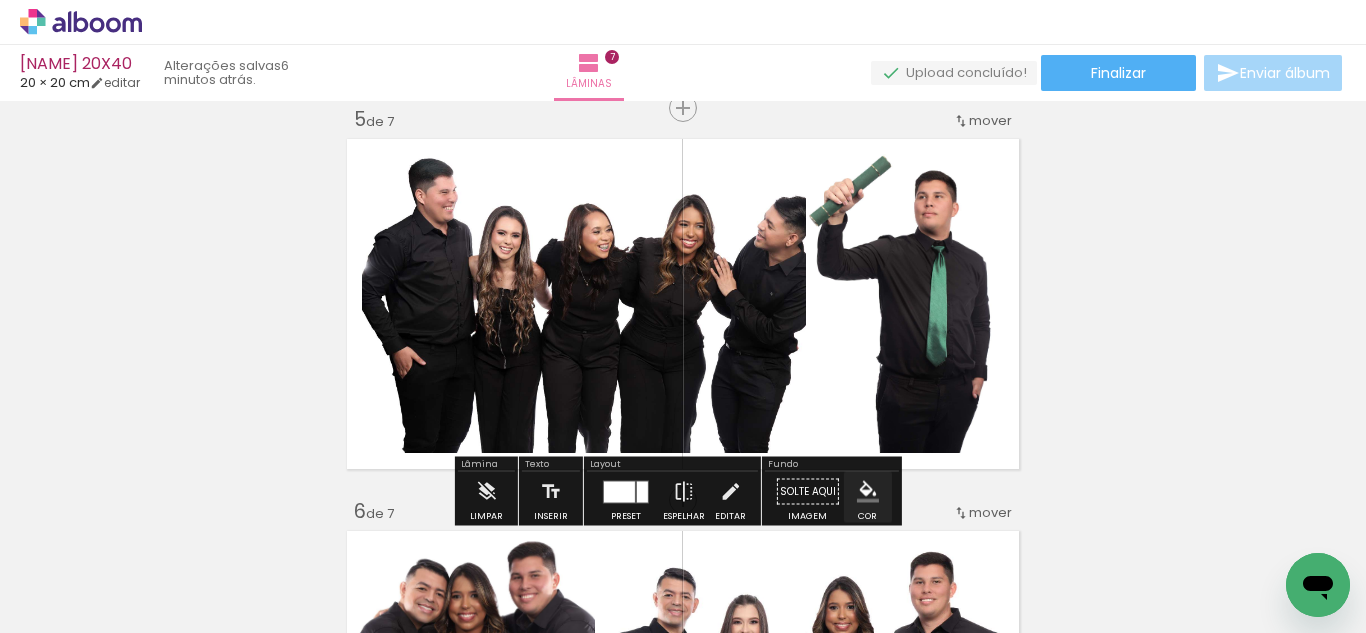 click 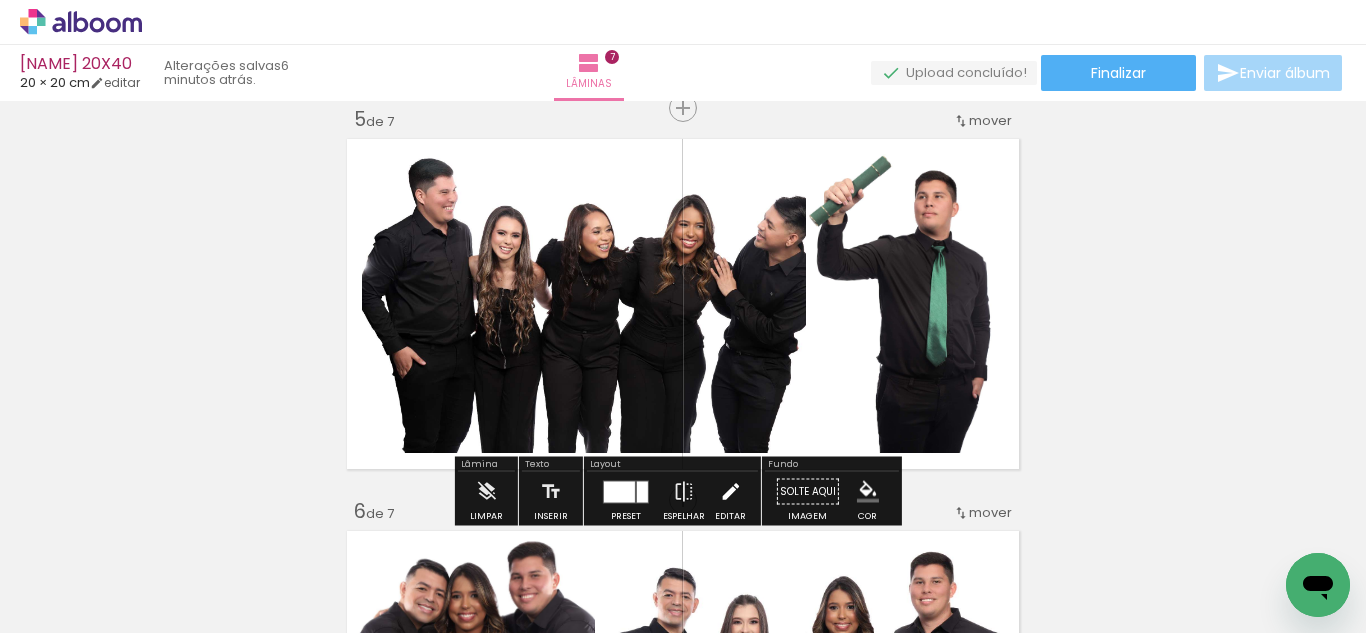 click on "Editar" at bounding box center [730, 497] 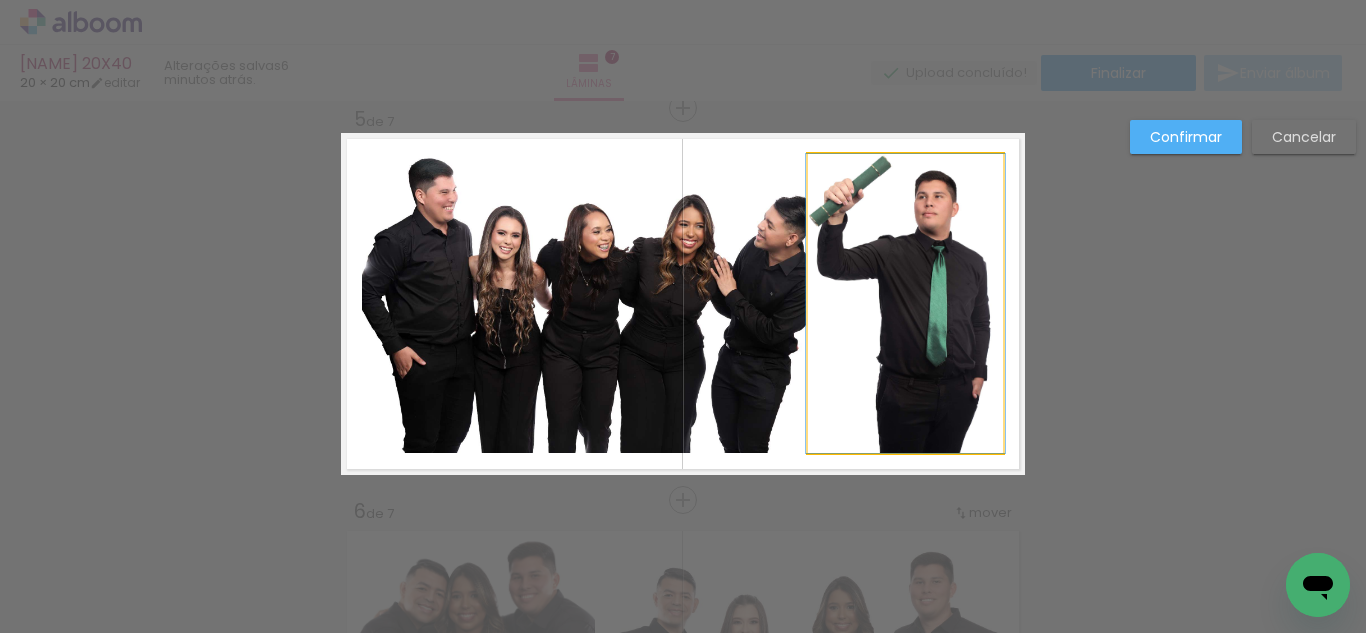 click 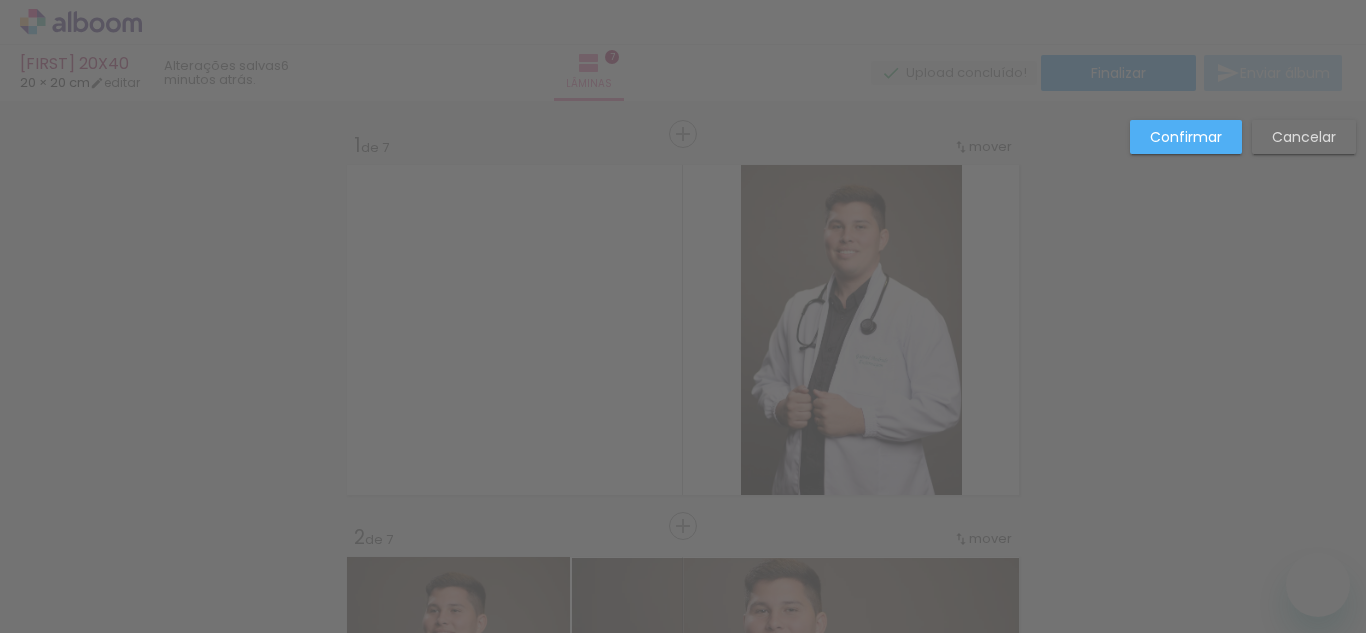 scroll, scrollTop: 0, scrollLeft: 0, axis: both 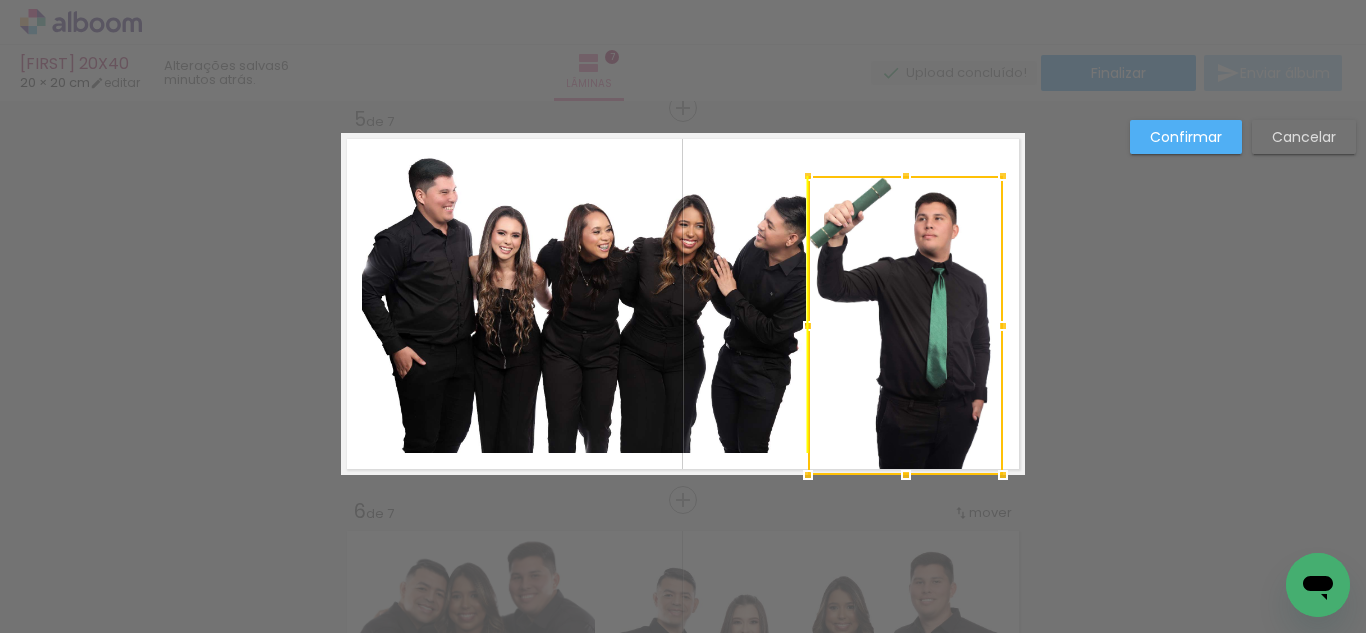 click at bounding box center [905, 325] 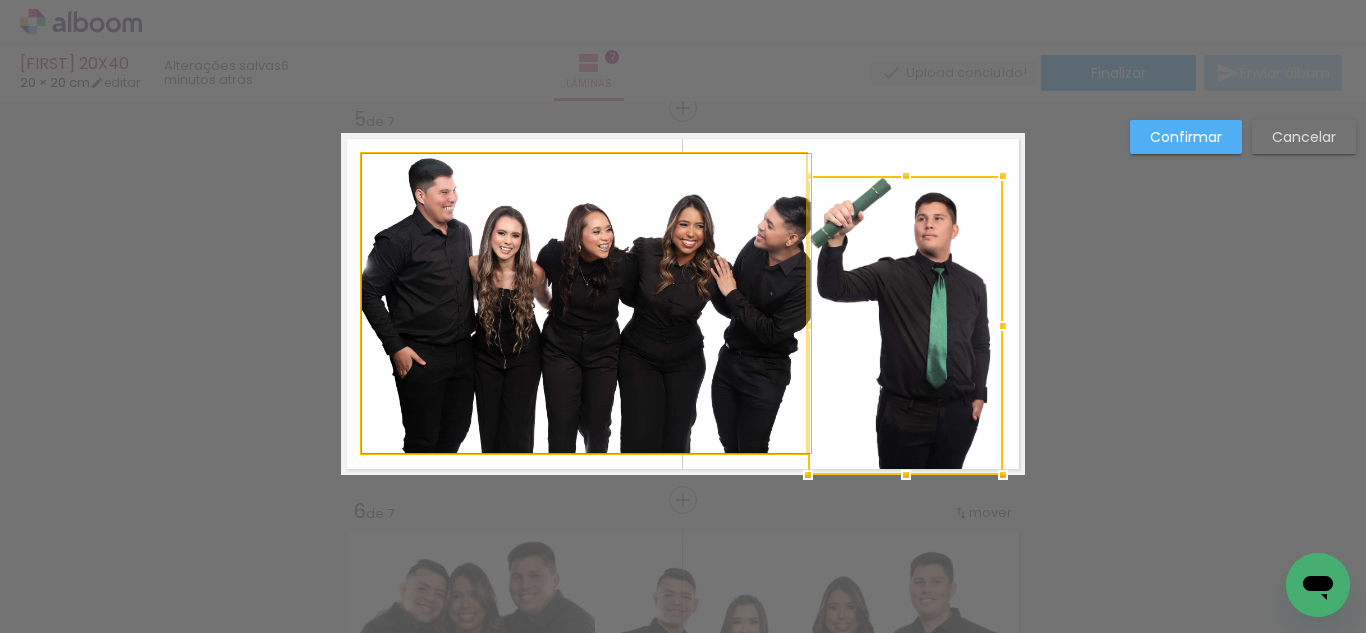 drag, startPoint x: 651, startPoint y: 290, endPoint x: 607, endPoint y: 253, distance: 57.48913 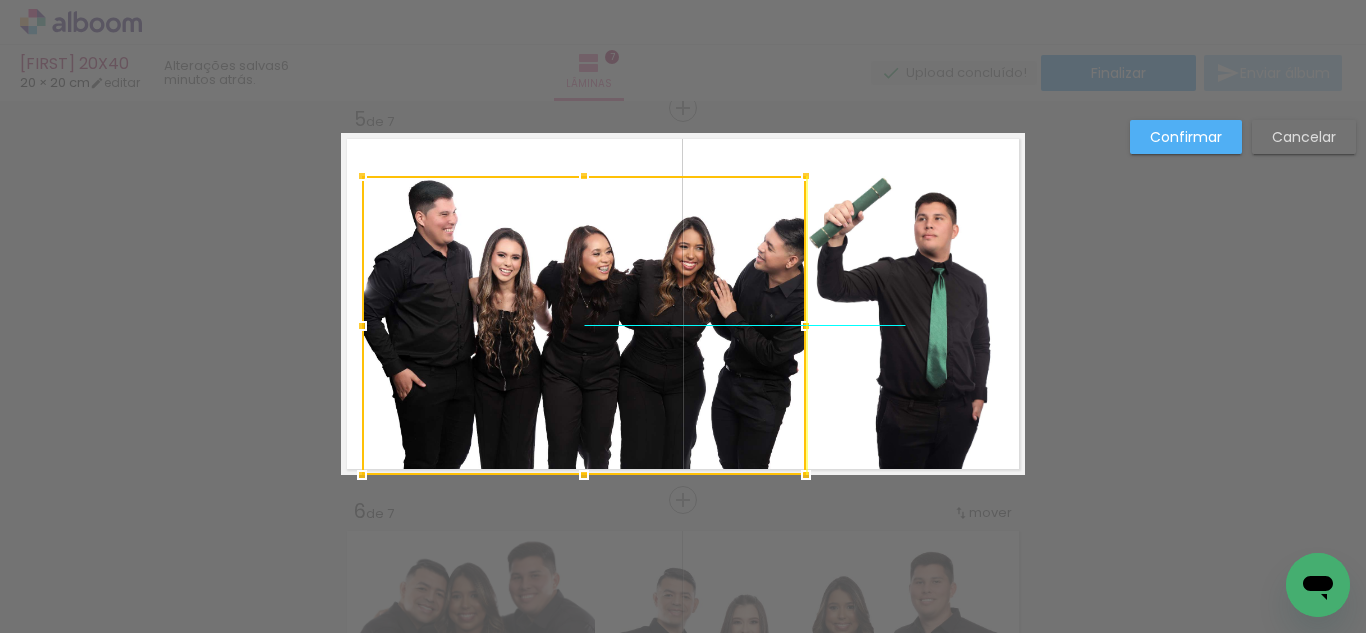 drag, startPoint x: 607, startPoint y: 253, endPoint x: 608, endPoint y: 292, distance: 39.012817 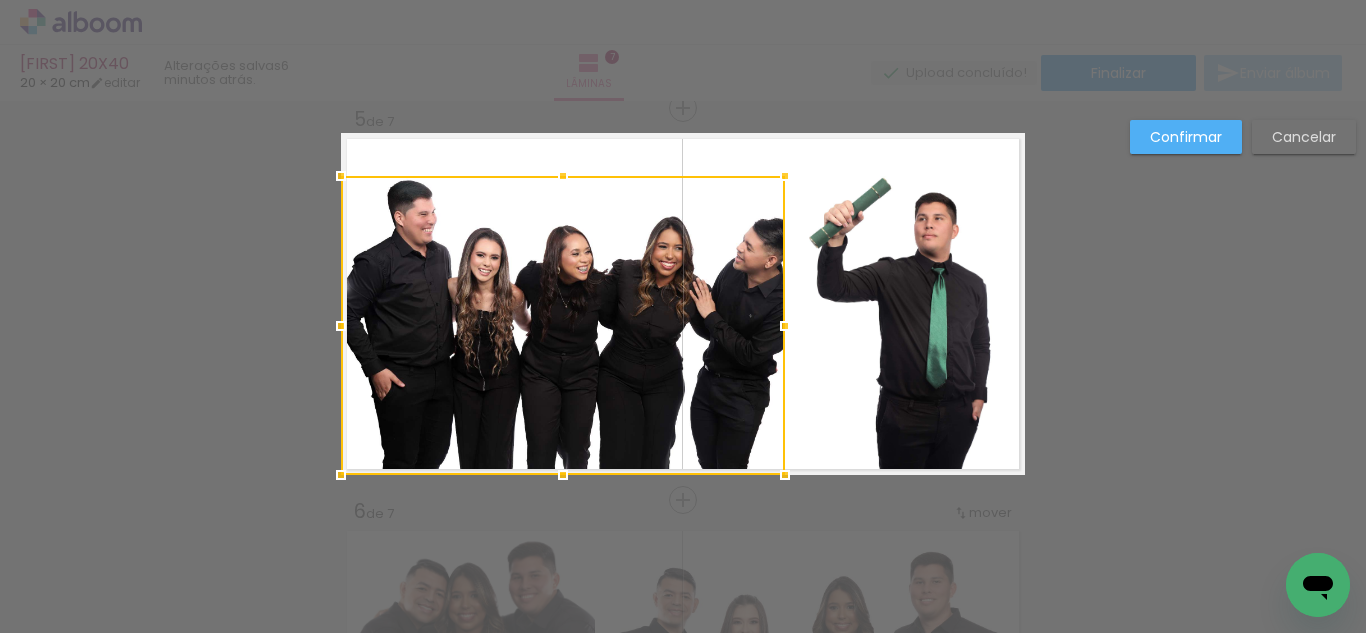 drag, startPoint x: 525, startPoint y: 283, endPoint x: 520, endPoint y: 392, distance: 109.11462 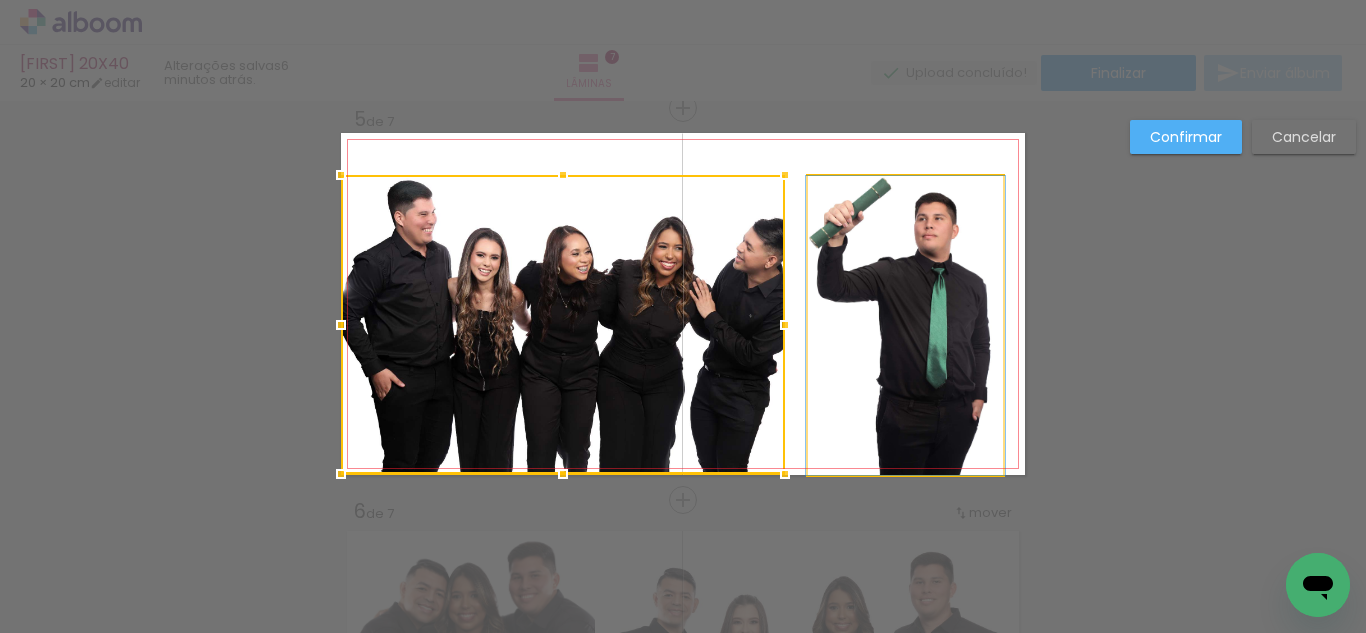 click 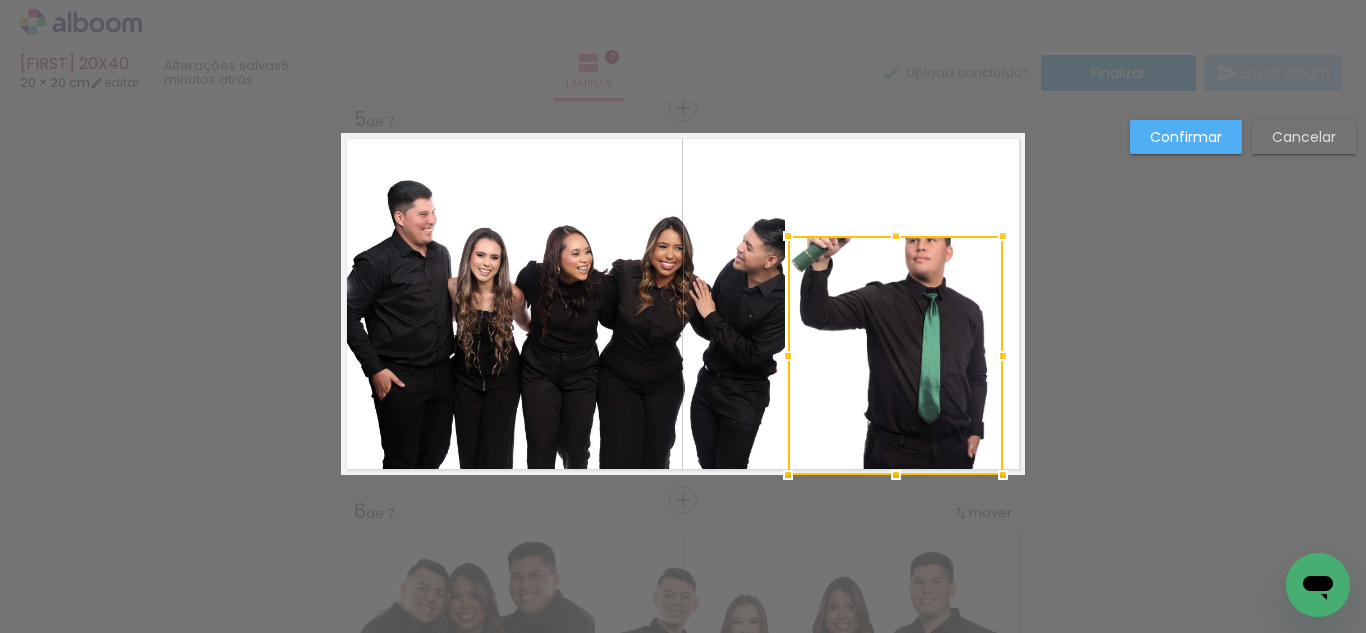 drag, startPoint x: 811, startPoint y: 180, endPoint x: 801, endPoint y: 165, distance: 18.027756 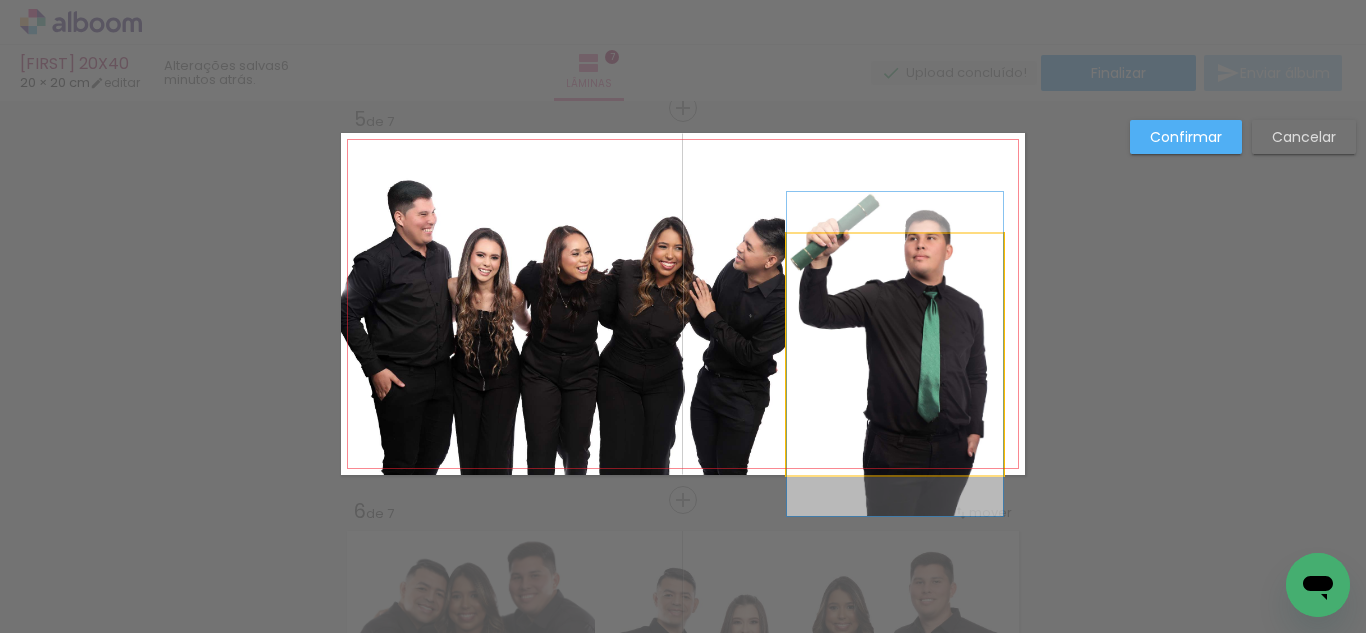 click 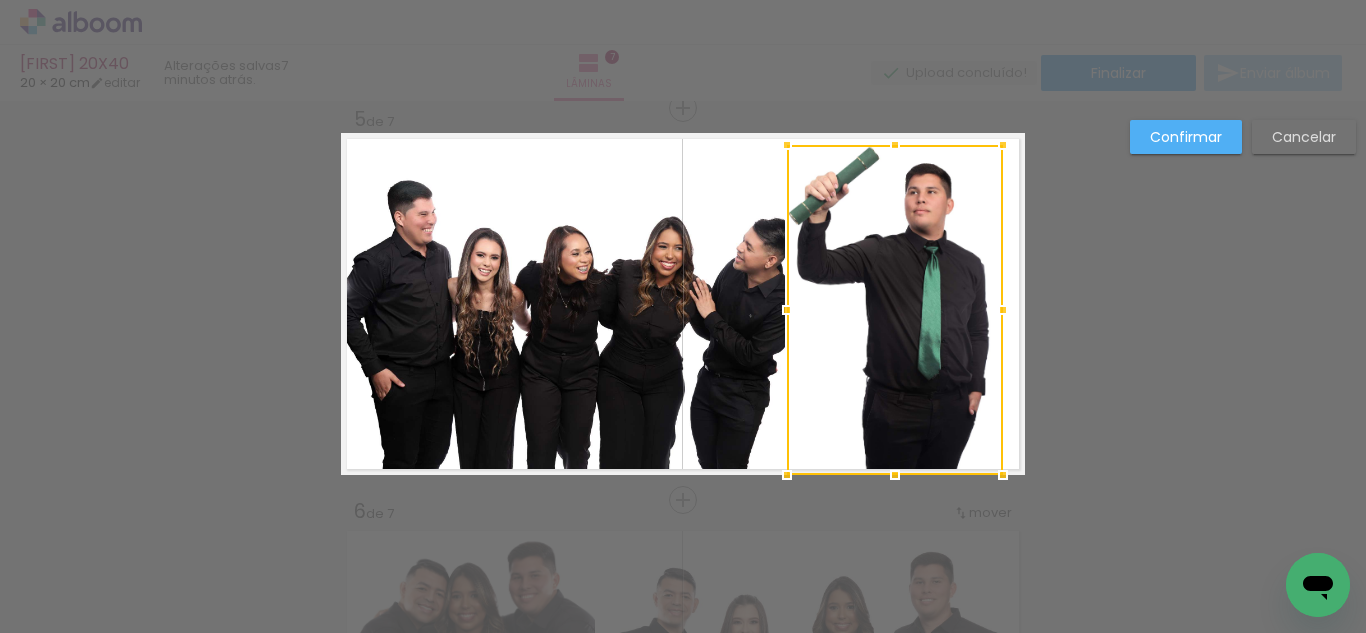 drag, startPoint x: 878, startPoint y: 234, endPoint x: 889, endPoint y: 145, distance: 89.6772 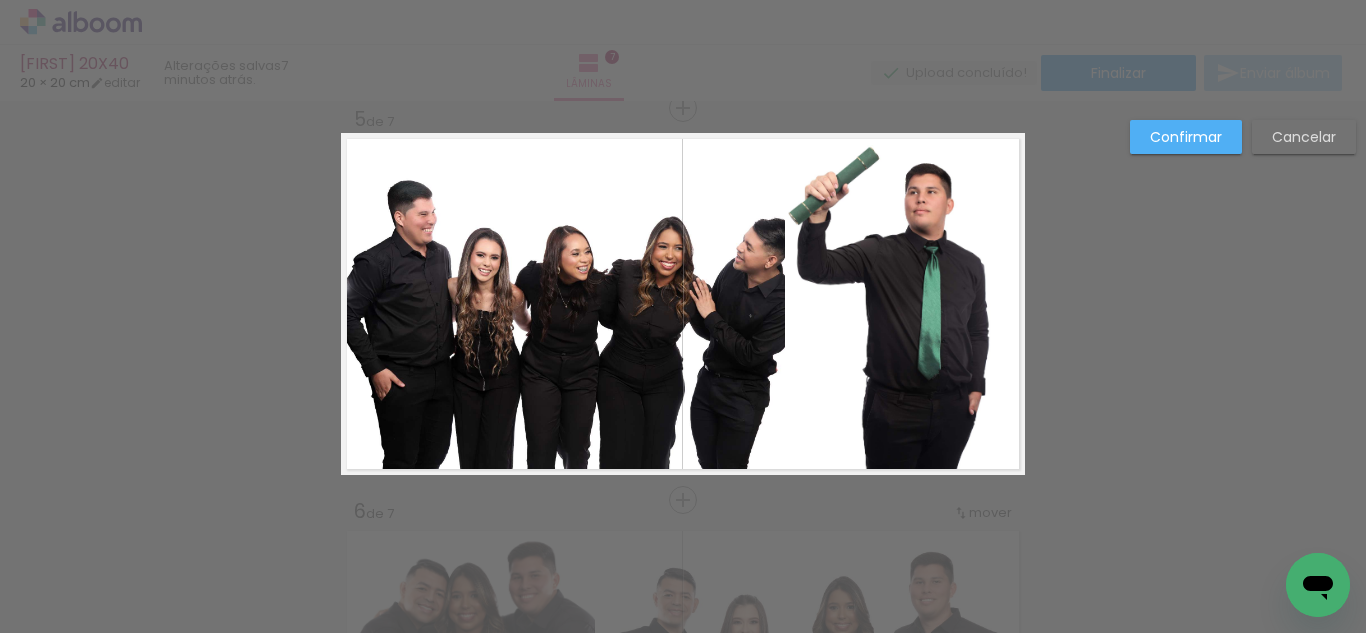 click 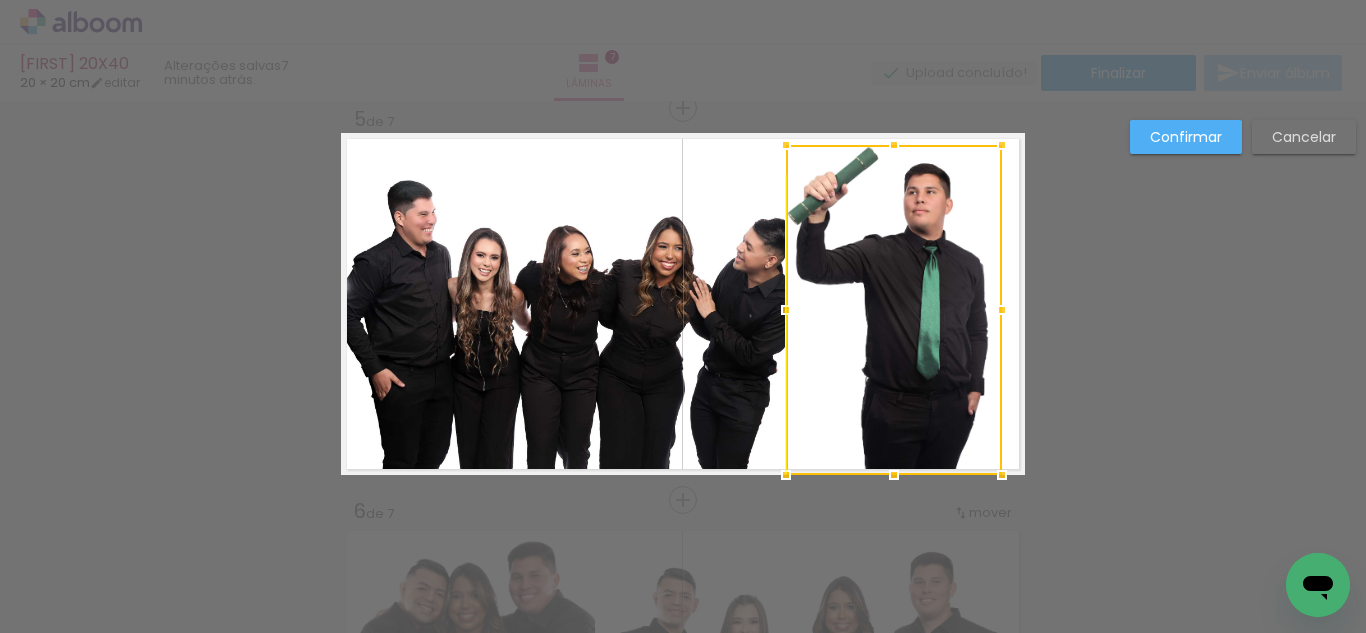 drag, startPoint x: 839, startPoint y: 258, endPoint x: 853, endPoint y: 267, distance: 16.643316 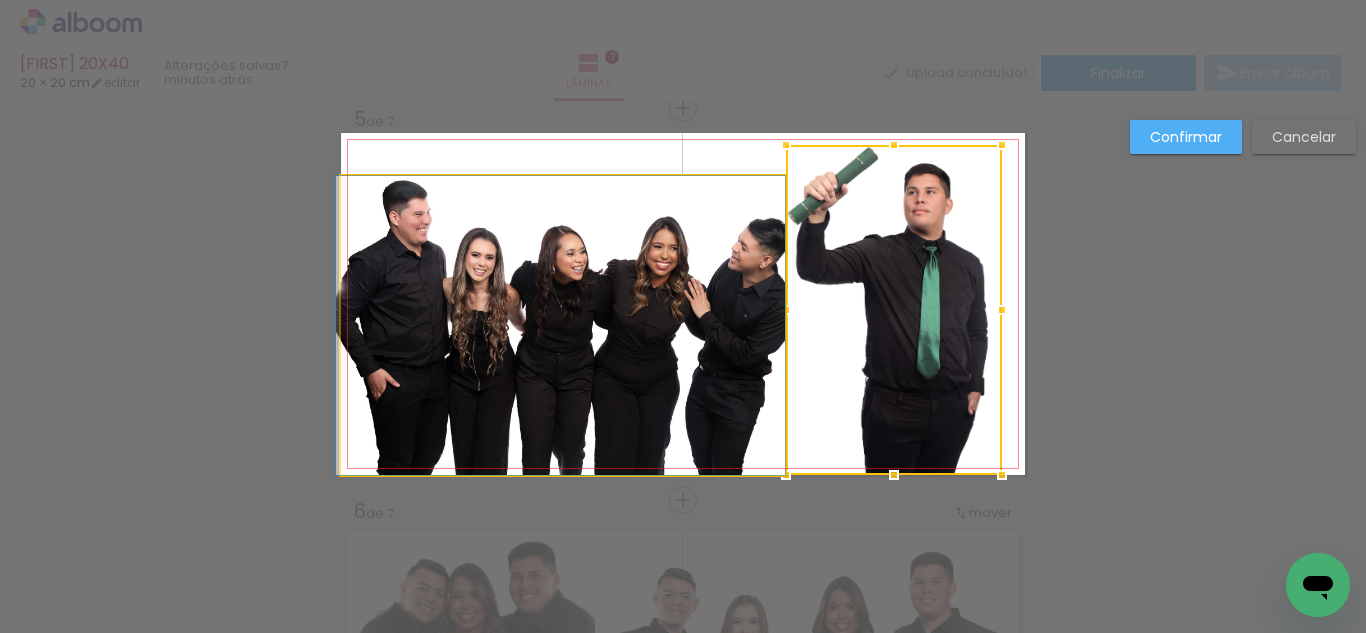 drag, startPoint x: 682, startPoint y: 254, endPoint x: 671, endPoint y: 255, distance: 11.045361 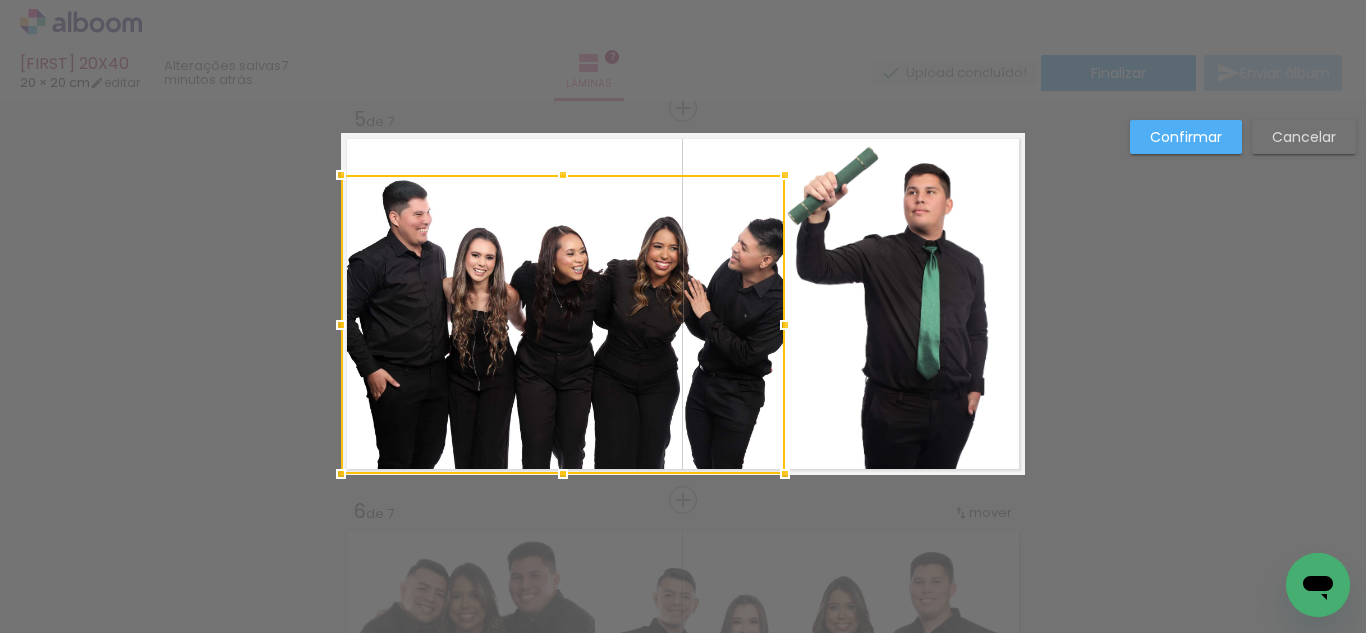 click on "Confirmar Cancelar" at bounding box center [1238, 144] 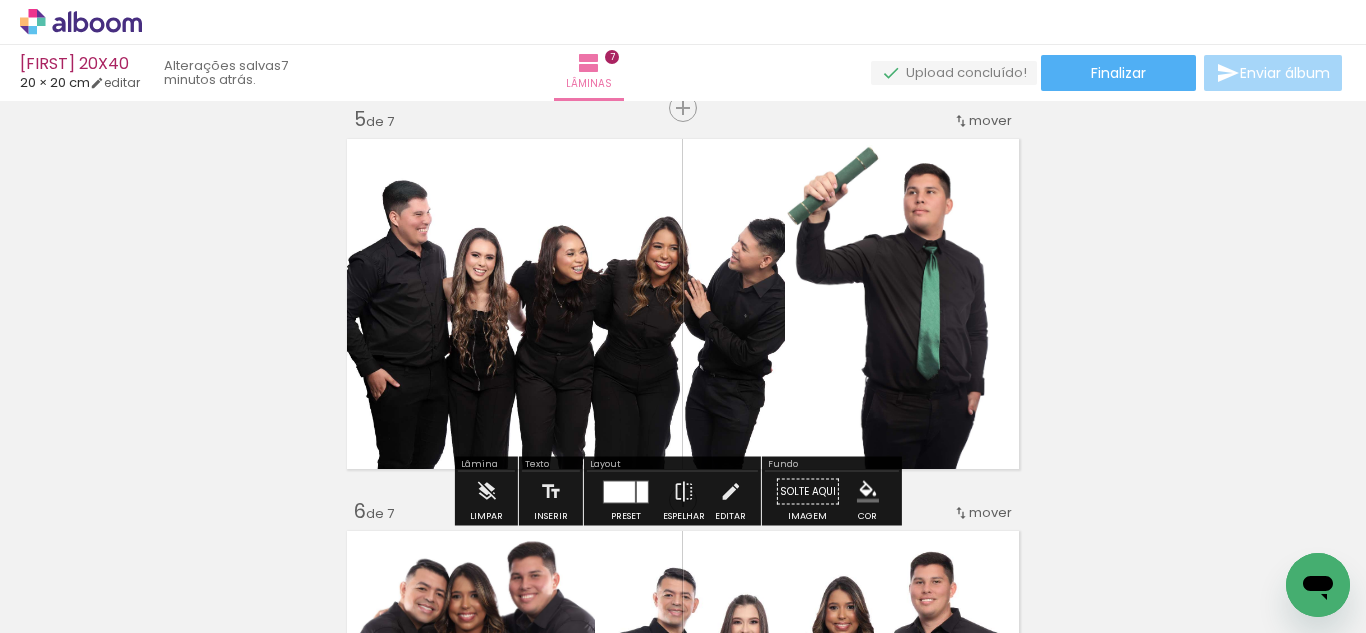 click 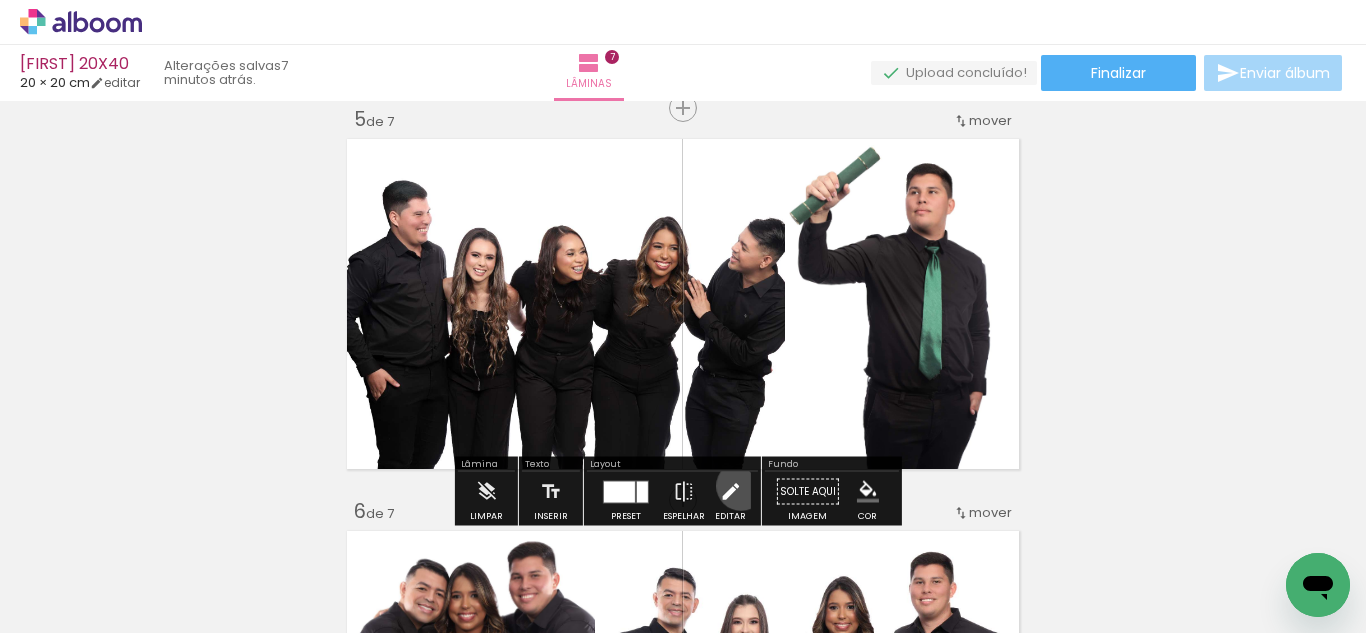 click on "Editar" at bounding box center (730, 497) 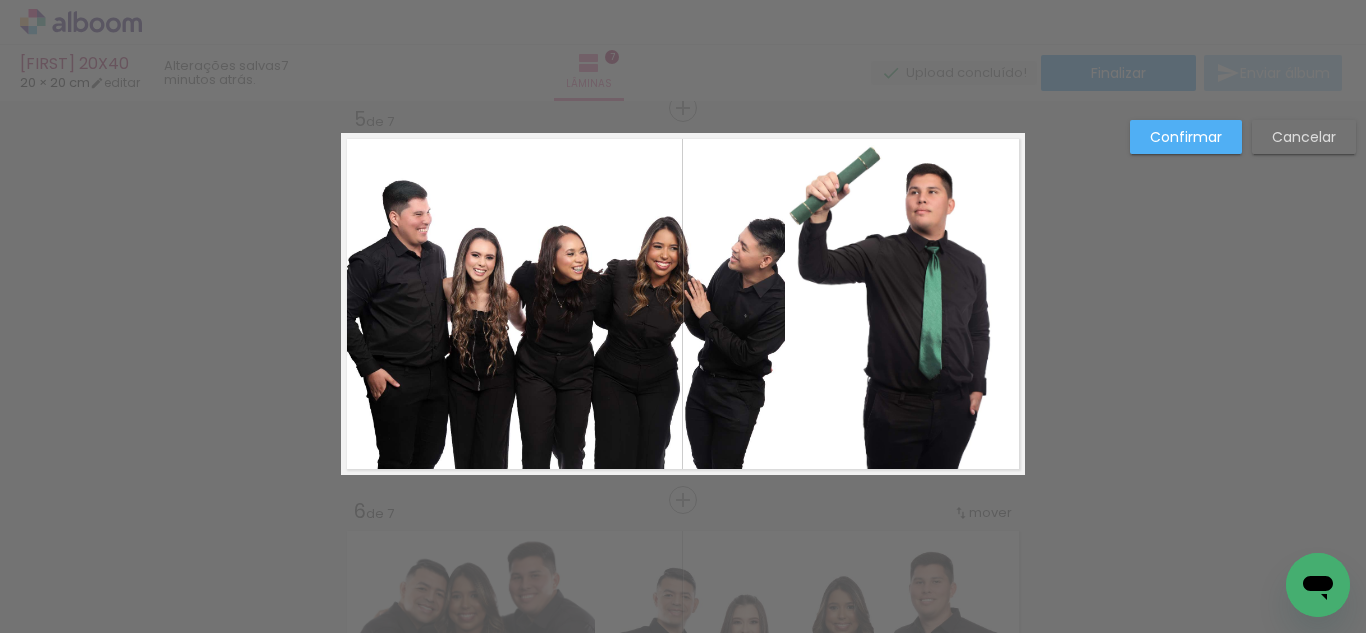 click 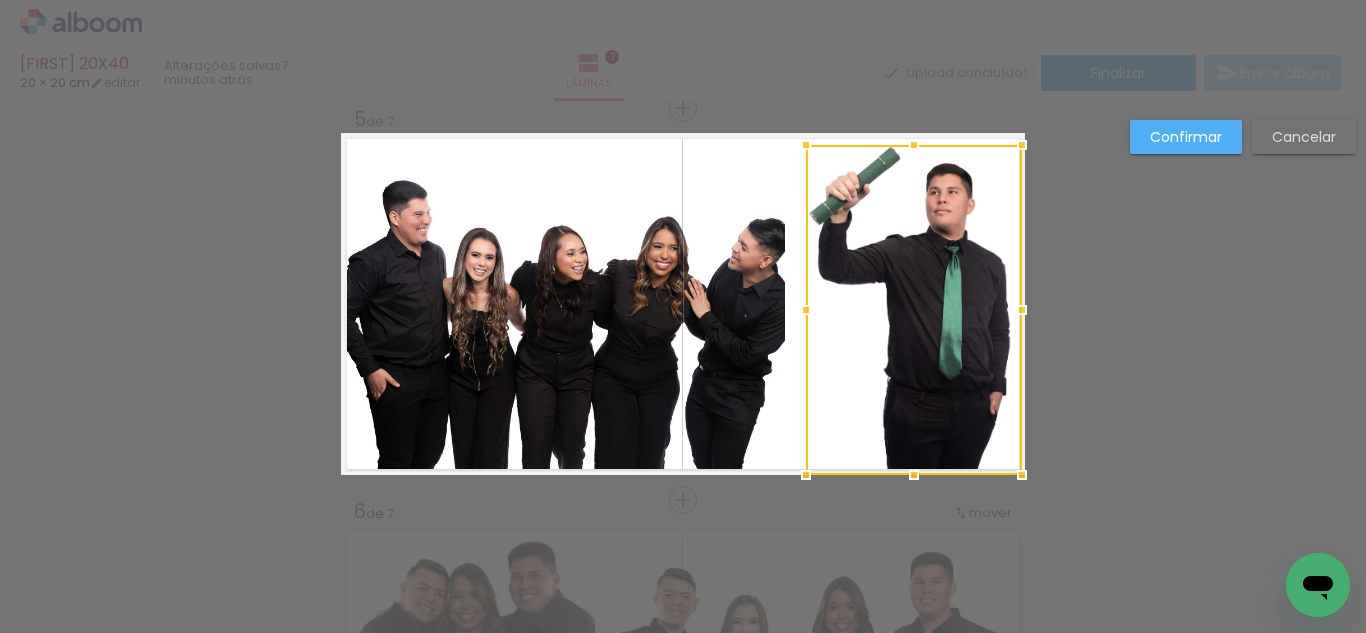 drag, startPoint x: 860, startPoint y: 293, endPoint x: 880, endPoint y: 309, distance: 25.612497 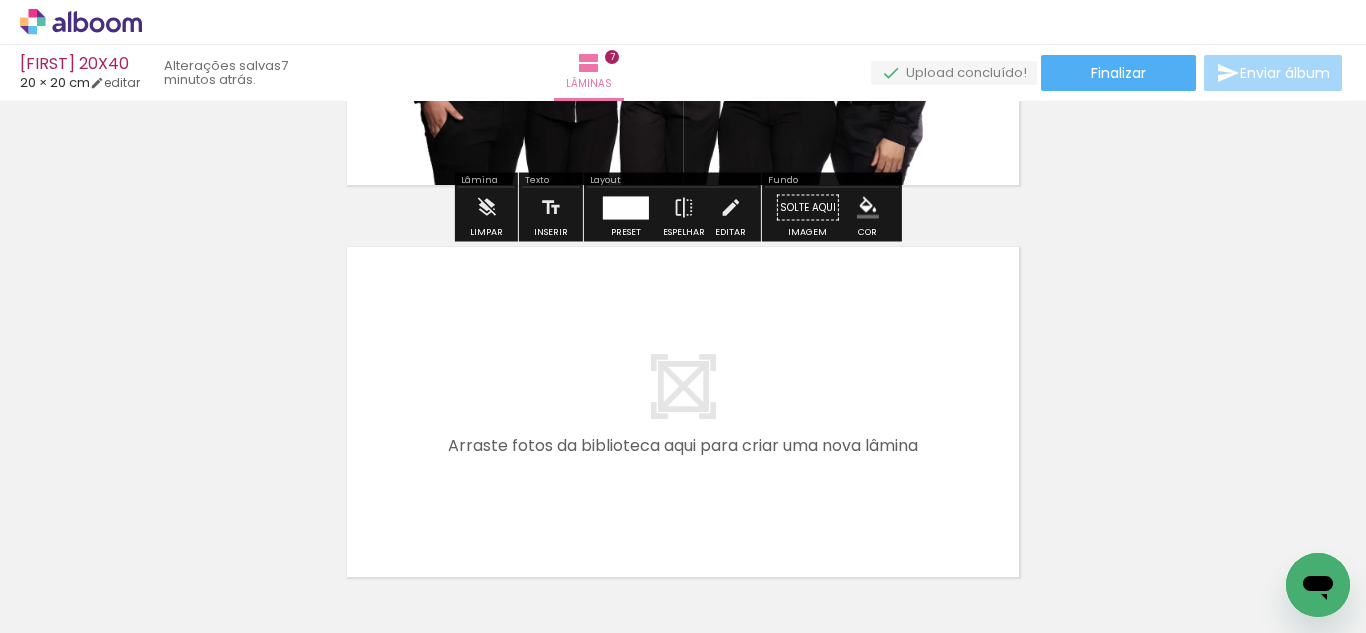 scroll, scrollTop: 2664, scrollLeft: 0, axis: vertical 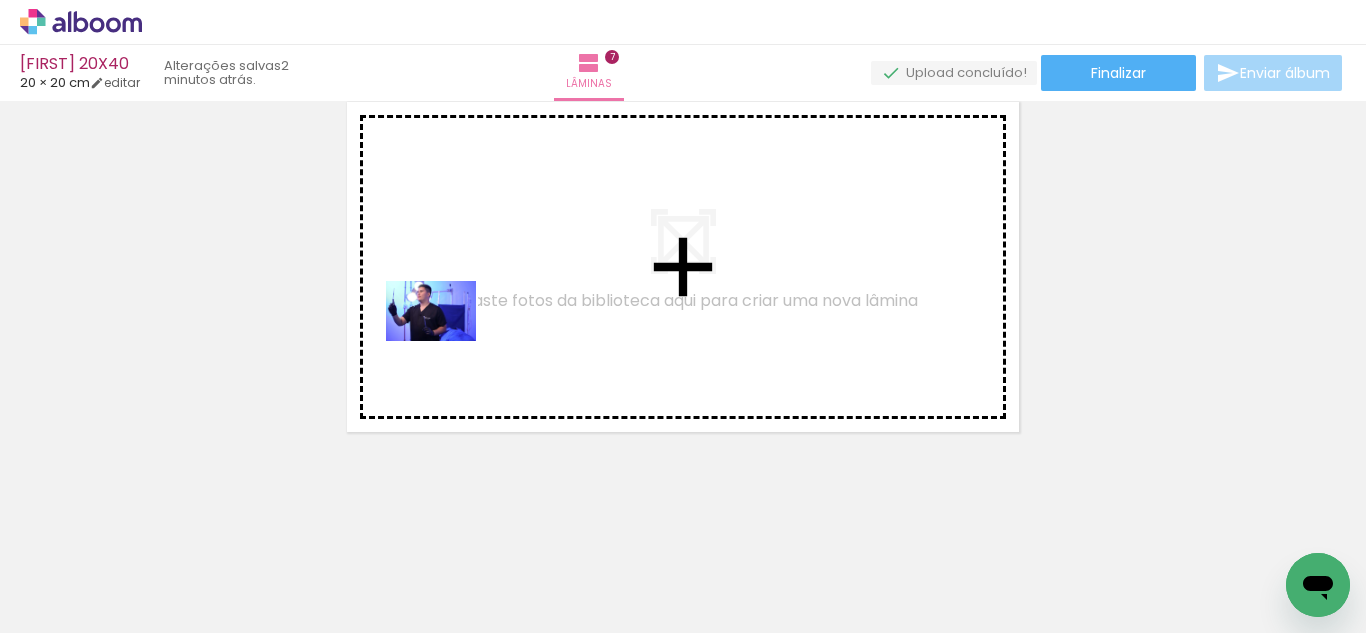 drag, startPoint x: 229, startPoint y: 551, endPoint x: 366, endPoint y: 497, distance: 147.25827 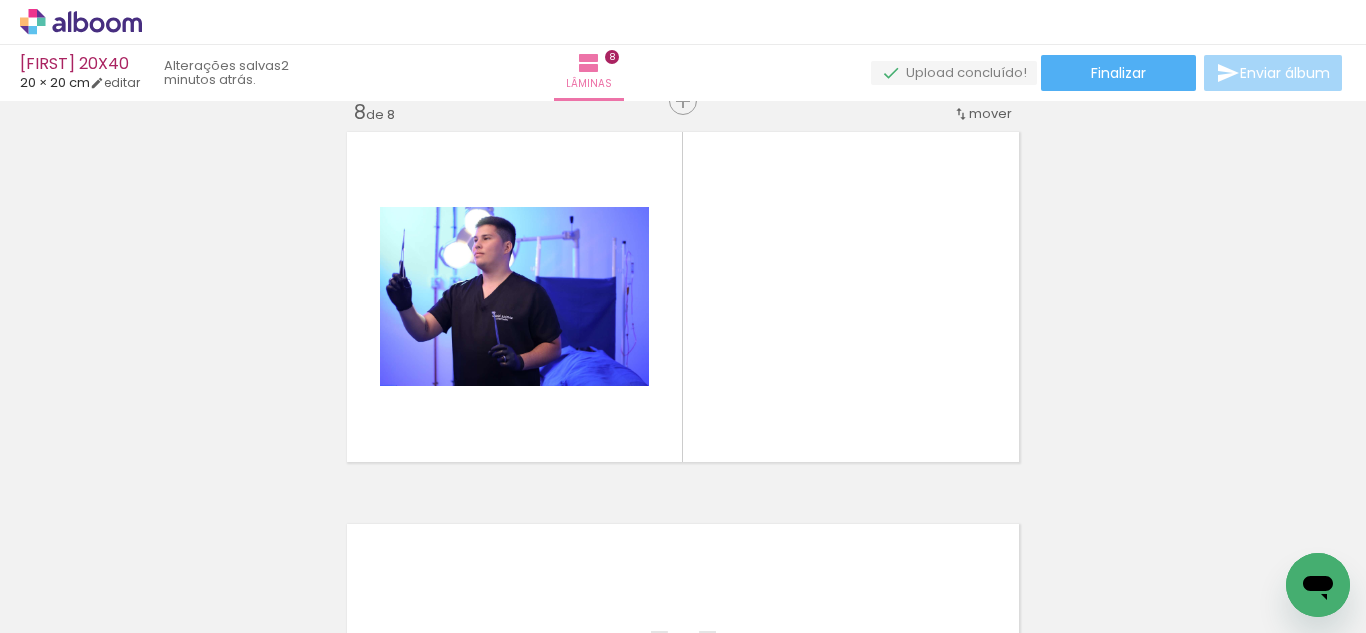 scroll, scrollTop: 2770, scrollLeft: 0, axis: vertical 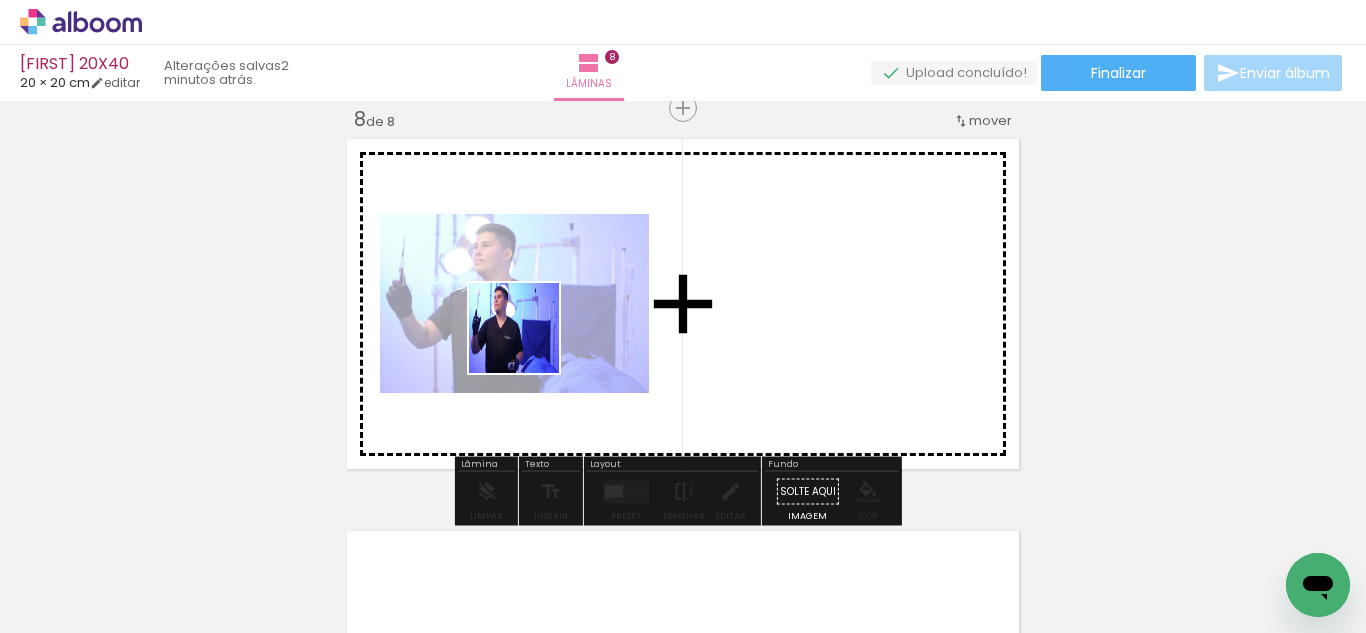 drag, startPoint x: 337, startPoint y: 578, endPoint x: 548, endPoint y: 336, distance: 321.06854 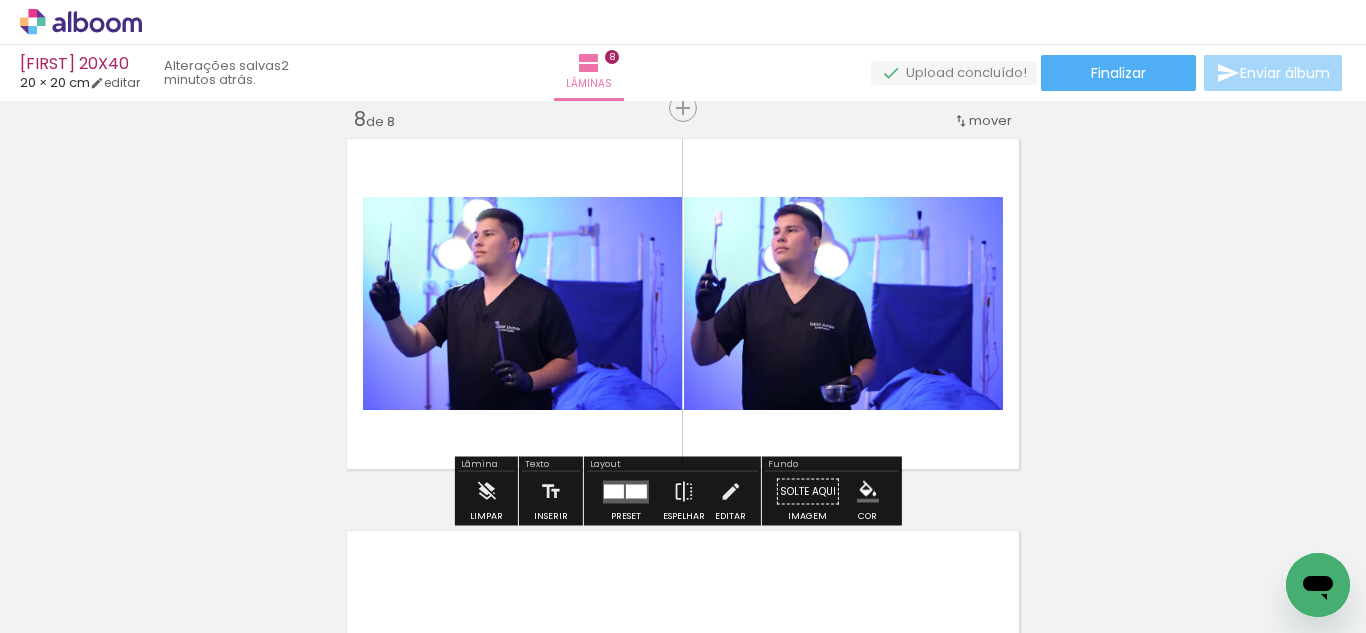 drag, startPoint x: 429, startPoint y: 578, endPoint x: 593, endPoint y: 453, distance: 206.2062 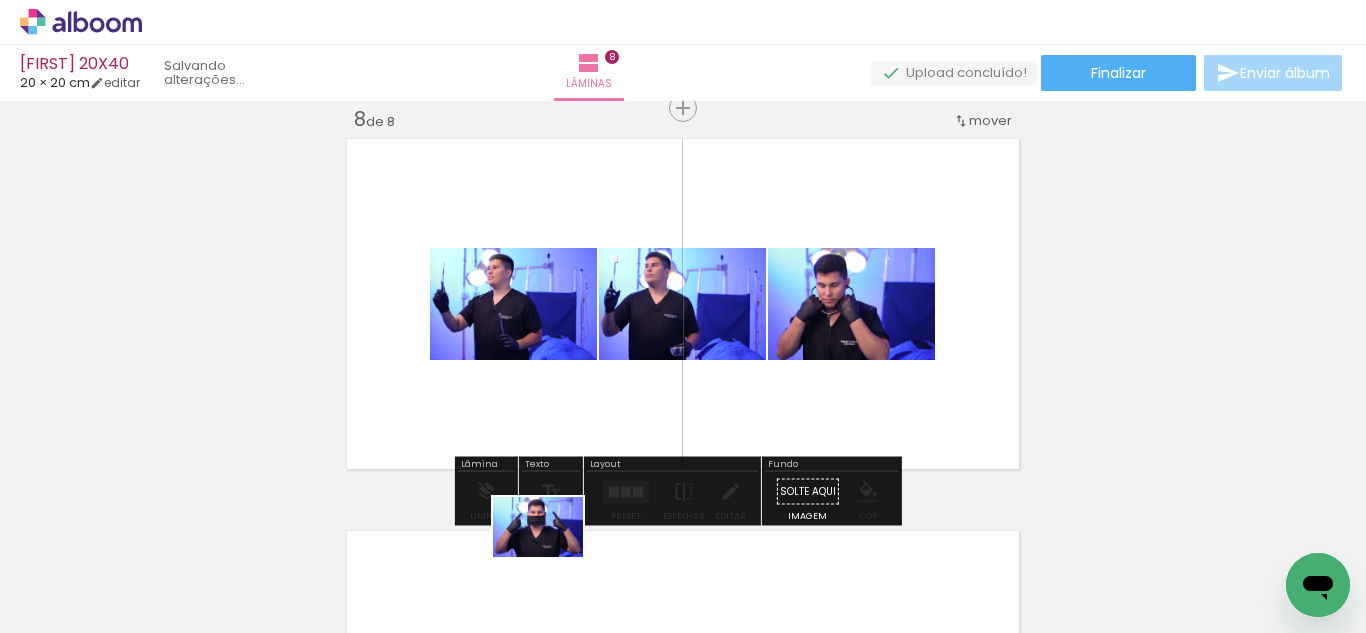click at bounding box center (536, 566) 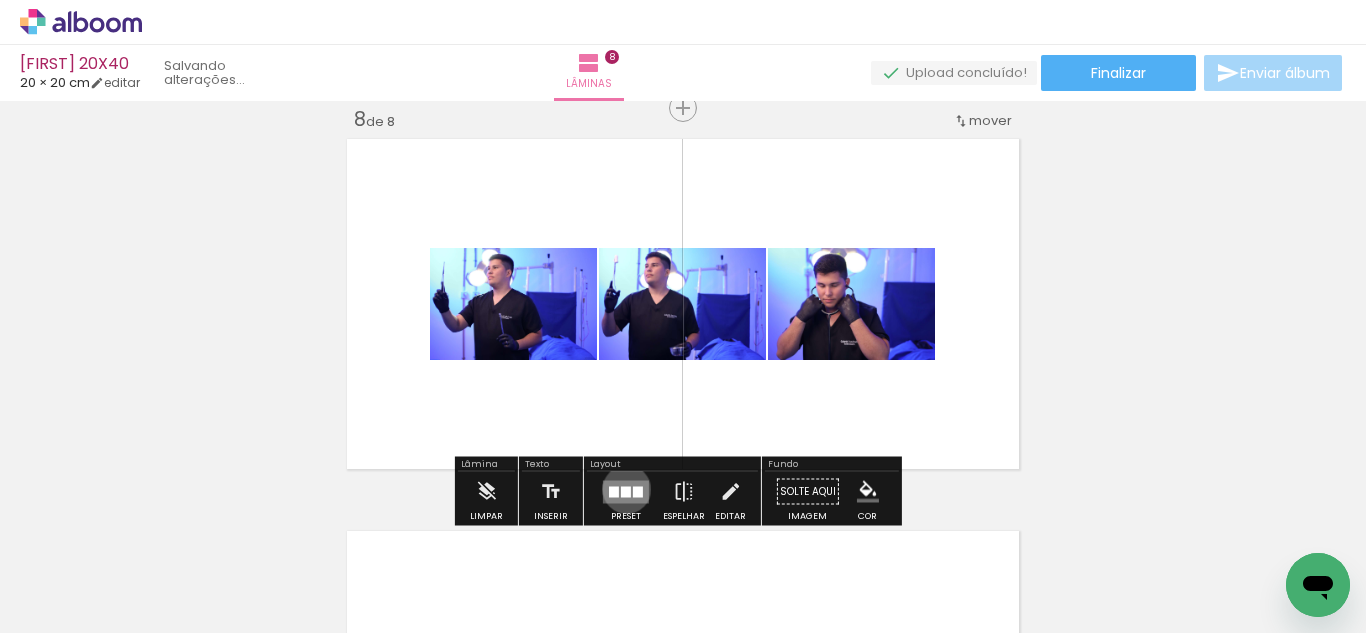click at bounding box center [626, 491] 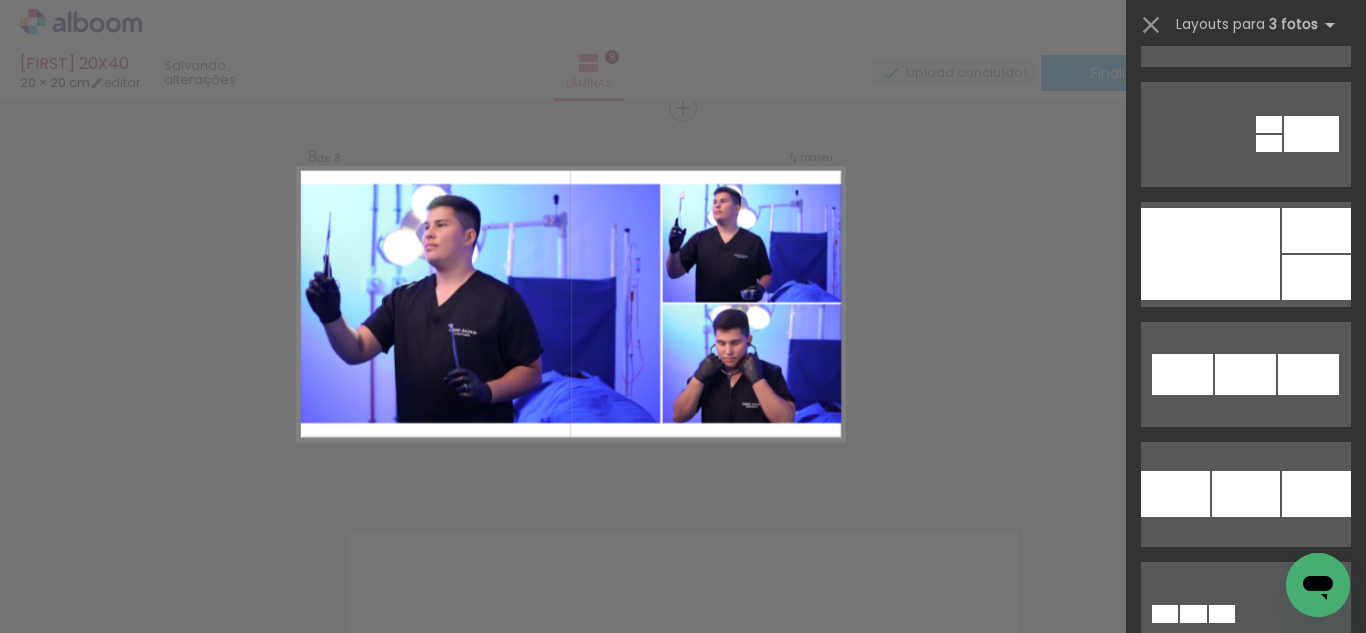 scroll, scrollTop: 2690, scrollLeft: 0, axis: vertical 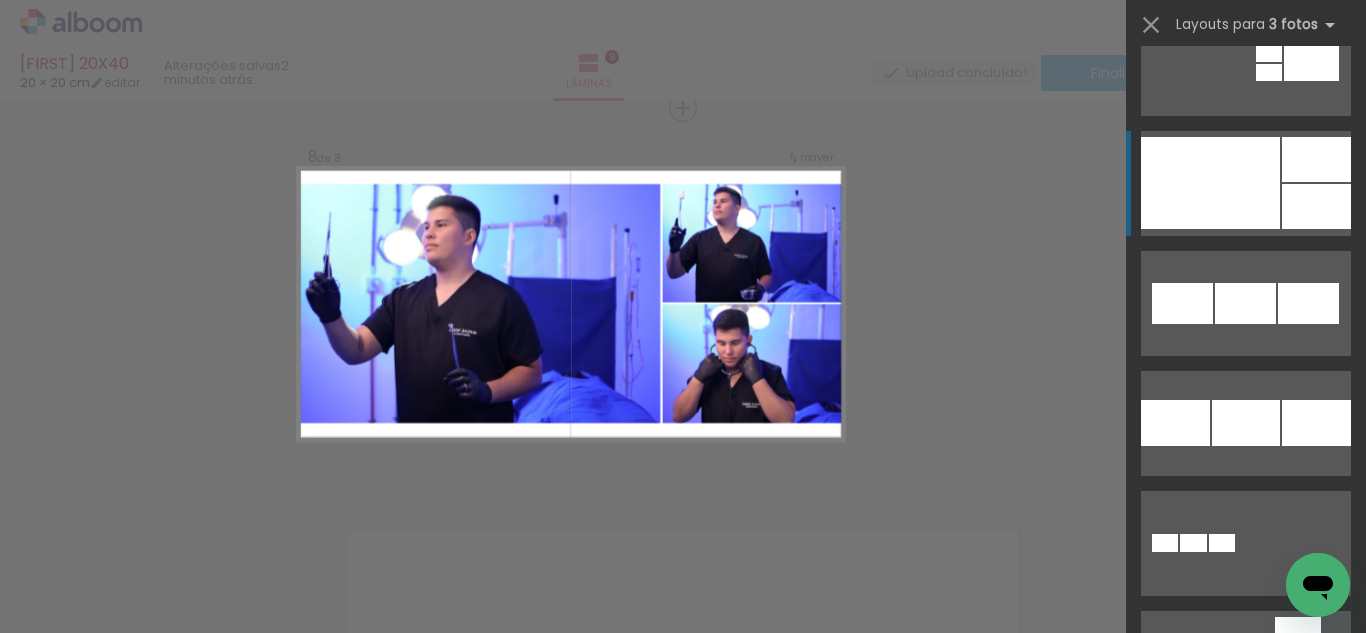click at bounding box center [1316, 759] 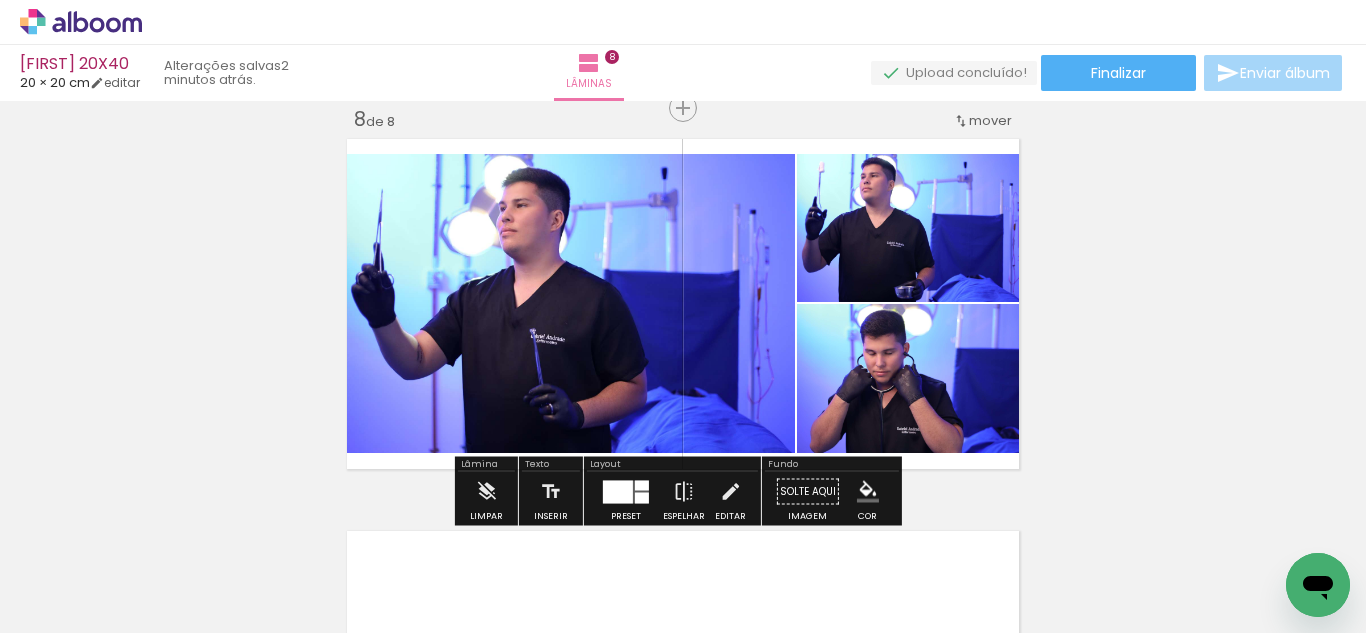 click at bounding box center (642, 485) 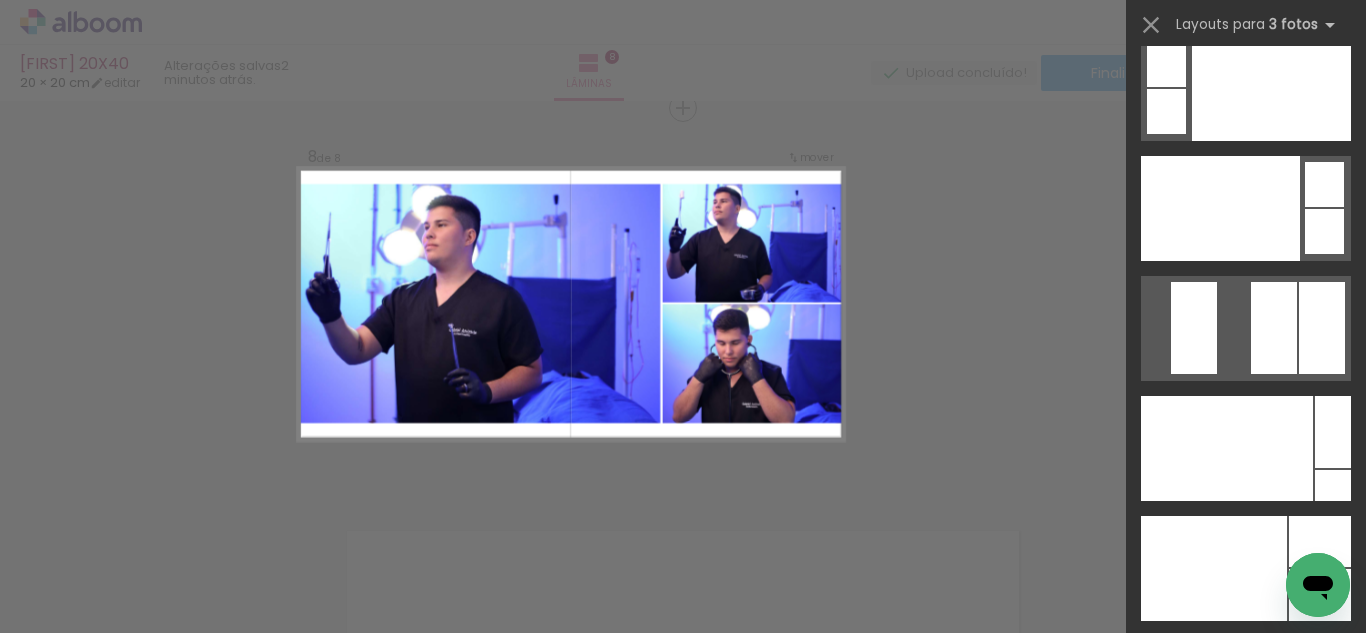 scroll, scrollTop: 24000, scrollLeft: 0, axis: vertical 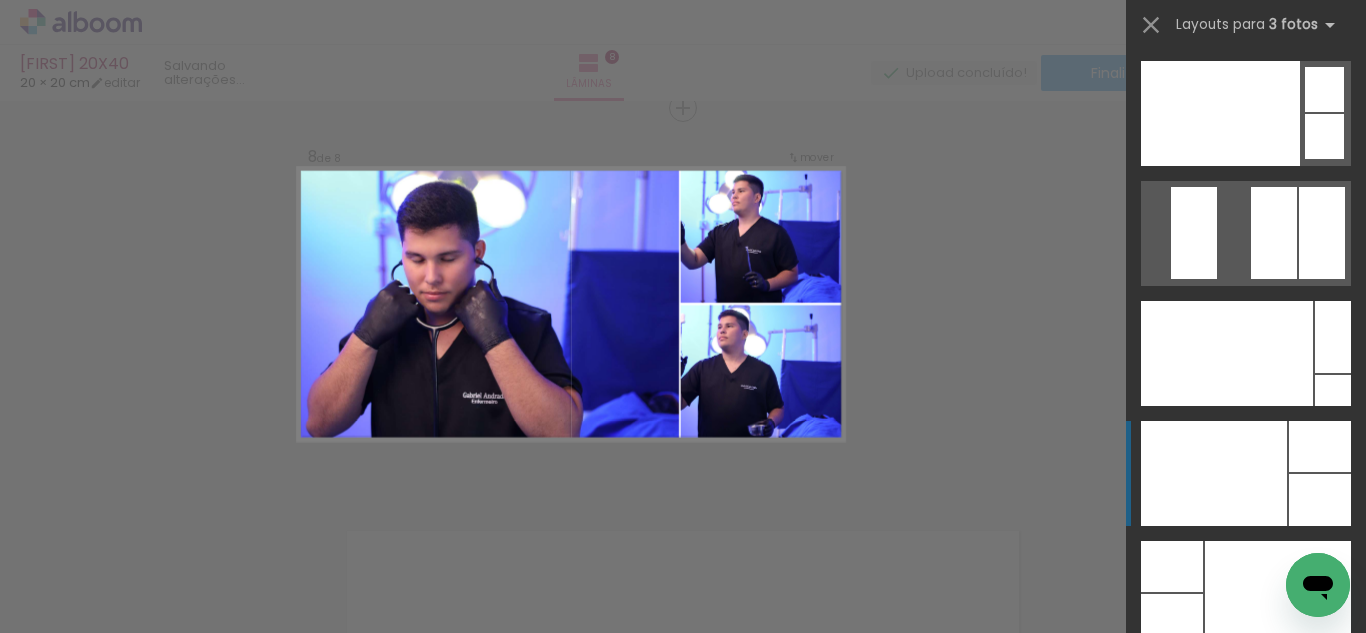 click at bounding box center [1220, 113] 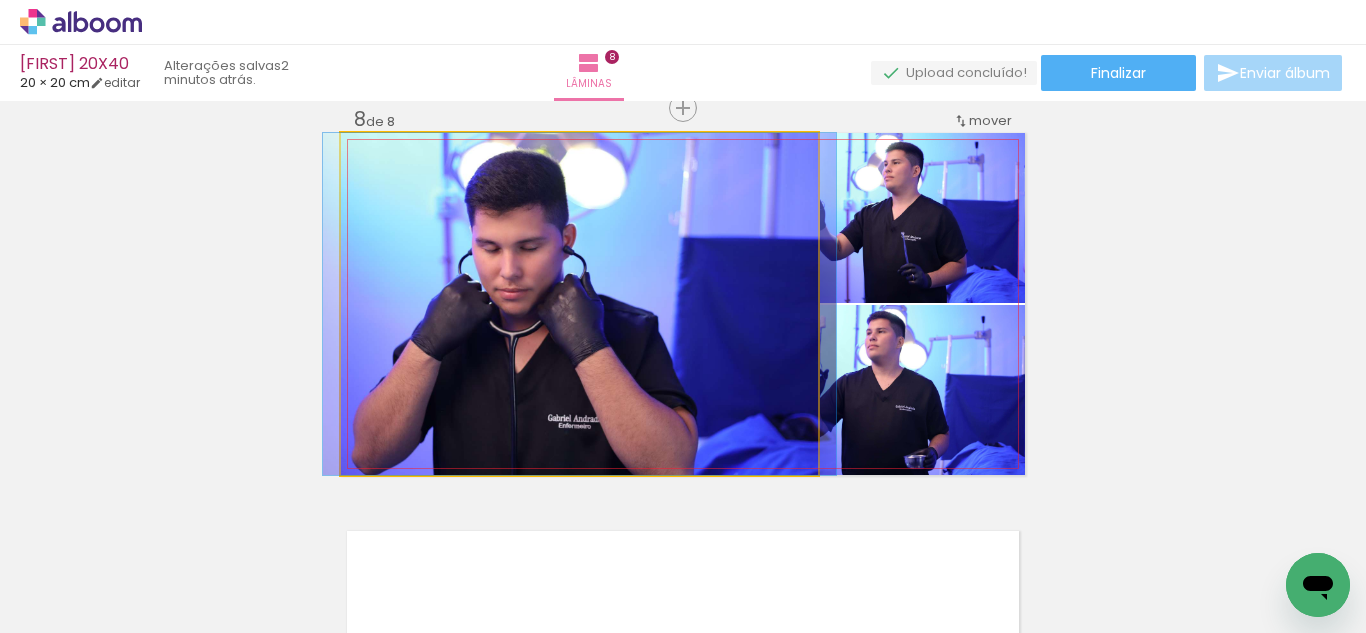 click 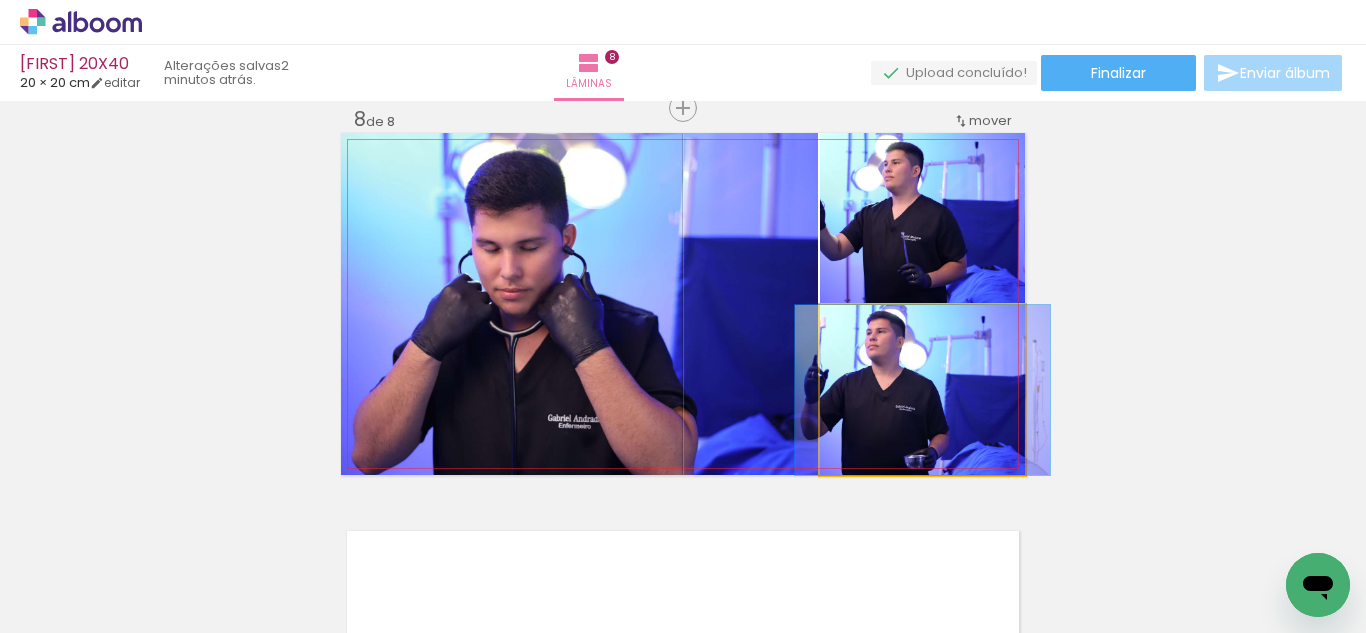 drag, startPoint x: 942, startPoint y: 383, endPoint x: 549, endPoint y: 340, distance: 395.34543 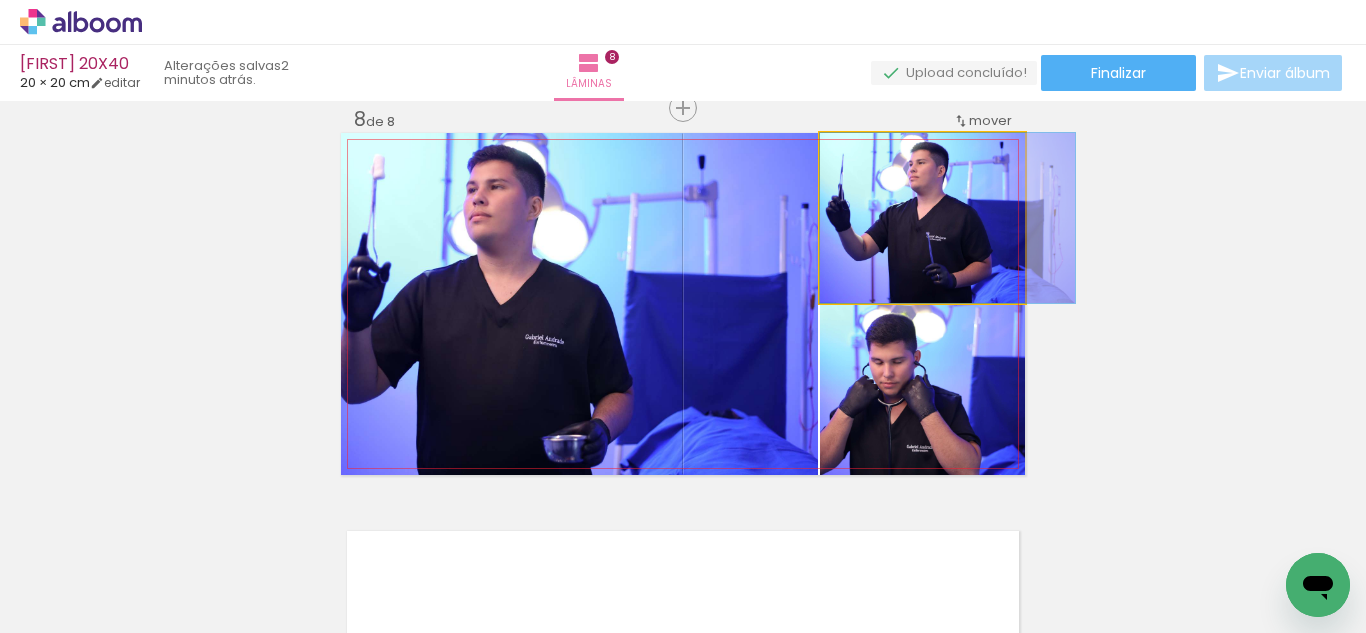 drag, startPoint x: 854, startPoint y: 264, endPoint x: 903, endPoint y: 321, distance: 75.16648 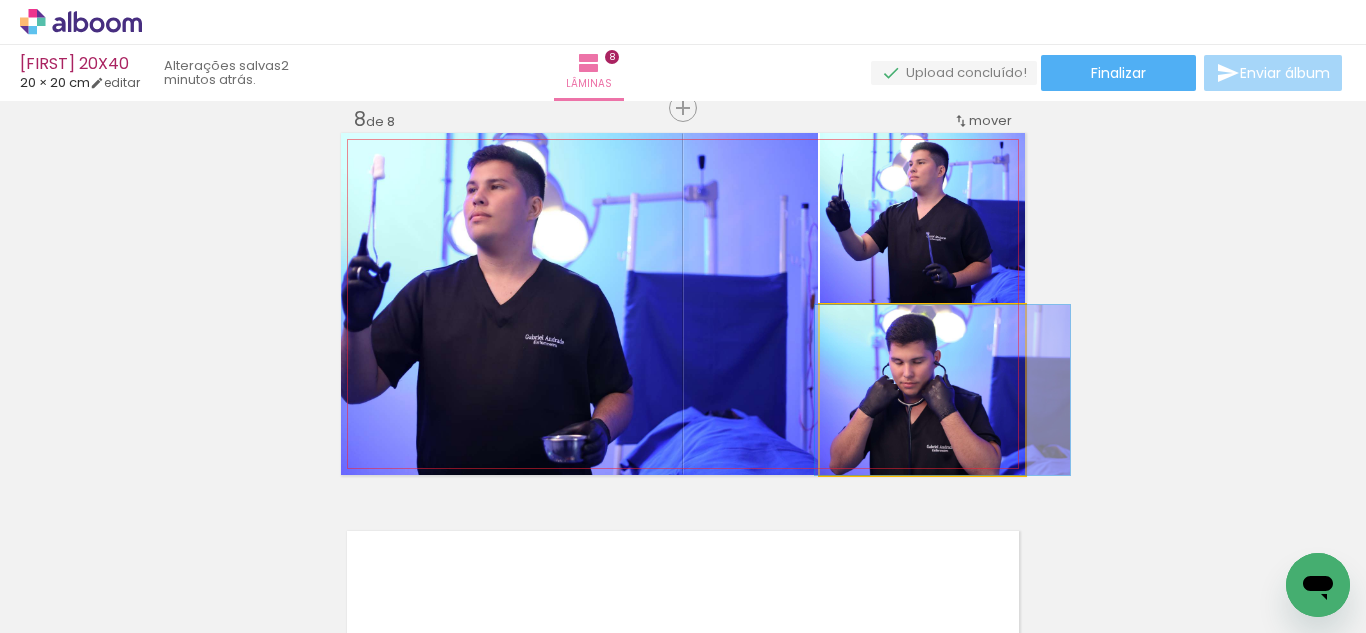 drag, startPoint x: 899, startPoint y: 408, endPoint x: 919, endPoint y: 416, distance: 21.540659 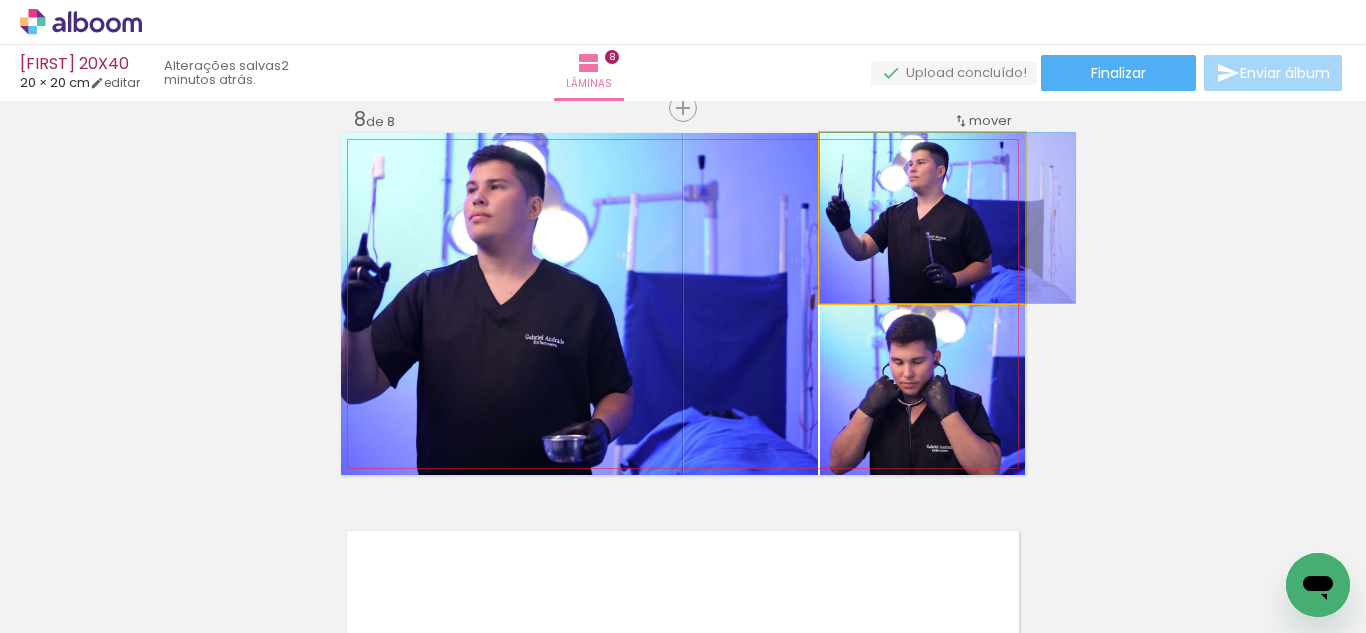 click 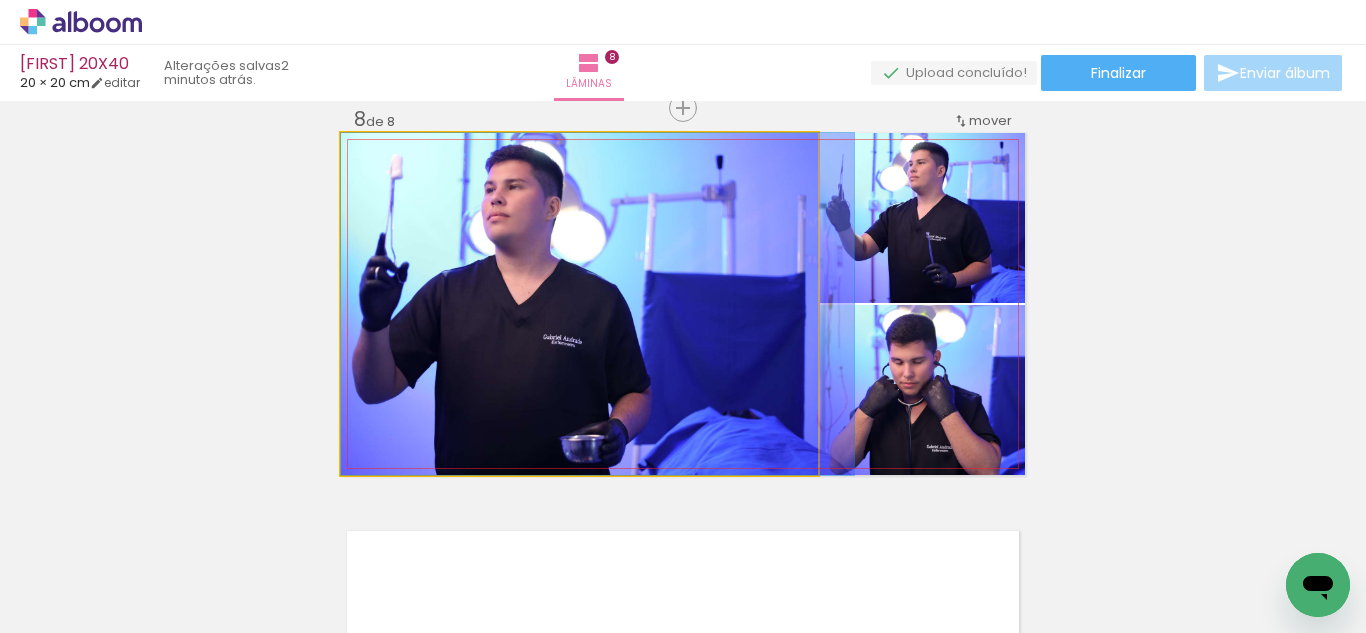 drag, startPoint x: 626, startPoint y: 302, endPoint x: 683, endPoint y: 305, distance: 57.07889 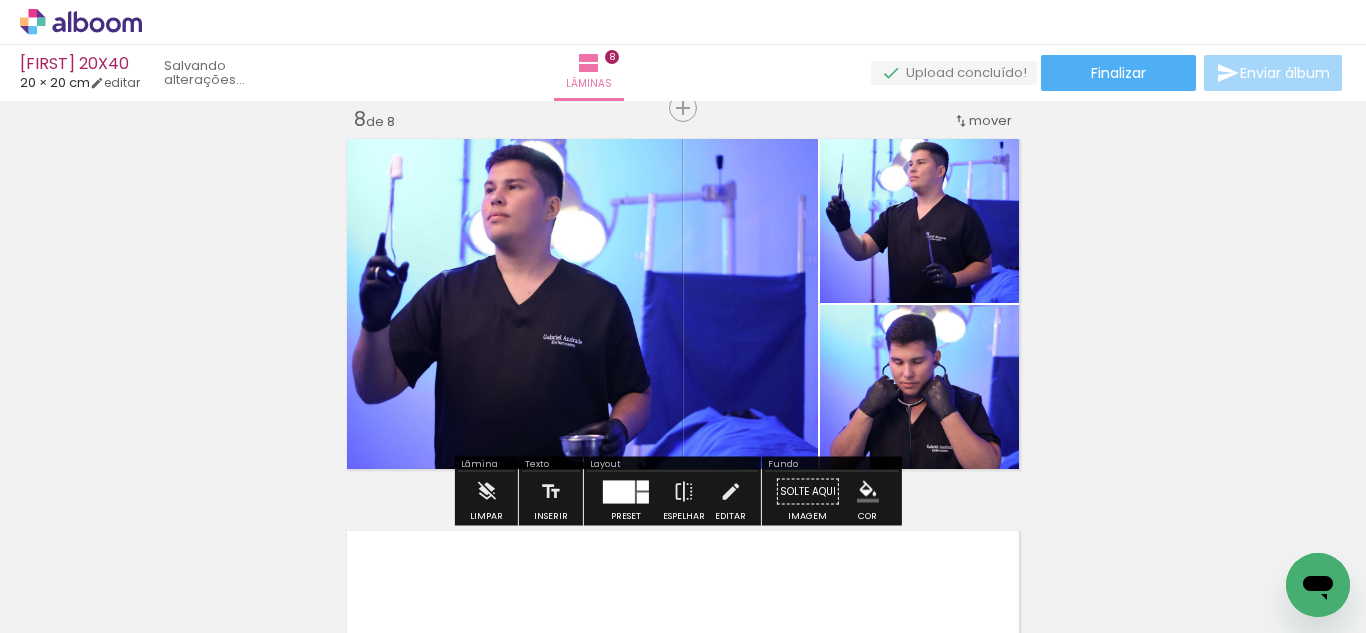 drag, startPoint x: 841, startPoint y: 229, endPoint x: 618, endPoint y: 252, distance: 224.18297 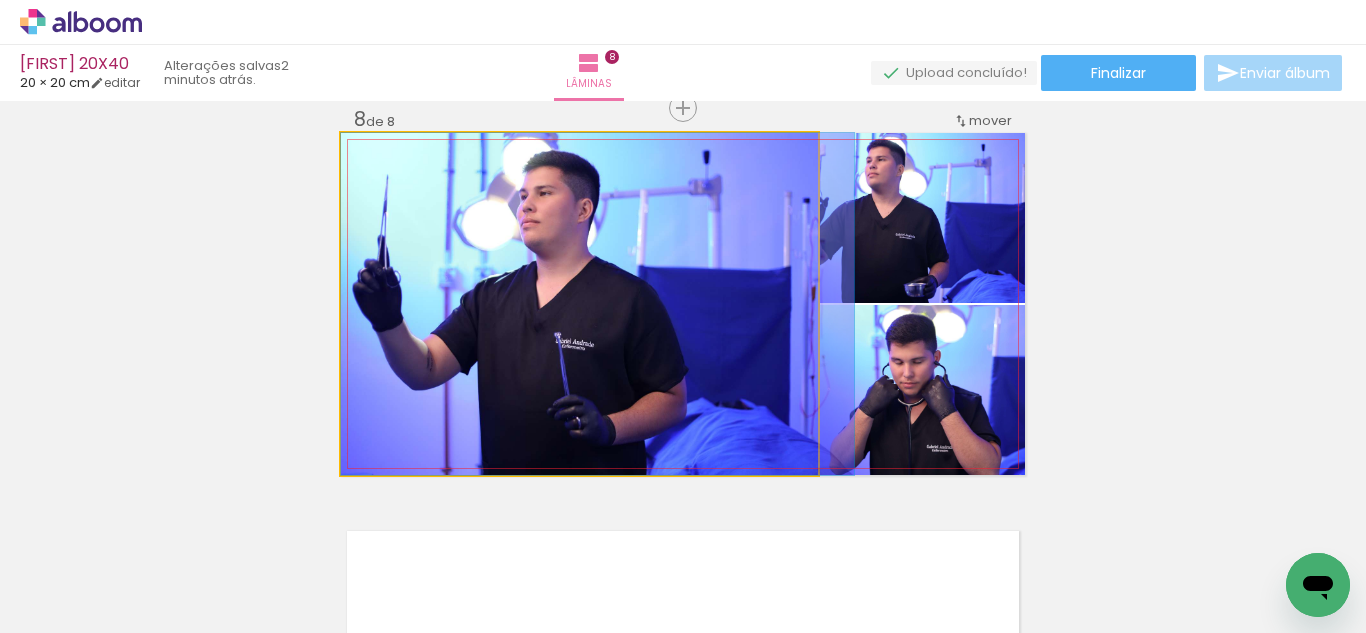 drag, startPoint x: 577, startPoint y: 286, endPoint x: 622, endPoint y: 286, distance: 45 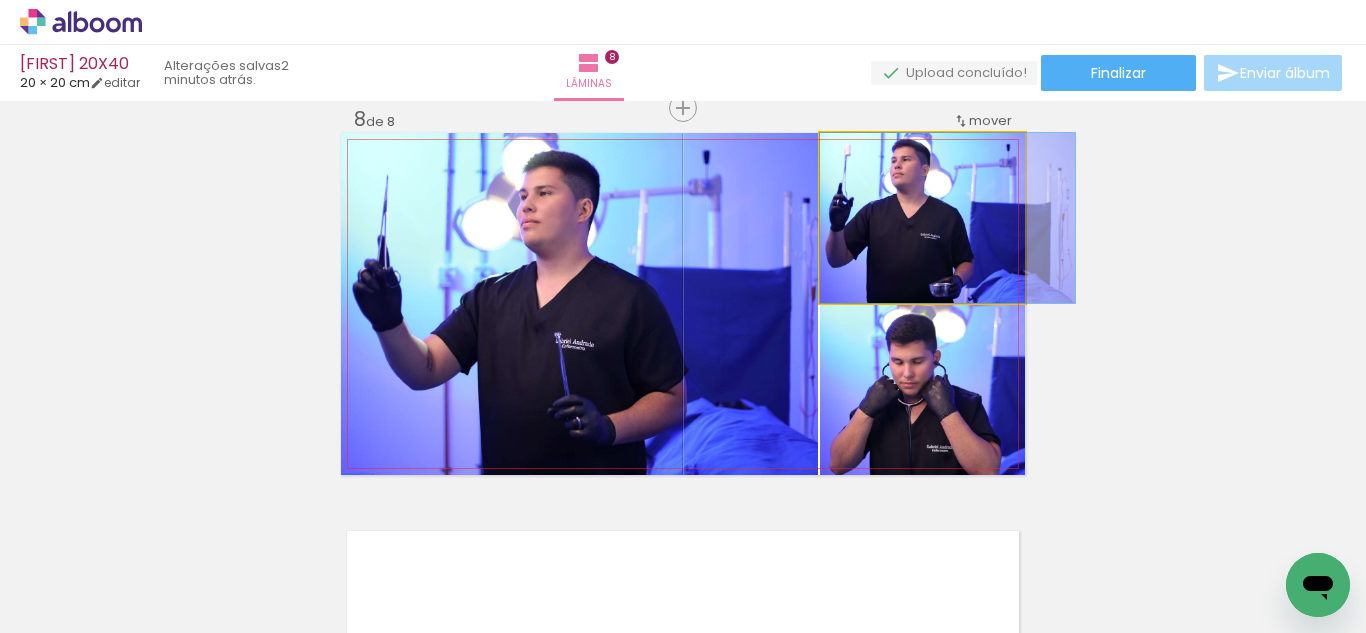 drag, startPoint x: 880, startPoint y: 193, endPoint x: 924, endPoint y: 208, distance: 46.486557 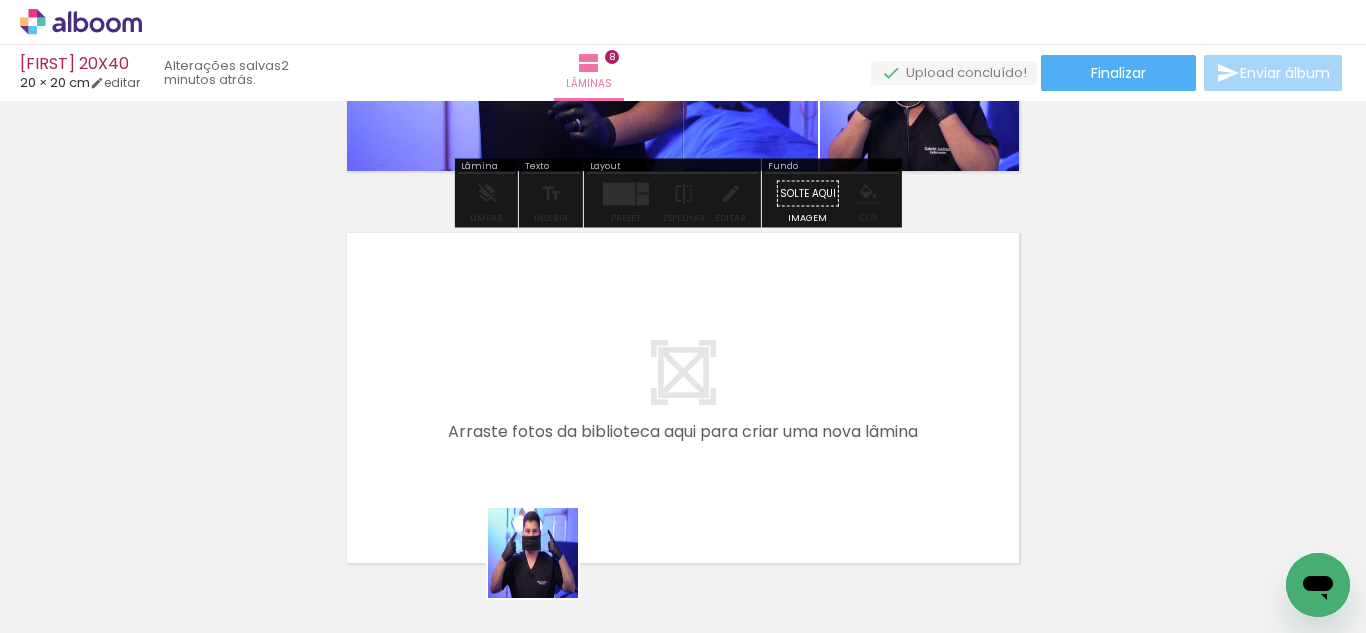 drag, startPoint x: 548, startPoint y: 568, endPoint x: 654, endPoint y: 577, distance: 106.381386 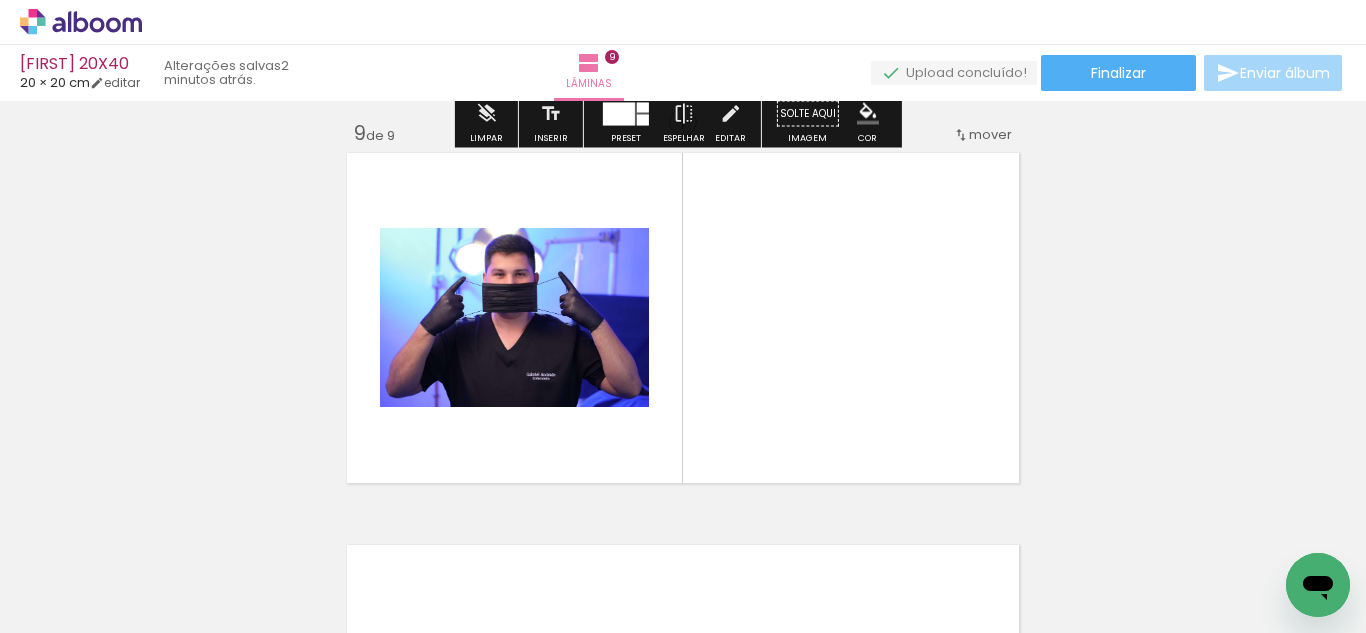 scroll, scrollTop: 3162, scrollLeft: 0, axis: vertical 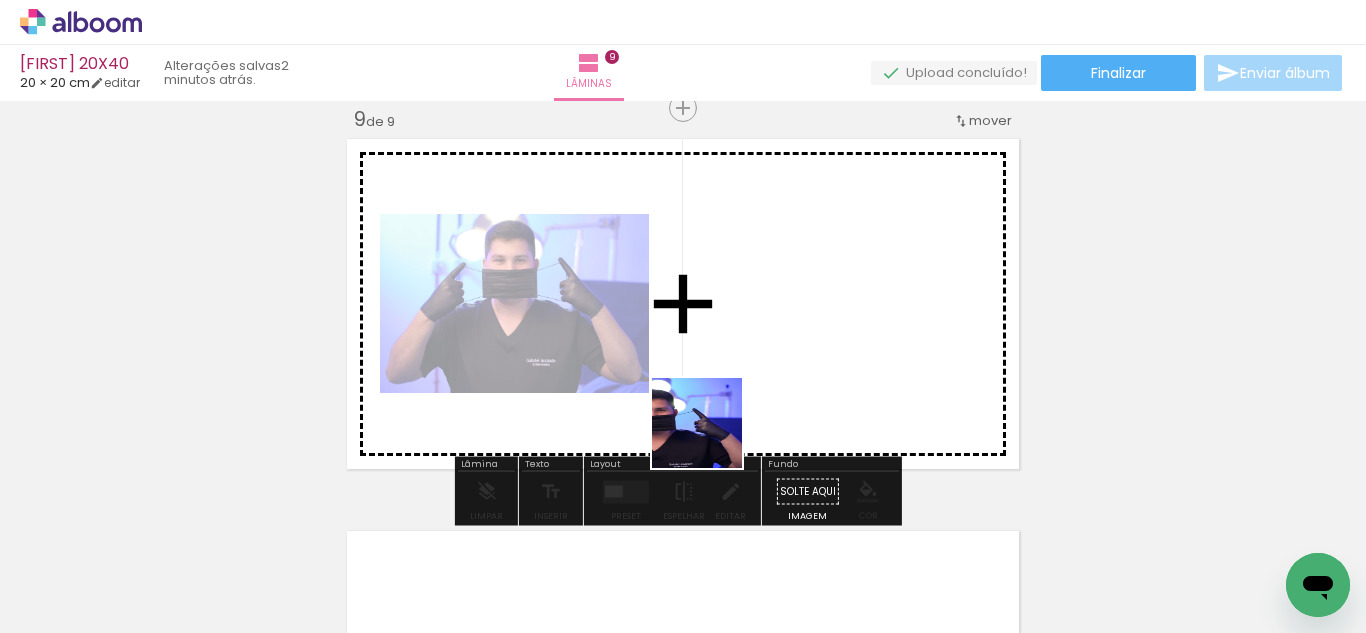 drag, startPoint x: 671, startPoint y: 509, endPoint x: 758, endPoint y: 567, distance: 104.56099 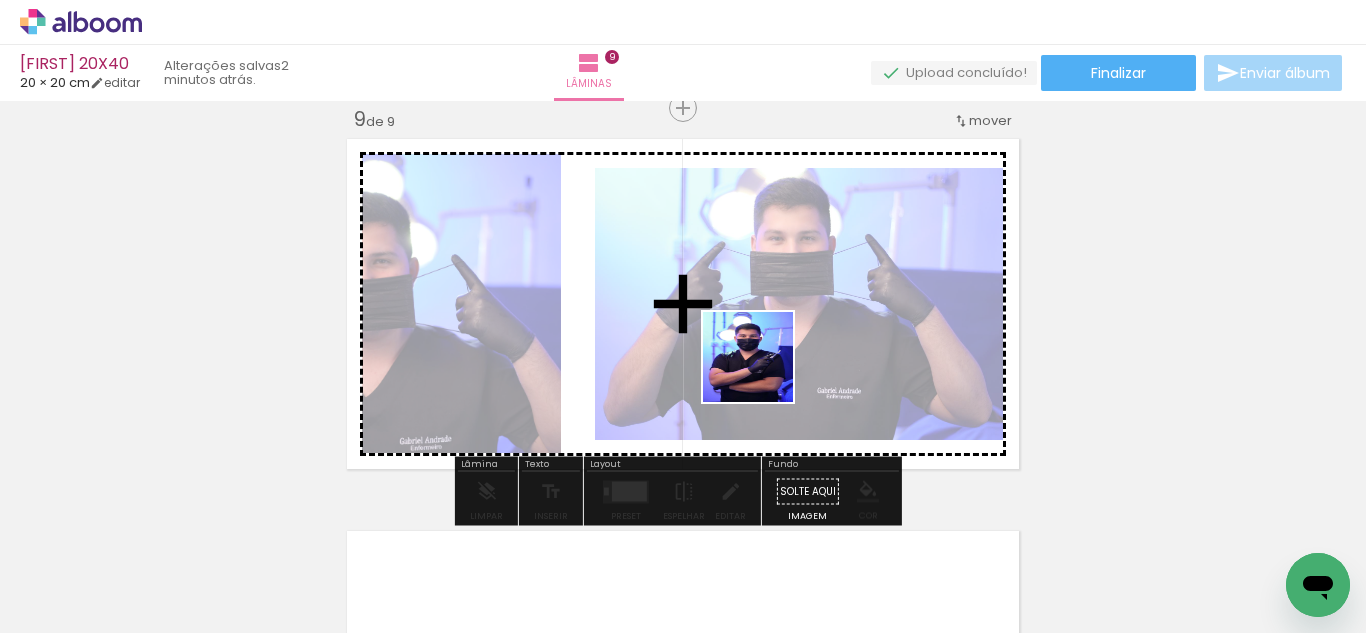 drag, startPoint x: 765, startPoint y: 529, endPoint x: 786, endPoint y: 448, distance: 83.677956 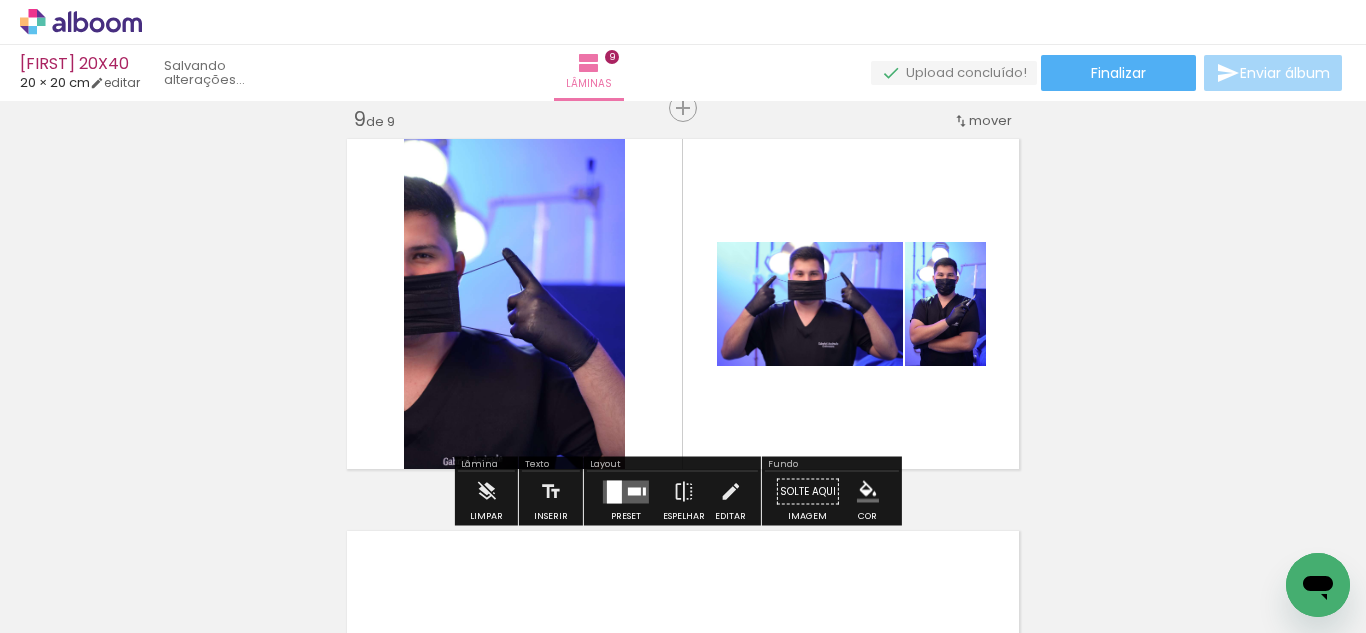 scroll, scrollTop: 0, scrollLeft: 15, axis: horizontal 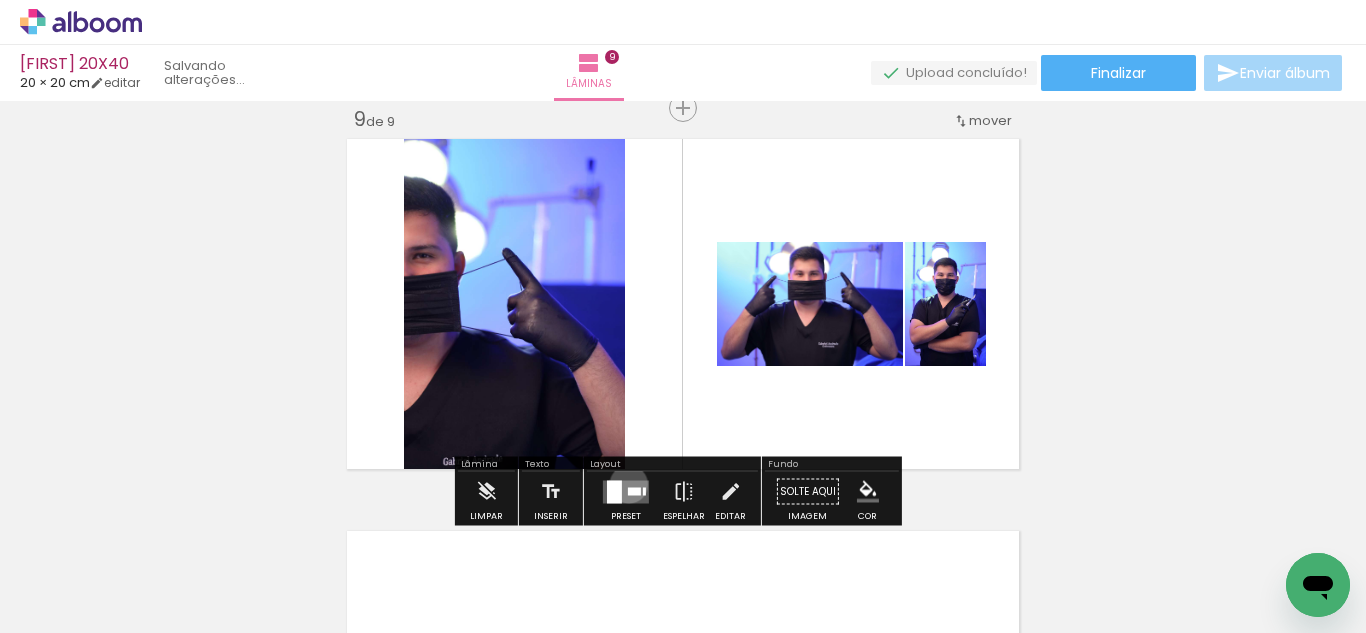 click at bounding box center (626, 491) 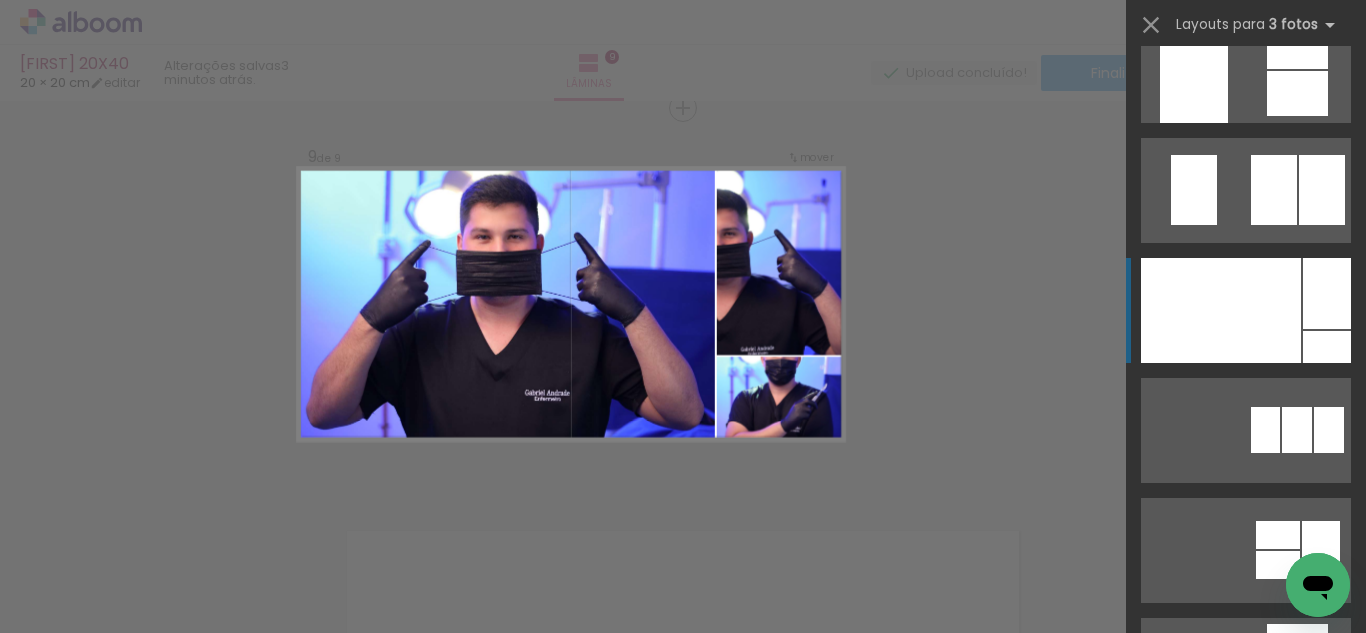 scroll, scrollTop: 6639, scrollLeft: 0, axis: vertical 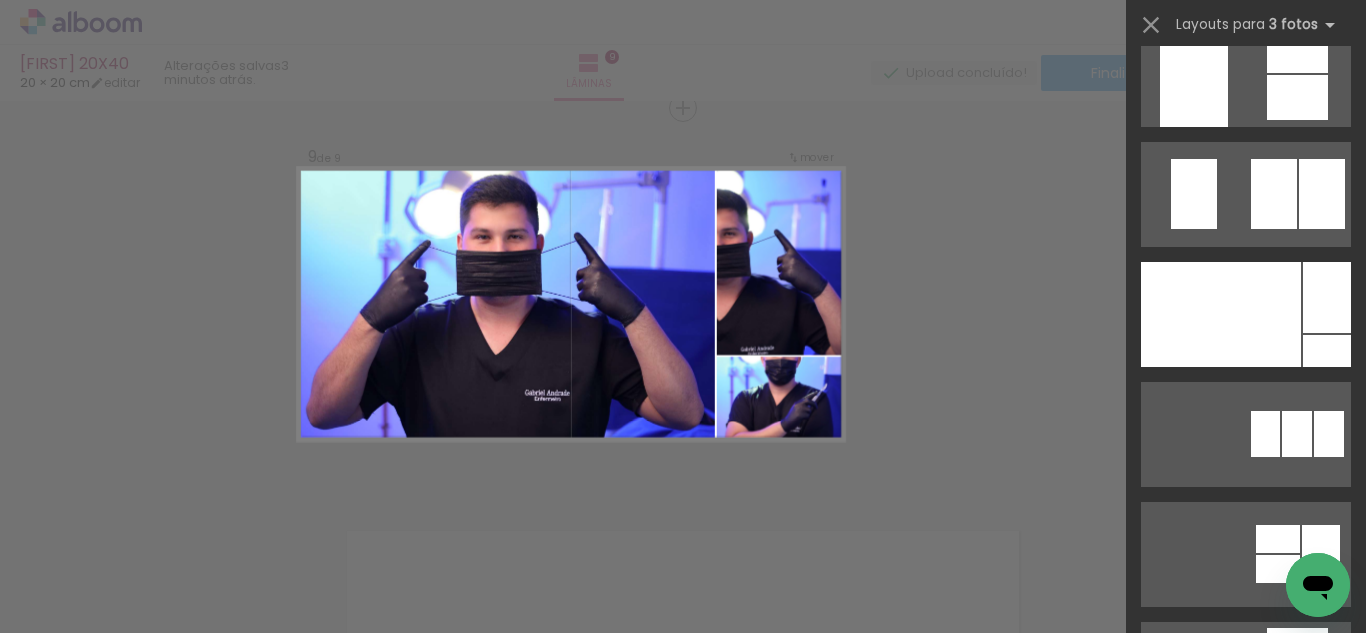 click on "Confirmar Cancelar" at bounding box center [683, -1077] 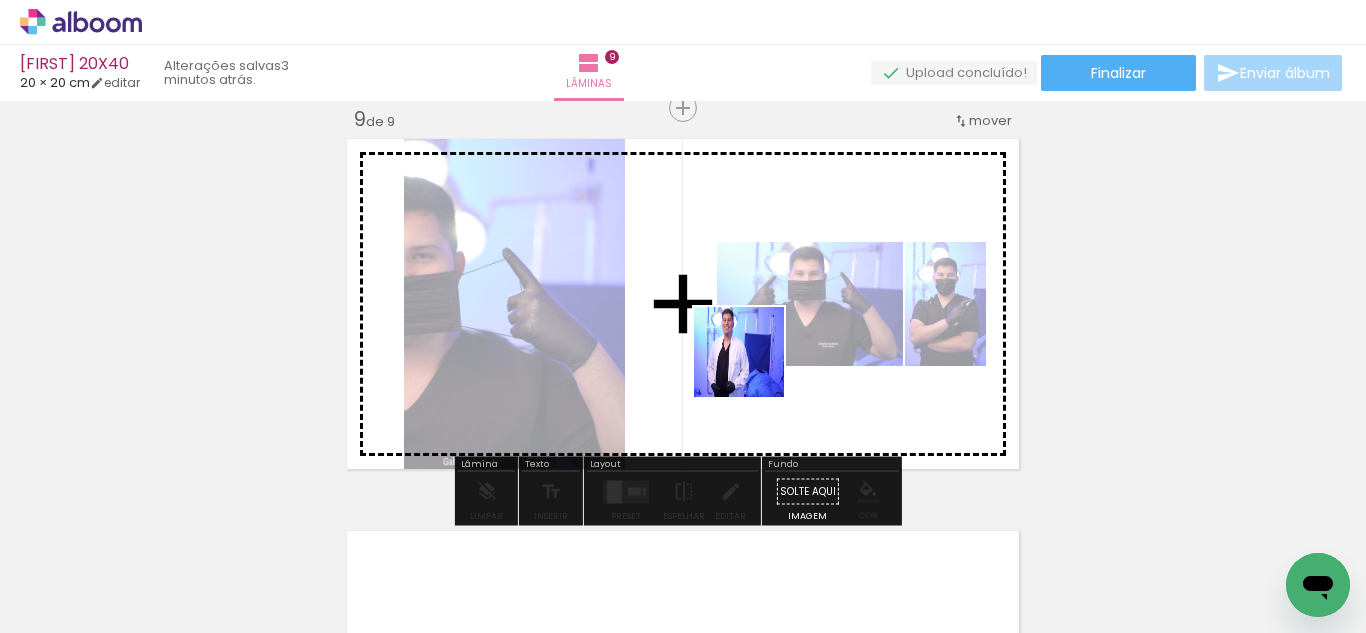 drag, startPoint x: 868, startPoint y: 567, endPoint x: 928, endPoint y: 493, distance: 95.26804 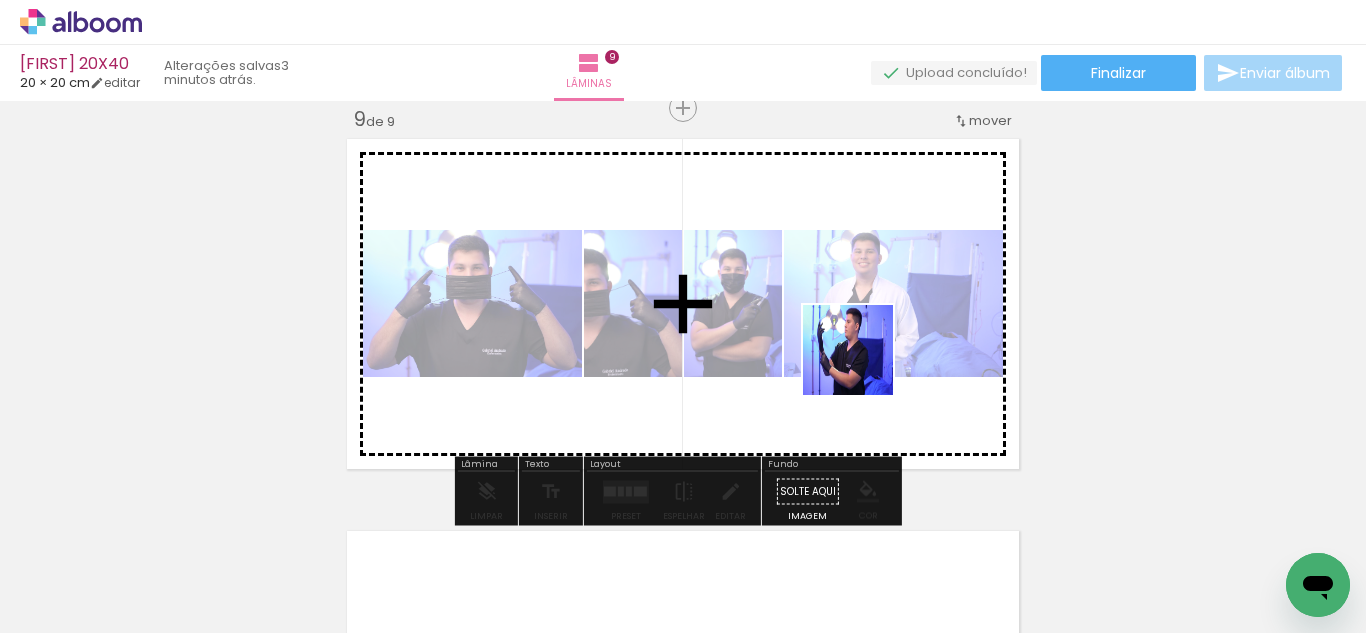 drag, startPoint x: 964, startPoint y: 574, endPoint x: 803, endPoint y: 387, distance: 246.75899 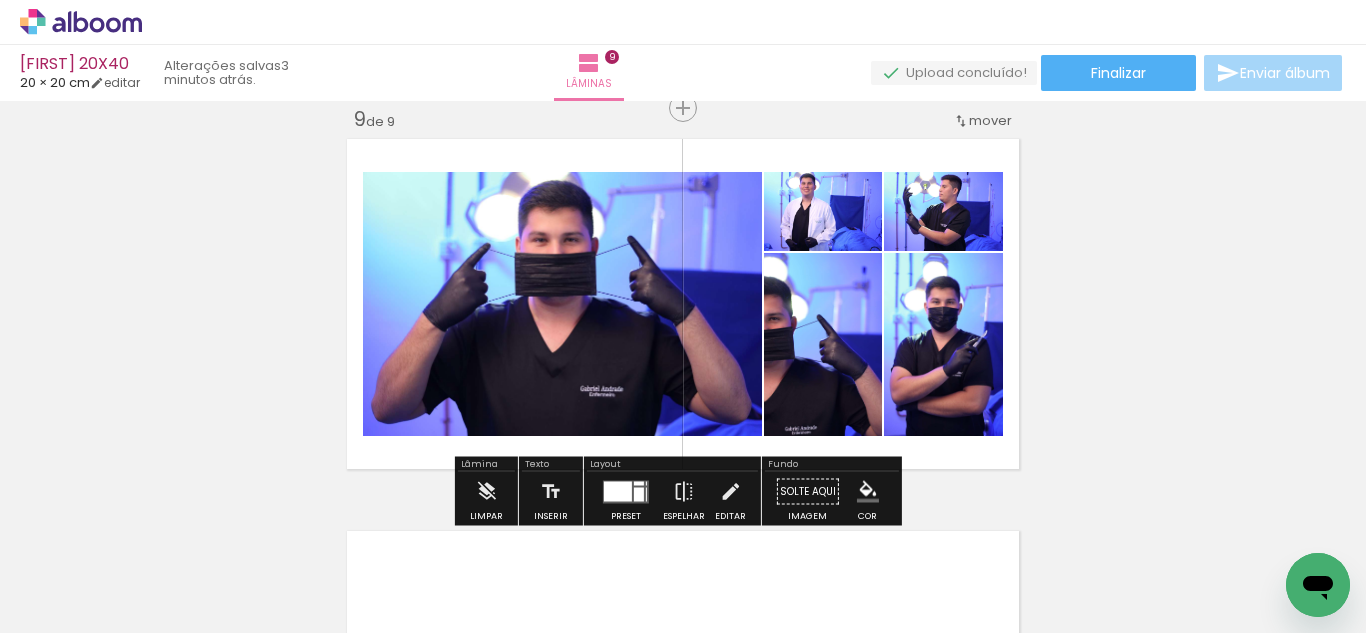 click at bounding box center (618, 491) 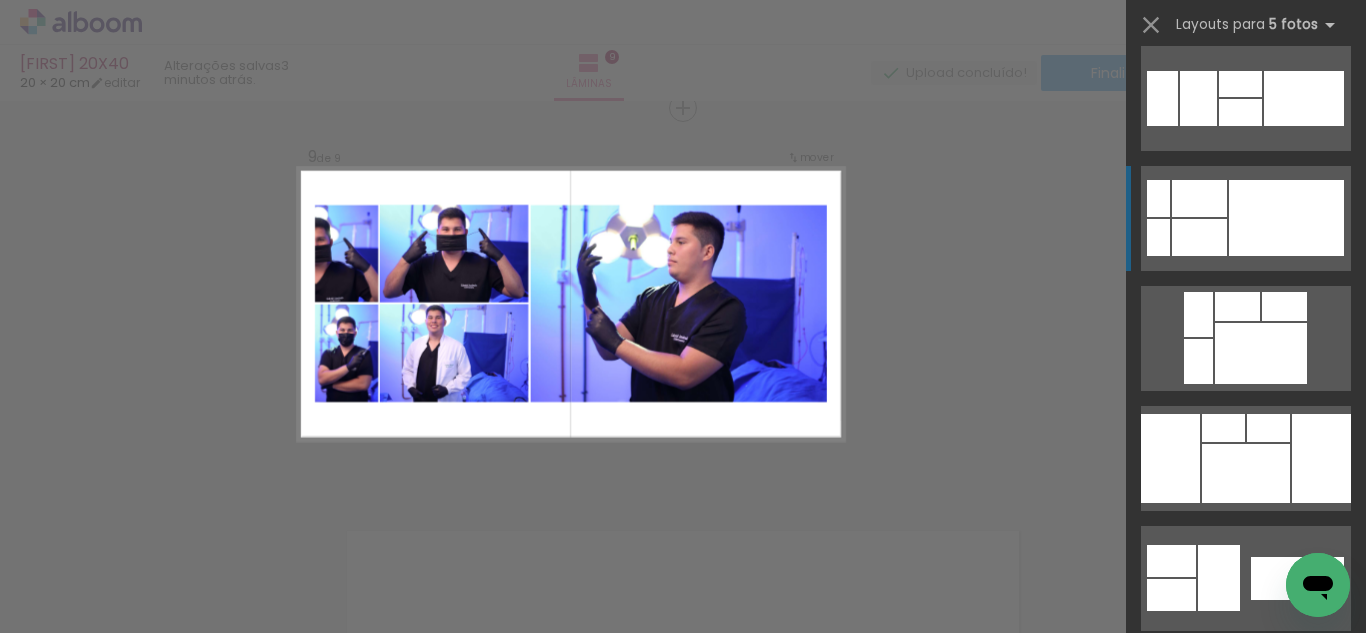 scroll, scrollTop: 557, scrollLeft: 0, axis: vertical 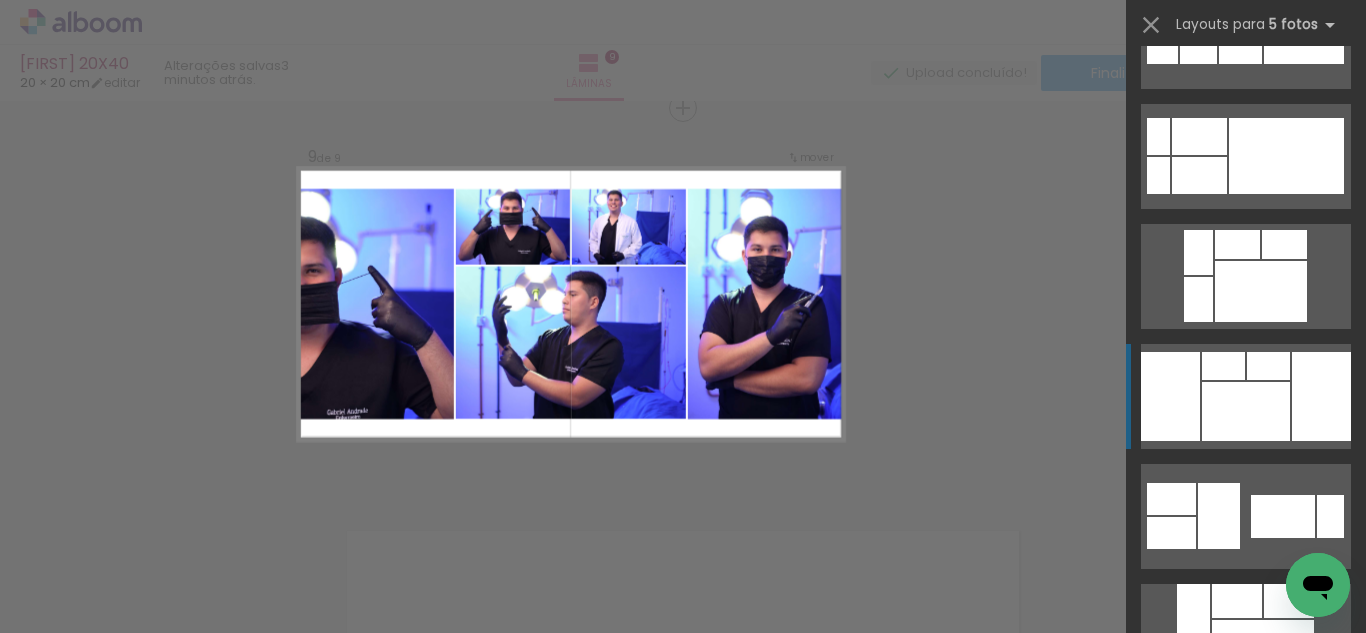 click at bounding box center (1246, 411) 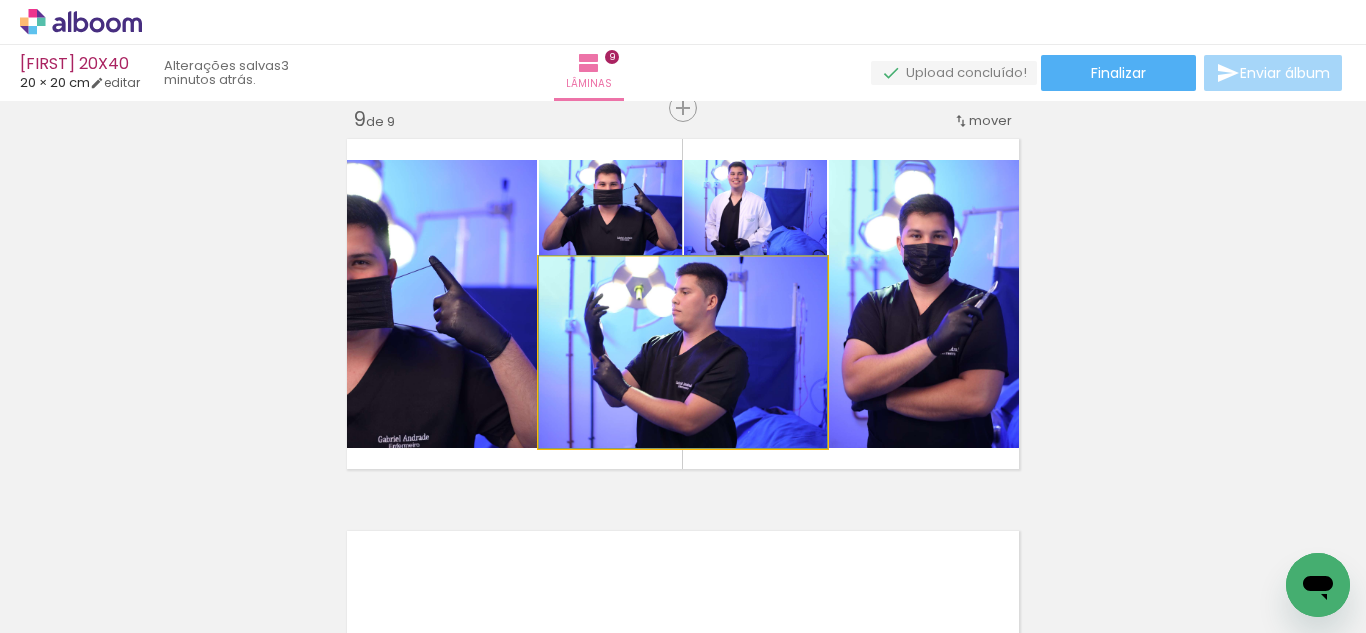 click 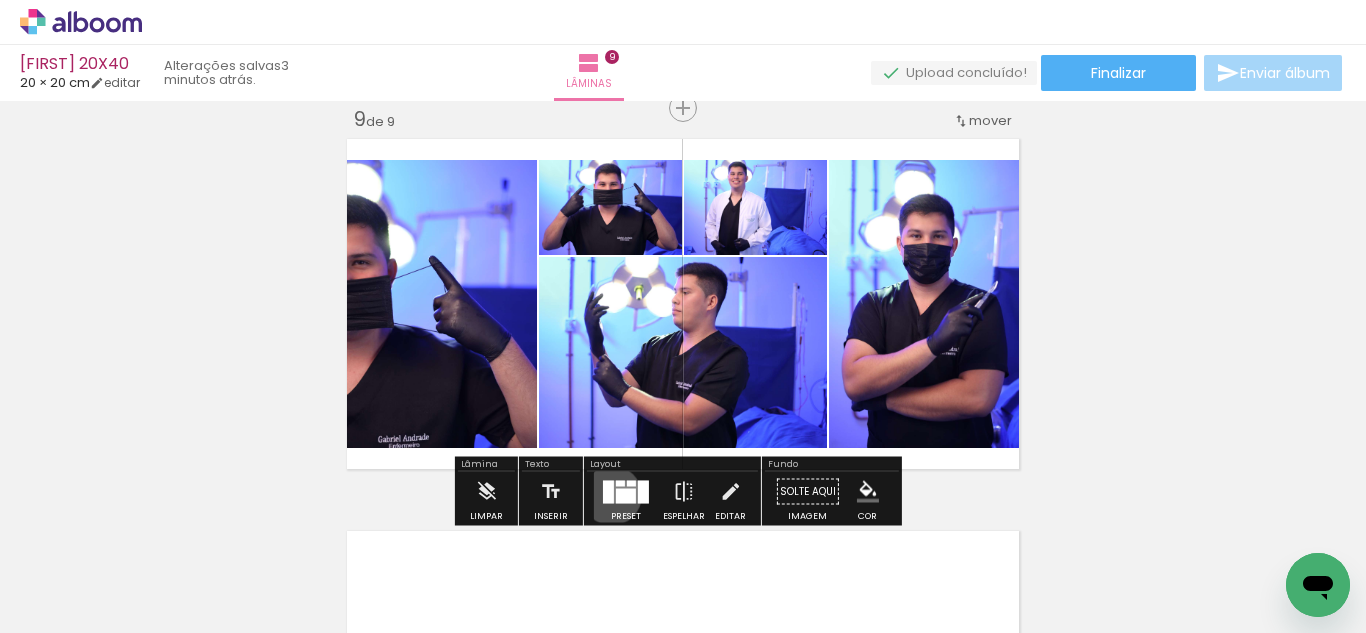 click at bounding box center (608, 491) 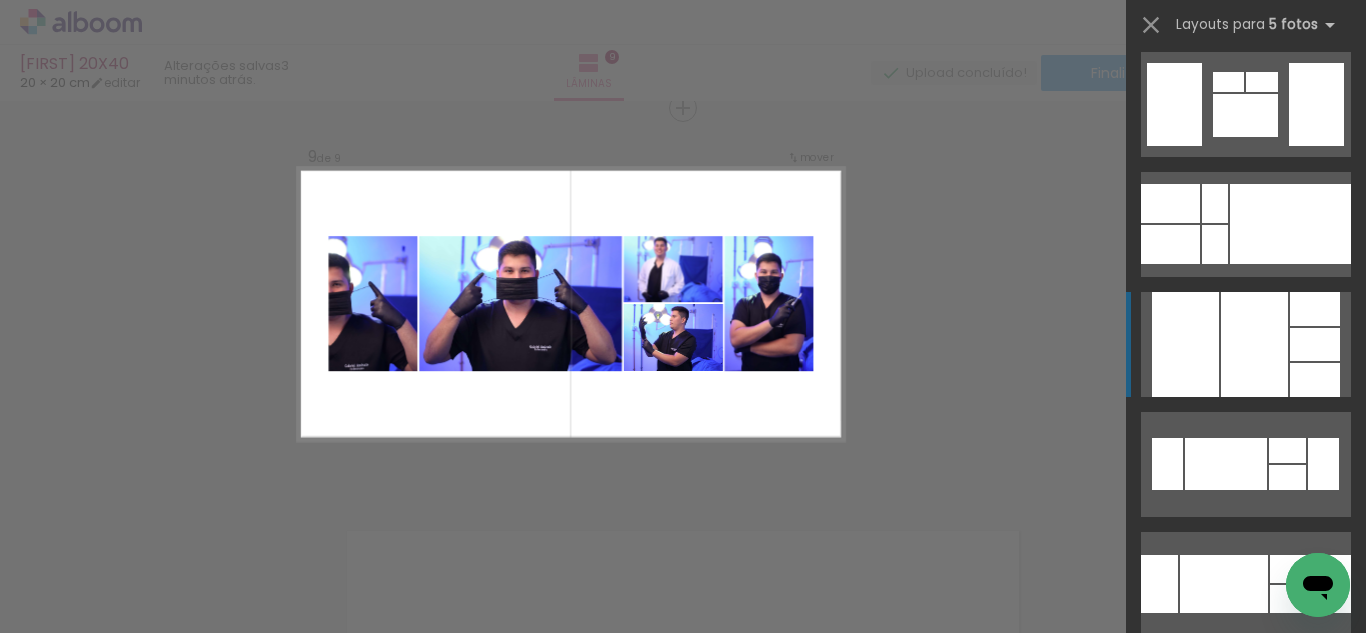scroll, scrollTop: 1323, scrollLeft: 0, axis: vertical 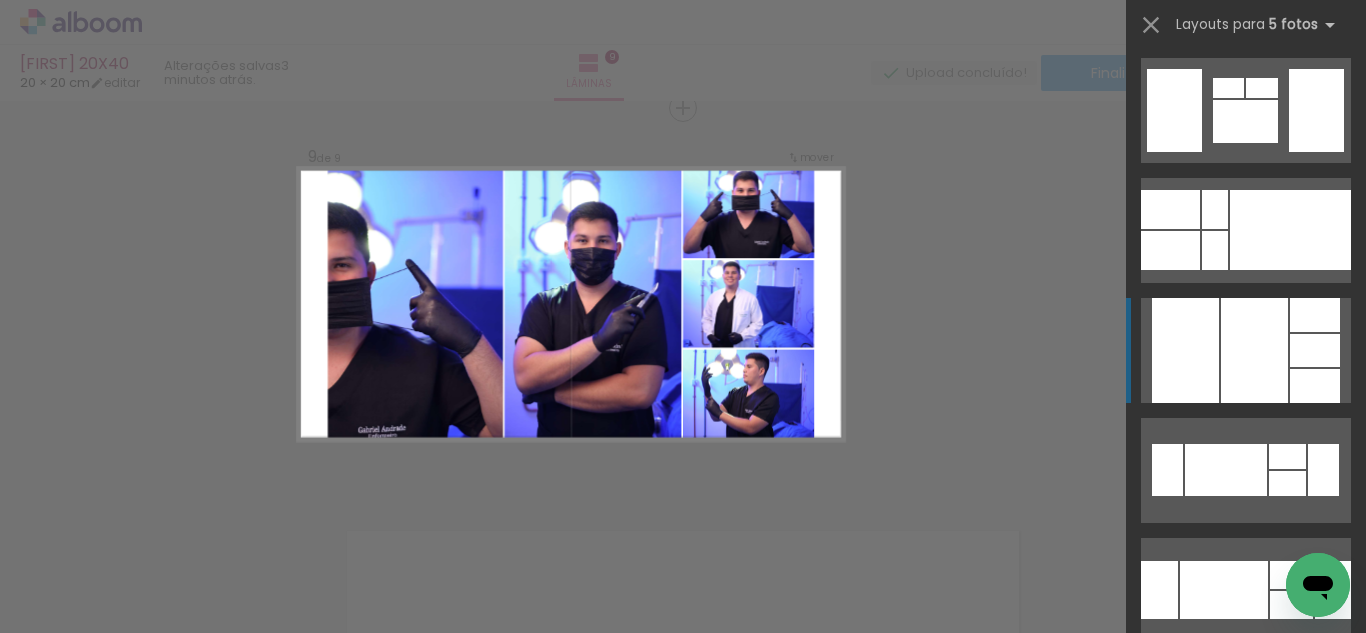 click at bounding box center (1254, 350) 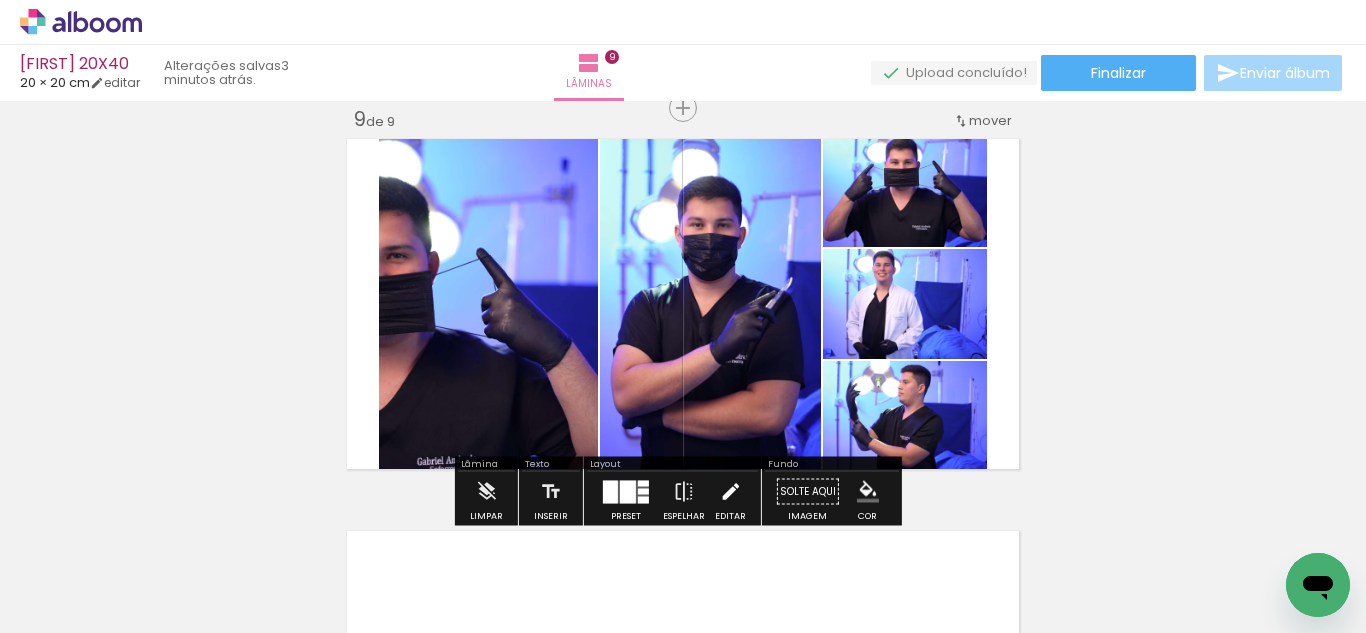 click at bounding box center (730, 492) 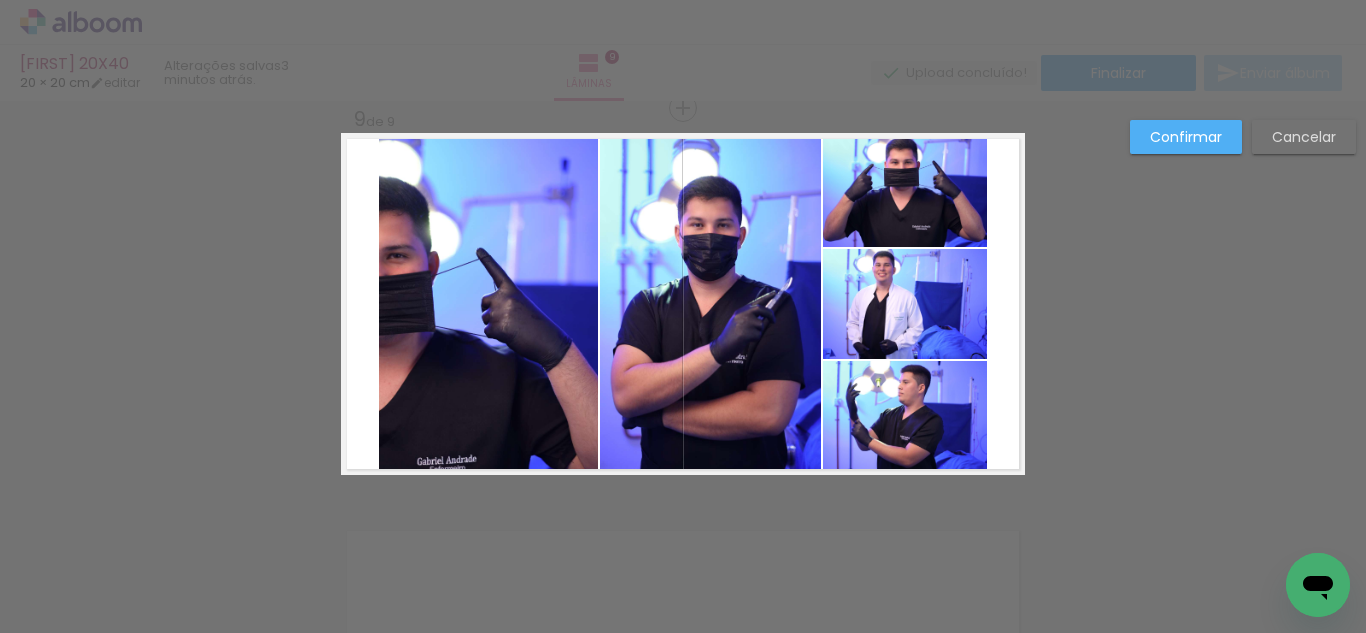 click 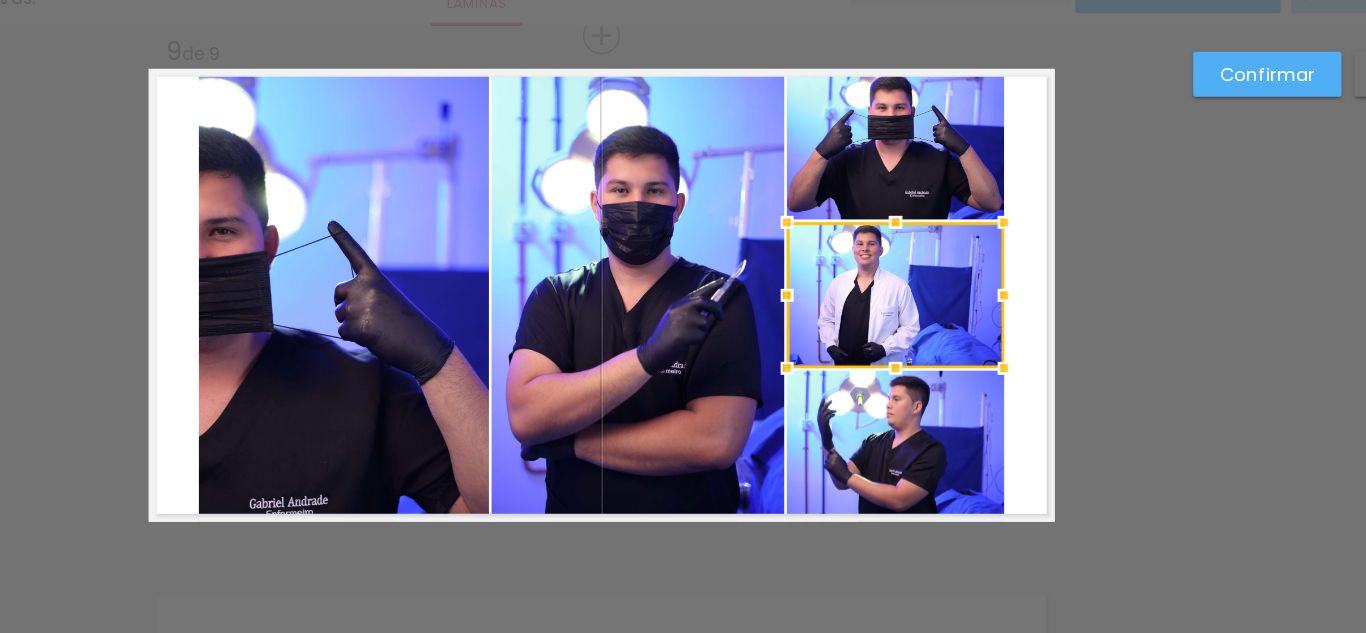 click 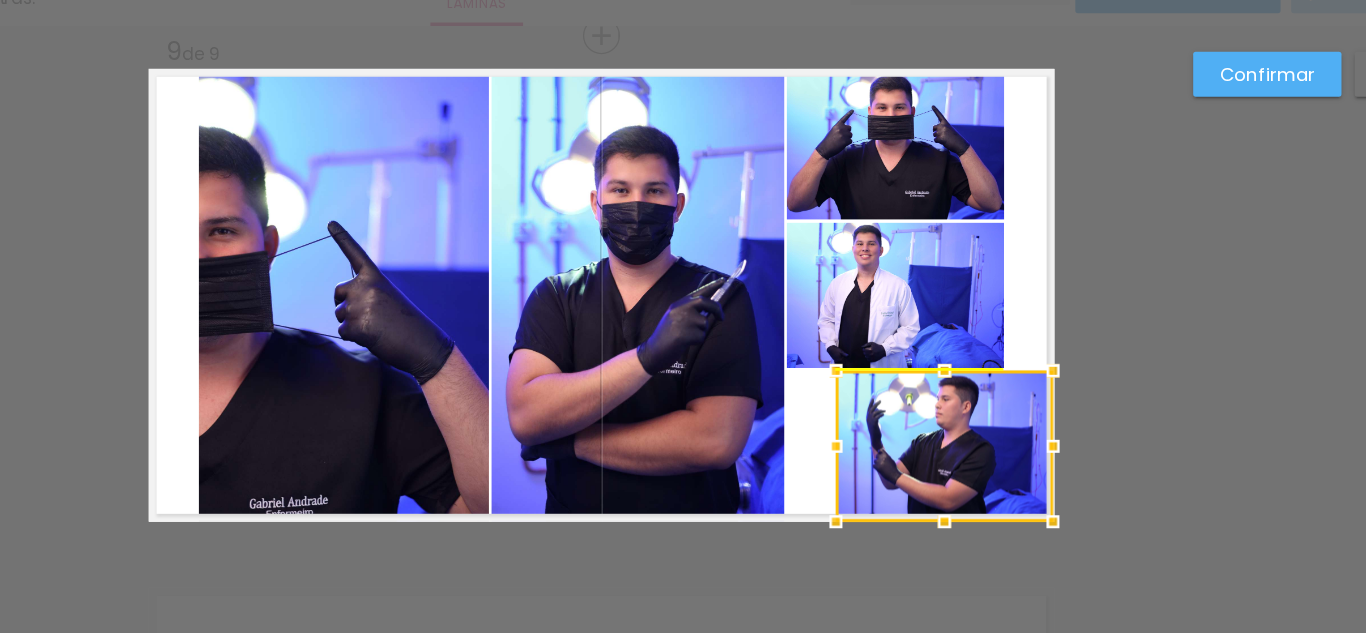 drag, startPoint x: 930, startPoint y: 430, endPoint x: 967, endPoint y: 432, distance: 37.054016 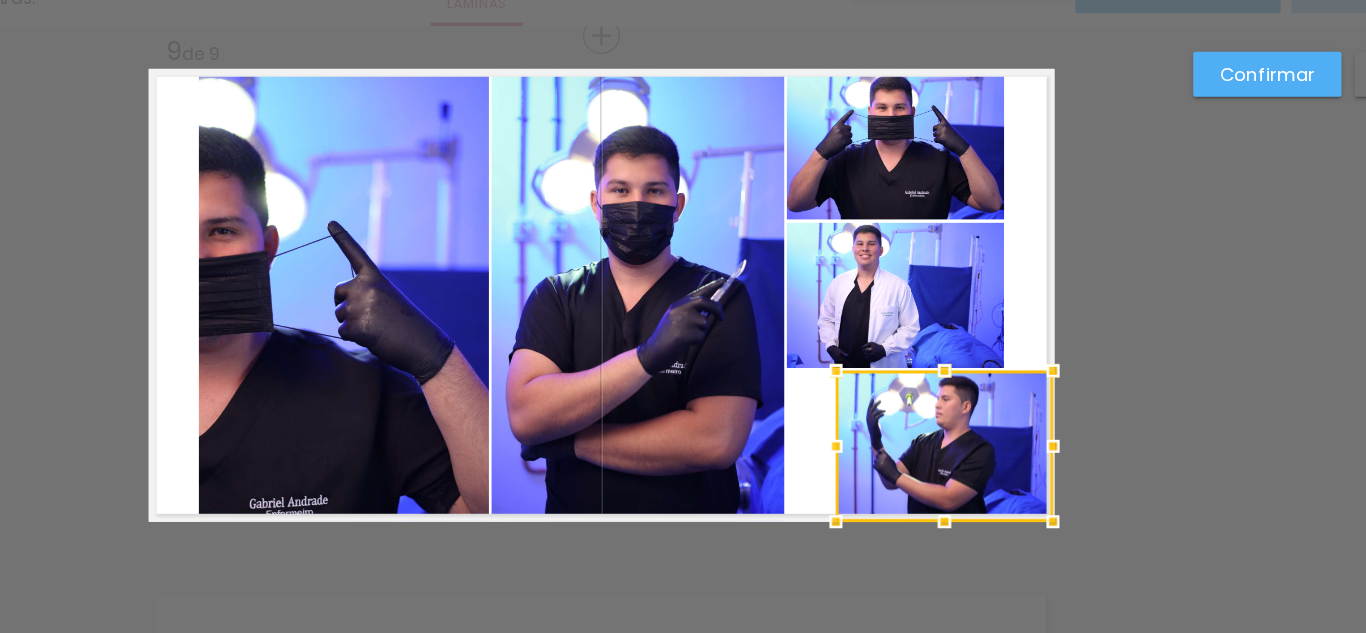drag, startPoint x: 899, startPoint y: 302, endPoint x: 880, endPoint y: 298, distance: 19.416489 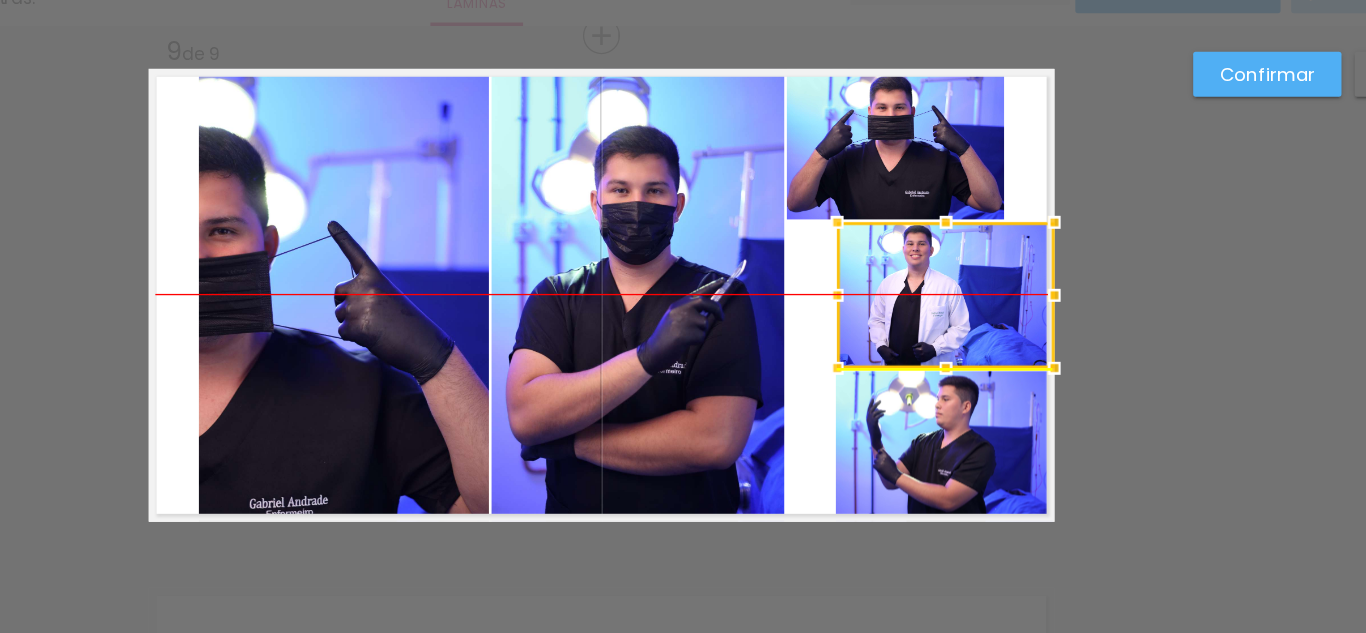 drag, startPoint x: 878, startPoint y: 299, endPoint x: 922, endPoint y: 299, distance: 44 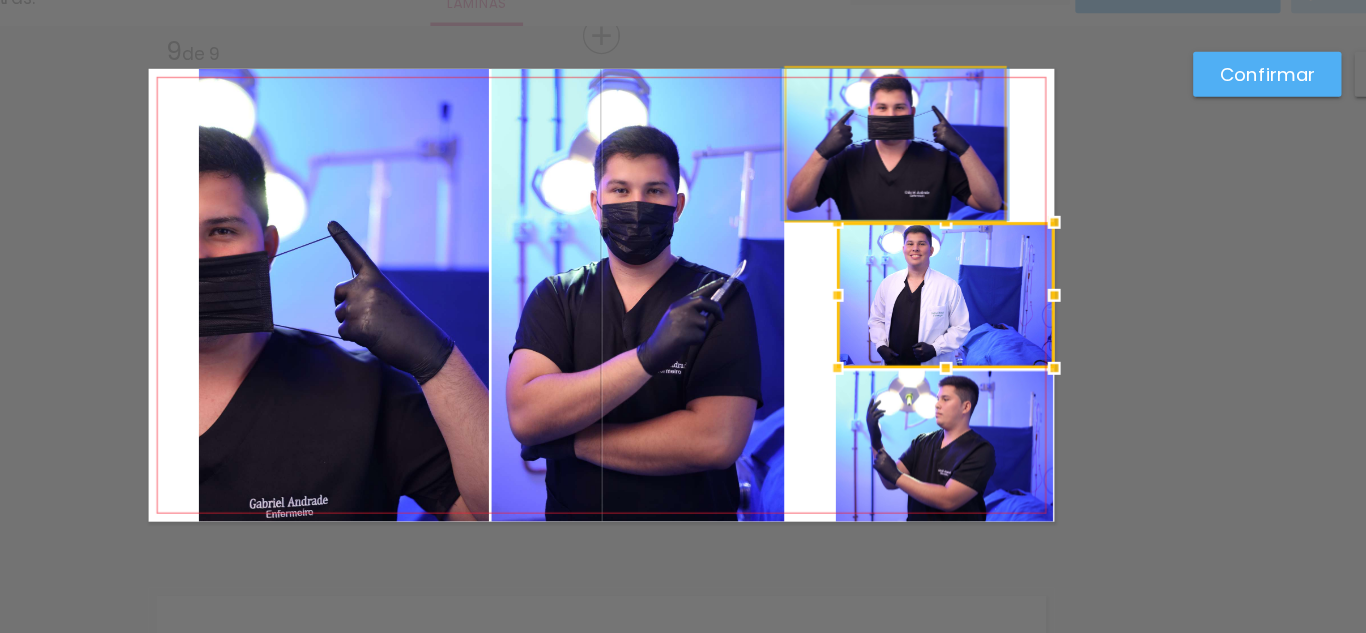 click 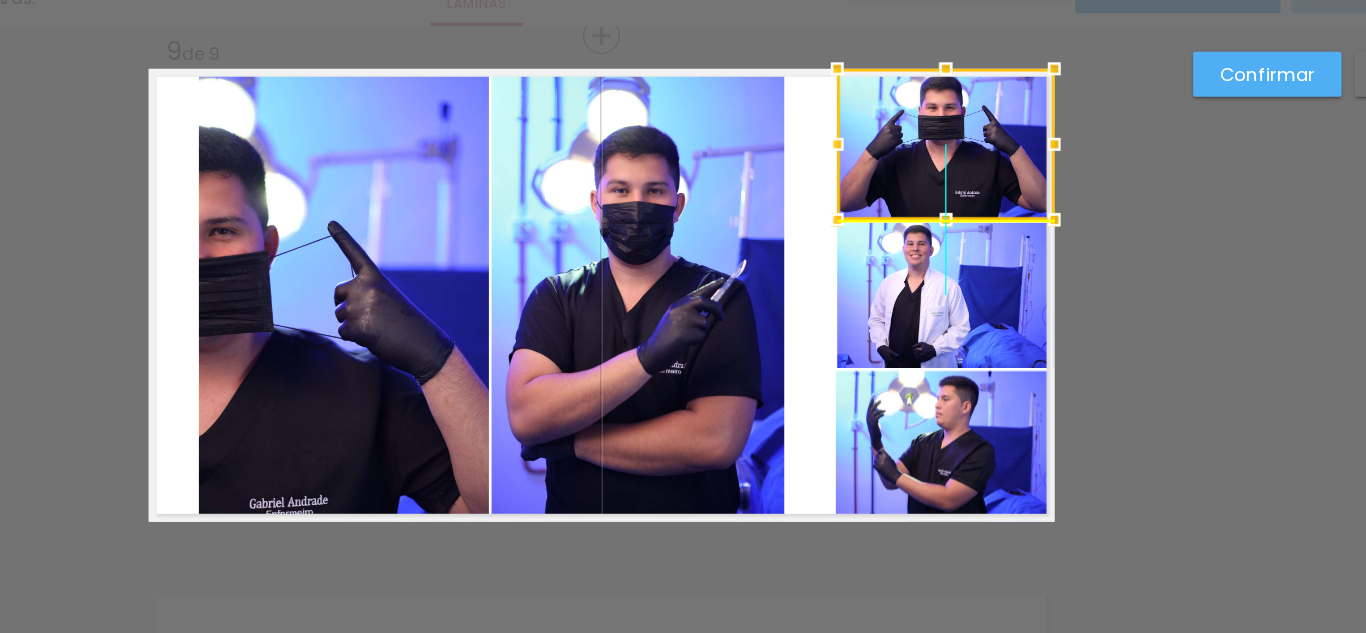 drag, startPoint x: 839, startPoint y: 167, endPoint x: 875, endPoint y: 173, distance: 36.496574 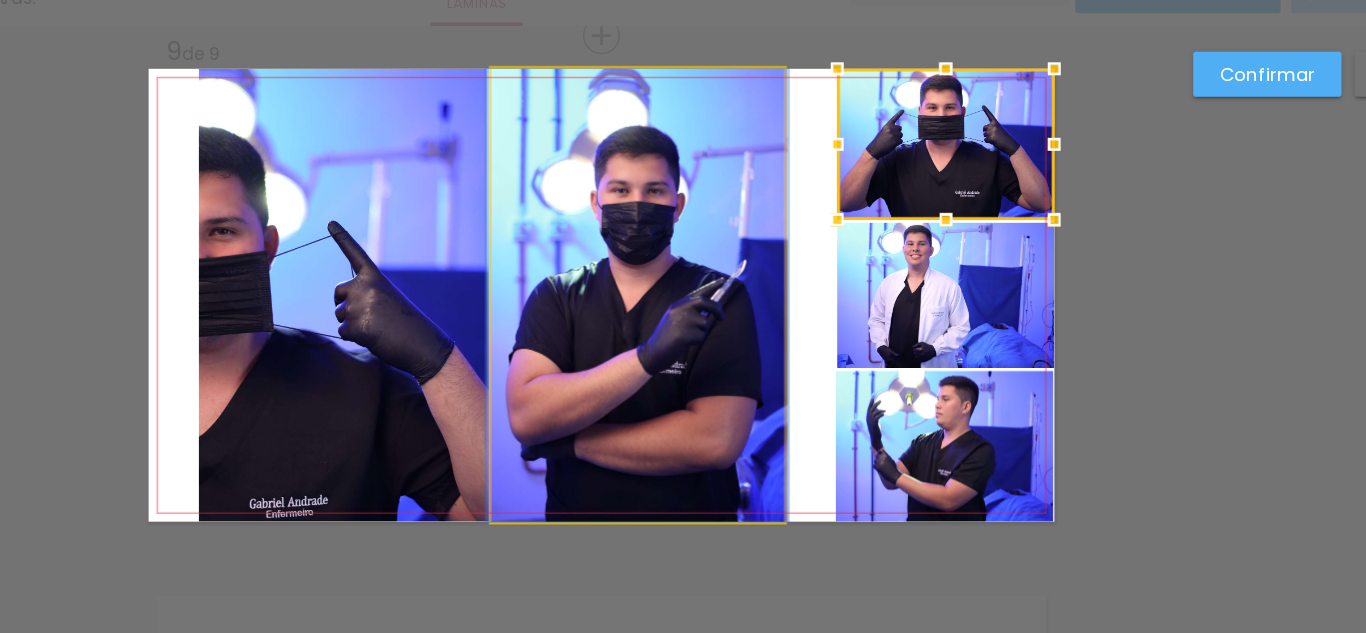 click 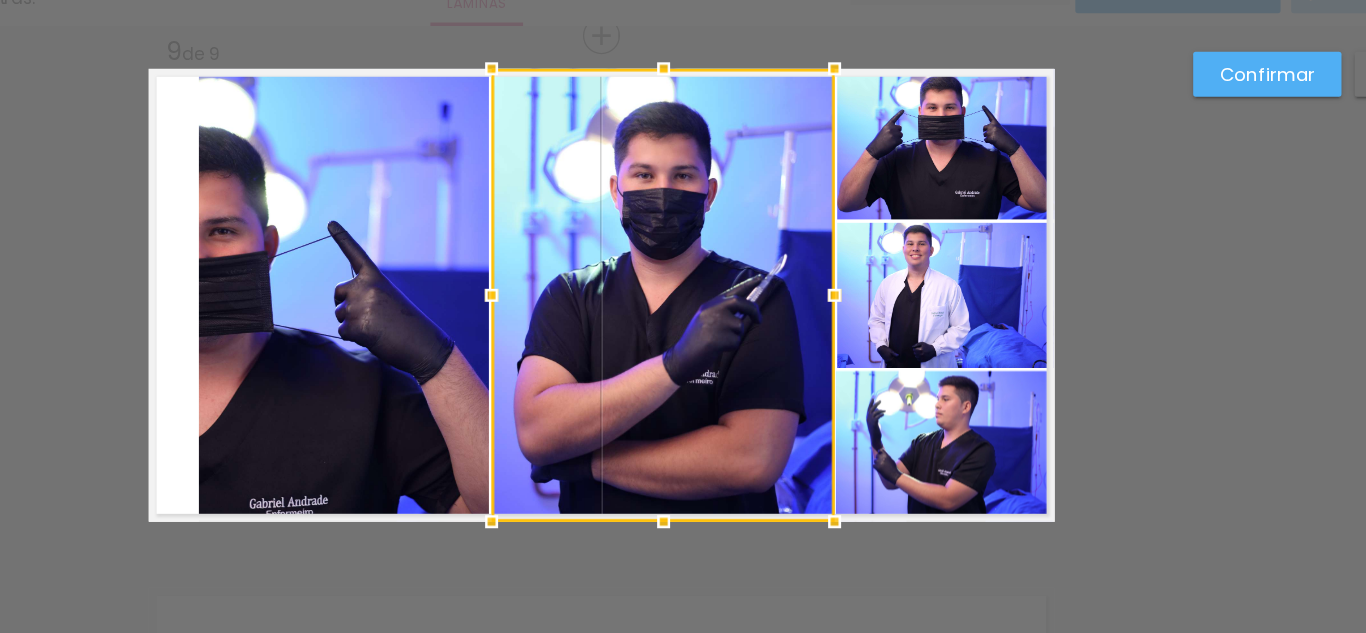 drag, startPoint x: 820, startPoint y: 316, endPoint x: 847, endPoint y: 314, distance: 27.073973 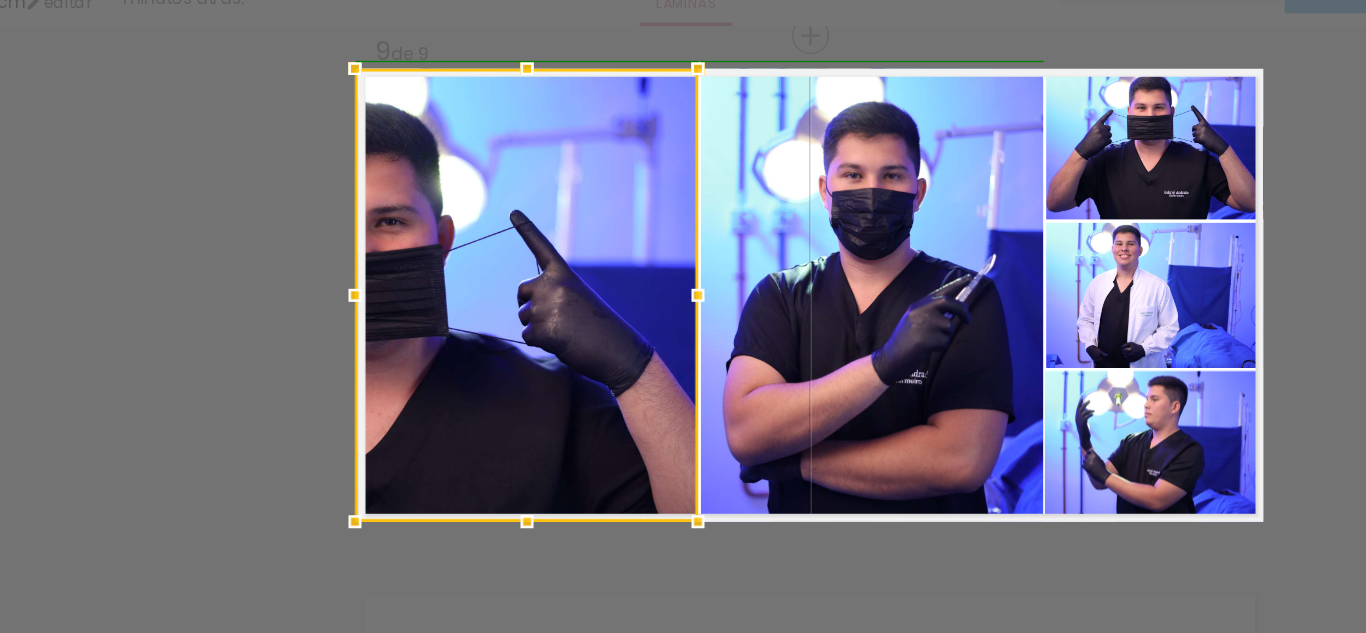 drag, startPoint x: 372, startPoint y: 303, endPoint x: 337, endPoint y: 302, distance: 35.014282 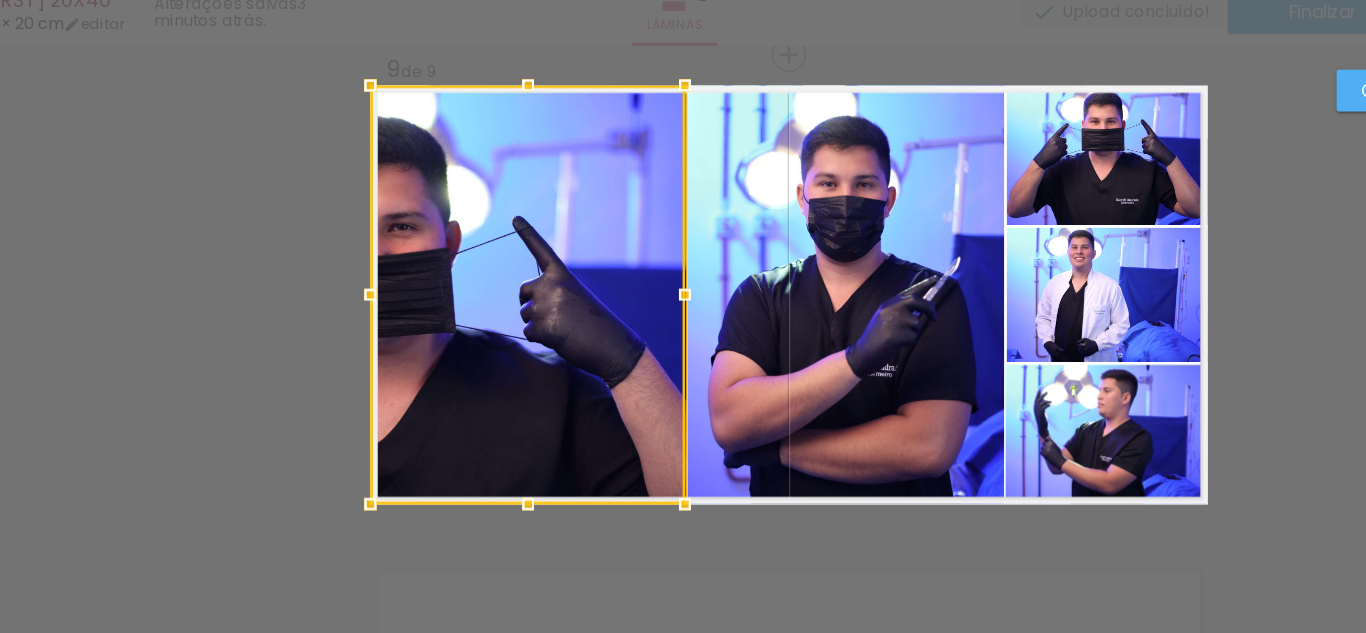 click at bounding box center [469, 304] 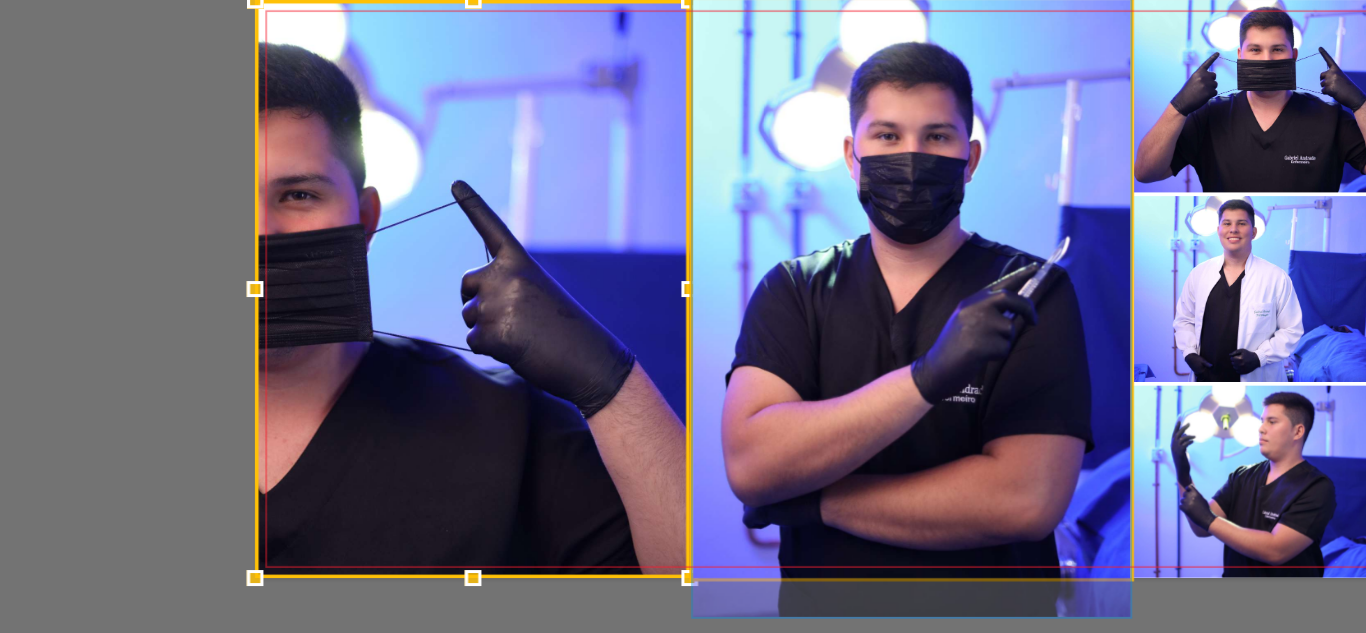 click 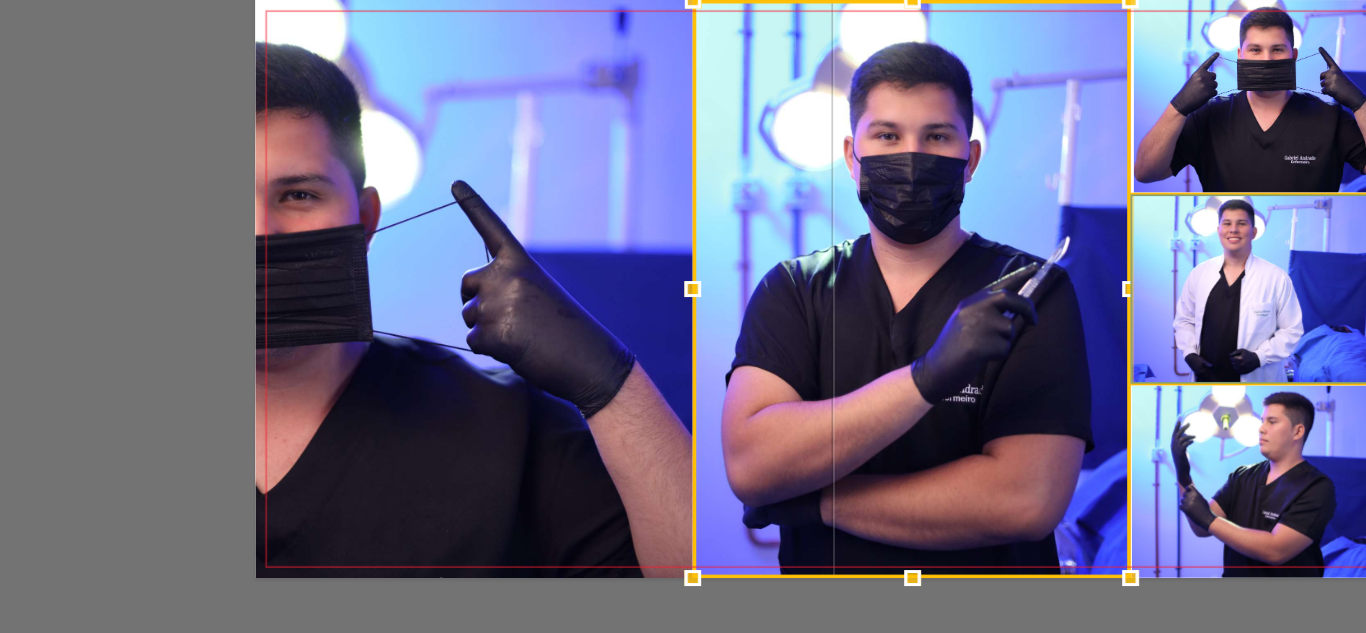 drag, startPoint x: 917, startPoint y: 317, endPoint x: 764, endPoint y: 309, distance: 153.20901 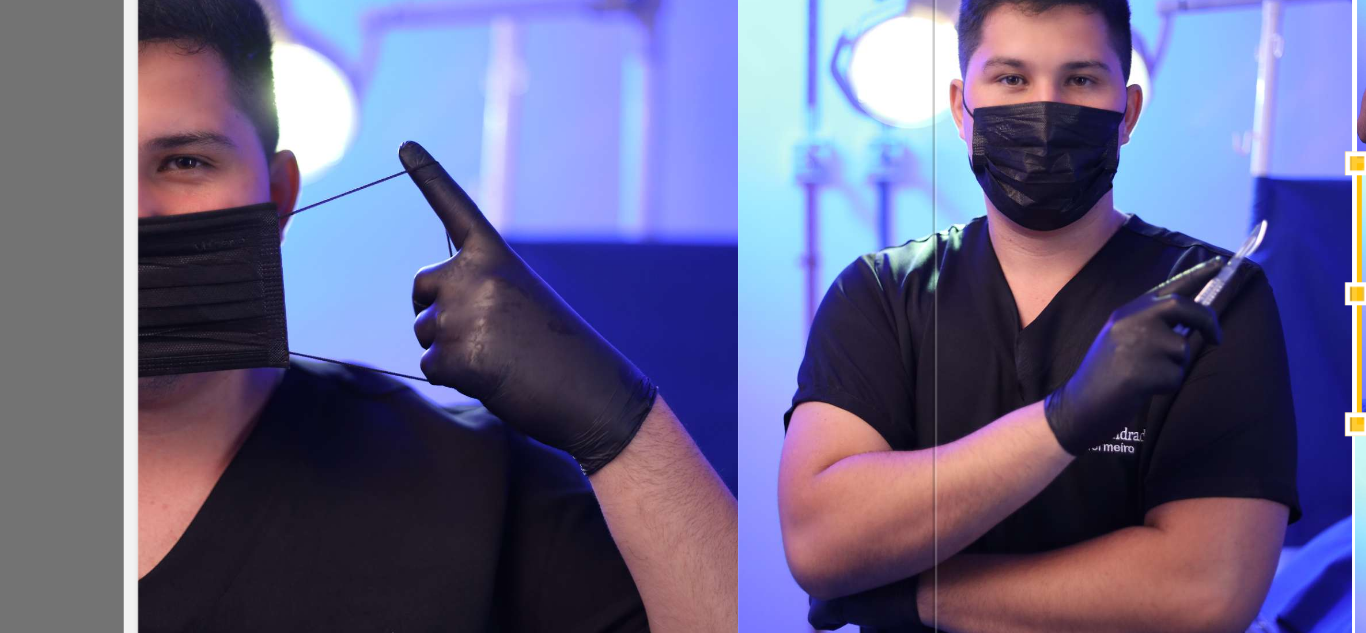 click 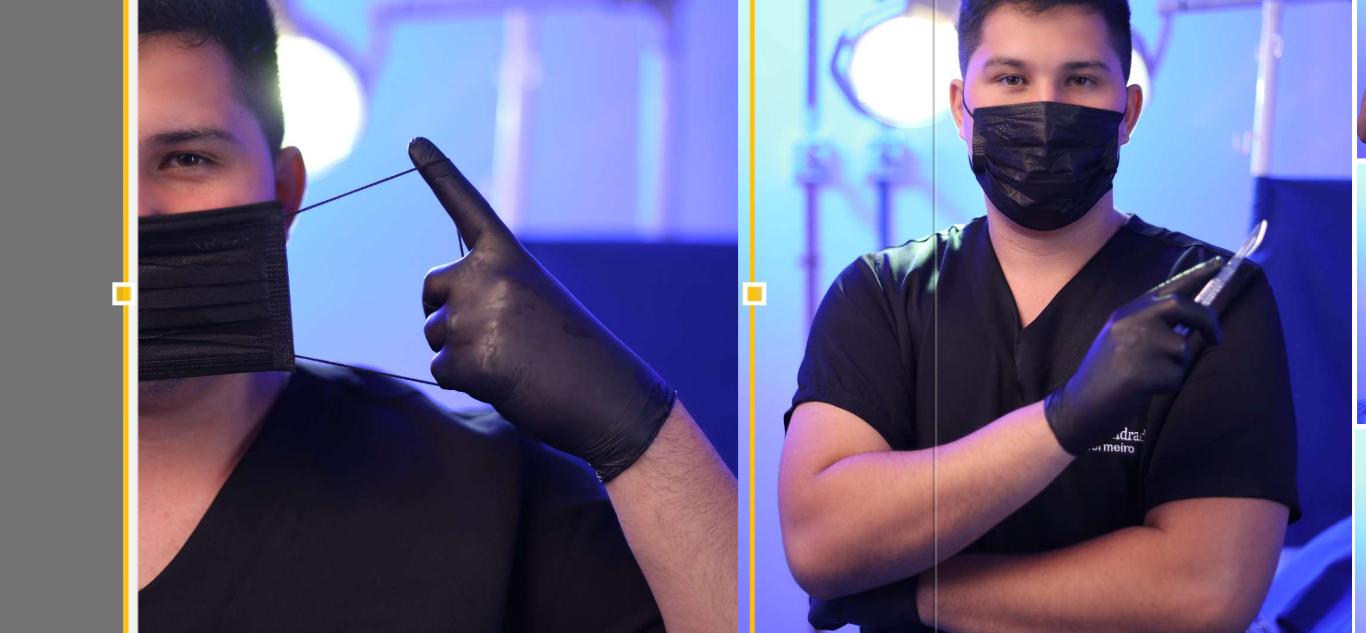 drag, startPoint x: 593, startPoint y: 295, endPoint x: 571, endPoint y: 301, distance: 22.803509 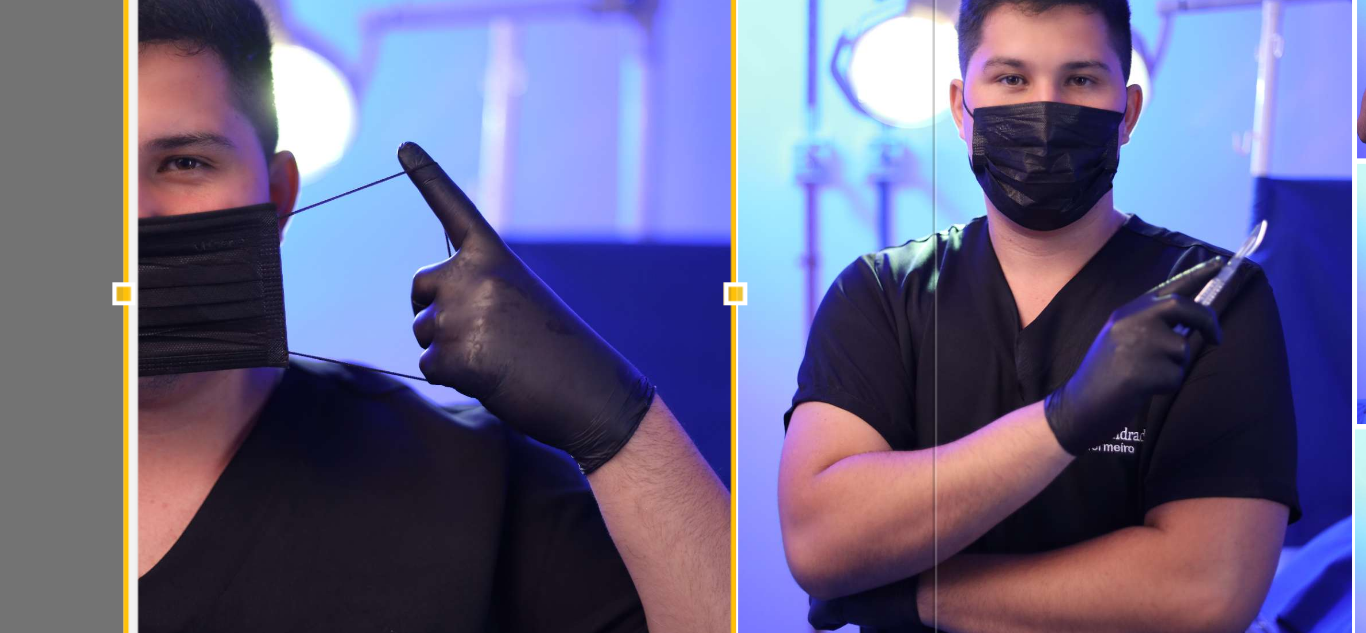 drag, startPoint x: 601, startPoint y: 303, endPoint x: 552, endPoint y: 301, distance: 49.0408 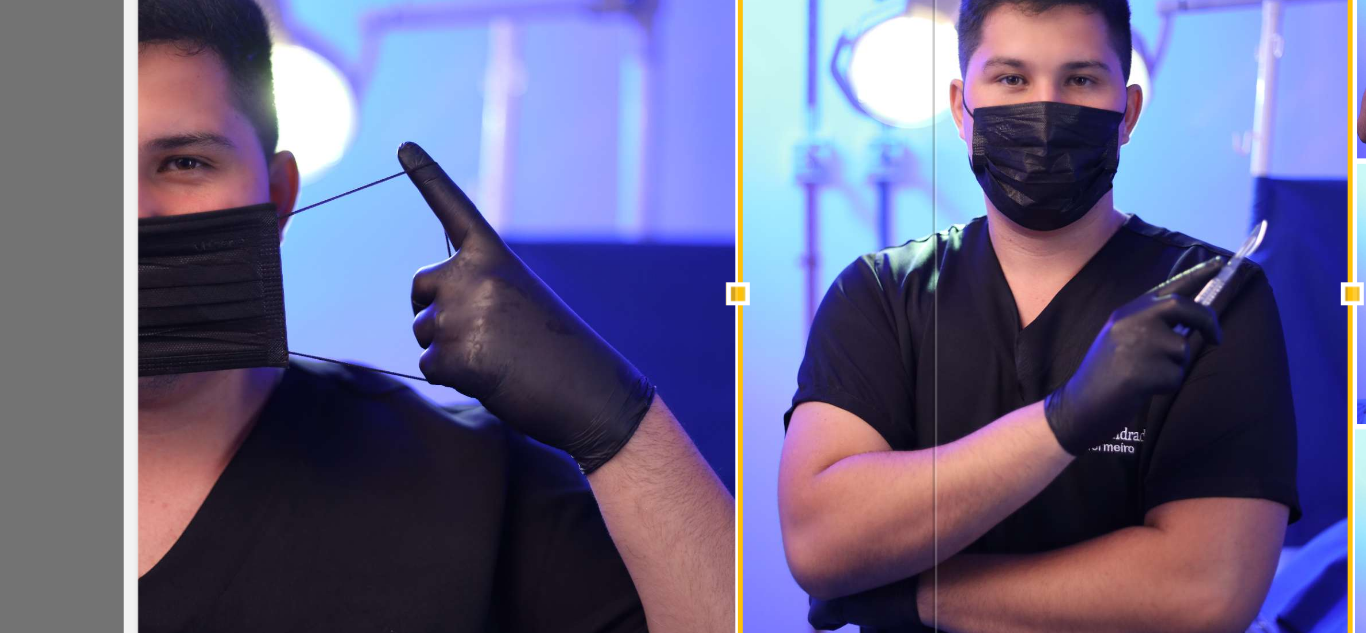 click at bounding box center [729, 304] 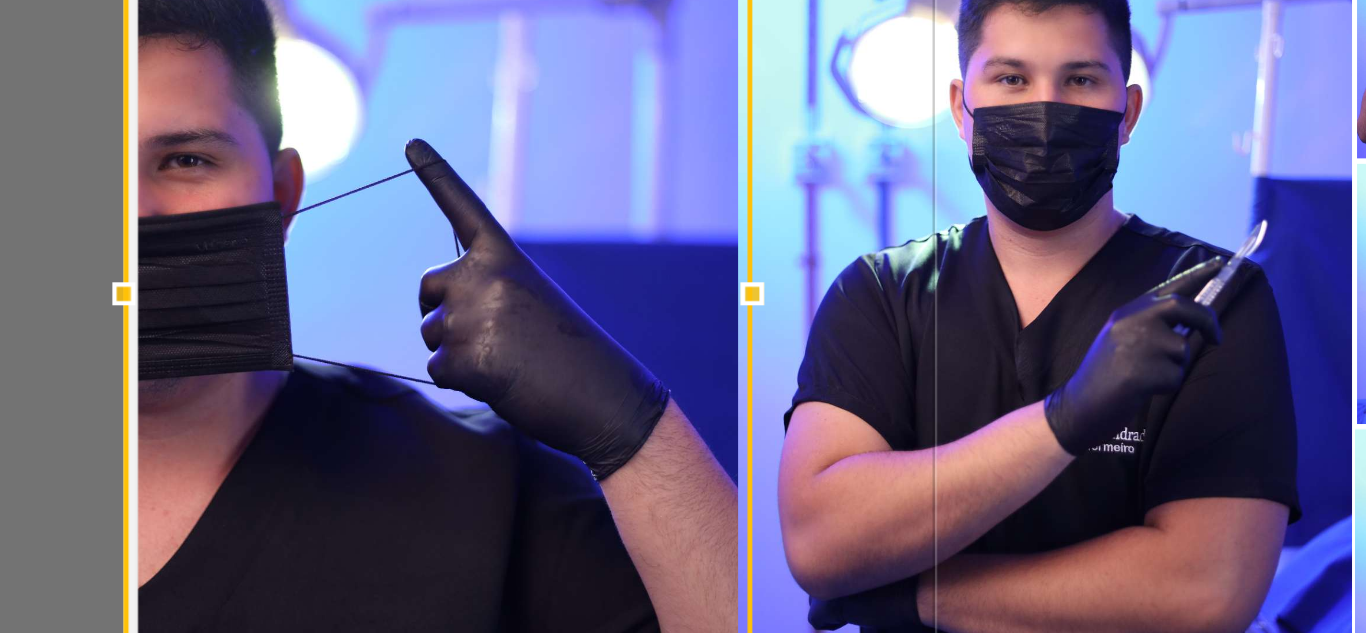 click at bounding box center (606, 304) 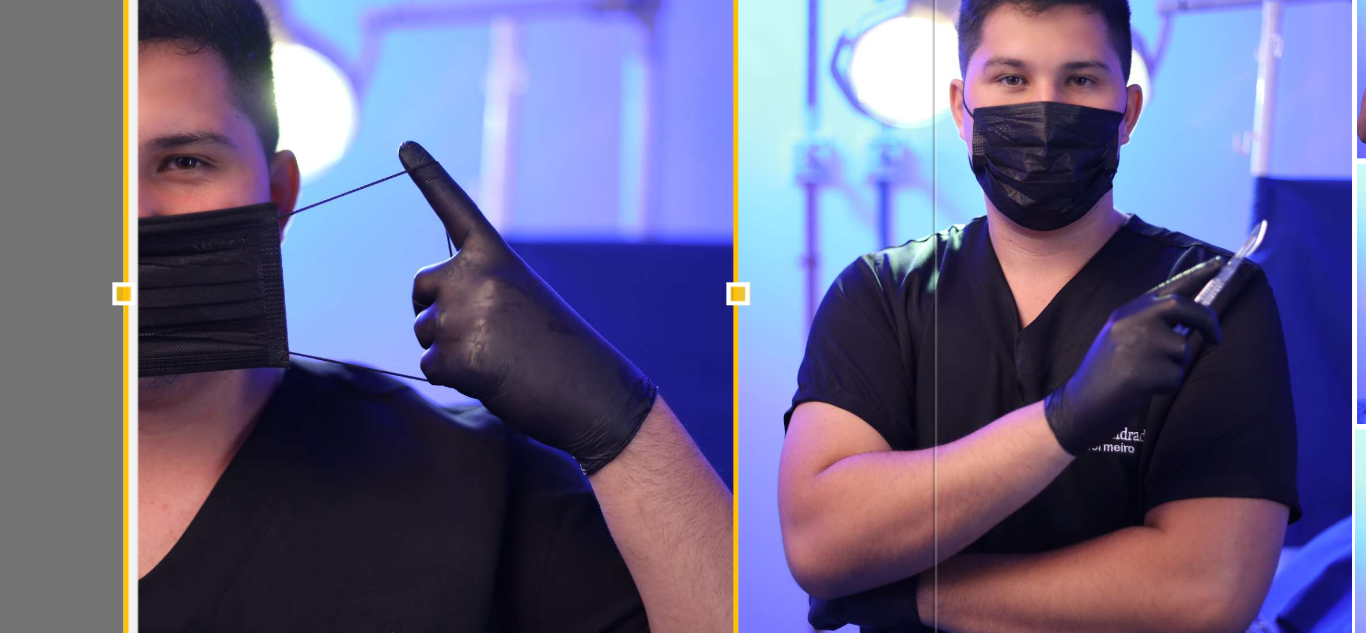 click at bounding box center [600, 304] 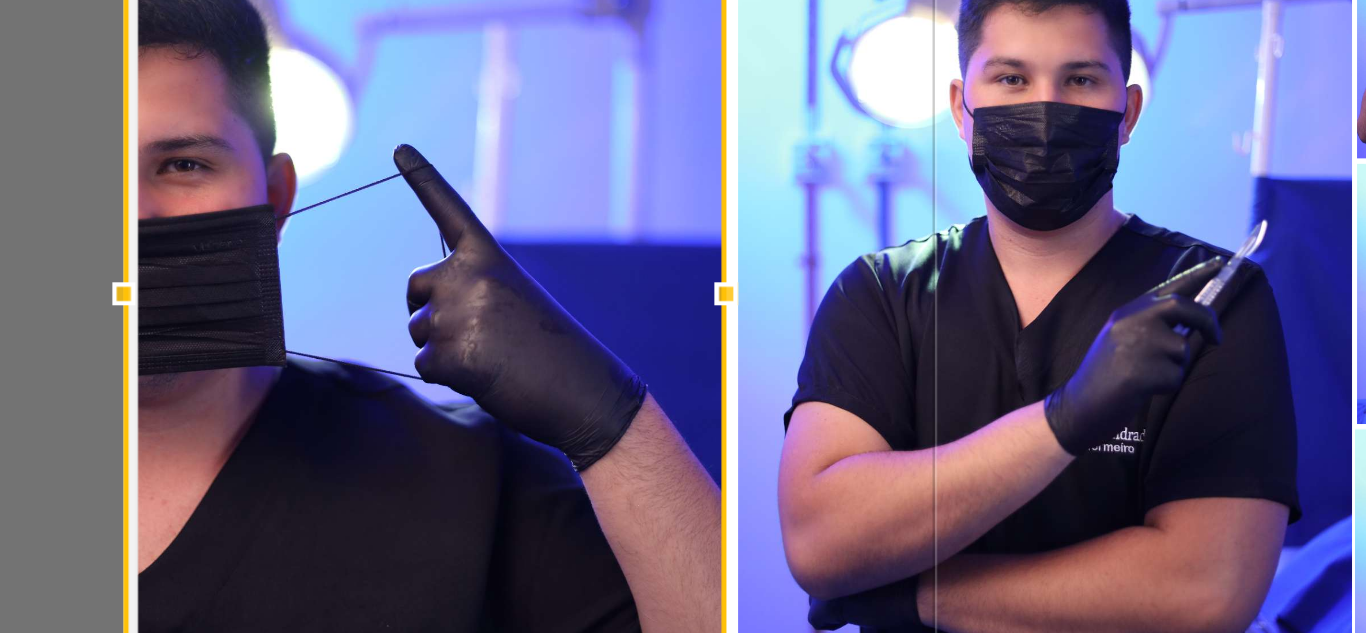 click at bounding box center (595, 304) 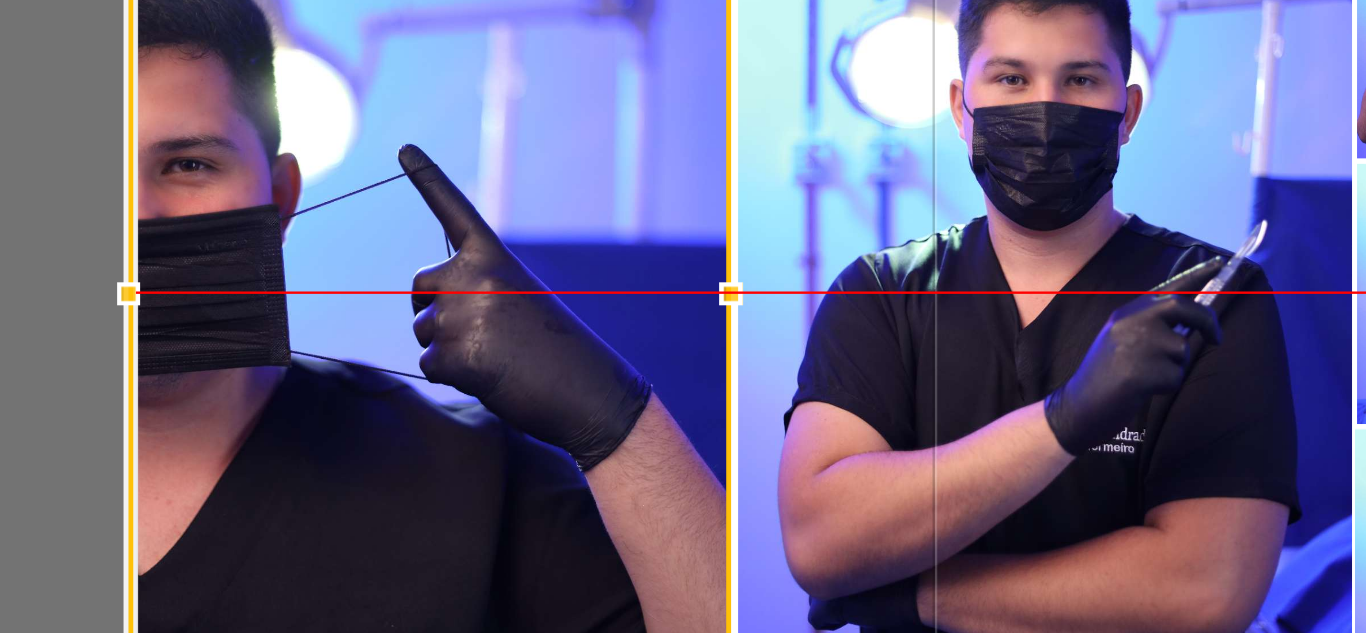 click at bounding box center [470, 304] 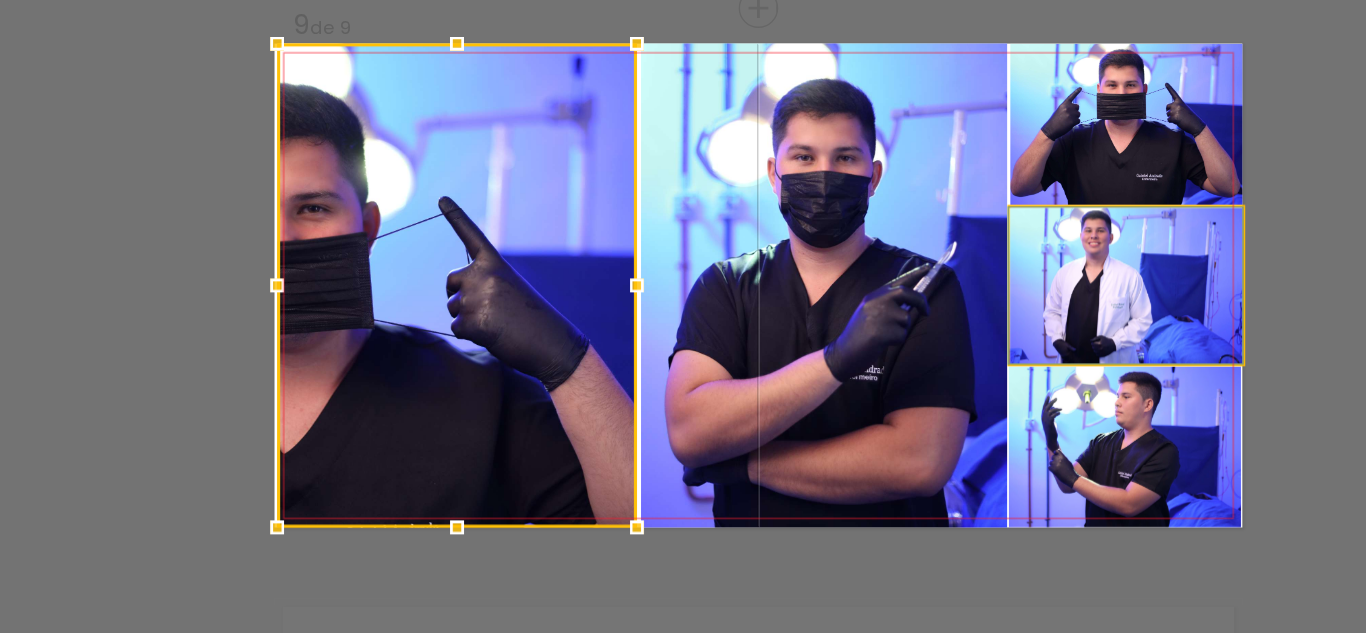 click 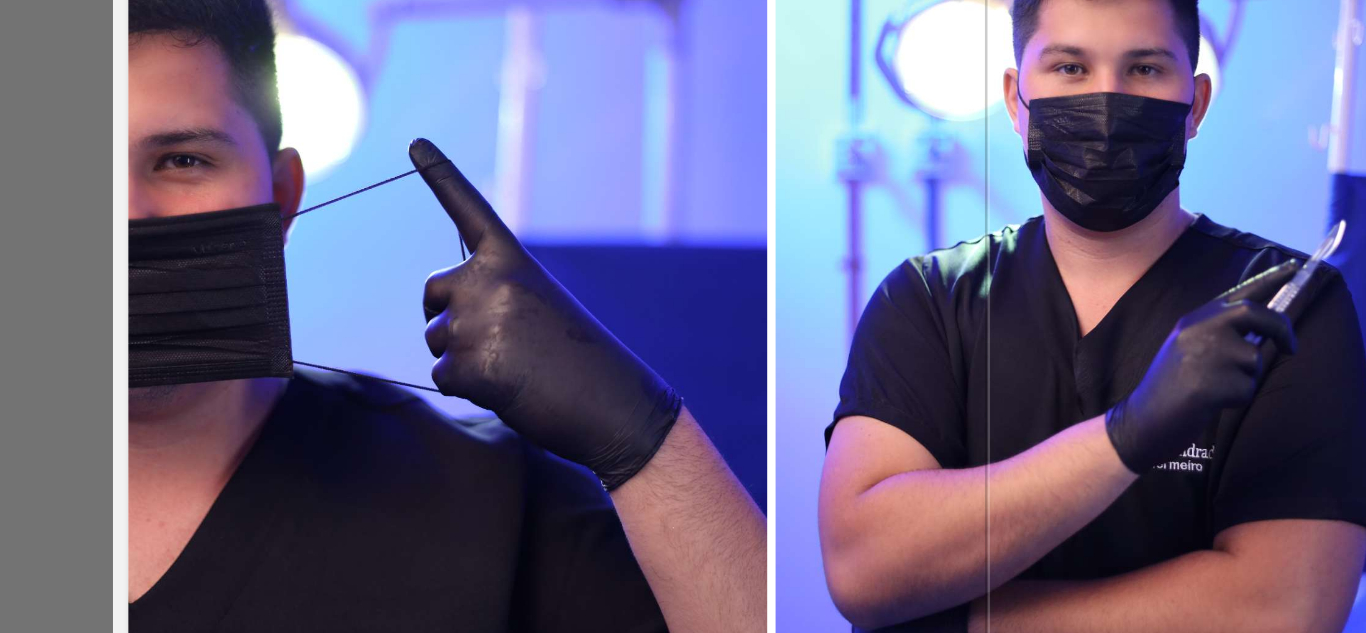 click 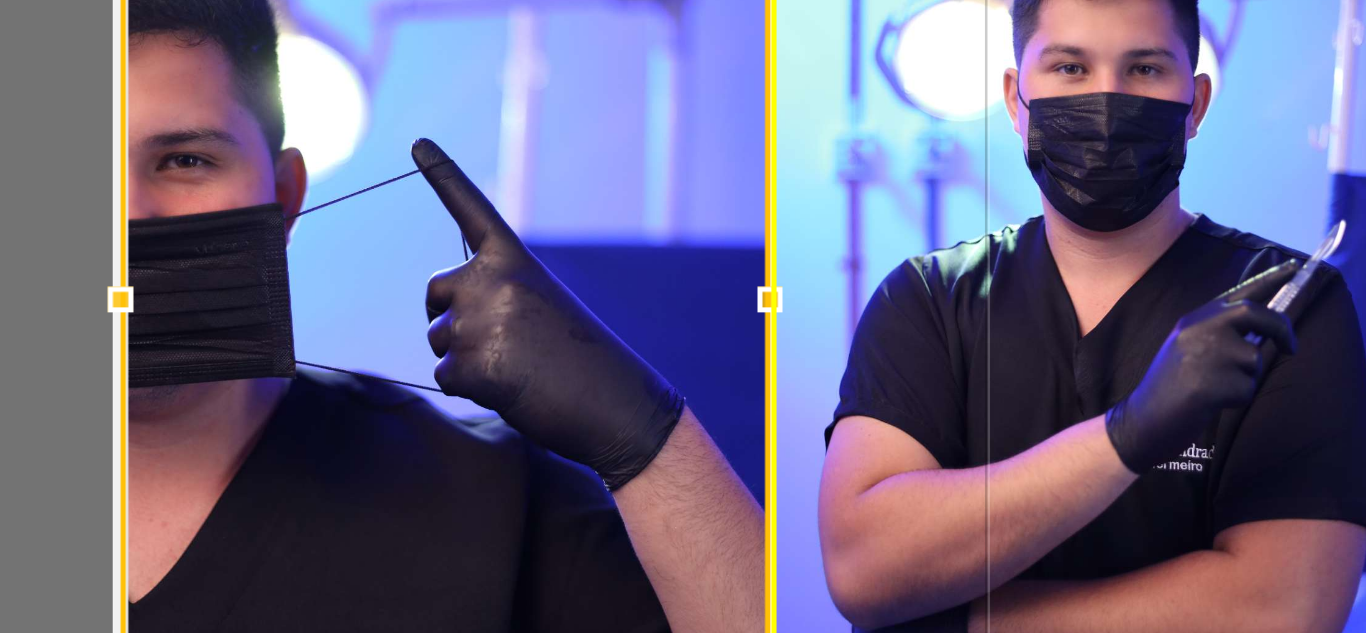 click at bounding box center [471, 304] 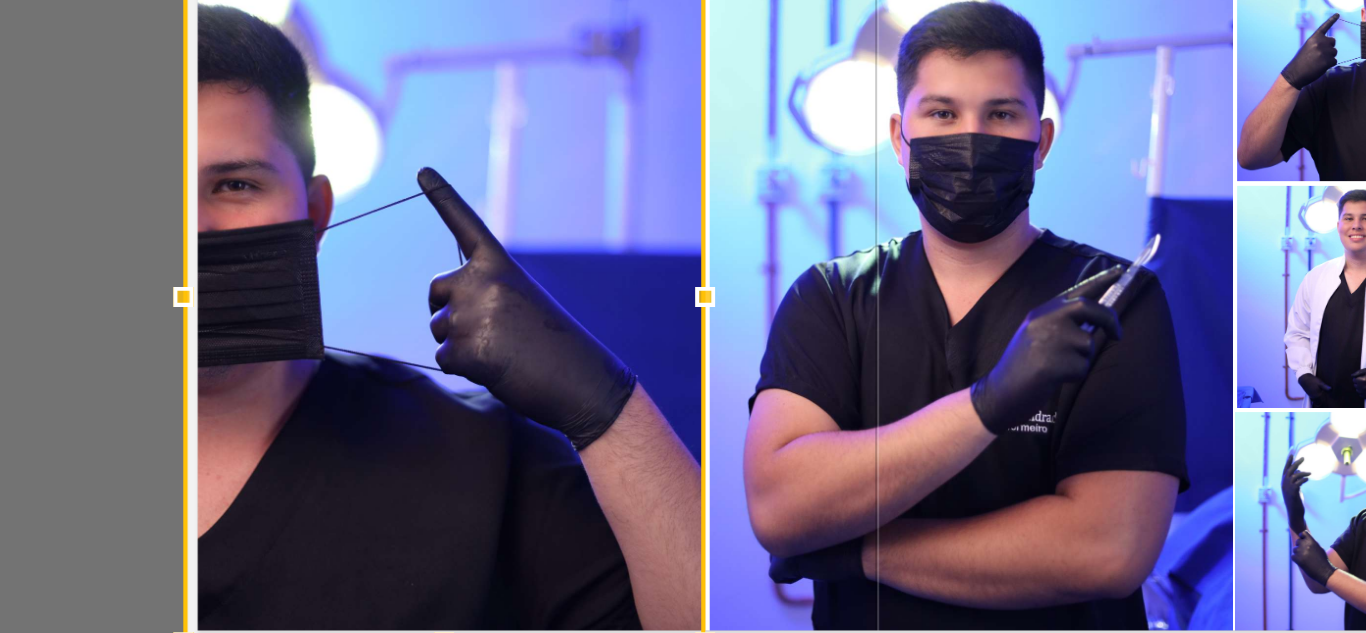click at bounding box center (340, 304) 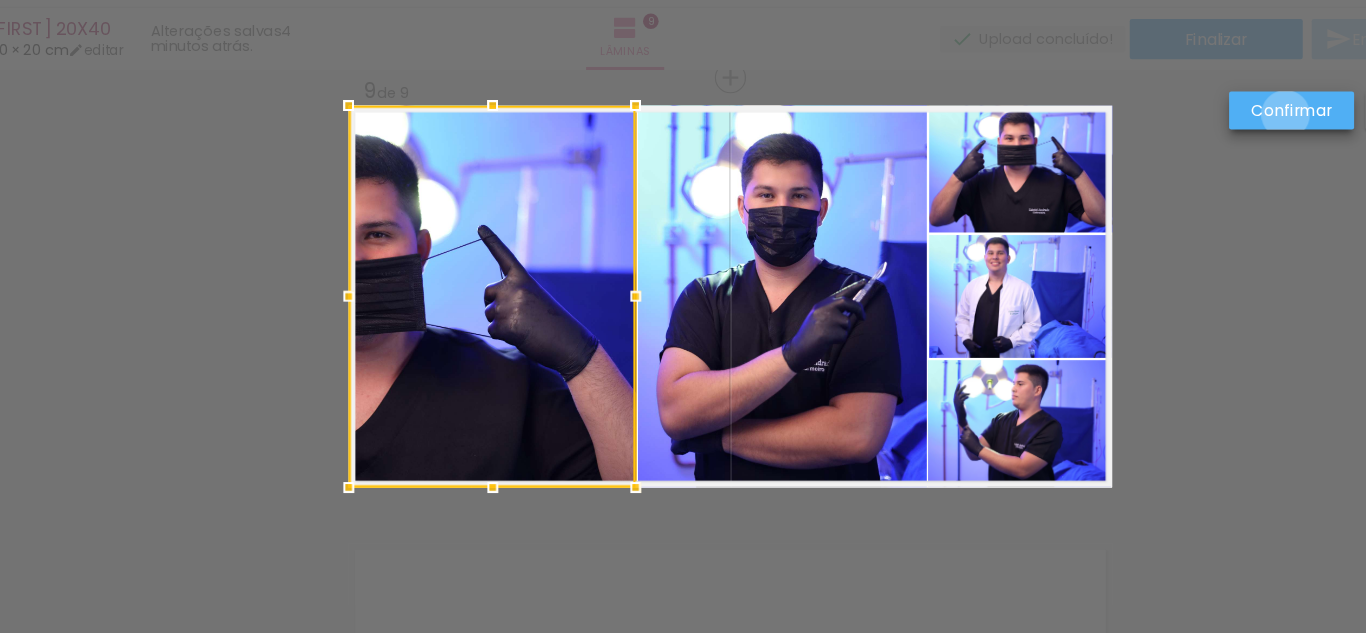 click on "Confirmar" at bounding box center (0, 0) 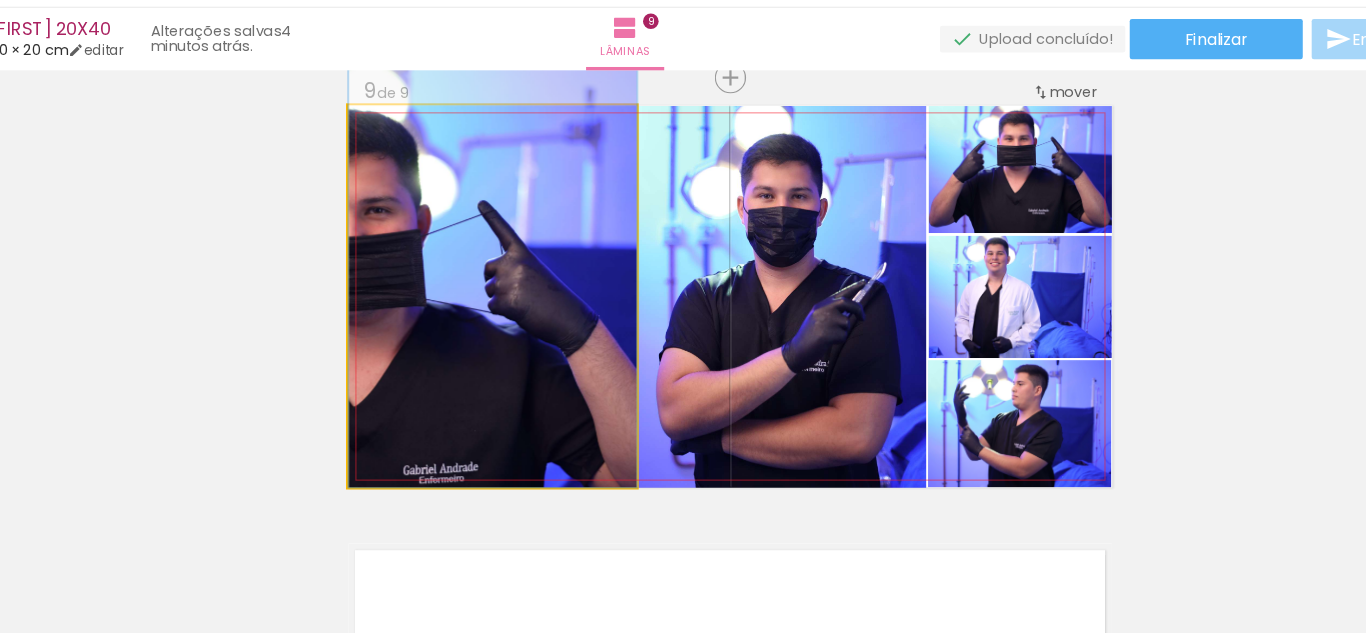 drag, startPoint x: 427, startPoint y: 268, endPoint x: 459, endPoint y: 239, distance: 43.185646 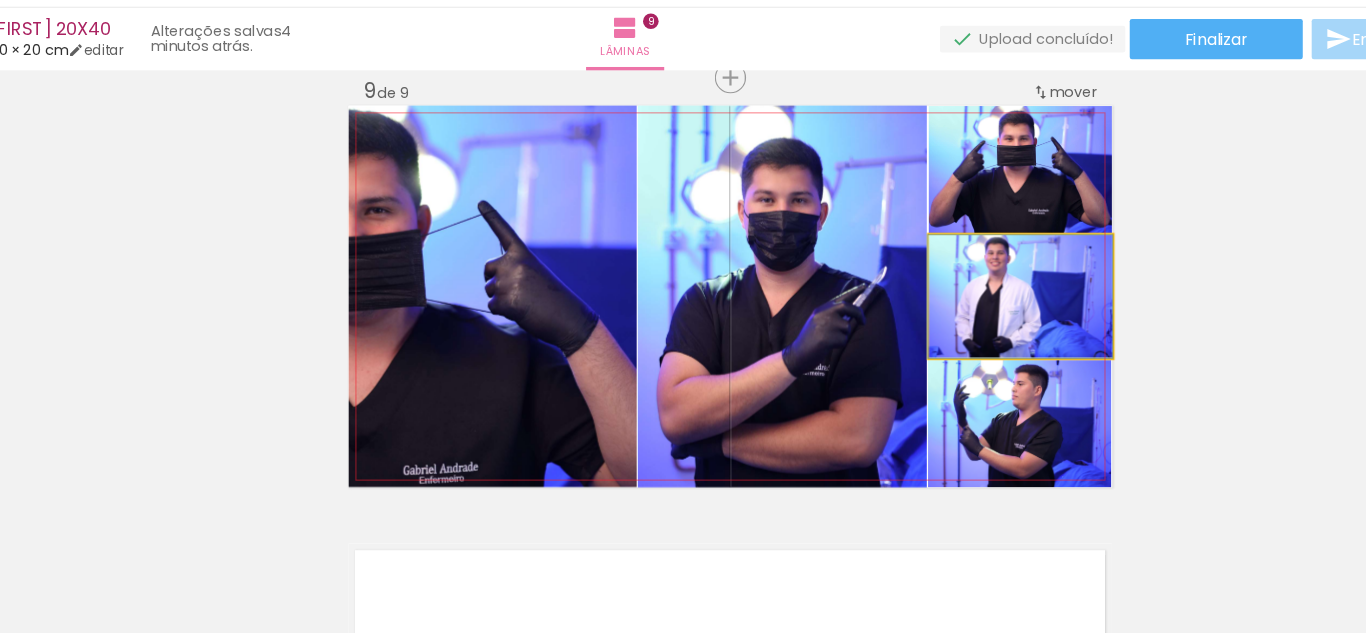 click 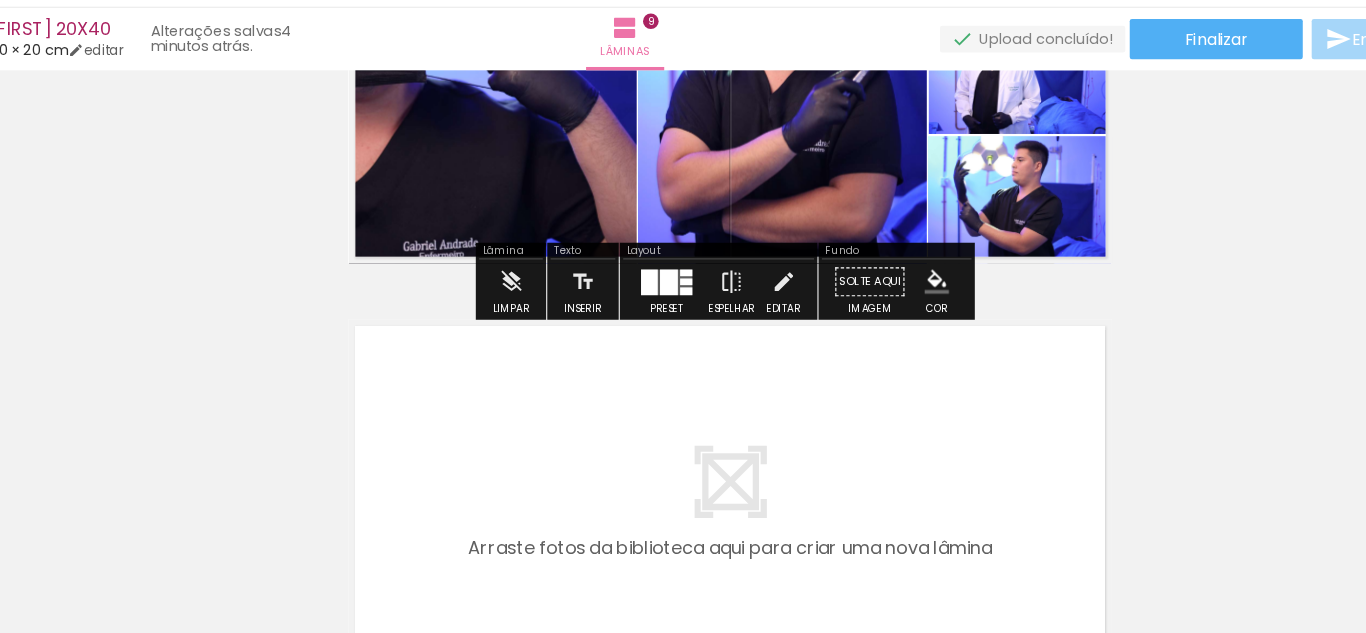 scroll, scrollTop: 3364, scrollLeft: 0, axis: vertical 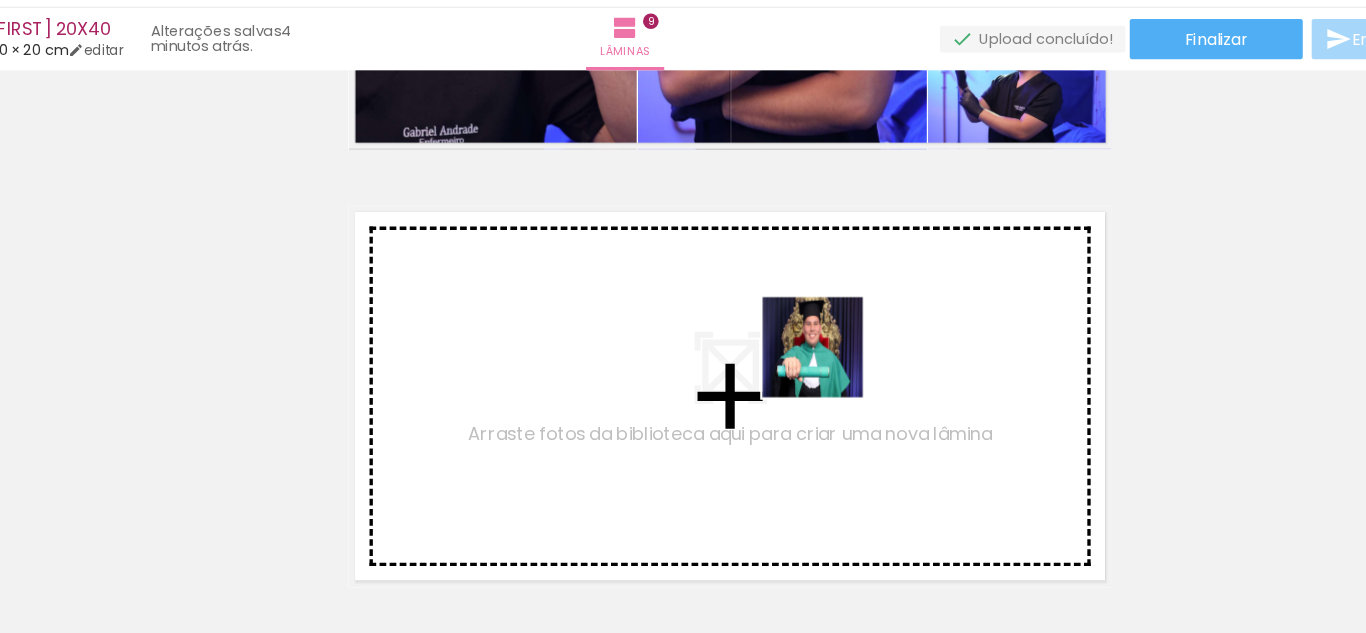 drag, startPoint x: 725, startPoint y: 573, endPoint x: 546, endPoint y: 544, distance: 181.33394 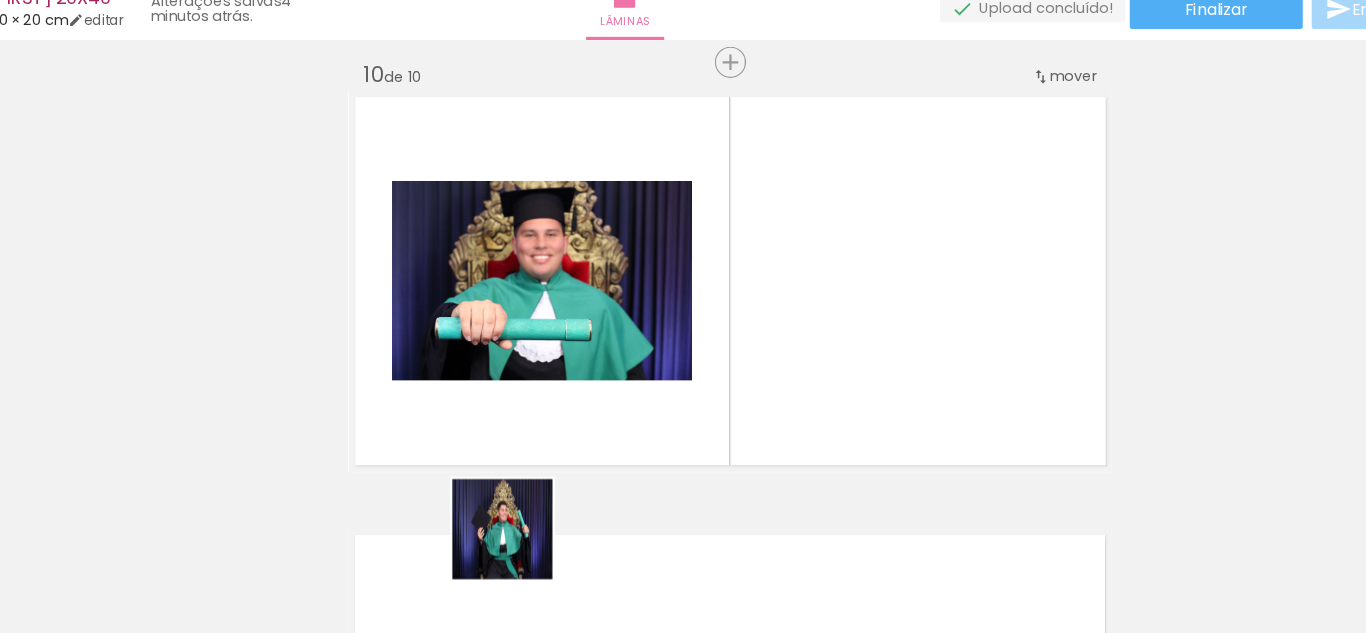 scroll, scrollTop: 3554, scrollLeft: 0, axis: vertical 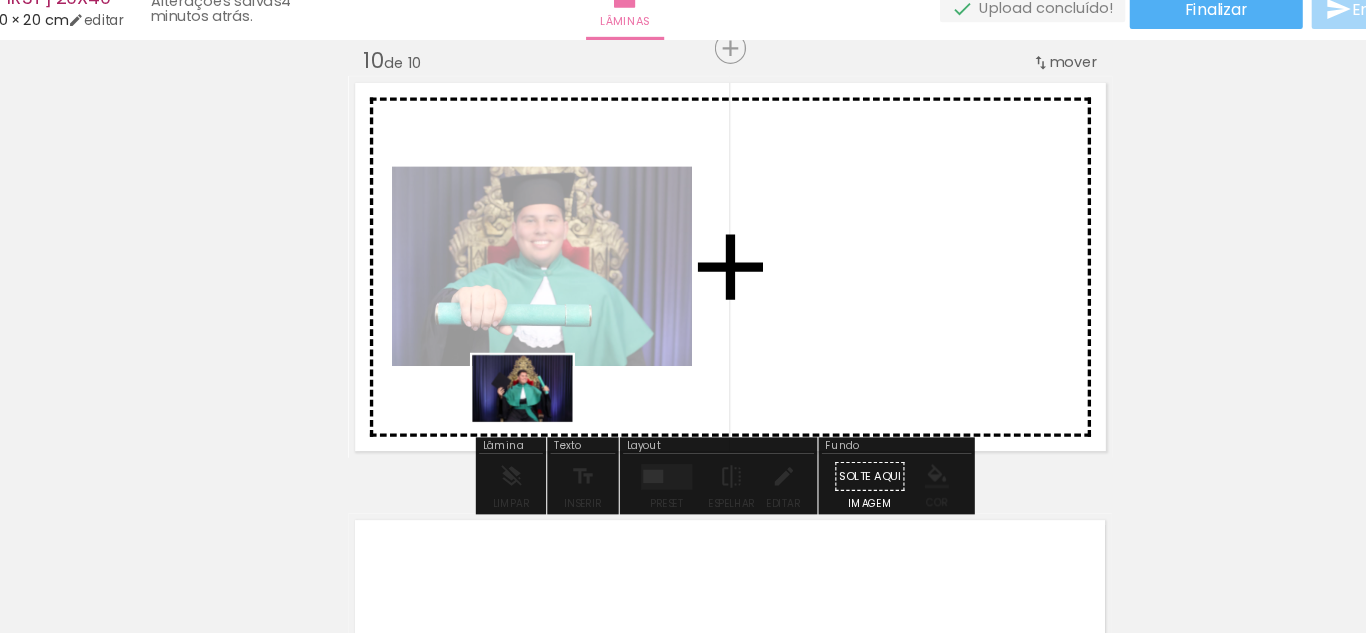 drag, startPoint x: 494, startPoint y: 554, endPoint x: 569, endPoint y: 326, distance: 240.01875 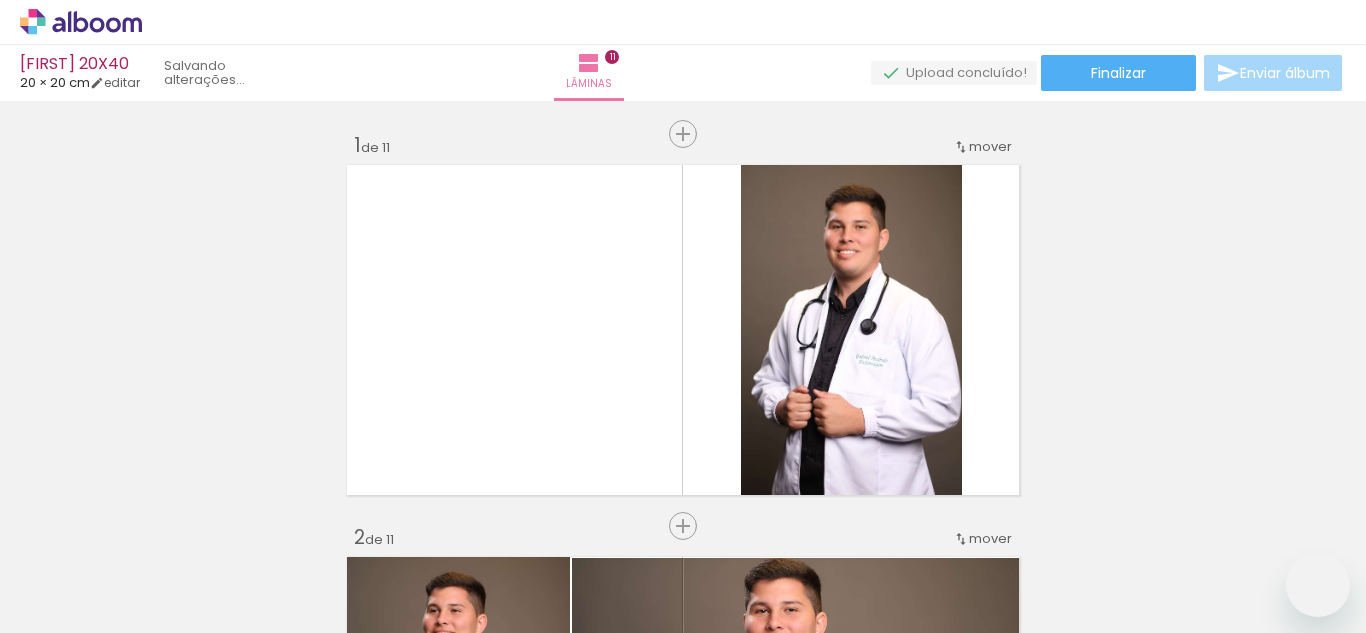 scroll, scrollTop: 0, scrollLeft: 0, axis: both 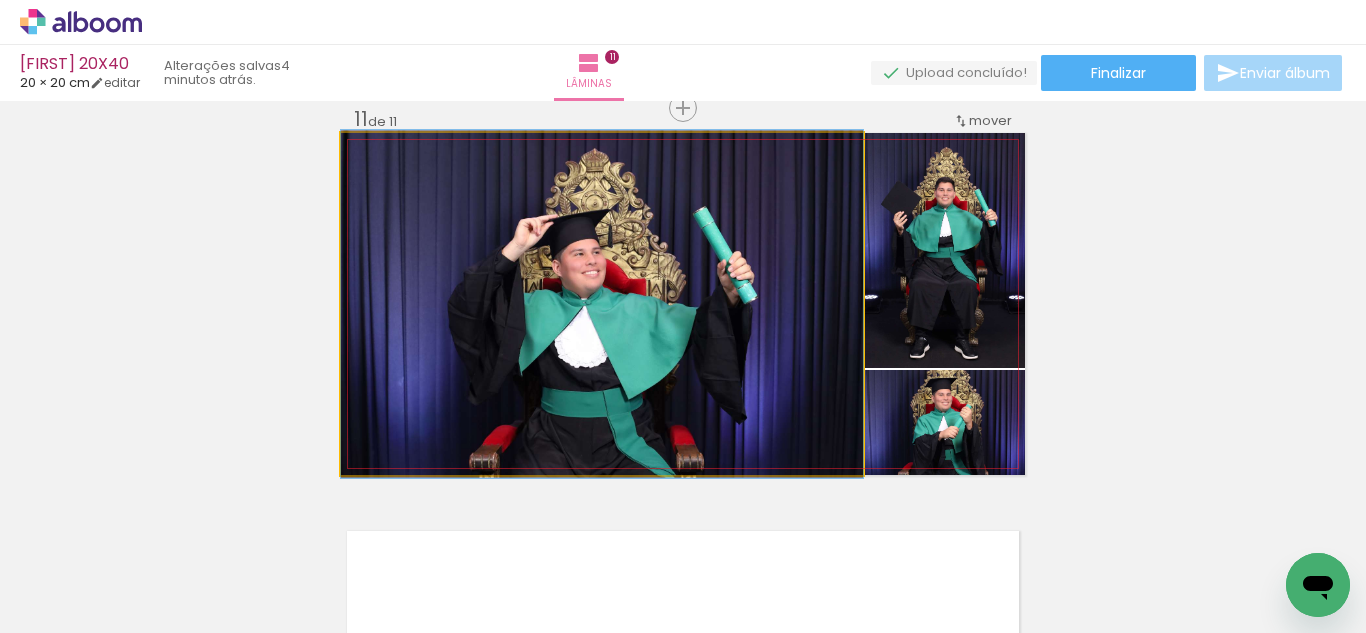 click 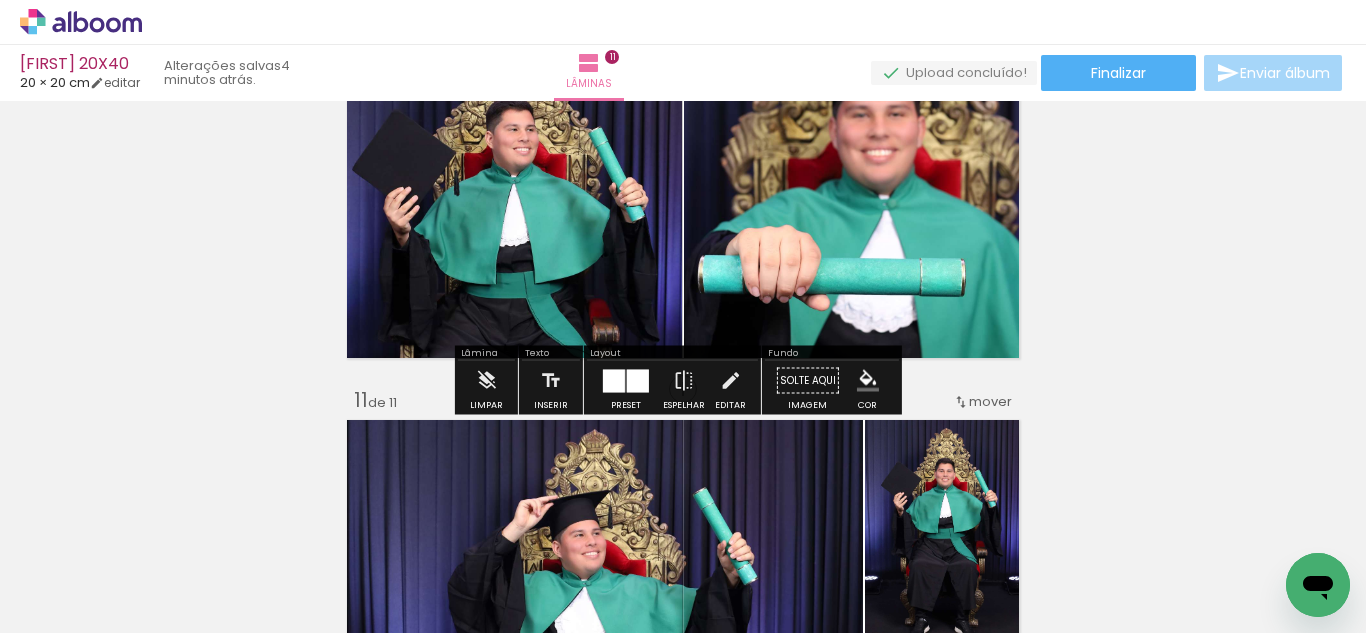 scroll, scrollTop: 3678, scrollLeft: 0, axis: vertical 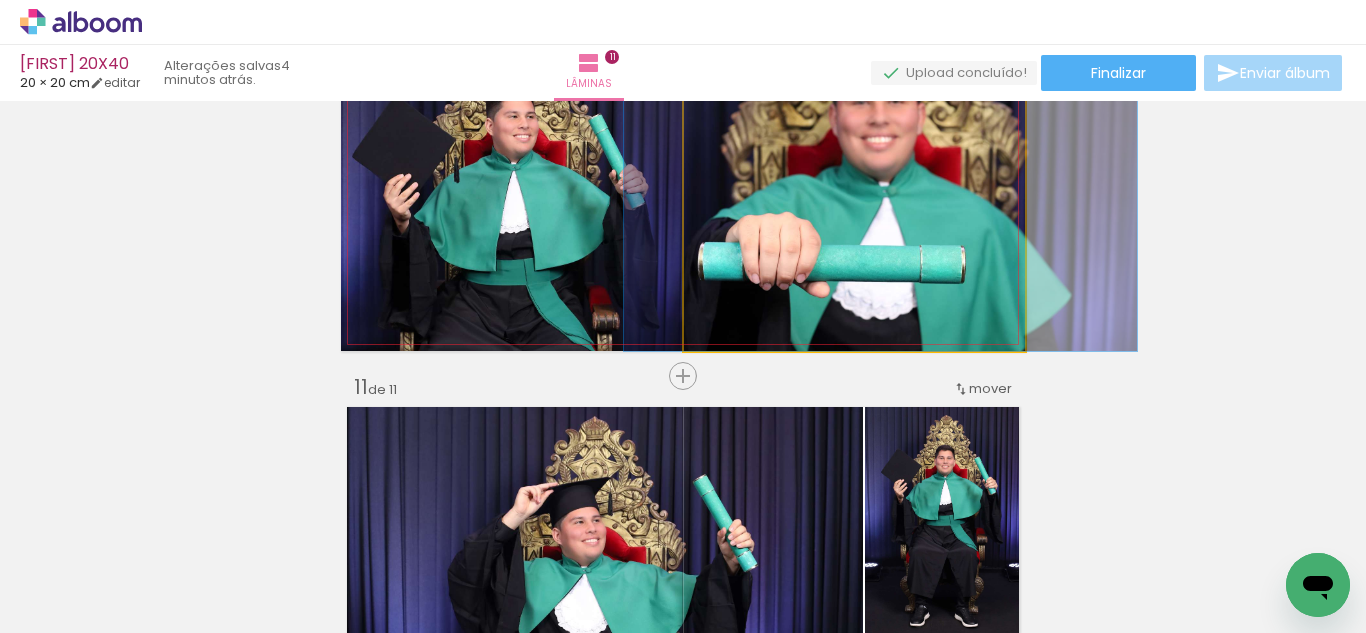 click 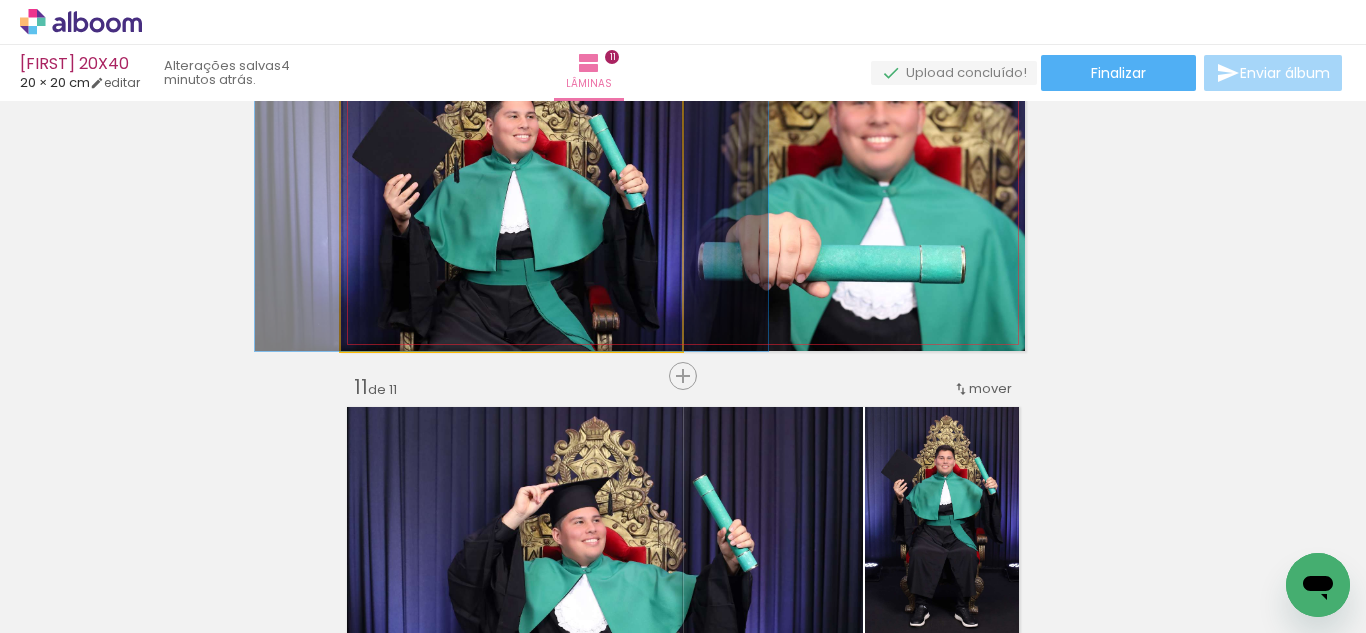 click 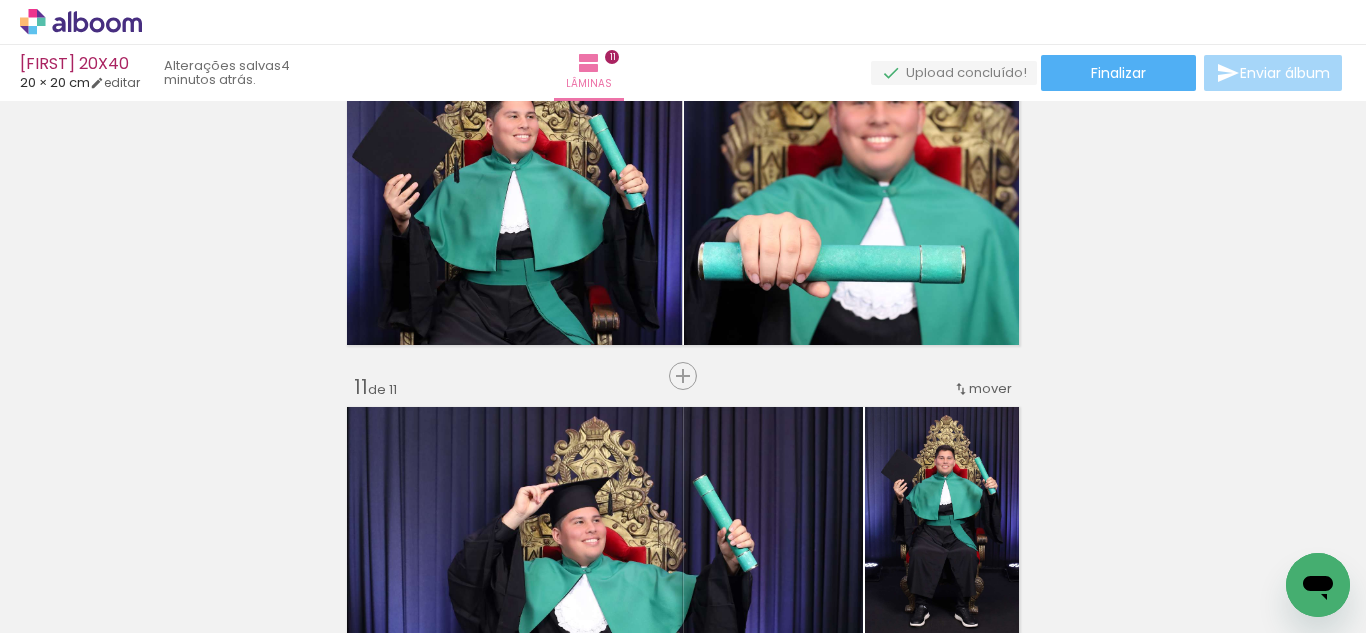scroll, scrollTop: 3839, scrollLeft: 0, axis: vertical 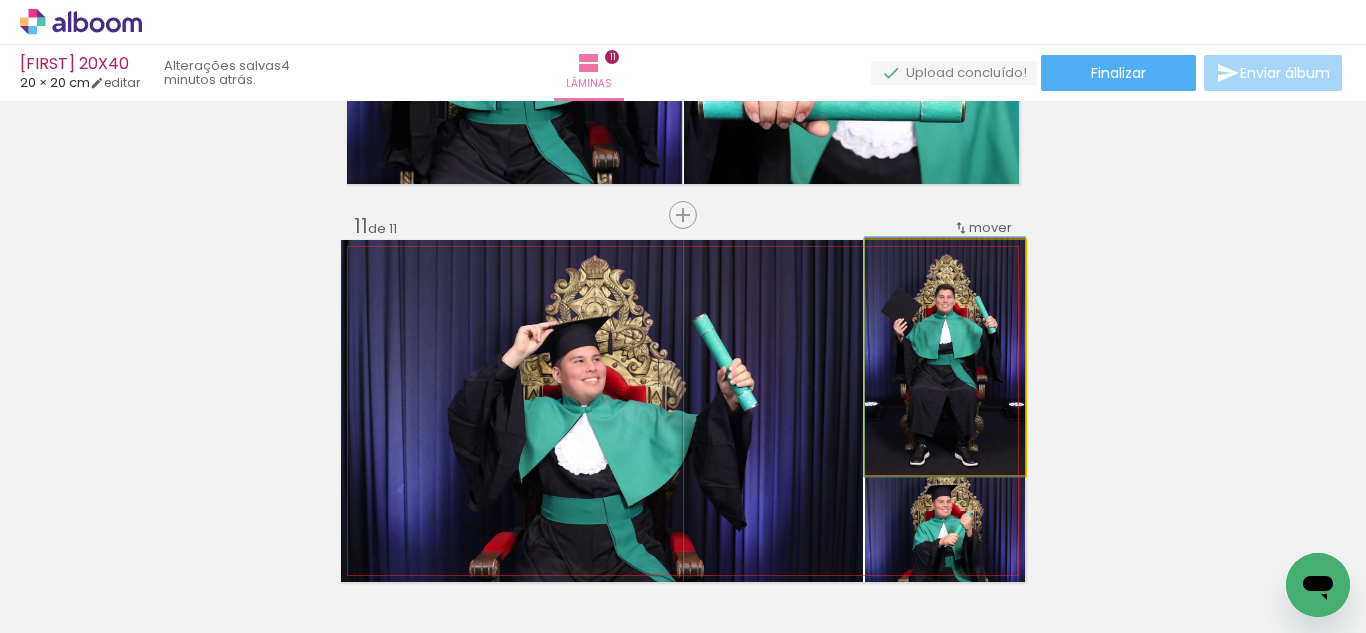 click 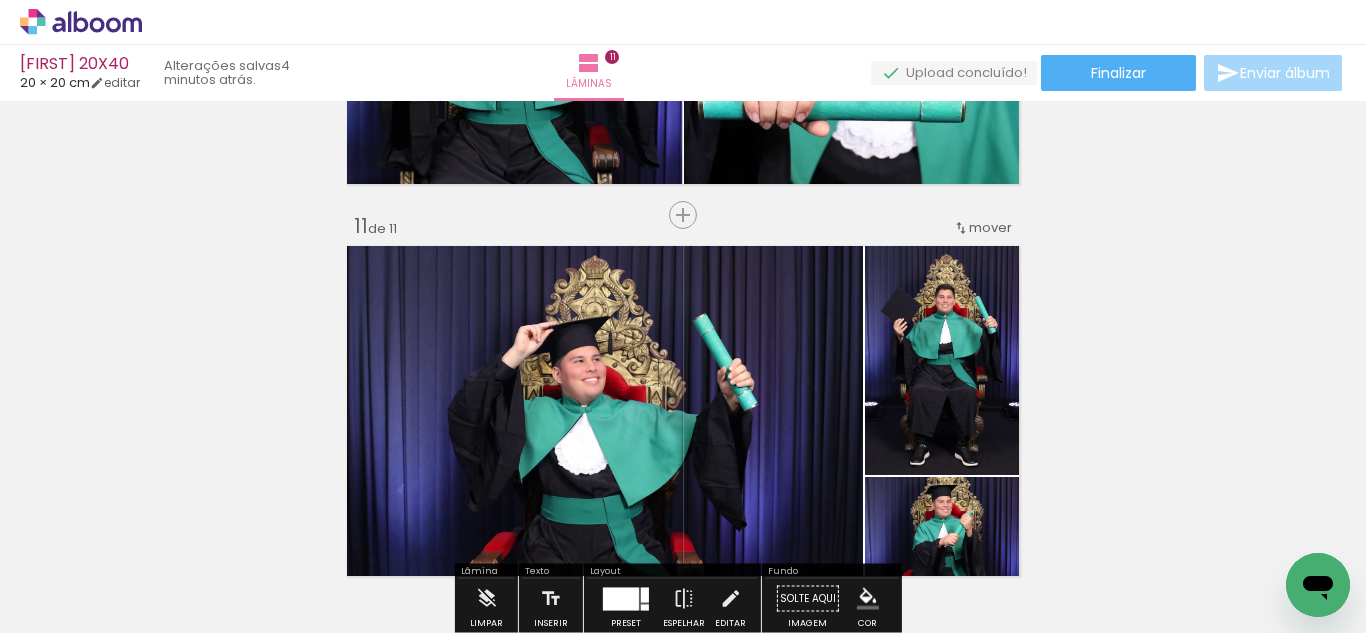 scroll, scrollTop: 3840, scrollLeft: 0, axis: vertical 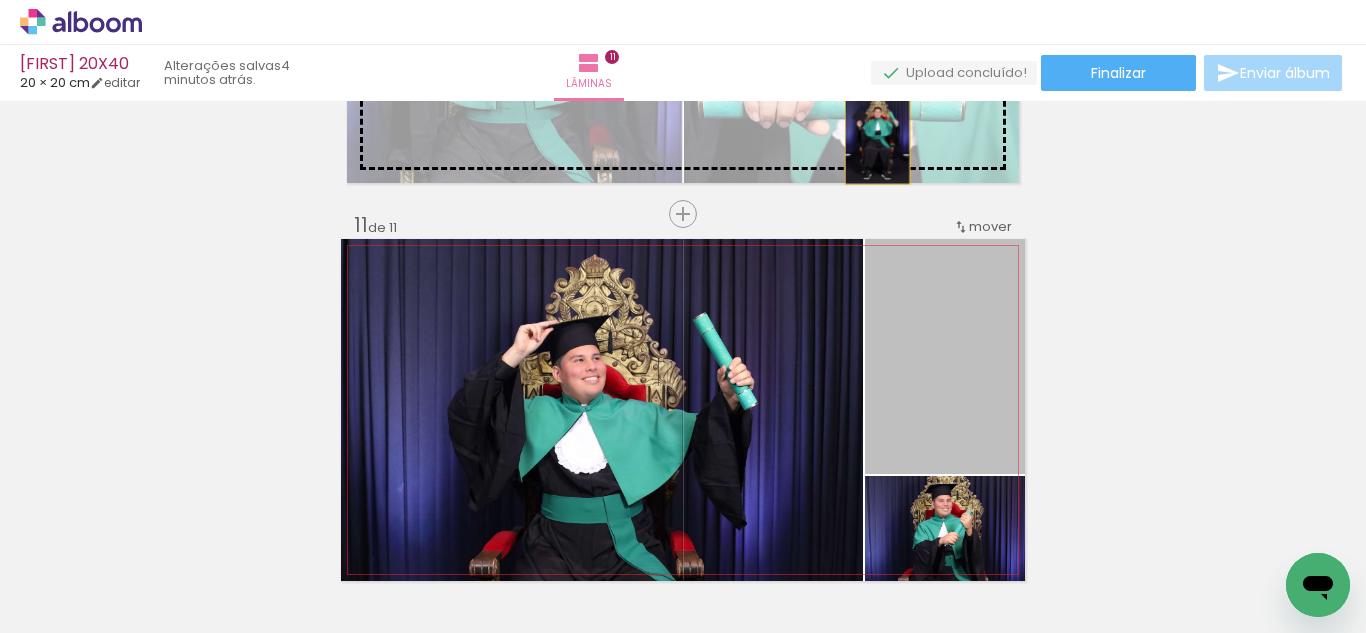 drag, startPoint x: 928, startPoint y: 401, endPoint x: 870, endPoint y: 137, distance: 270.29614 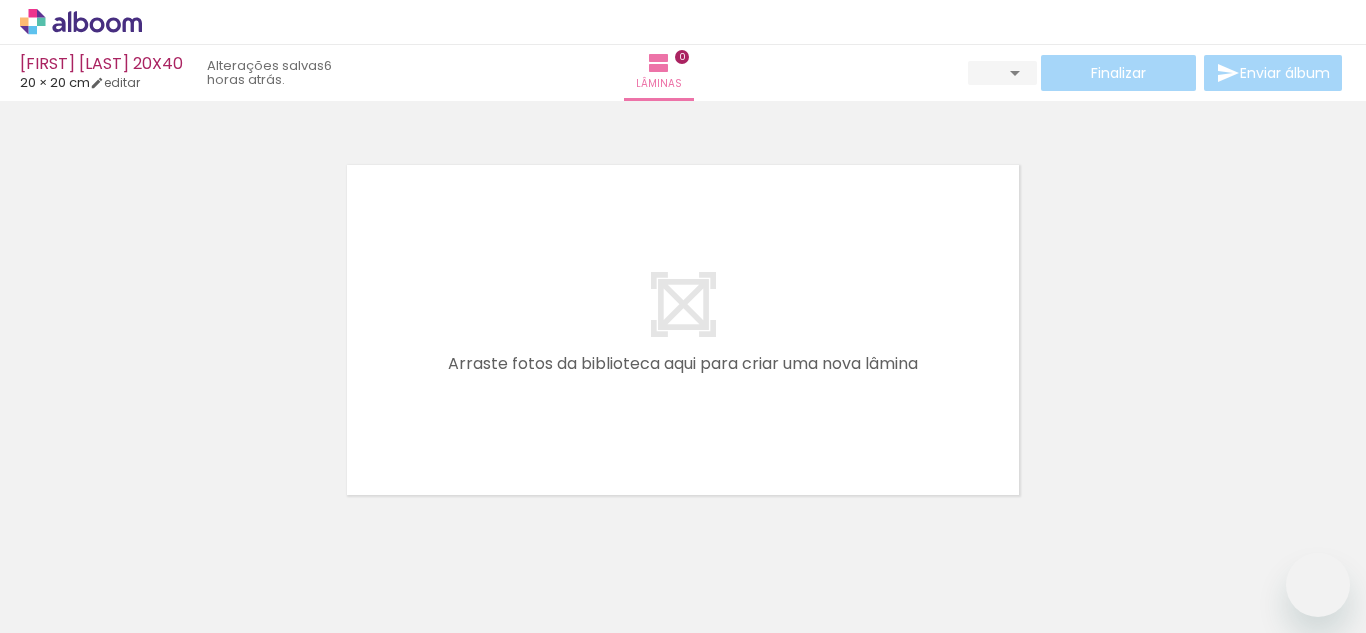scroll, scrollTop: 0, scrollLeft: 0, axis: both 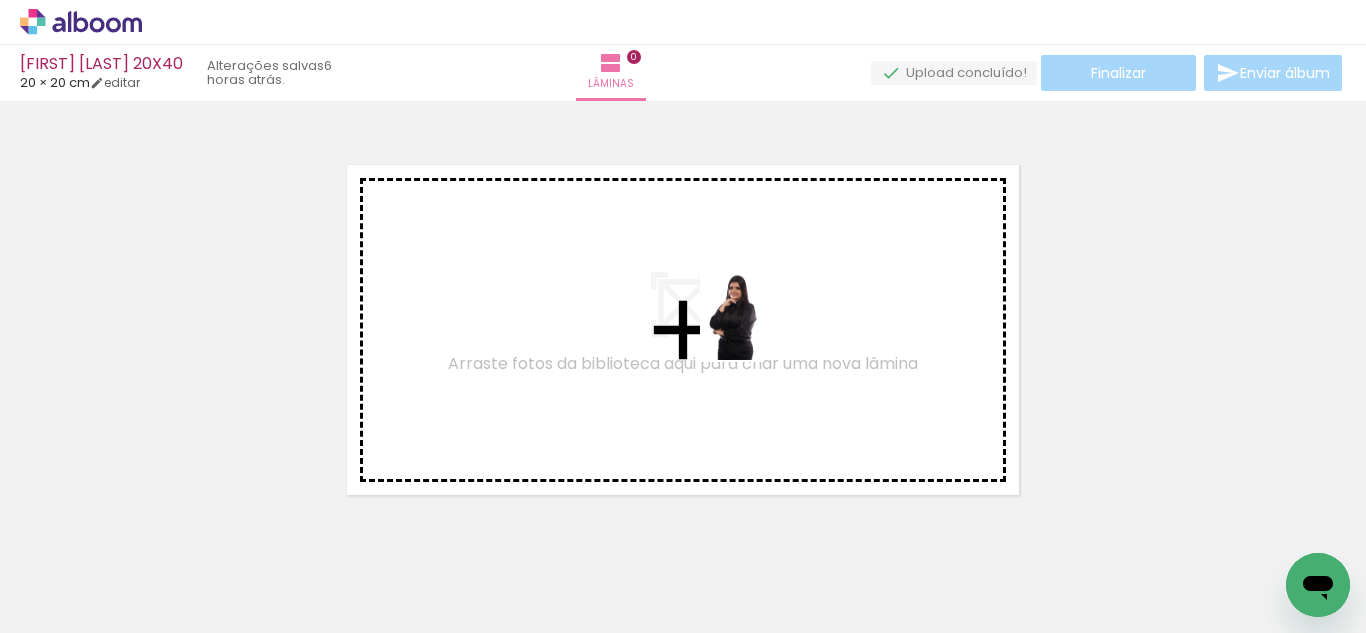 drag, startPoint x: 645, startPoint y: 588, endPoint x: 745, endPoint y: 349, distance: 259.0772 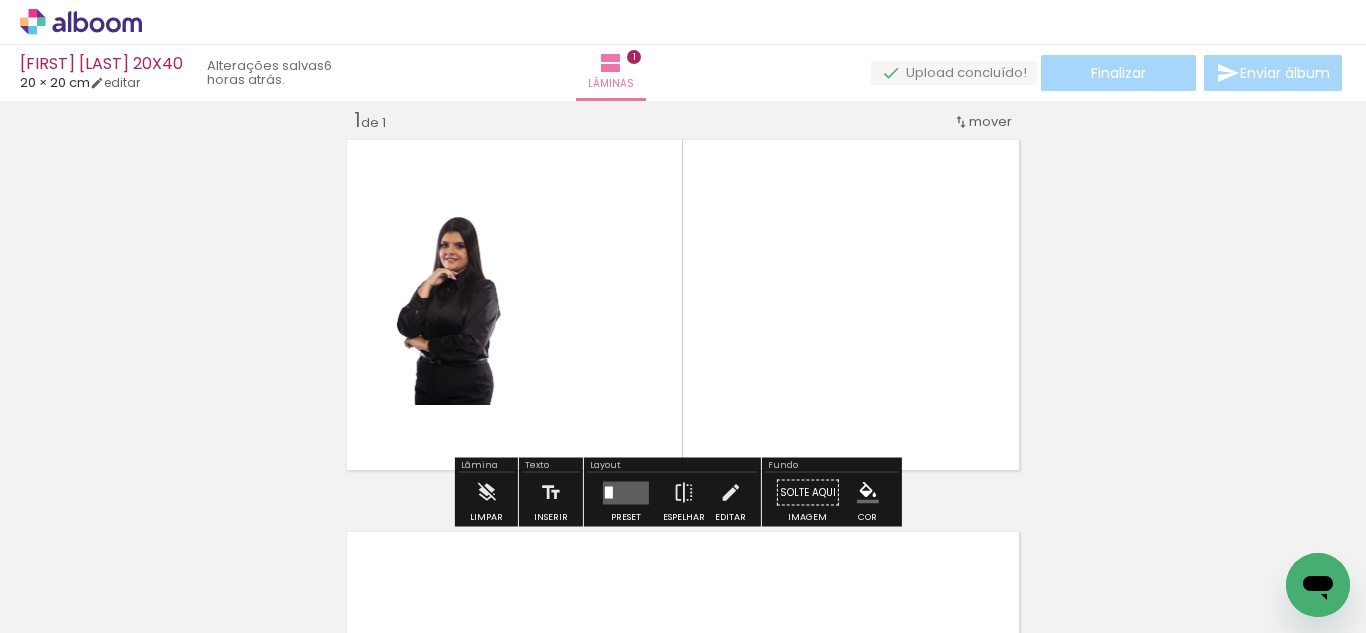scroll, scrollTop: 26, scrollLeft: 0, axis: vertical 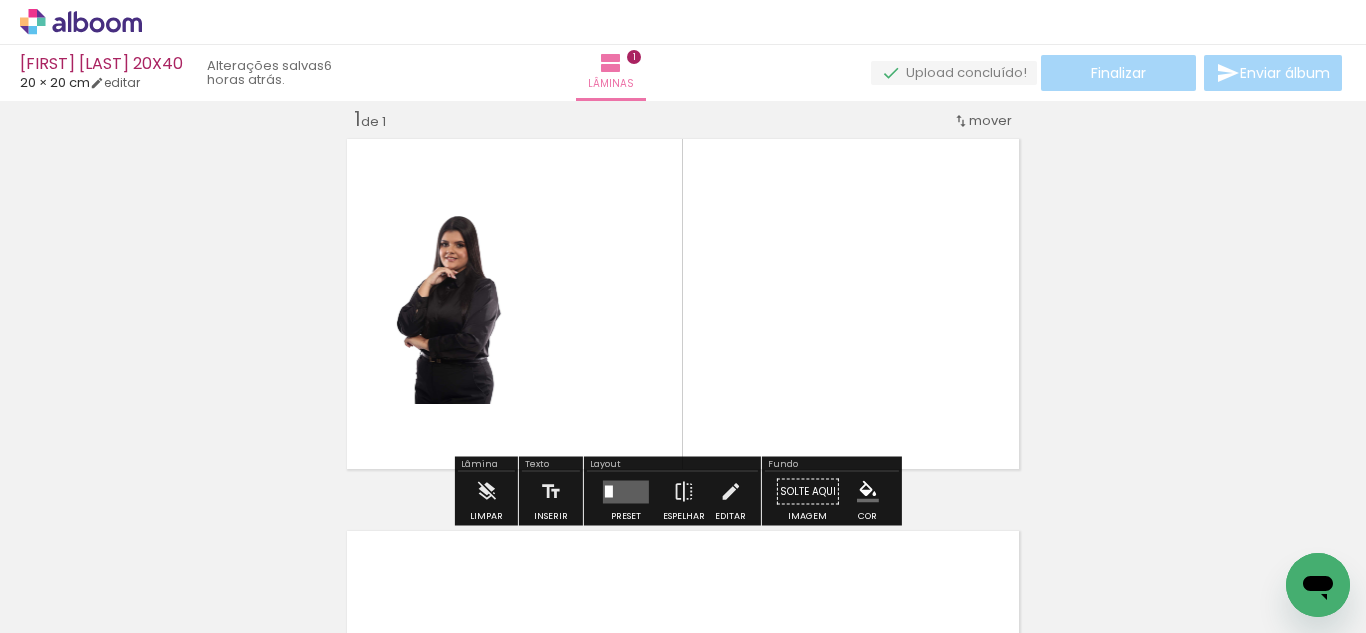 click at bounding box center (626, 491) 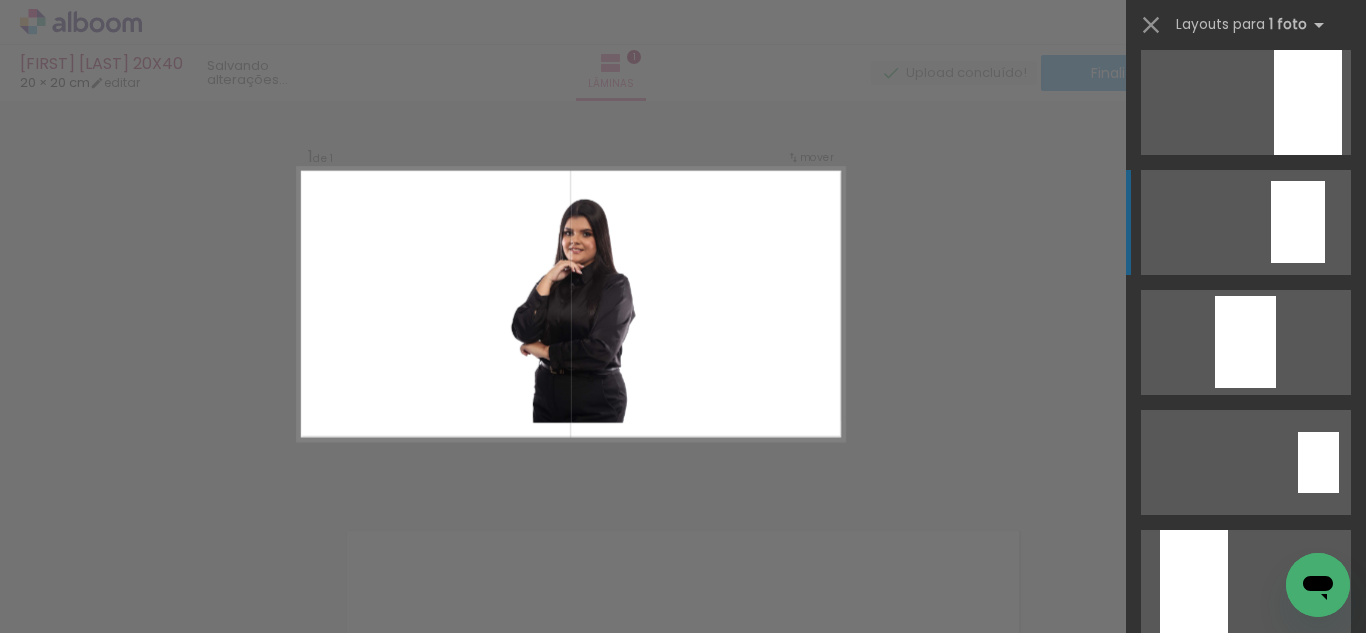 scroll, scrollTop: 376, scrollLeft: 0, axis: vertical 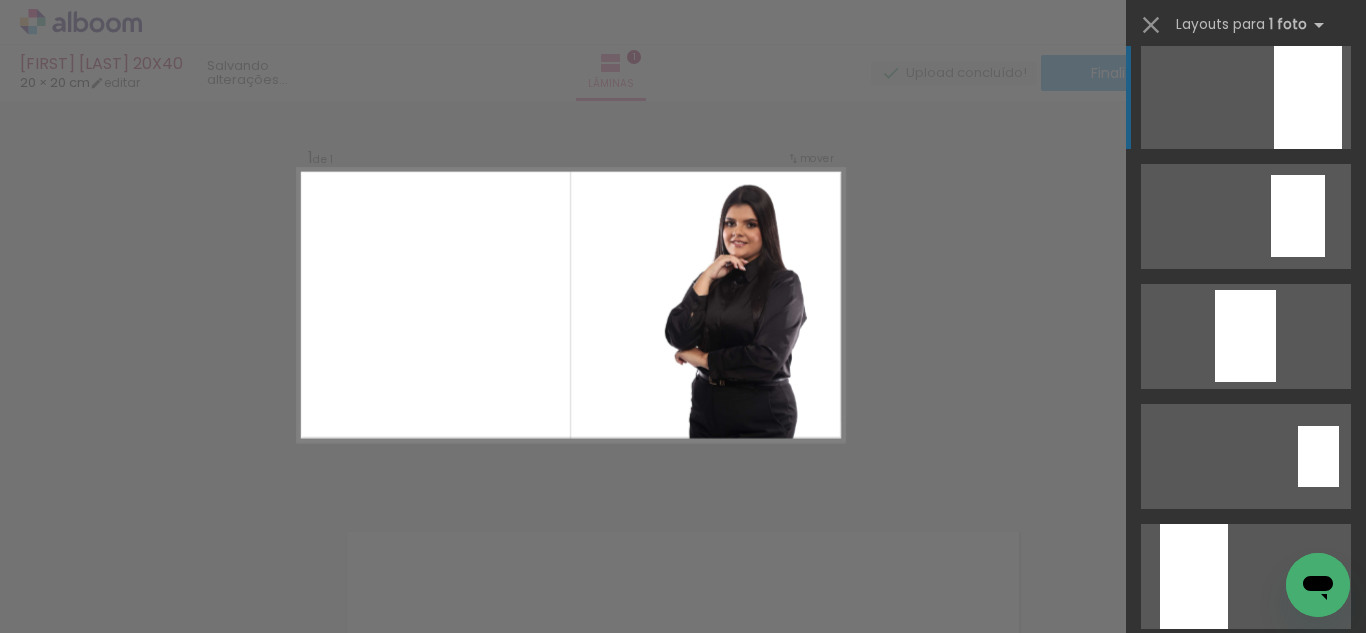 click at bounding box center [1308, 96] 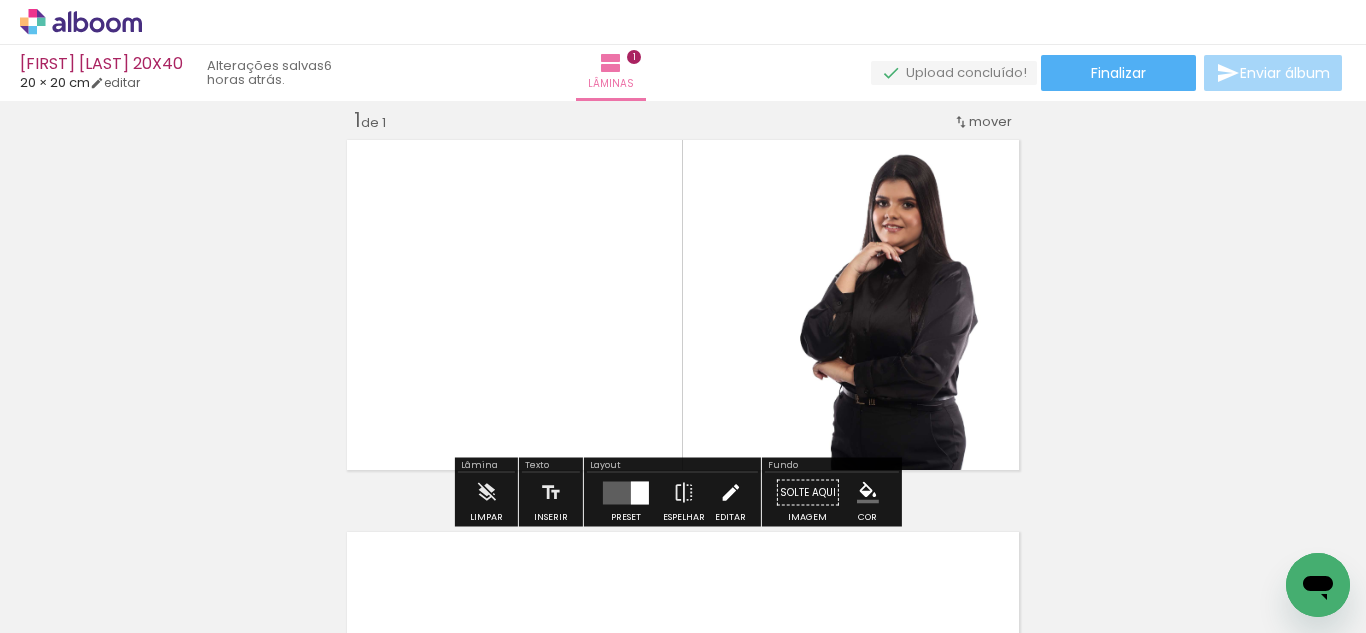 click at bounding box center (730, 493) 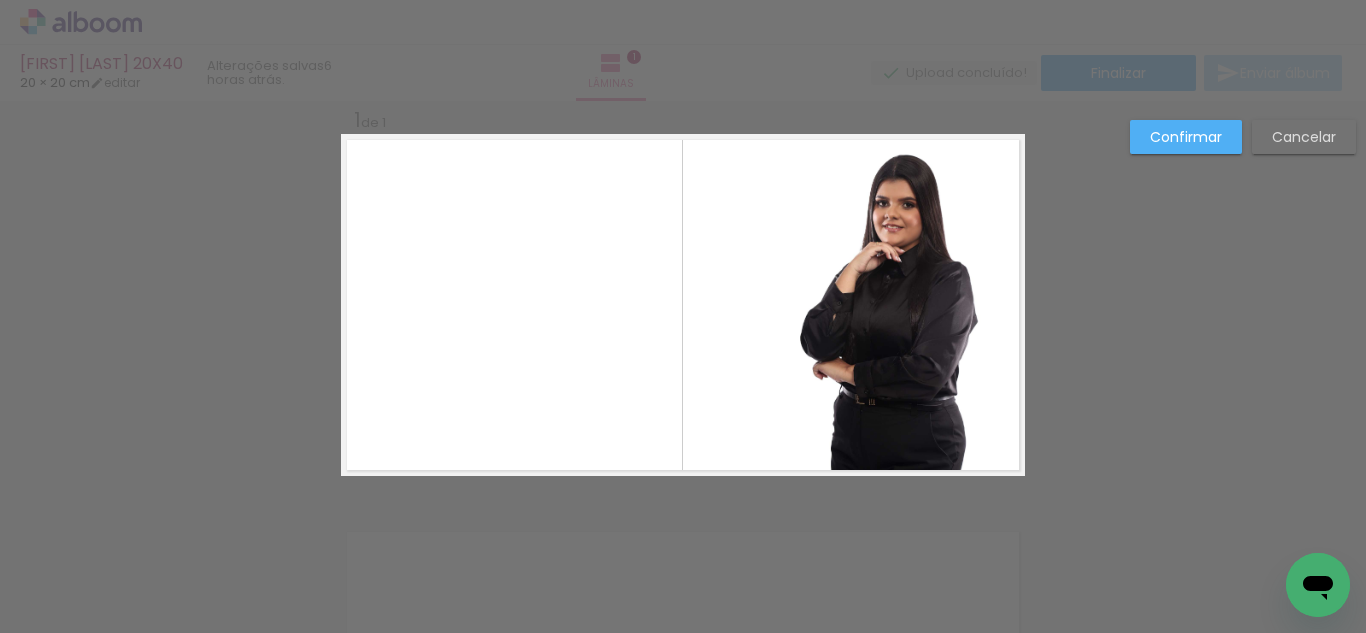 click 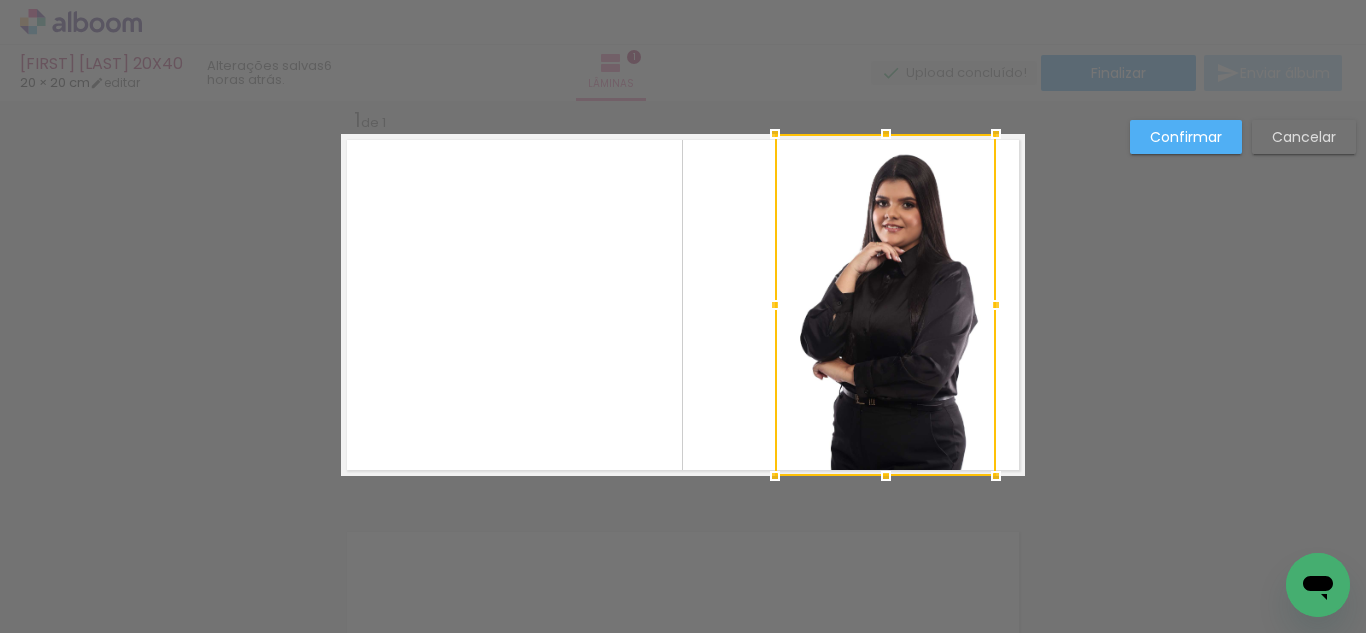 scroll, scrollTop: 26, scrollLeft: 0, axis: vertical 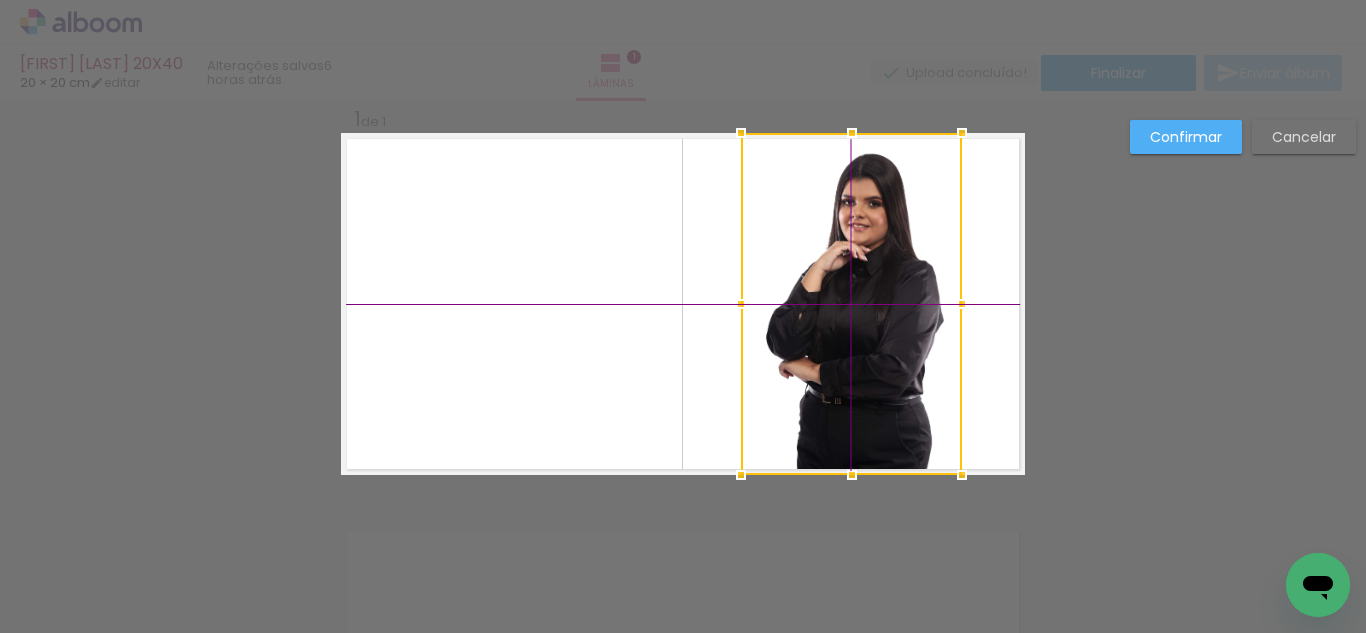 drag, startPoint x: 911, startPoint y: 337, endPoint x: 876, endPoint y: 336, distance: 35.014282 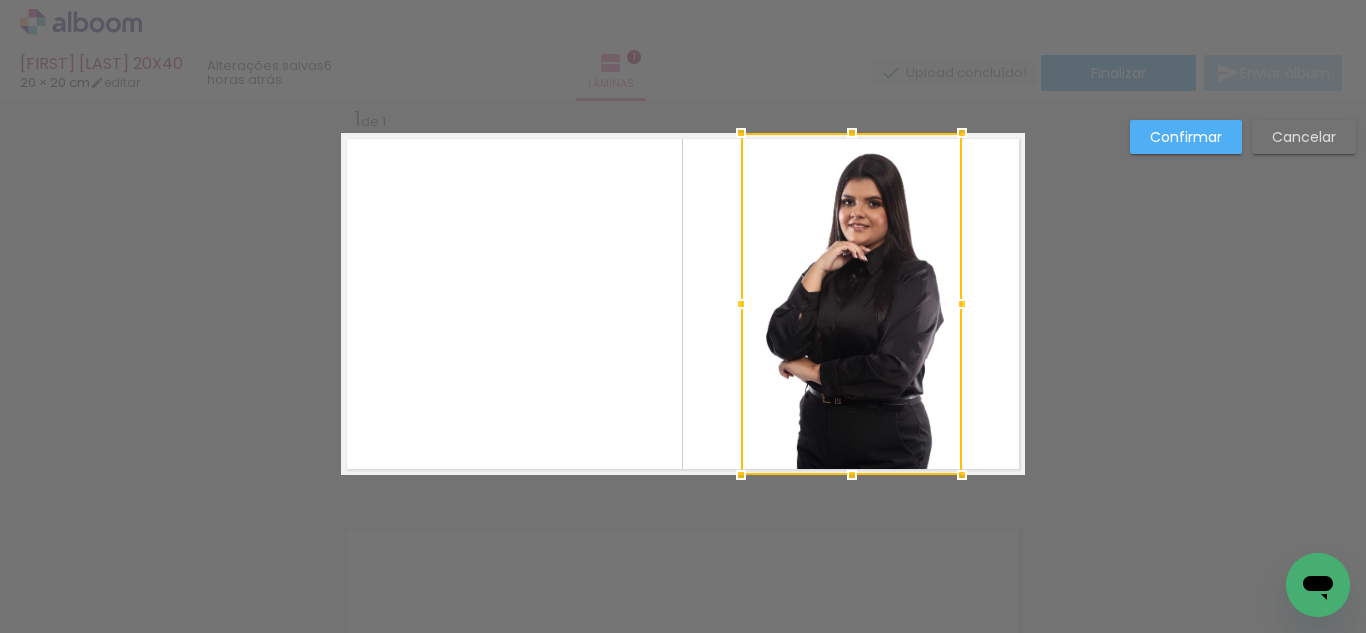 click on "Confirmar" at bounding box center [1186, 137] 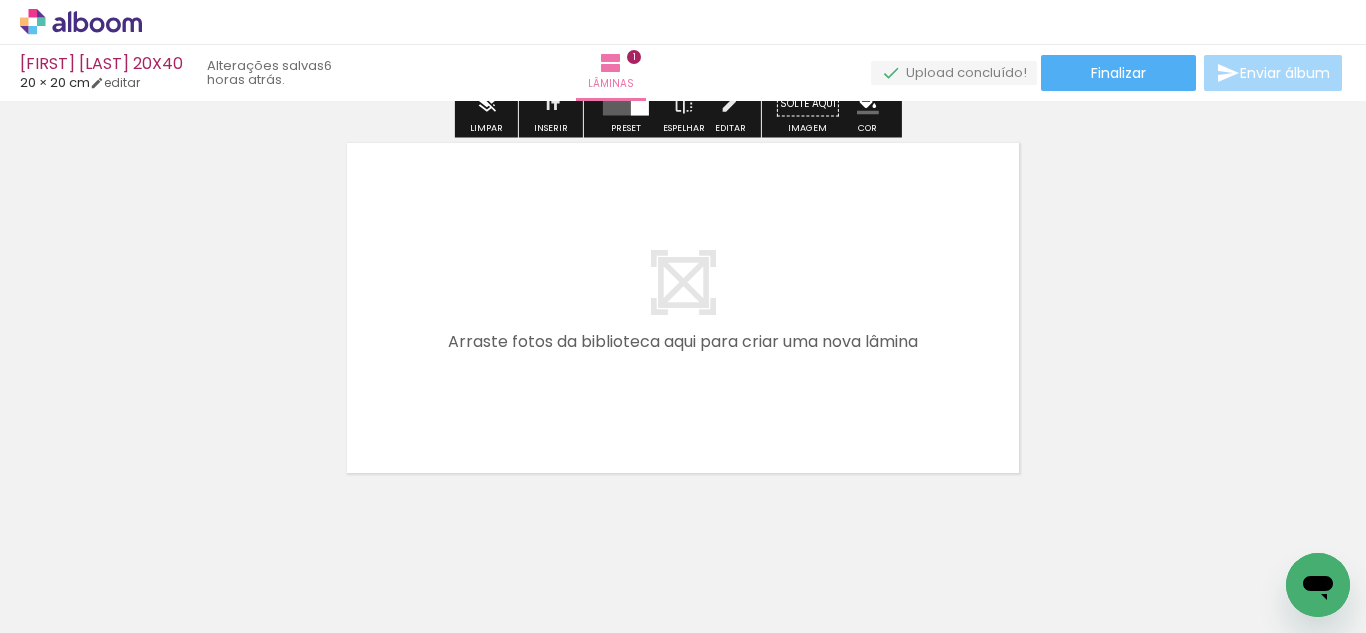 drag, startPoint x: 557, startPoint y: 464, endPoint x: 472, endPoint y: 489, distance: 88.60023 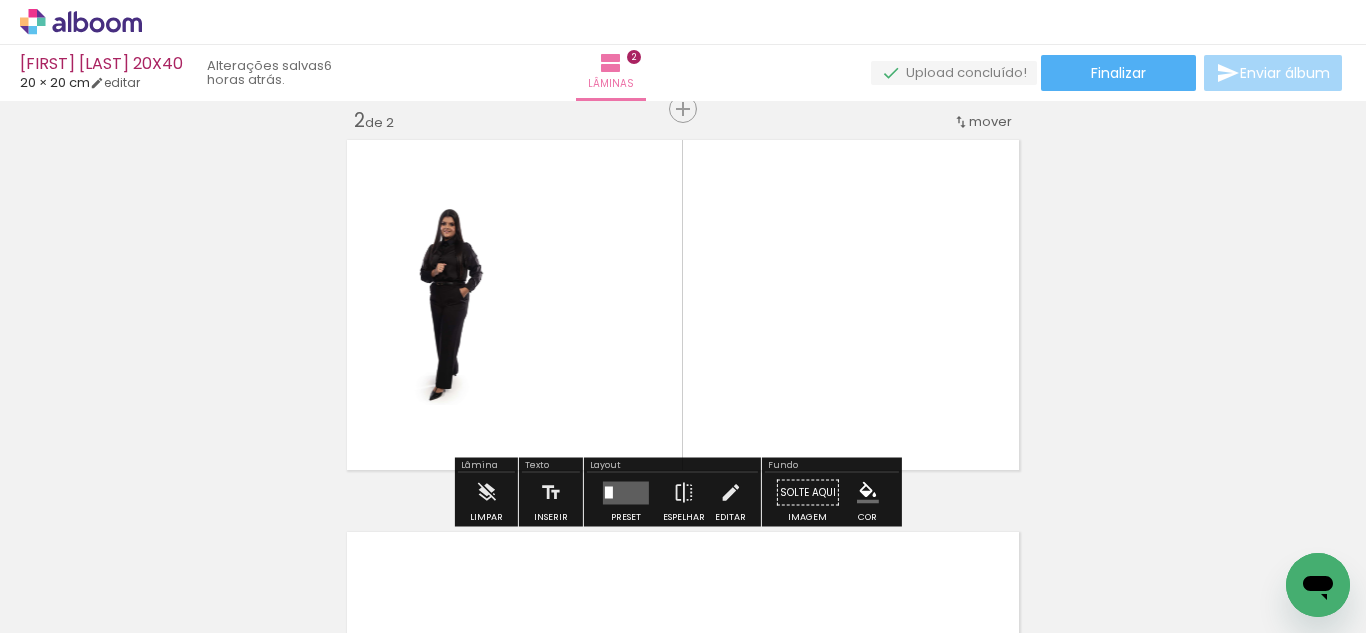 scroll, scrollTop: 418, scrollLeft: 0, axis: vertical 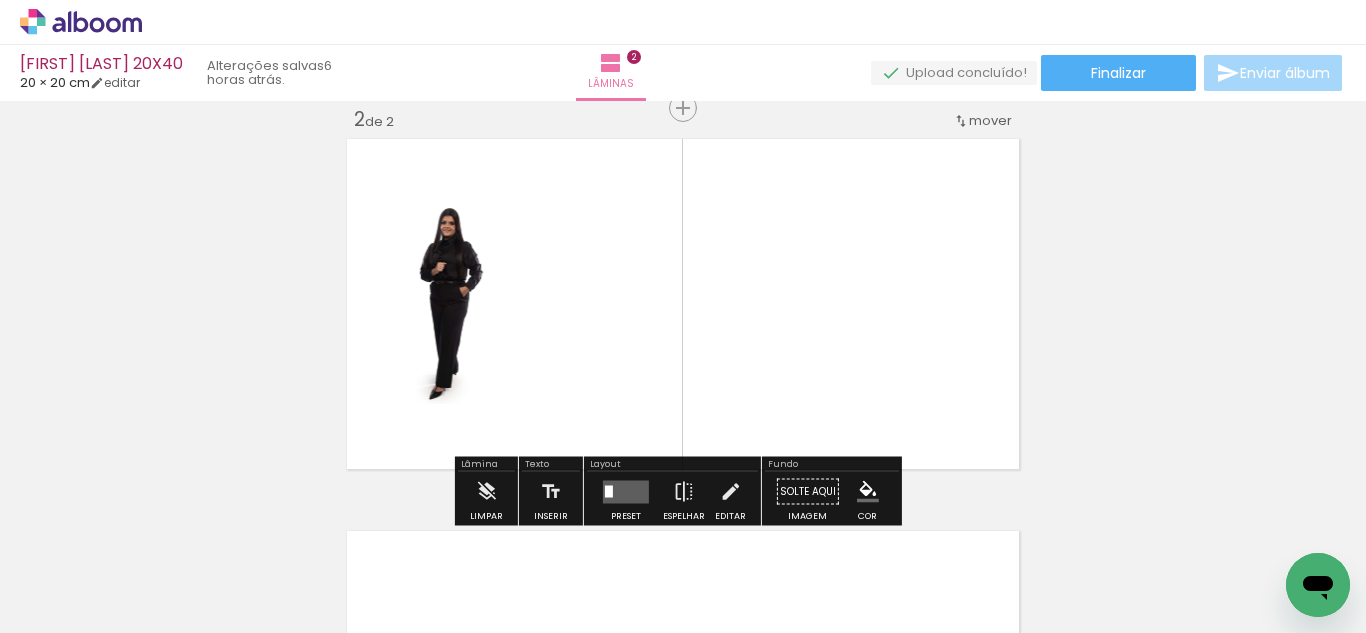 drag, startPoint x: 452, startPoint y: 553, endPoint x: 678, endPoint y: 459, distance: 244.76927 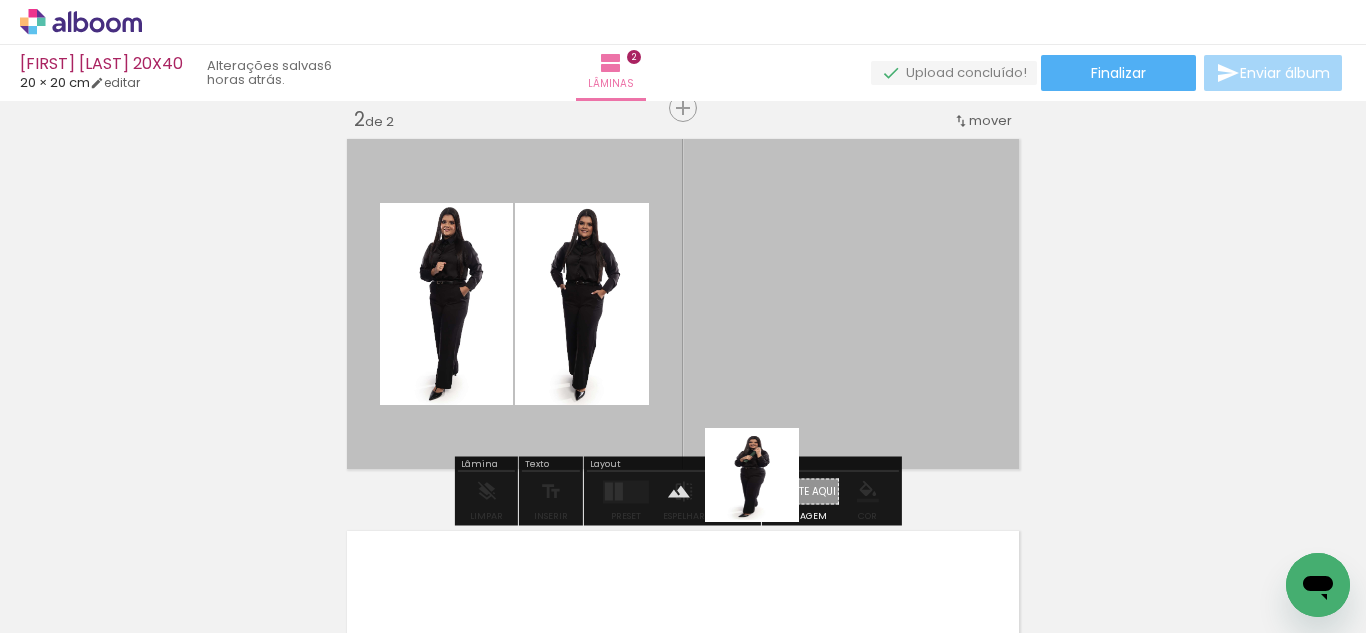 drag, startPoint x: 771, startPoint y: 539, endPoint x: 737, endPoint y: 319, distance: 222.61177 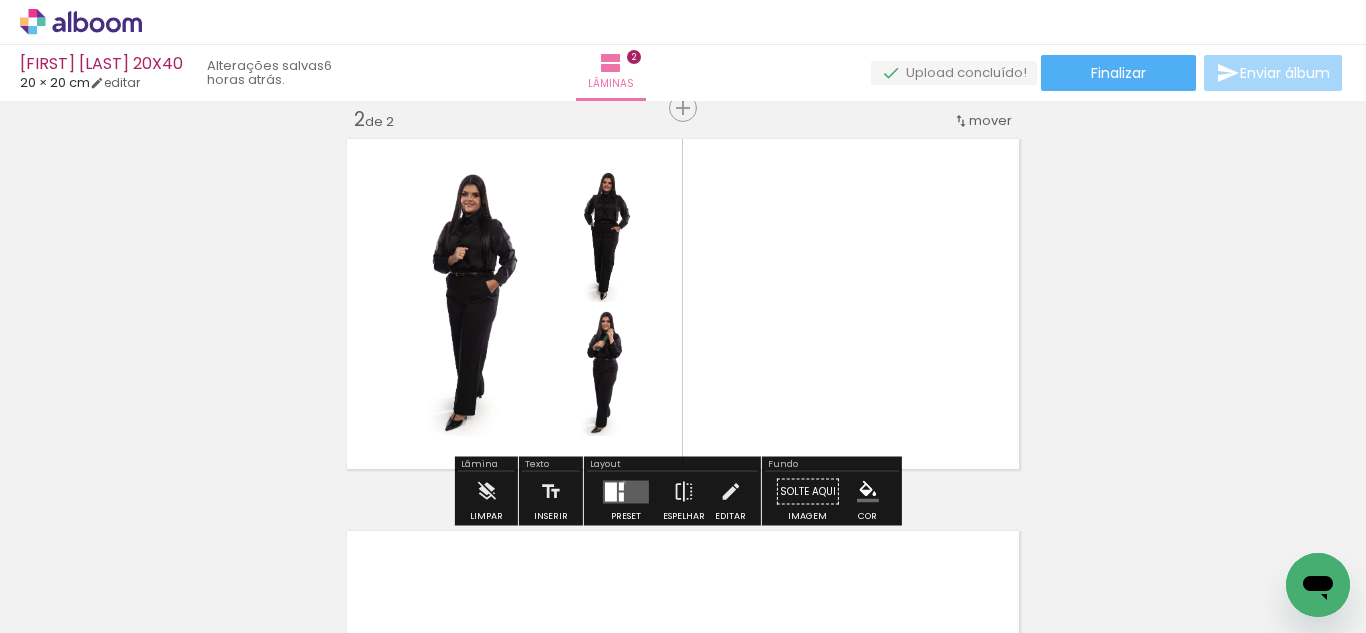 click at bounding box center (621, 486) 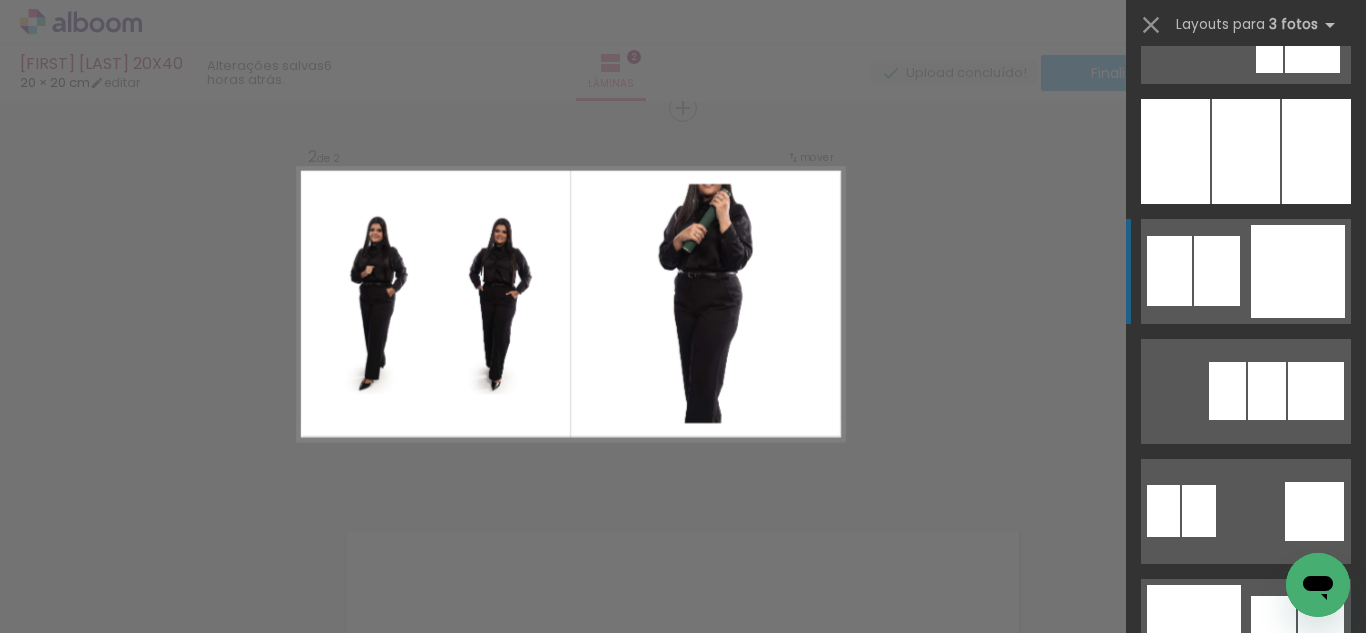 scroll, scrollTop: 1888, scrollLeft: 0, axis: vertical 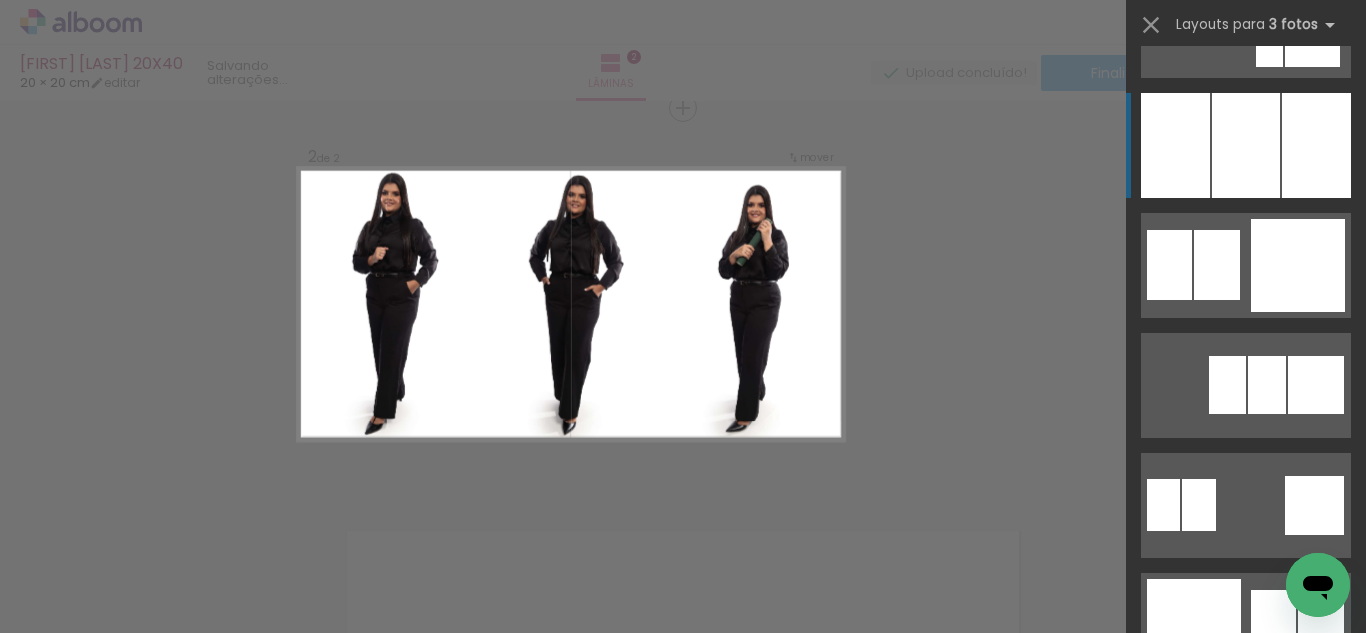 click at bounding box center (1246, 145) 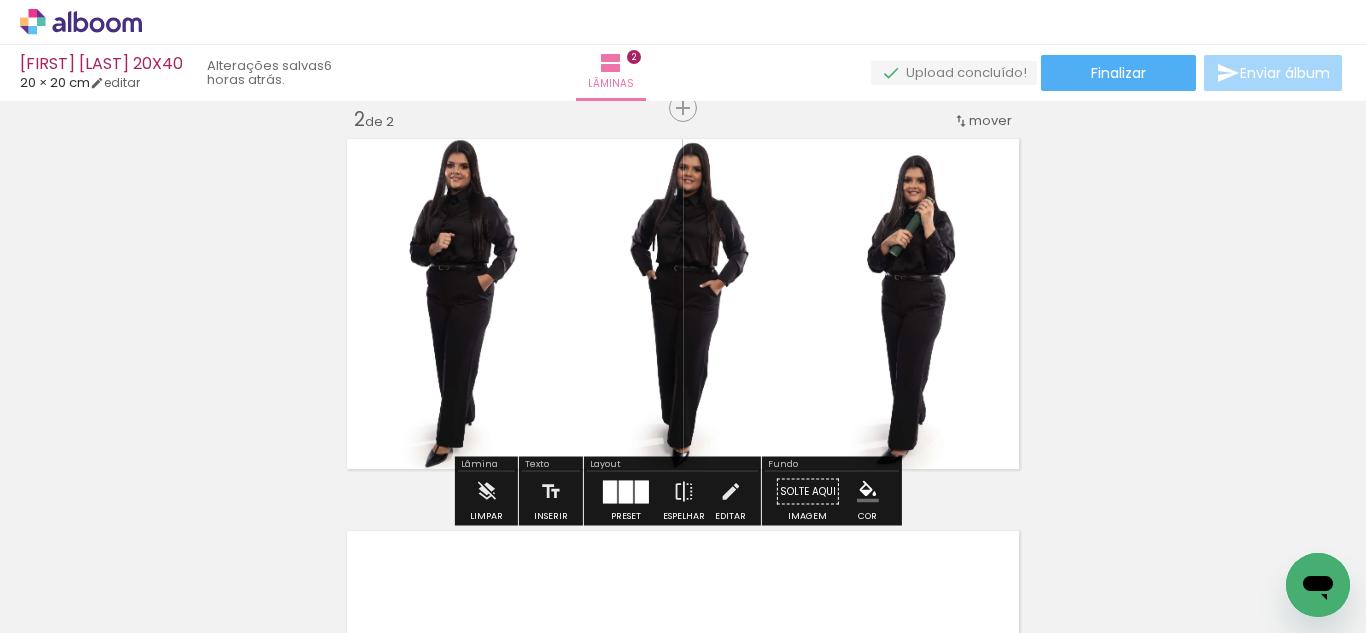 click at bounding box center (626, 491) 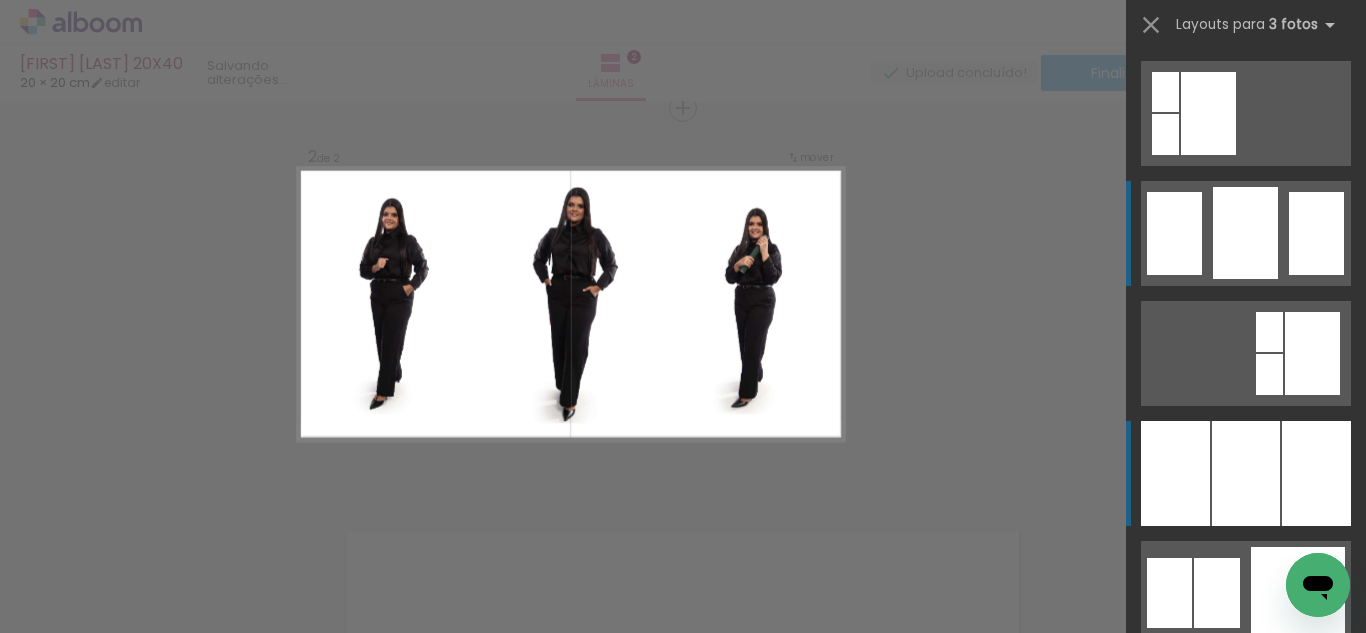 scroll, scrollTop: 1559, scrollLeft: 0, axis: vertical 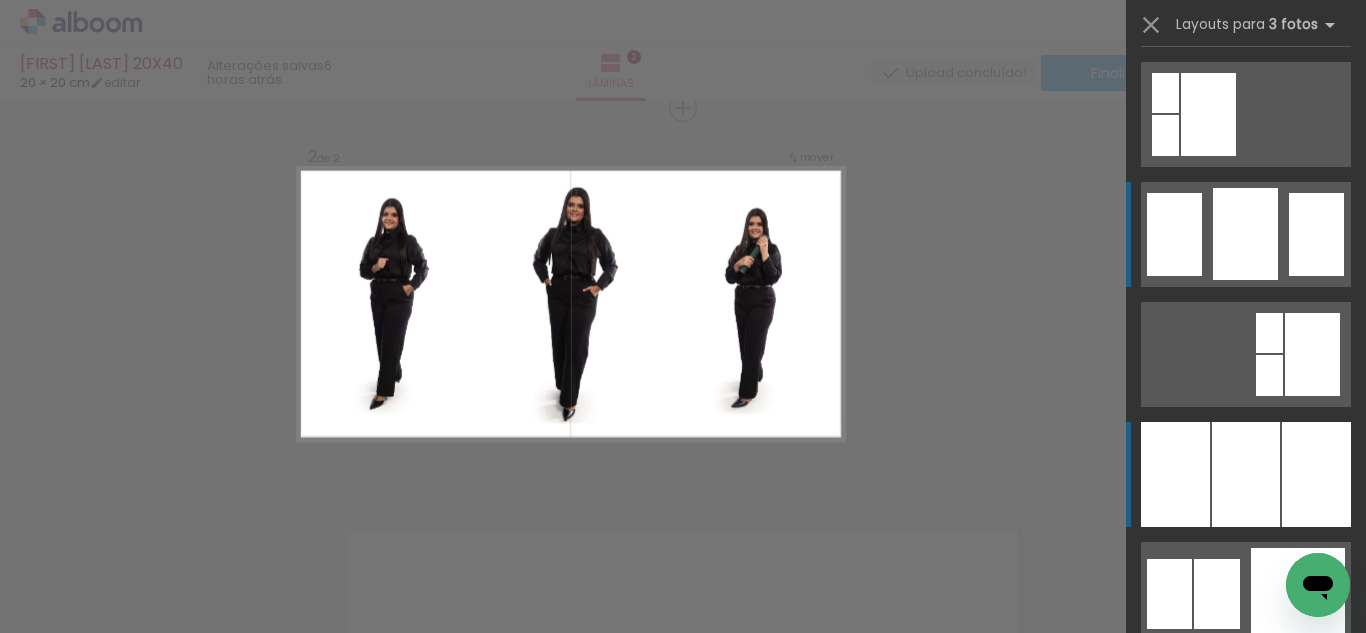 click at bounding box center [1245, 234] 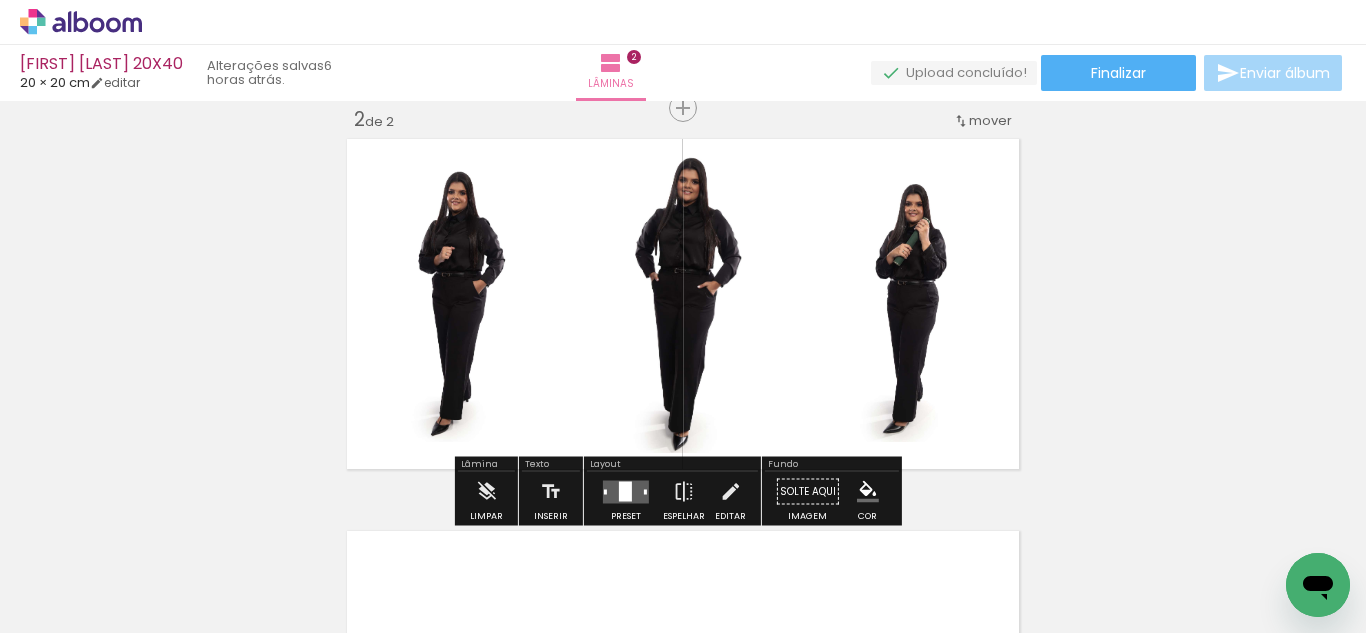 drag, startPoint x: 854, startPoint y: 303, endPoint x: 751, endPoint y: 310, distance: 103.23759 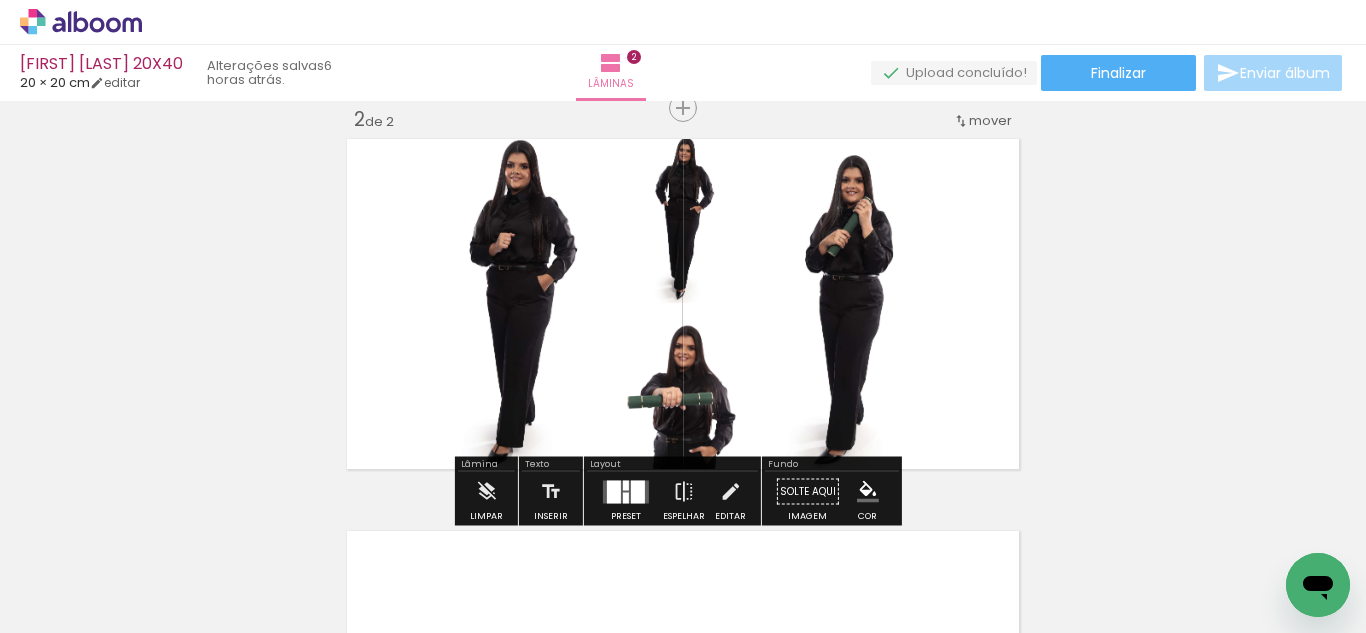 click at bounding box center (638, 491) 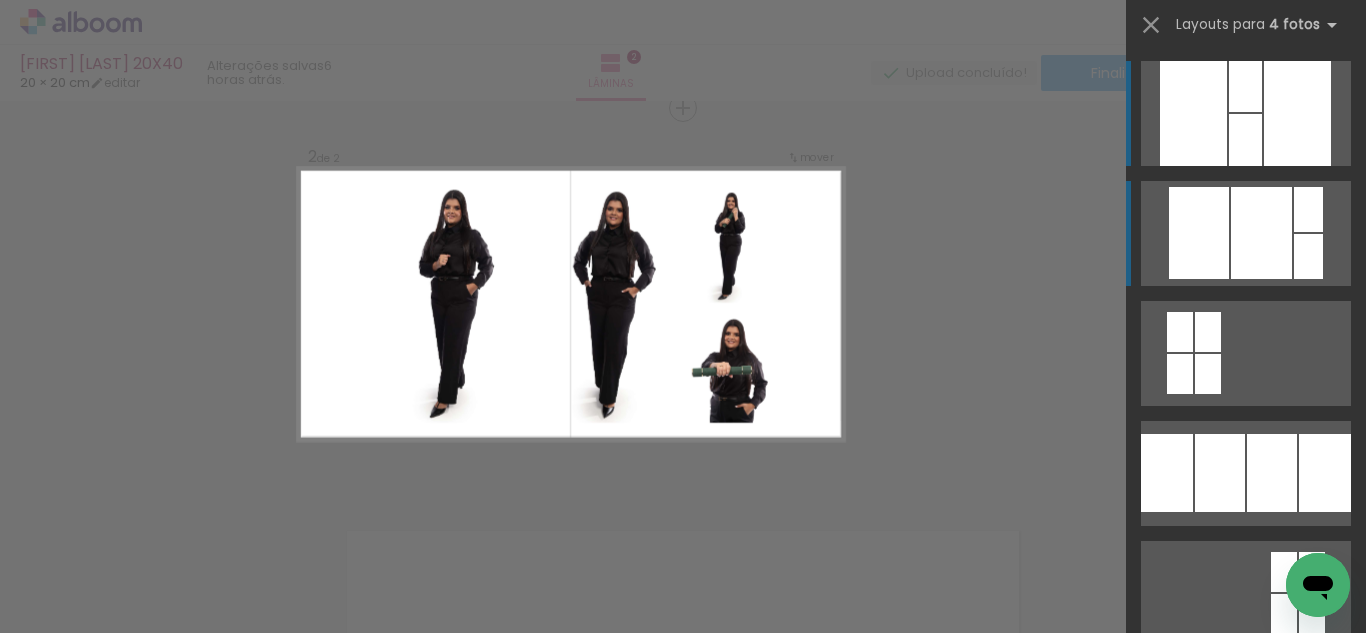 scroll, scrollTop: 296, scrollLeft: 0, axis: vertical 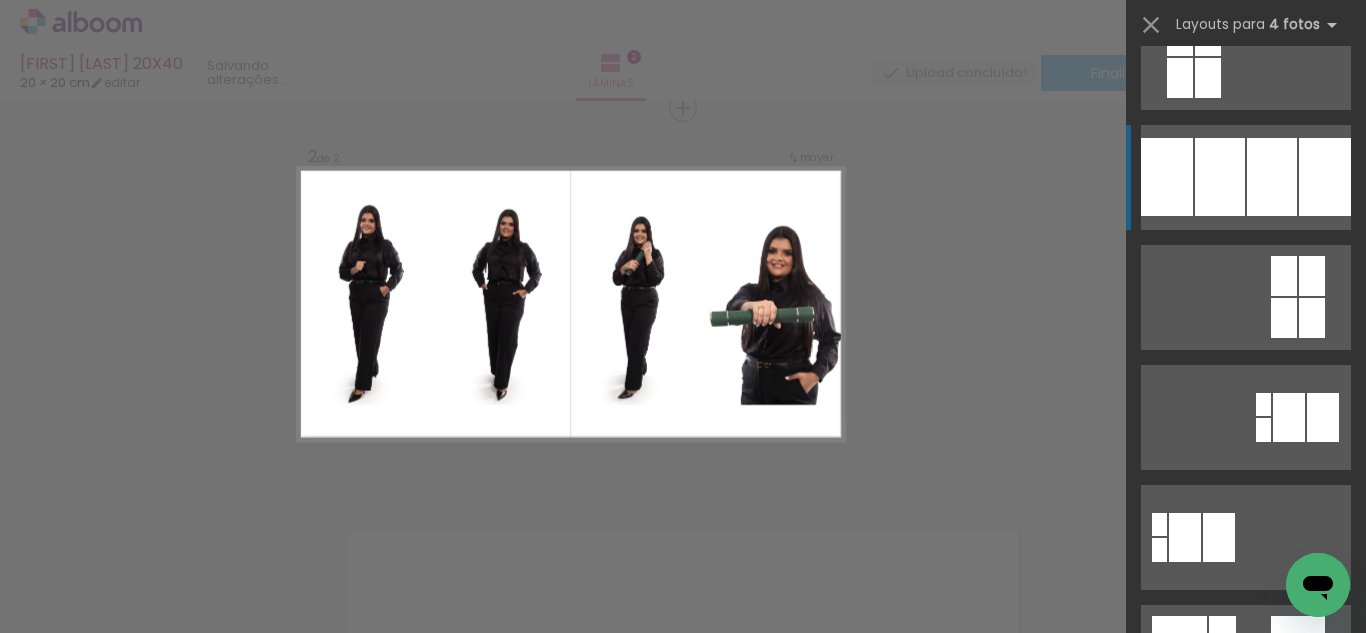 click at bounding box center (1308, -87) 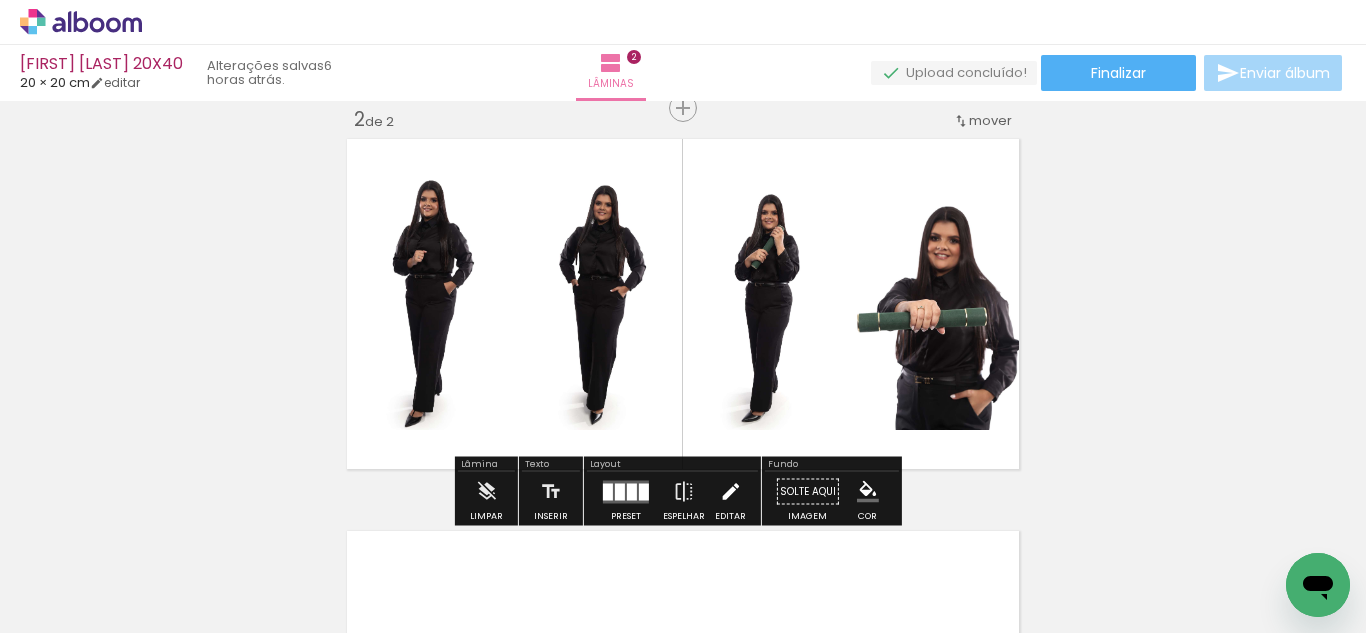 click at bounding box center [730, 492] 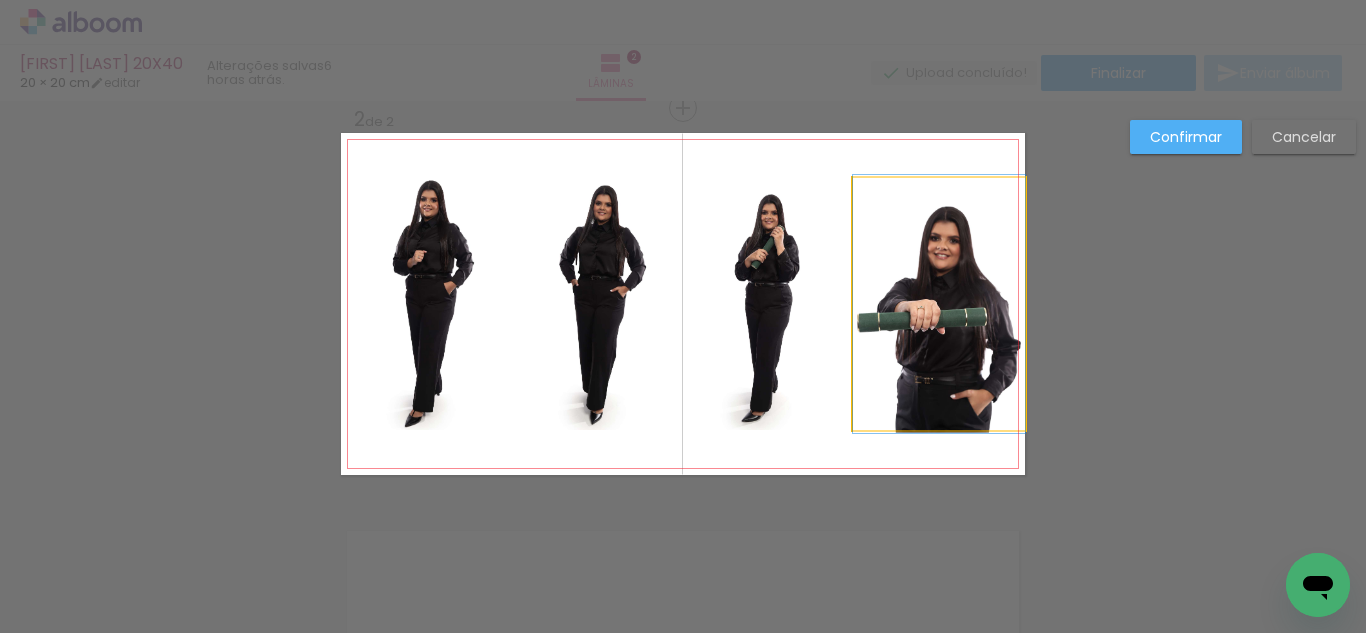 click 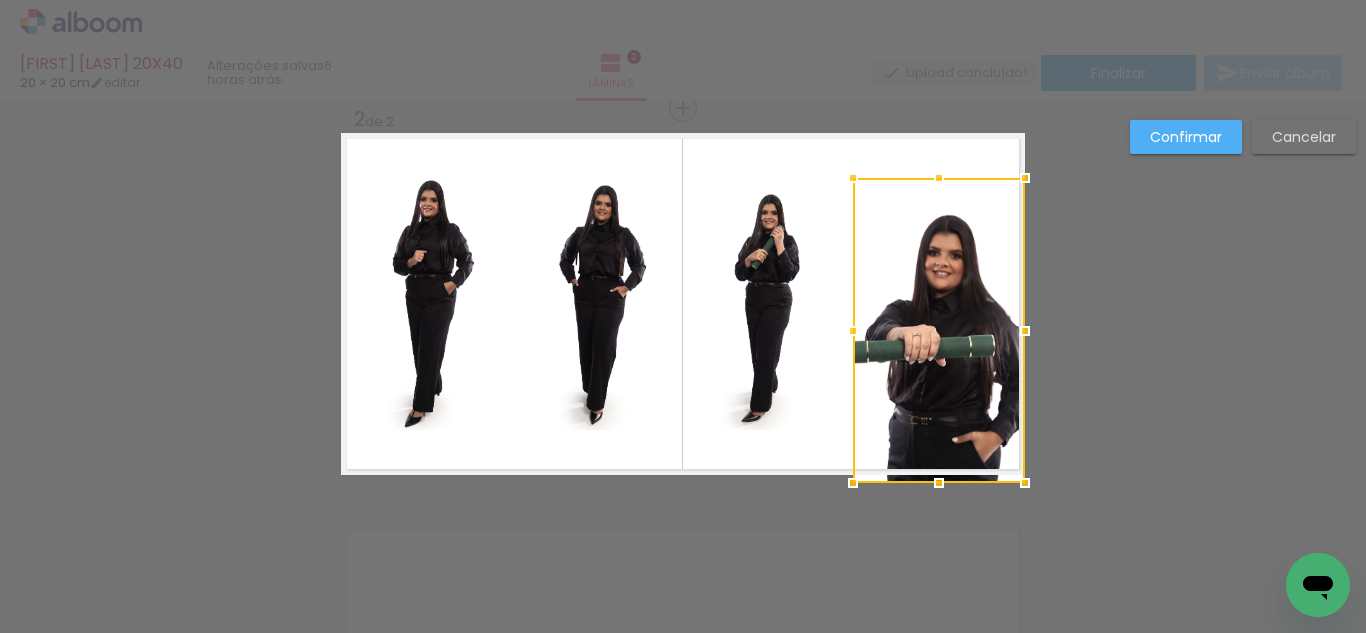 drag, startPoint x: 922, startPoint y: 421, endPoint x: 925, endPoint y: 521, distance: 100.04499 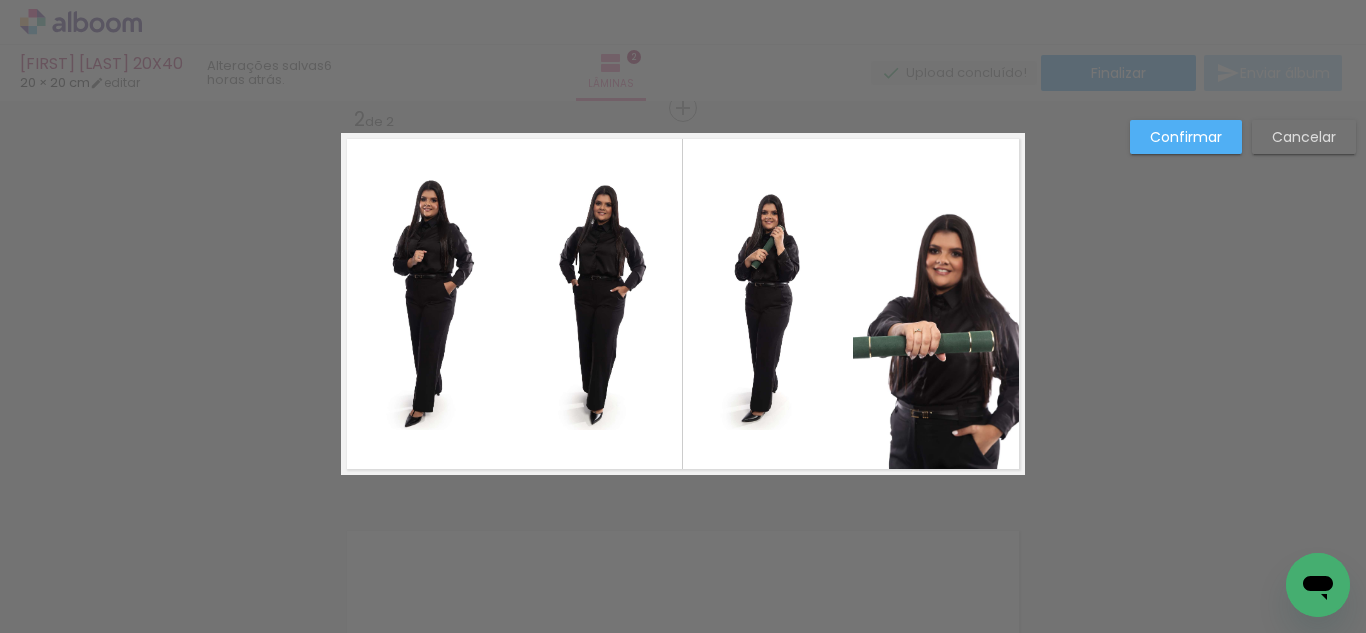 click 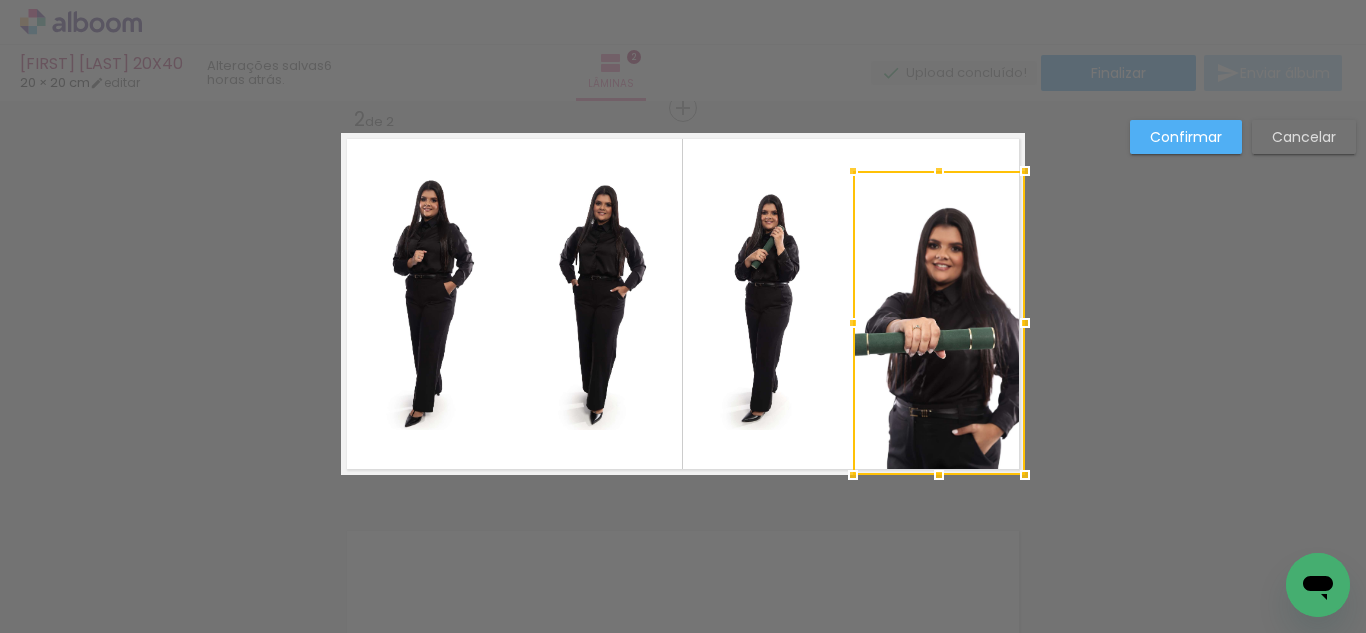 drag, startPoint x: 924, startPoint y: 186, endPoint x: 926, endPoint y: 130, distance: 56.0357 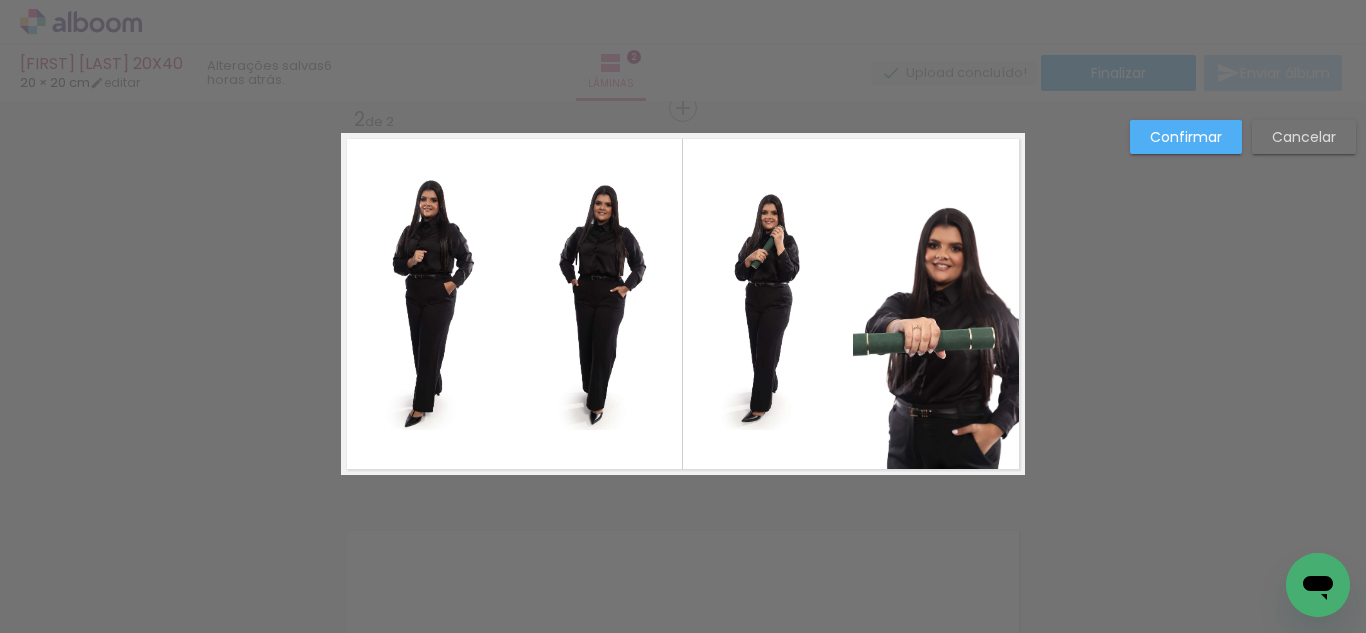 click 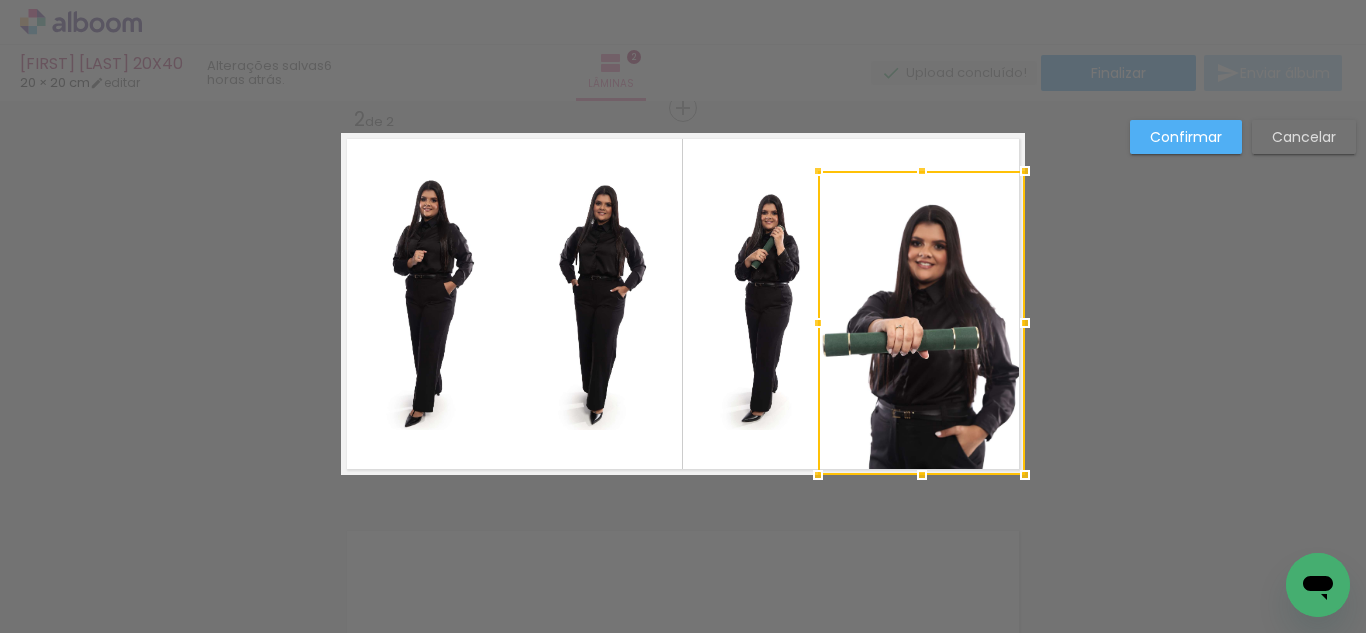 drag, startPoint x: 842, startPoint y: 314, endPoint x: 807, endPoint y: 327, distance: 37.336308 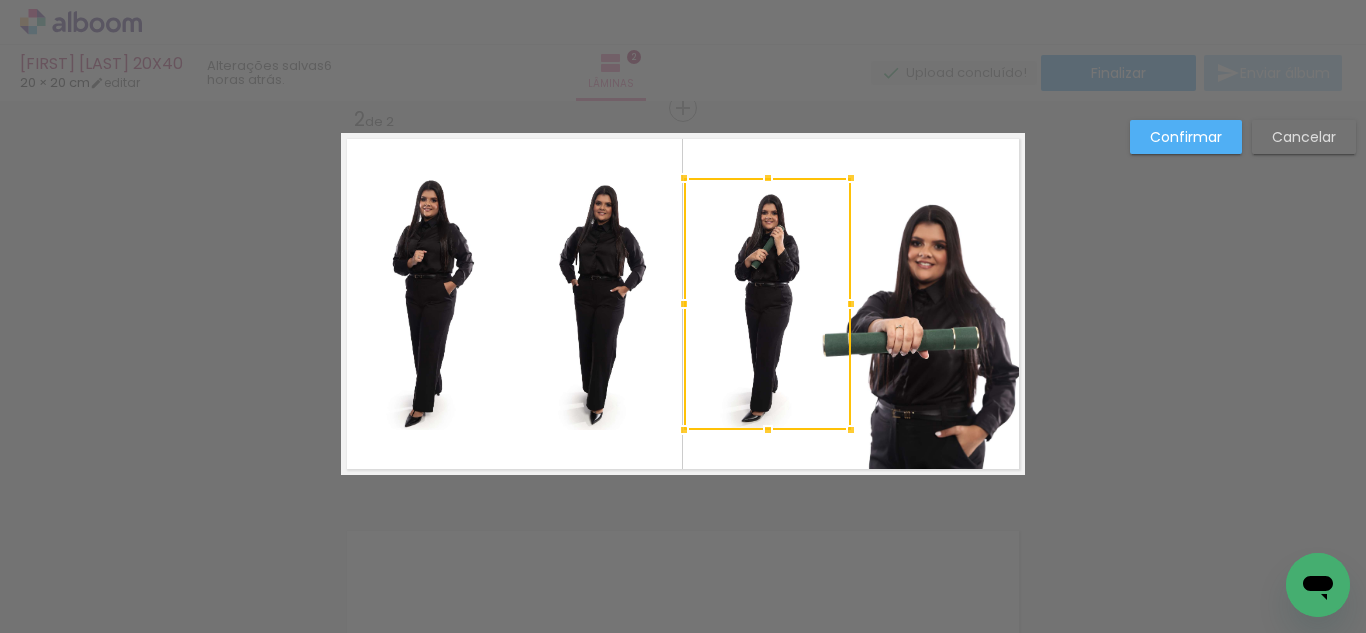 click at bounding box center [767, 304] 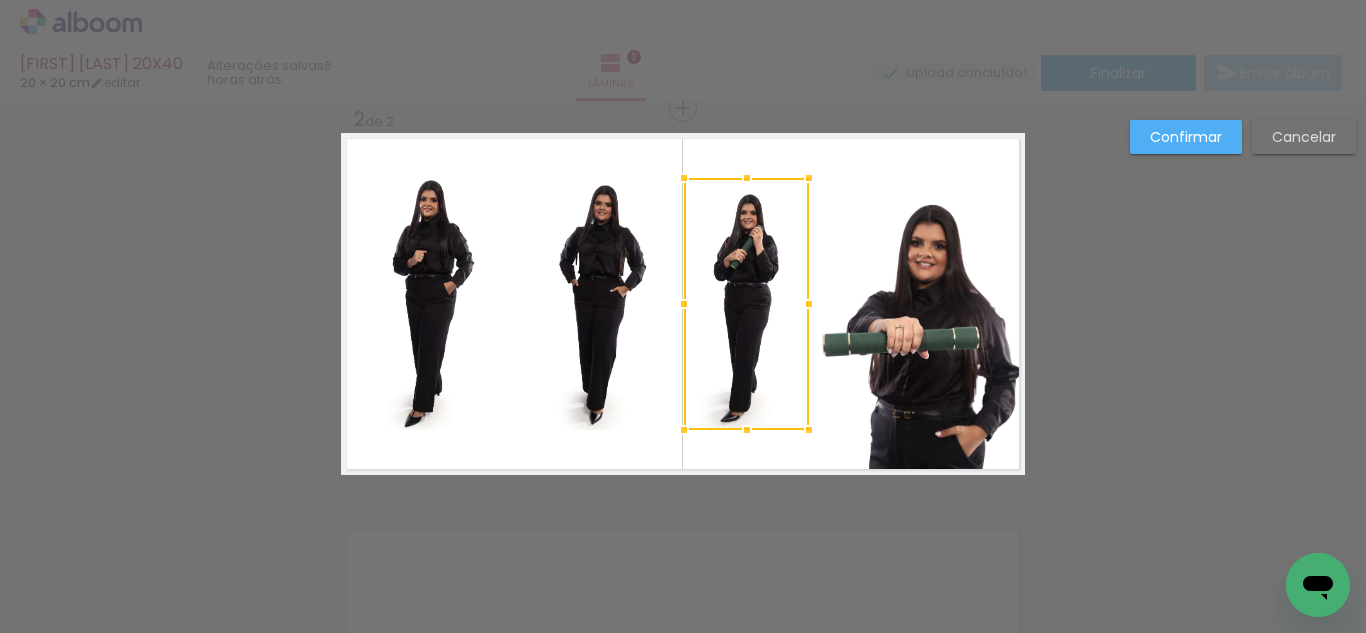 drag, startPoint x: 851, startPoint y: 309, endPoint x: 731, endPoint y: 314, distance: 120.10412 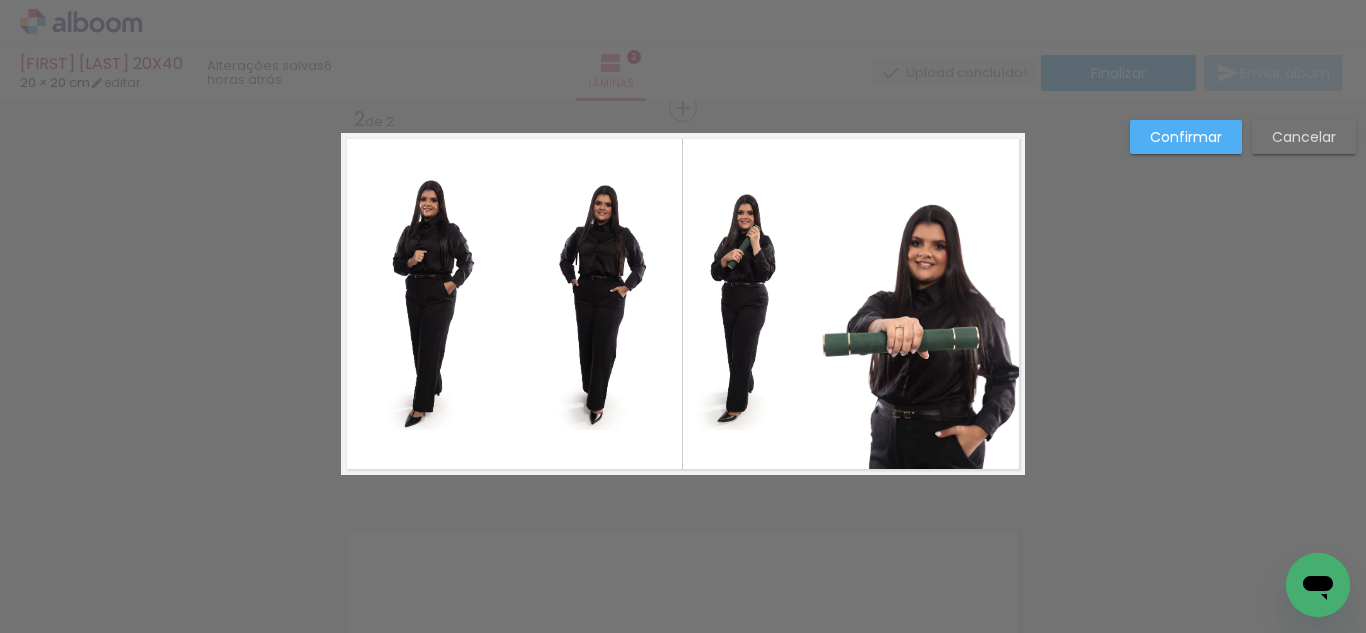 click 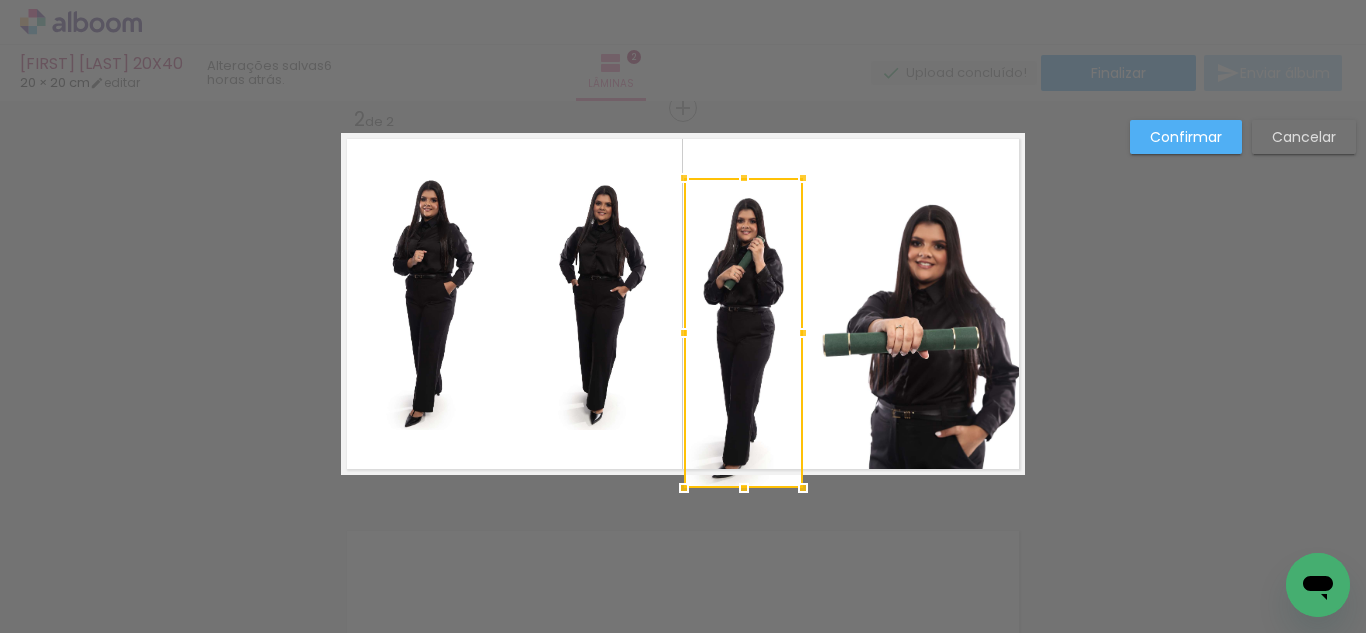 drag, startPoint x: 724, startPoint y: 417, endPoint x: 742, endPoint y: 409, distance: 19.697716 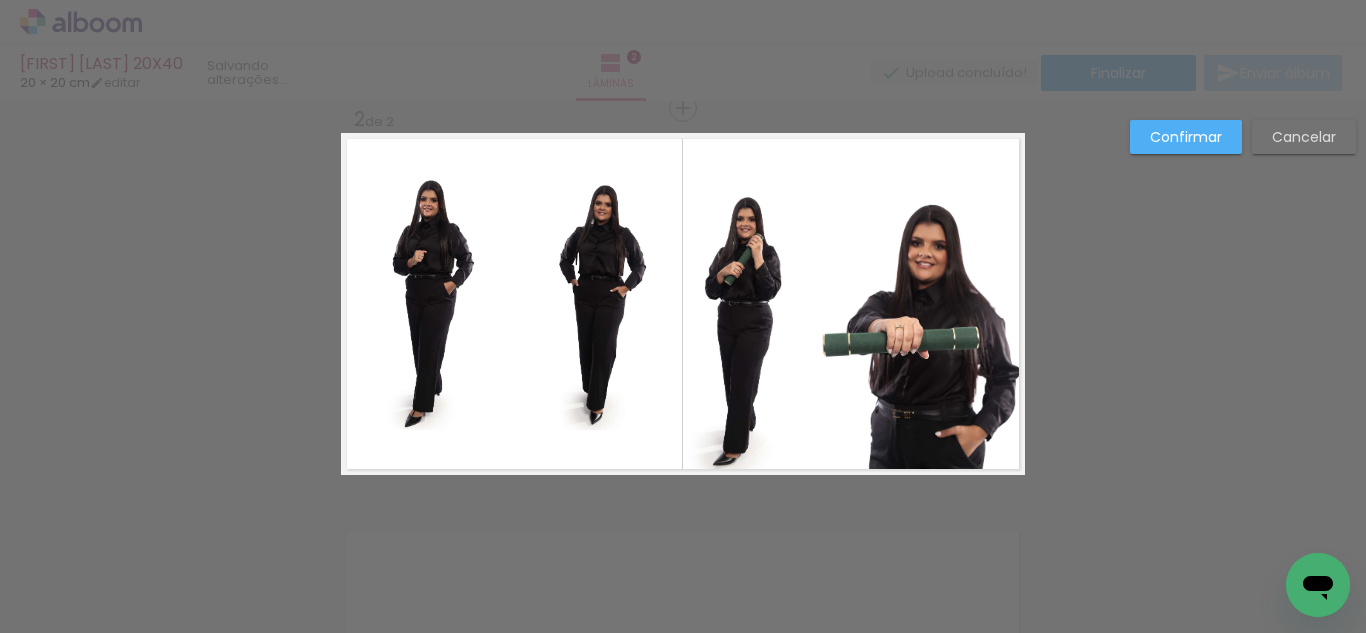 click 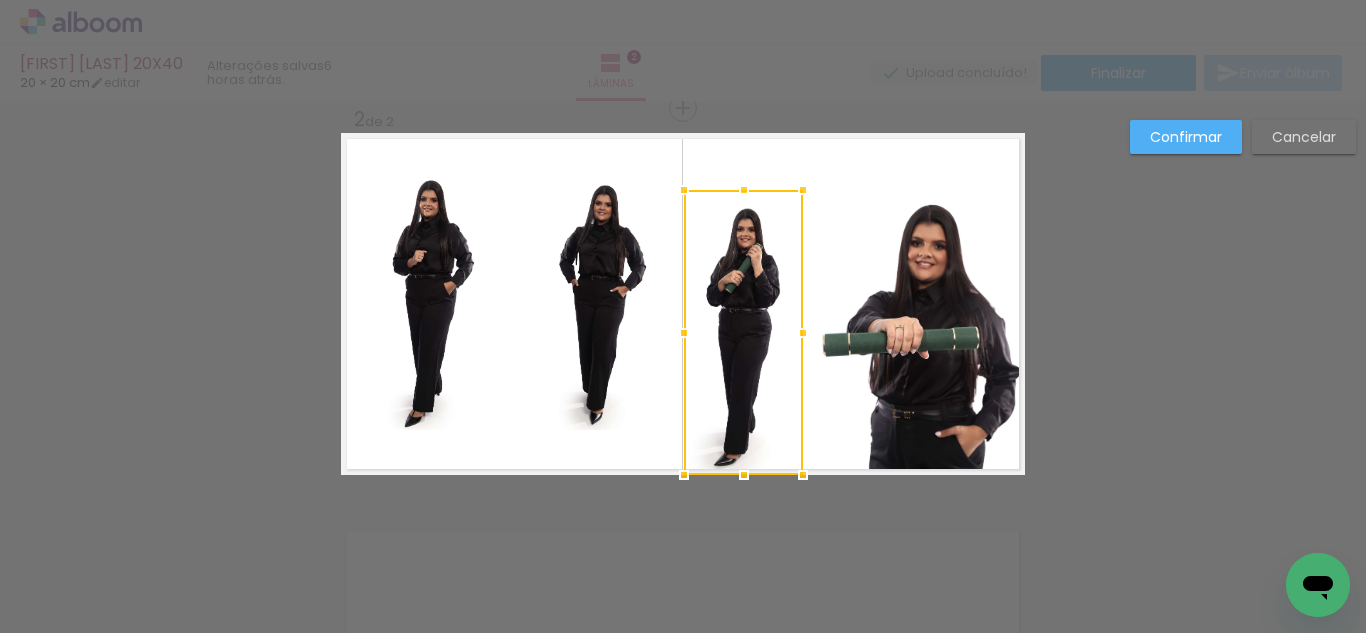 drag, startPoint x: 744, startPoint y: 170, endPoint x: 743, endPoint y: 68, distance: 102.0049 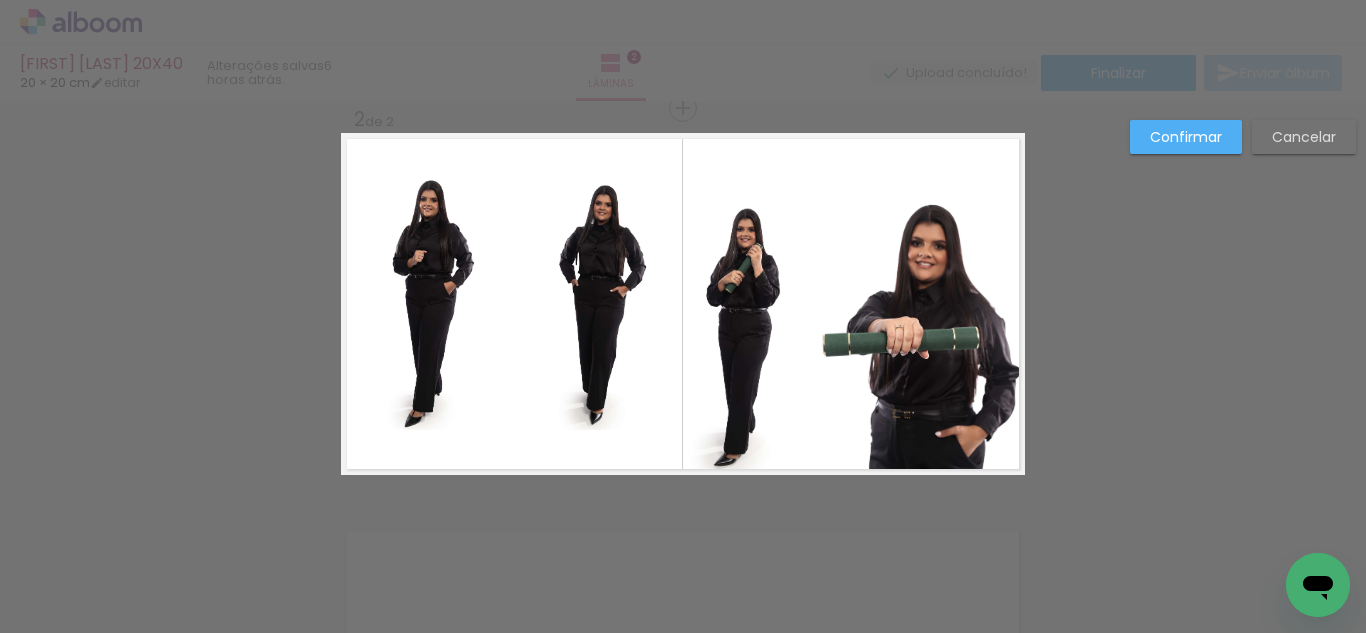 click 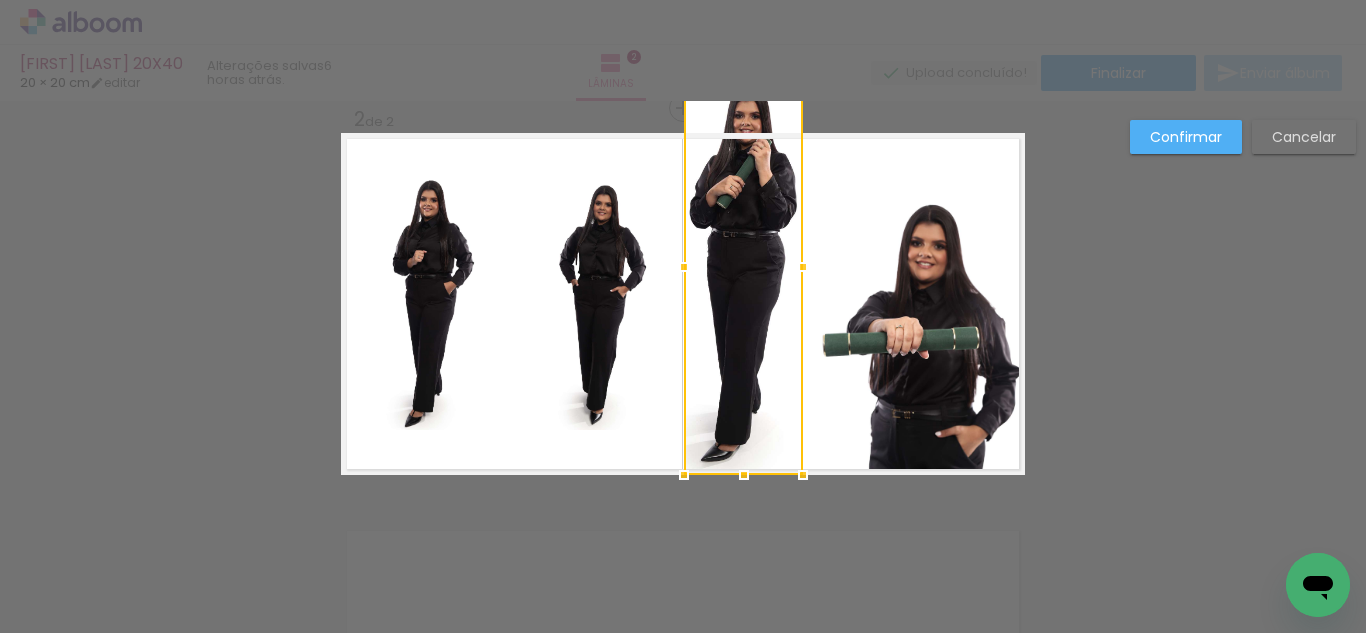 drag, startPoint x: 733, startPoint y: 200, endPoint x: 740, endPoint y: 127, distance: 73.33485 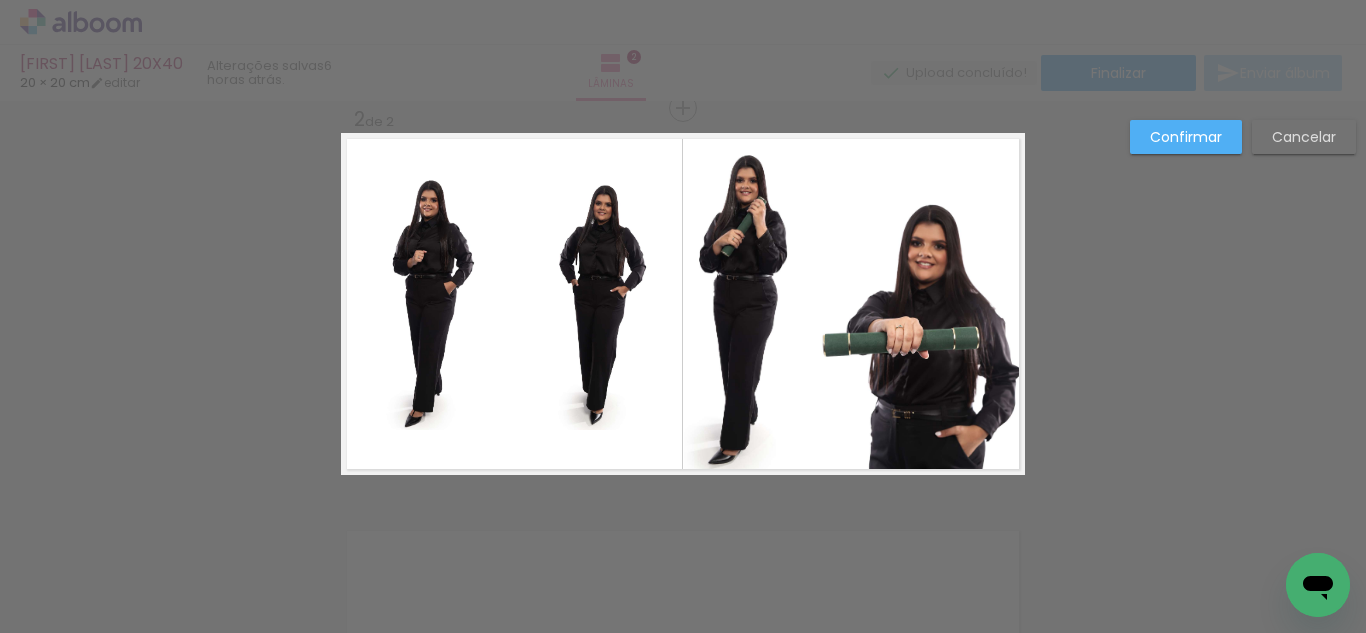 click 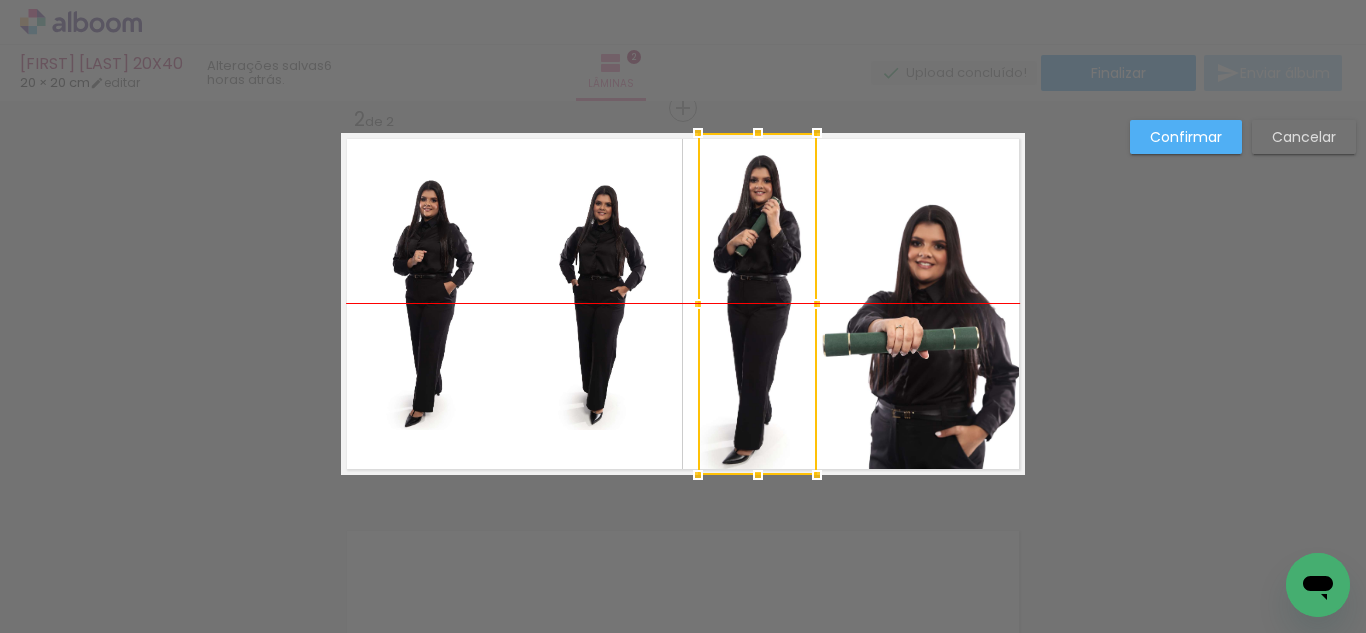 drag, startPoint x: 723, startPoint y: 248, endPoint x: 737, endPoint y: 248, distance: 14 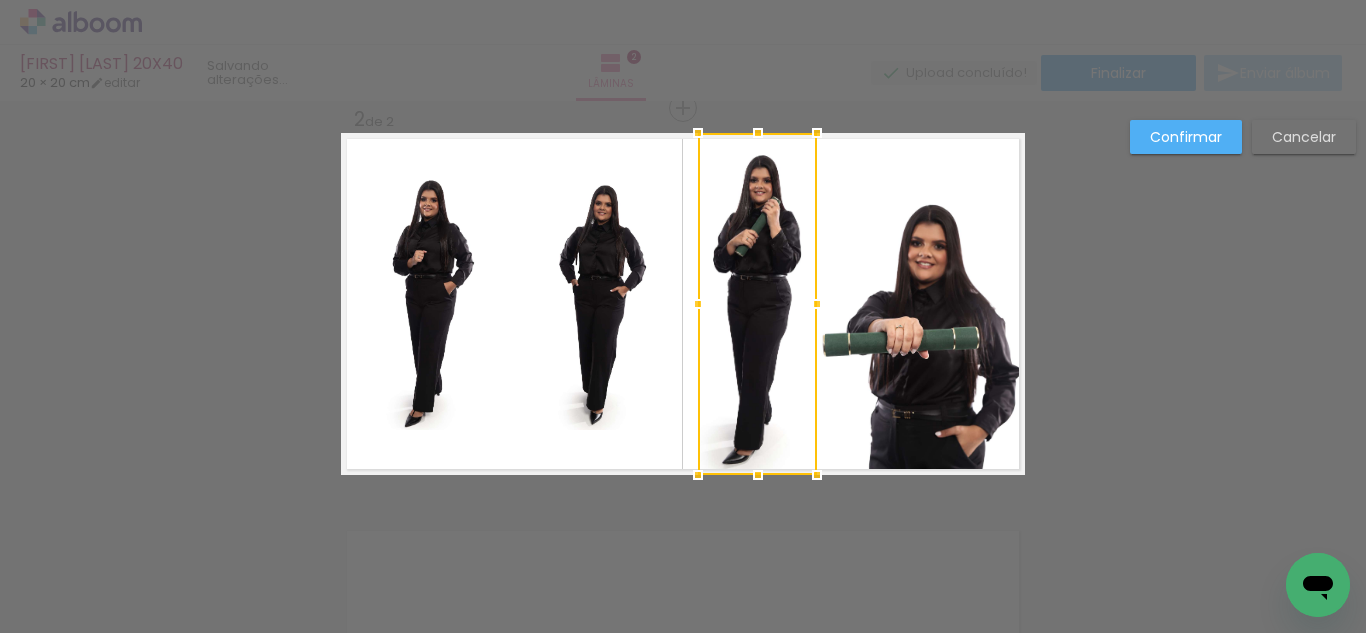 click 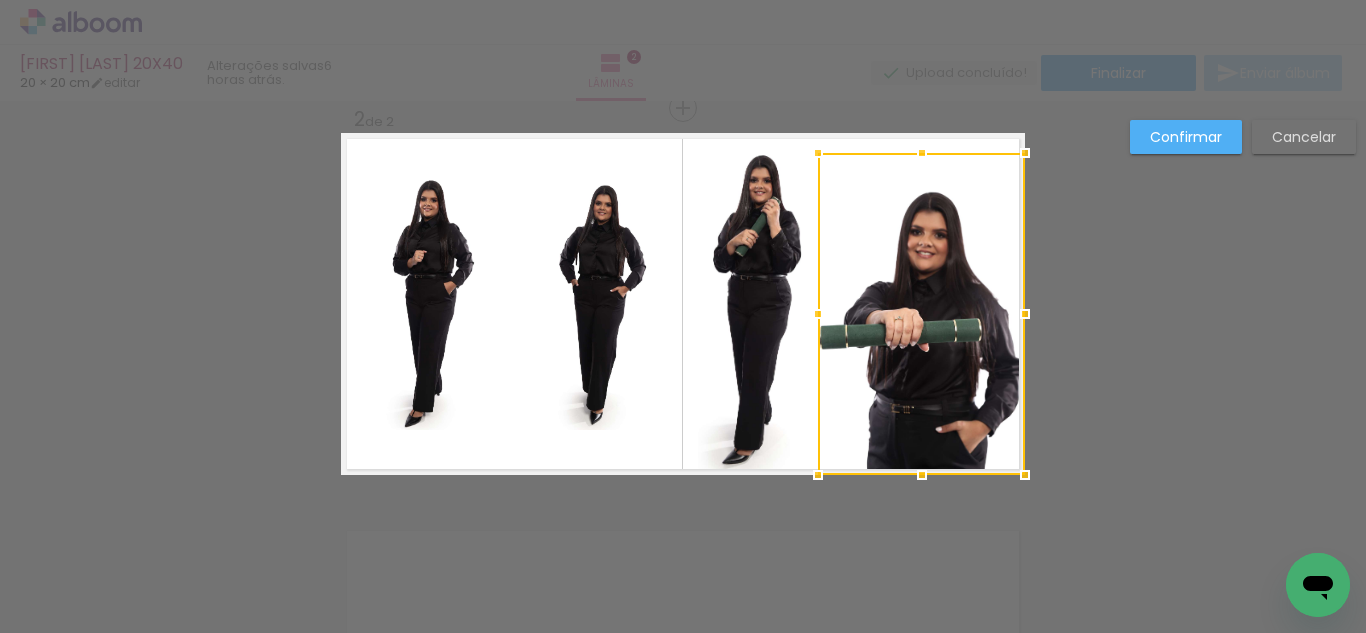 drag, startPoint x: 920, startPoint y: 170, endPoint x: 917, endPoint y: 152, distance: 18.248287 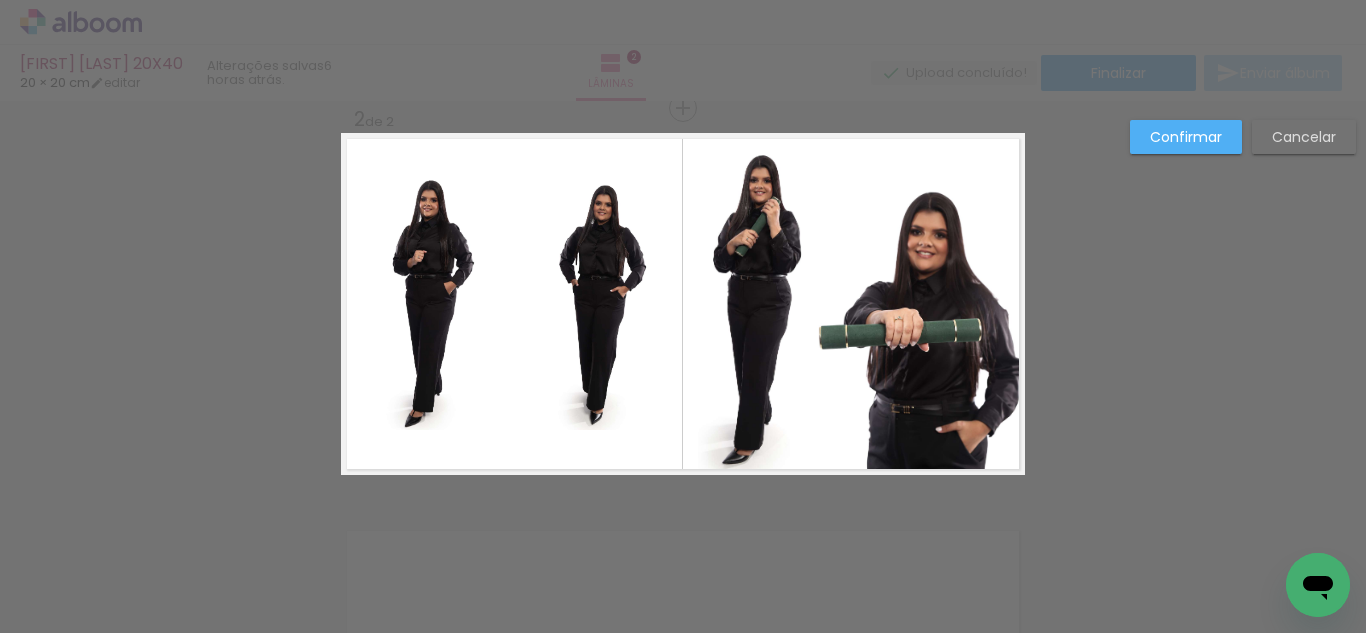 click 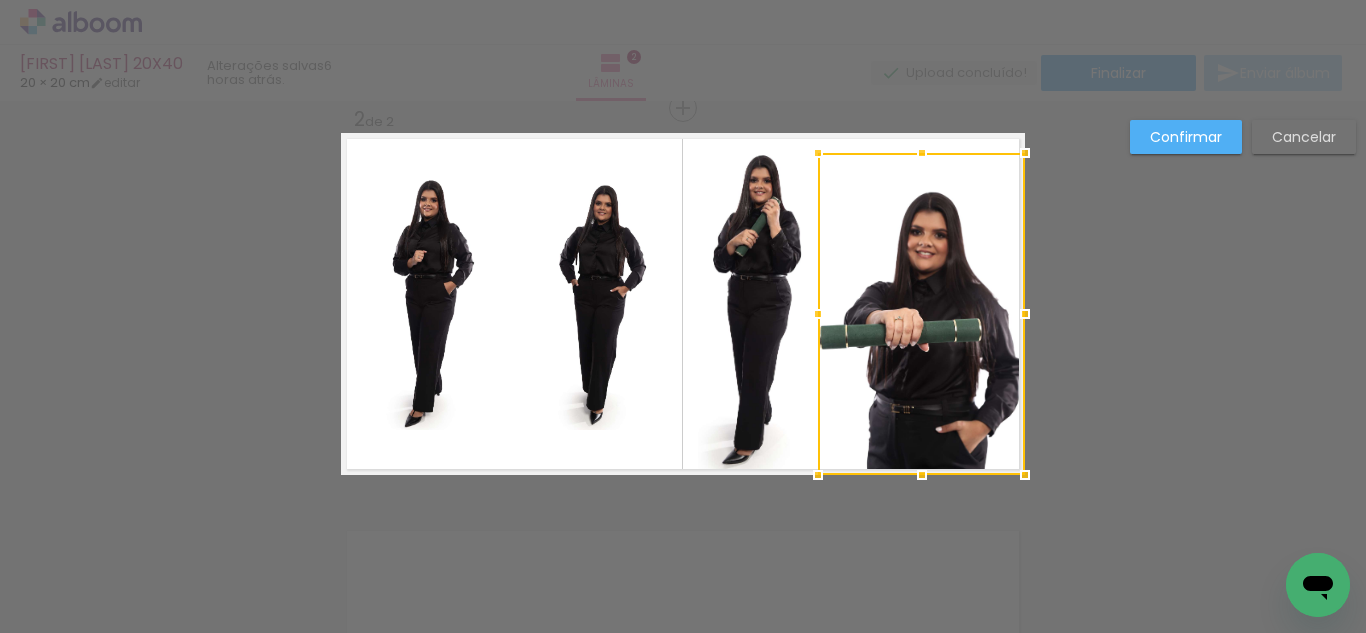 click at bounding box center (921, 314) 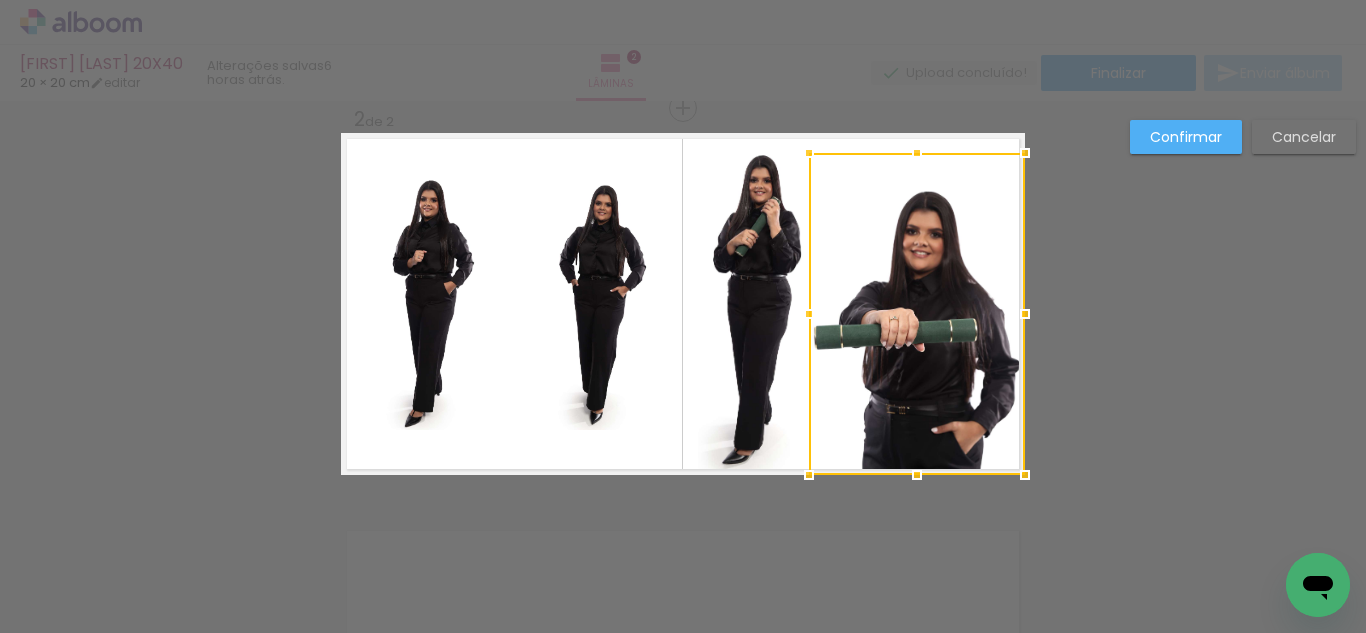 click at bounding box center [809, 314] 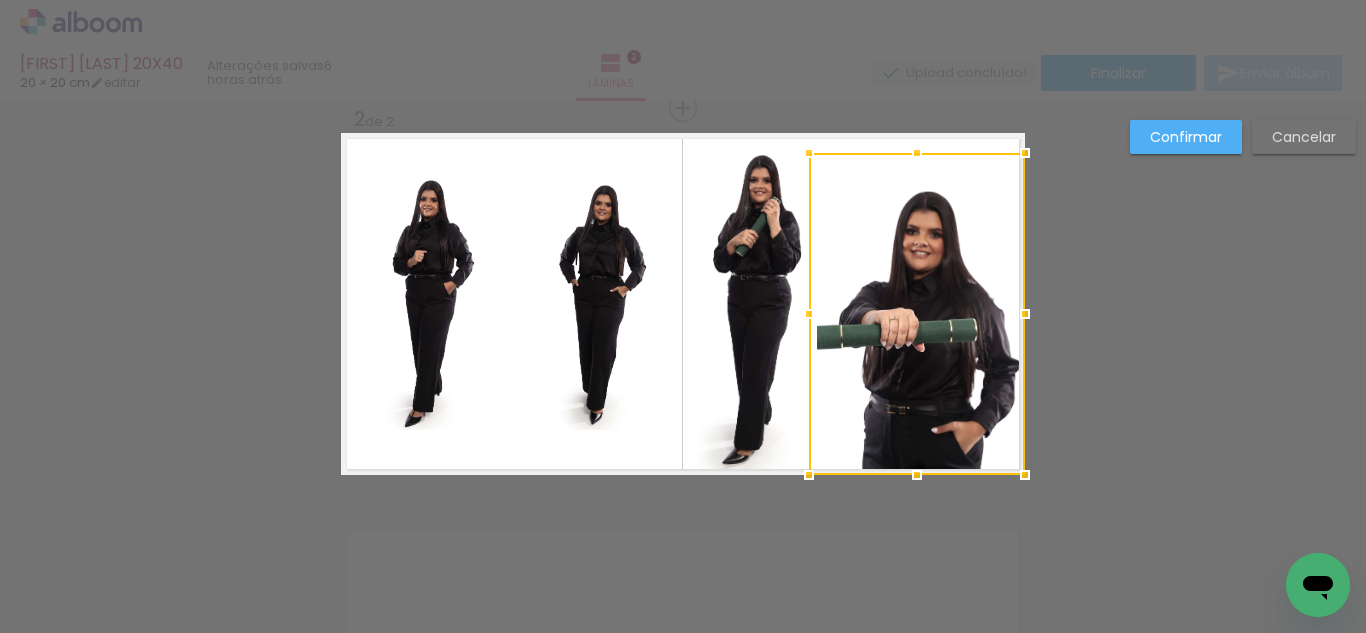 click 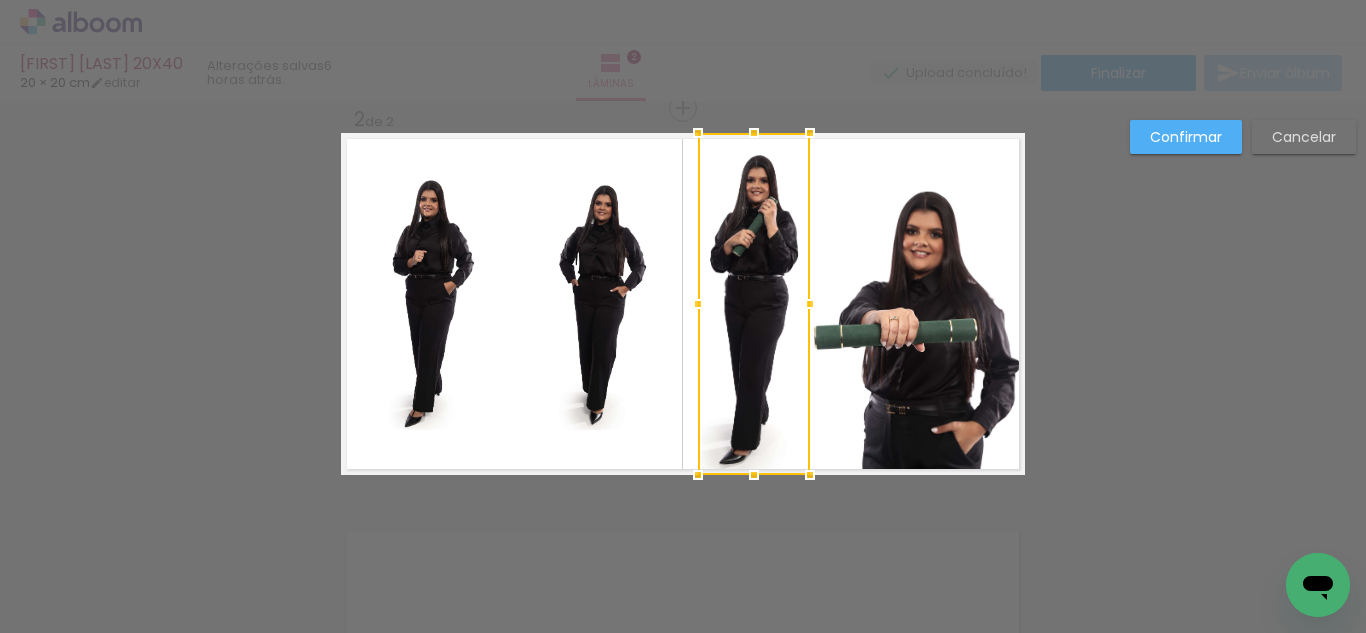 click at bounding box center [810, 304] 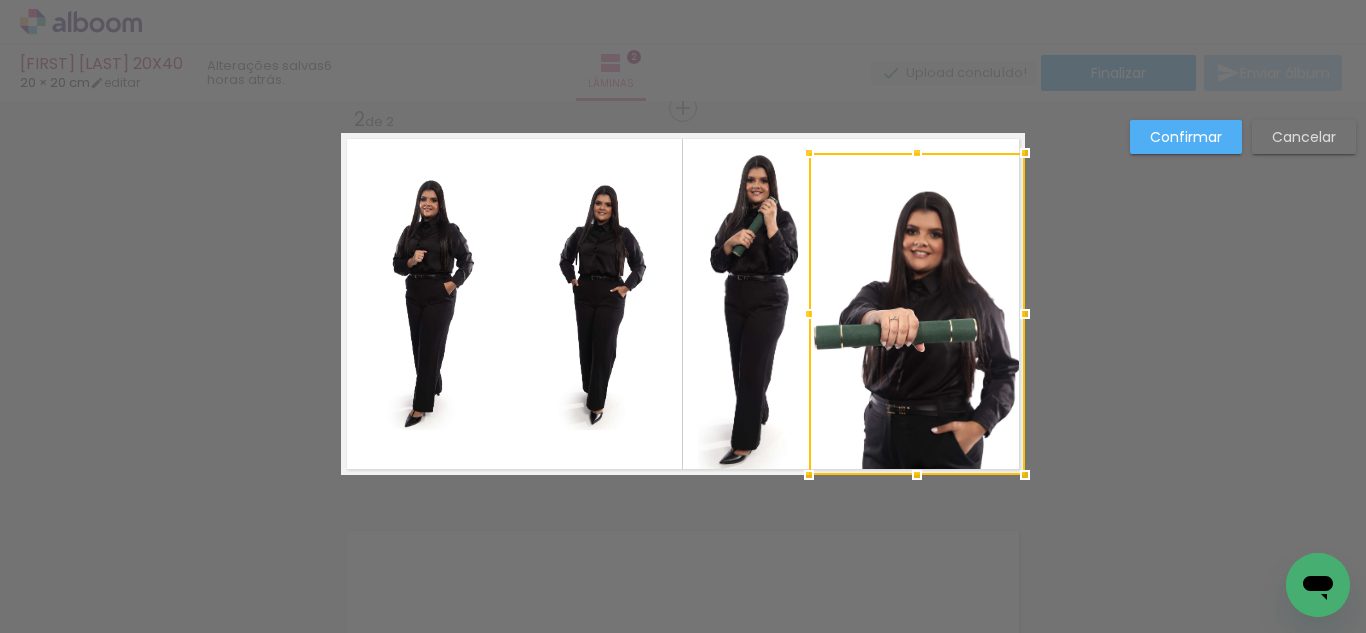 click 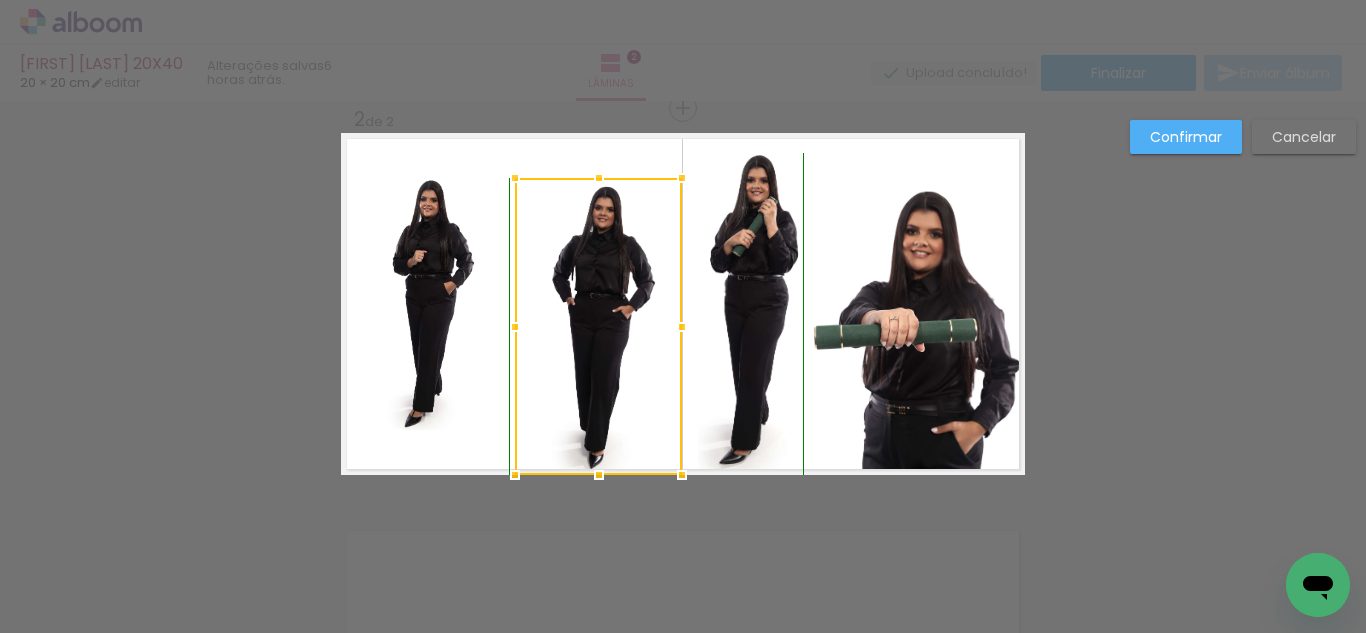 drag, startPoint x: 596, startPoint y: 436, endPoint x: 588, endPoint y: 513, distance: 77.41447 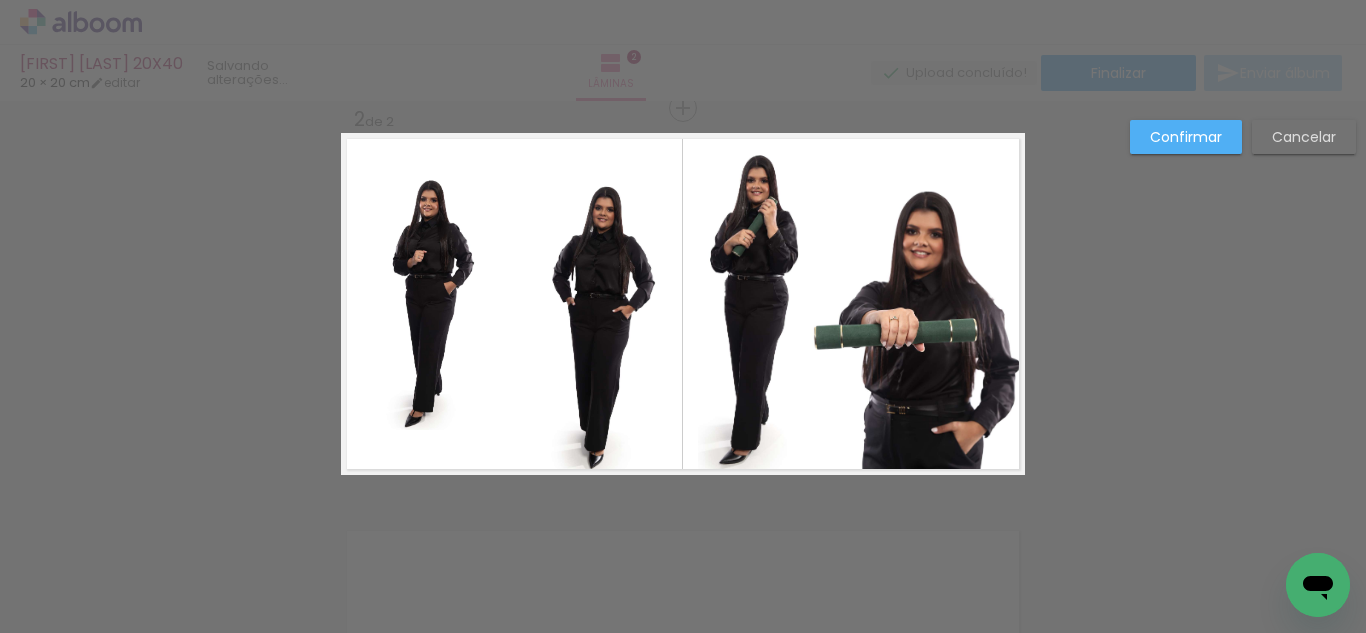 click 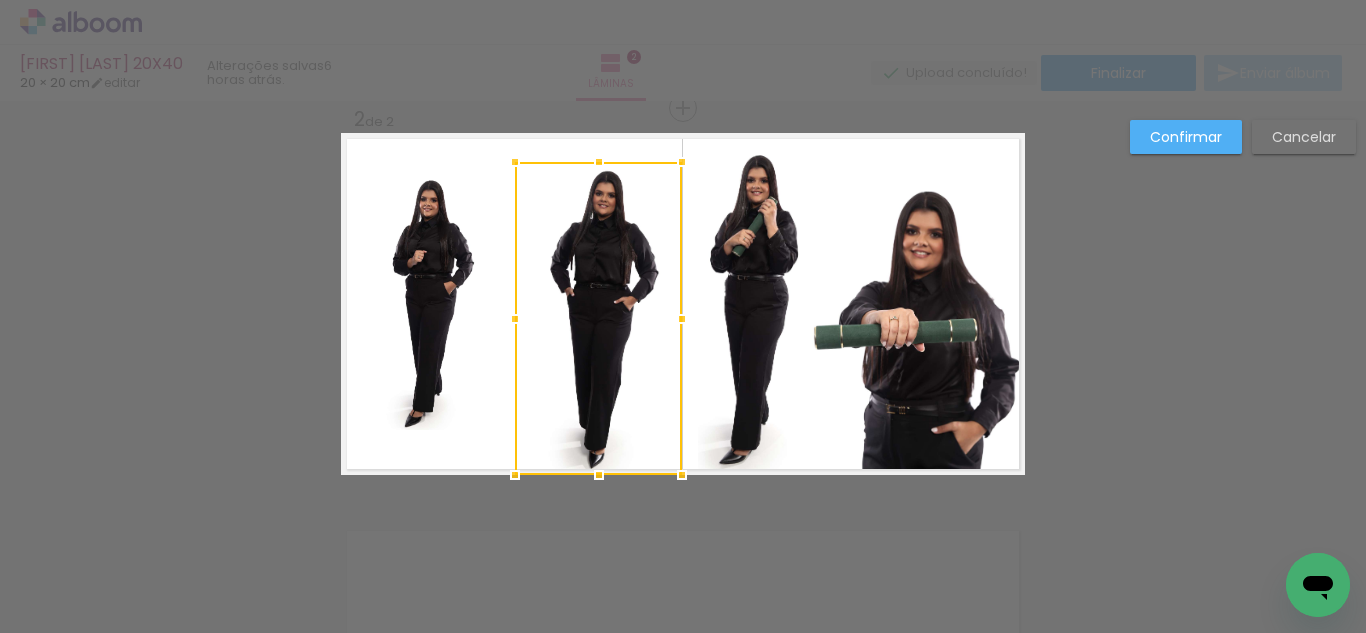 drag, startPoint x: 599, startPoint y: 187, endPoint x: 595, endPoint y: 224, distance: 37.215588 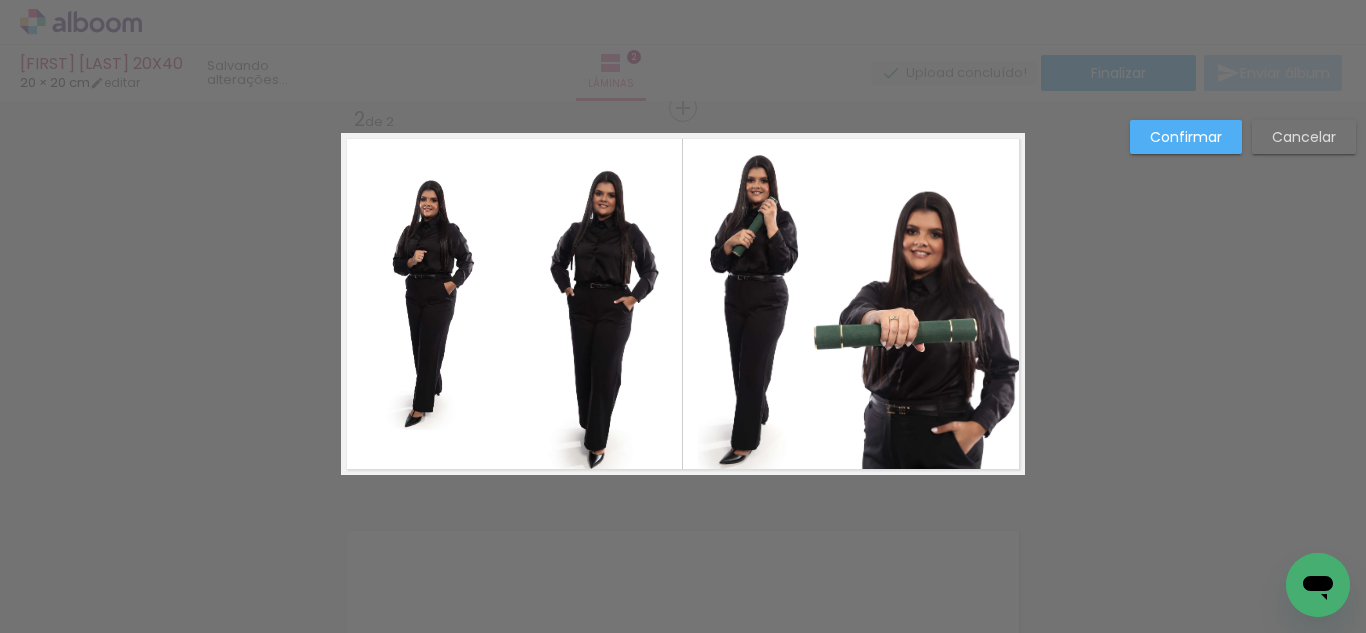 click 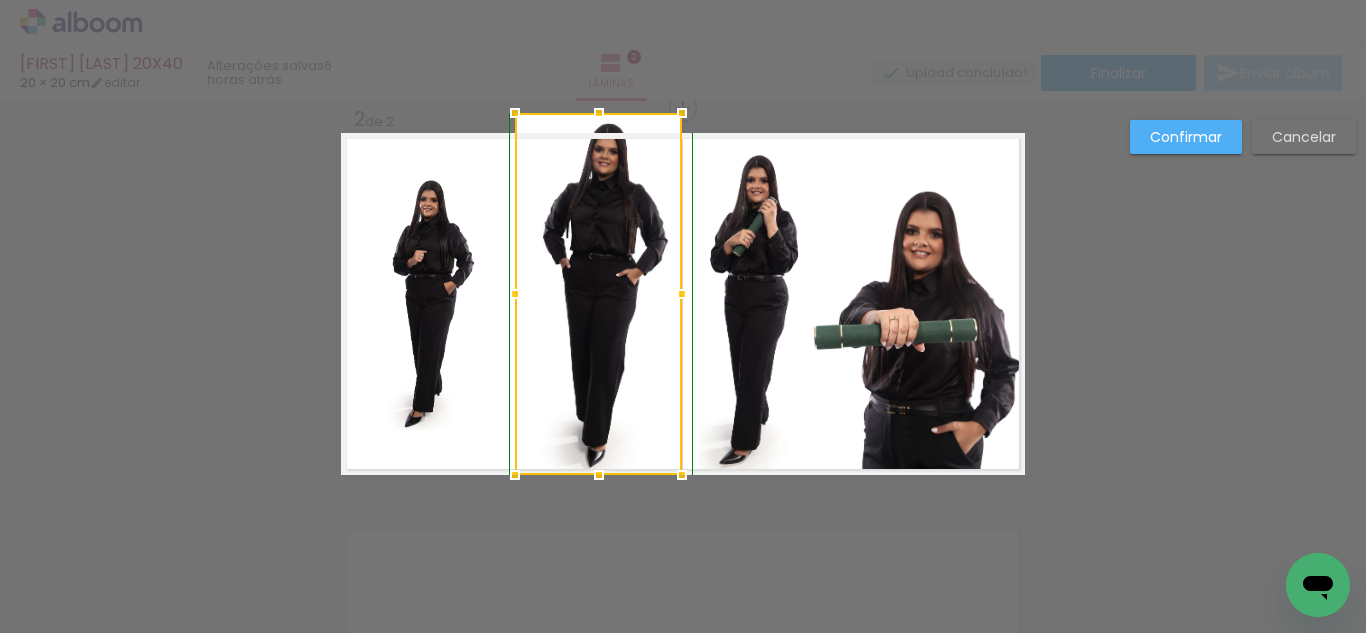 drag, startPoint x: 589, startPoint y: 175, endPoint x: 597, endPoint y: 151, distance: 25.298222 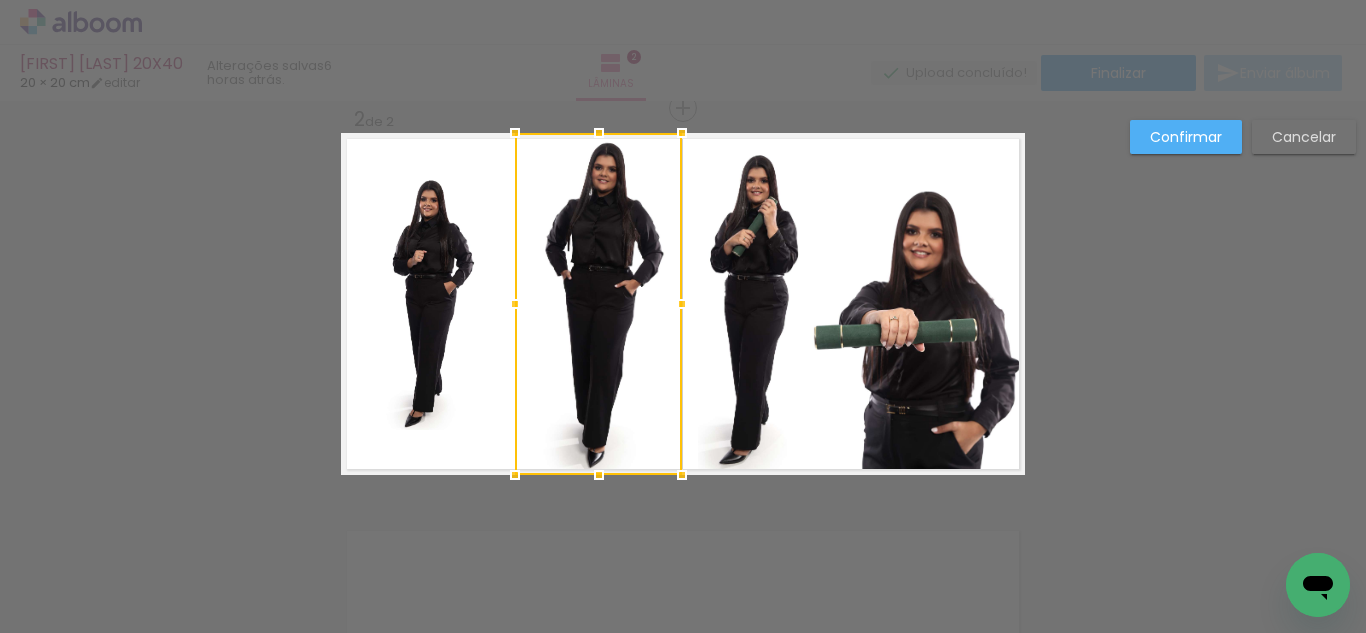 click at bounding box center (598, 304) 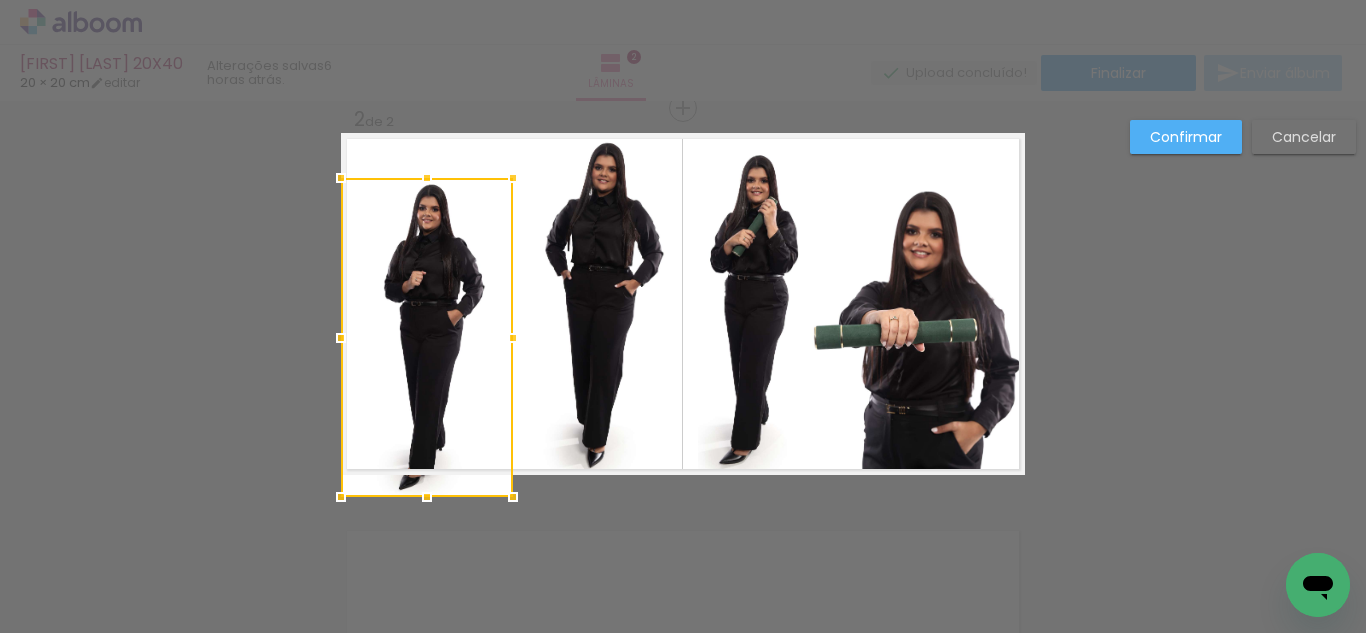 drag, startPoint x: 422, startPoint y: 416, endPoint x: 417, endPoint y: 454, distance: 38.327538 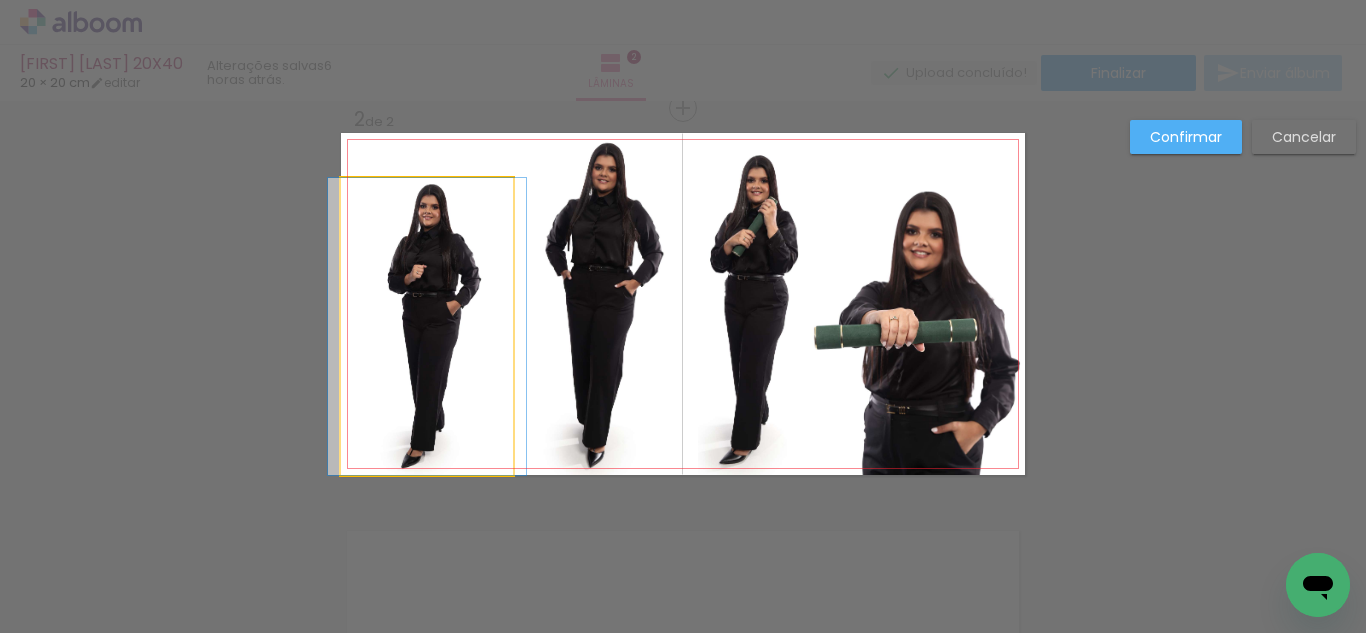 drag, startPoint x: 417, startPoint y: 310, endPoint x: 421, endPoint y: 205, distance: 105.076164 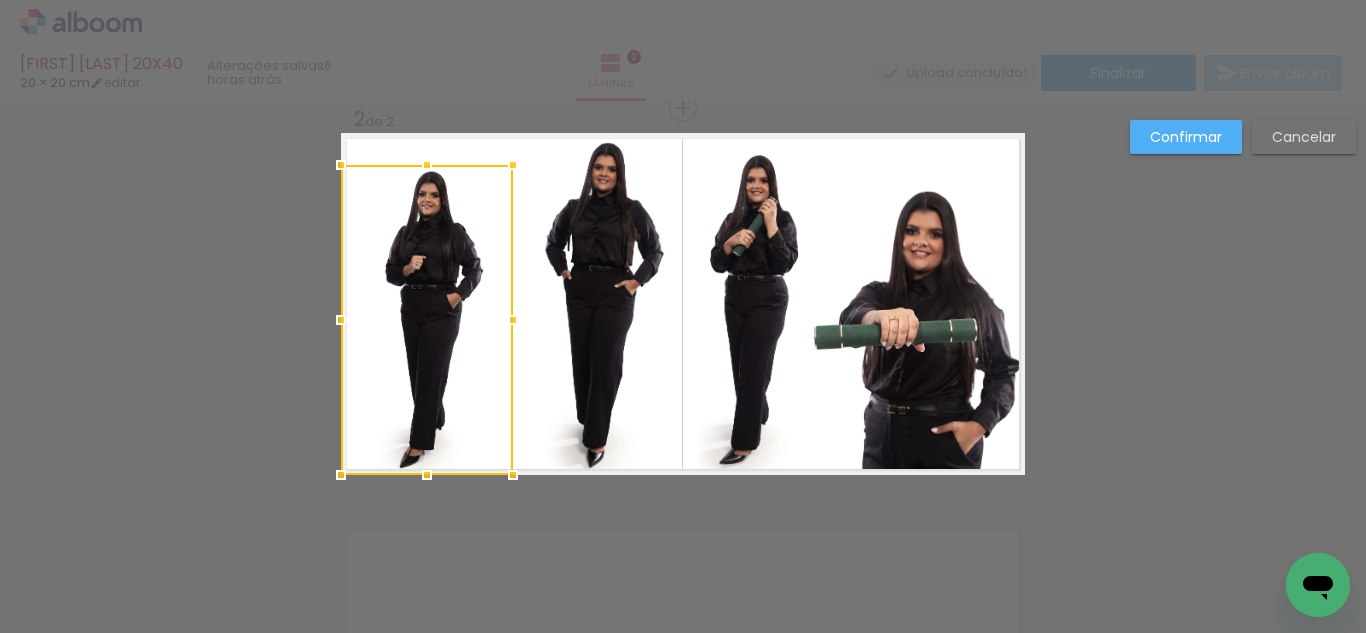drag, startPoint x: 431, startPoint y: 167, endPoint x: 465, endPoint y: 55, distance: 117.047 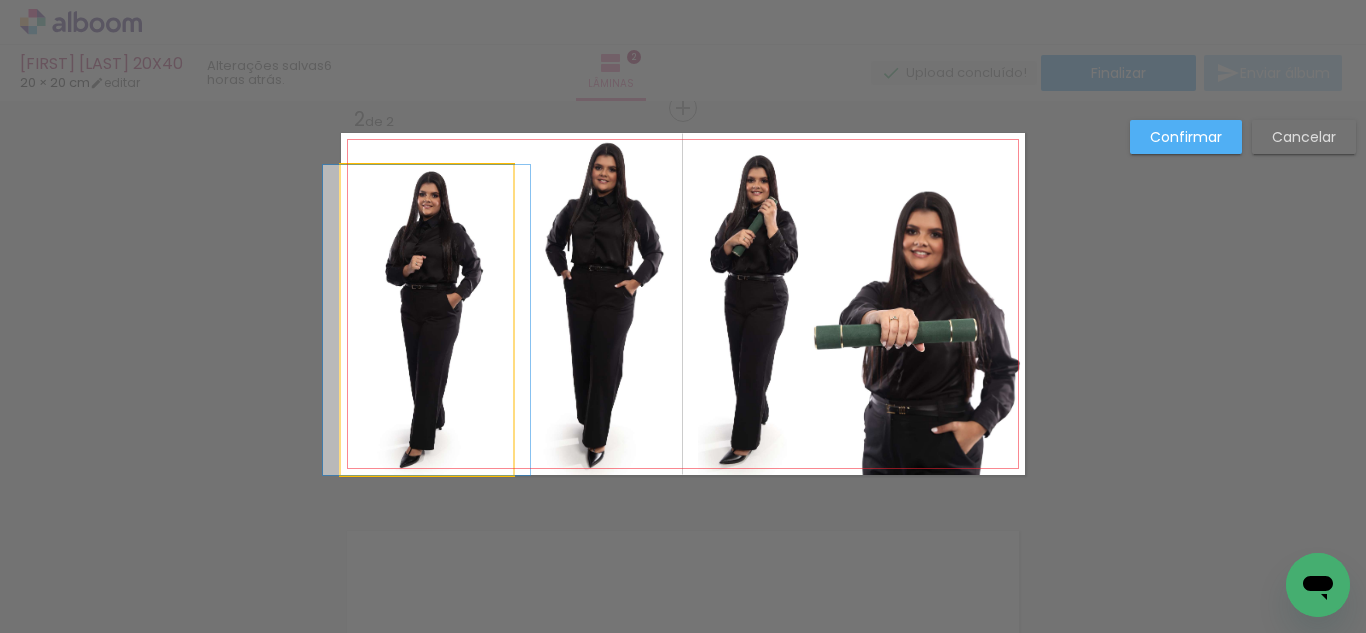 click 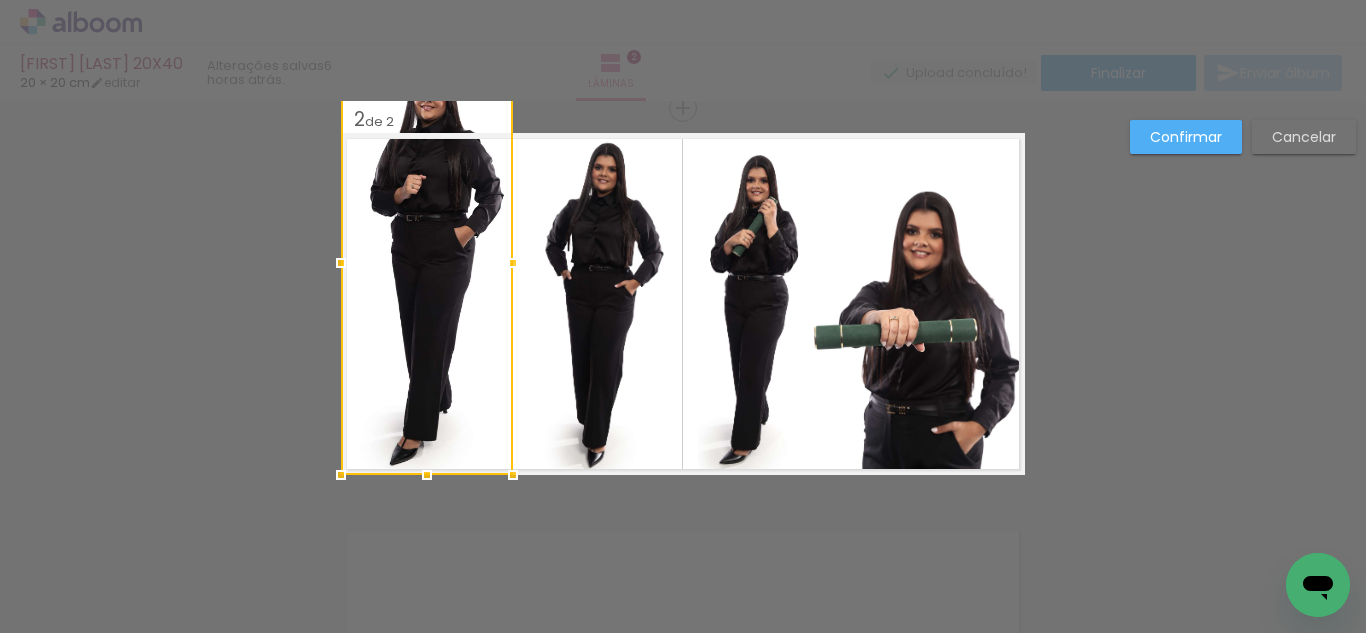 drag, startPoint x: 431, startPoint y: 169, endPoint x: 438, endPoint y: 114, distance: 55.443665 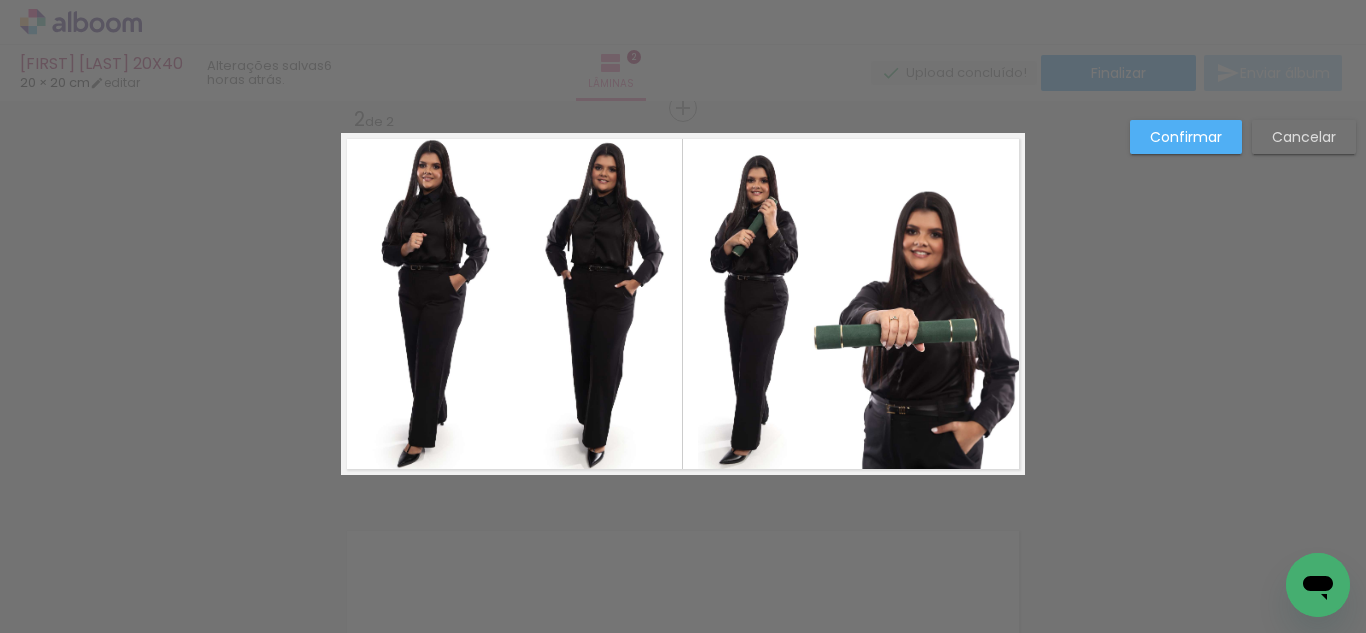 click 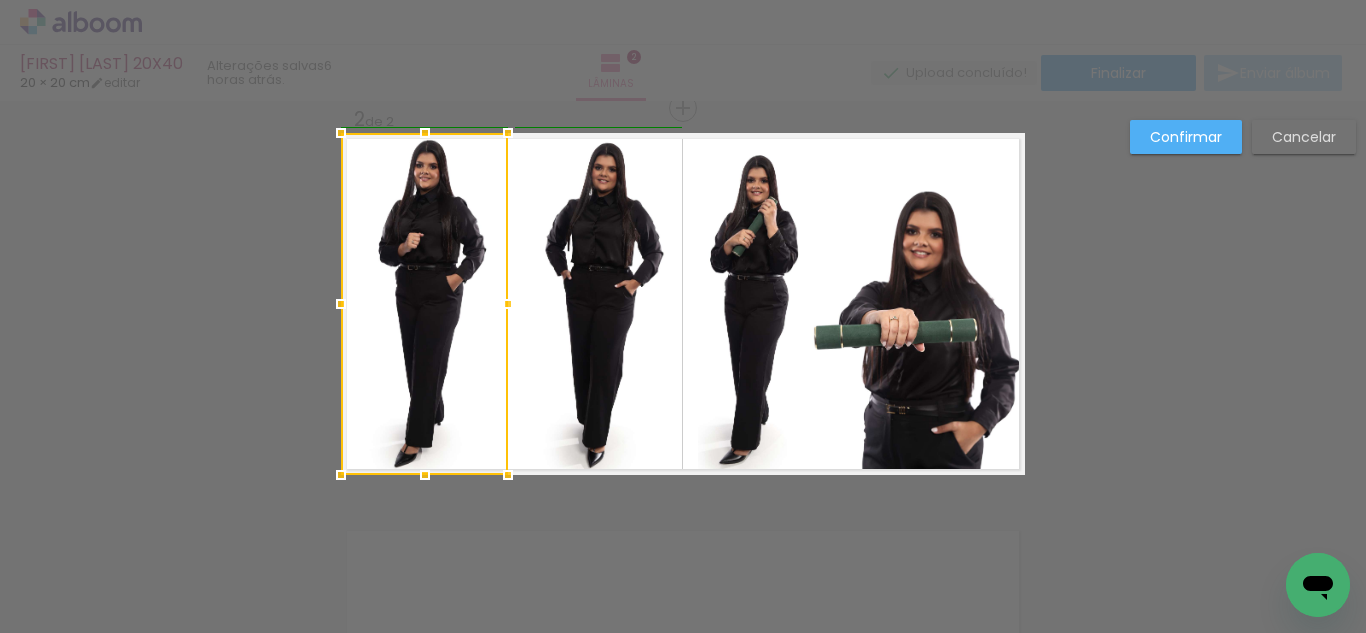 click at bounding box center [508, 304] 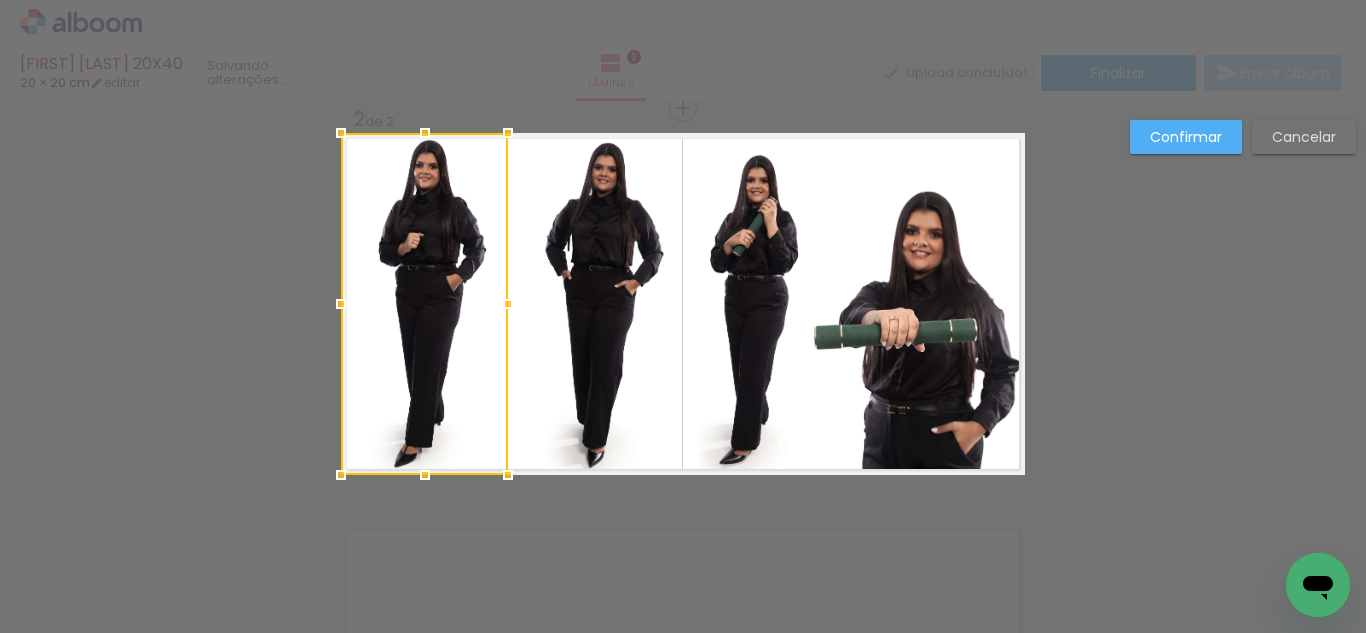 click at bounding box center (424, 304) 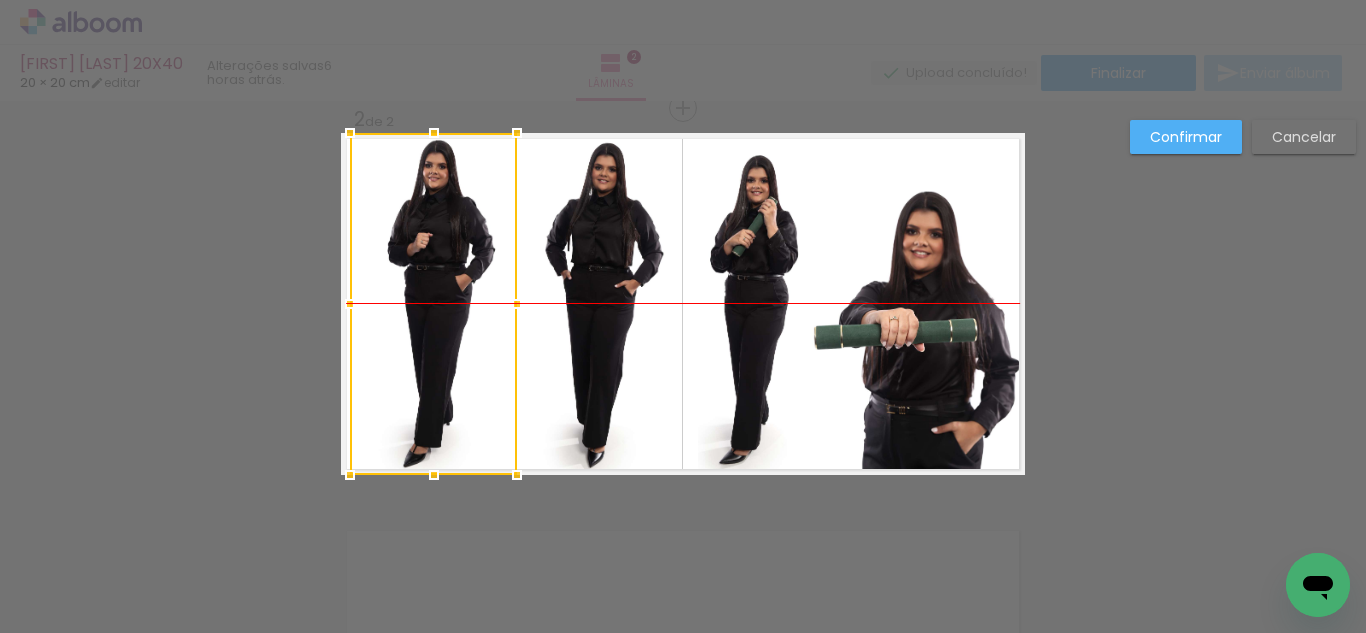 drag, startPoint x: 403, startPoint y: 266, endPoint x: 440, endPoint y: 264, distance: 37.054016 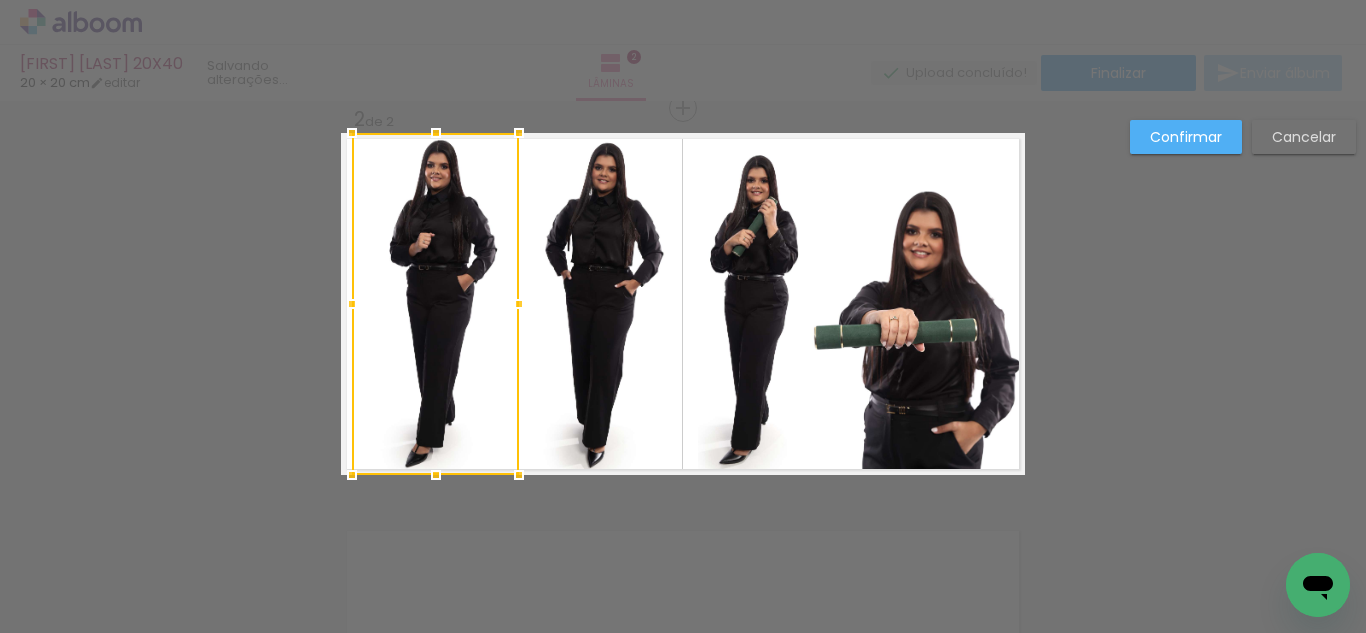 click 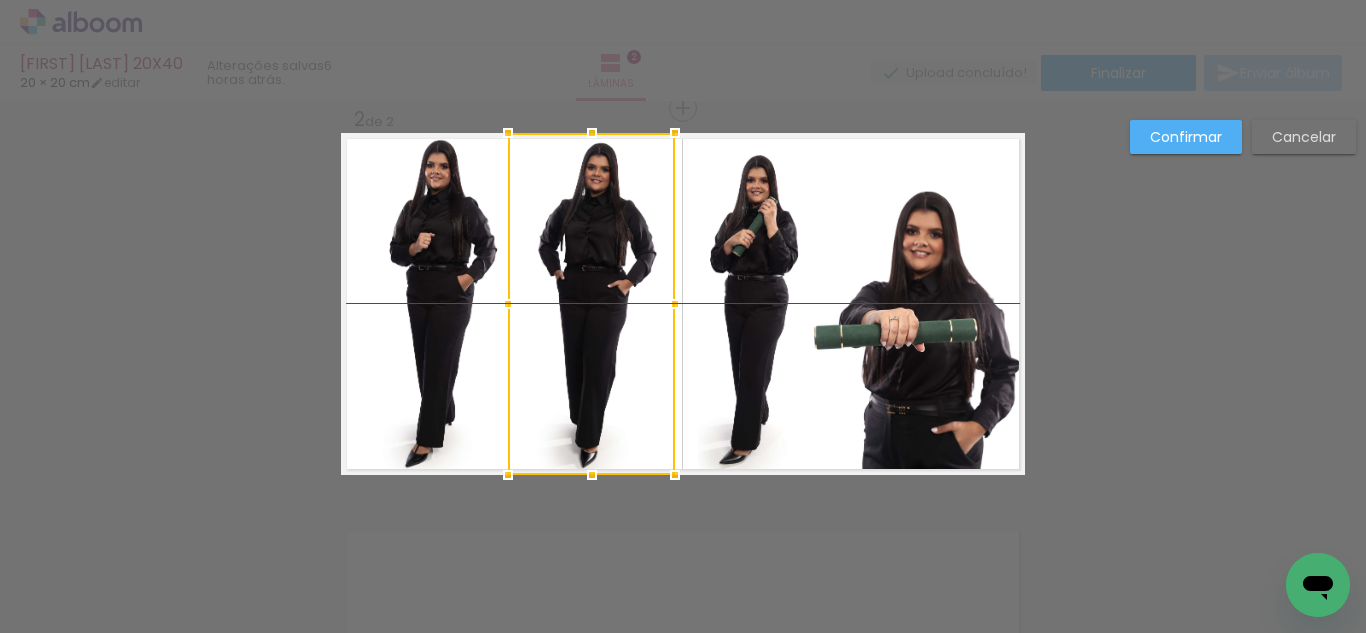 click at bounding box center (591, 304) 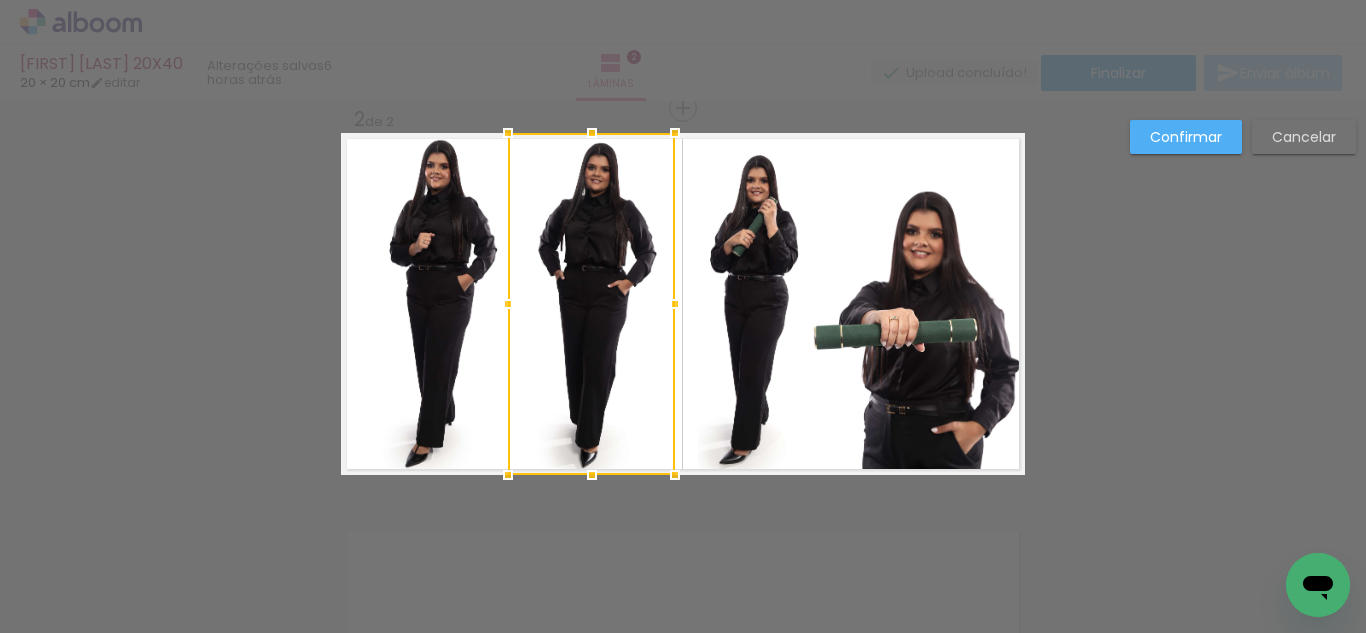 click 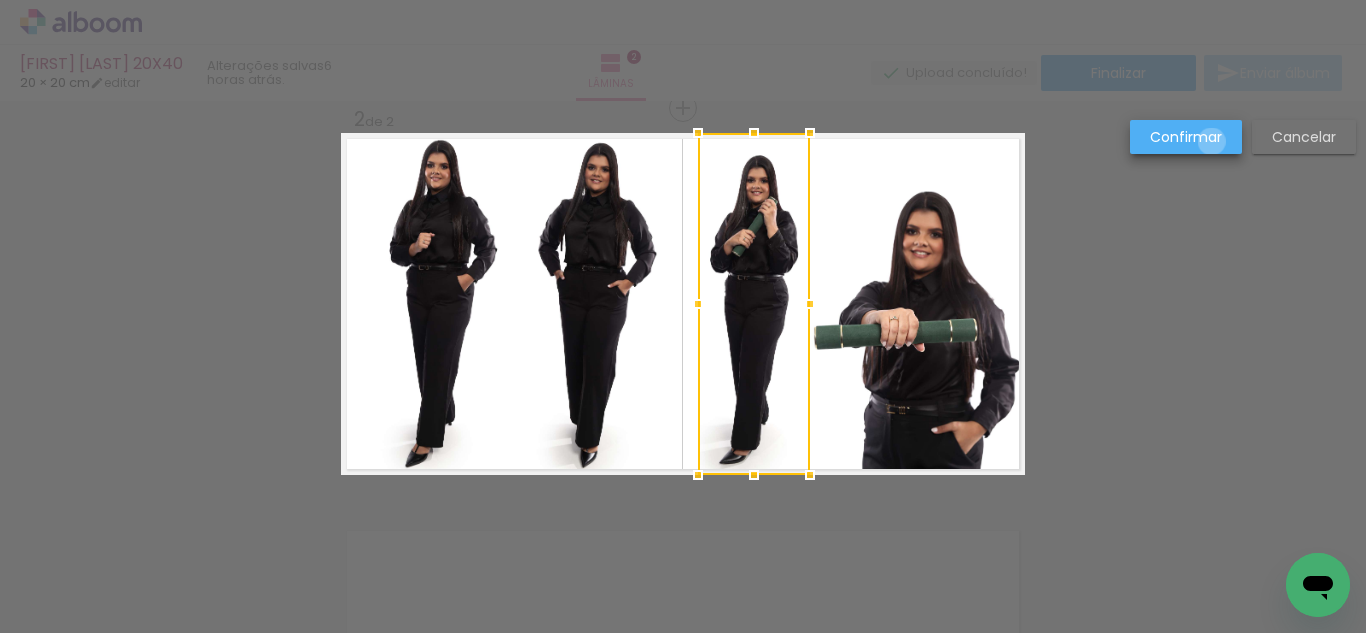 drag, startPoint x: 1212, startPoint y: 142, endPoint x: 1198, endPoint y: 132, distance: 17.20465 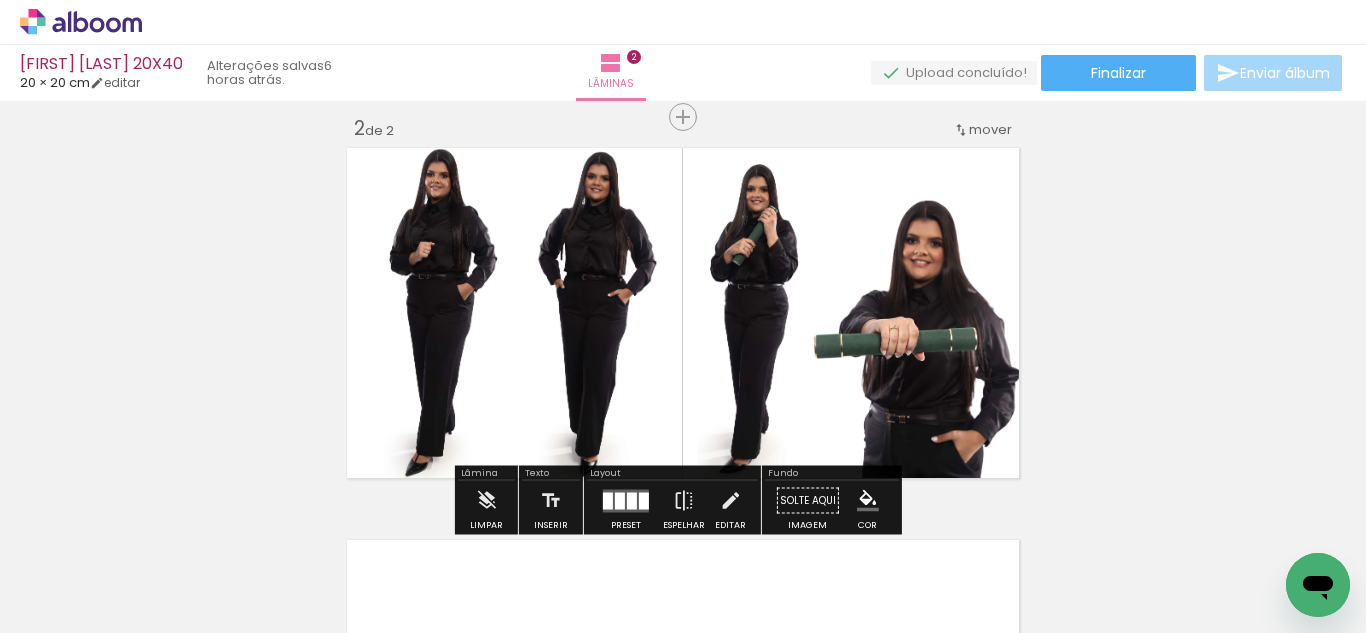 scroll, scrollTop: 417, scrollLeft: 0, axis: vertical 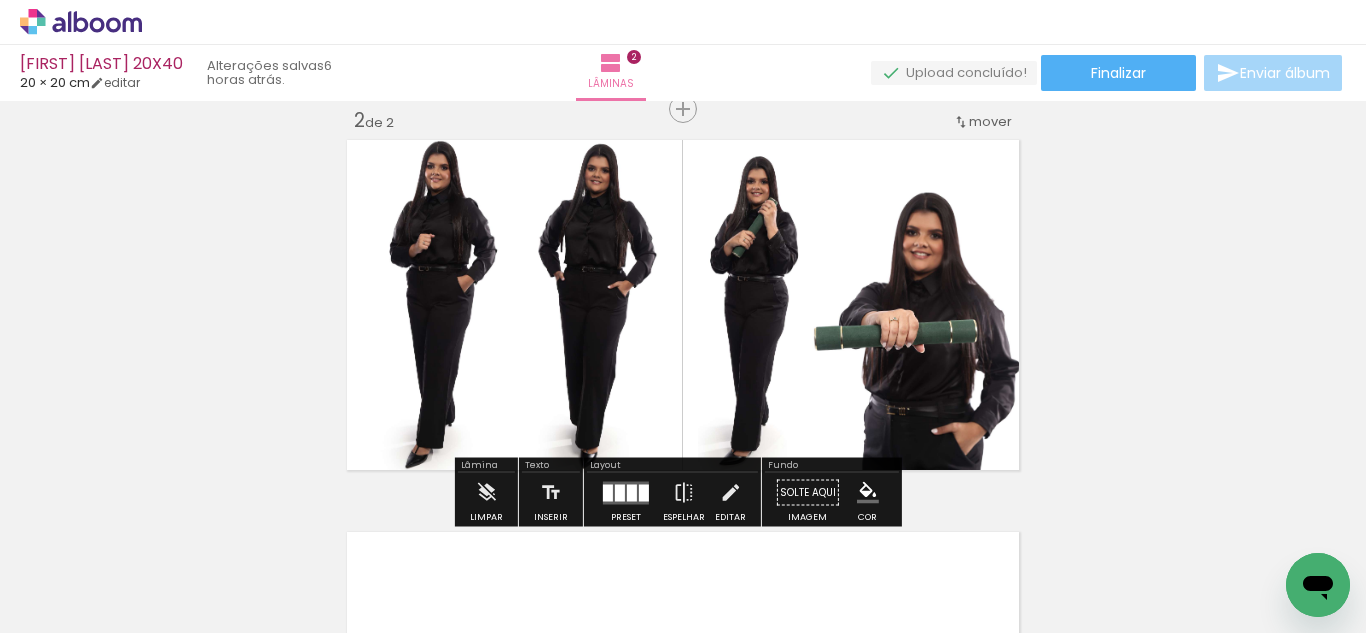 click 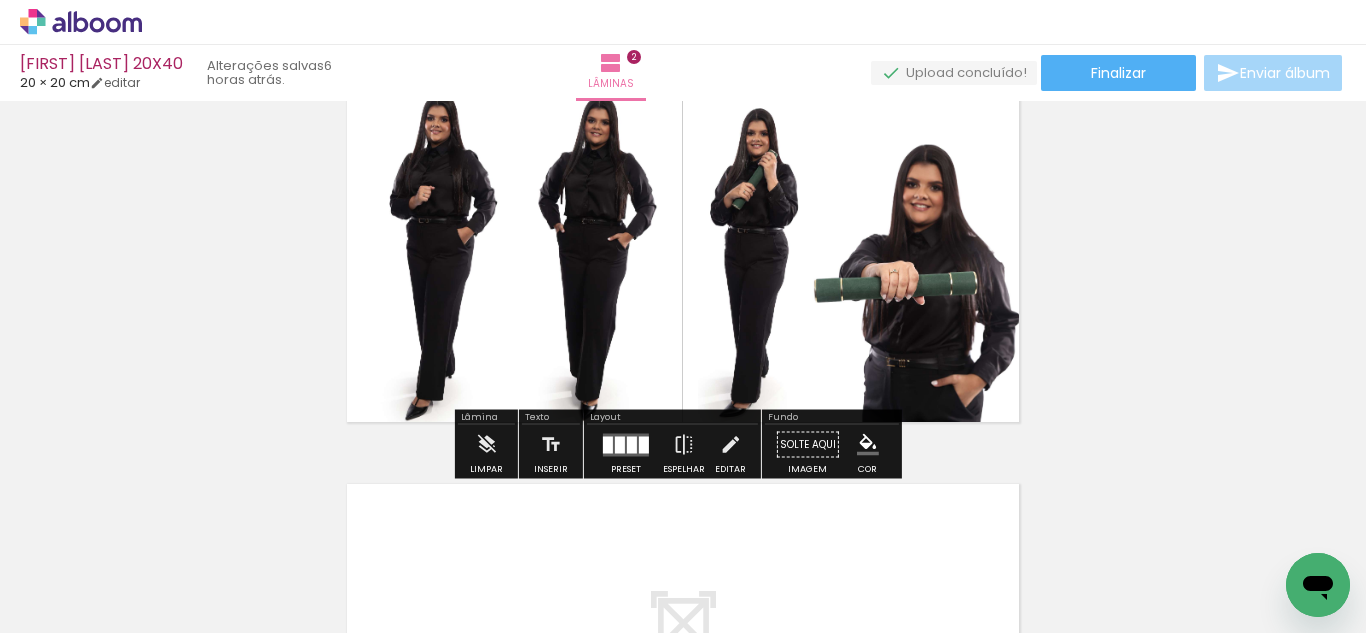 scroll, scrollTop: 466, scrollLeft: 0, axis: vertical 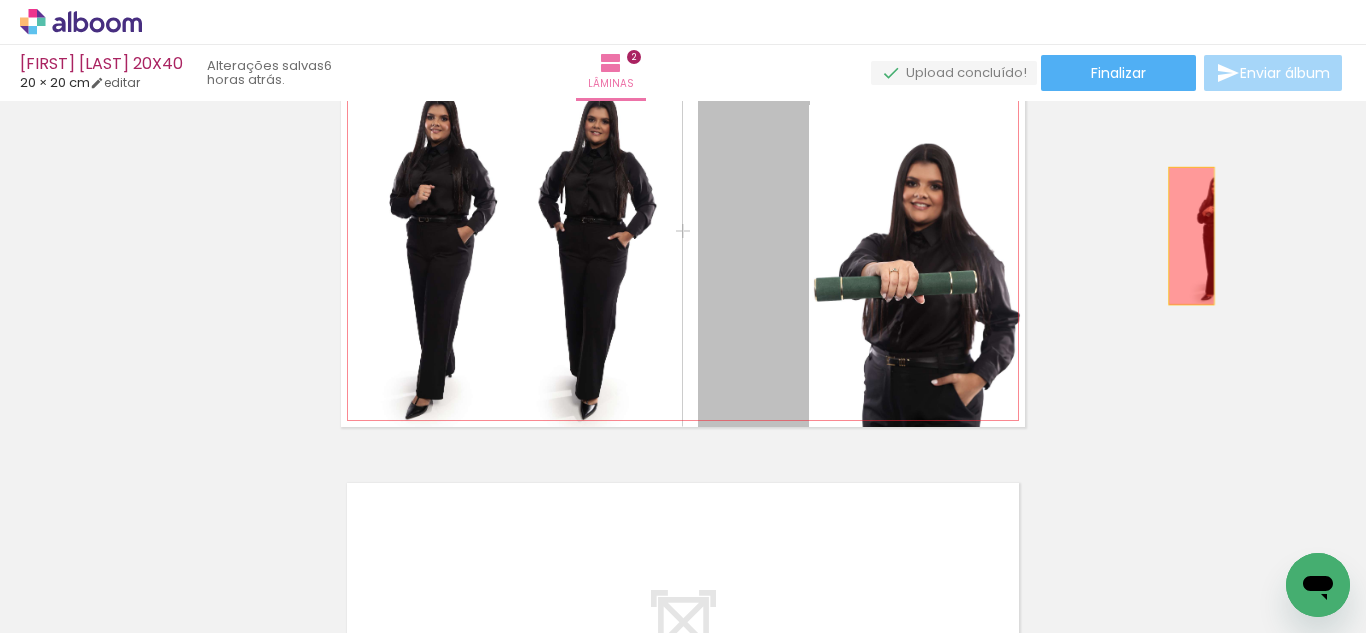 drag, startPoint x: 738, startPoint y: 239, endPoint x: 1184, endPoint y: 236, distance: 446.0101 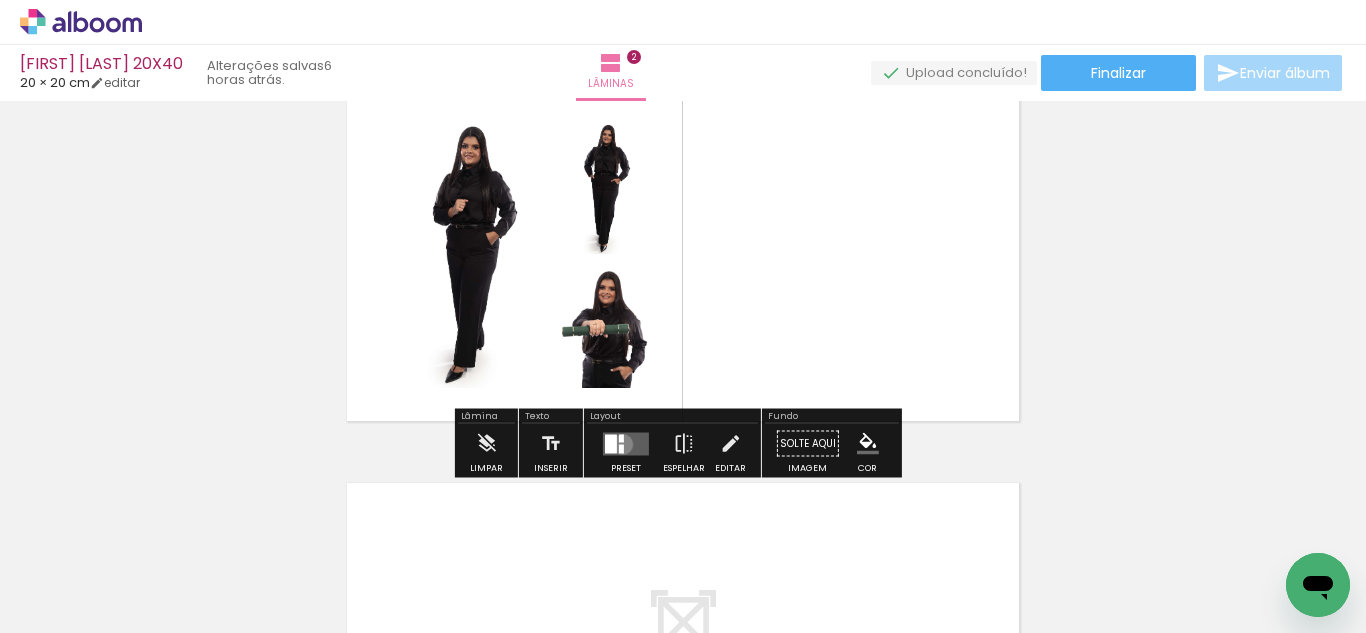 click at bounding box center (621, 448) 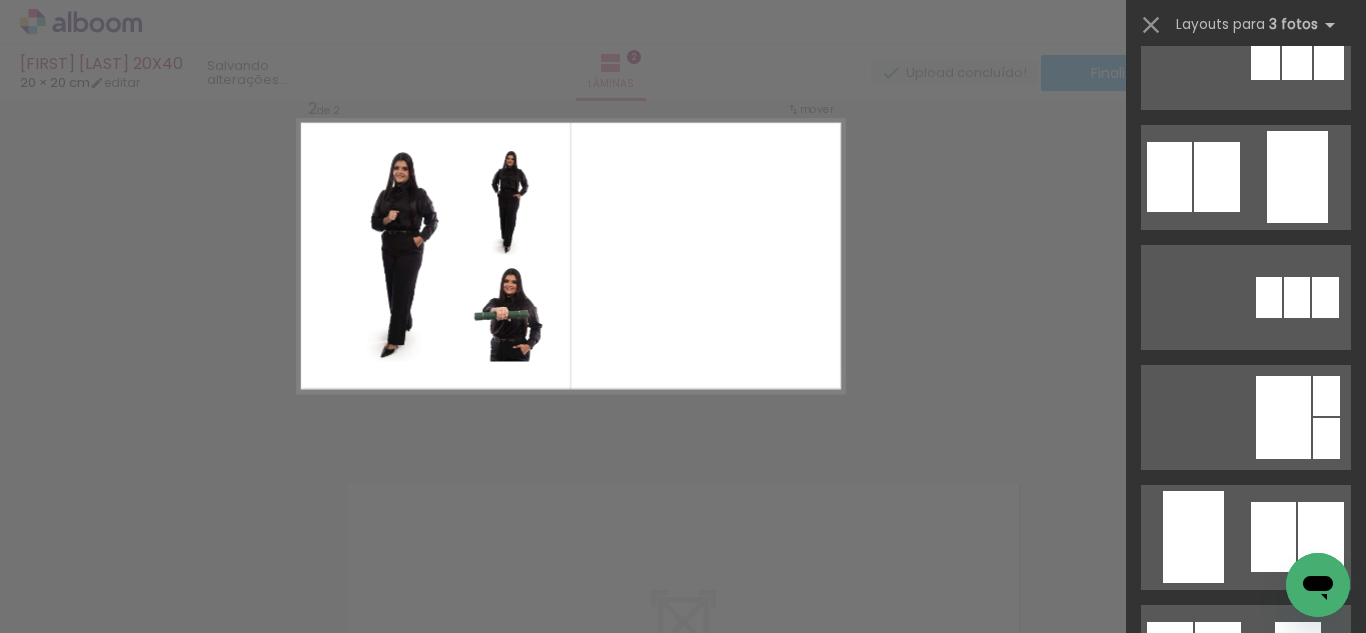 scroll, scrollTop: 0, scrollLeft: 0, axis: both 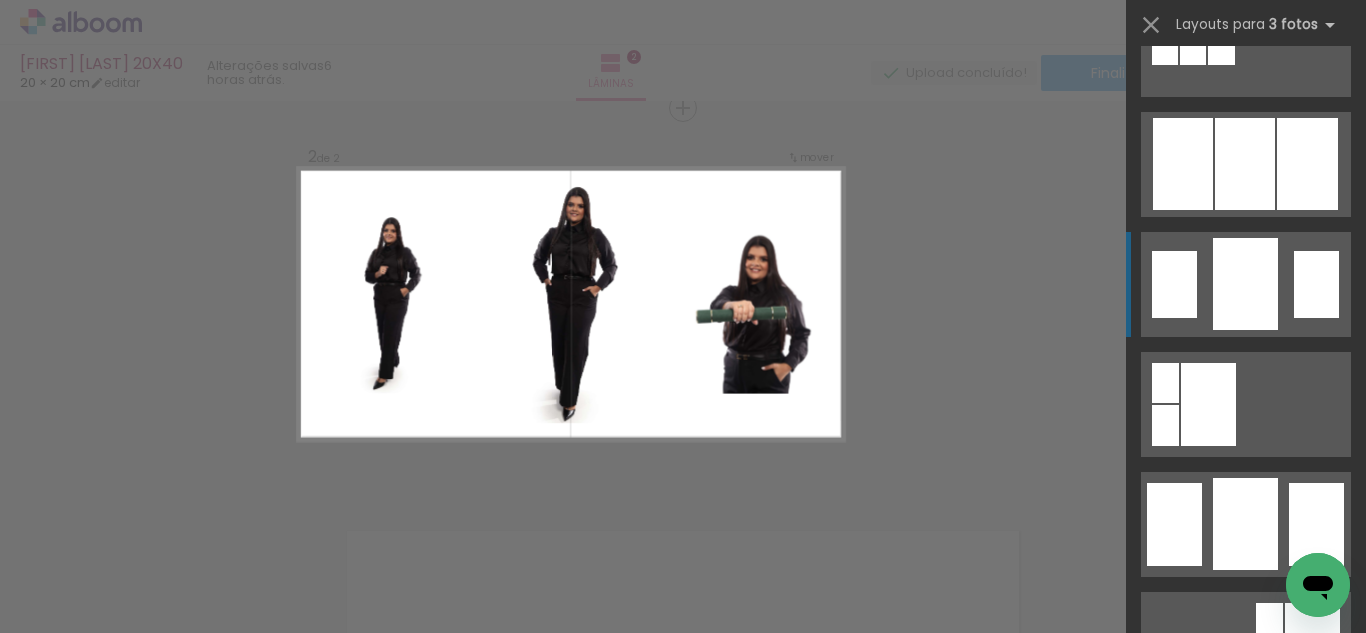 click at bounding box center [1245, 524] 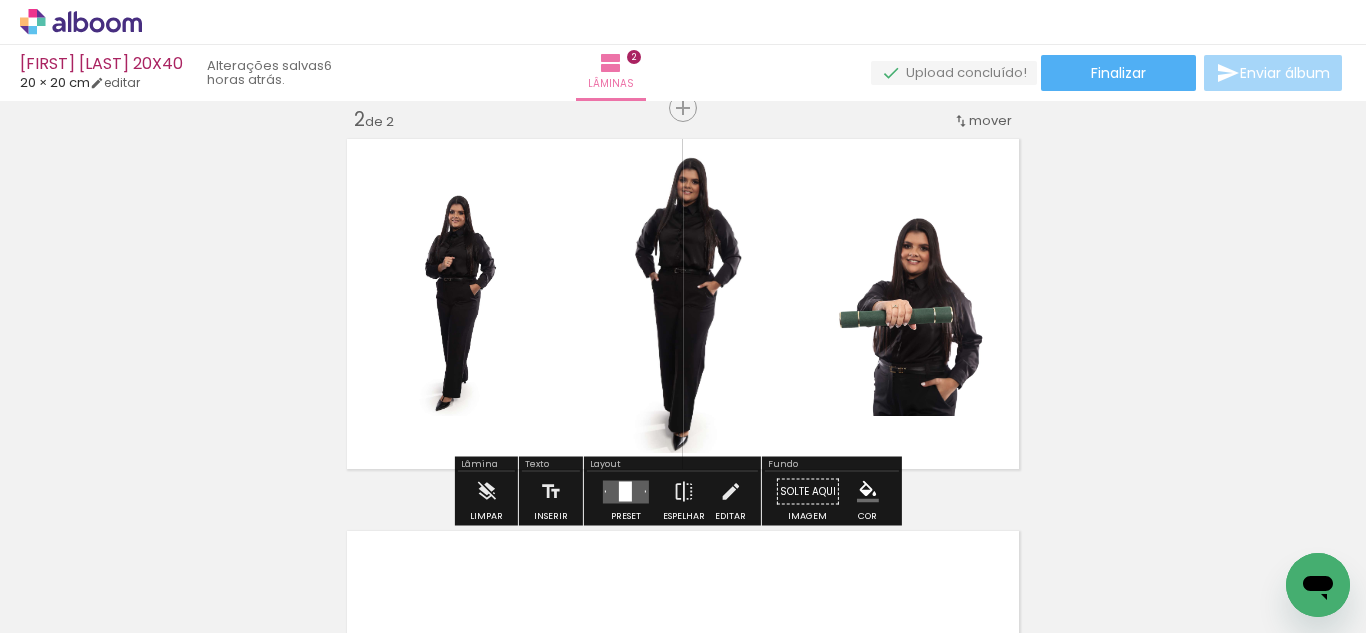 drag, startPoint x: 927, startPoint y: 322, endPoint x: 633, endPoint y: 287, distance: 296.076 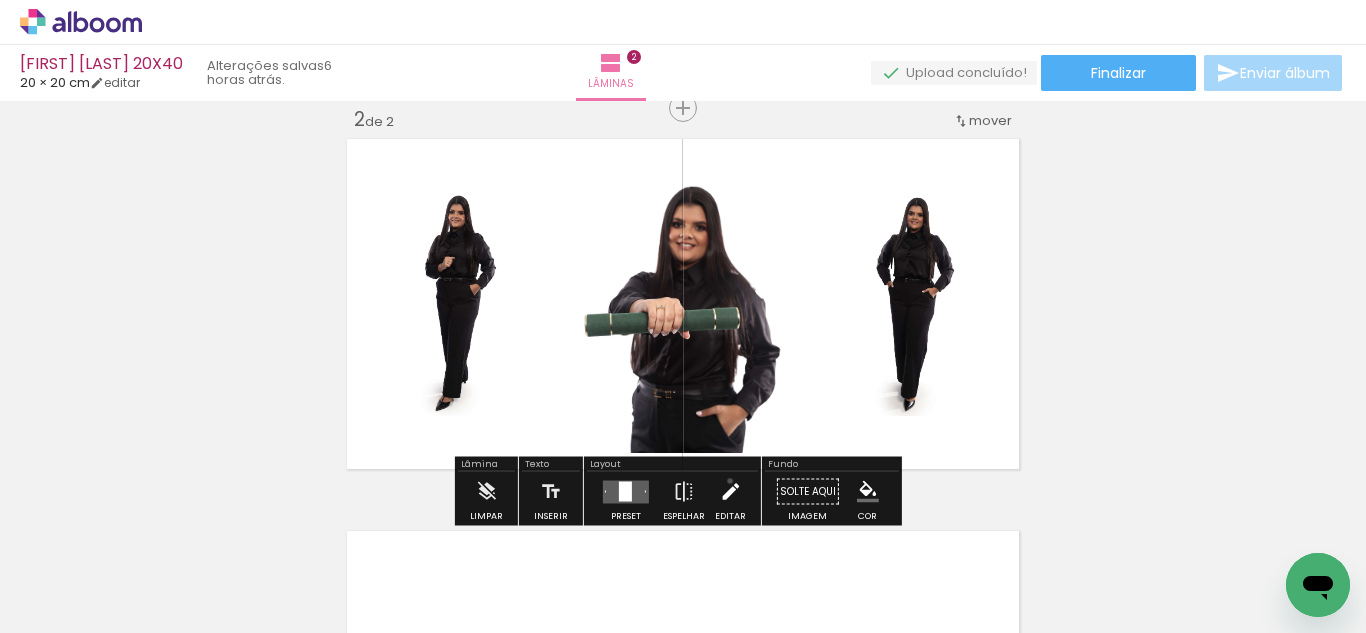 click at bounding box center [730, 492] 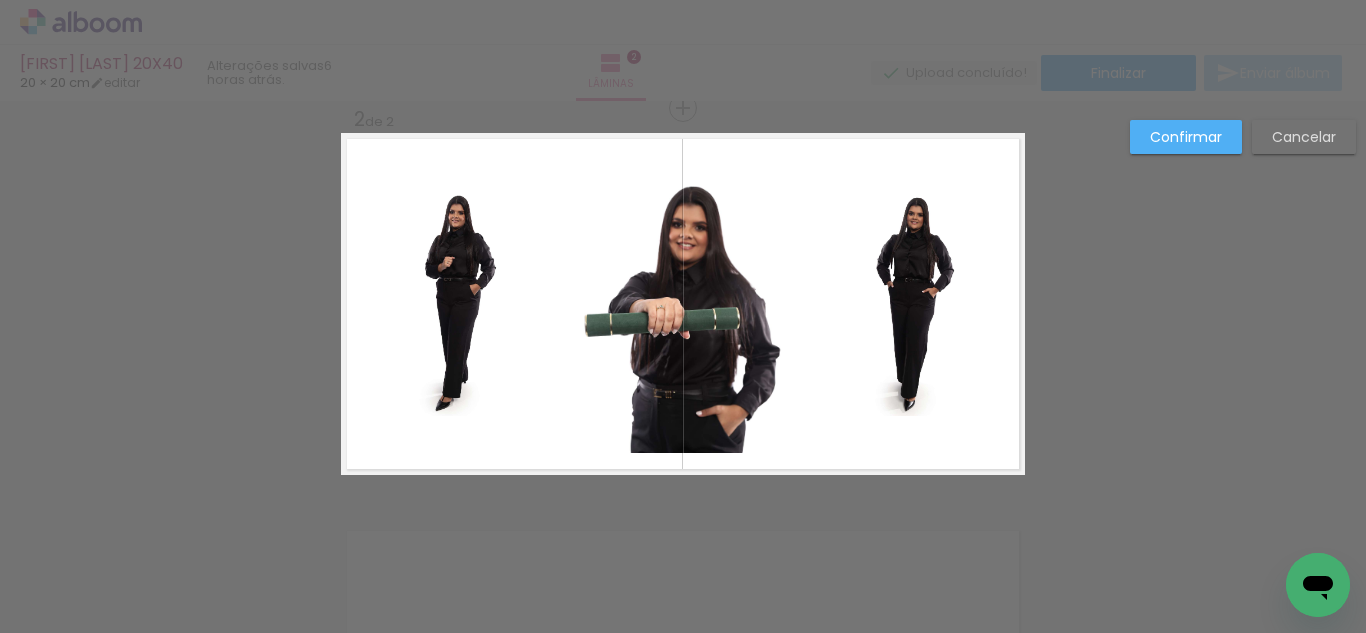 click 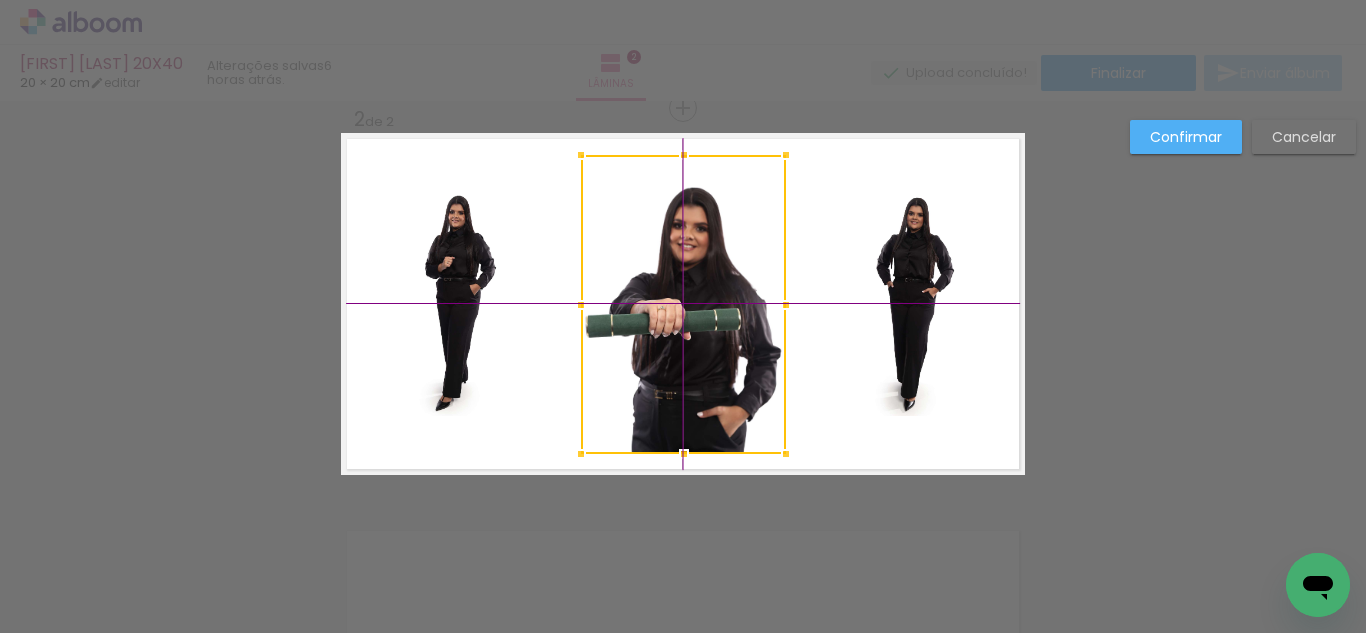 drag, startPoint x: 638, startPoint y: 310, endPoint x: 655, endPoint y: 337, distance: 31.906113 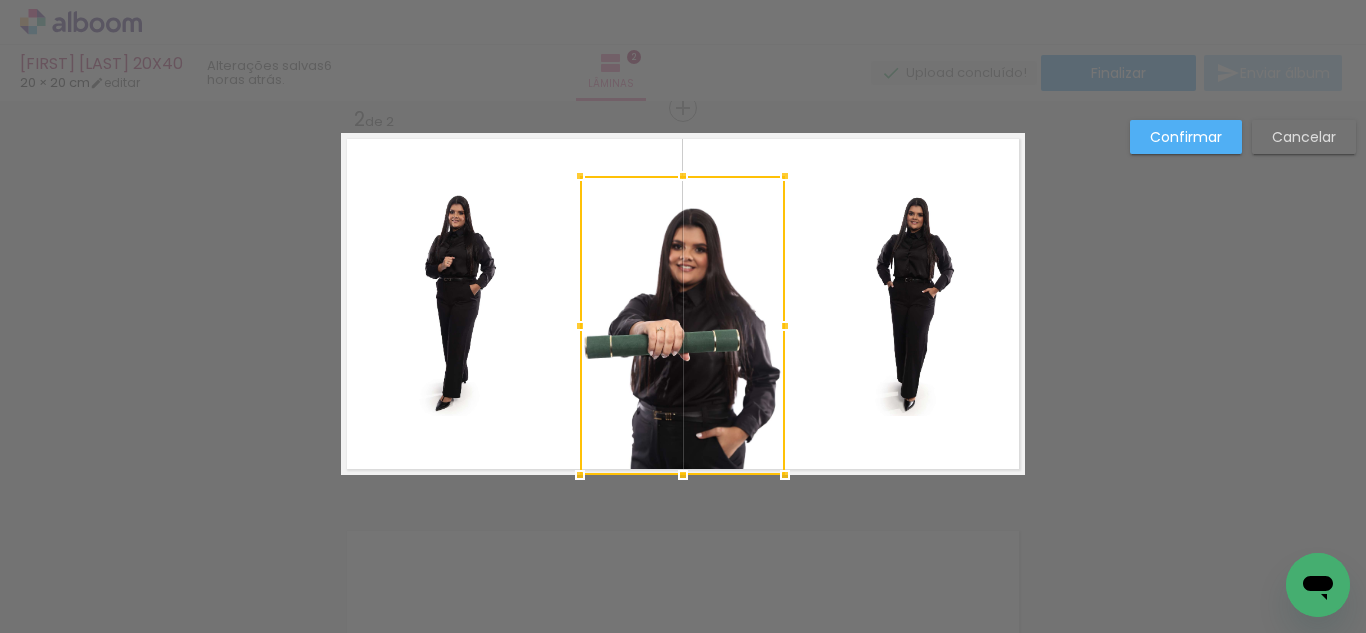 drag, startPoint x: 674, startPoint y: 294, endPoint x: 633, endPoint y: 287, distance: 41.59327 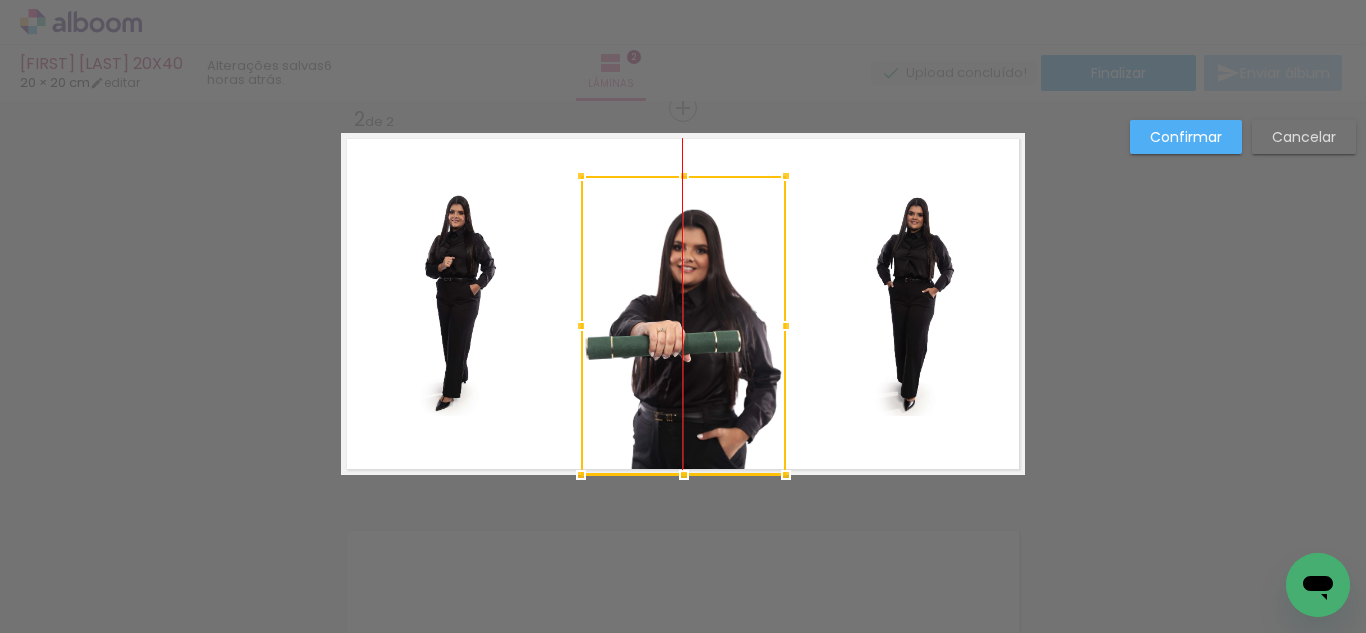 click at bounding box center (683, 325) 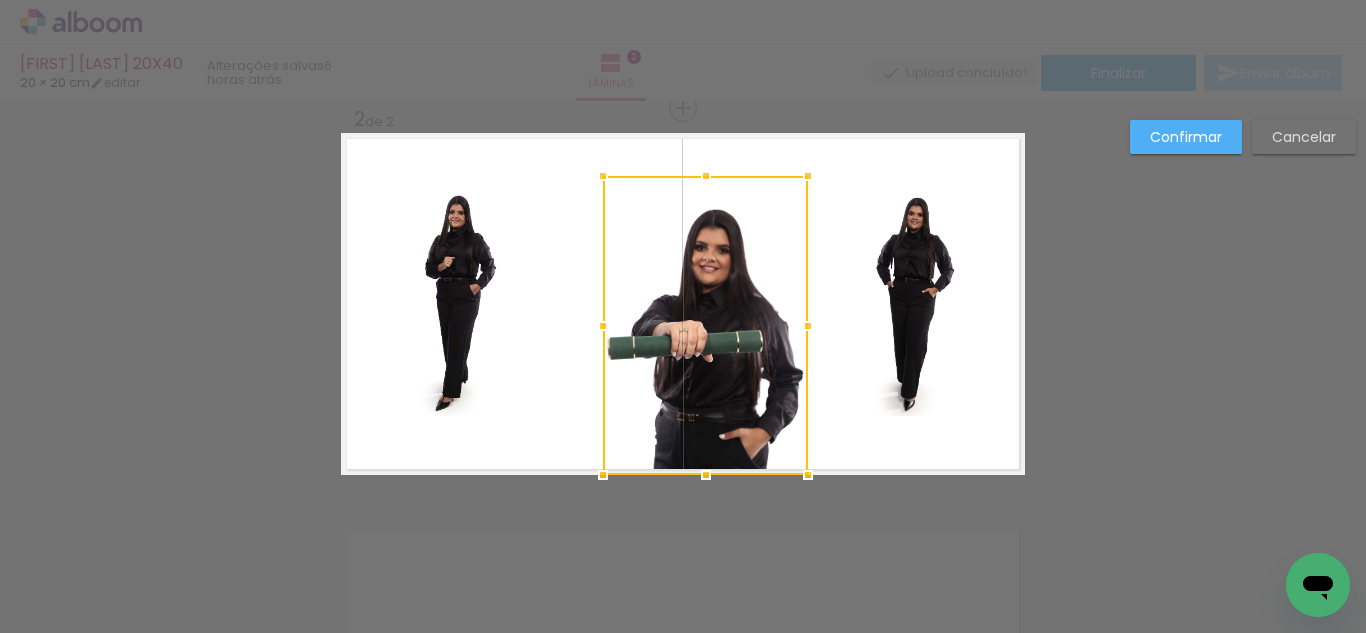 drag, startPoint x: 633, startPoint y: 296, endPoint x: 646, endPoint y: 316, distance: 23.853722 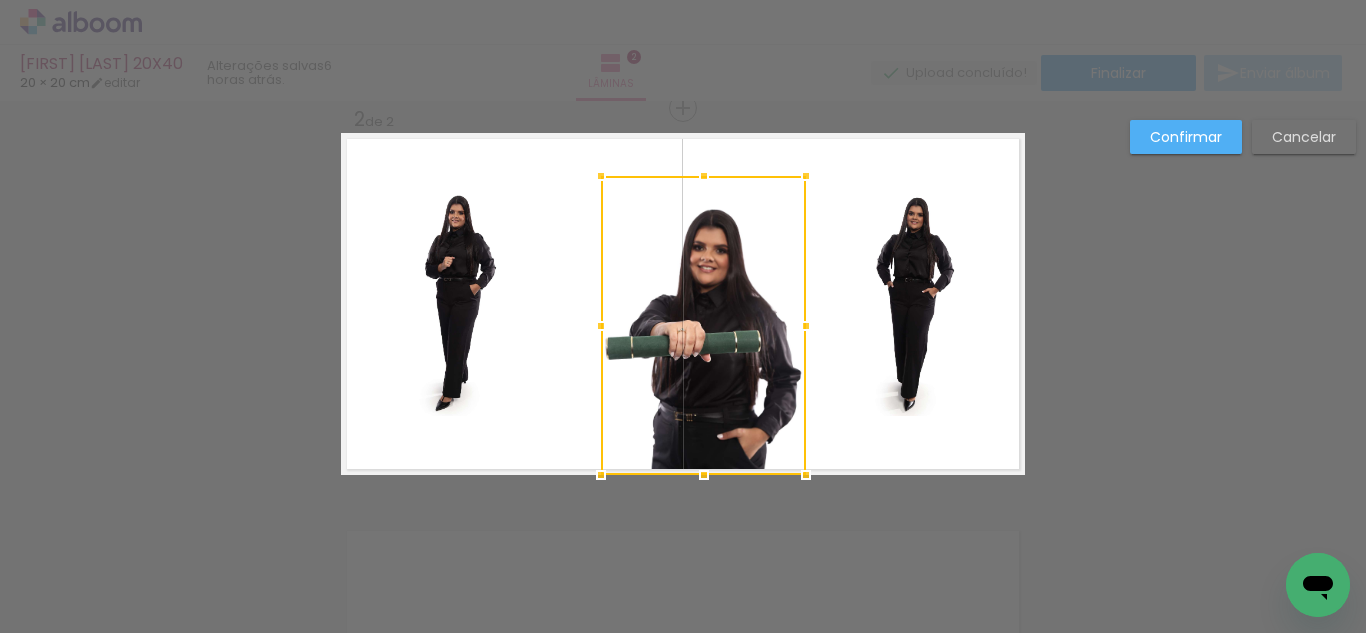 drag, startPoint x: 647, startPoint y: 299, endPoint x: 643, endPoint y: 328, distance: 29.274563 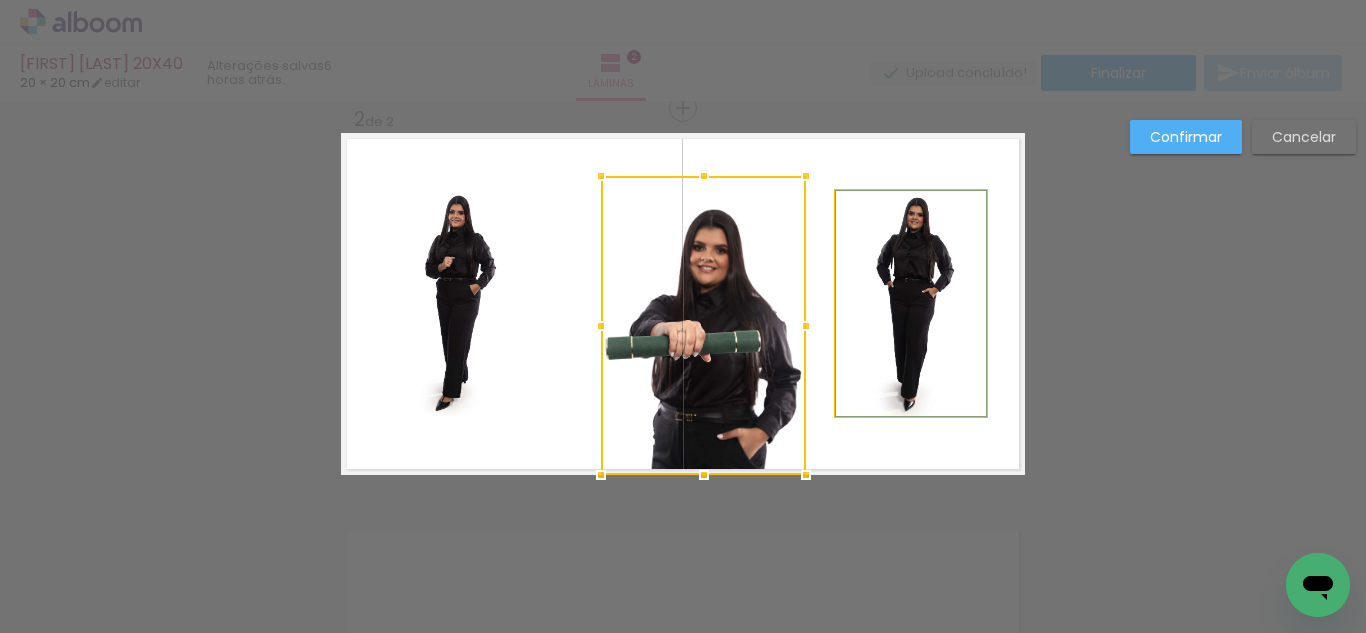 click 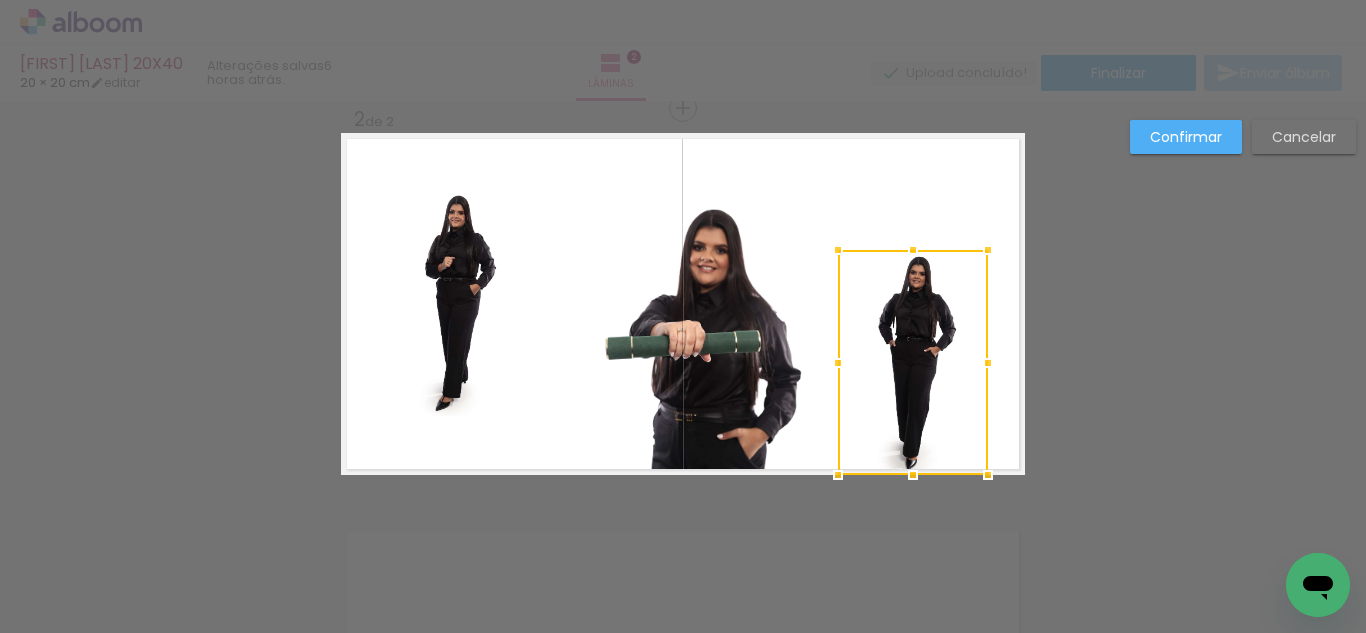 drag, startPoint x: 902, startPoint y: 276, endPoint x: 903, endPoint y: 338, distance: 62.008064 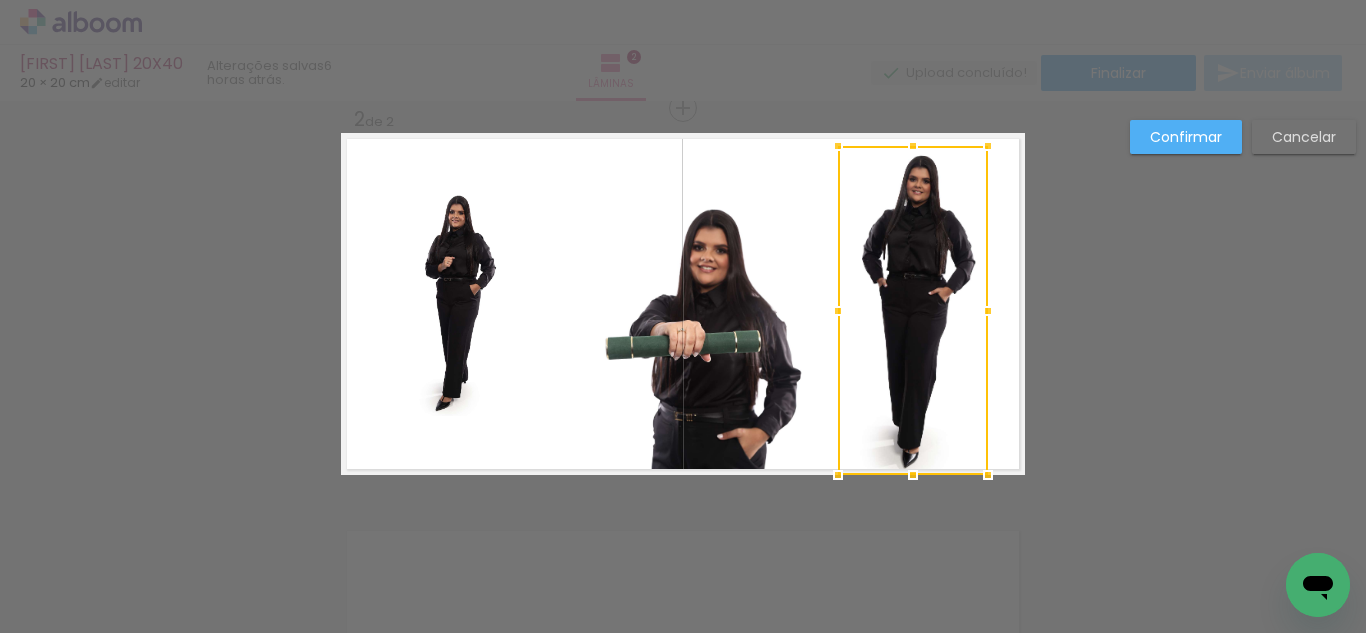 drag, startPoint x: 912, startPoint y: 246, endPoint x: 907, endPoint y: 72, distance: 174.07182 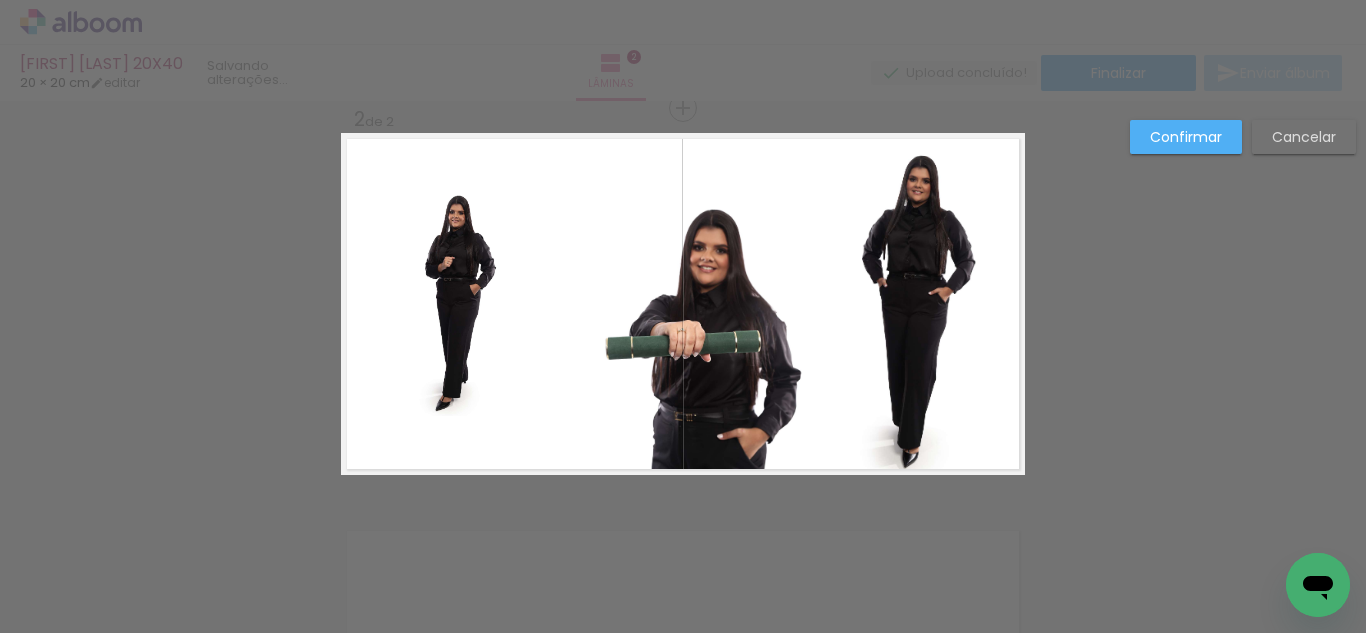 click 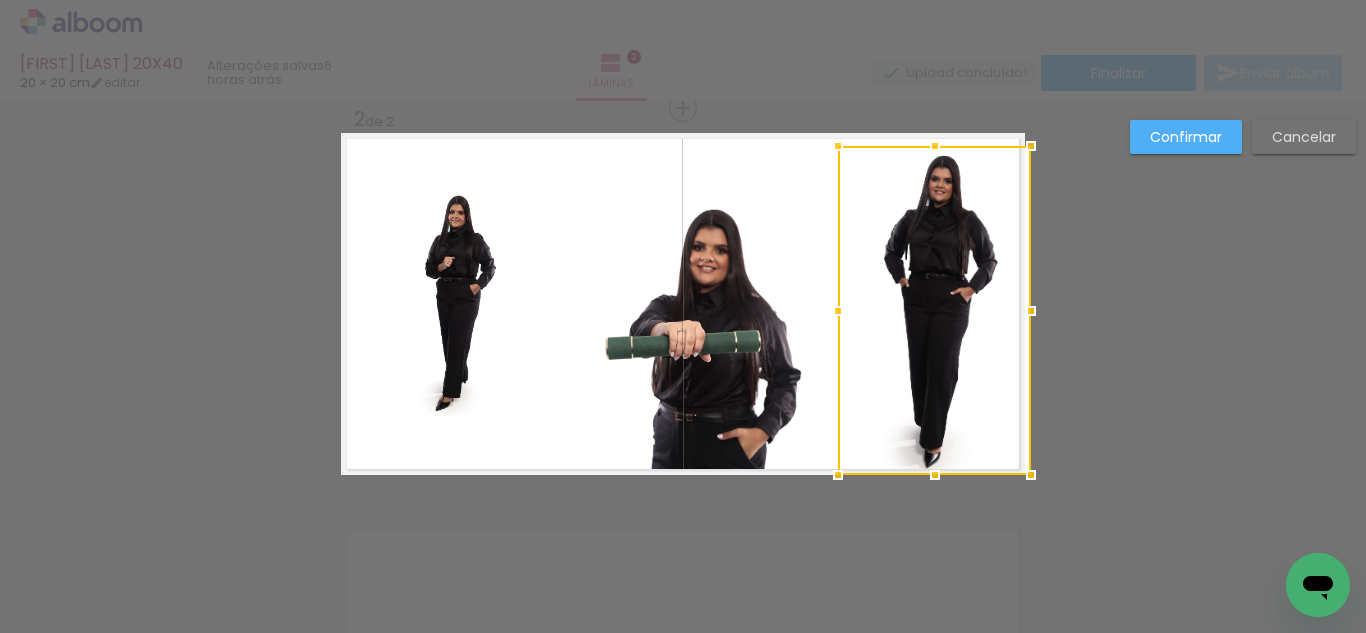 drag, startPoint x: 975, startPoint y: 314, endPoint x: 1037, endPoint y: 317, distance: 62.072536 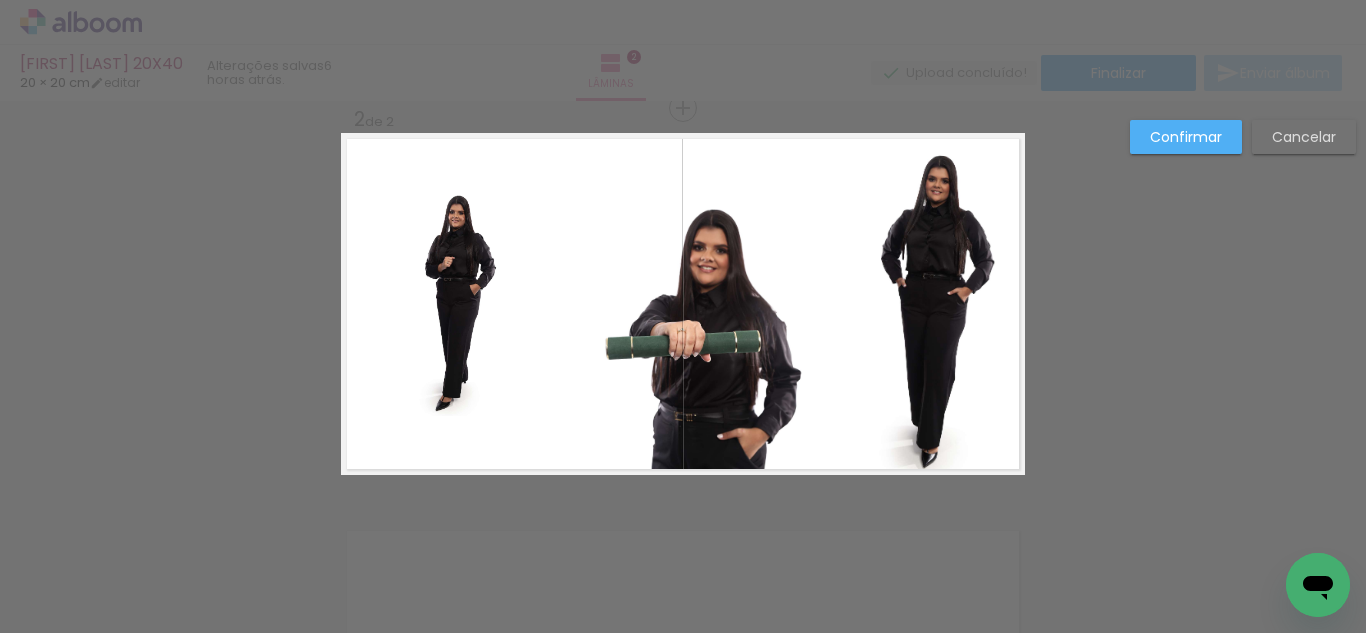 click at bounding box center [683, 304] 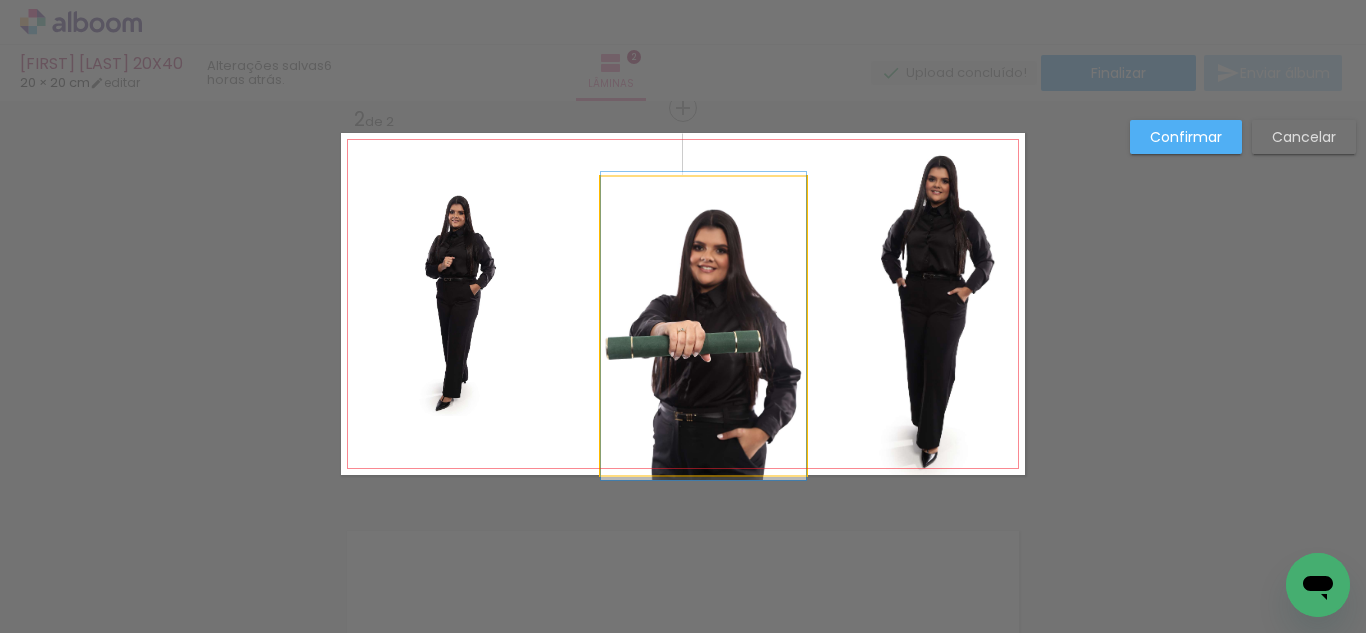 click 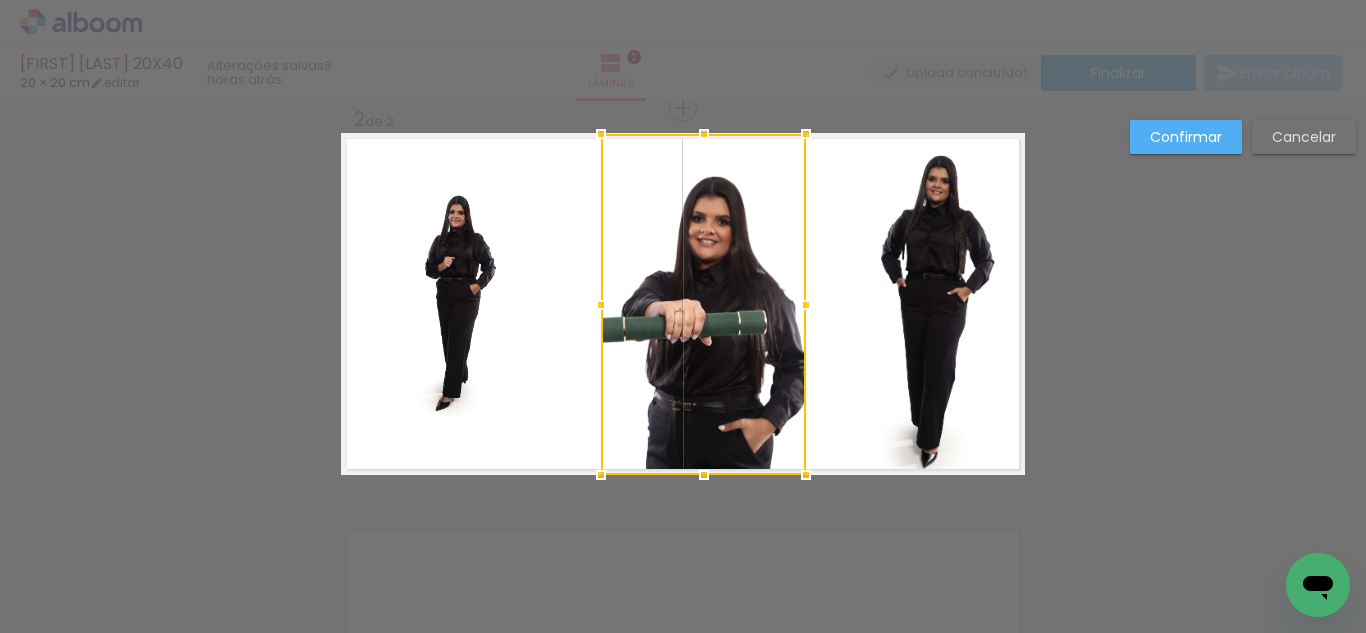 drag, startPoint x: 694, startPoint y: 173, endPoint x: 696, endPoint y: 117, distance: 56.0357 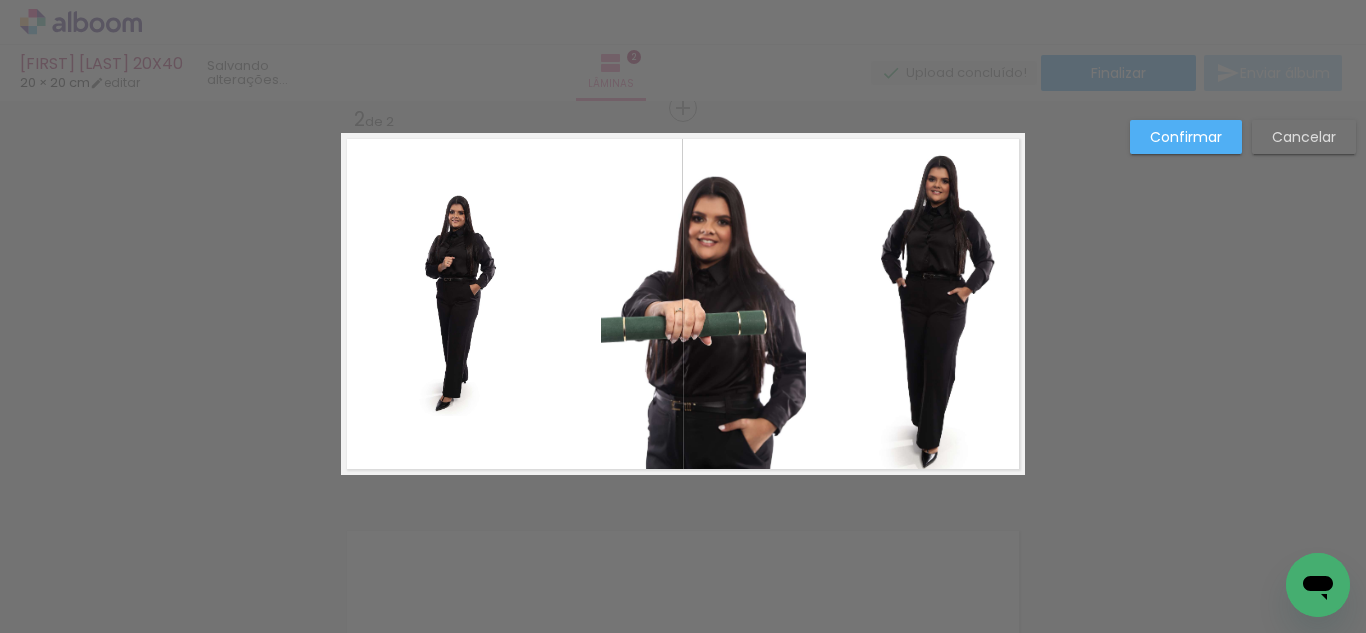 click 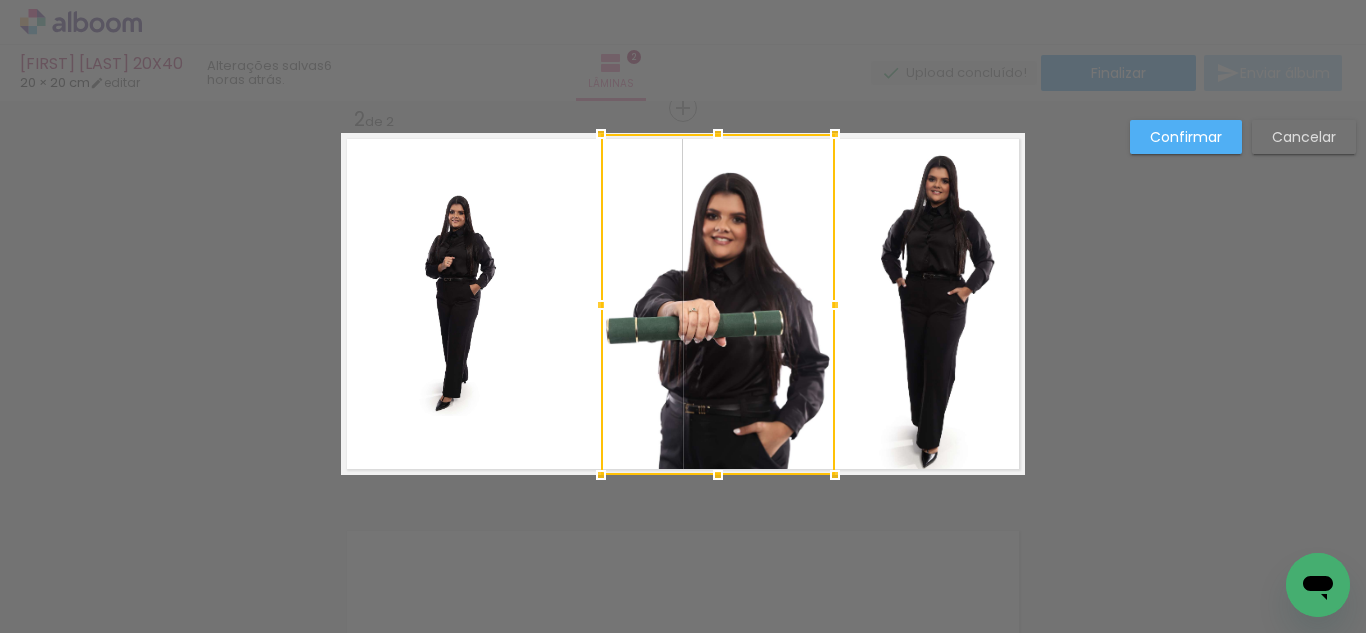 drag, startPoint x: 793, startPoint y: 314, endPoint x: 822, endPoint y: 314, distance: 29 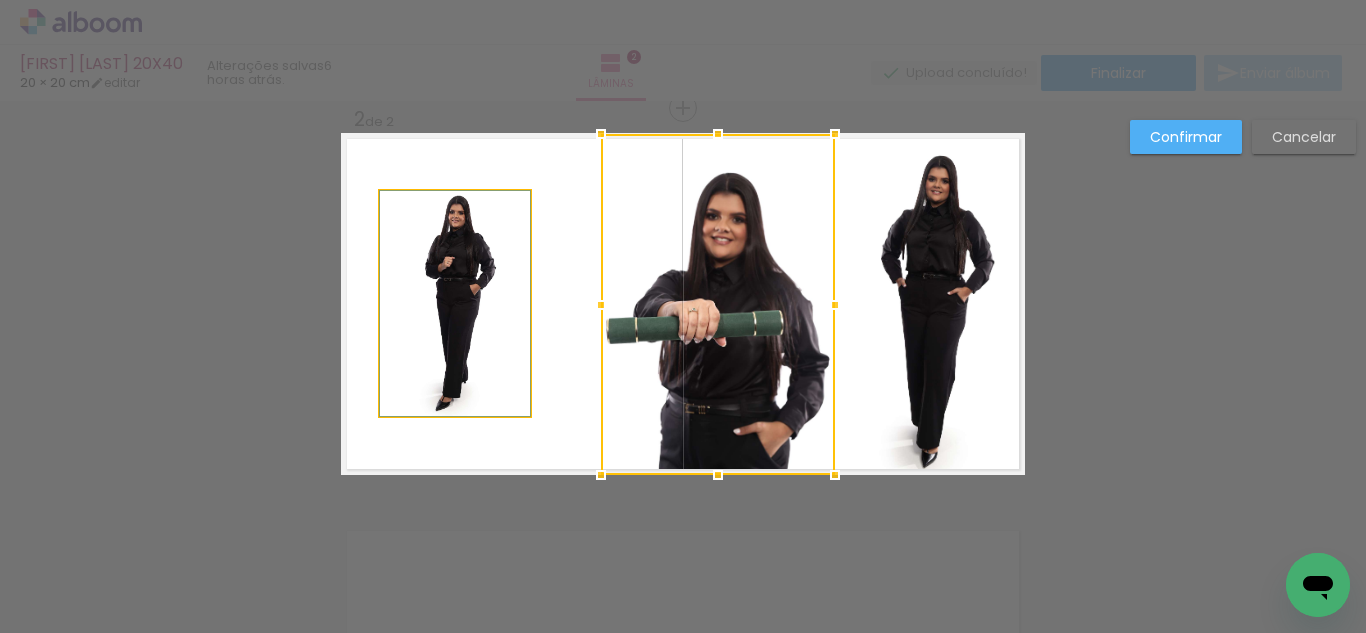 drag, startPoint x: 488, startPoint y: 291, endPoint x: 461, endPoint y: 301, distance: 28.79236 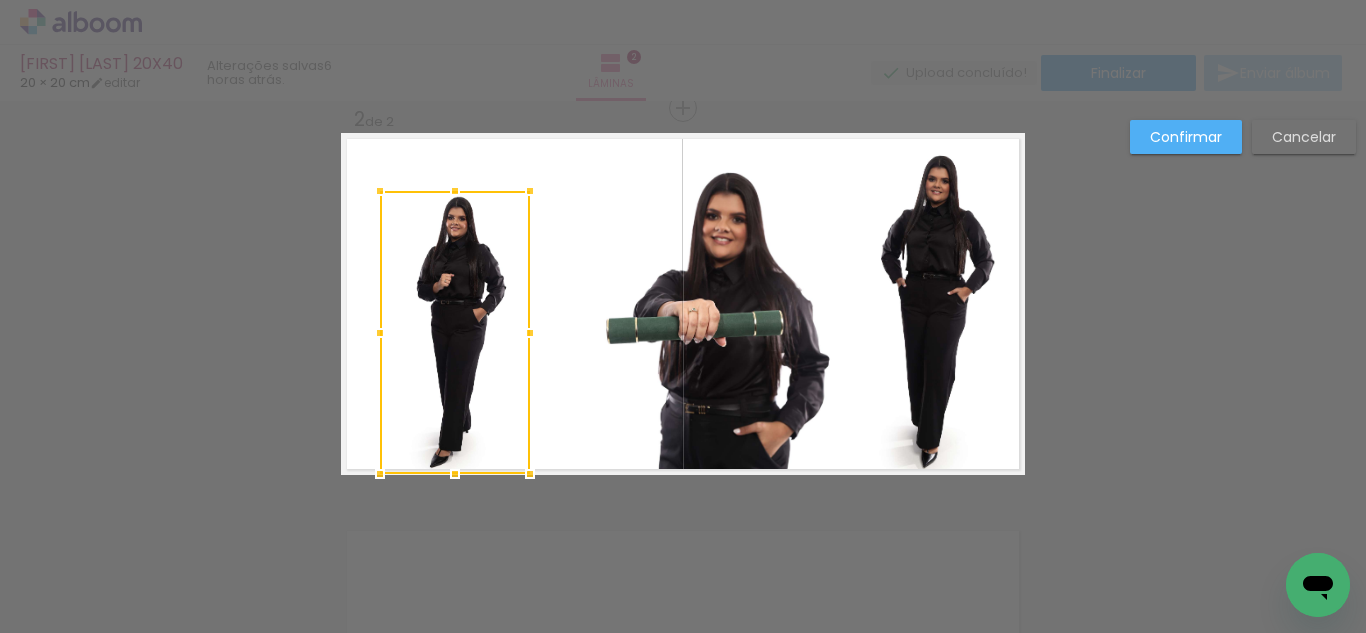 drag, startPoint x: 449, startPoint y: 408, endPoint x: 441, endPoint y: 483, distance: 75.42546 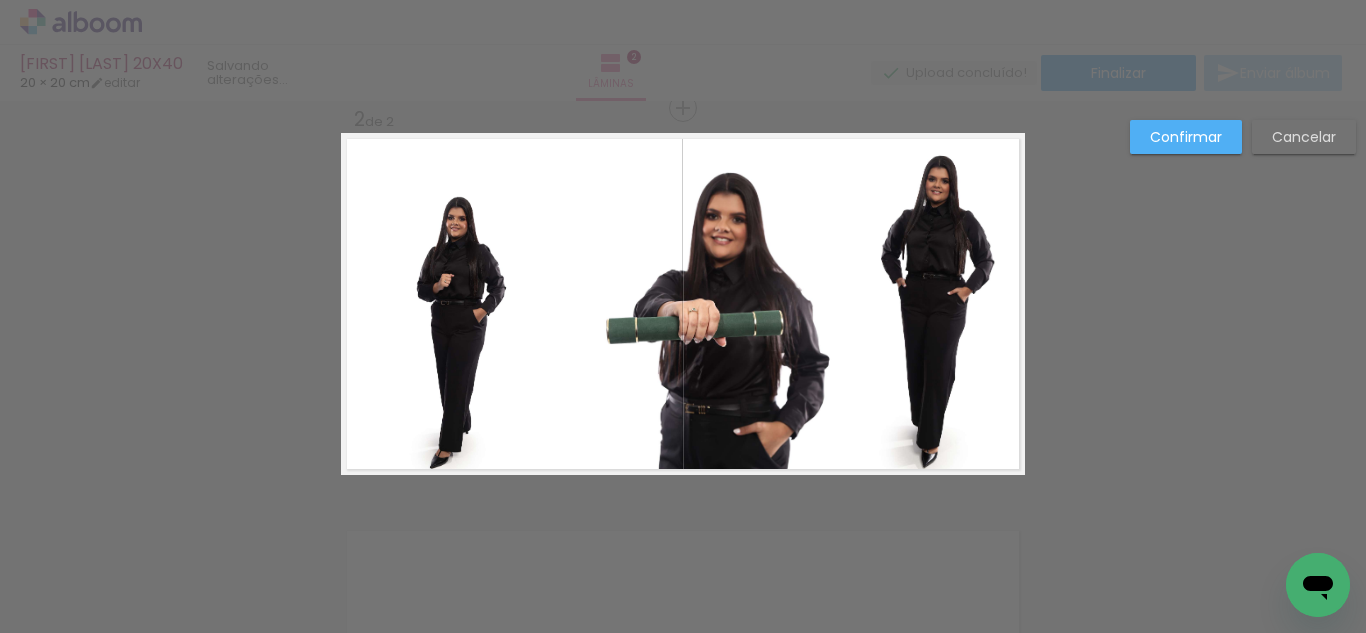 click 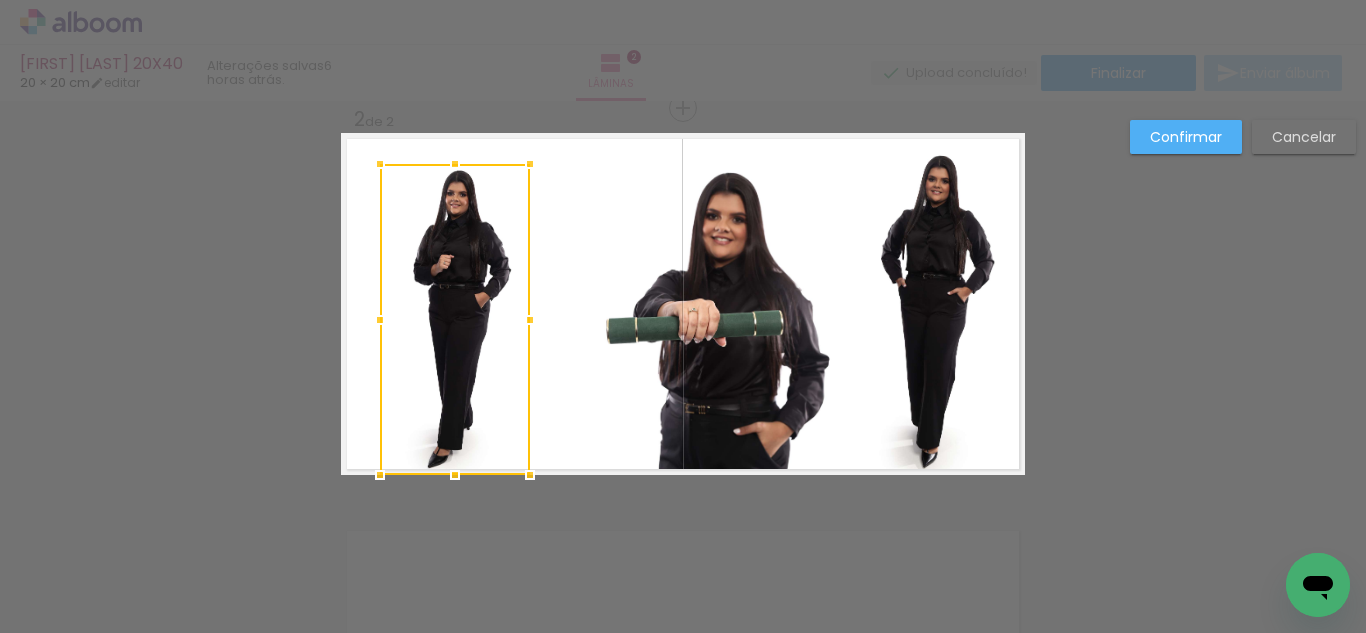 drag, startPoint x: 456, startPoint y: 197, endPoint x: 460, endPoint y: 234, distance: 37.215588 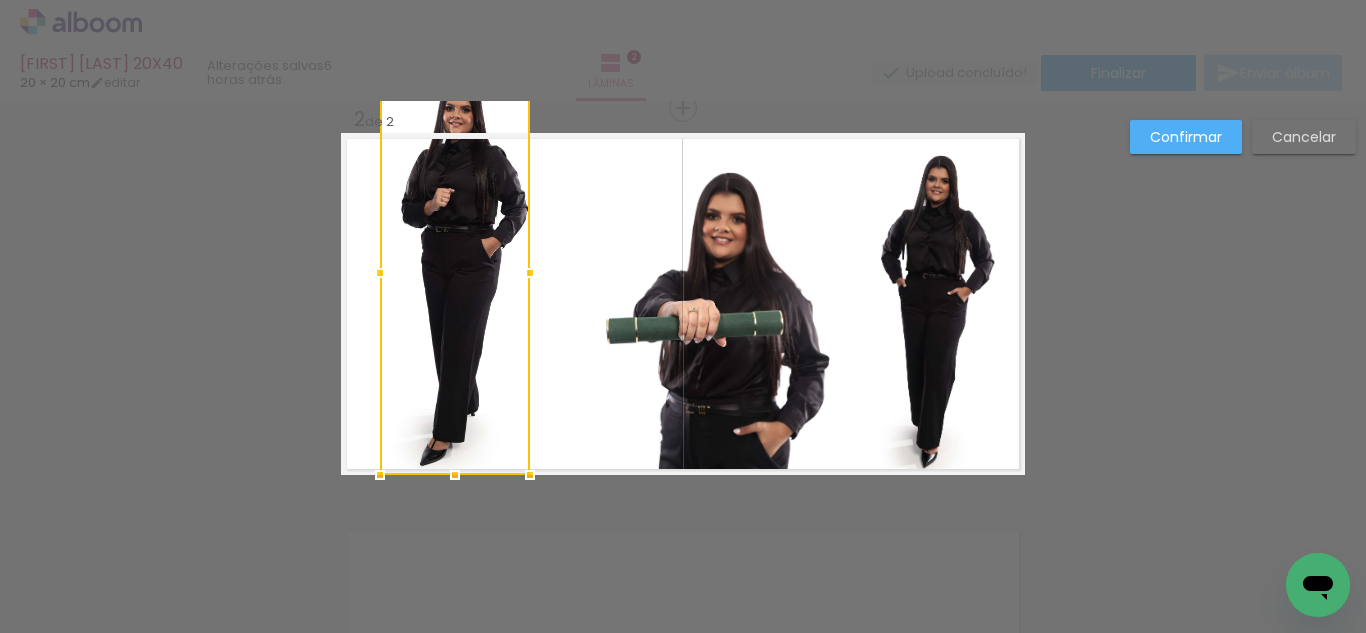 drag, startPoint x: 443, startPoint y: 176, endPoint x: 458, endPoint y: 126, distance: 52.201534 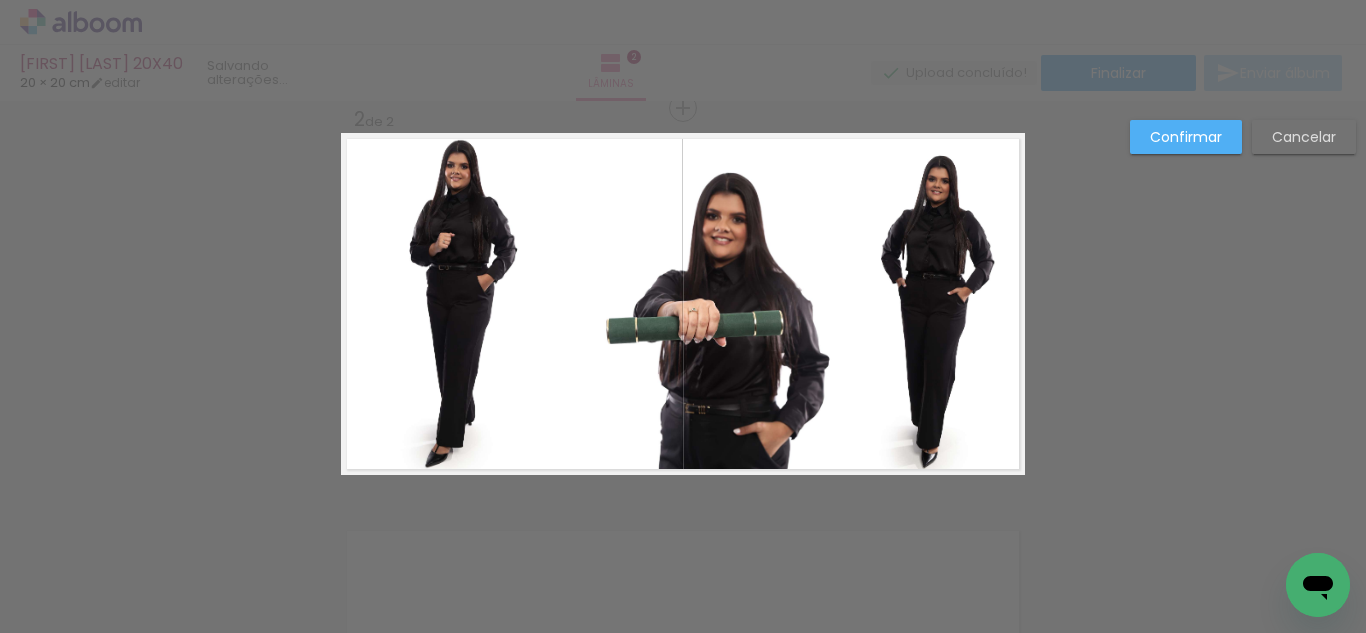 drag 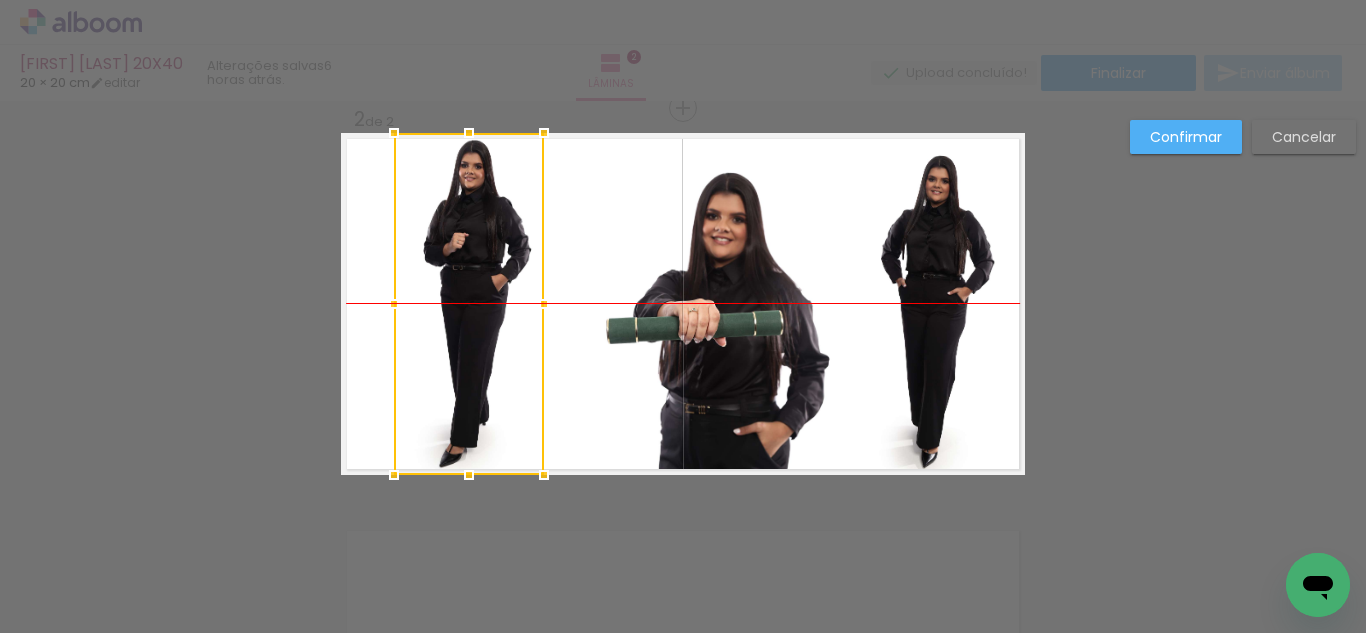 click at bounding box center [469, 304] 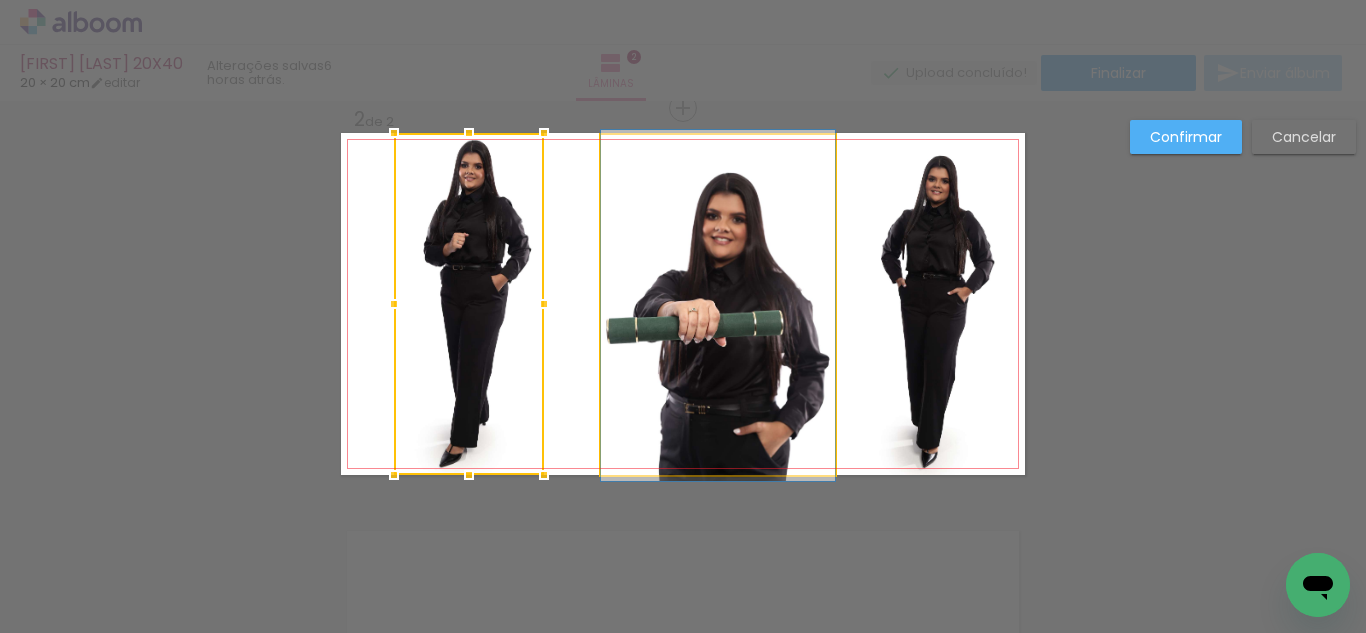 click 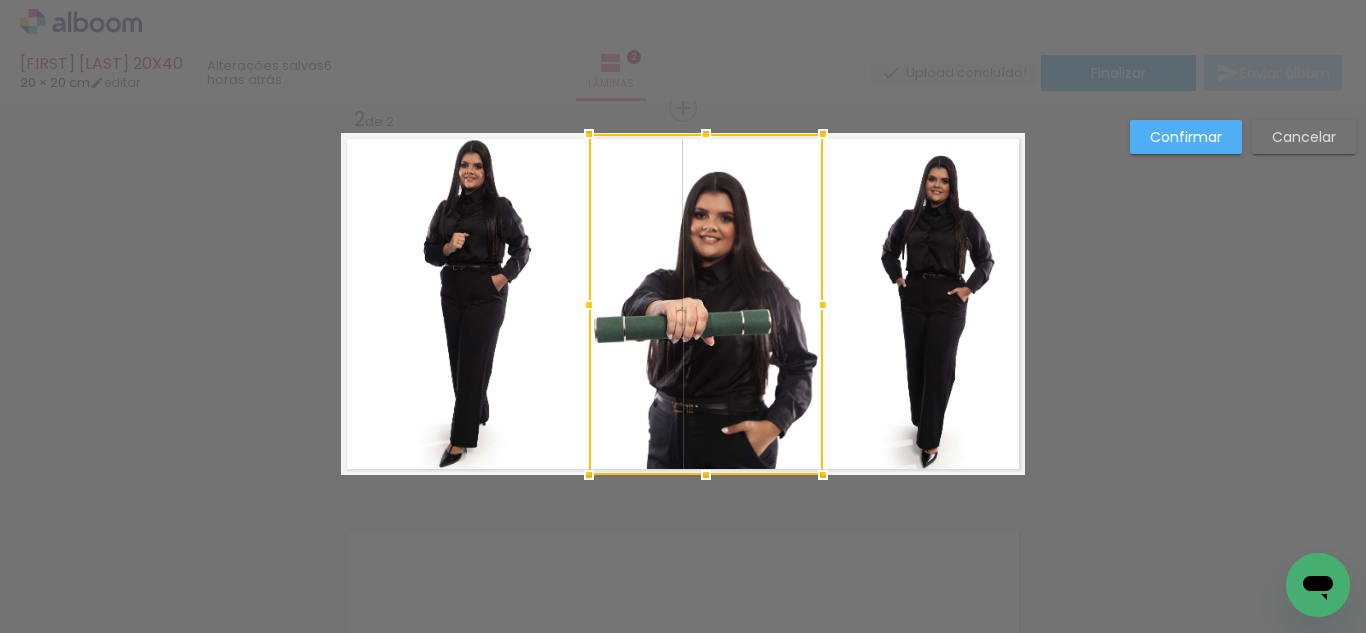click at bounding box center [706, 304] 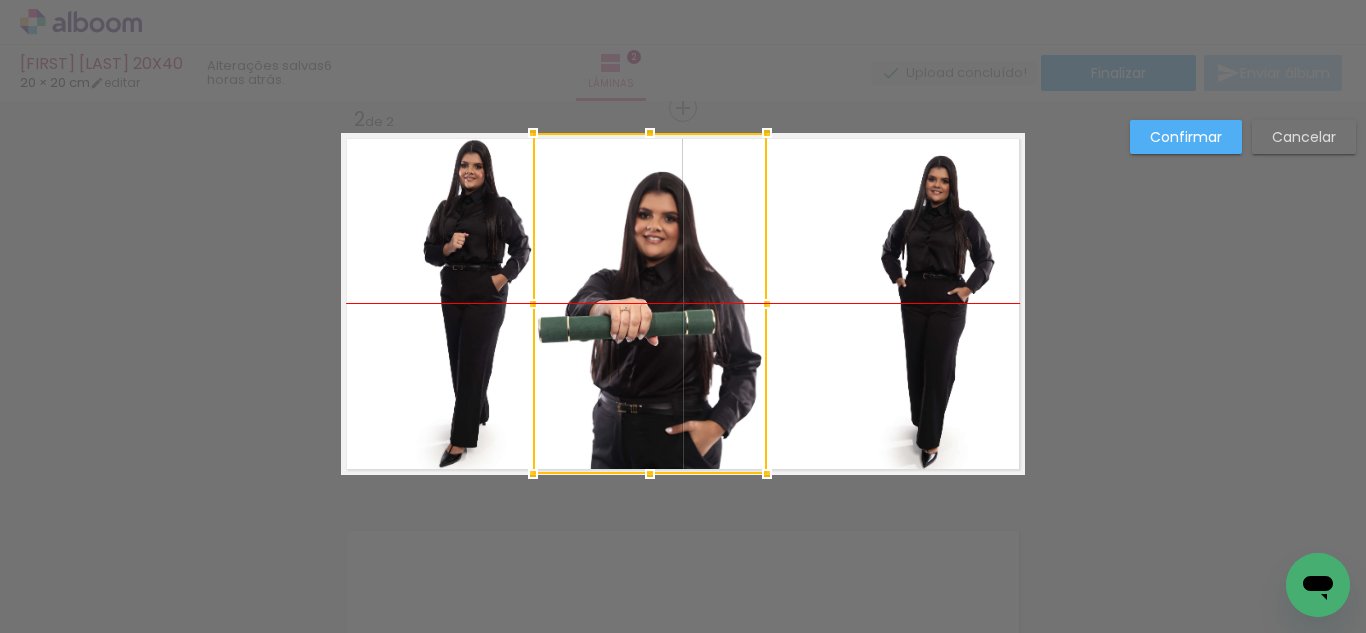 drag, startPoint x: 733, startPoint y: 274, endPoint x: 592, endPoint y: 270, distance: 141.05673 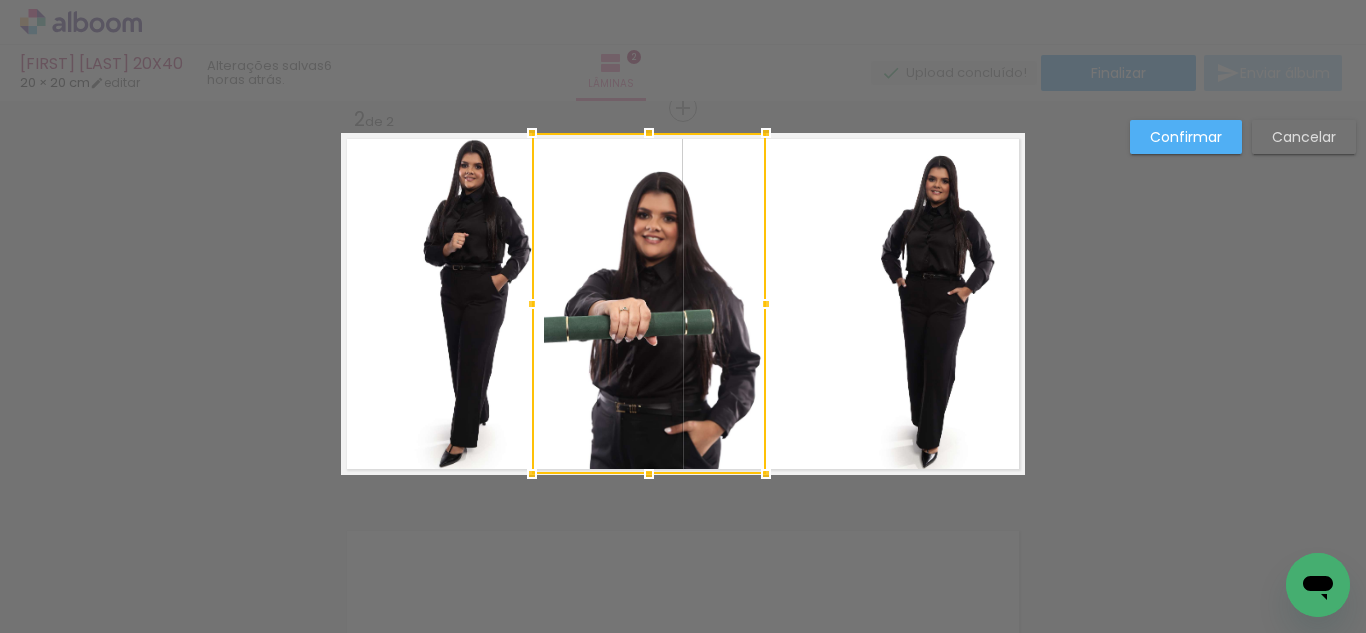 click 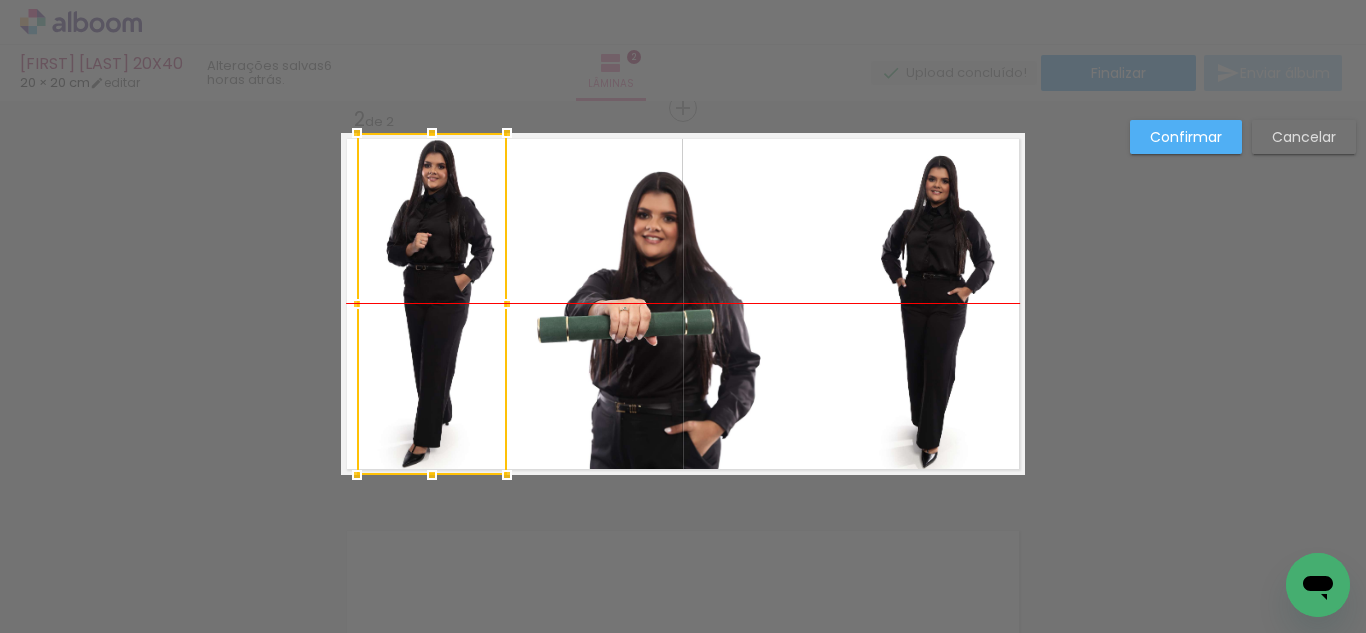 drag, startPoint x: 509, startPoint y: 265, endPoint x: 598, endPoint y: 290, distance: 92.44458 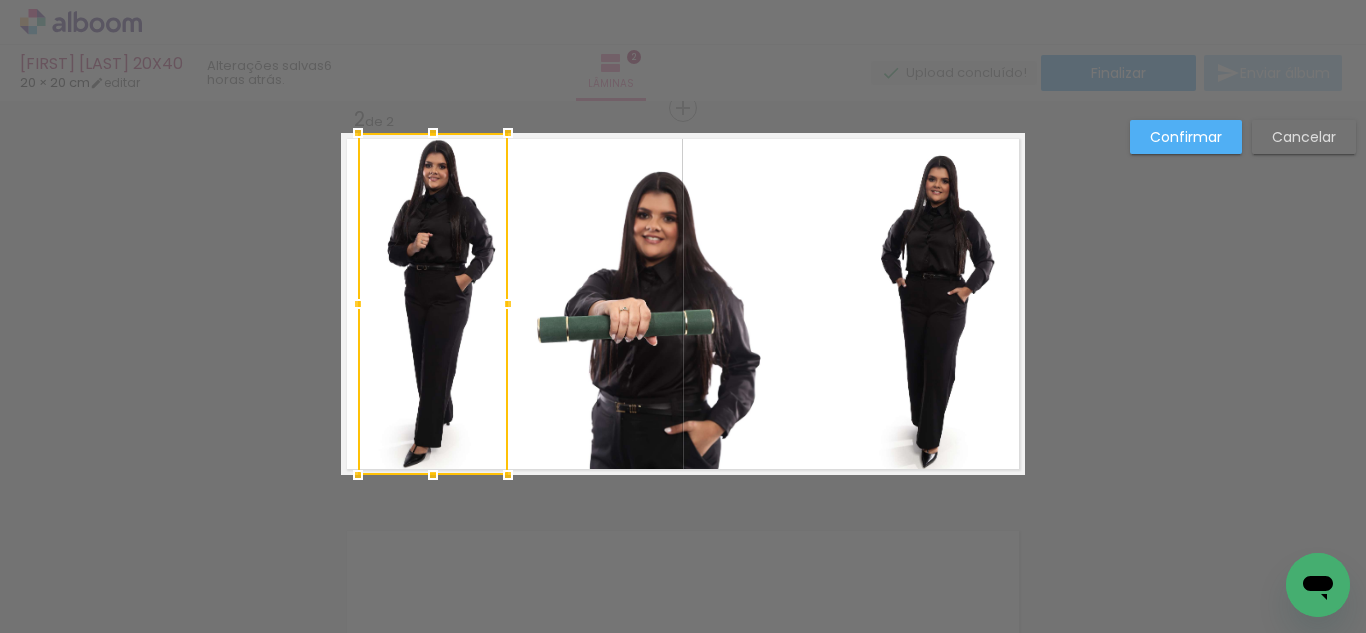 drag, startPoint x: 613, startPoint y: 290, endPoint x: 629, endPoint y: 294, distance: 16.492422 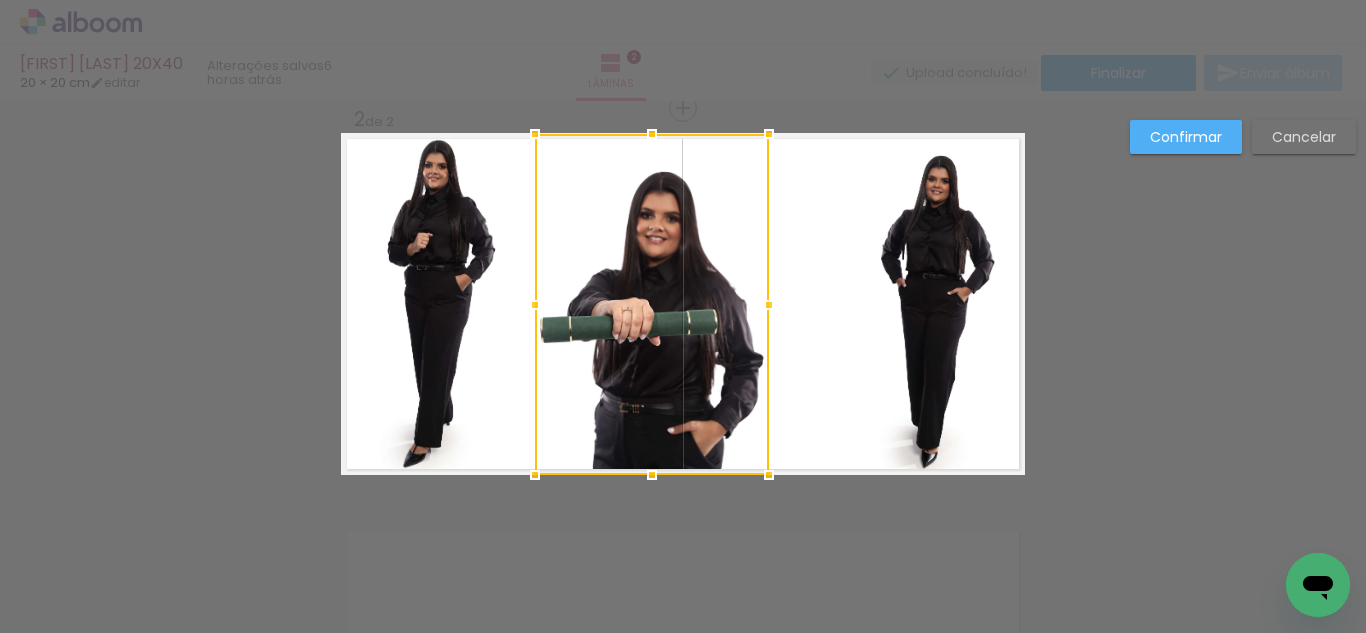 drag, startPoint x: 637, startPoint y: 296, endPoint x: 806, endPoint y: 300, distance: 169.04733 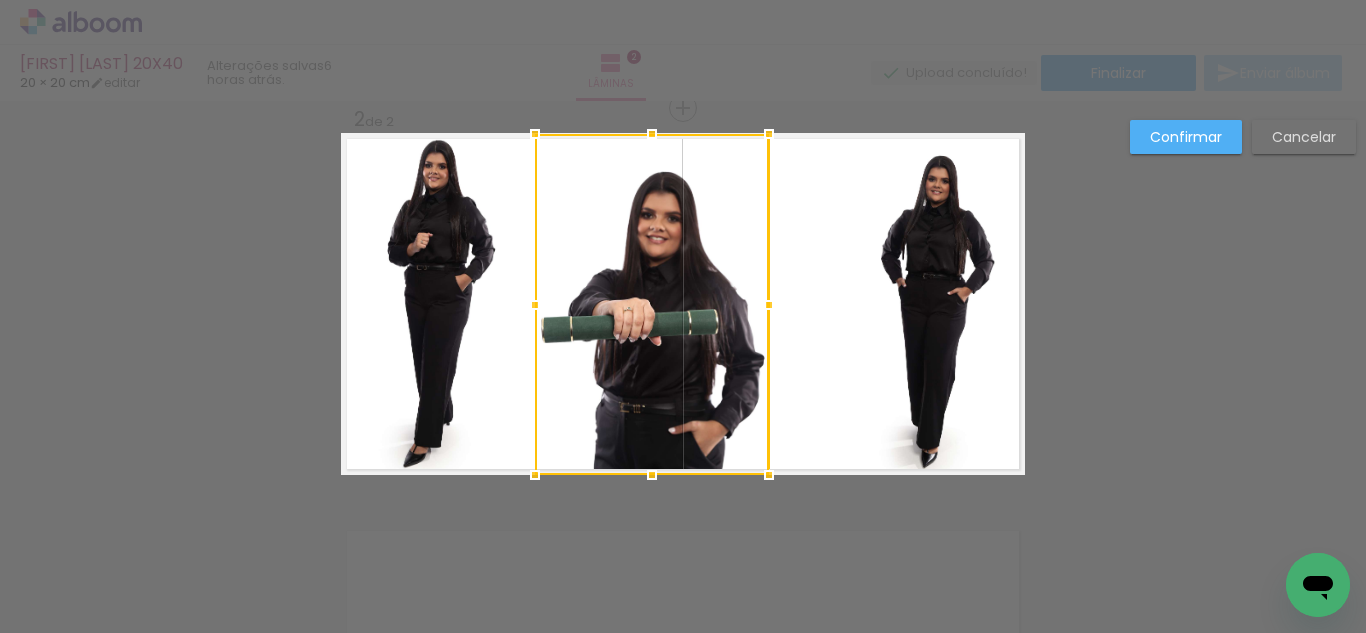 click 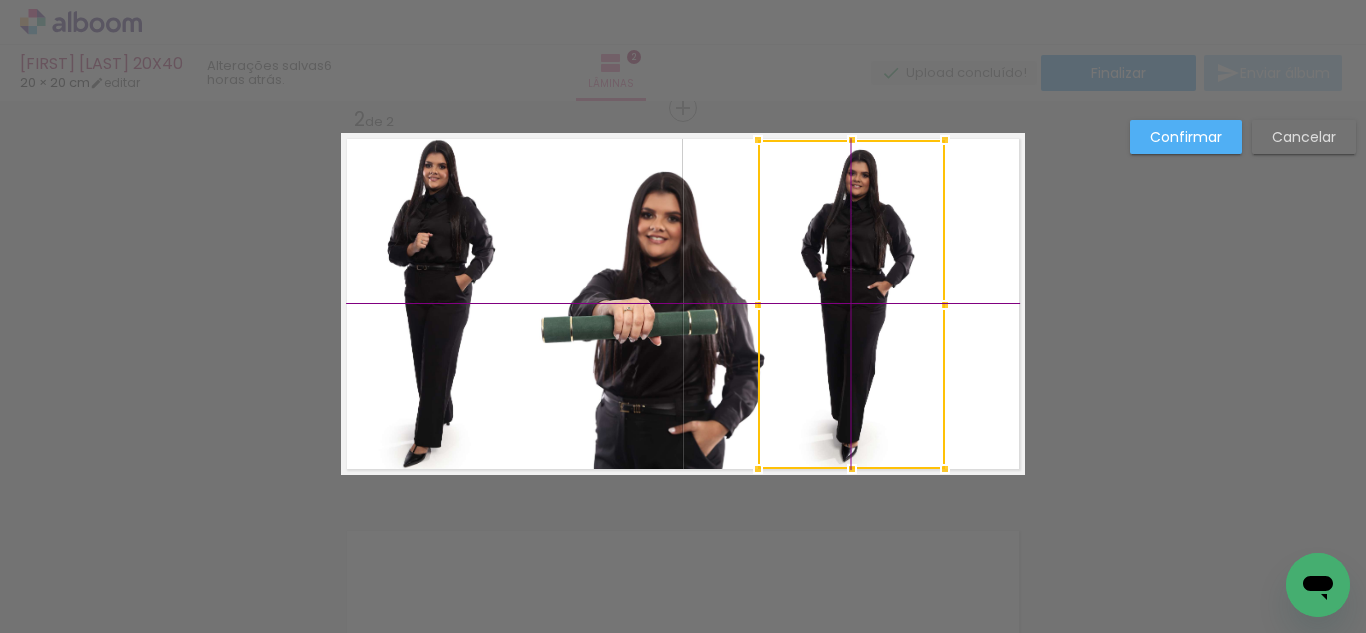 click at bounding box center [851, 304] 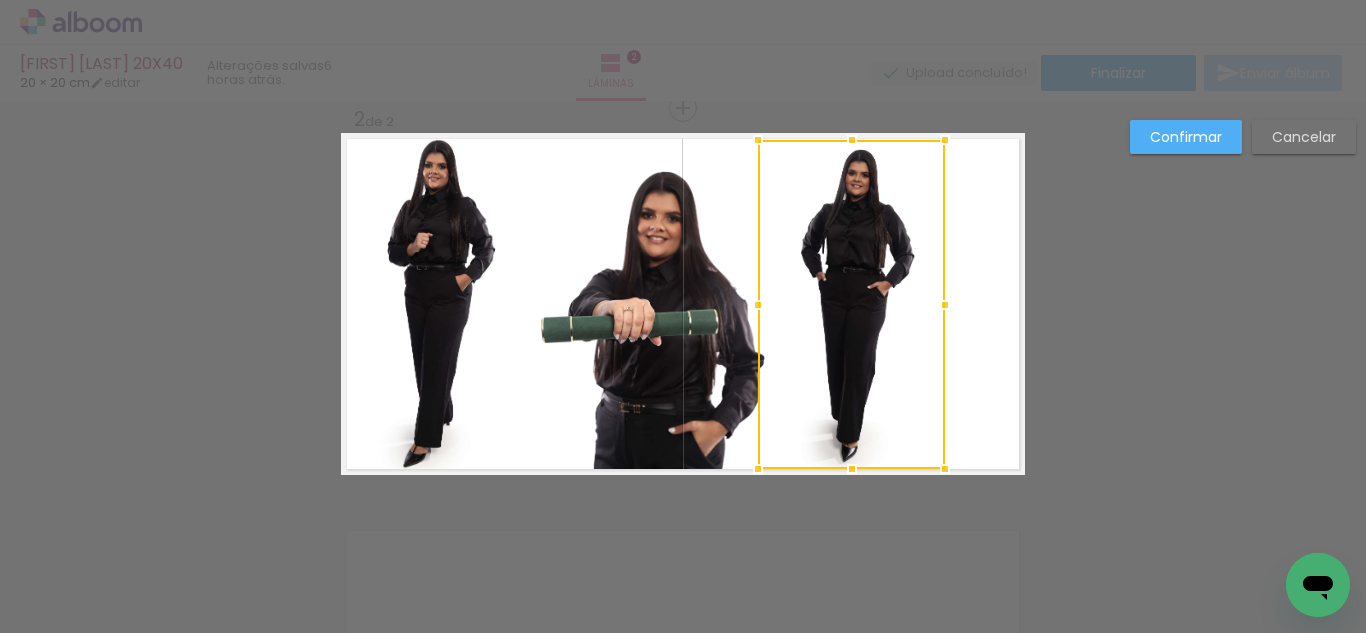 click at bounding box center [851, 304] 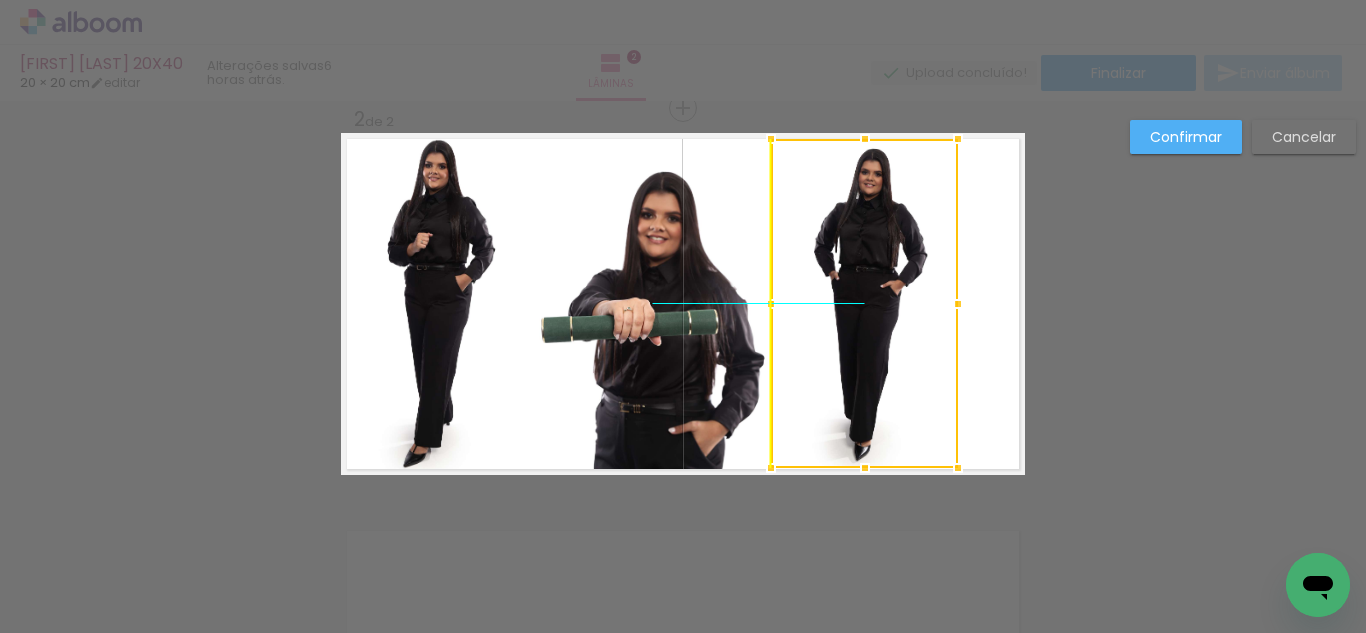 click at bounding box center (864, 303) 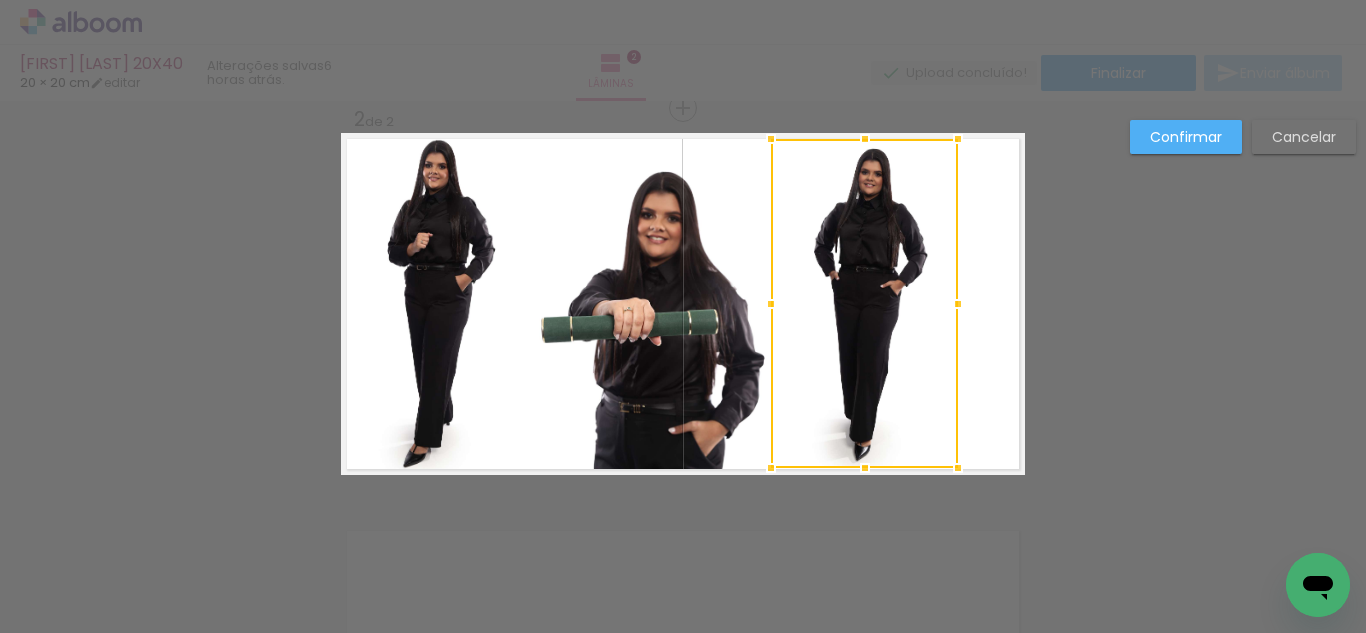 click on "Confirmar Cancelar" at bounding box center [683, 295] 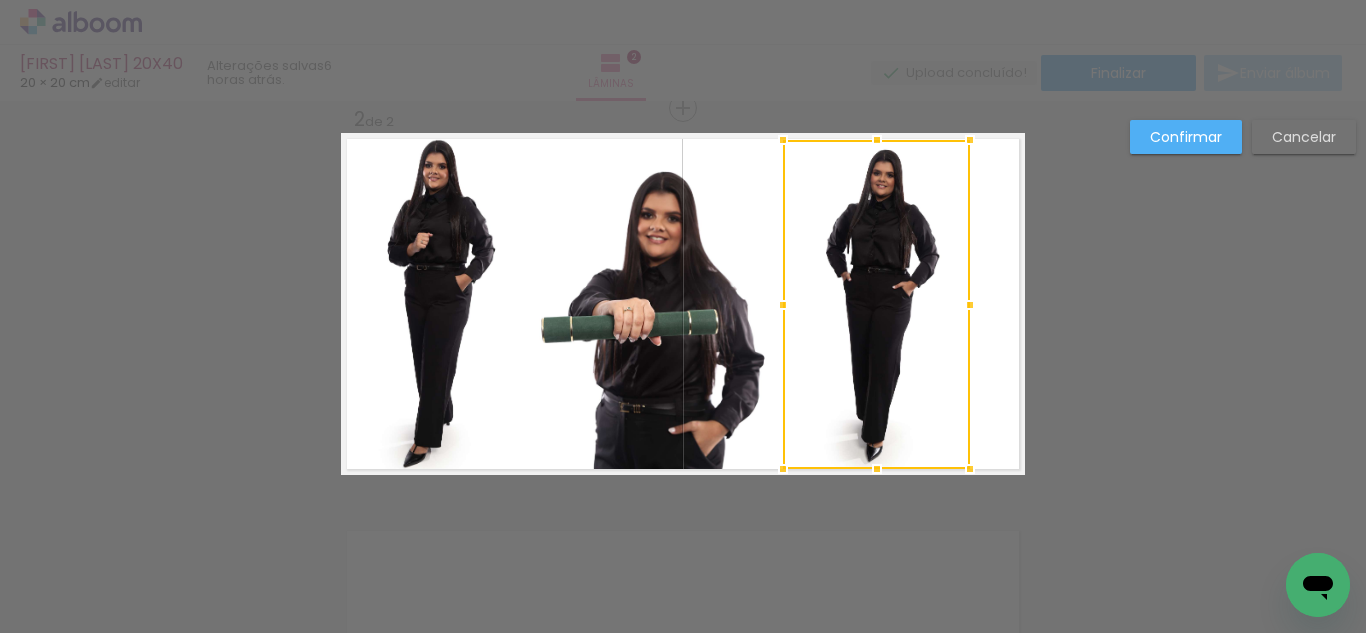 click at bounding box center (876, 304) 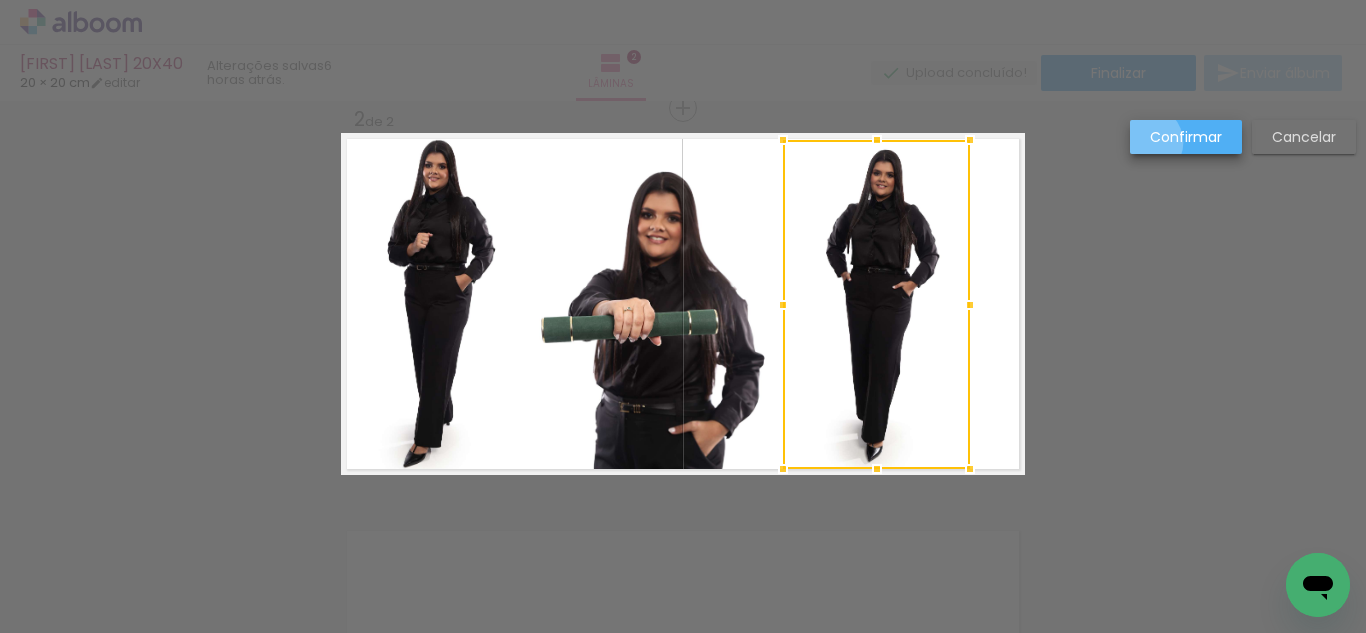click on "Confirmar" at bounding box center (1186, 137) 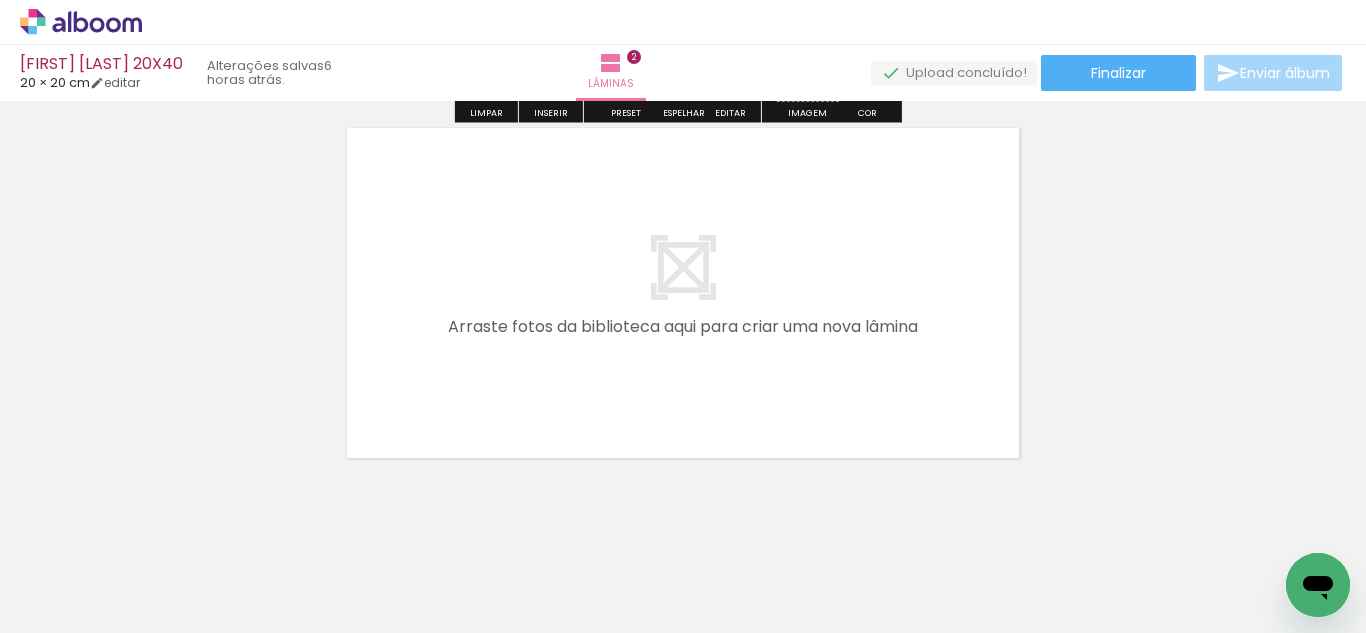 drag, startPoint x: 752, startPoint y: 345, endPoint x: 1007, endPoint y: 631, distance: 383.17227 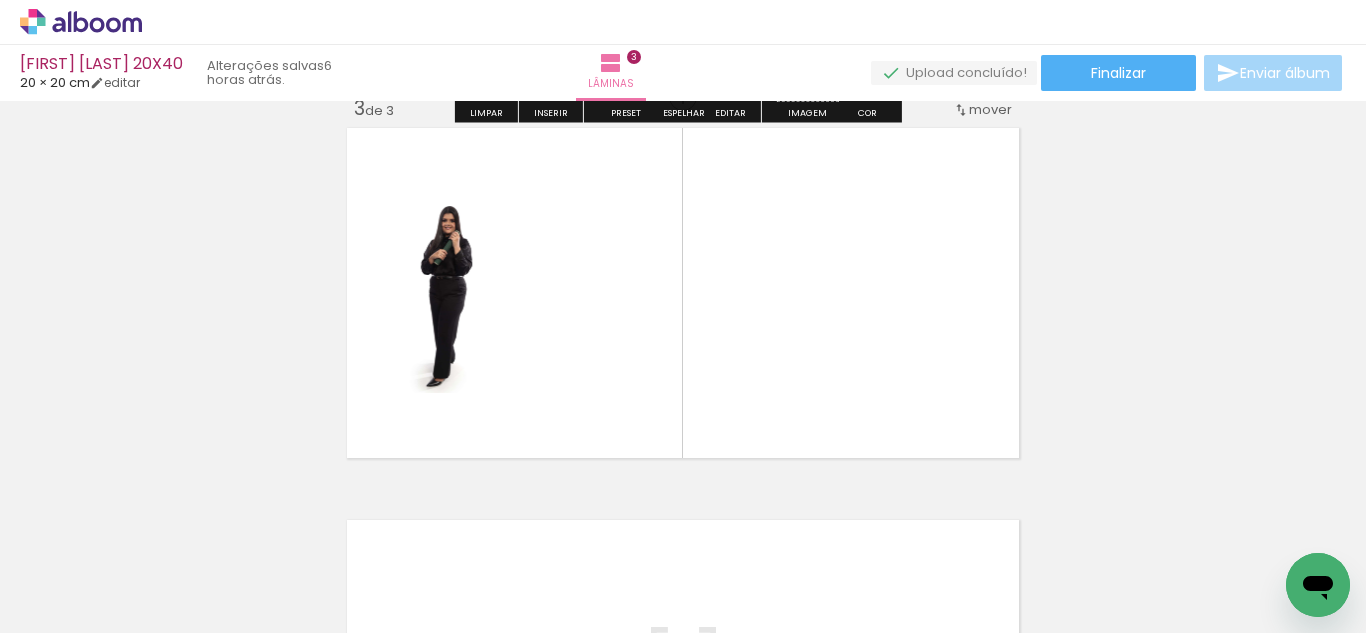 scroll, scrollTop: 810, scrollLeft: 0, axis: vertical 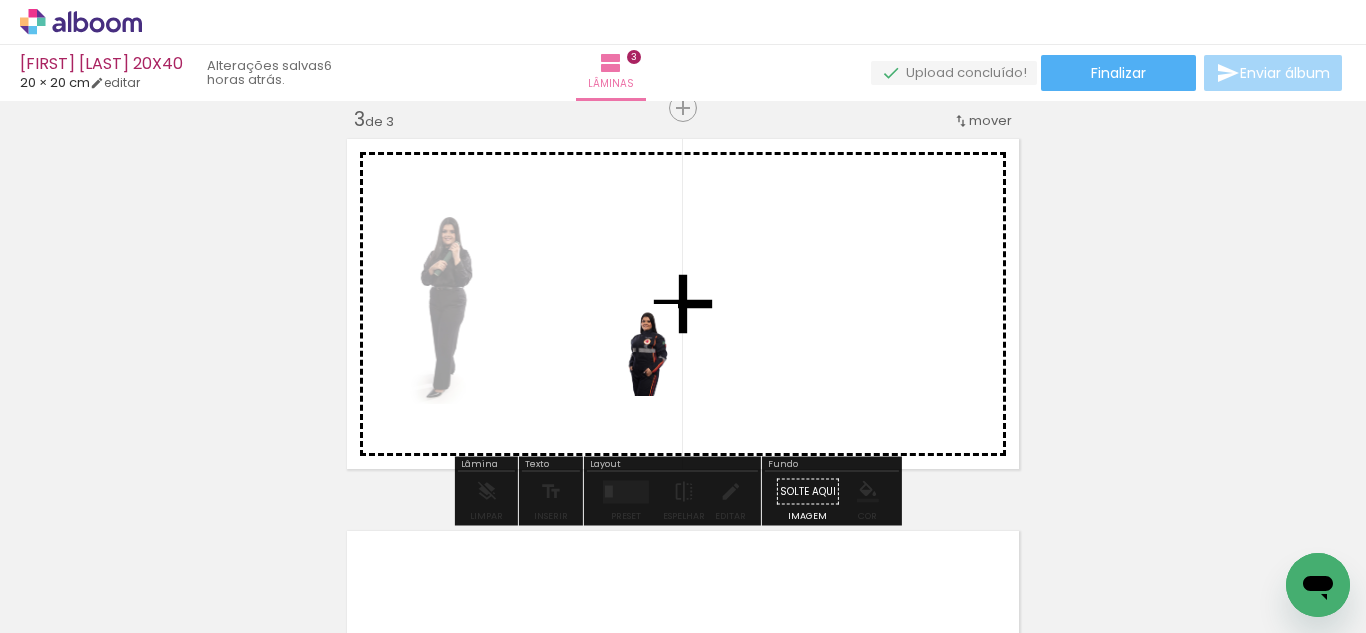 drag, startPoint x: 626, startPoint y: 574, endPoint x: 676, endPoint y: 366, distance: 213.92522 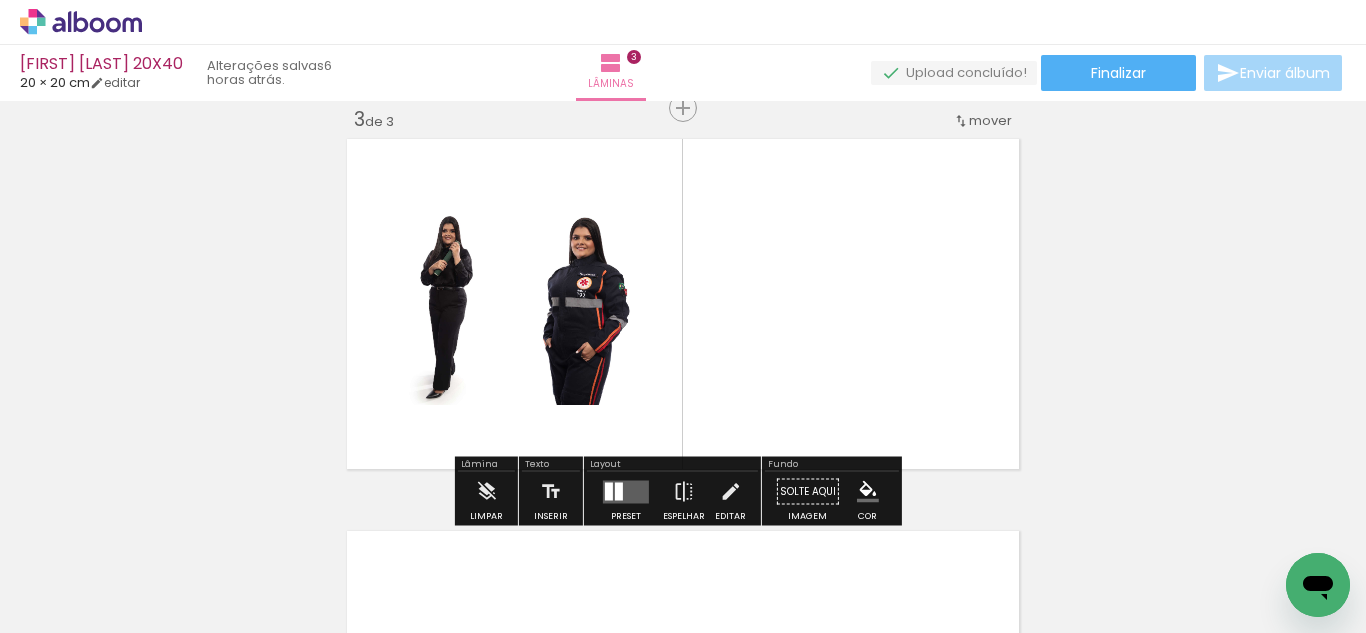click at bounding box center [626, 492] 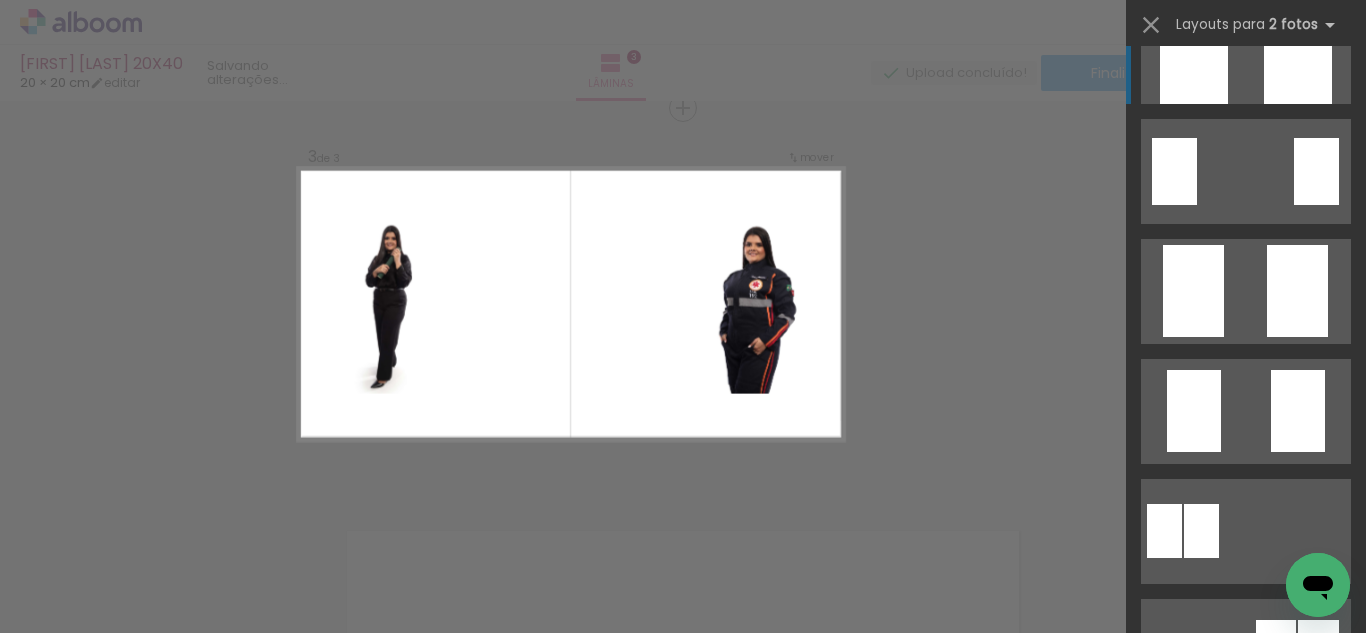scroll, scrollTop: 147, scrollLeft: 0, axis: vertical 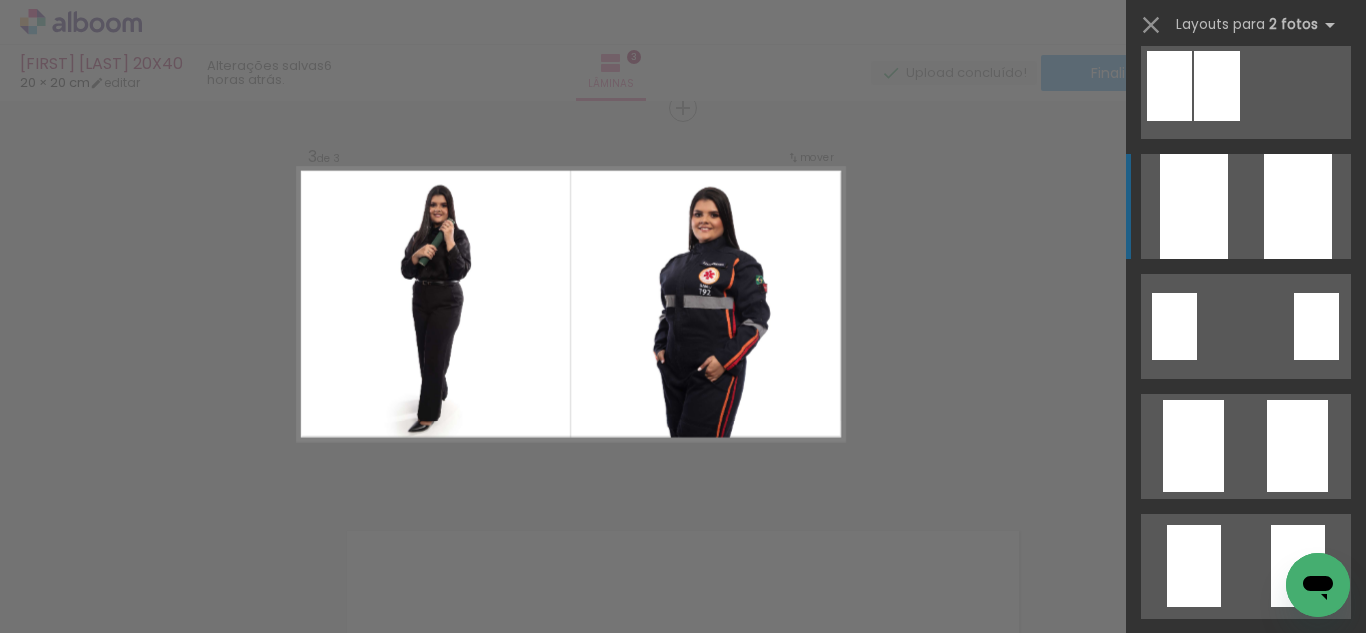 click at bounding box center (1246, 86) 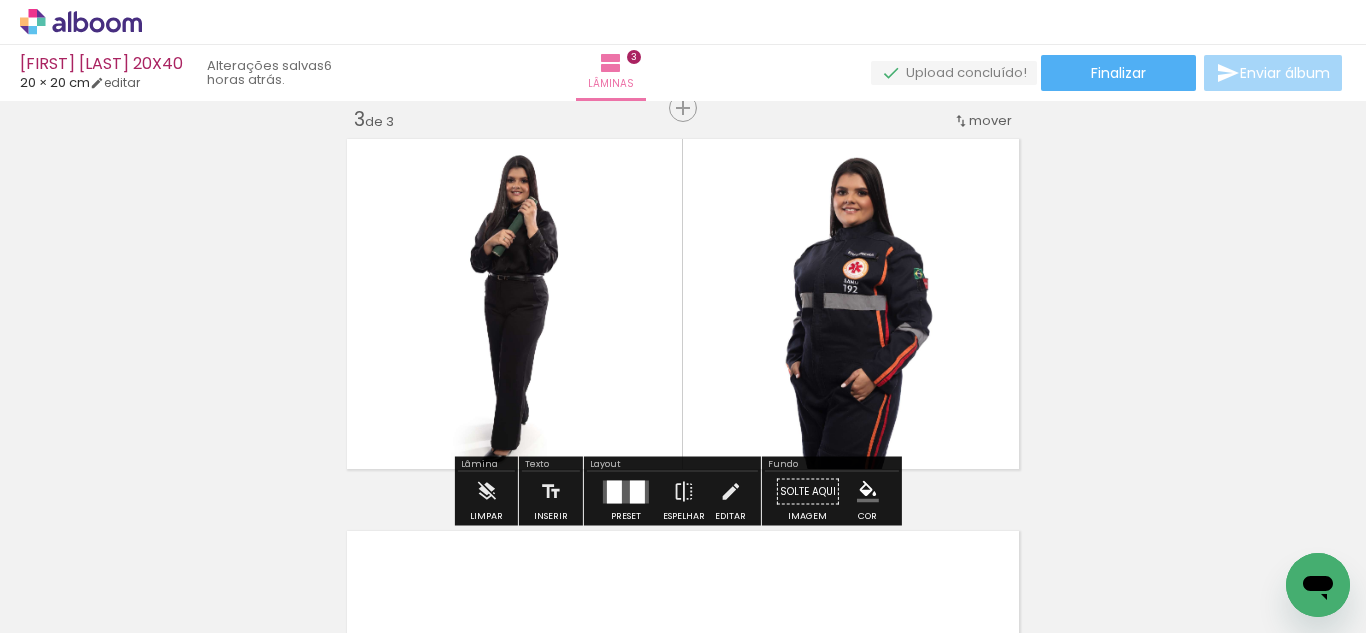 click 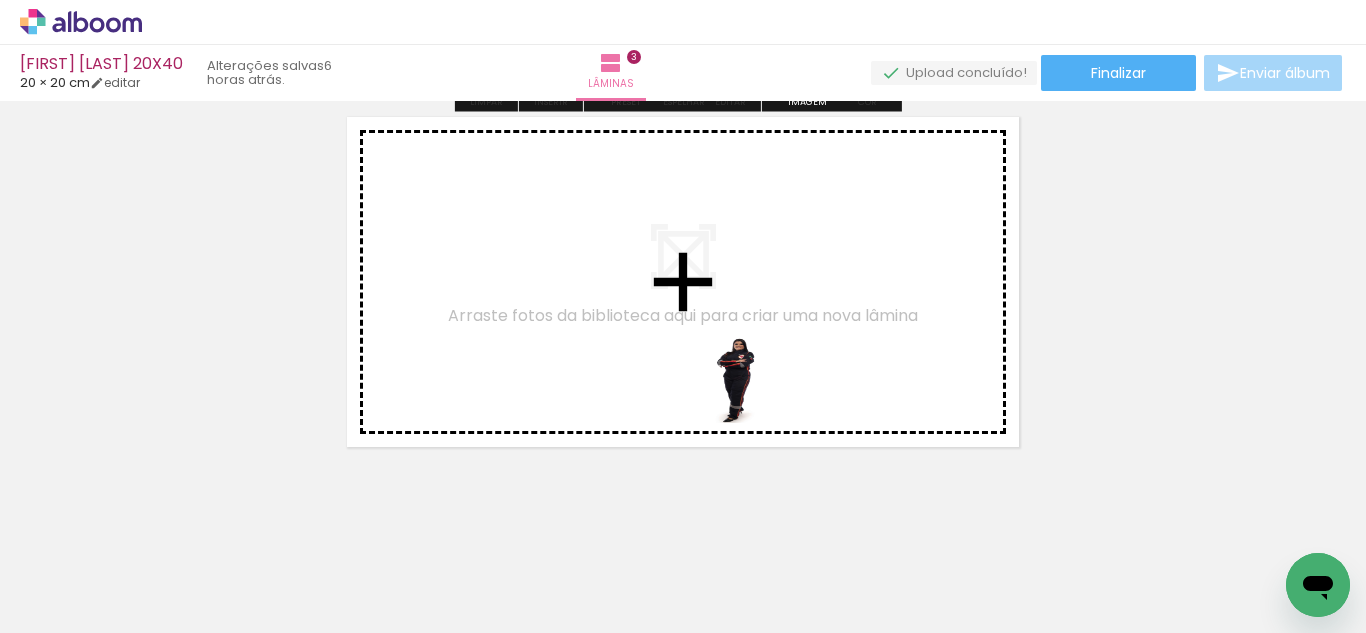 drag, startPoint x: 736, startPoint y: 550, endPoint x: 890, endPoint y: 562, distance: 154.46683 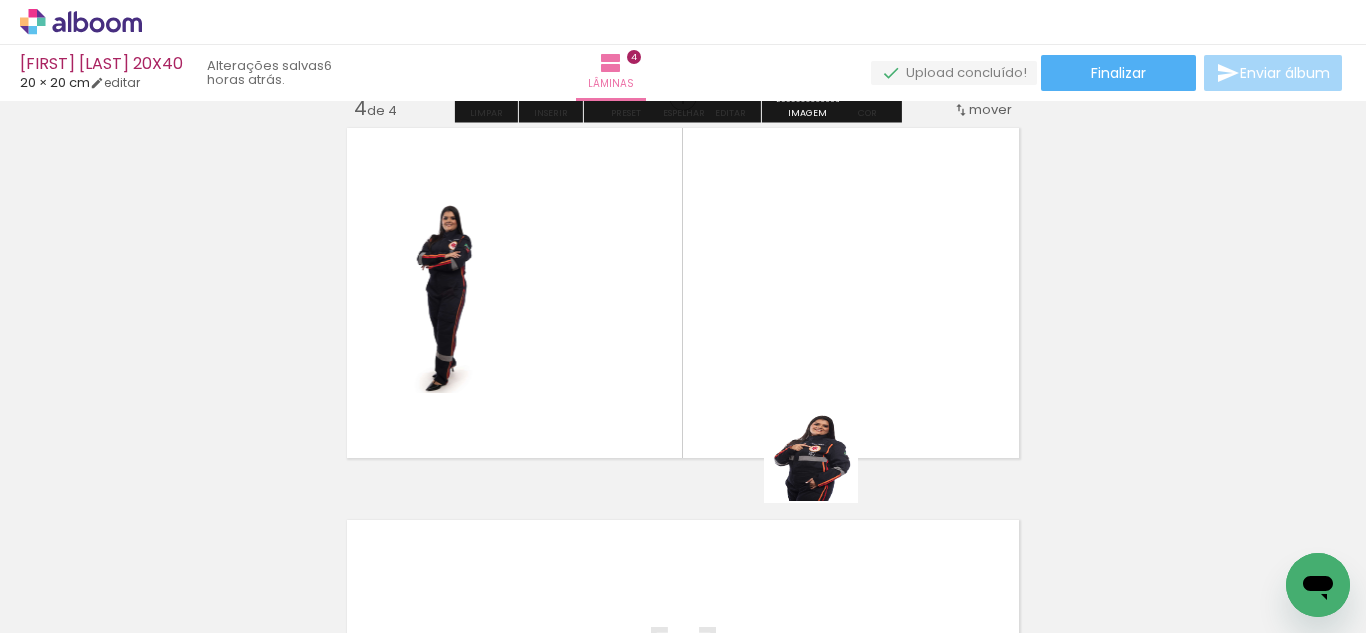 scroll, scrollTop: 1202, scrollLeft: 0, axis: vertical 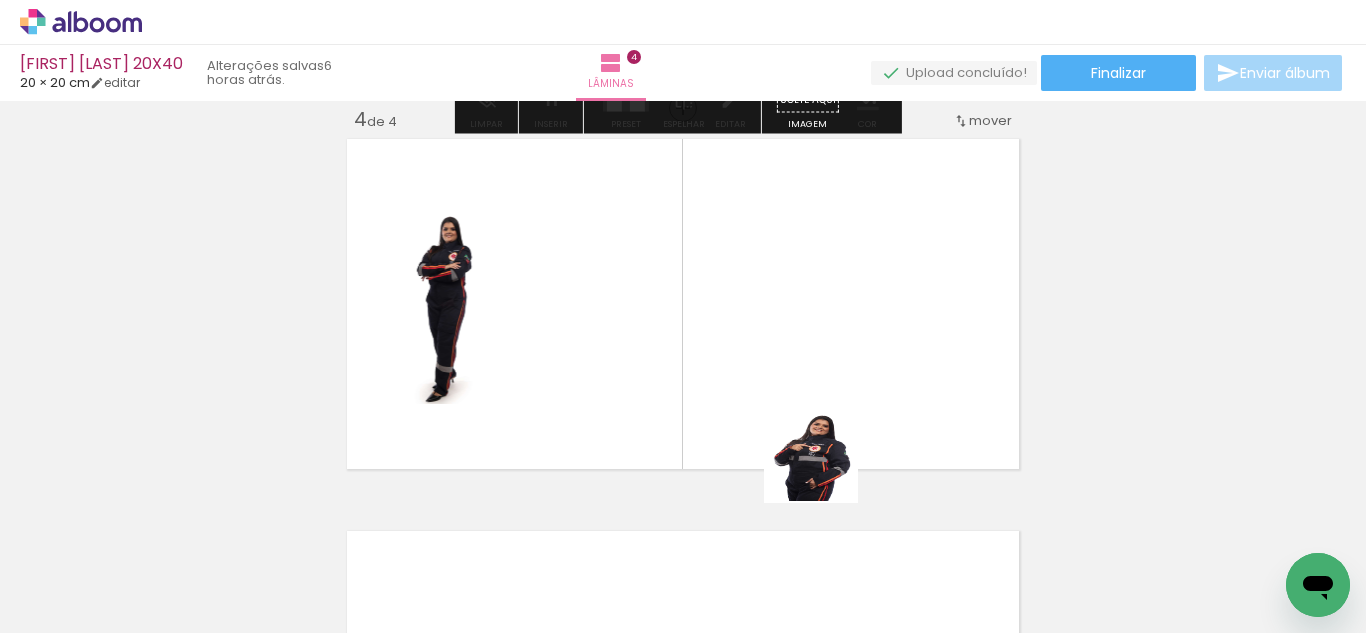 drag, startPoint x: 826, startPoint y: 471, endPoint x: 908, endPoint y: 623, distance: 172.70784 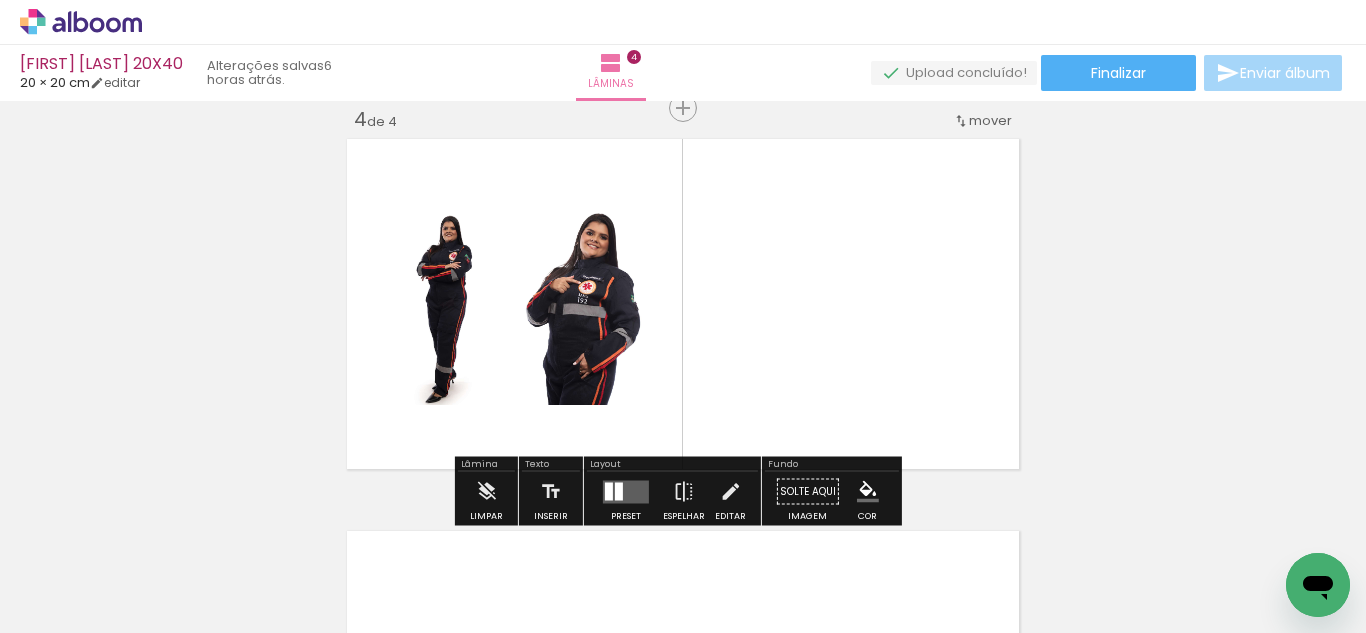drag, startPoint x: 943, startPoint y: 463, endPoint x: 857, endPoint y: 267, distance: 214.03738 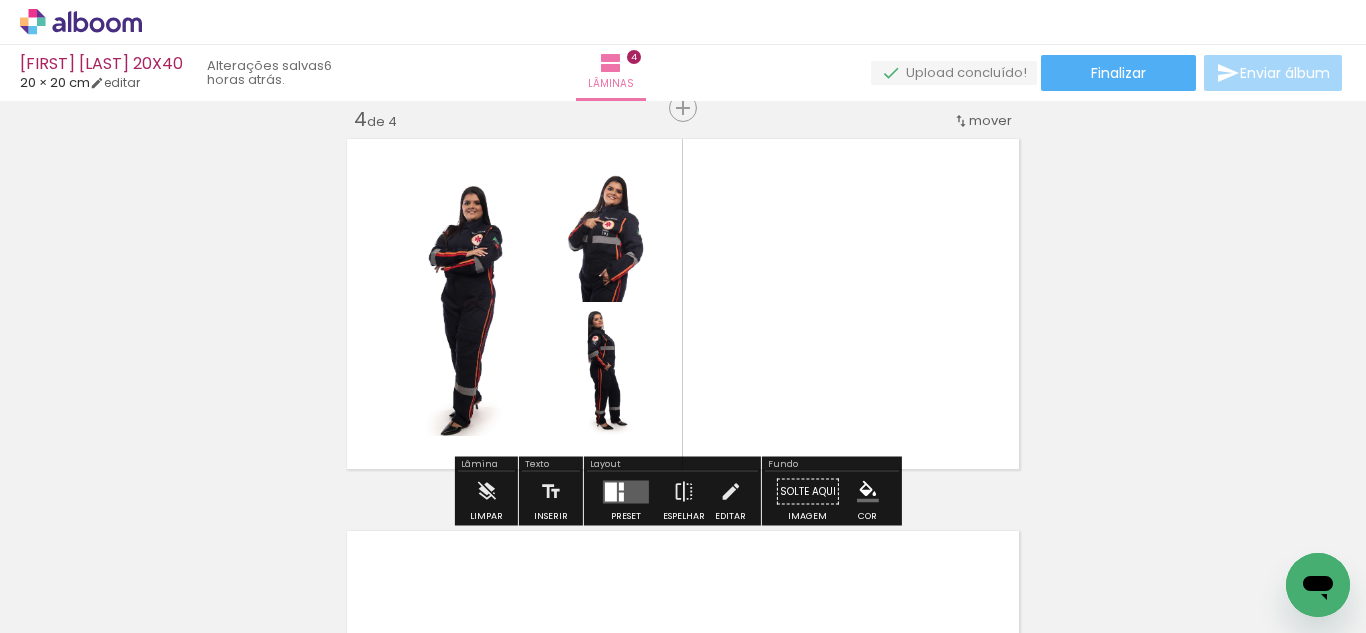 click at bounding box center [626, 492] 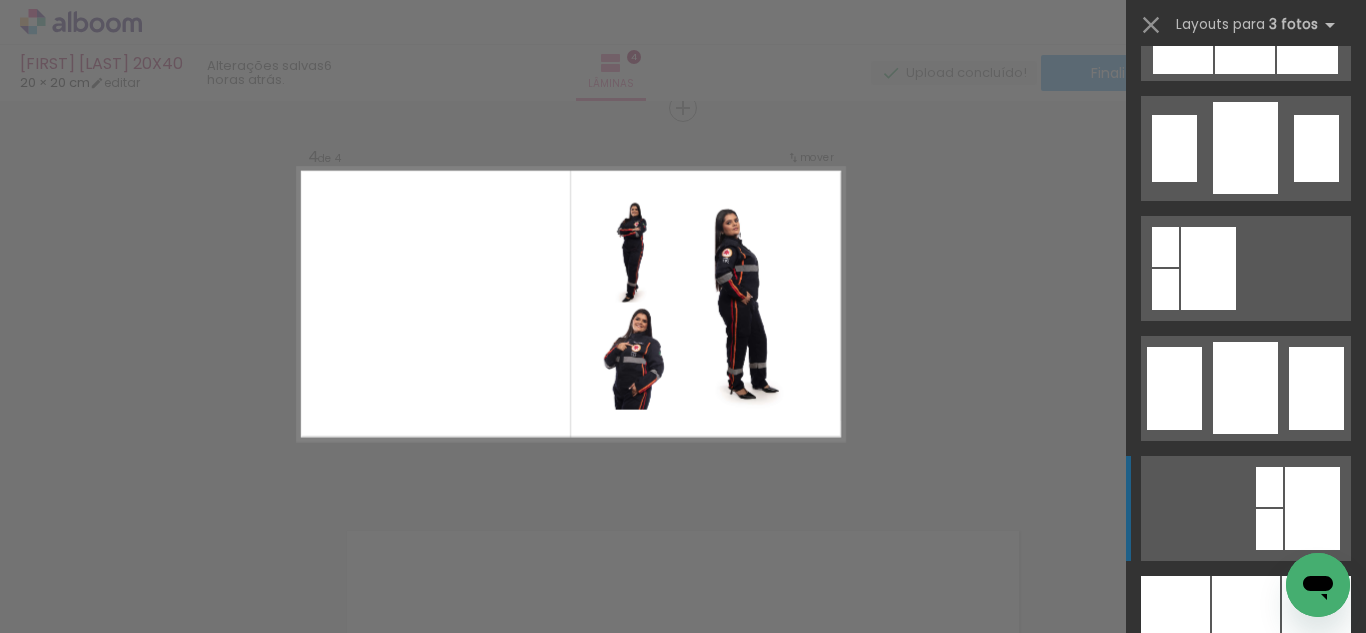 scroll, scrollTop: 1405, scrollLeft: 0, axis: vertical 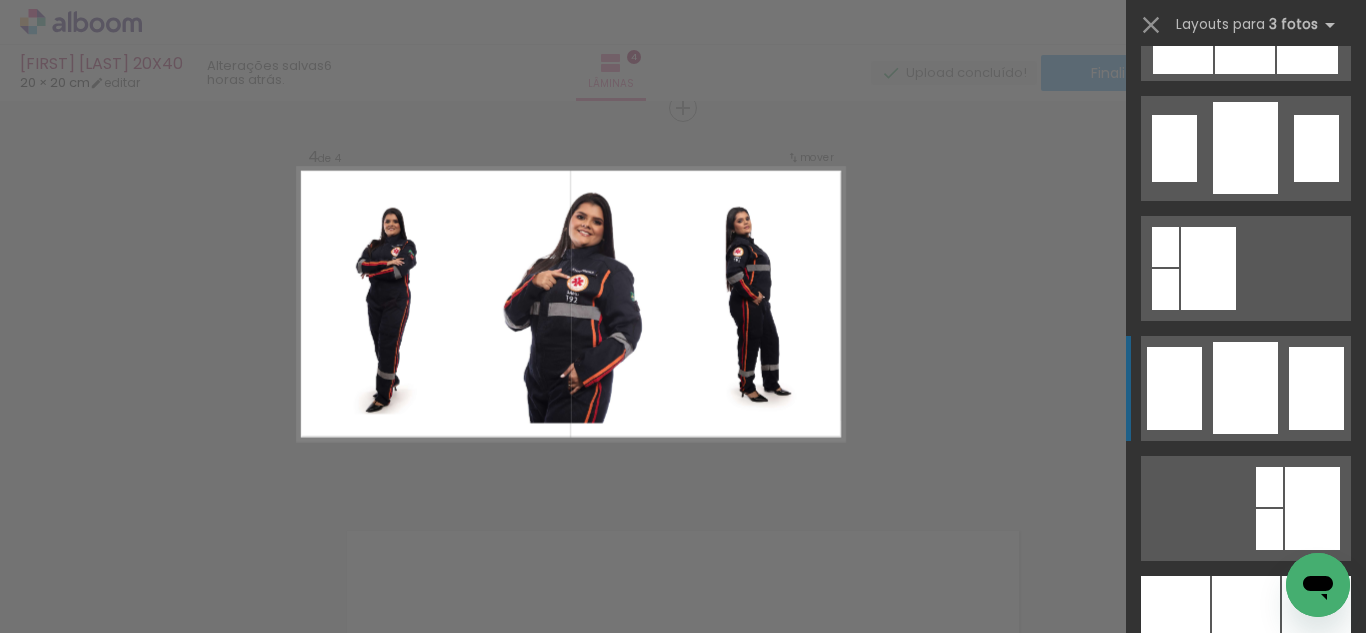 click at bounding box center [1245, 388] 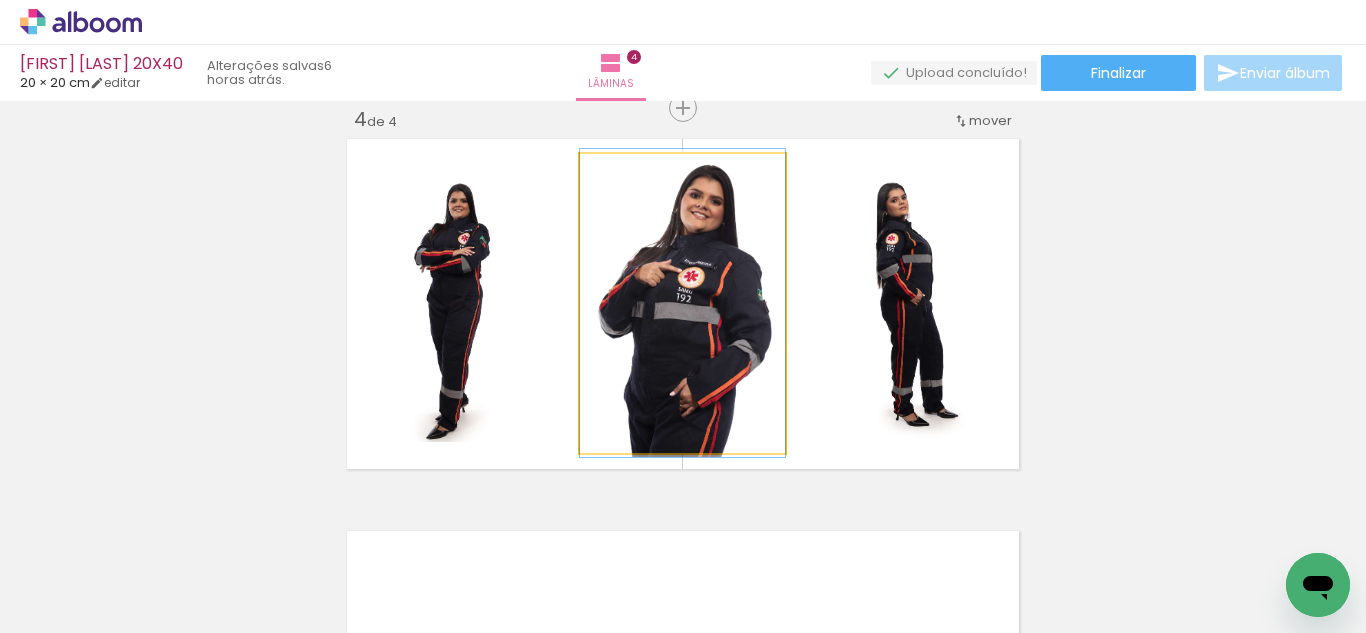 click 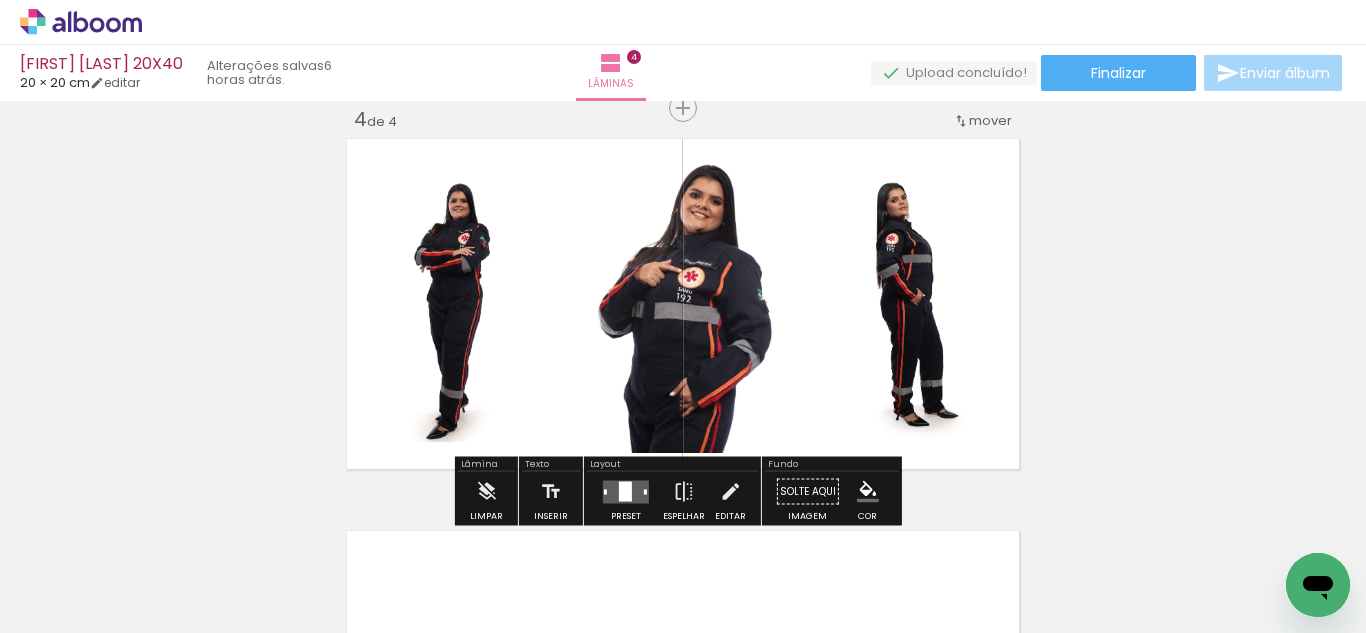 drag, startPoint x: 727, startPoint y: 488, endPoint x: 700, endPoint y: 374, distance: 117.15375 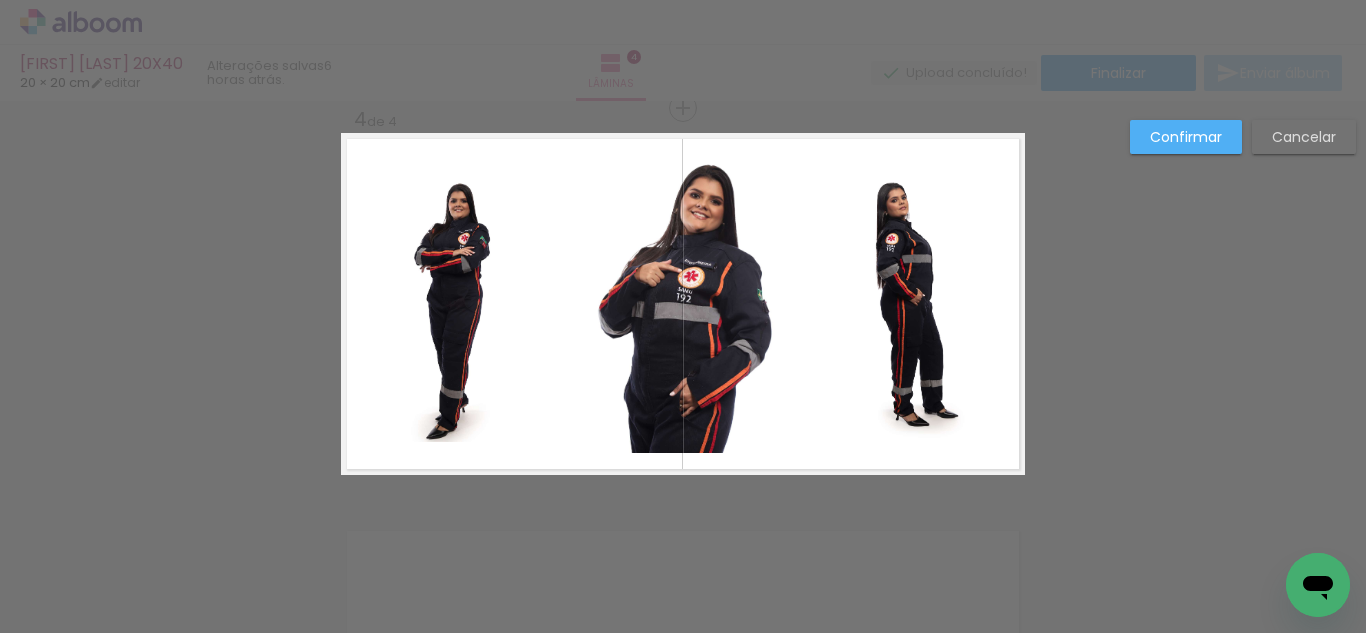 click 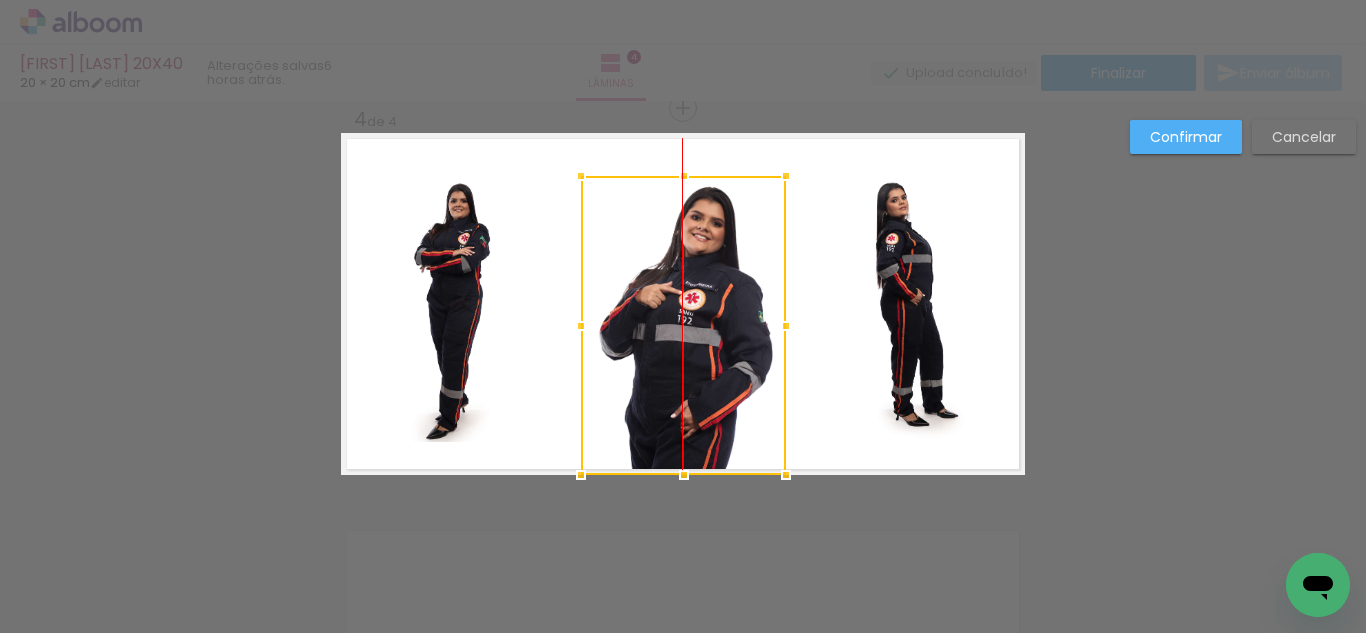 drag, startPoint x: 703, startPoint y: 254, endPoint x: 704, endPoint y: 301, distance: 47.010635 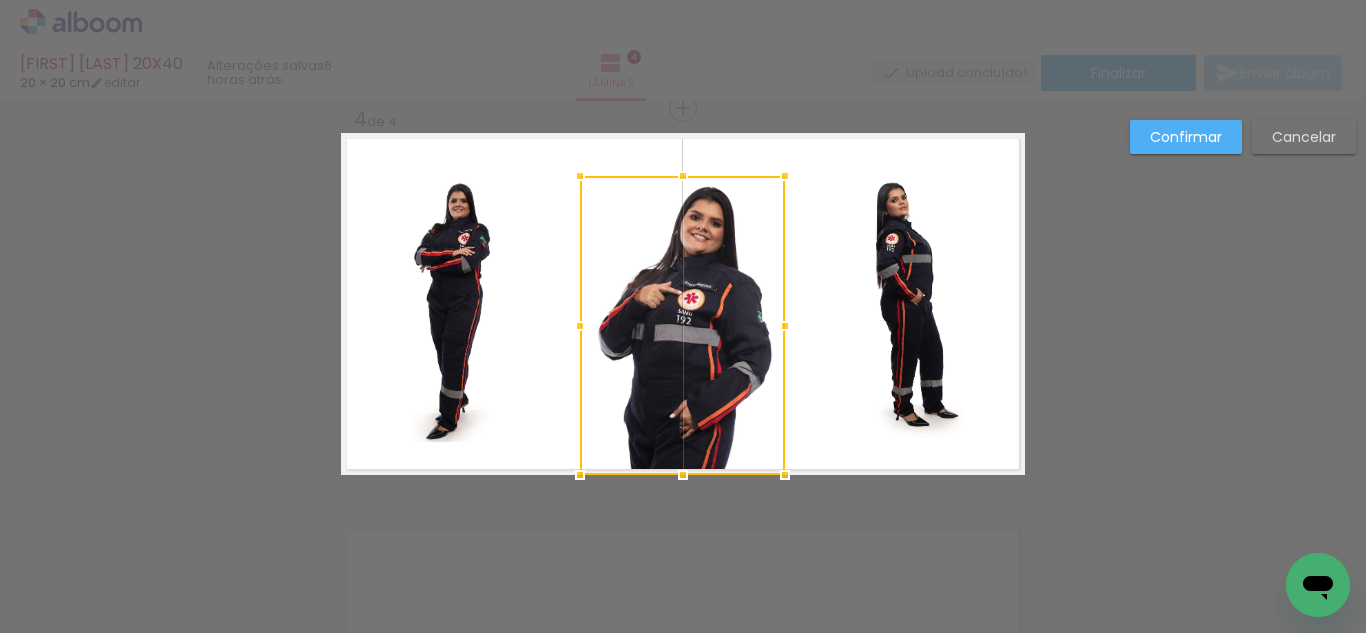 click at bounding box center (682, 325) 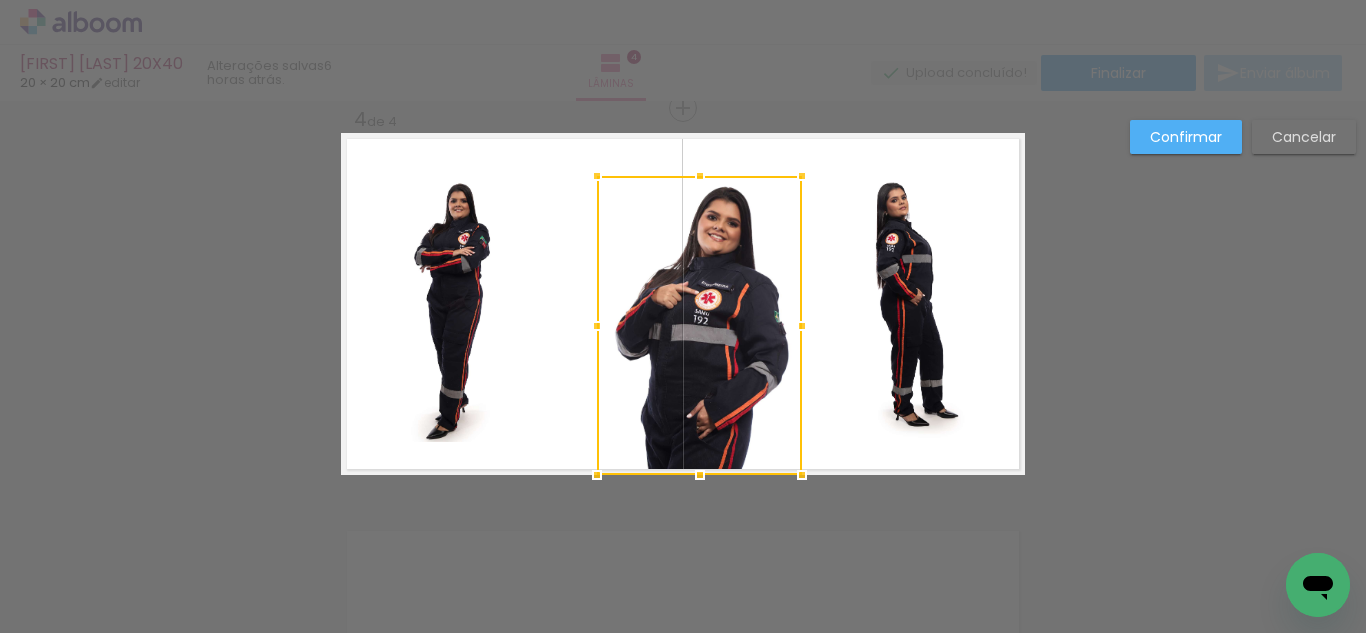 click at bounding box center [699, 325] 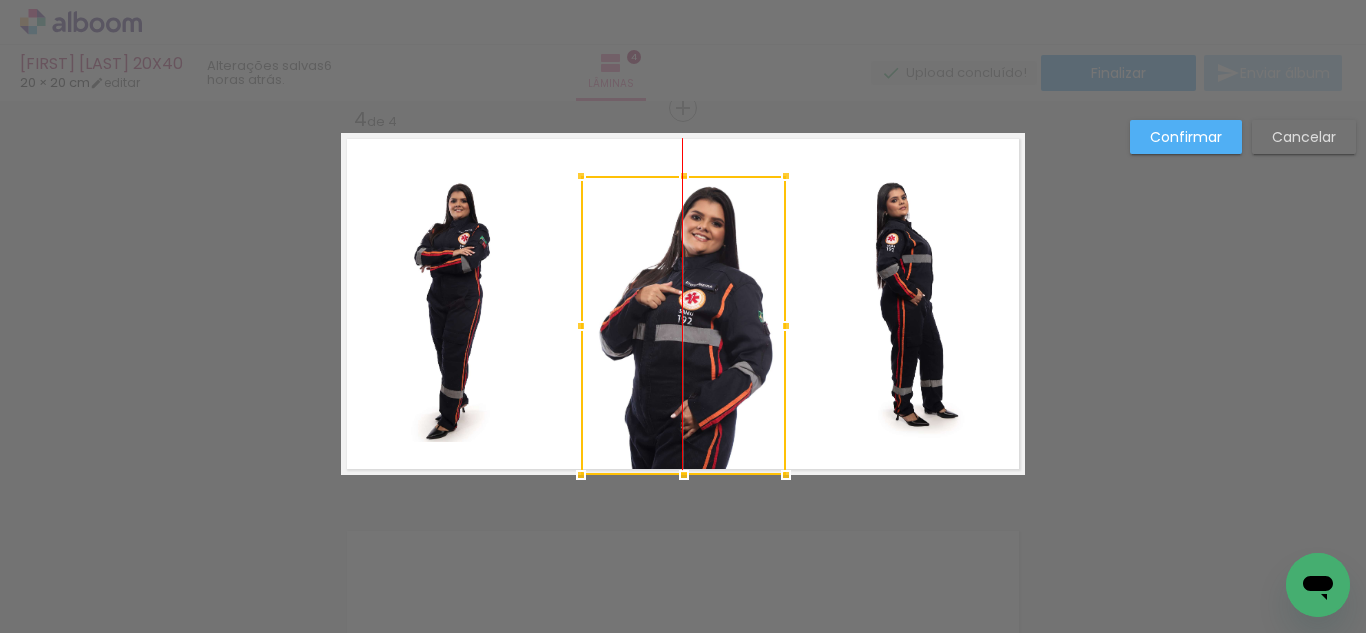 click at bounding box center [683, 325] 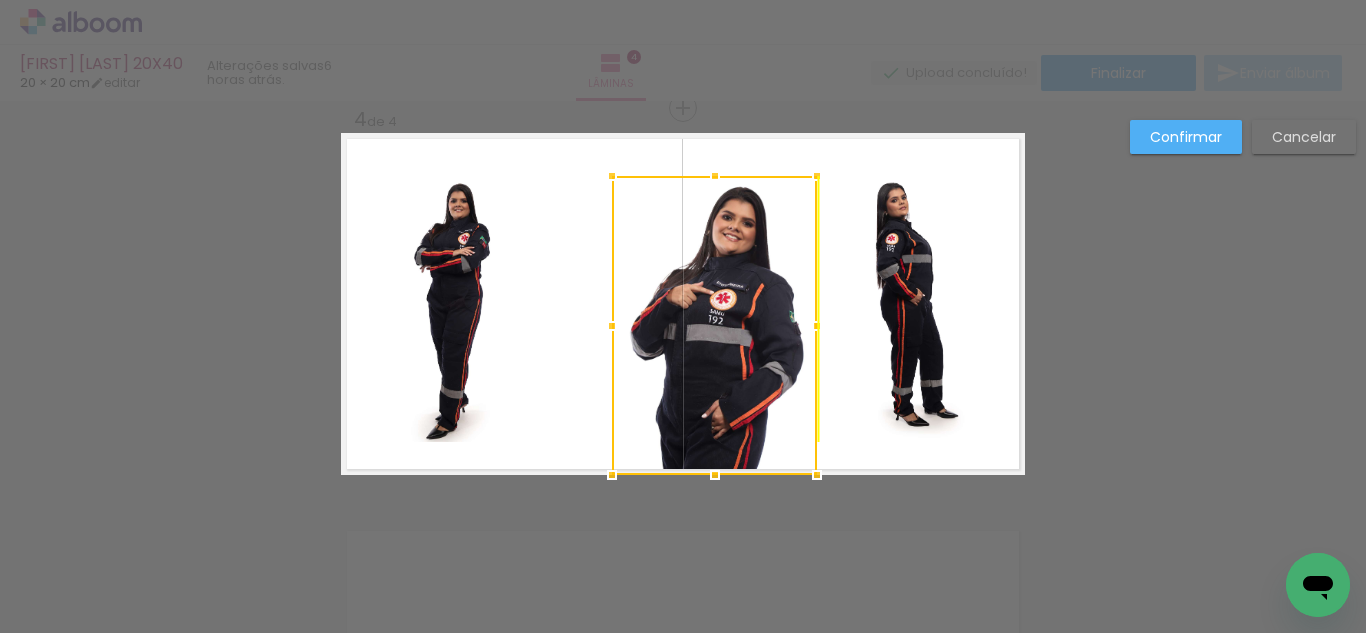 click at bounding box center [714, 325] 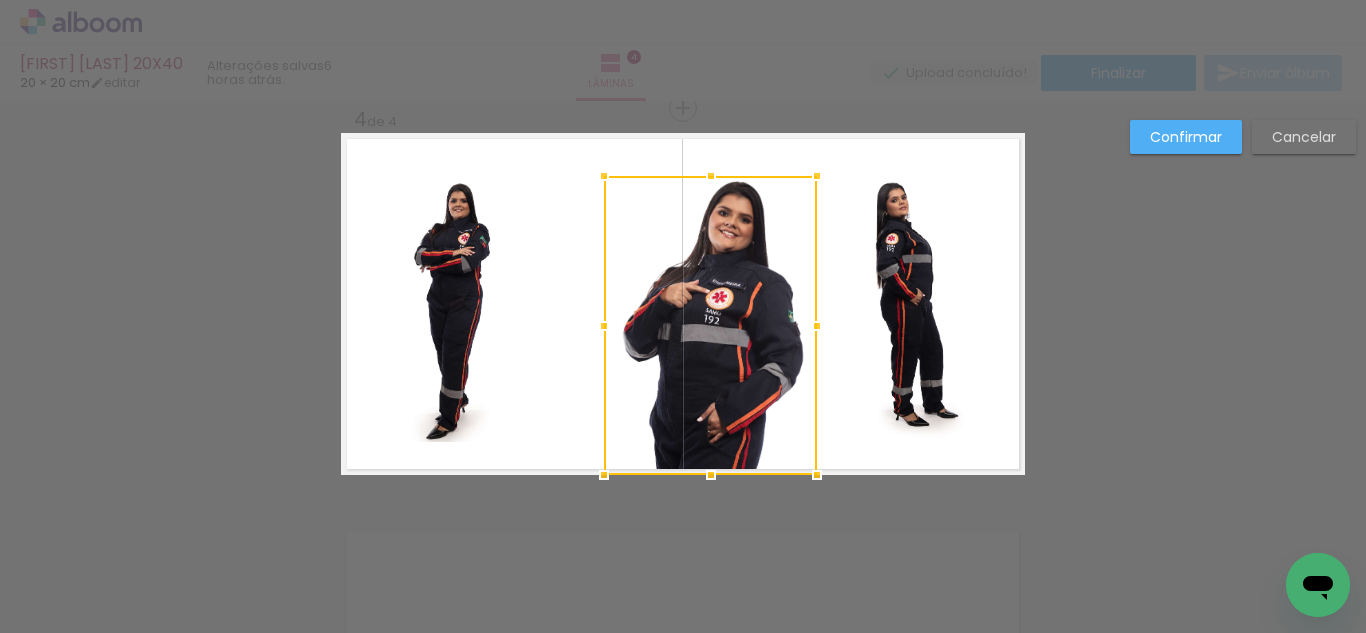 click at bounding box center [710, 325] 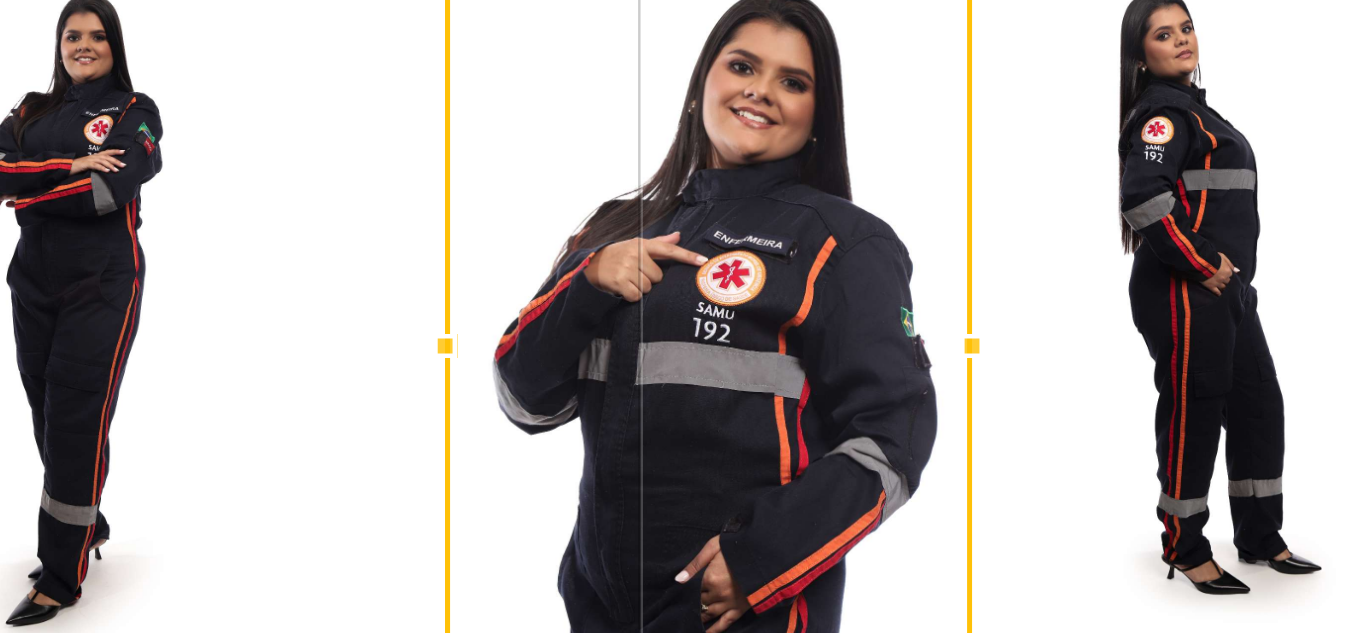 click at bounding box center [710, 325] 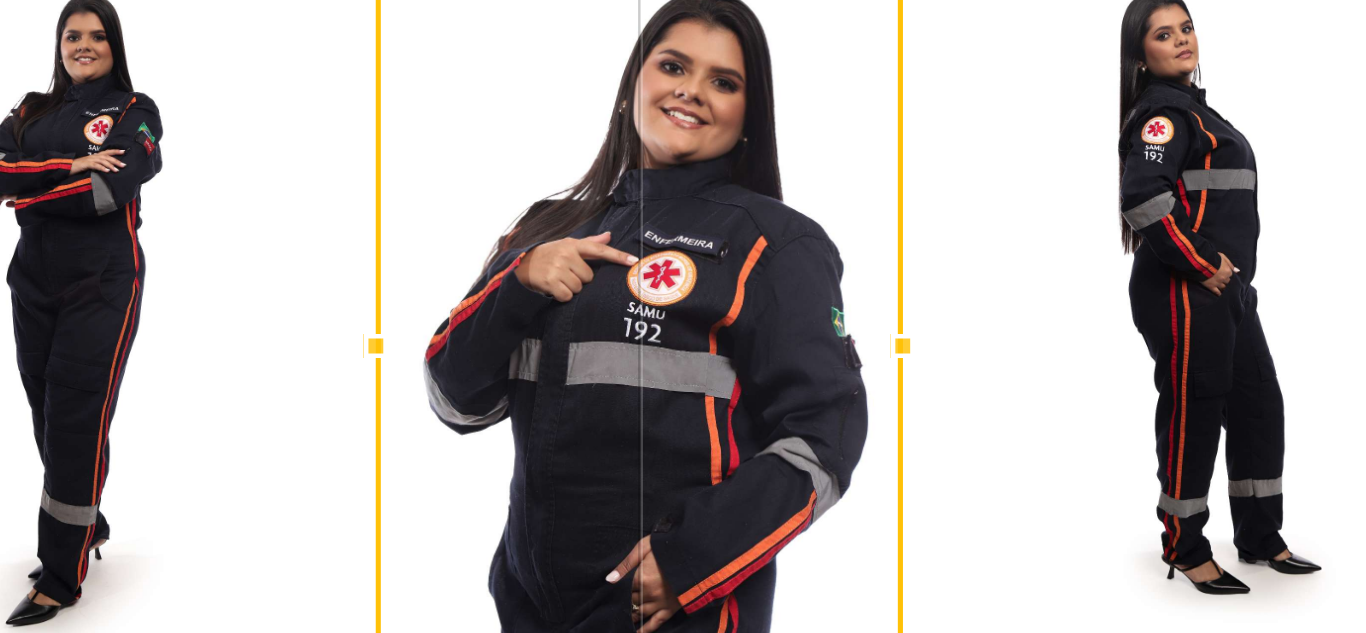 drag, startPoint x: 769, startPoint y: 303, endPoint x: 755, endPoint y: 341, distance: 40.496914 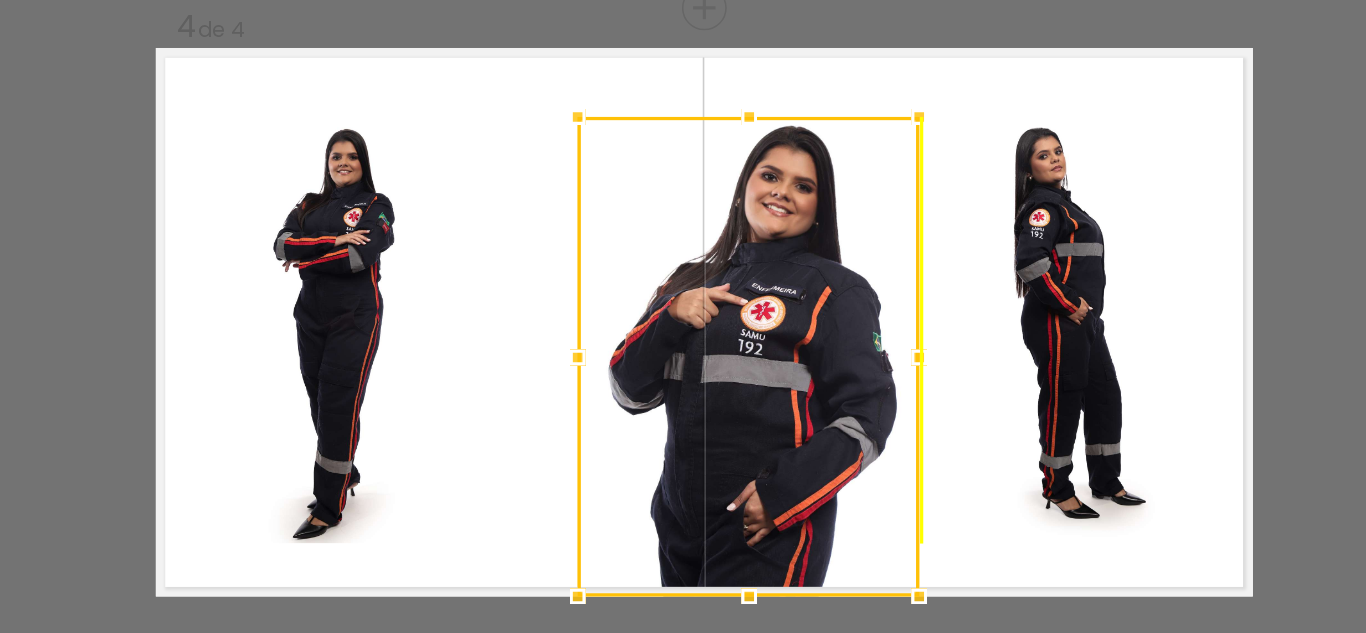drag, startPoint x: 676, startPoint y: 297, endPoint x: 699, endPoint y: 329, distance: 39.40812 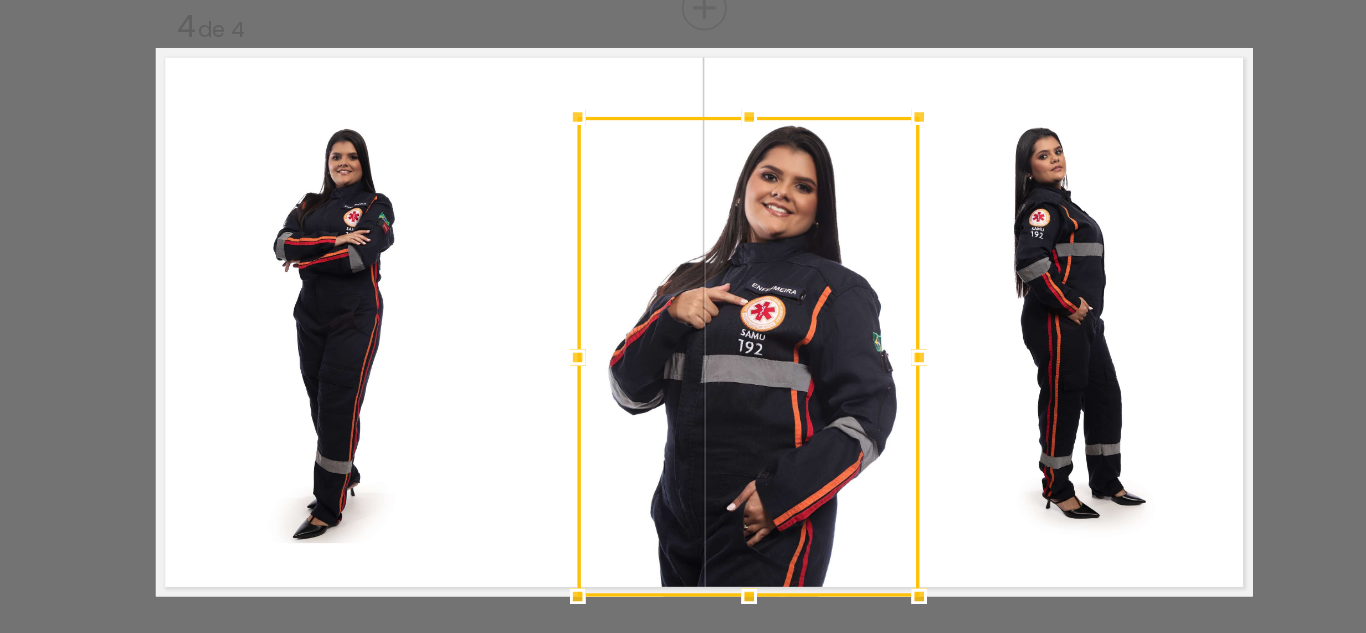 click 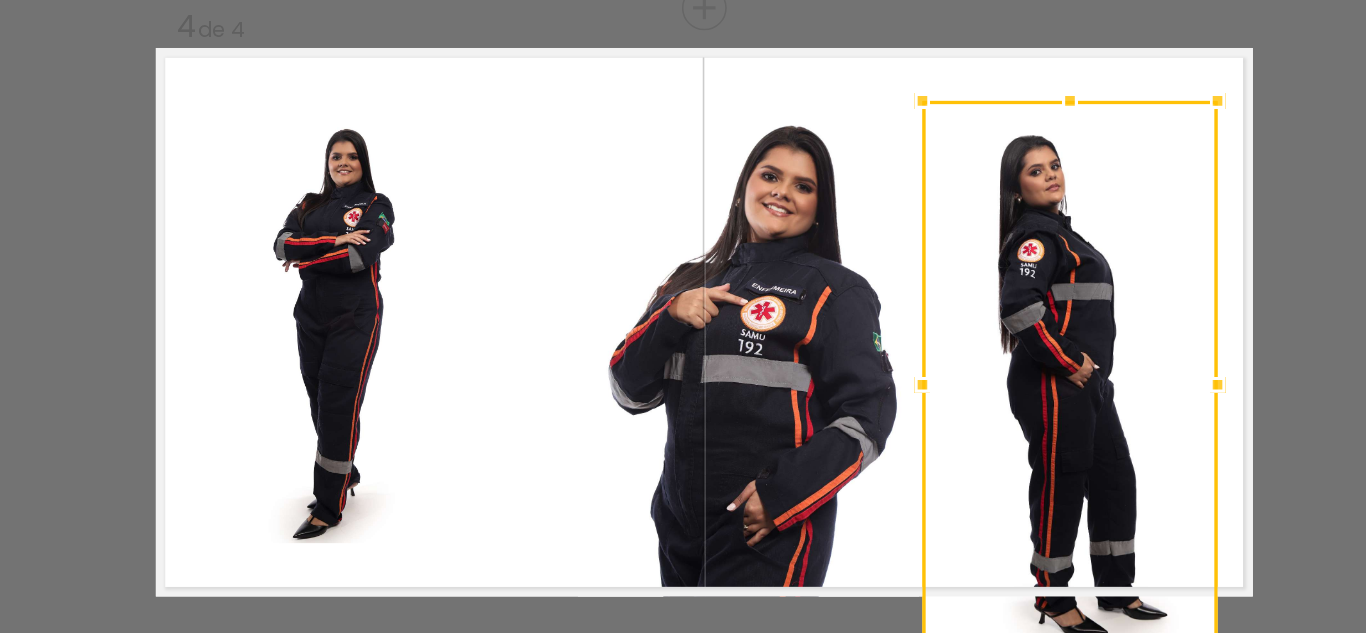 drag, startPoint x: 918, startPoint y: 442, endPoint x: 913, endPoint y: 455, distance: 13.928389 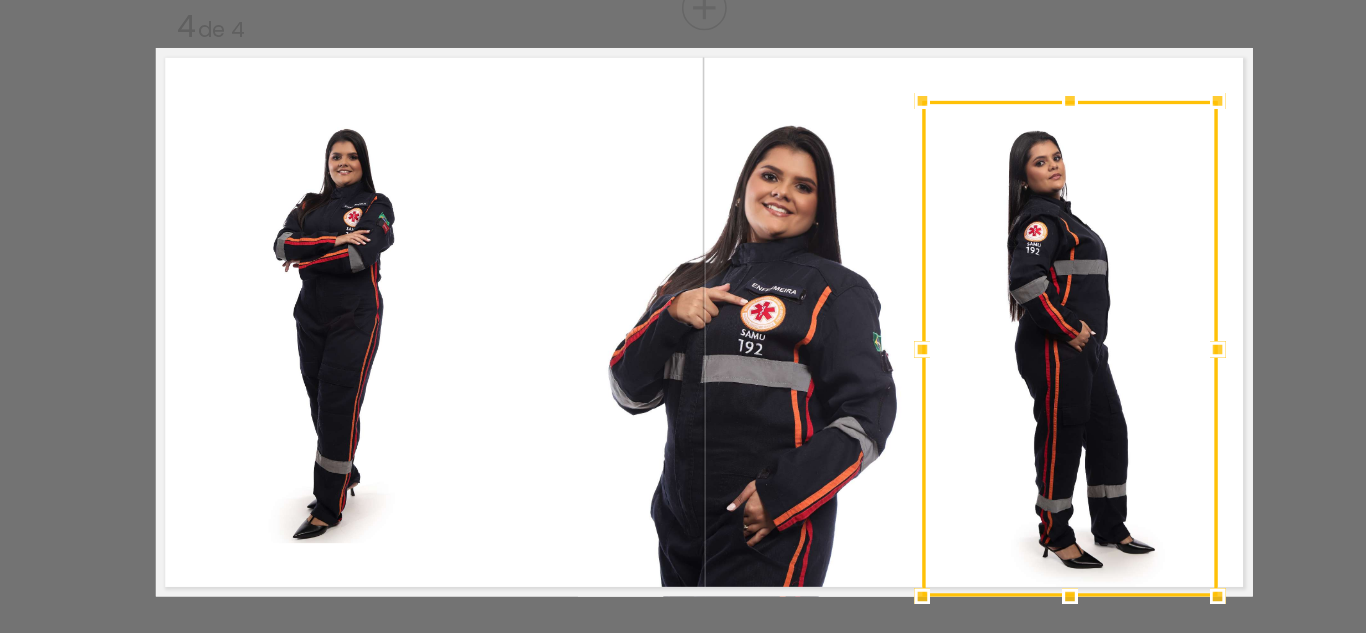 click at bounding box center [911, 320] 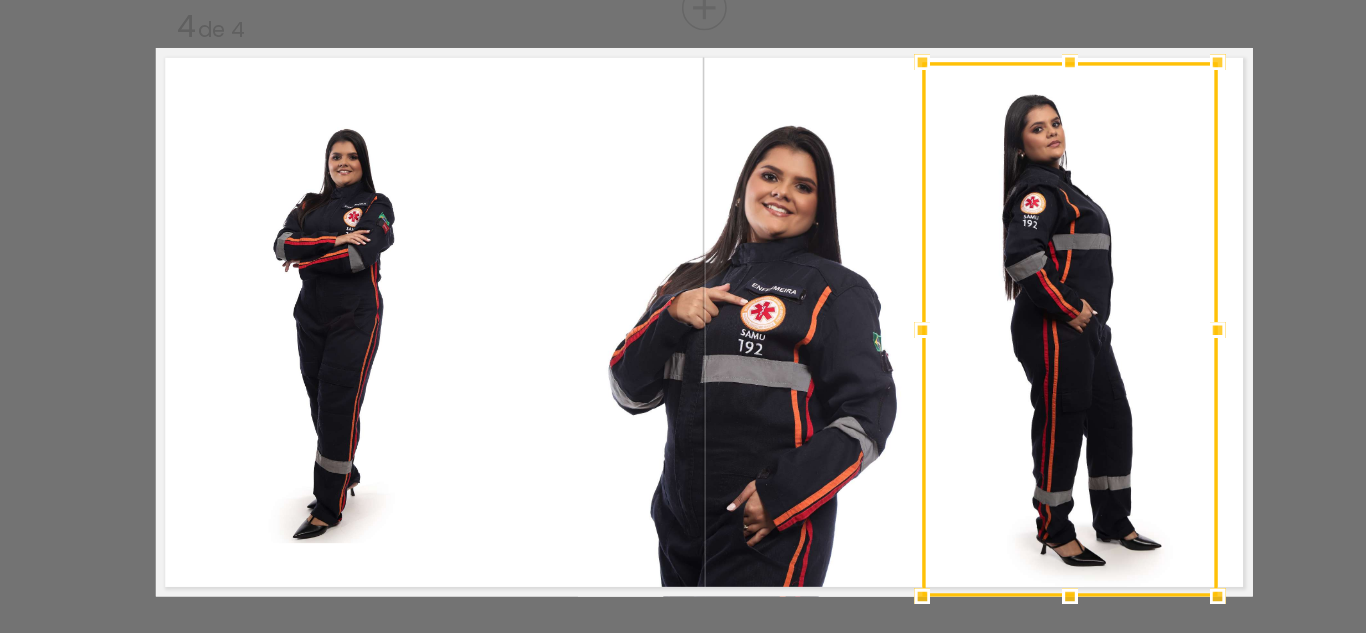drag, startPoint x: 903, startPoint y: 172, endPoint x: 902, endPoint y: 152, distance: 20.024984 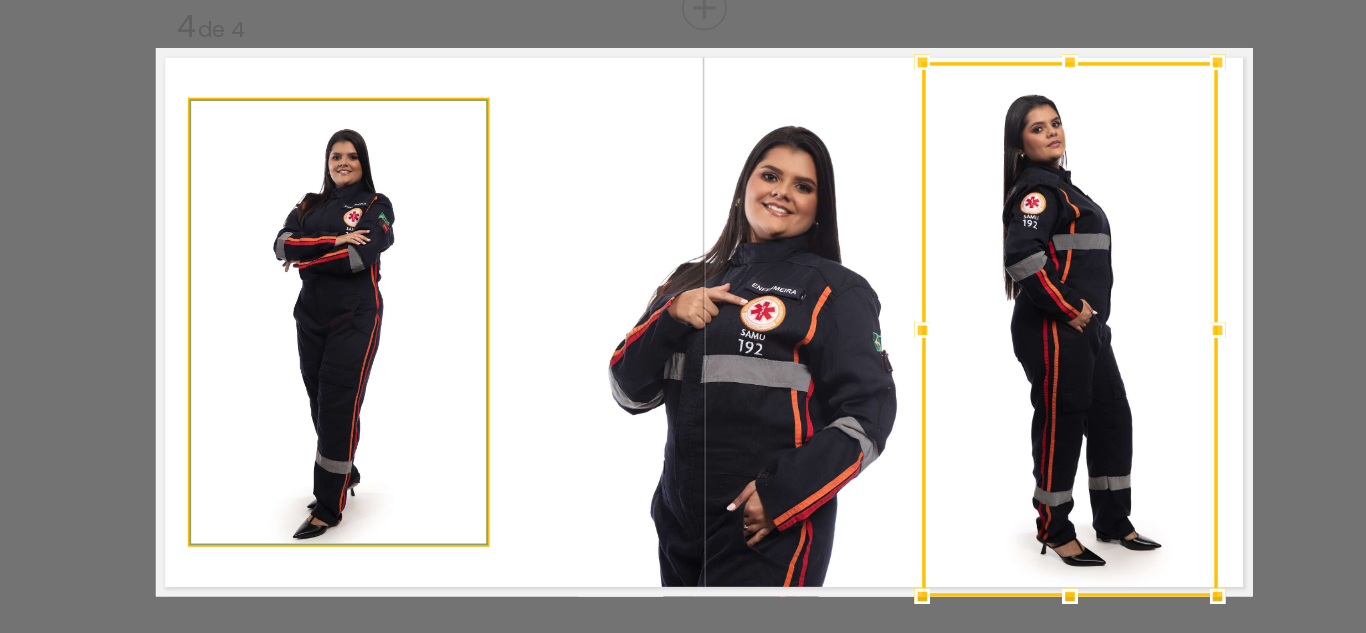 drag, startPoint x: 457, startPoint y: 295, endPoint x: 468, endPoint y: 328, distance: 34.785053 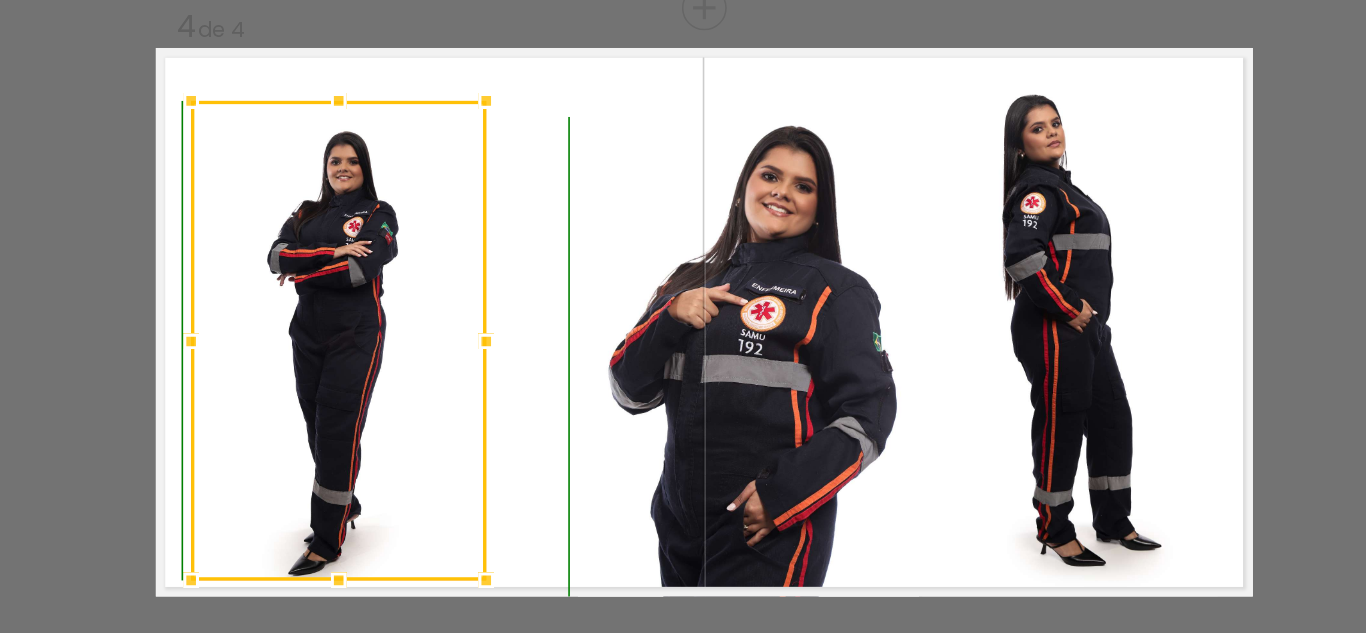 drag, startPoint x: 451, startPoint y: 442, endPoint x: 454, endPoint y: 461, distance: 19.235384 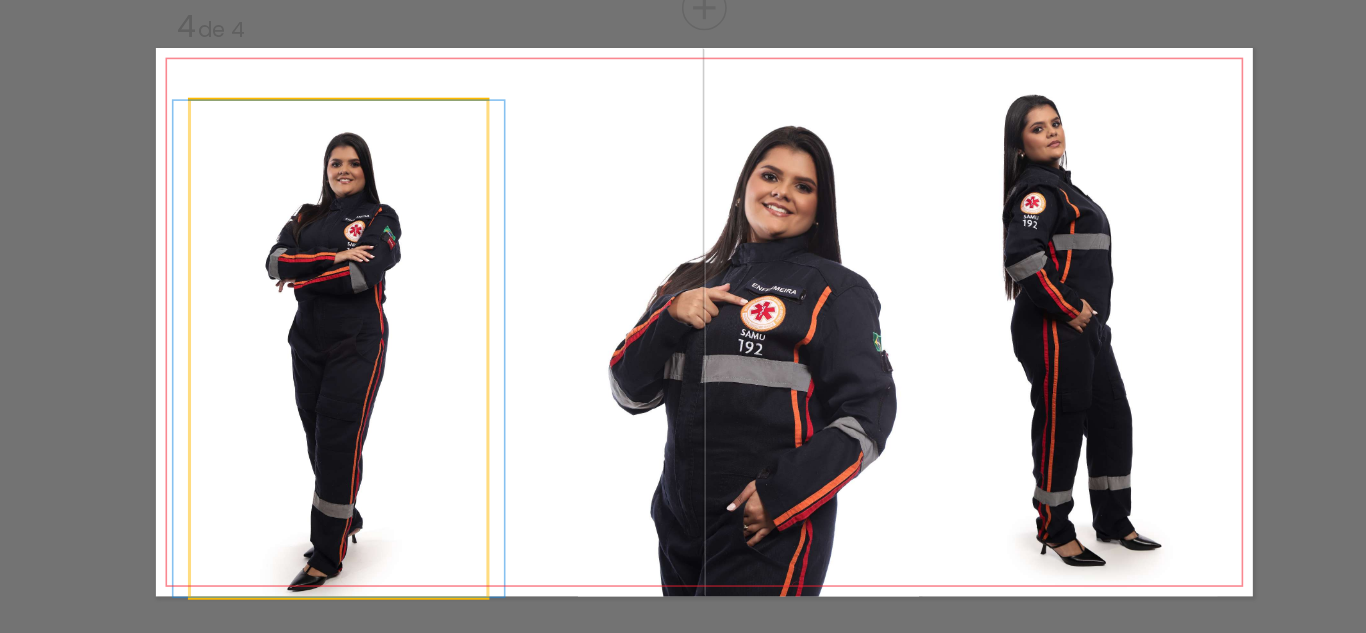 click 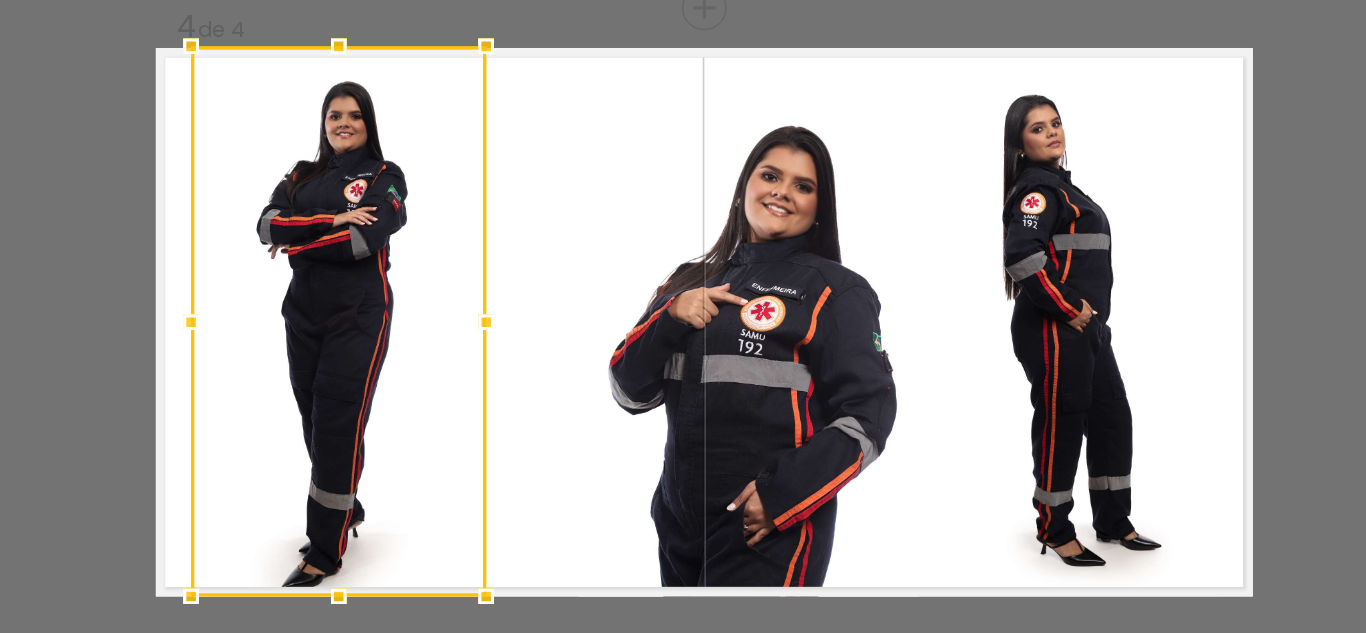 drag, startPoint x: 453, startPoint y: 169, endPoint x: 456, endPoint y: 120, distance: 49.09175 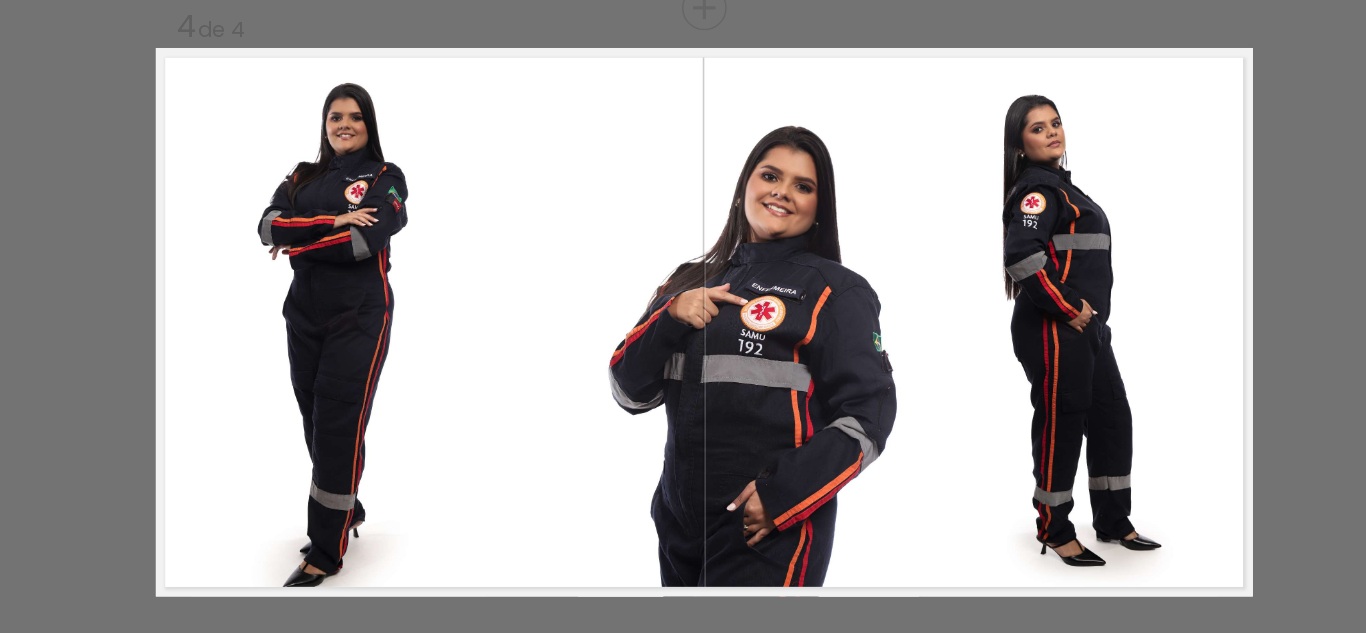 click 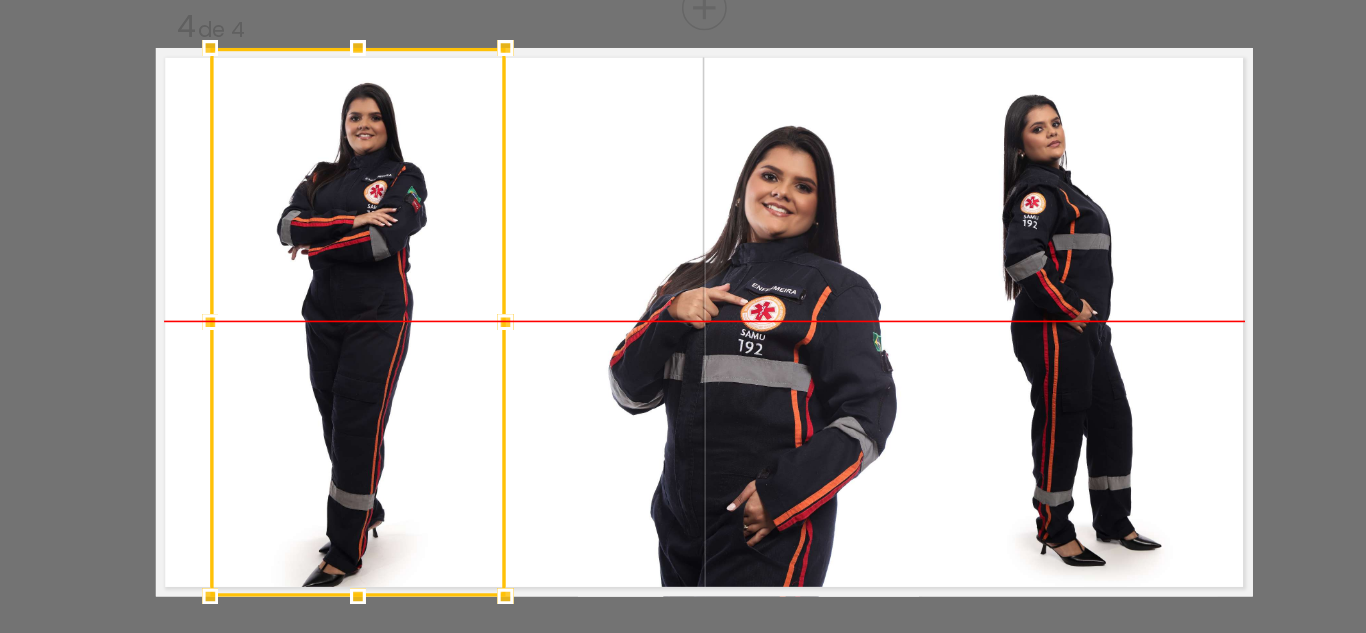 drag, startPoint x: 444, startPoint y: 265, endPoint x: 480, endPoint y: 359, distance: 100.65784 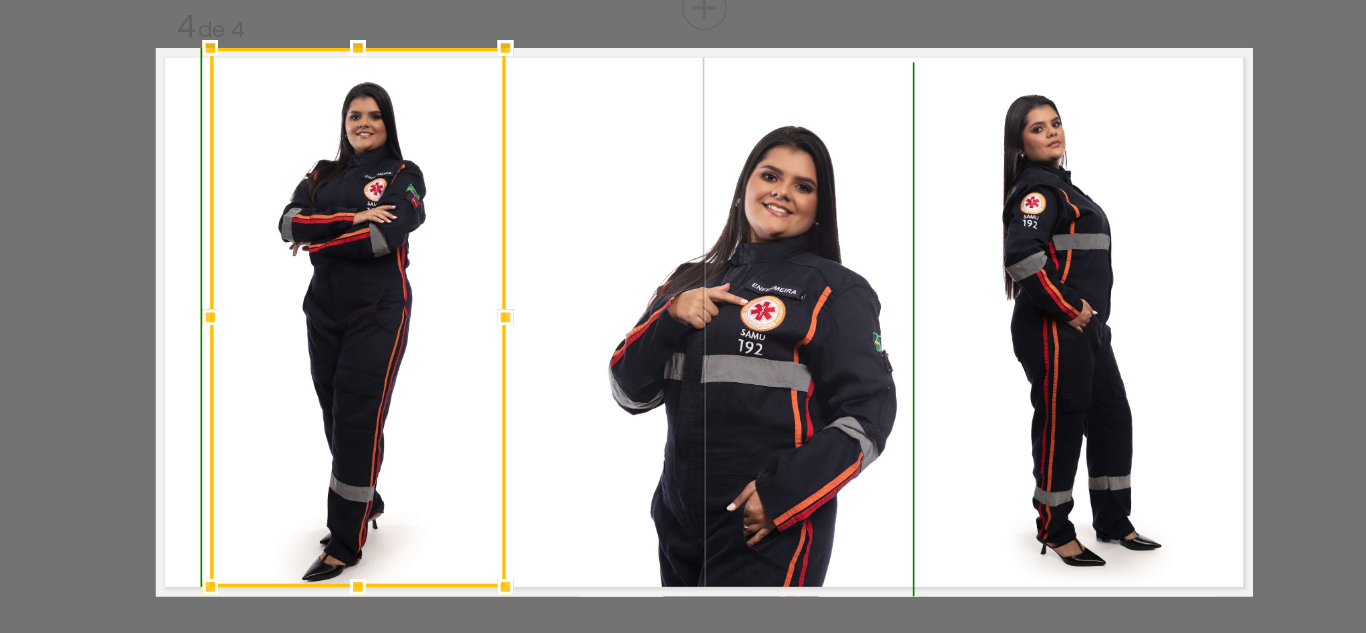 drag, startPoint x: 460, startPoint y: 475, endPoint x: 464, endPoint y: 460, distance: 15.524175 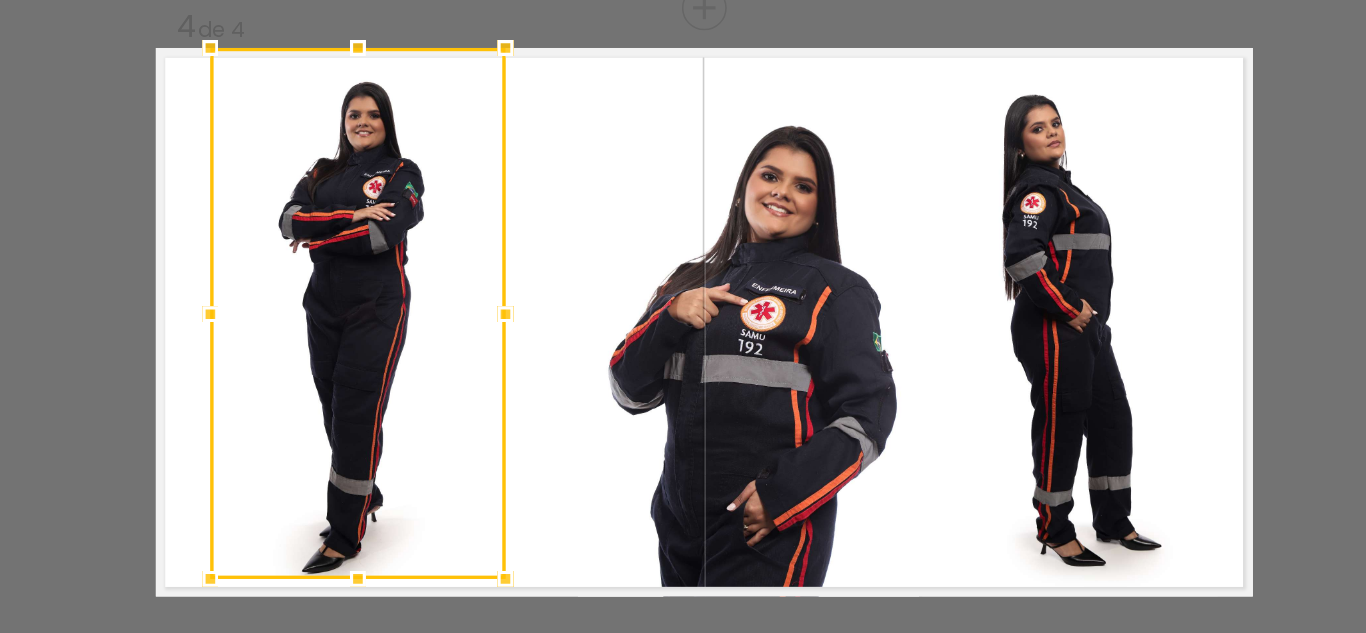 click at bounding box center (467, 464) 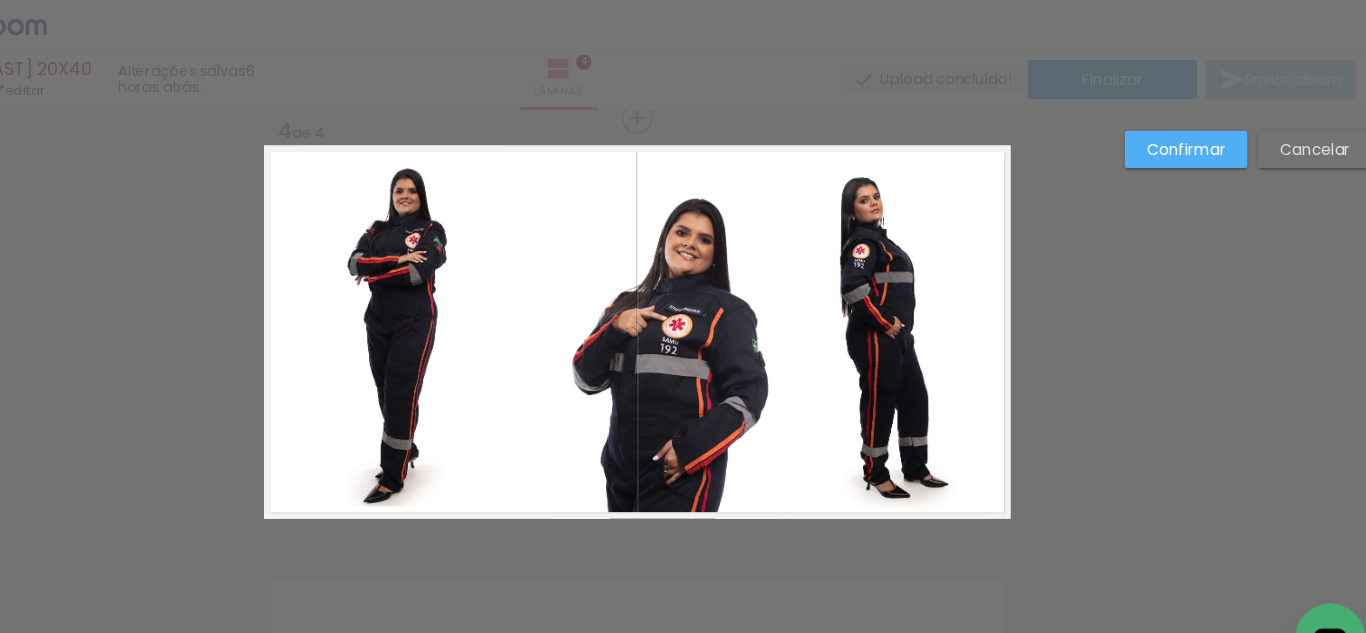 drag, startPoint x: 405, startPoint y: 289, endPoint x: 434, endPoint y: 294, distance: 29.427877 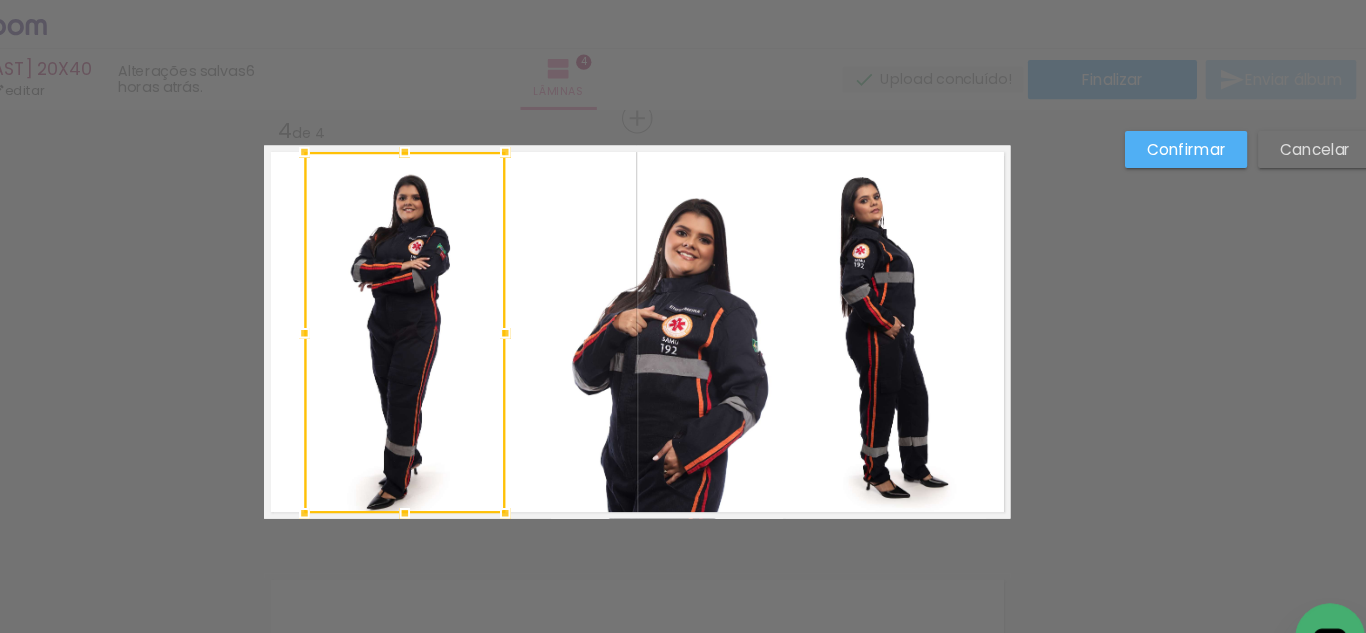 click at bounding box center [470, 304] 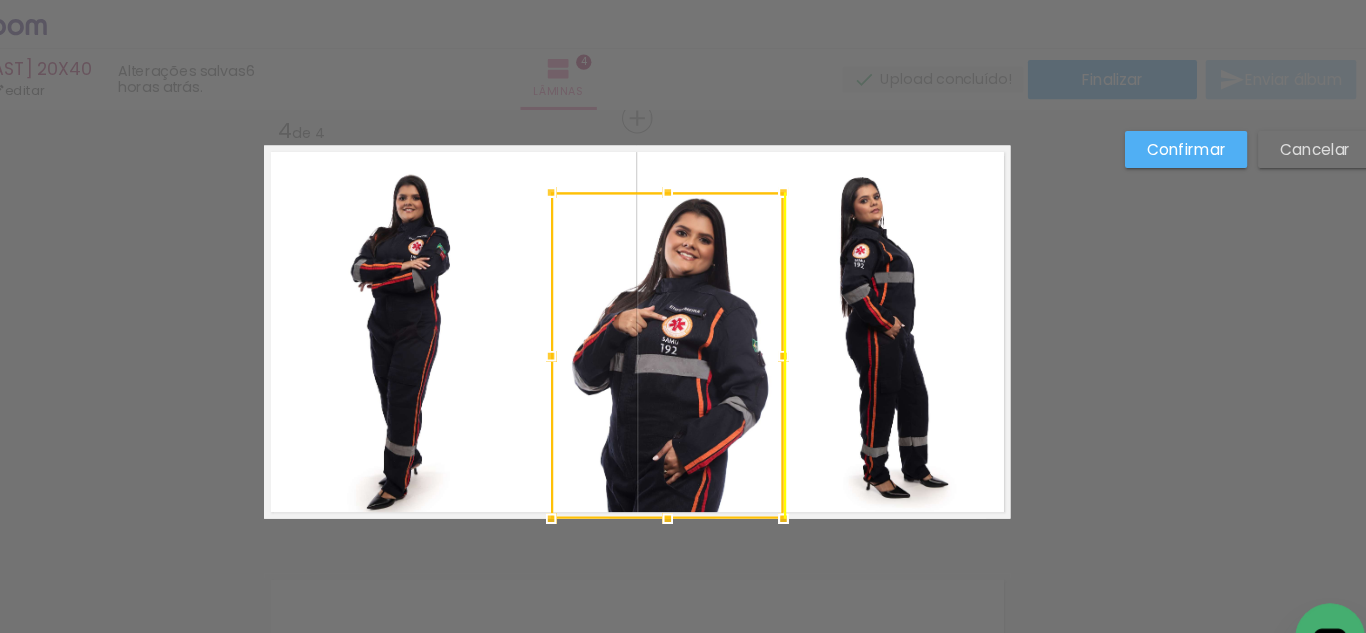 drag, startPoint x: 726, startPoint y: 302, endPoint x: 656, endPoint y: 324, distance: 73.37575 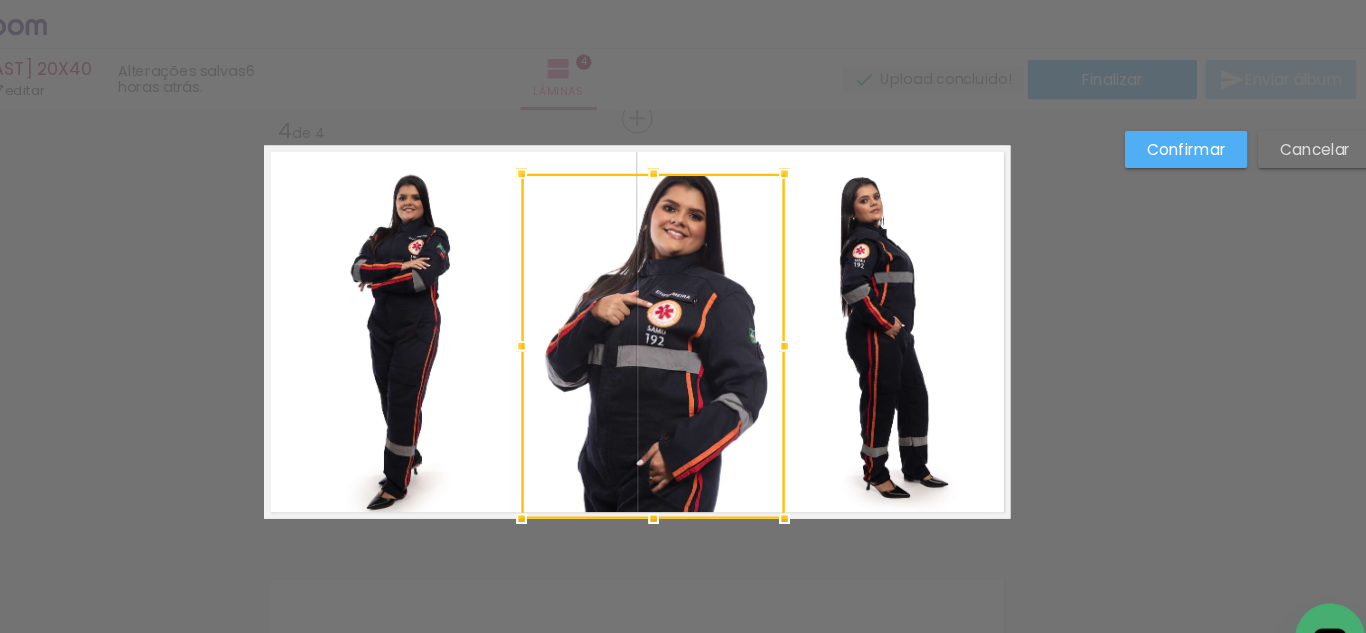 drag, startPoint x: 600, startPoint y: 175, endPoint x: 585, endPoint y: 109, distance: 67.68308 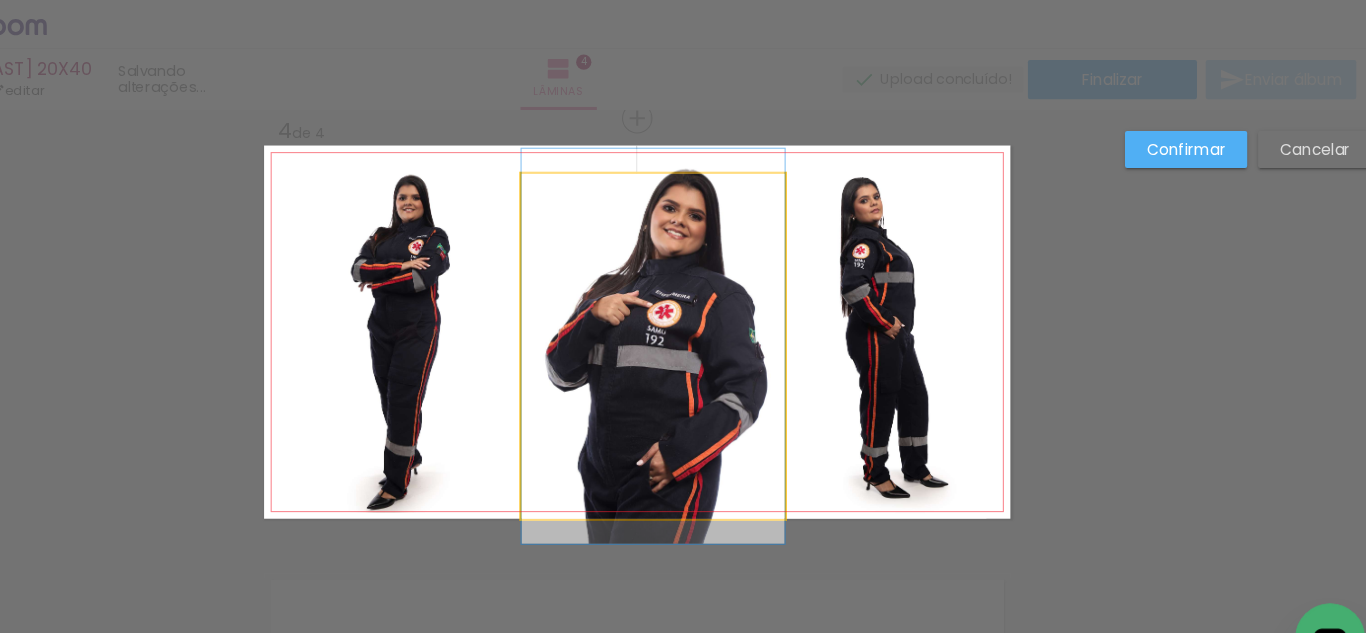 click 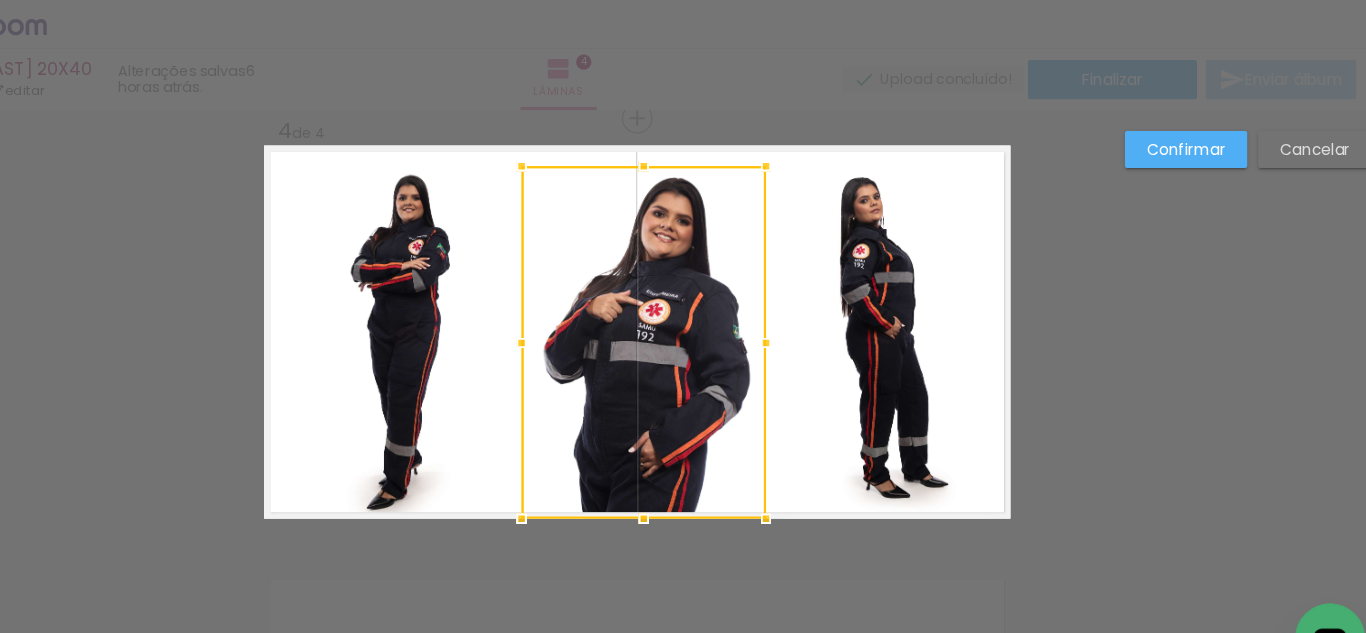 drag, startPoint x: 812, startPoint y: 167, endPoint x: 796, endPoint y: 184, distance: 23.345236 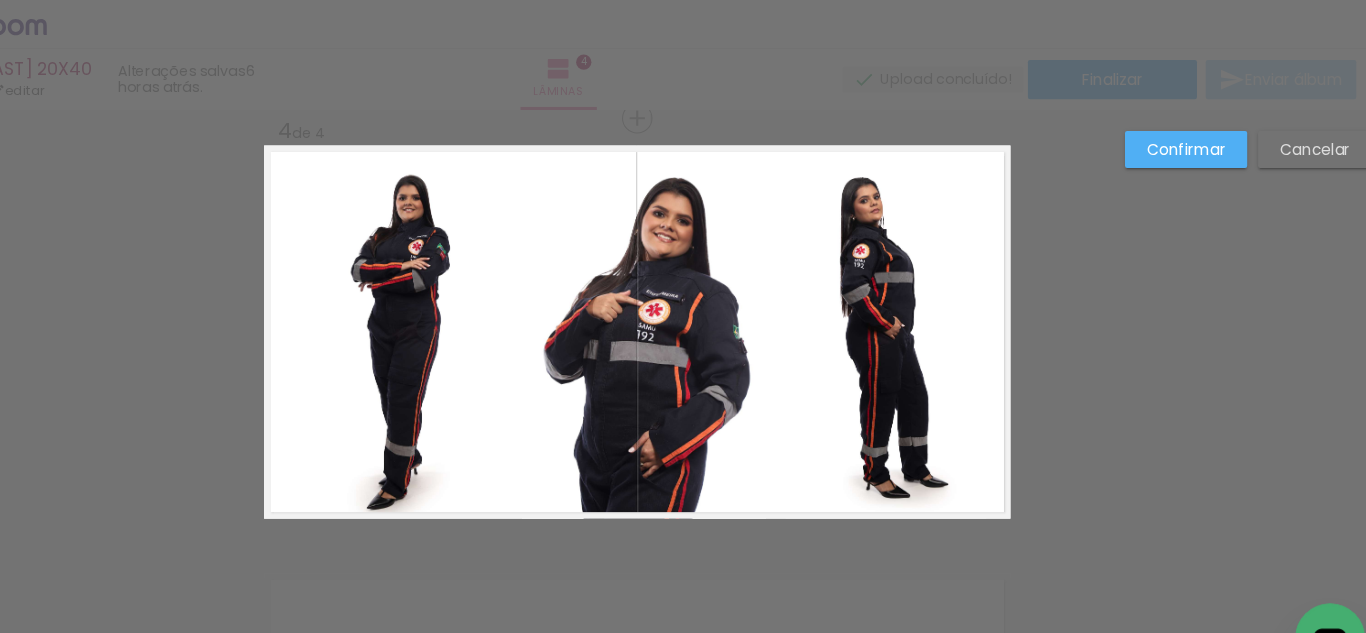 click 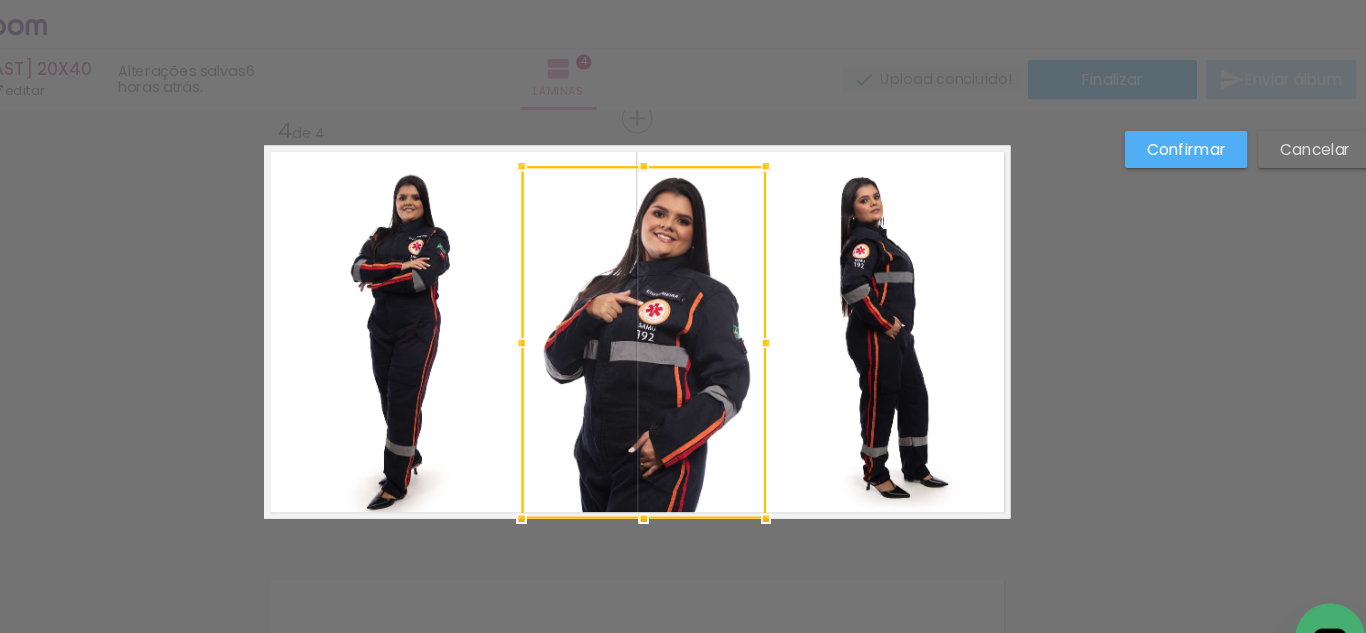 click 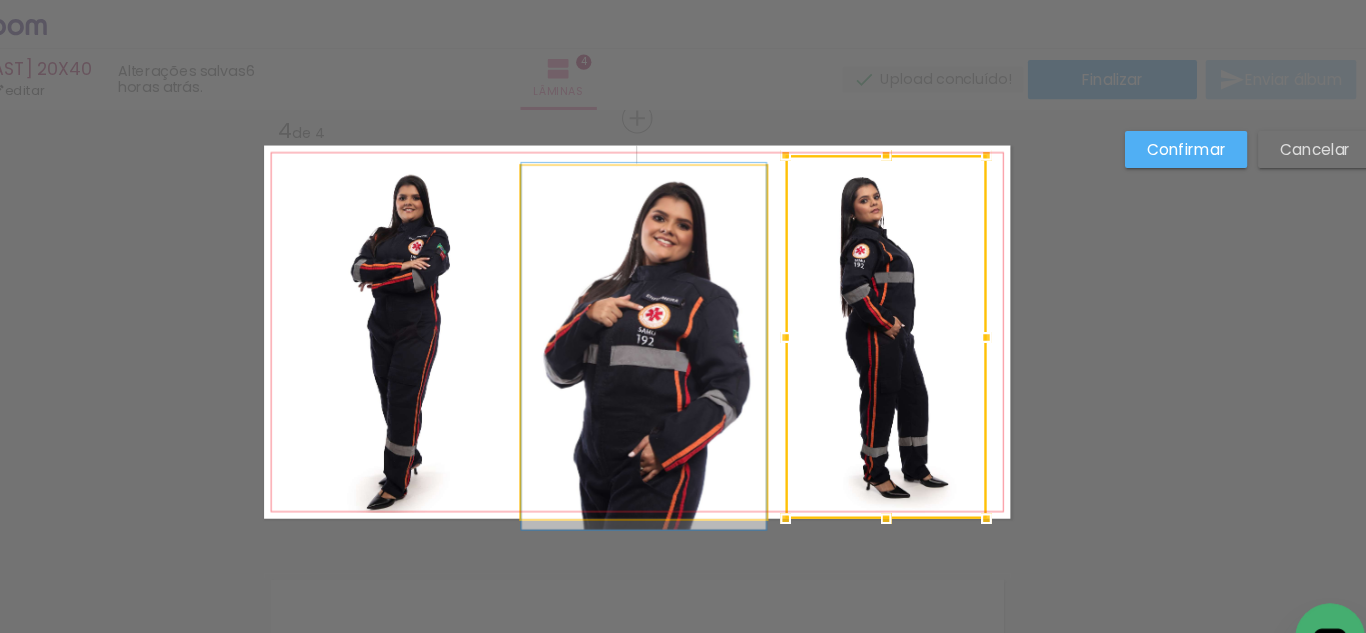drag, startPoint x: 695, startPoint y: 310, endPoint x: 711, endPoint y: 314, distance: 16.492422 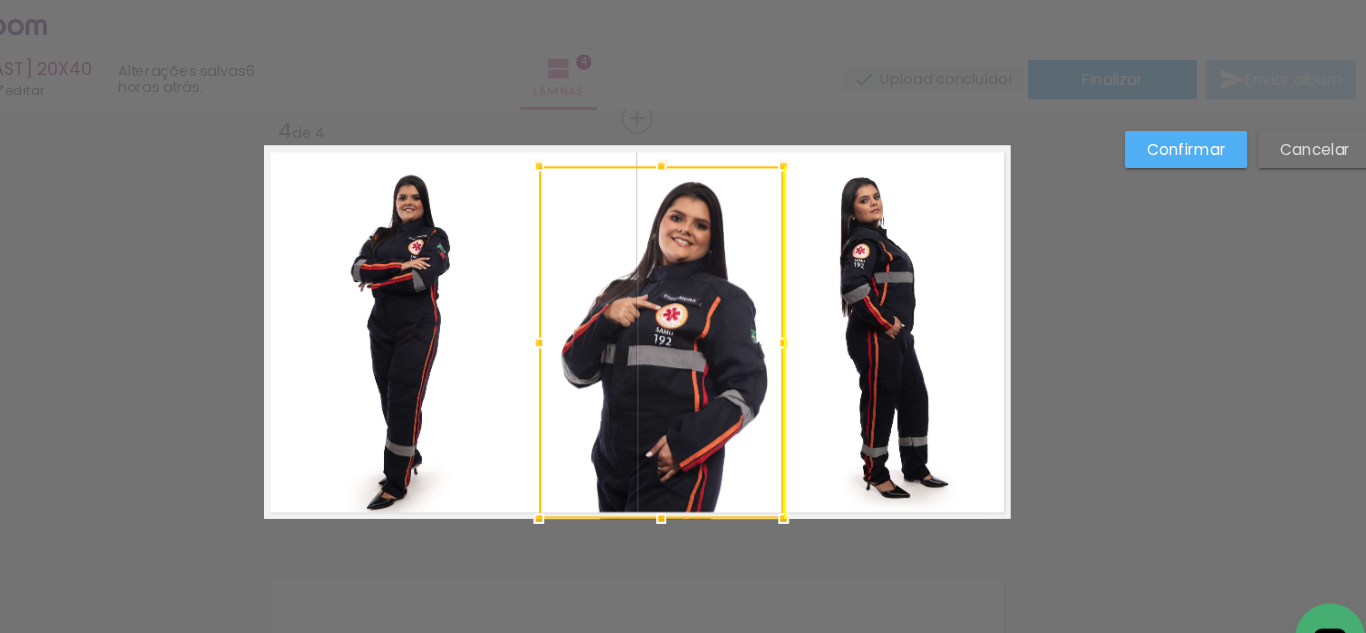 drag, startPoint x: 671, startPoint y: 310, endPoint x: 679, endPoint y: 340, distance: 31.04835 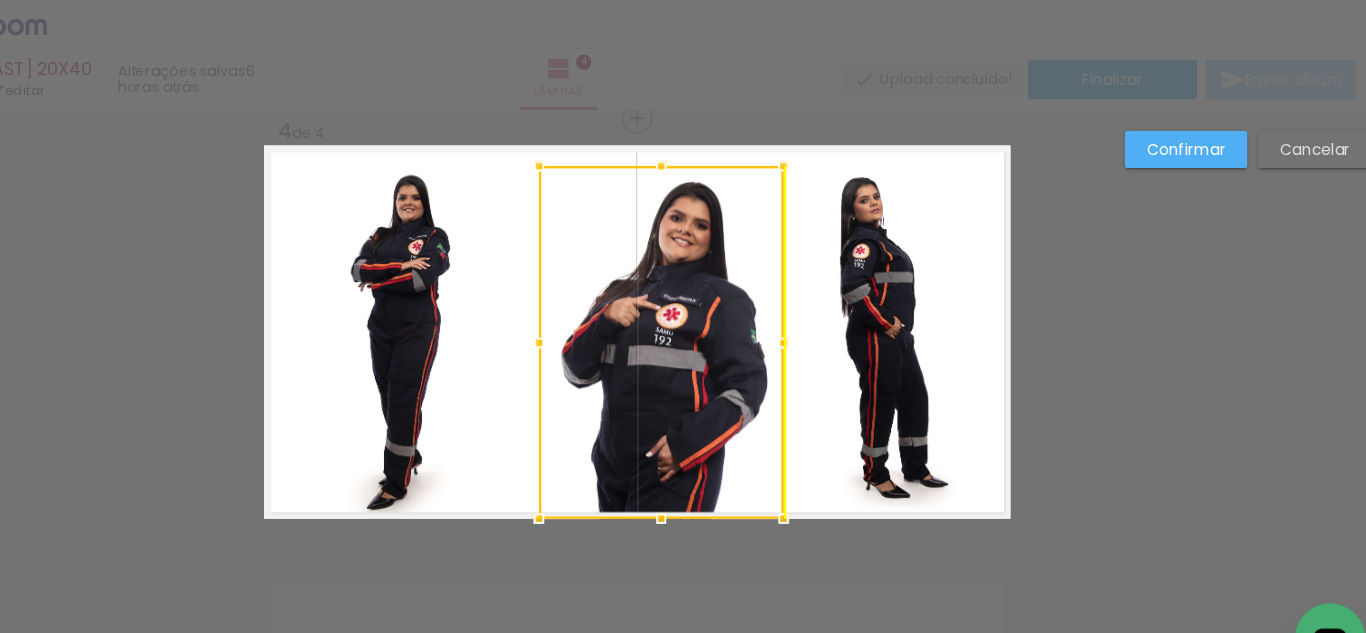 drag, startPoint x: 764, startPoint y: 259, endPoint x: 751, endPoint y: 290, distance: 33.61547 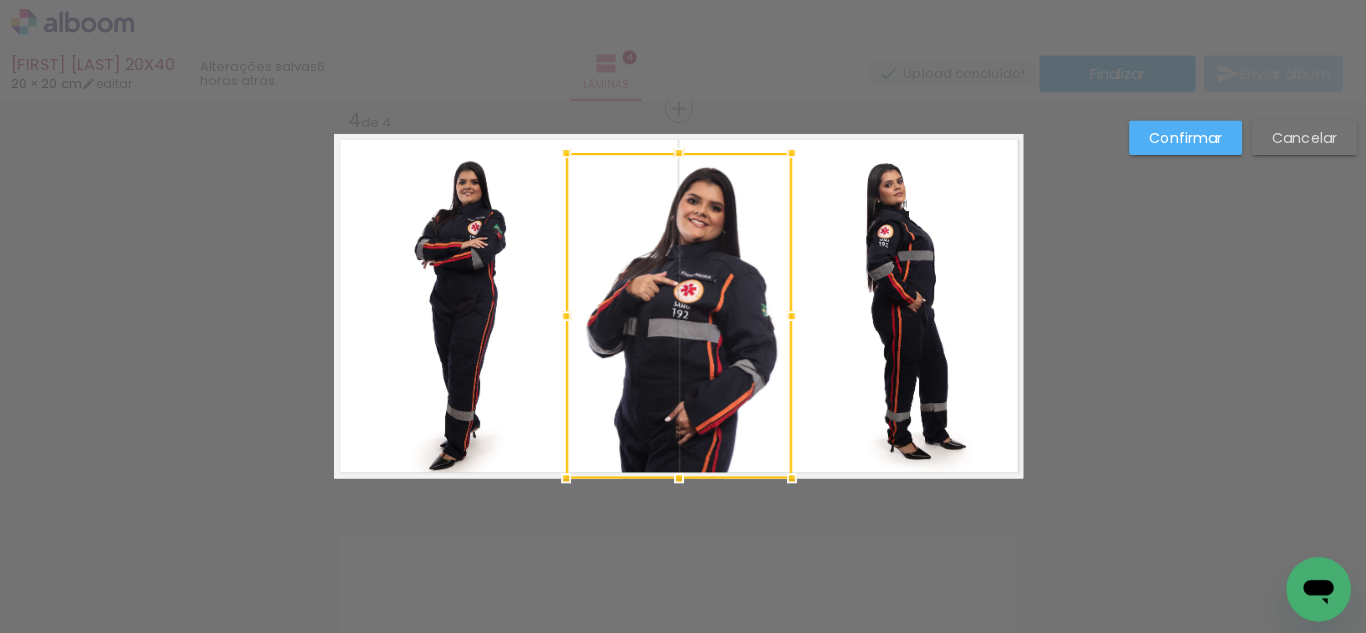 scroll, scrollTop: 0, scrollLeft: 0, axis: both 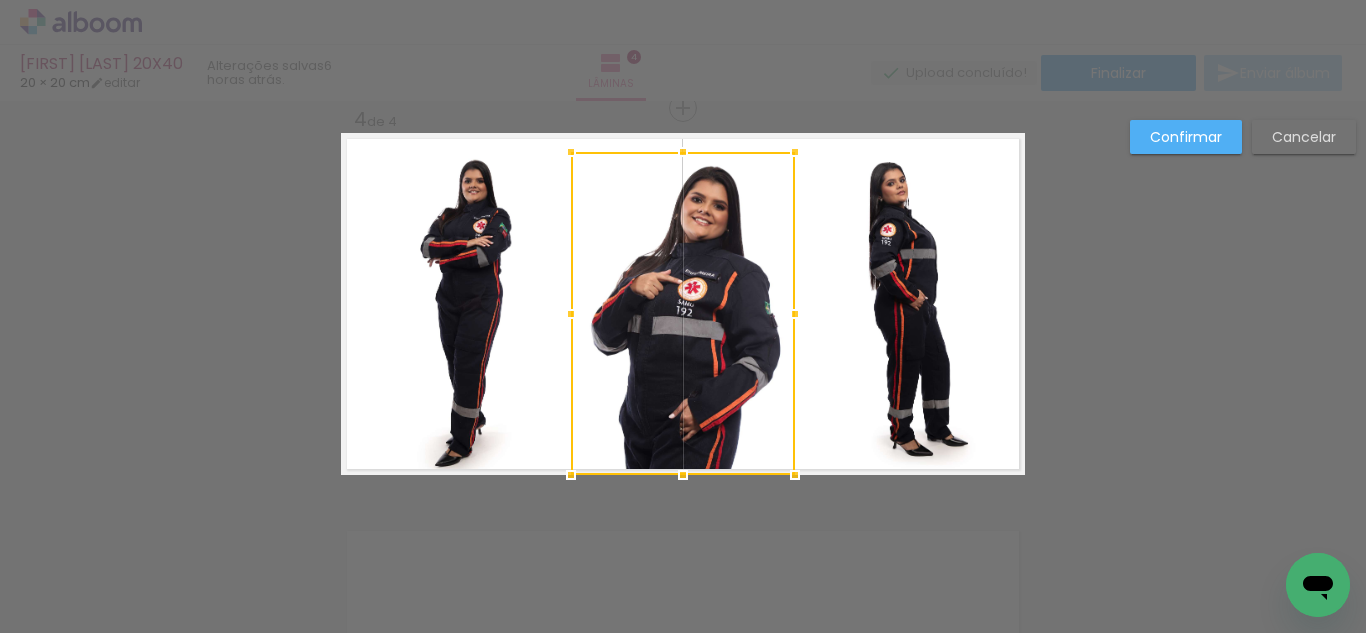 click 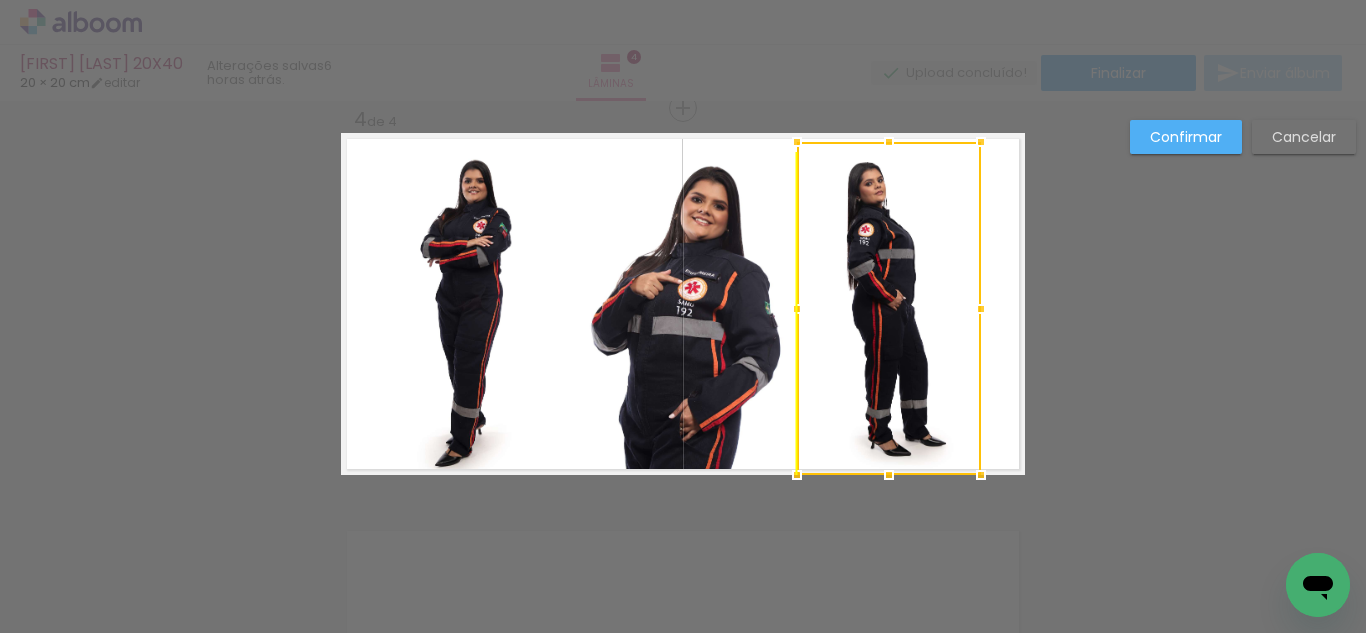 drag, startPoint x: 922, startPoint y: 301, endPoint x: 915, endPoint y: 320, distance: 20.248457 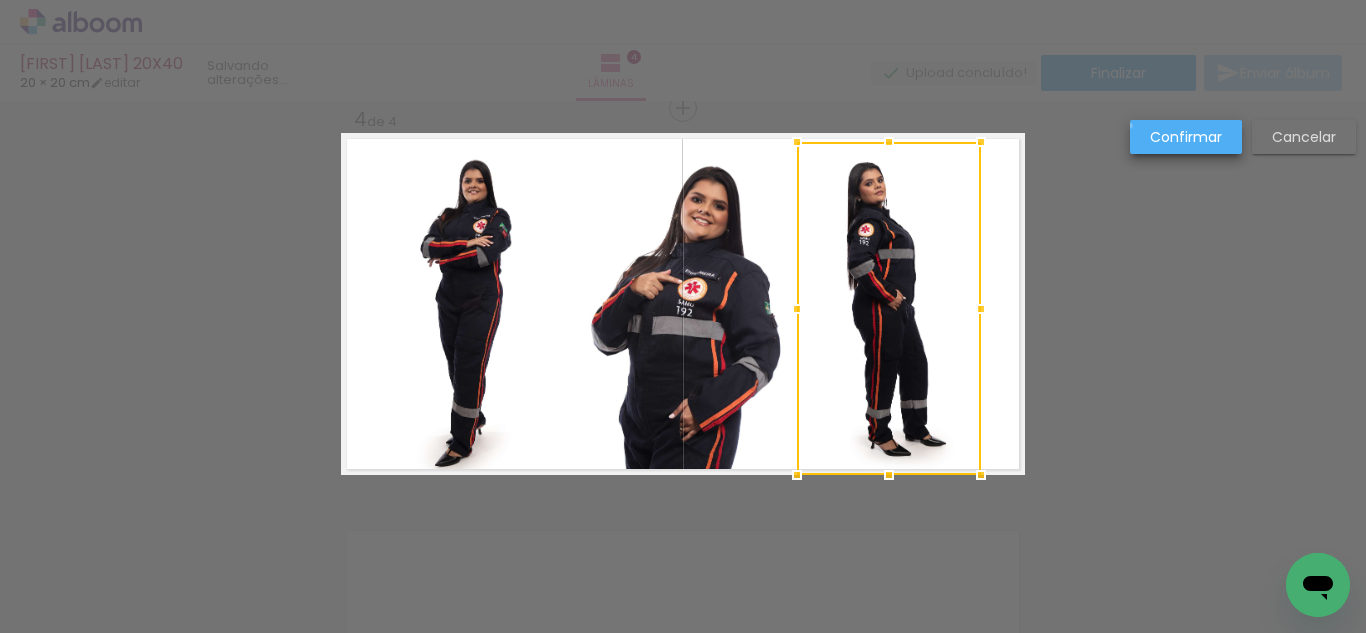 click on "Confirmar" at bounding box center (1186, 137) 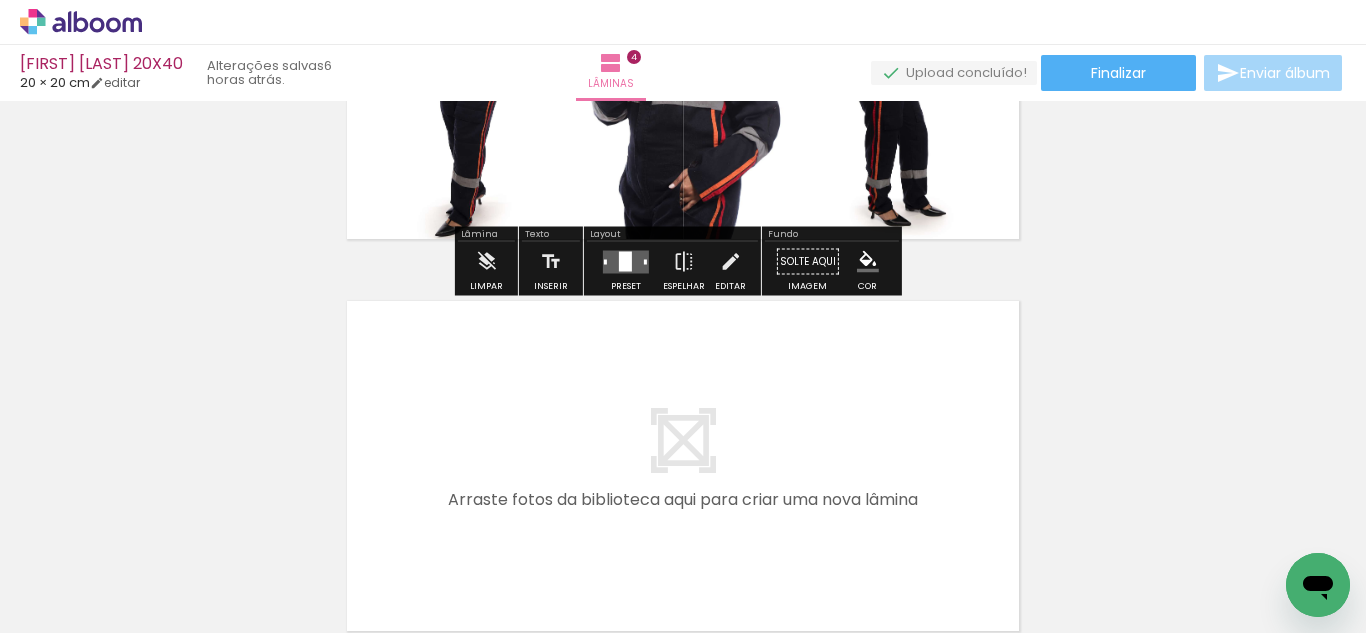 scroll, scrollTop: 1433, scrollLeft: 0, axis: vertical 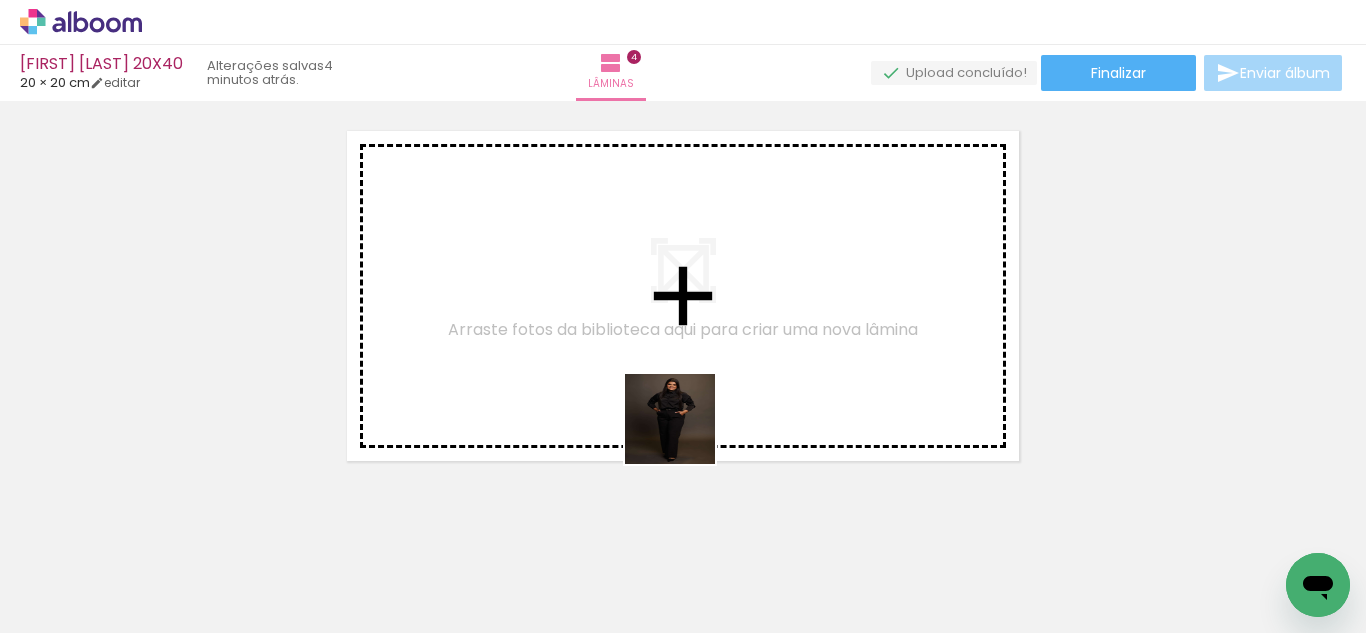 drag, startPoint x: 679, startPoint y: 567, endPoint x: 778, endPoint y: 582, distance: 100.12991 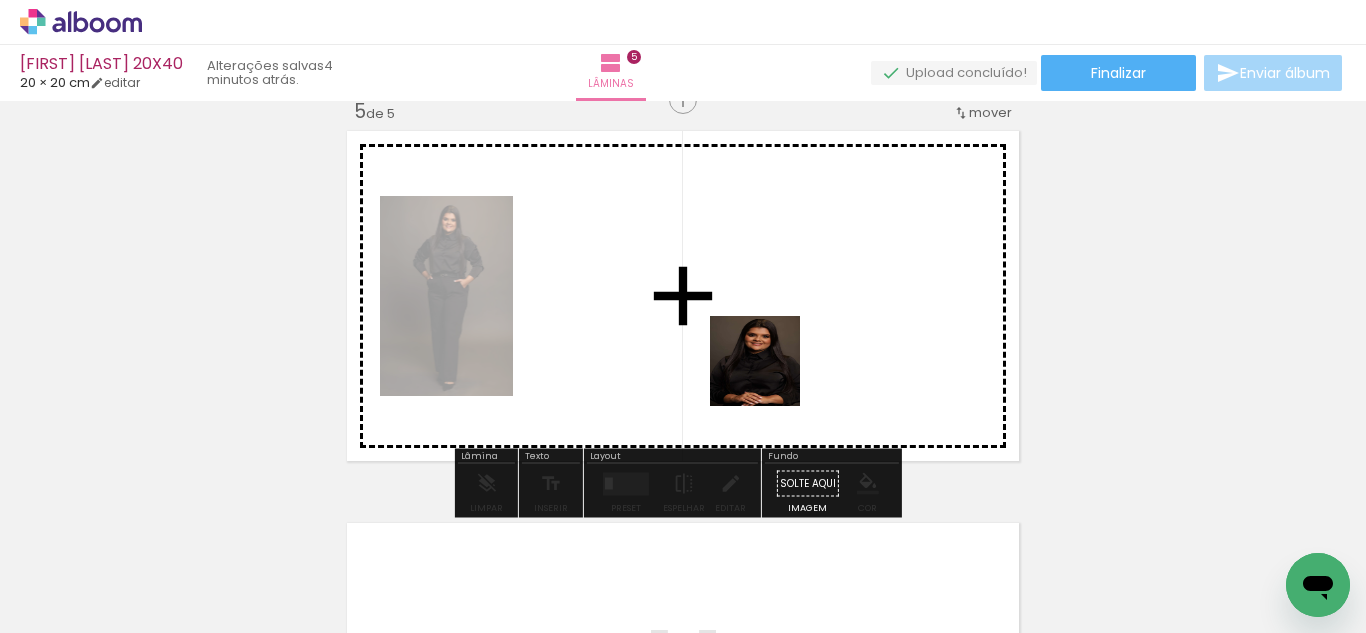 scroll, scrollTop: 1594, scrollLeft: 0, axis: vertical 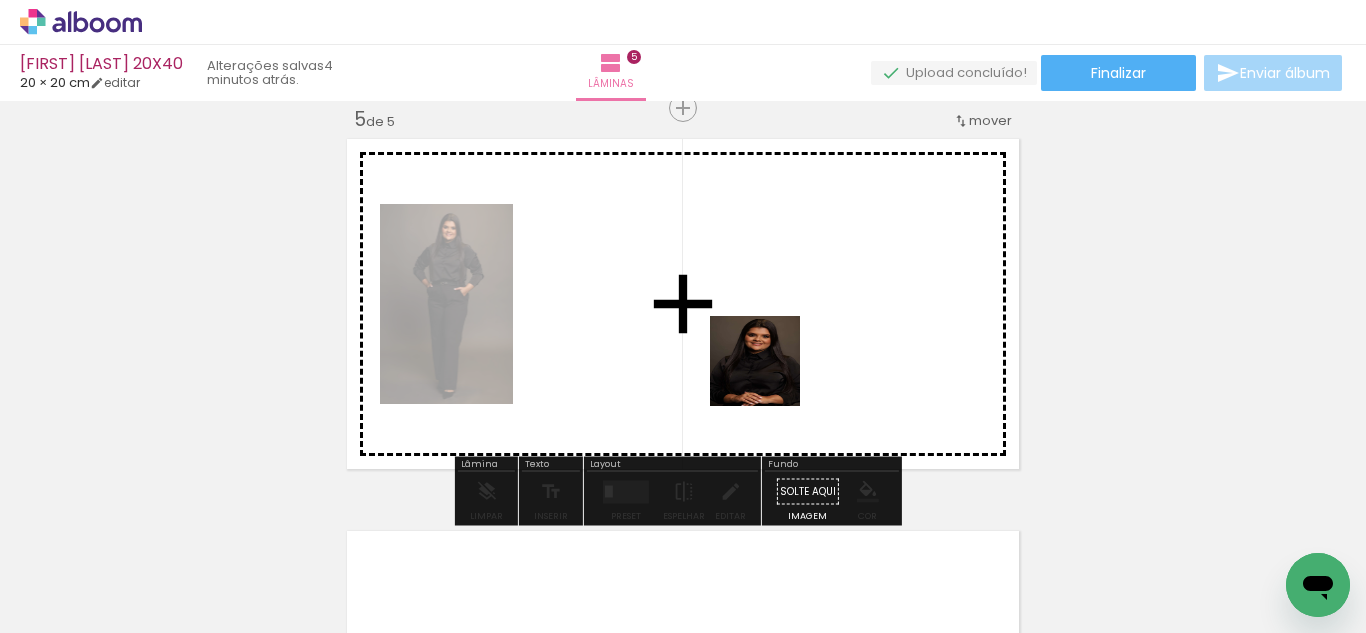 drag, startPoint x: 776, startPoint y: 585, endPoint x: 886, endPoint y: 536, distance: 120.4201 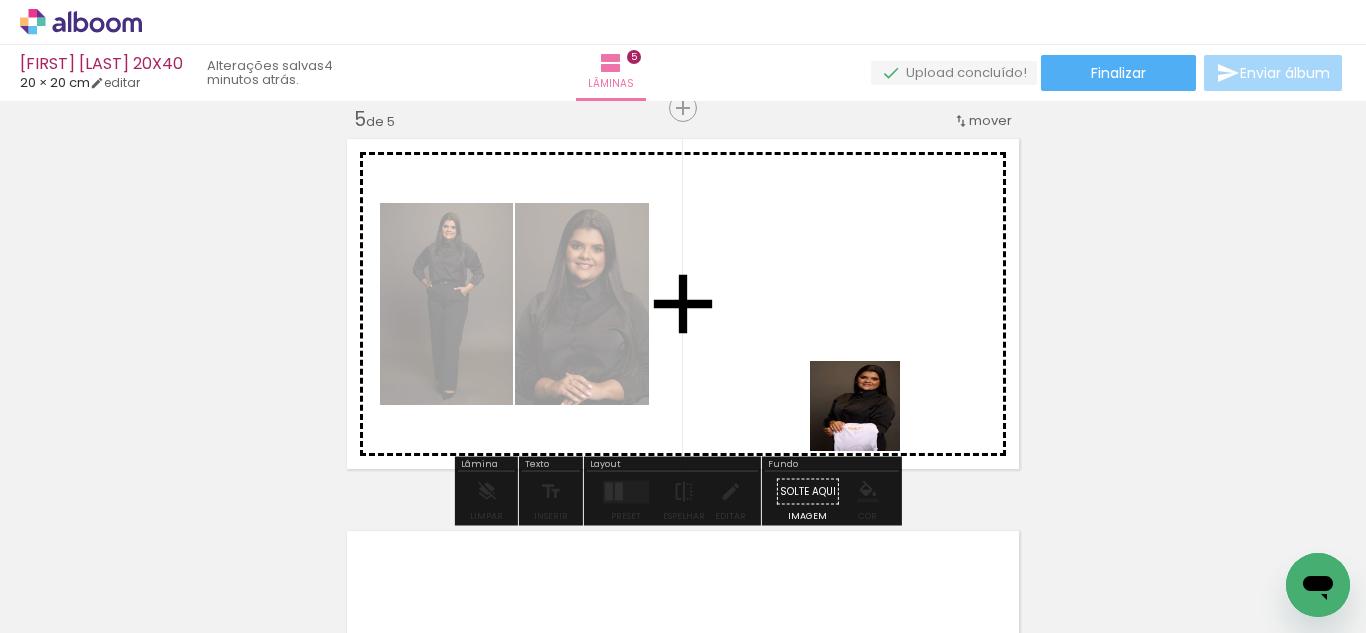 drag, startPoint x: 897, startPoint y: 528, endPoint x: 952, endPoint y: 543, distance: 57.00877 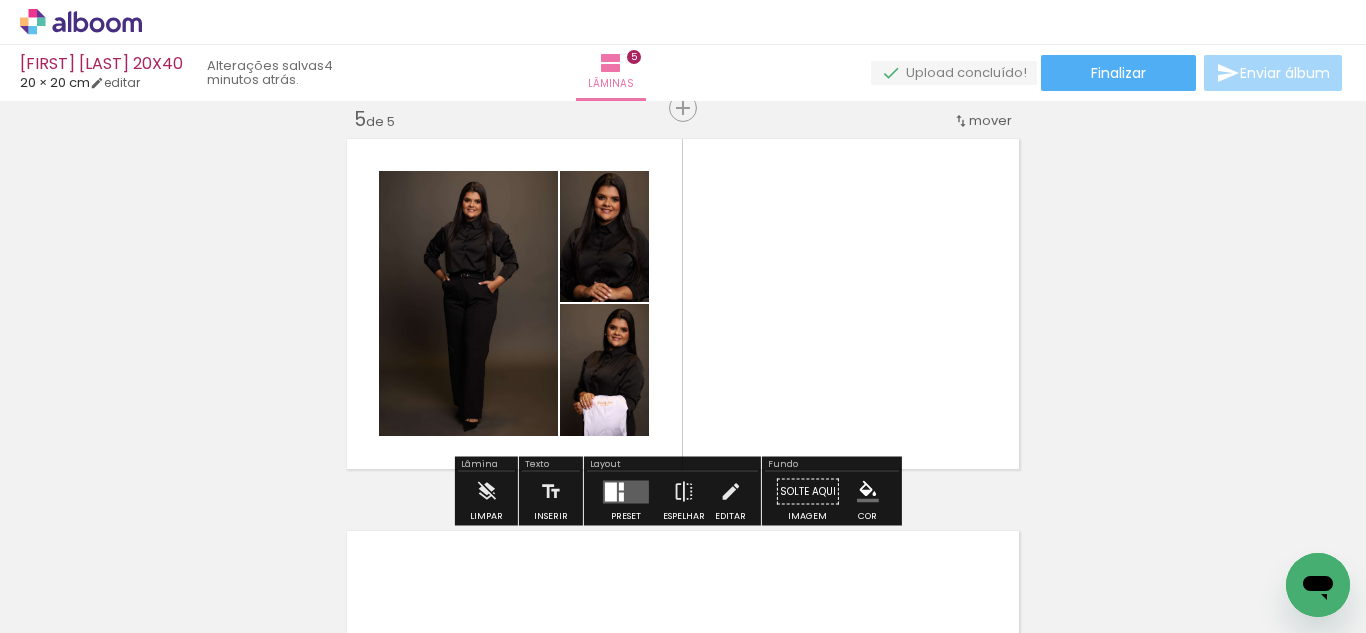 drag, startPoint x: 868, startPoint y: 378, endPoint x: 1032, endPoint y: 528, distance: 222.2521 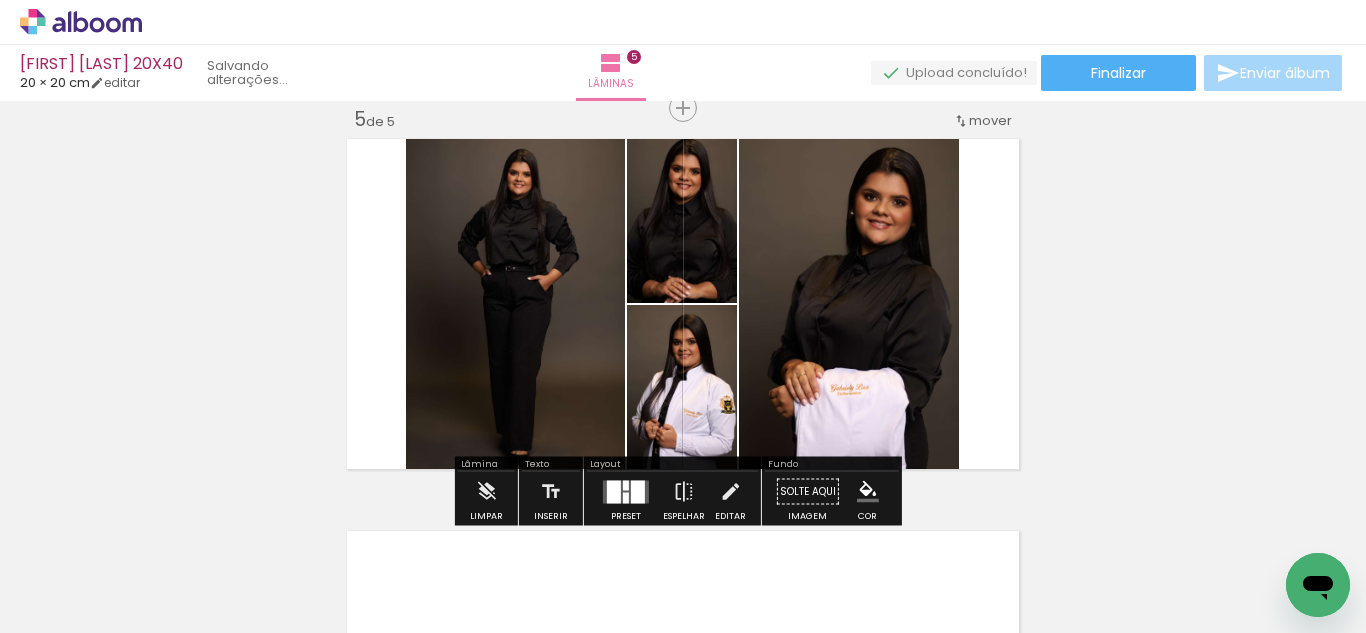 drag, startPoint x: 1134, startPoint y: 572, endPoint x: 667, endPoint y: 339, distance: 521.89844 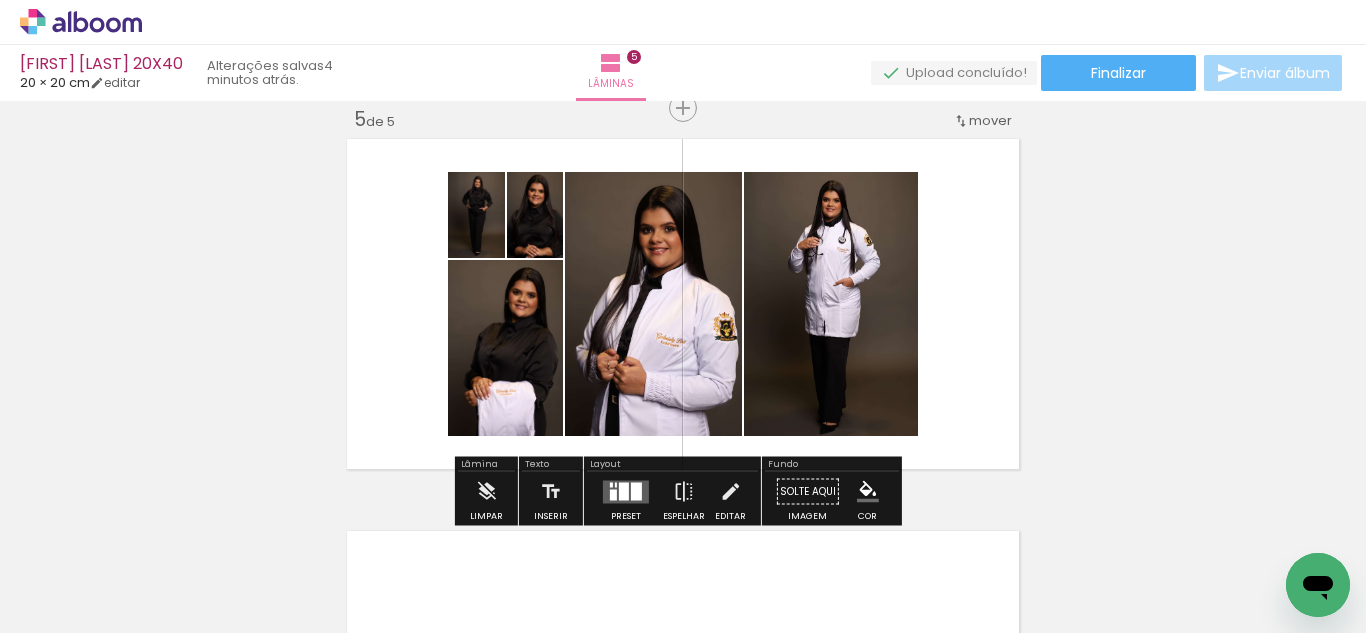 click at bounding box center [624, 491] 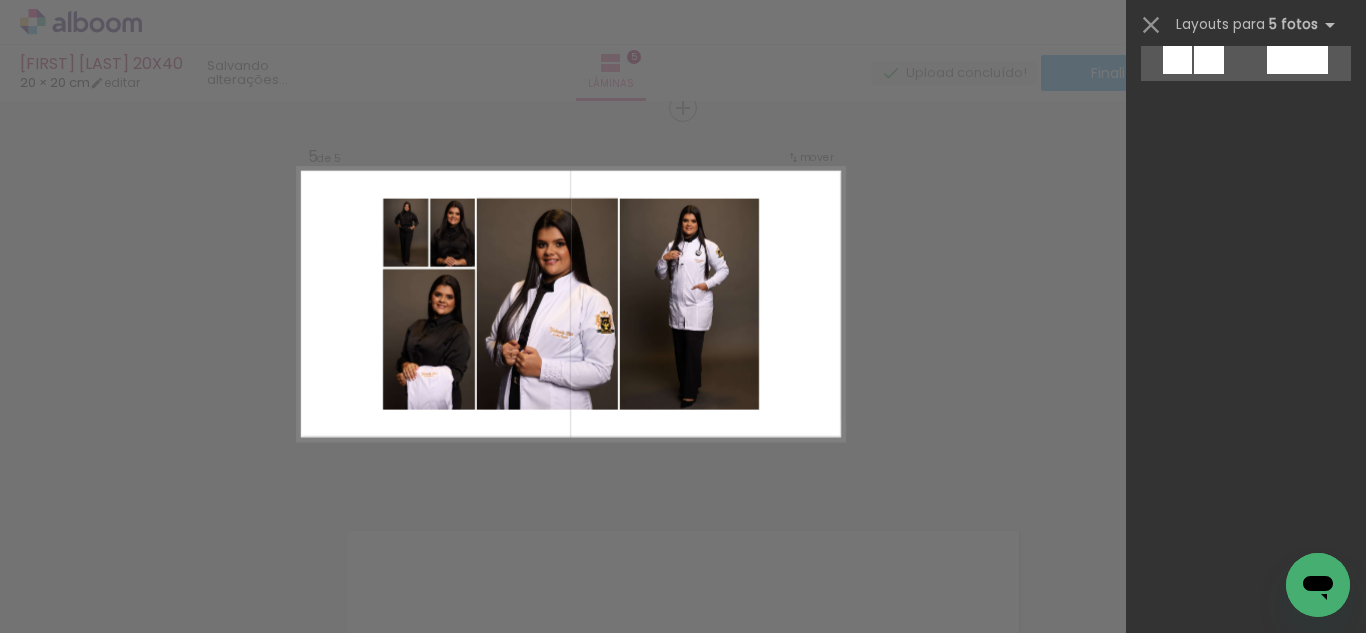 scroll, scrollTop: 0, scrollLeft: 0, axis: both 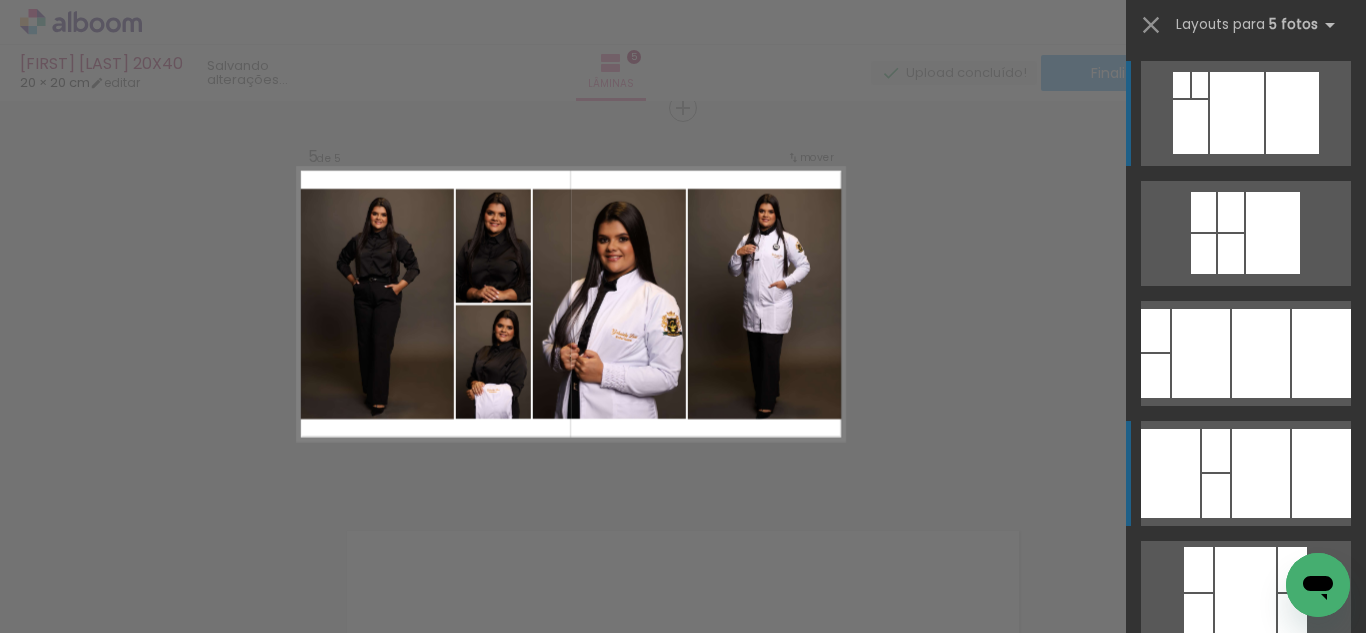 click at bounding box center [1231, 212] 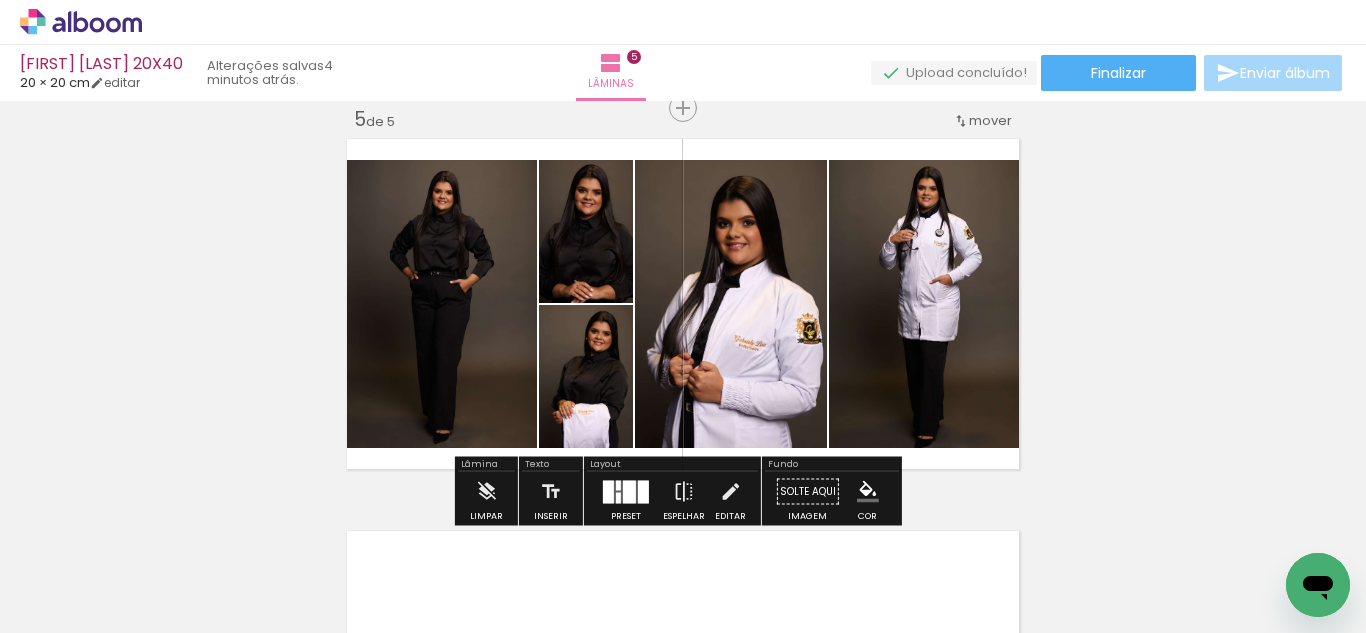 click at bounding box center [629, 491] 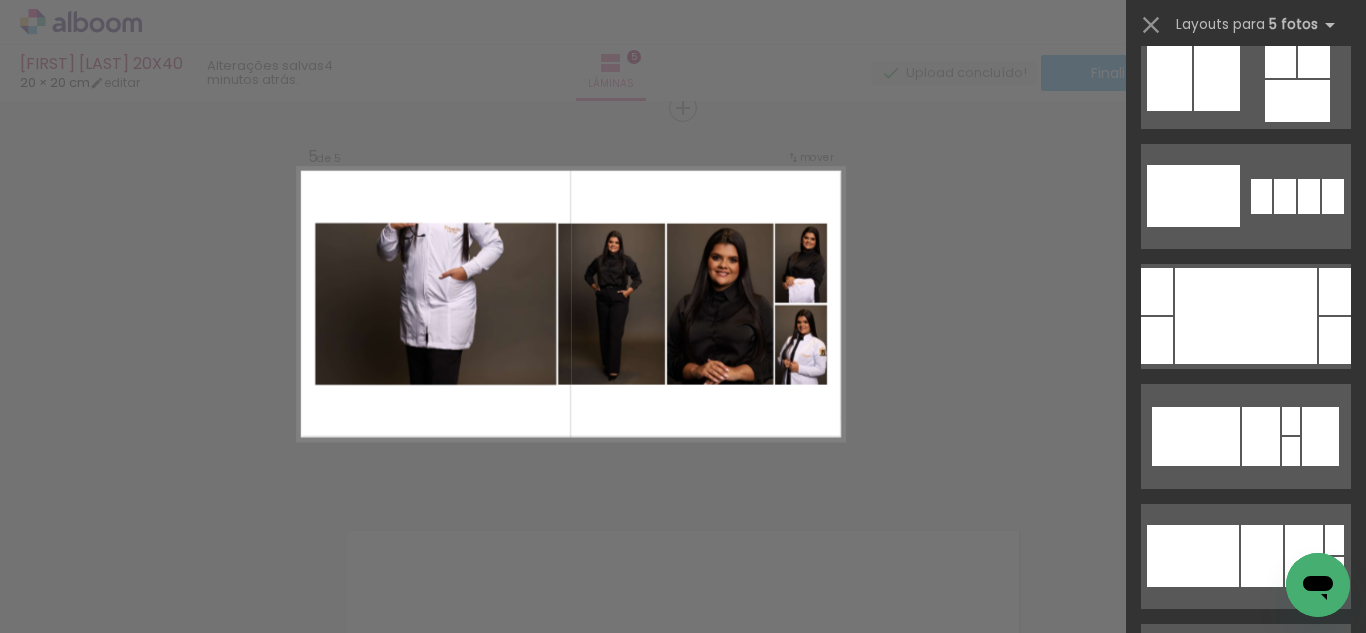scroll, scrollTop: 8909, scrollLeft: 0, axis: vertical 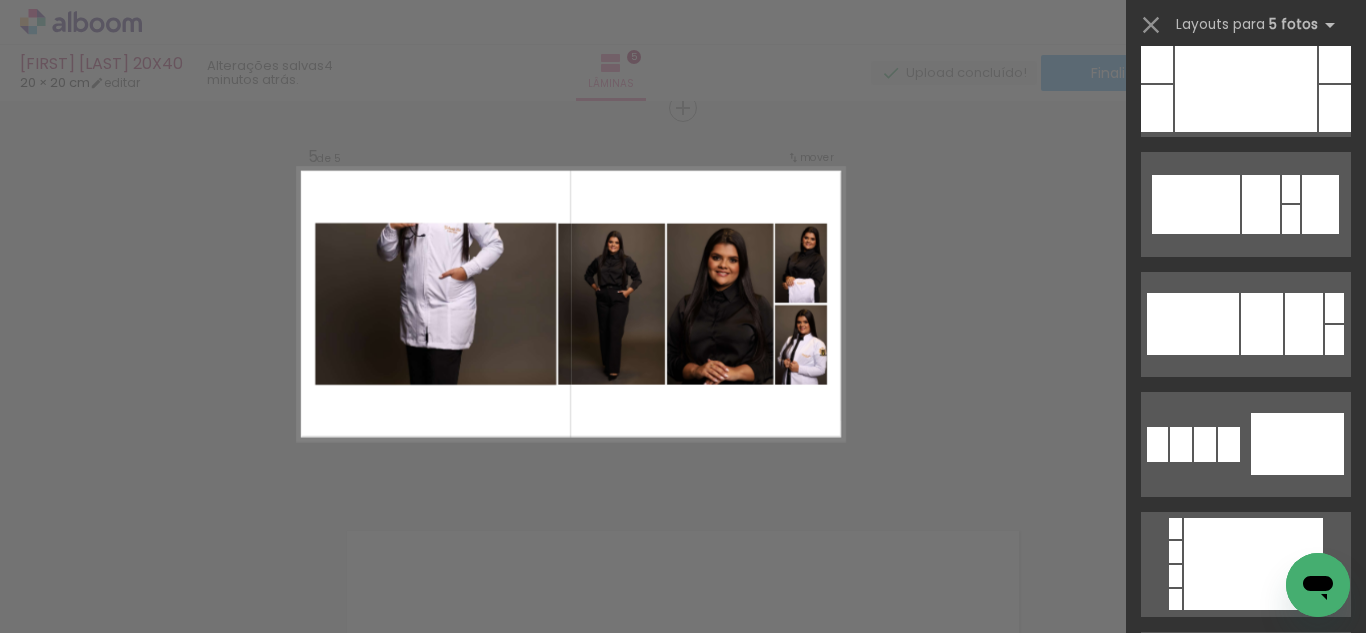 click on "Confirmar Cancelar" at bounding box center (683, -293) 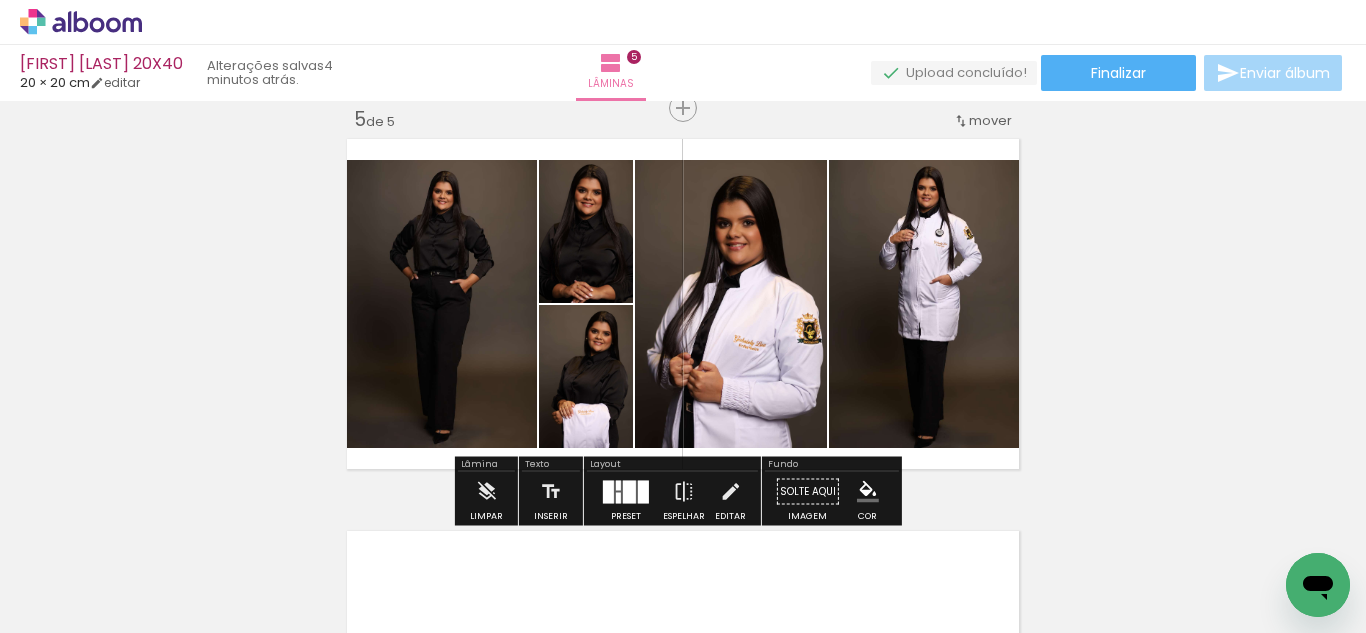 click at bounding box center [868, 492] 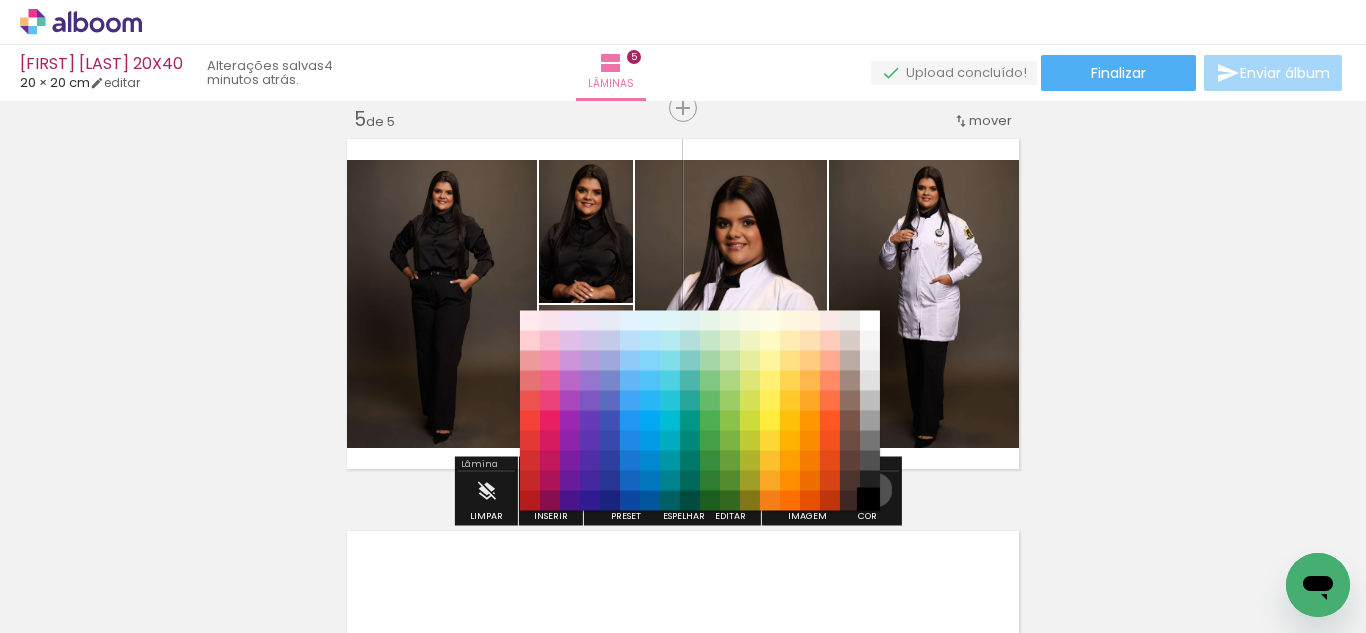click on "#212121" at bounding box center (870, 481) 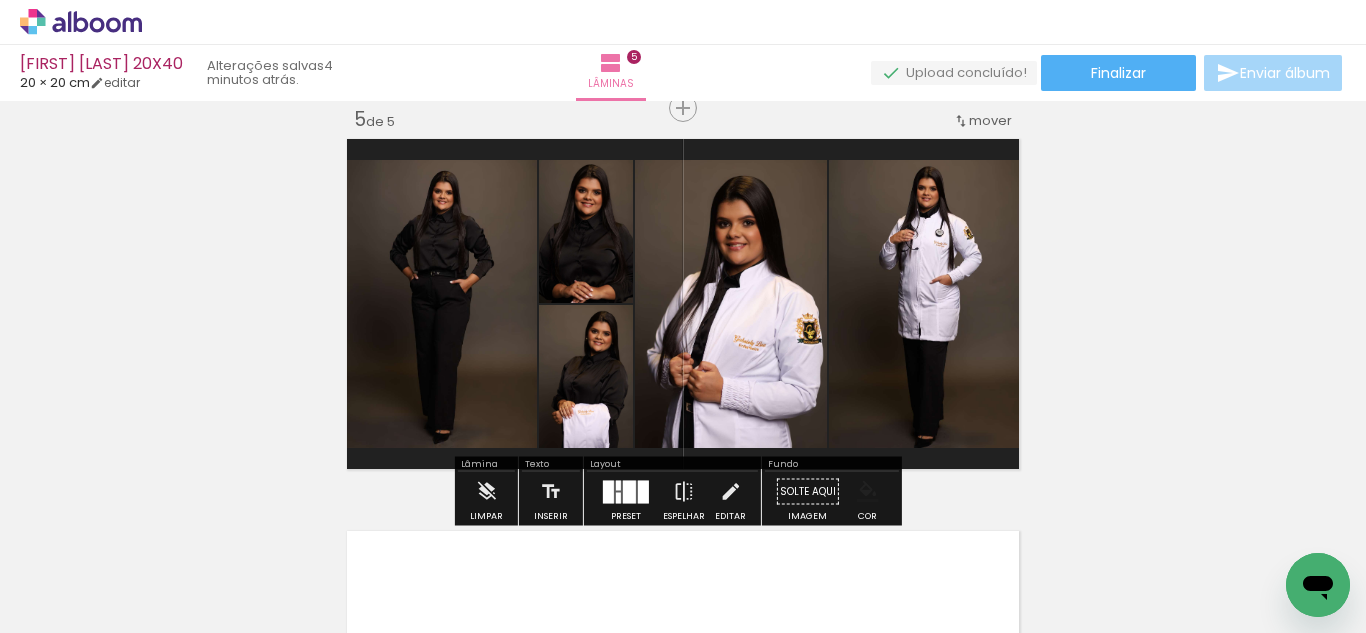 click at bounding box center (868, 492) 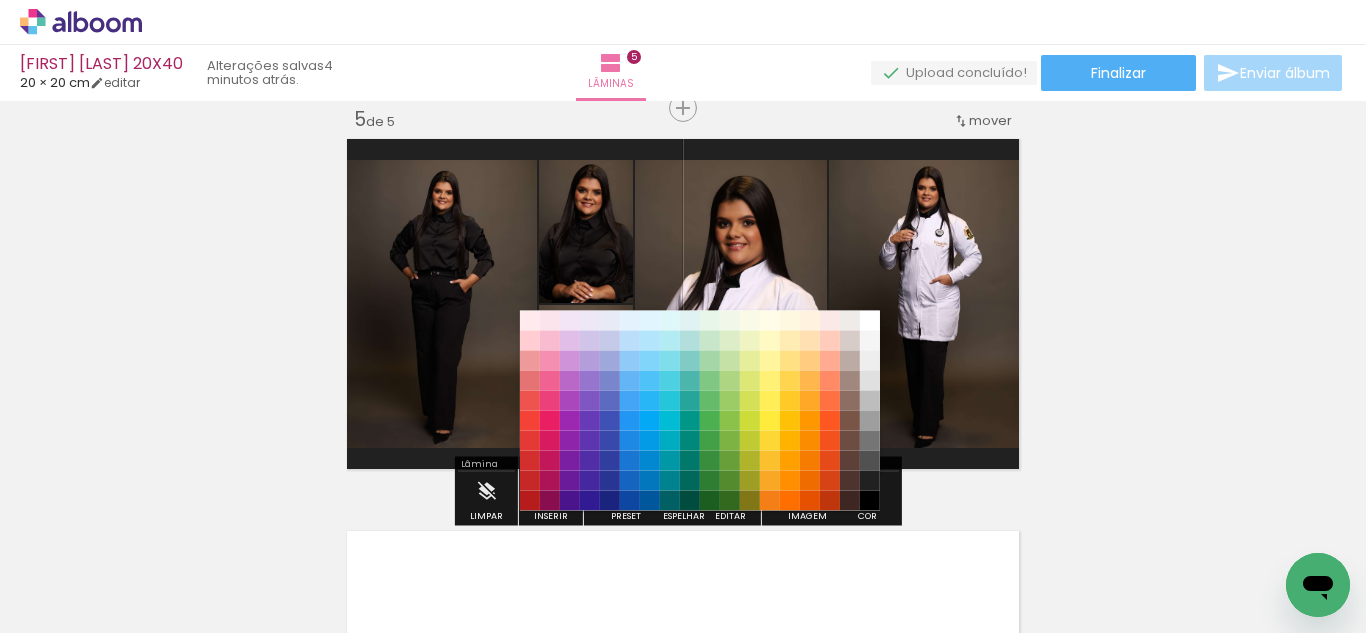 click on "#000000" at bounding box center [870, 501] 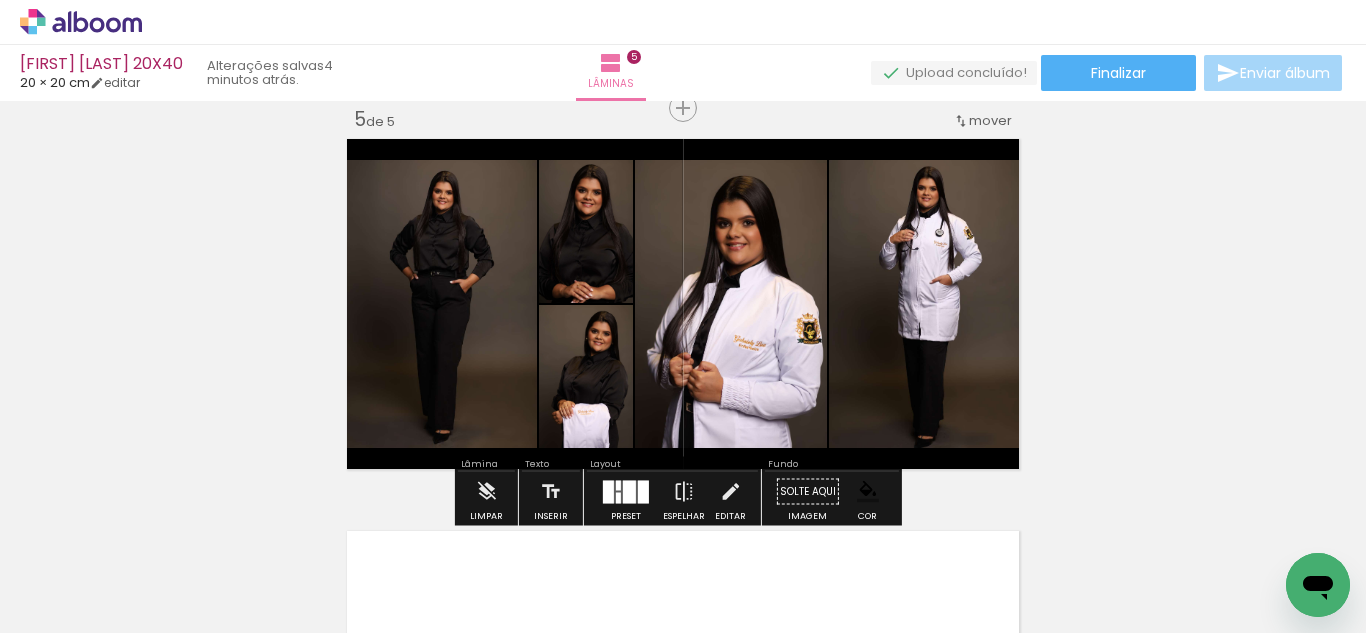 click on "Inserir lâmina 1  de 5  Inserir lâmina 2  de 5  Inserir lâmina 3  de 5  Inserir lâmina 4  de 5  Inserir lâmina 5  de 5" at bounding box center (683, -310) 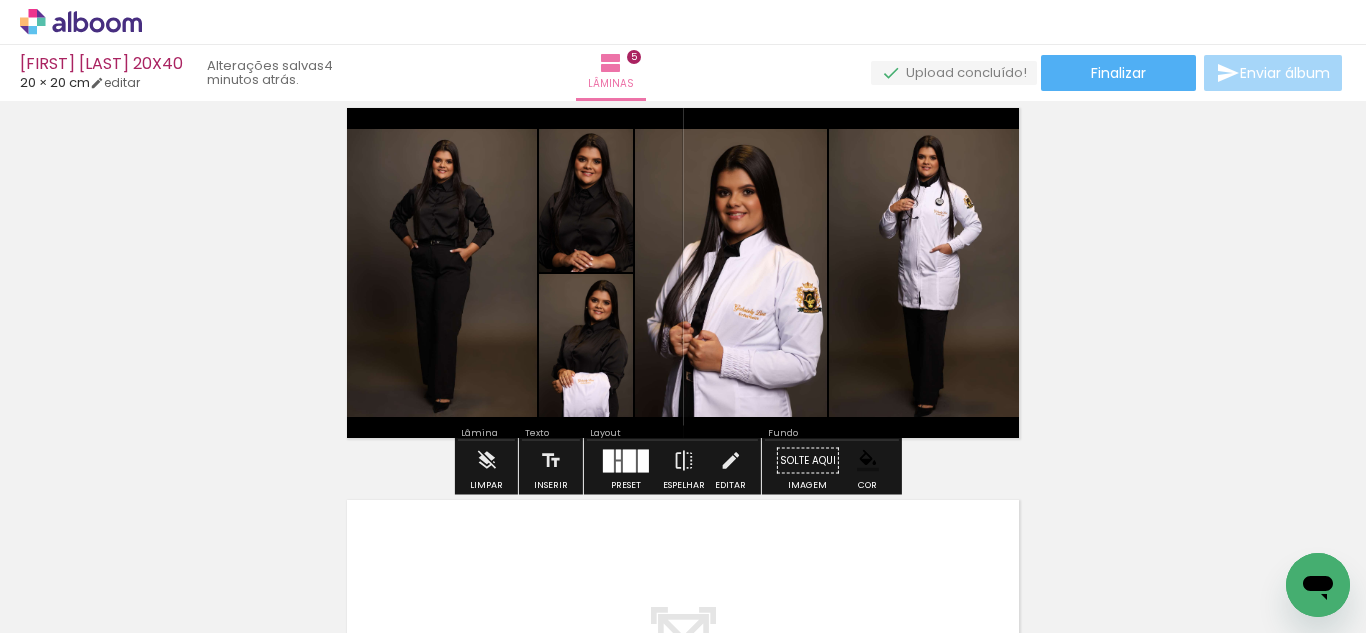 scroll, scrollTop: 1626, scrollLeft: 0, axis: vertical 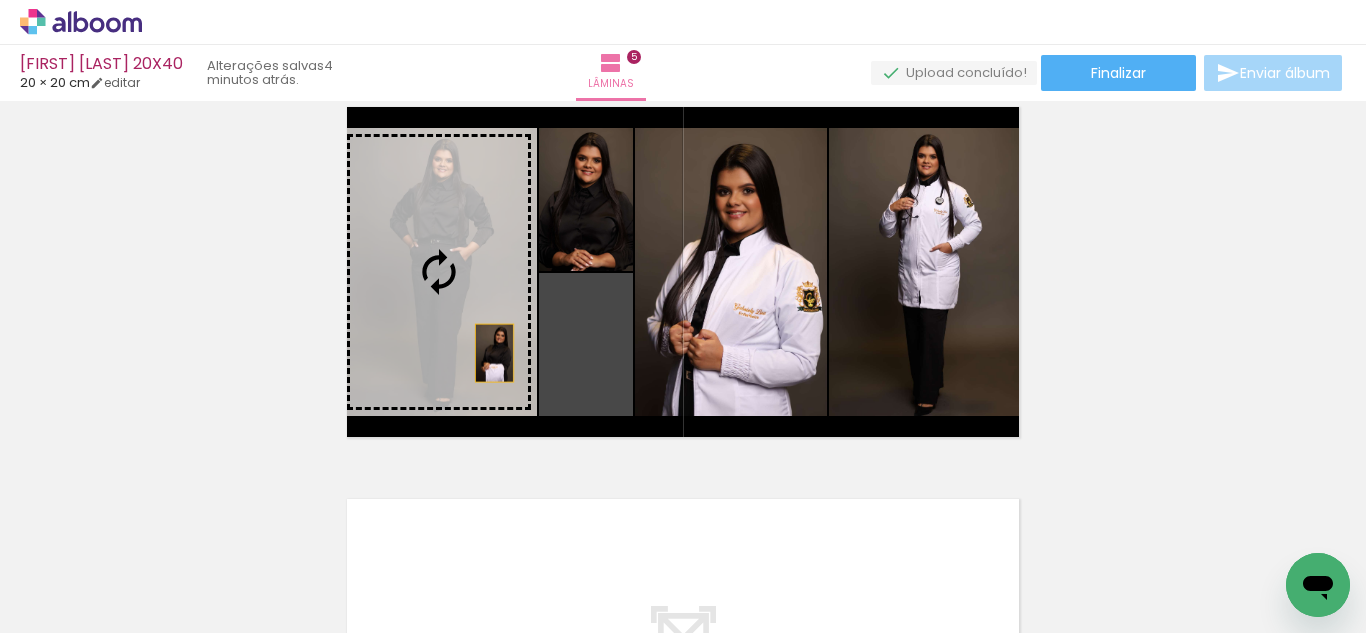 drag, startPoint x: 592, startPoint y: 383, endPoint x: 487, endPoint y: 353, distance: 109.201645 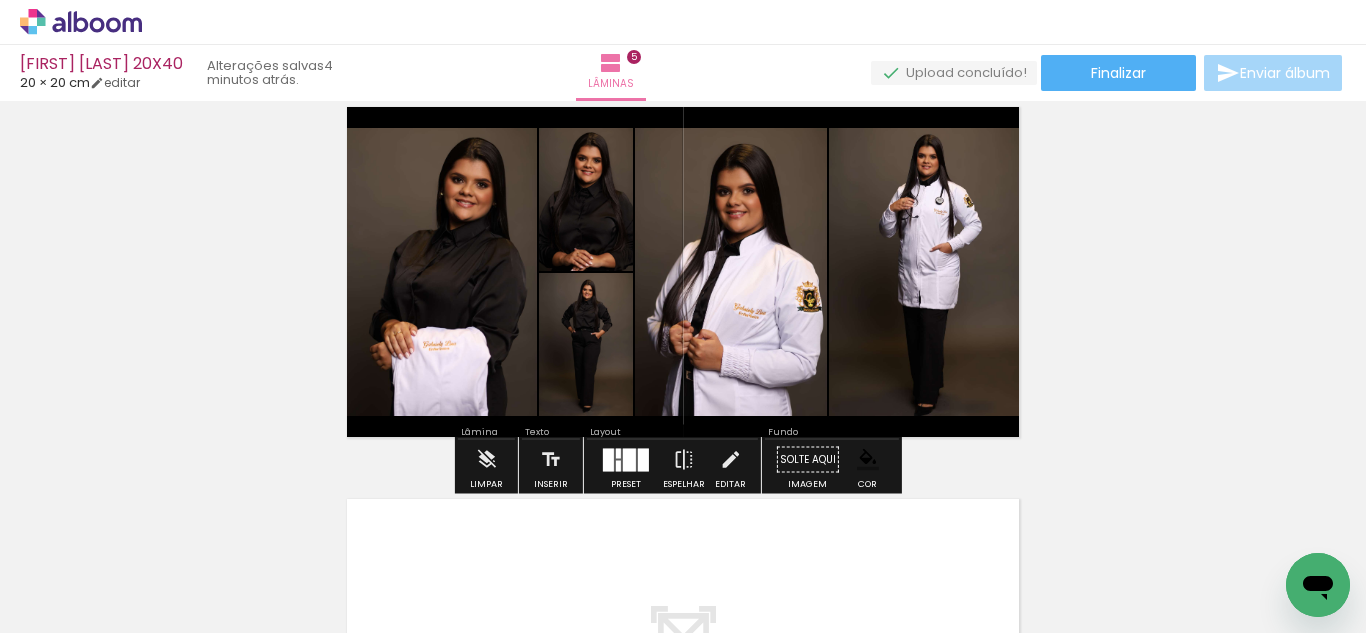click 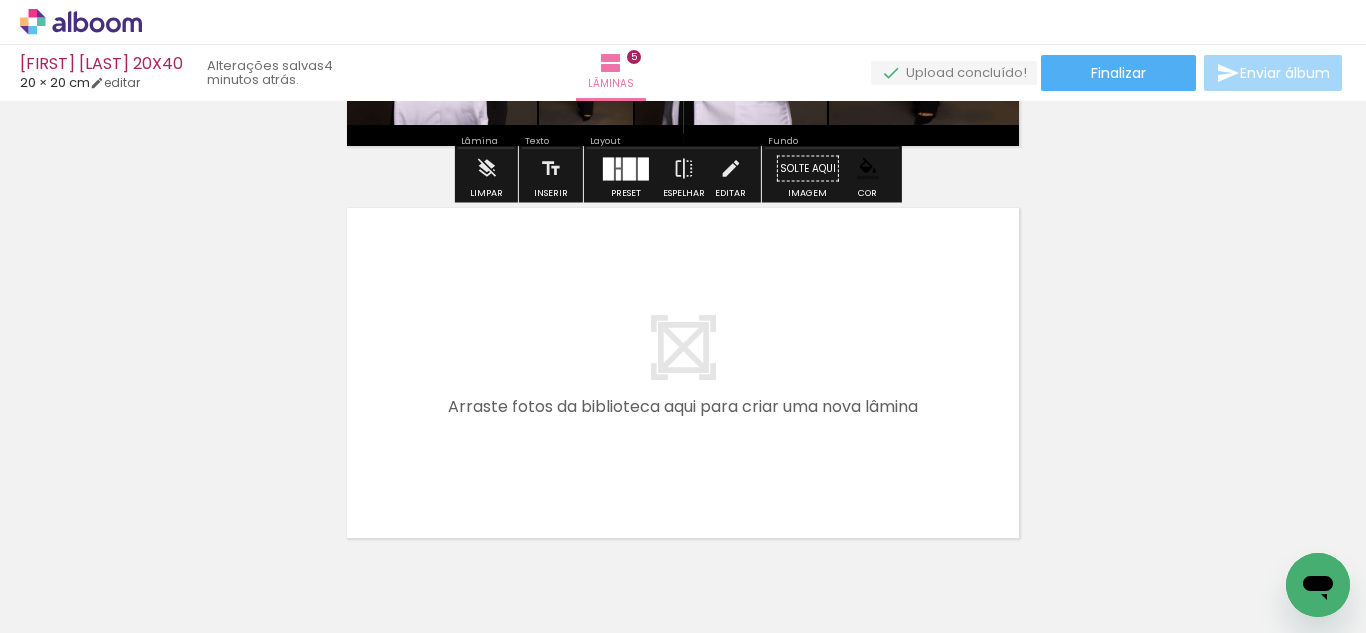 scroll, scrollTop: 2023, scrollLeft: 0, axis: vertical 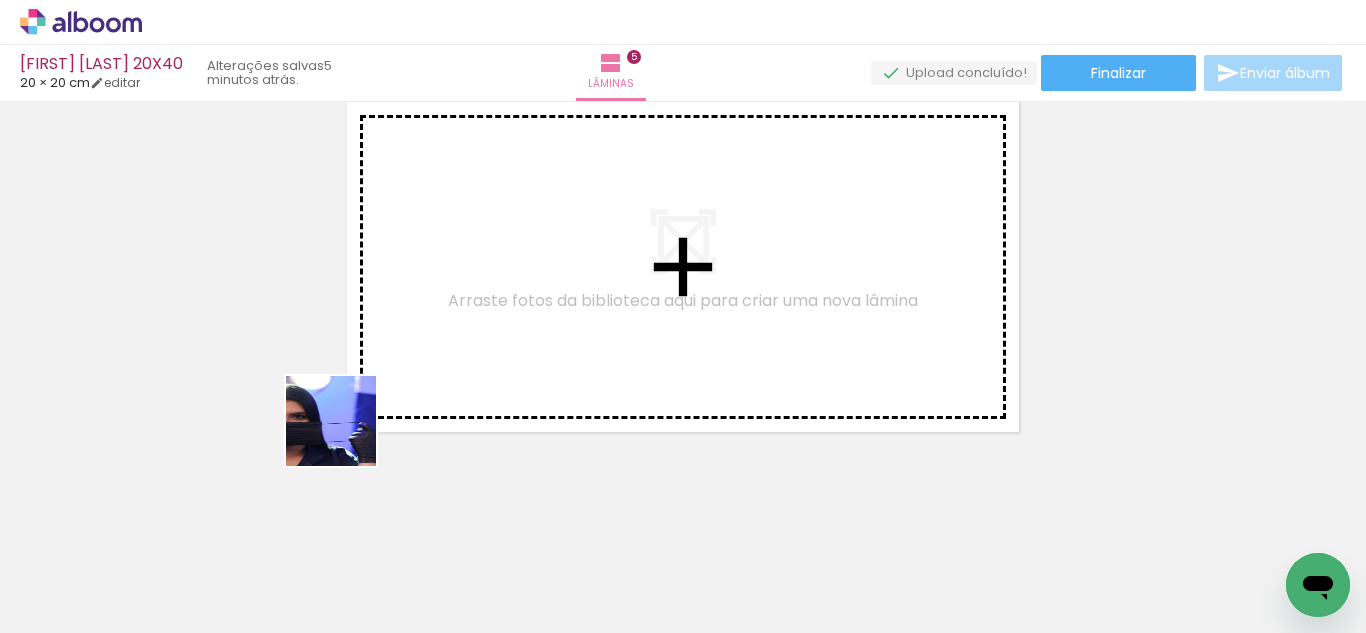drag, startPoint x: 213, startPoint y: 559, endPoint x: 331, endPoint y: 551, distance: 118.270874 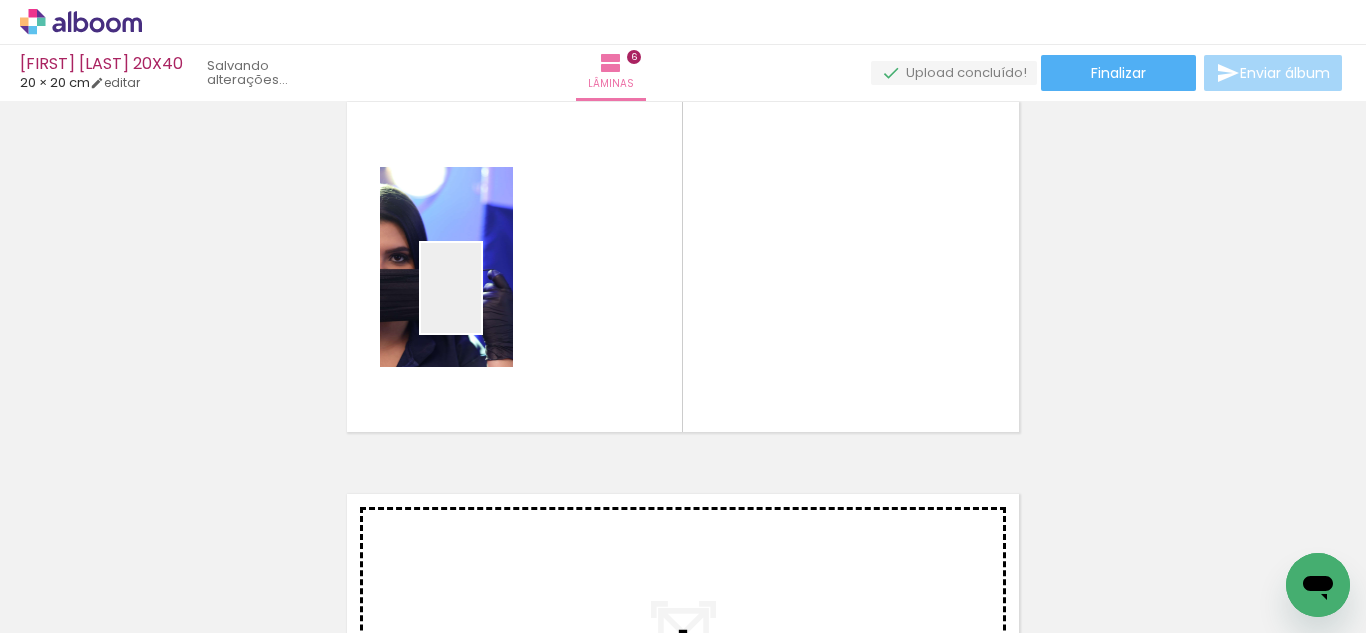 drag, startPoint x: 481, startPoint y: 303, endPoint x: 453, endPoint y: 536, distance: 234.67638 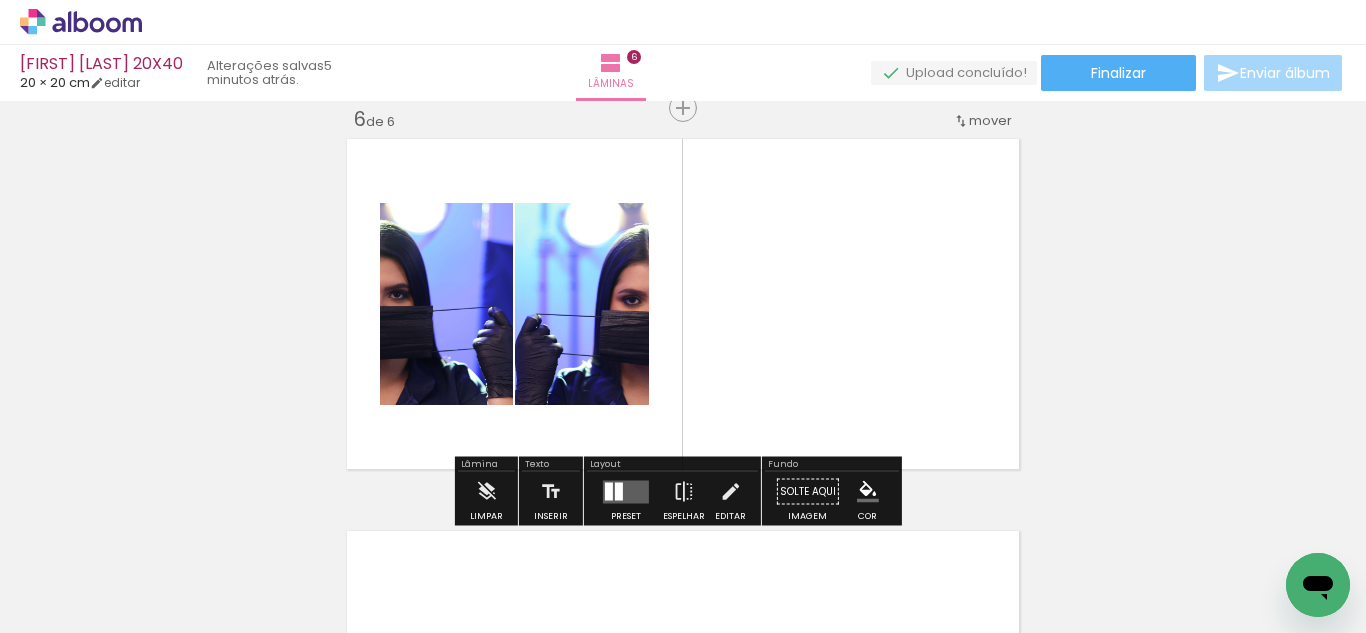 drag, startPoint x: 447, startPoint y: 562, endPoint x: 605, endPoint y: 257, distance: 343.49527 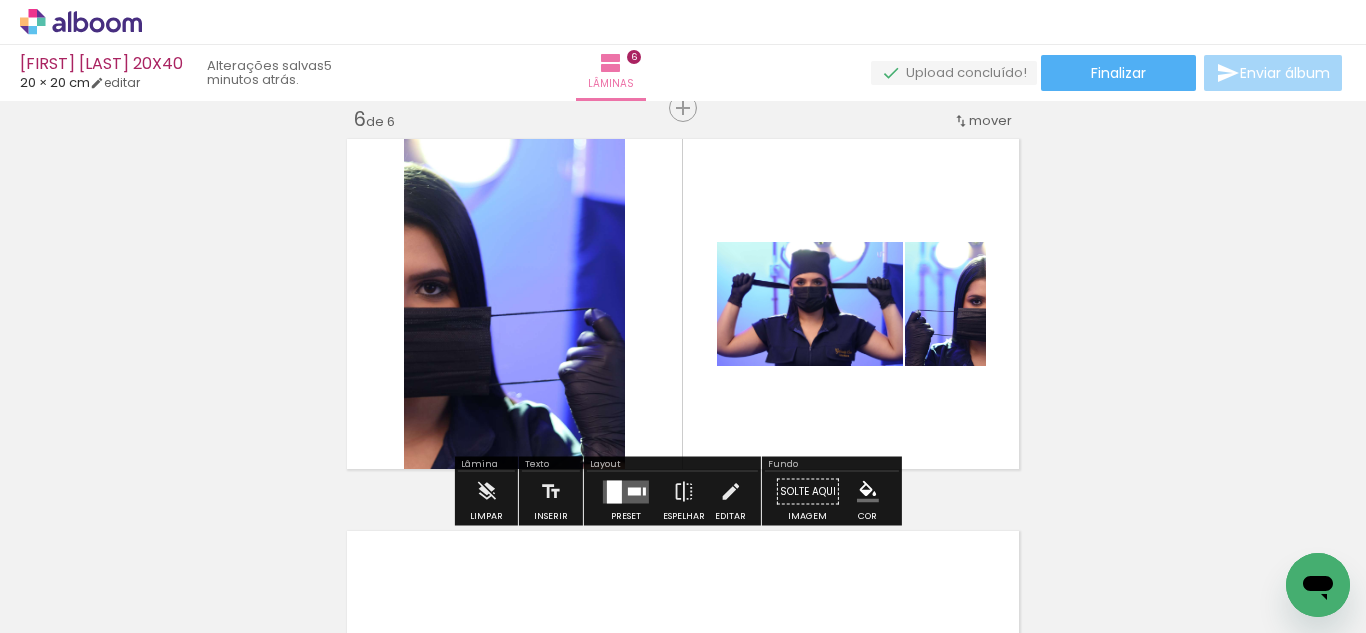 click at bounding box center [626, 491] 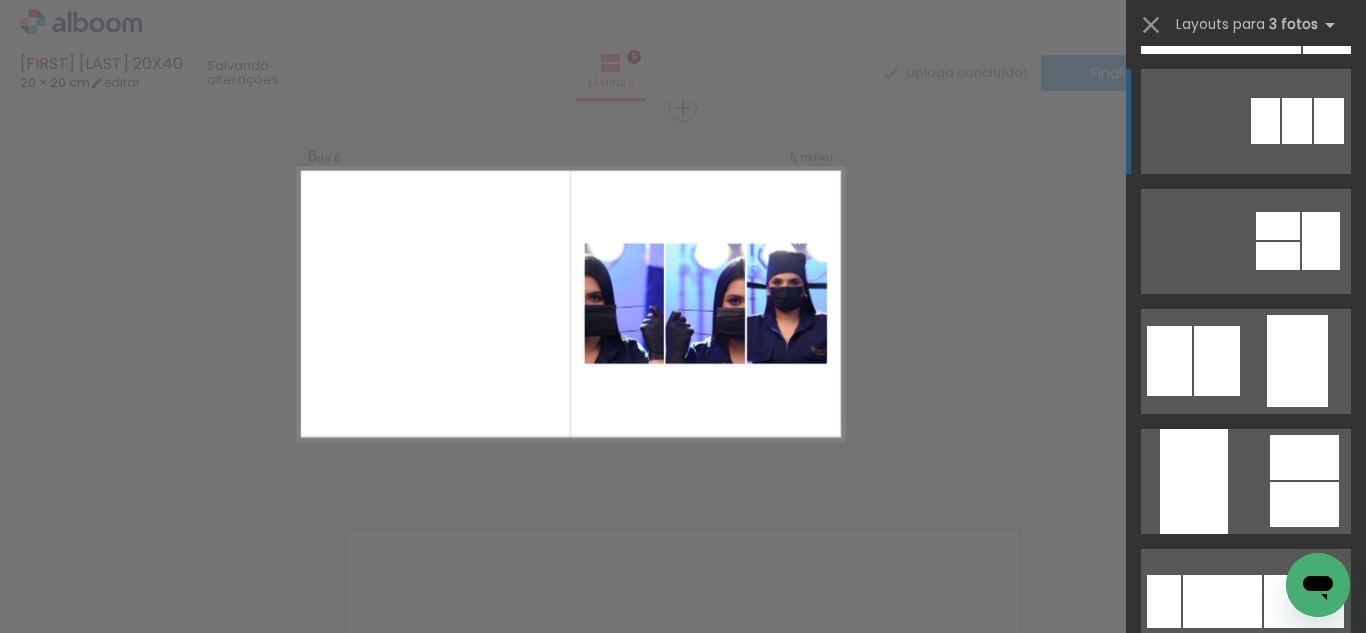 scroll, scrollTop: 6784, scrollLeft: 0, axis: vertical 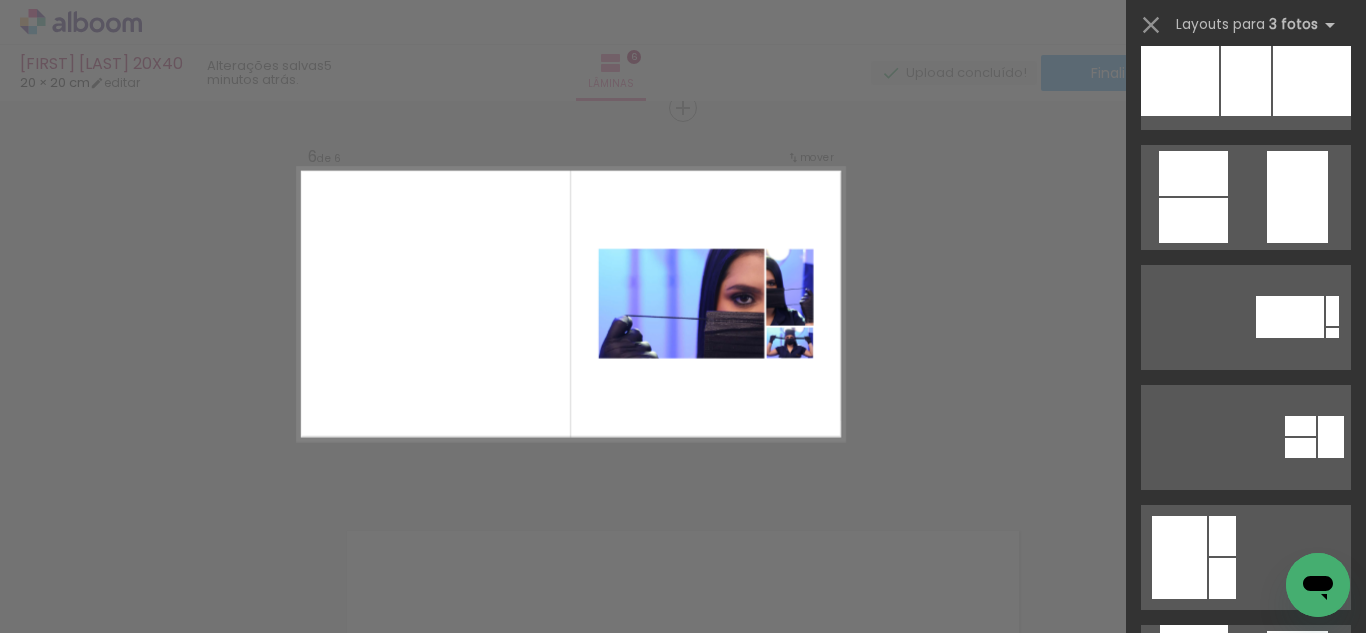 click on "Confirmar Cancelar" at bounding box center [683, -489] 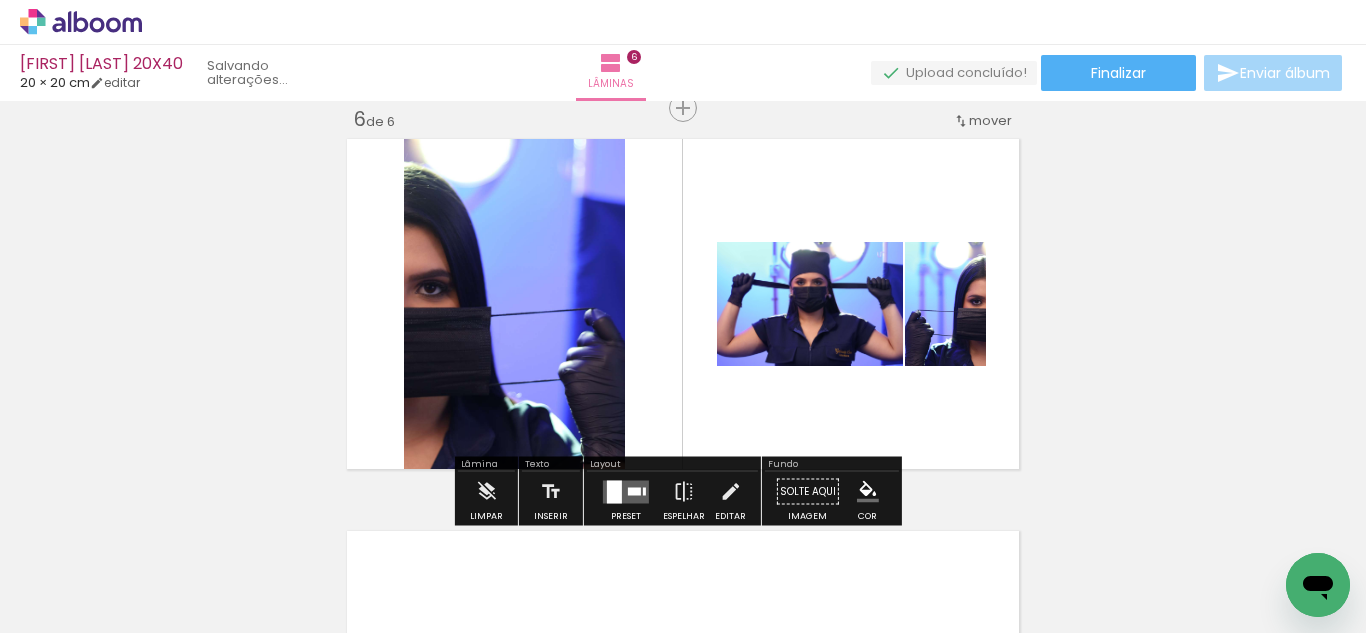 scroll, scrollTop: 6024, scrollLeft: 0, axis: vertical 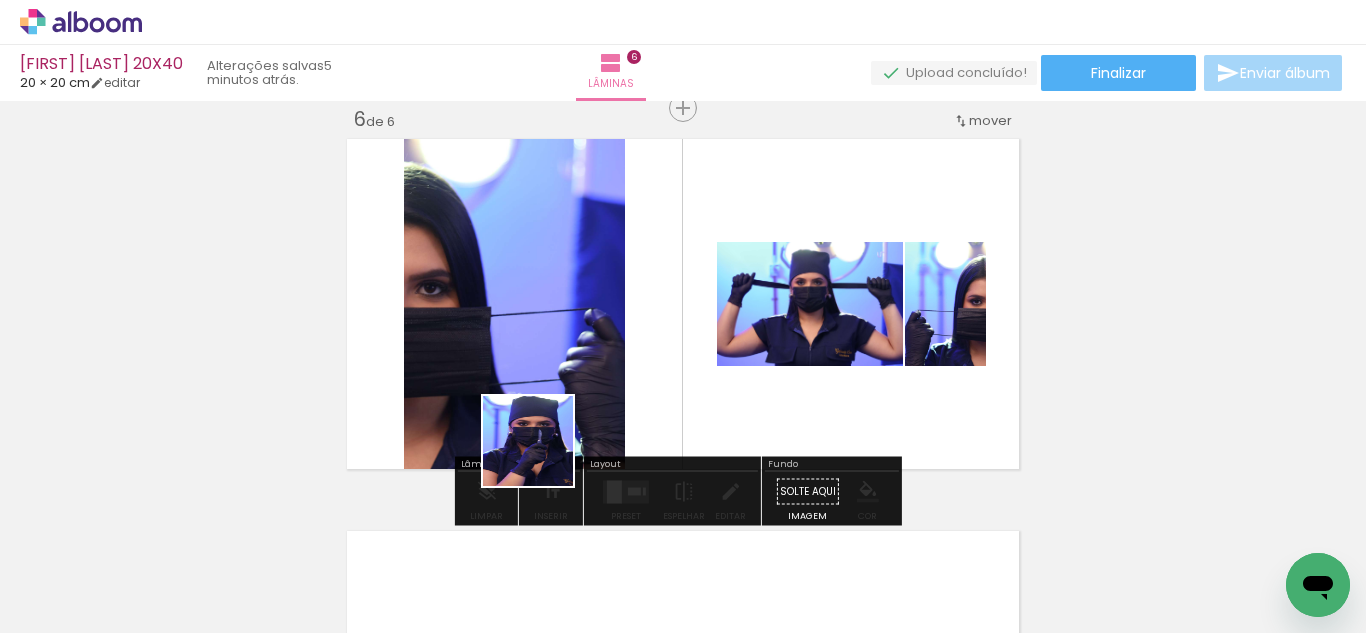 drag, startPoint x: 543, startPoint y: 456, endPoint x: 597, endPoint y: 370, distance: 101.54802 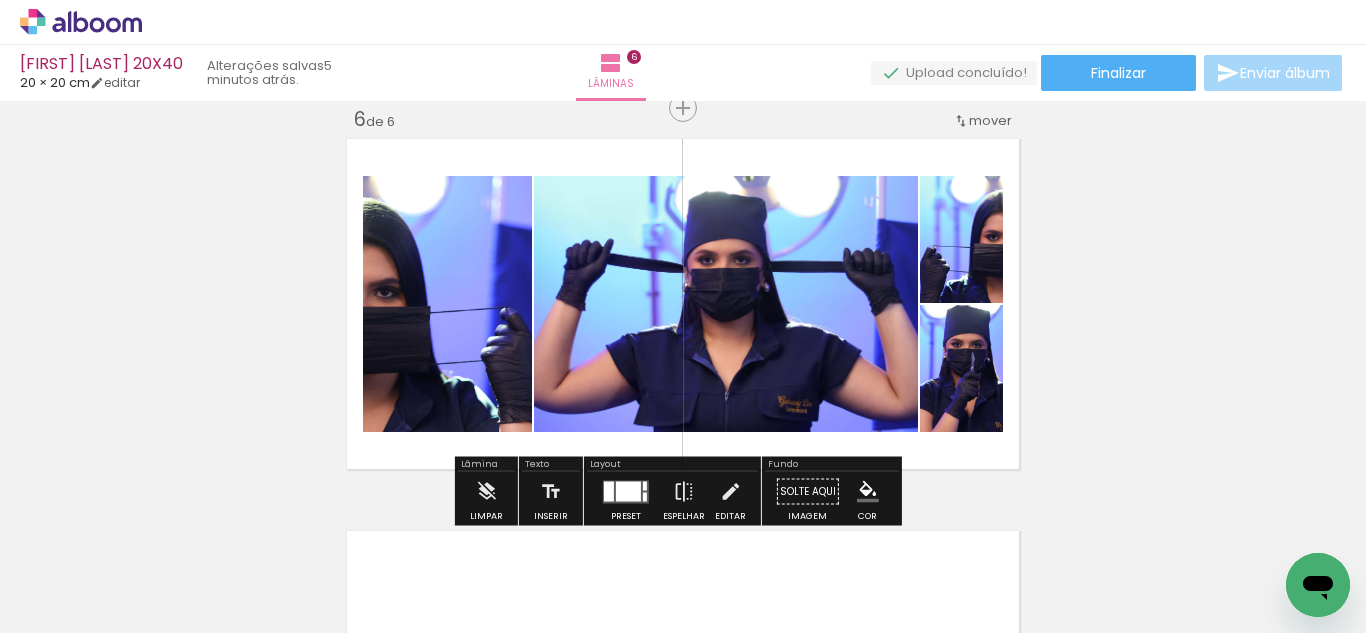click at bounding box center (628, 491) 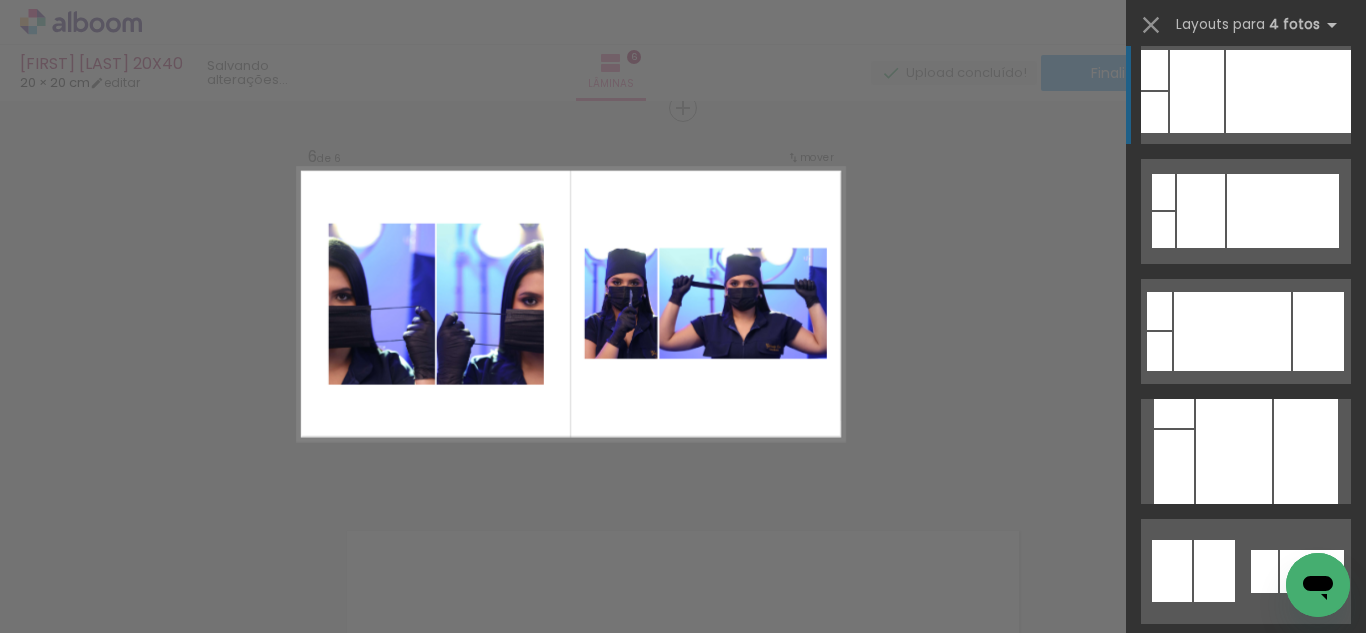 scroll, scrollTop: 2043, scrollLeft: 0, axis: vertical 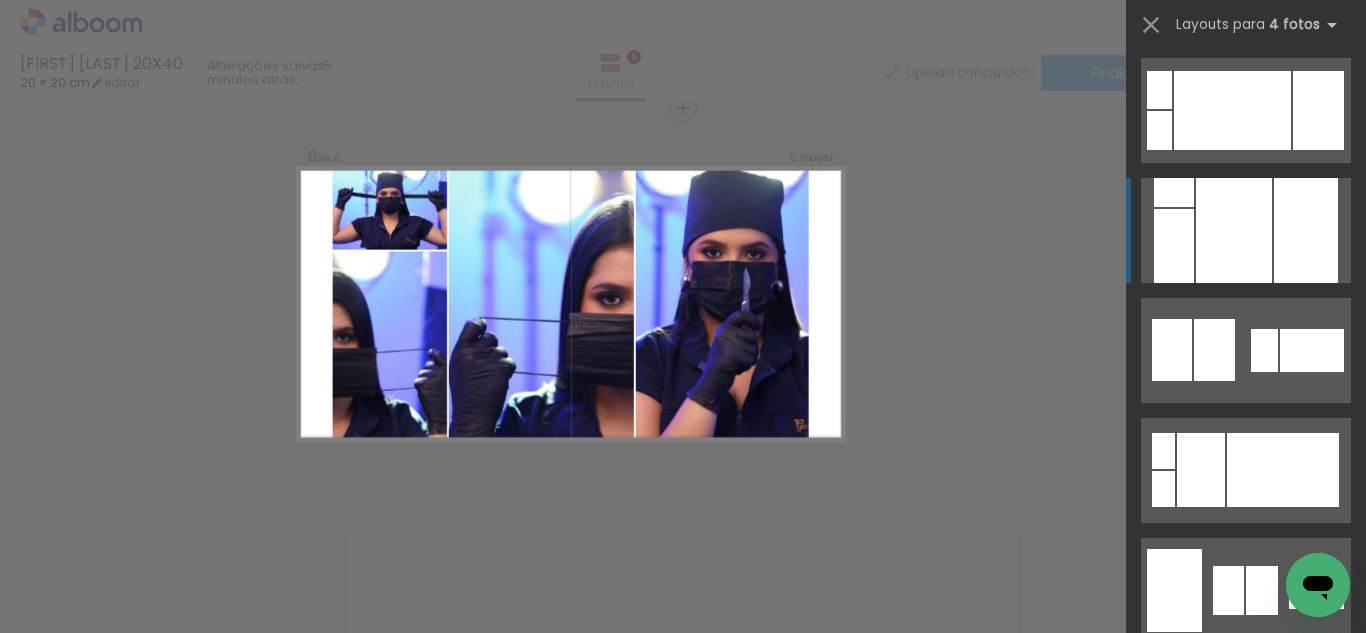 click at bounding box center [1234, 230] 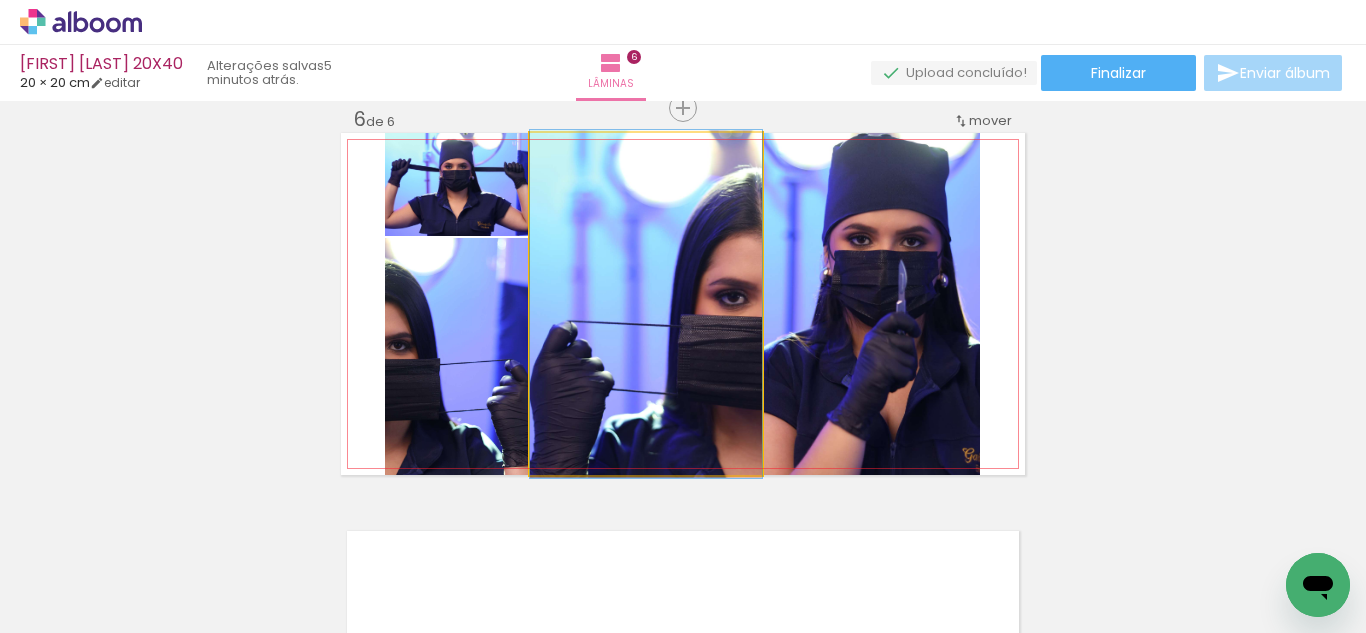 click 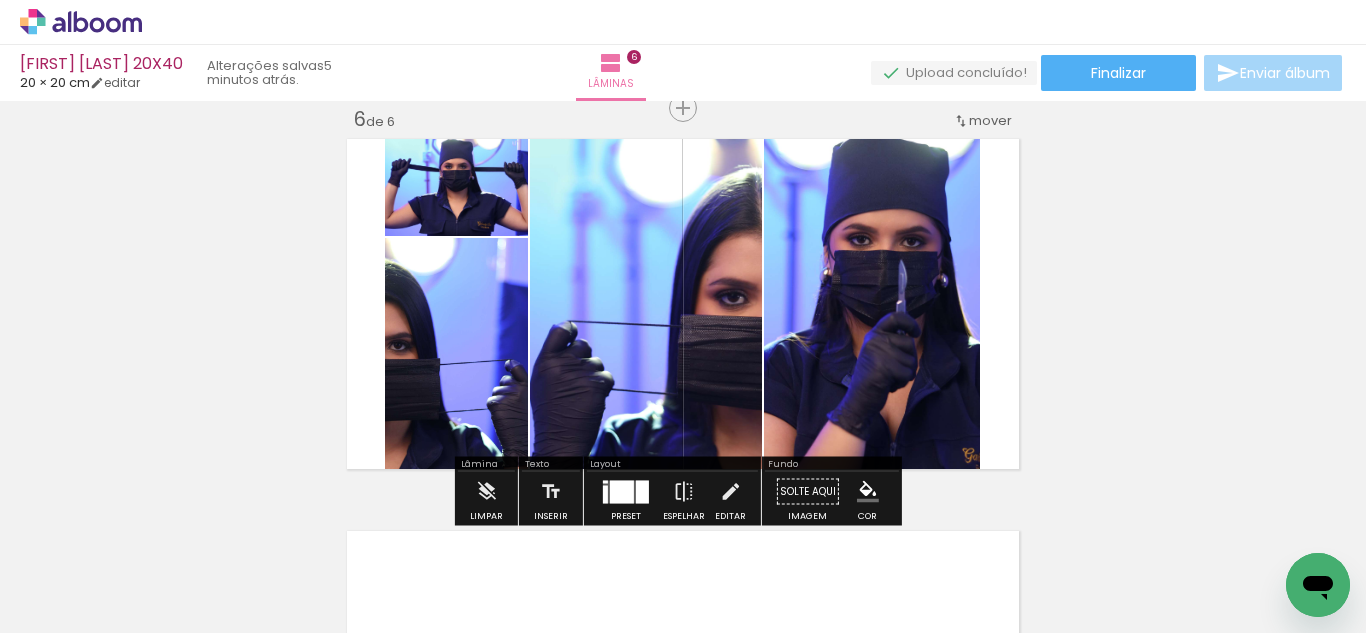 click 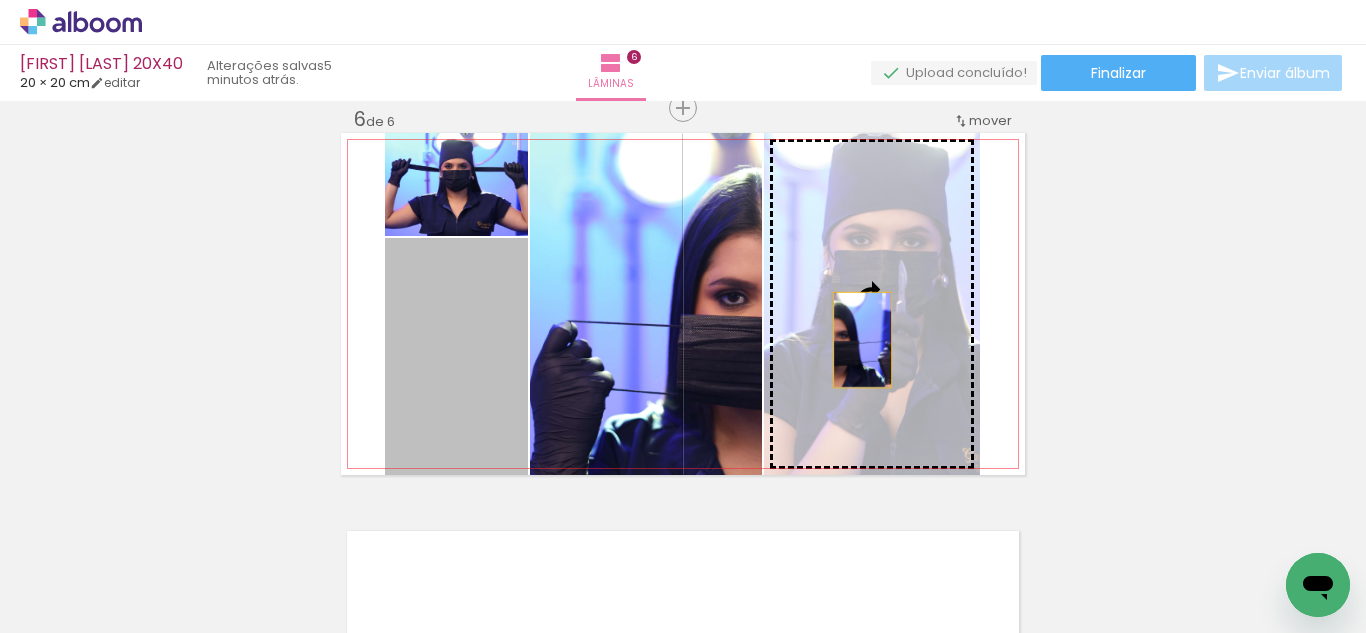 drag, startPoint x: 404, startPoint y: 374, endPoint x: 855, endPoint y: 340, distance: 452.2798 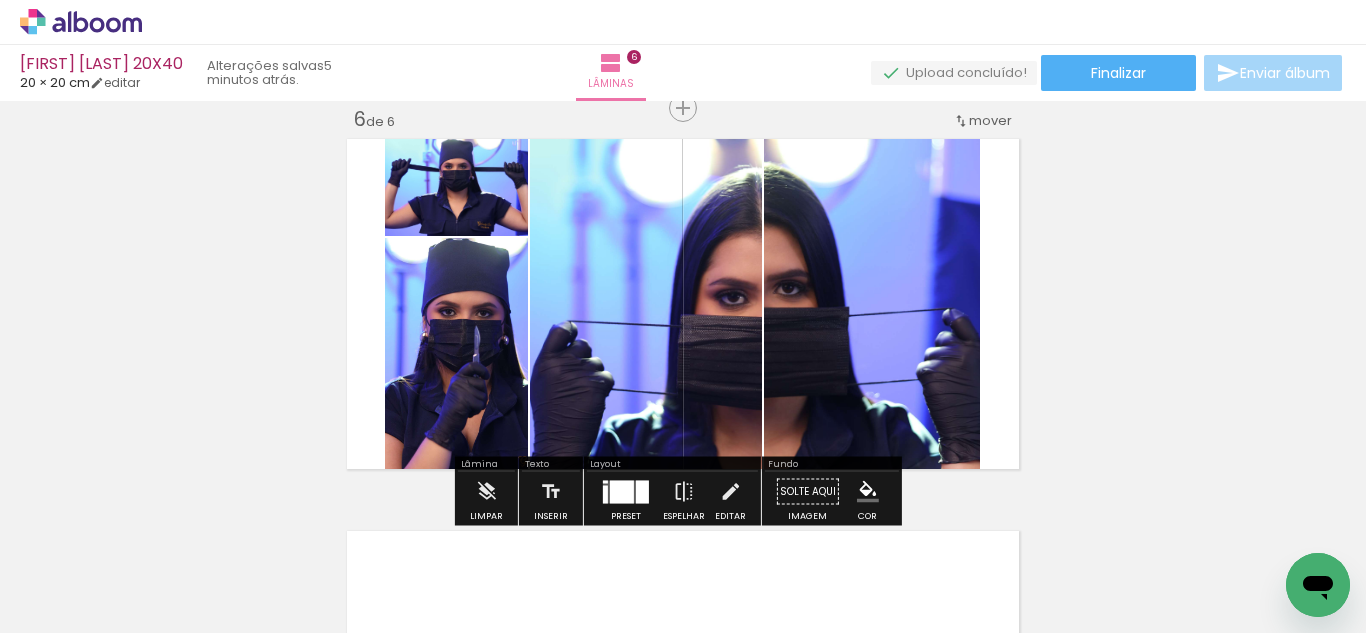 click 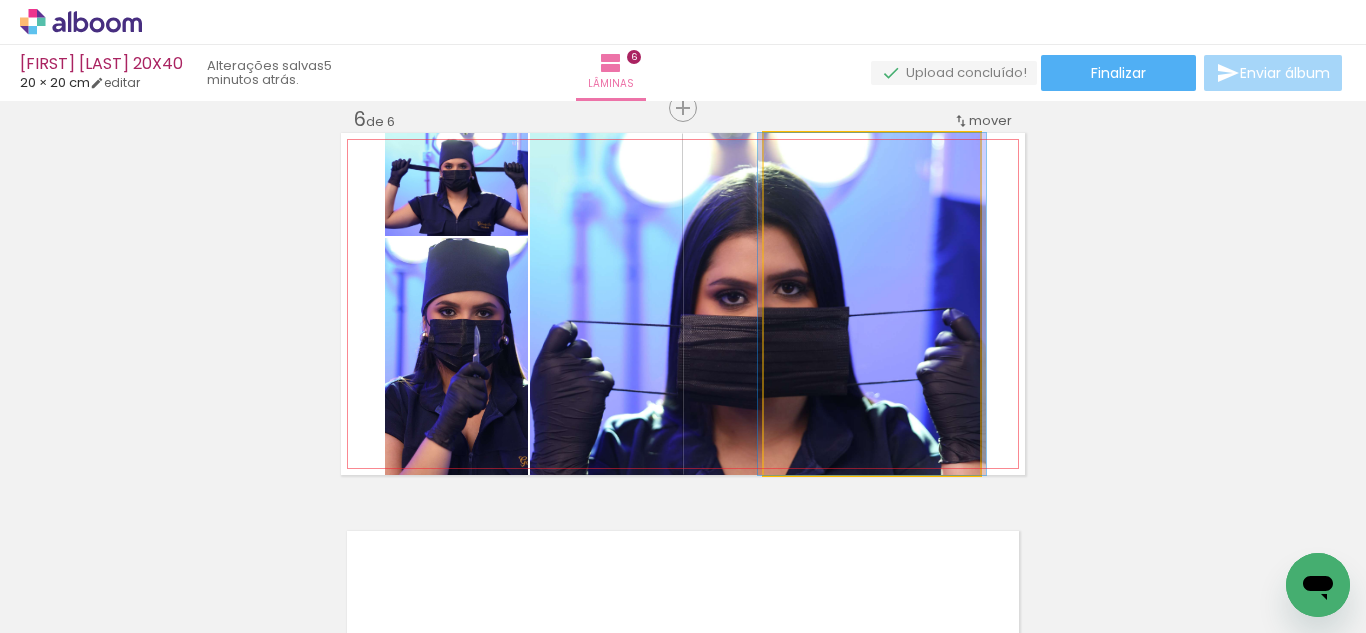 click 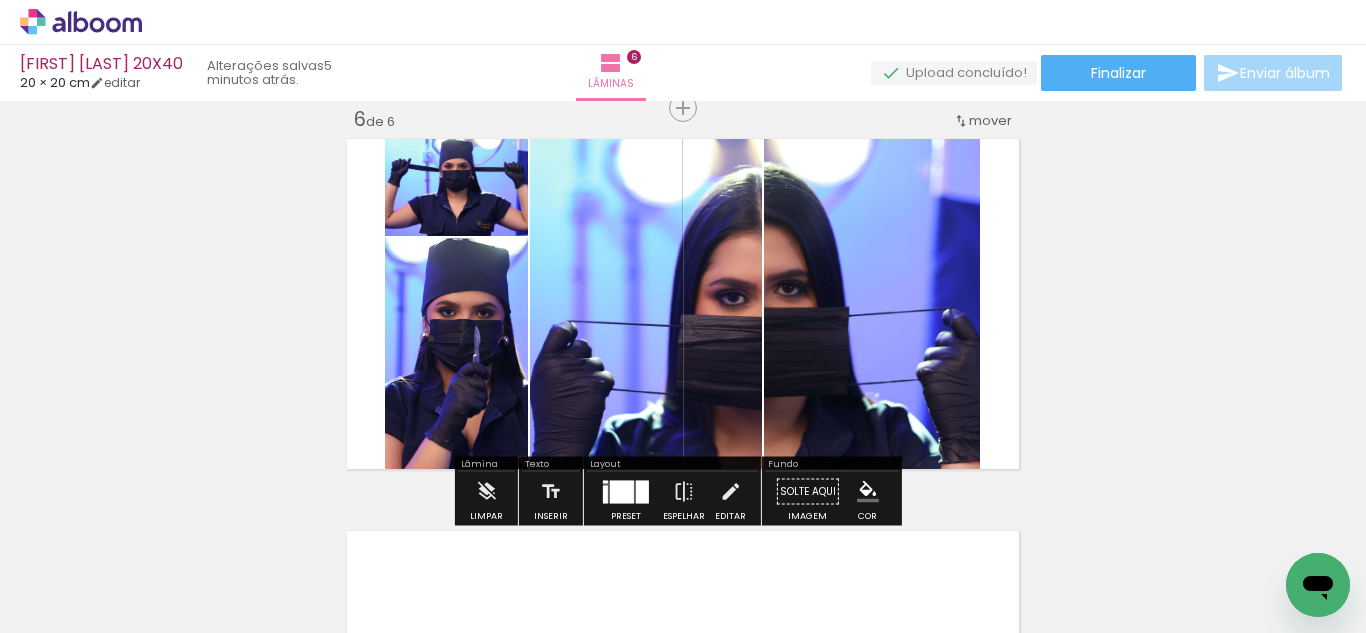 click 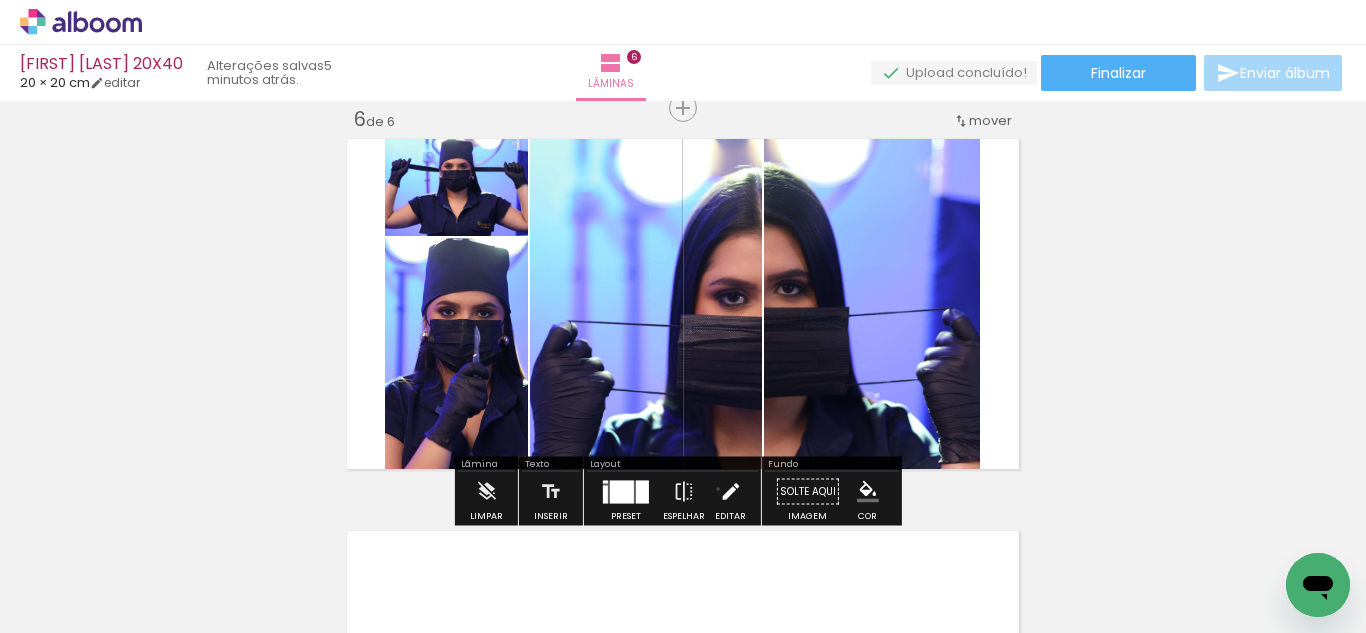 click at bounding box center [730, 492] 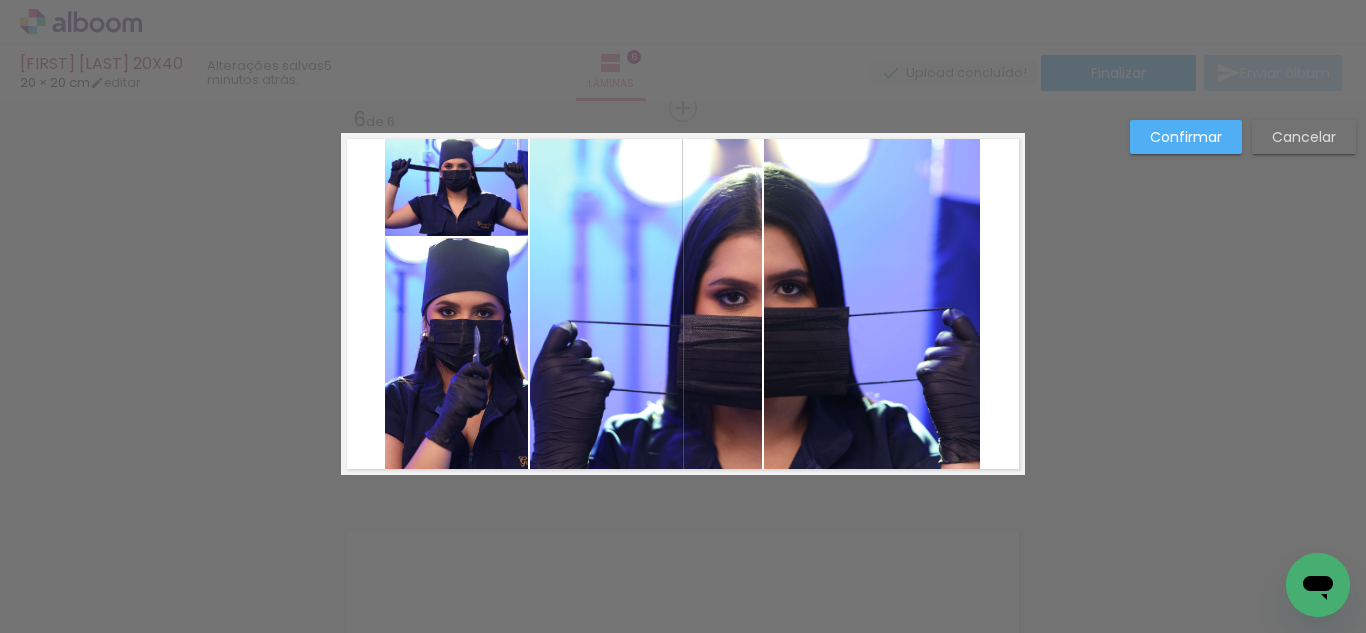 click 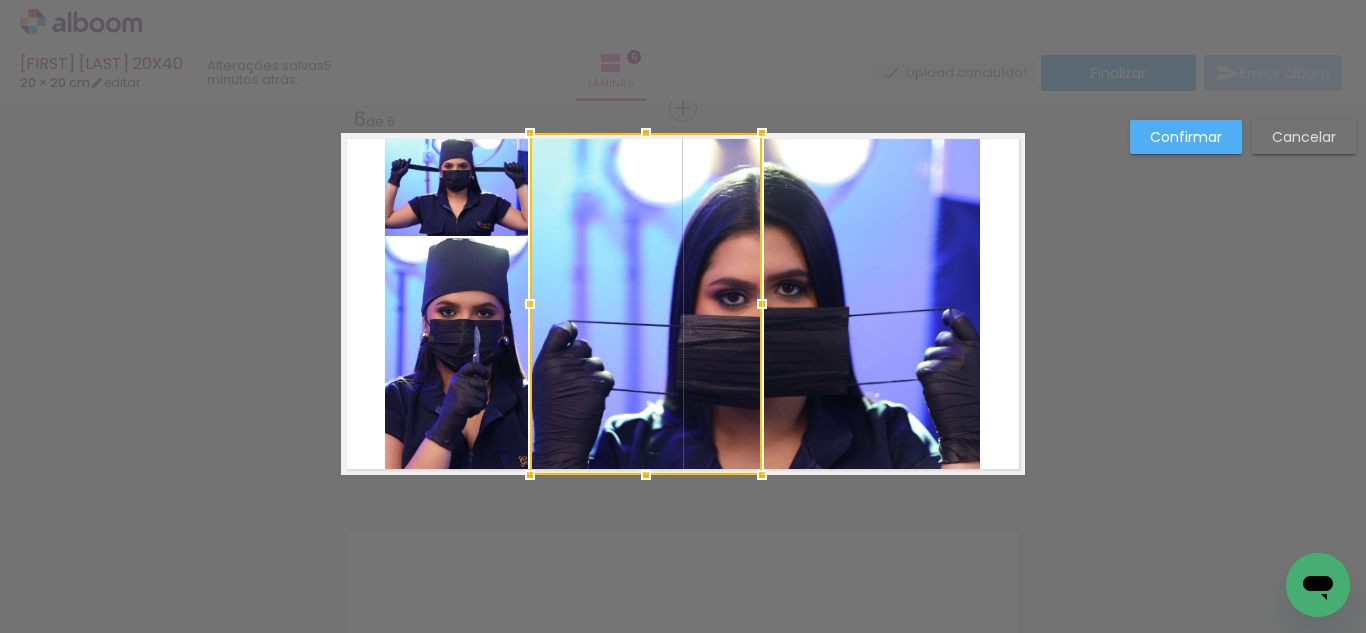 drag, startPoint x: 810, startPoint y: 342, endPoint x: 877, endPoint y: 339, distance: 67.06713 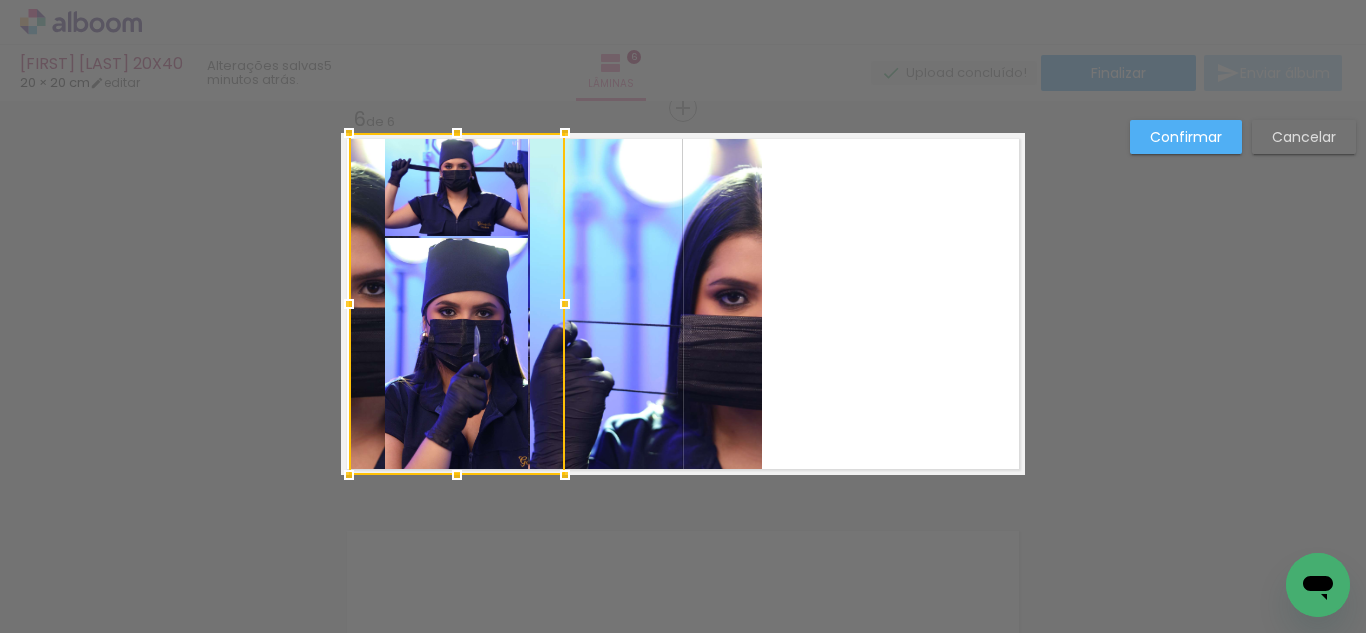 drag, startPoint x: 878, startPoint y: 339, endPoint x: 464, endPoint y: 343, distance: 414.01932 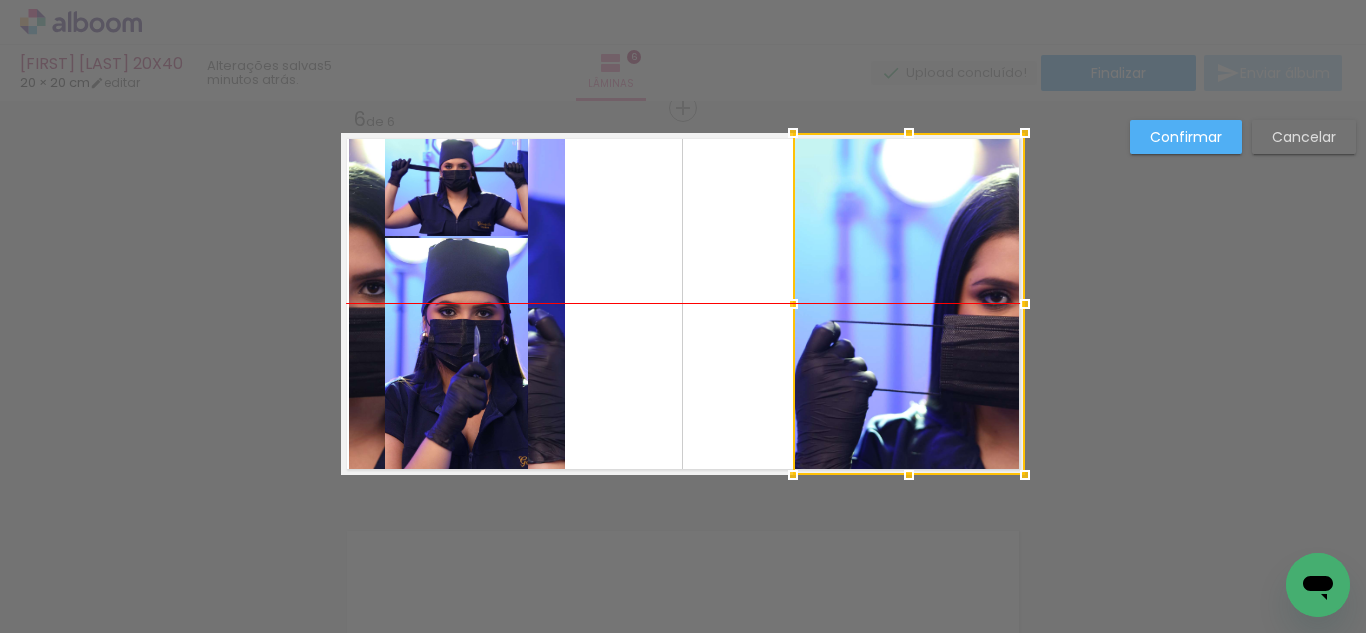 drag, startPoint x: 676, startPoint y: 362, endPoint x: 986, endPoint y: 370, distance: 310.1032 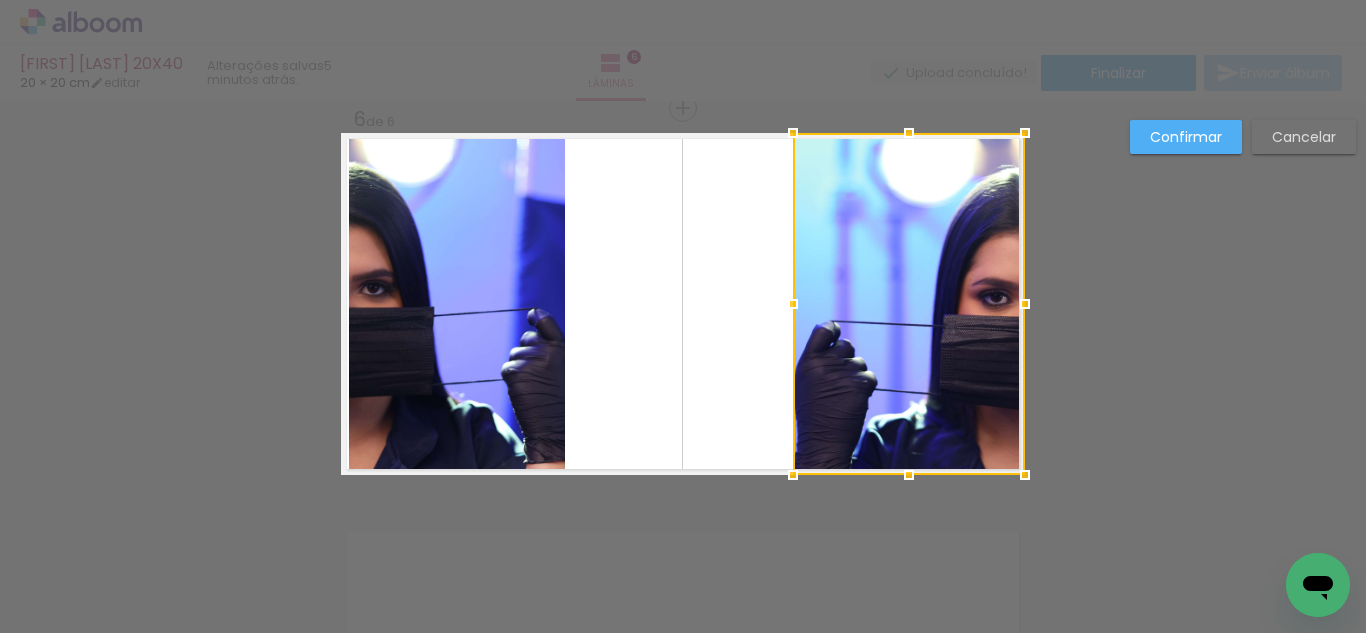 click 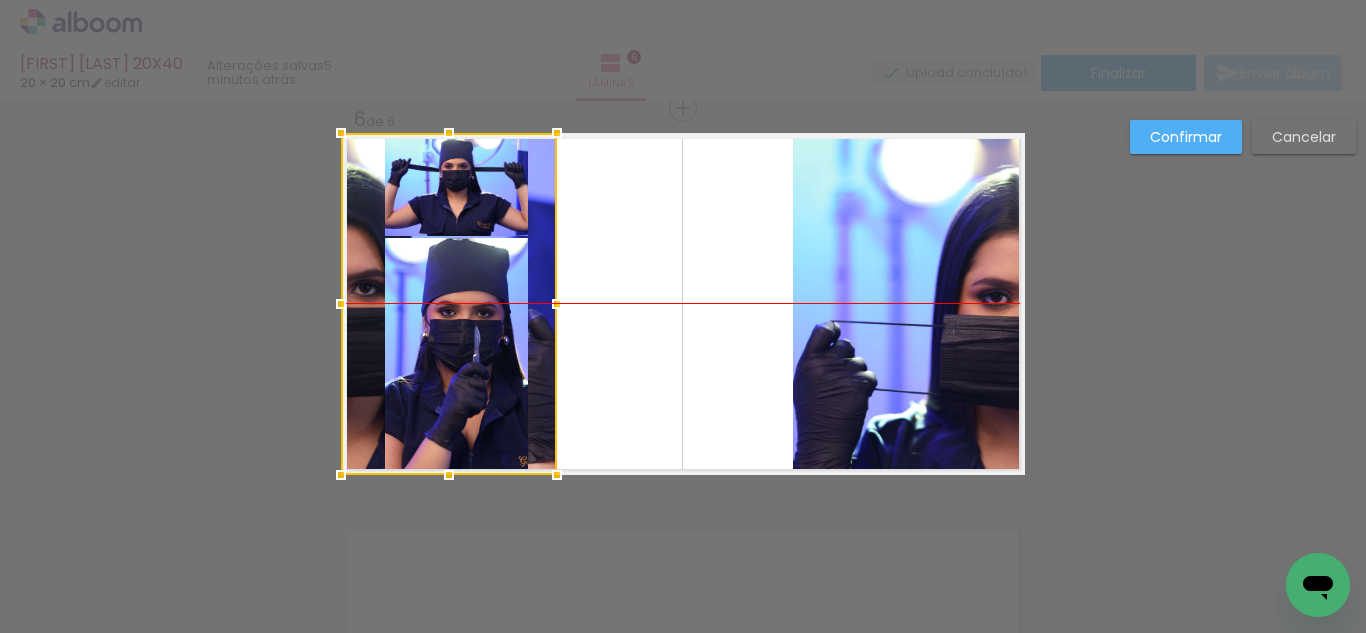 drag, startPoint x: 551, startPoint y: 343, endPoint x: 406, endPoint y: 344, distance: 145.00345 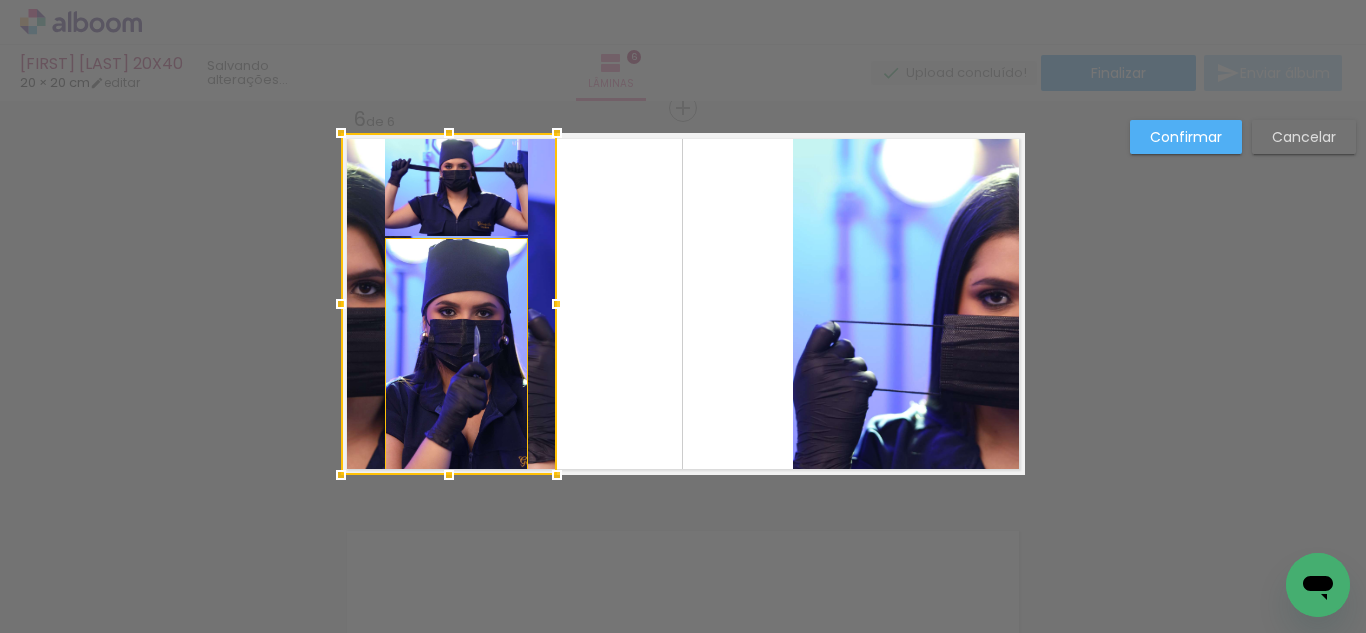 click at bounding box center (449, 304) 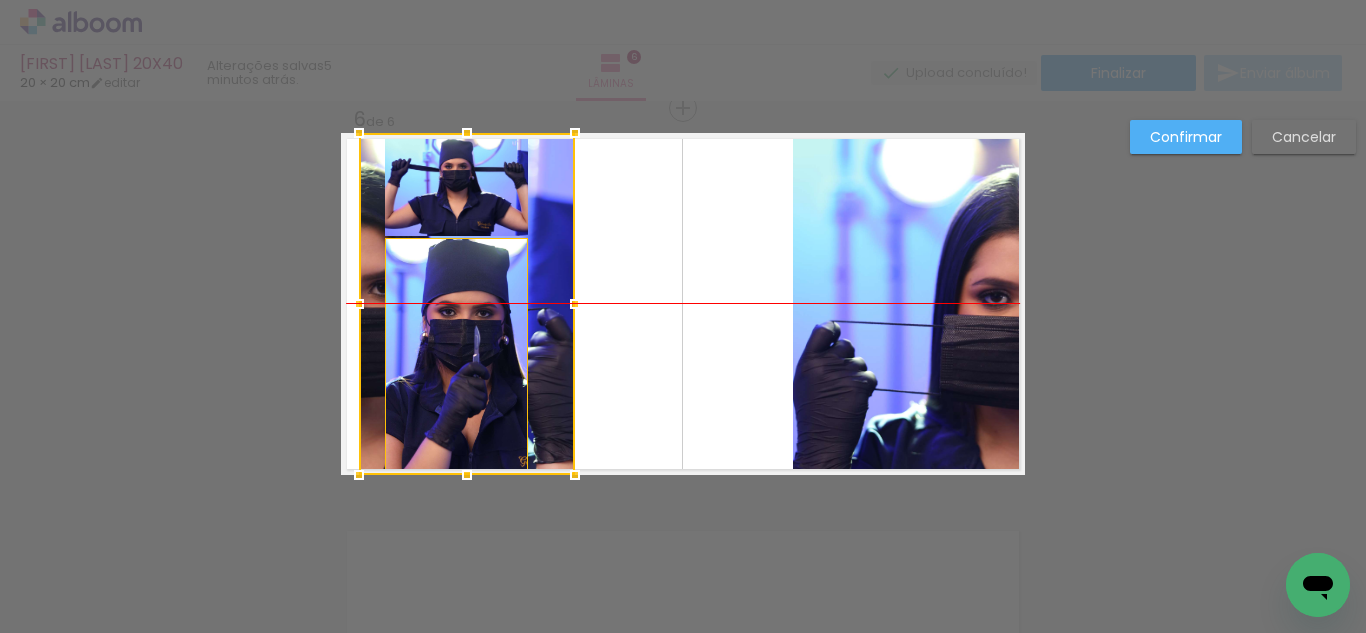 drag, startPoint x: 431, startPoint y: 347, endPoint x: 401, endPoint y: 343, distance: 30.265491 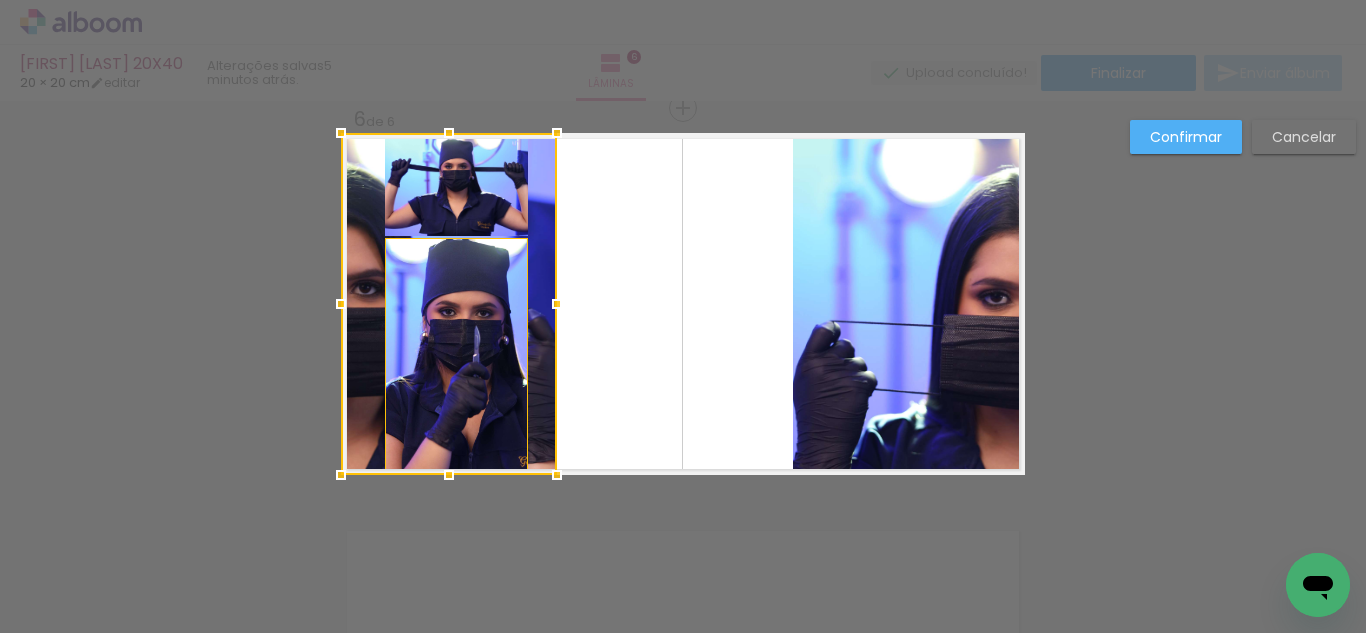 click at bounding box center [449, 304] 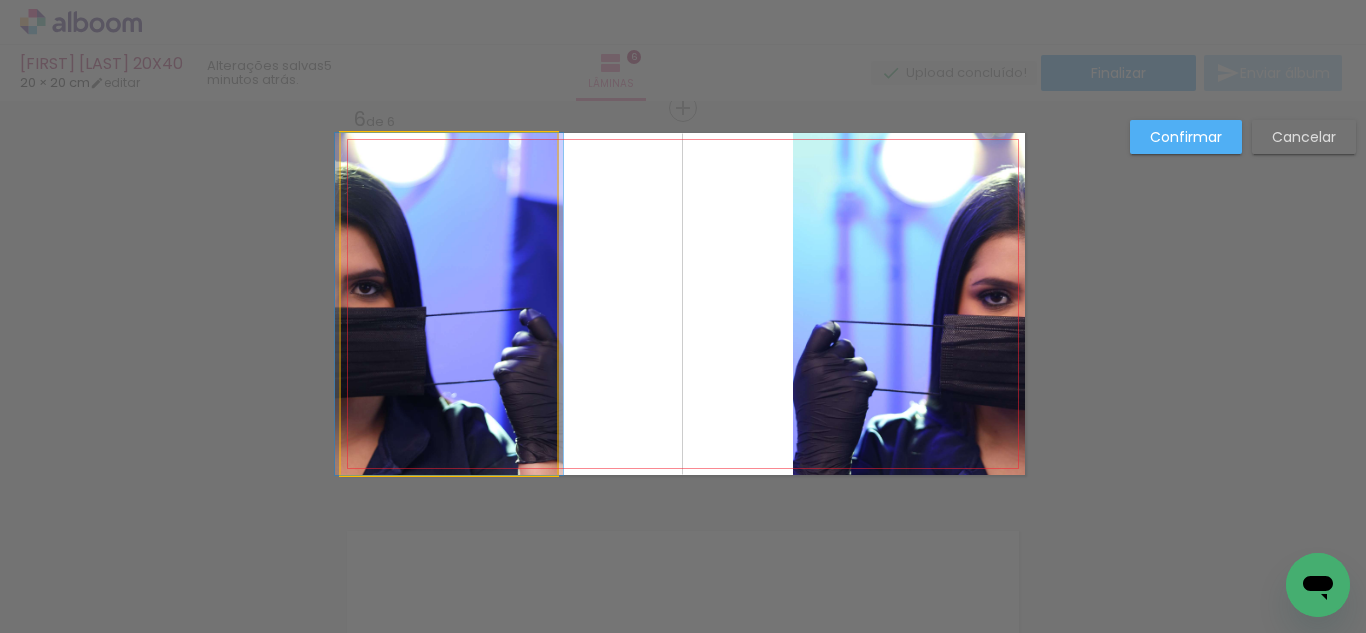 click 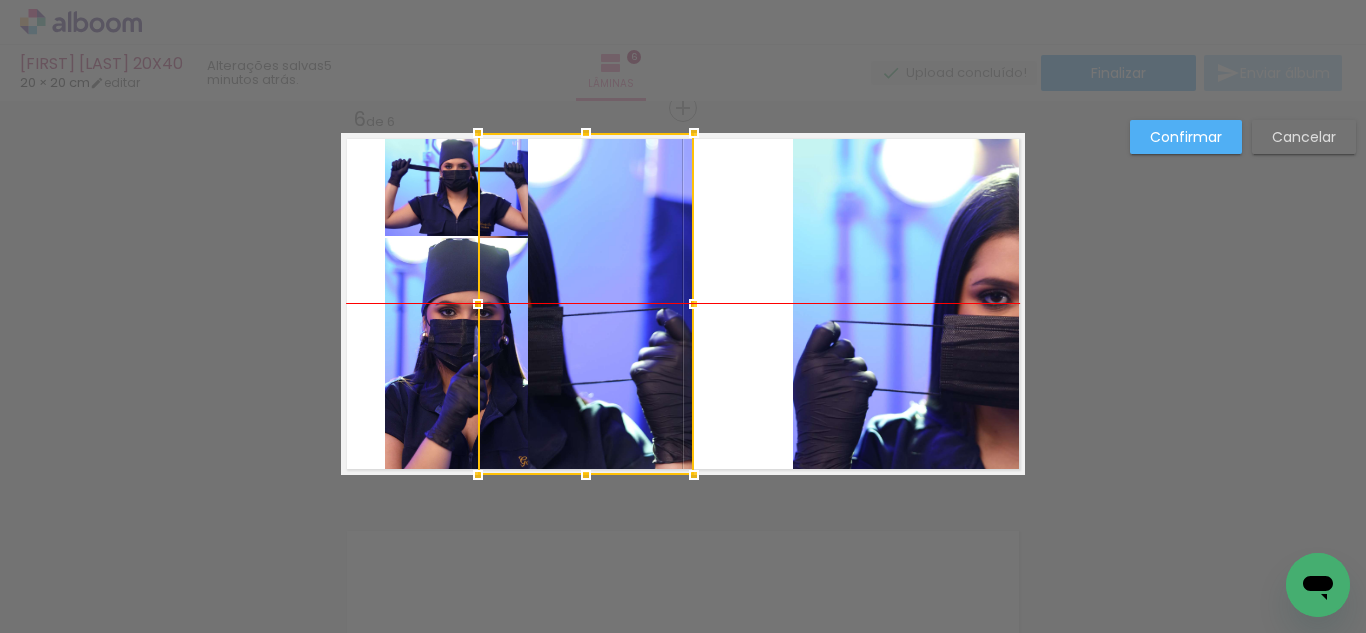 drag, startPoint x: 442, startPoint y: 332, endPoint x: 579, endPoint y: 330, distance: 137.0146 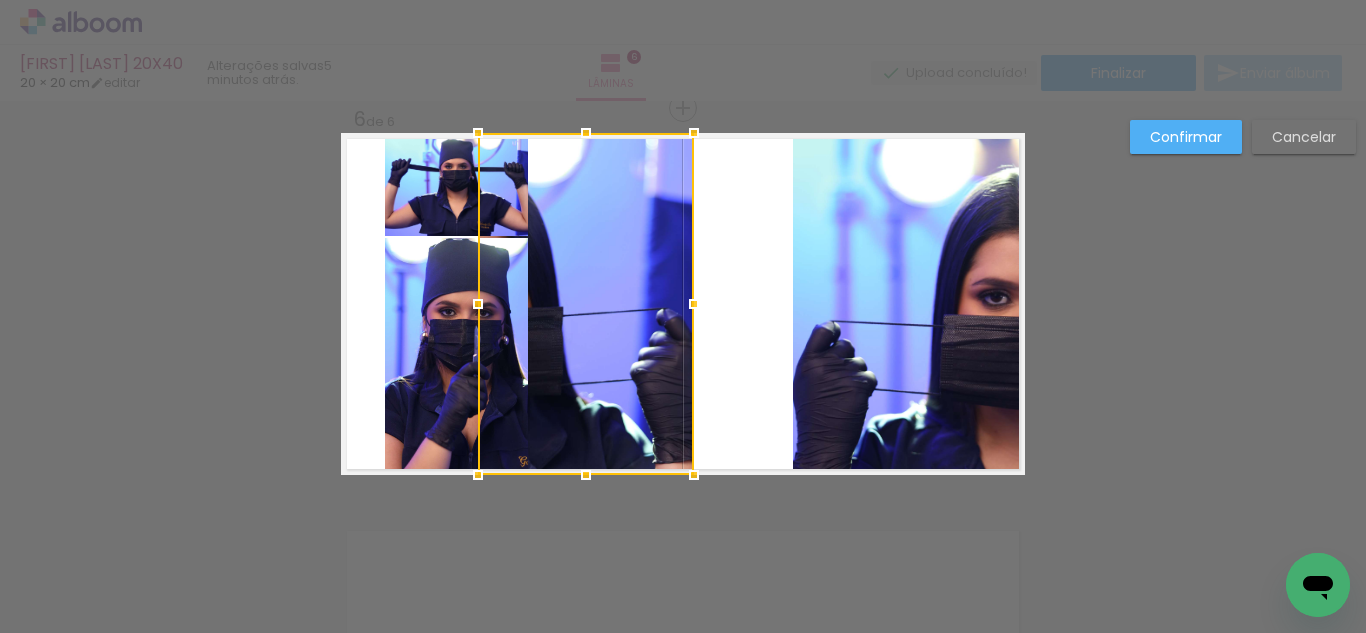 click 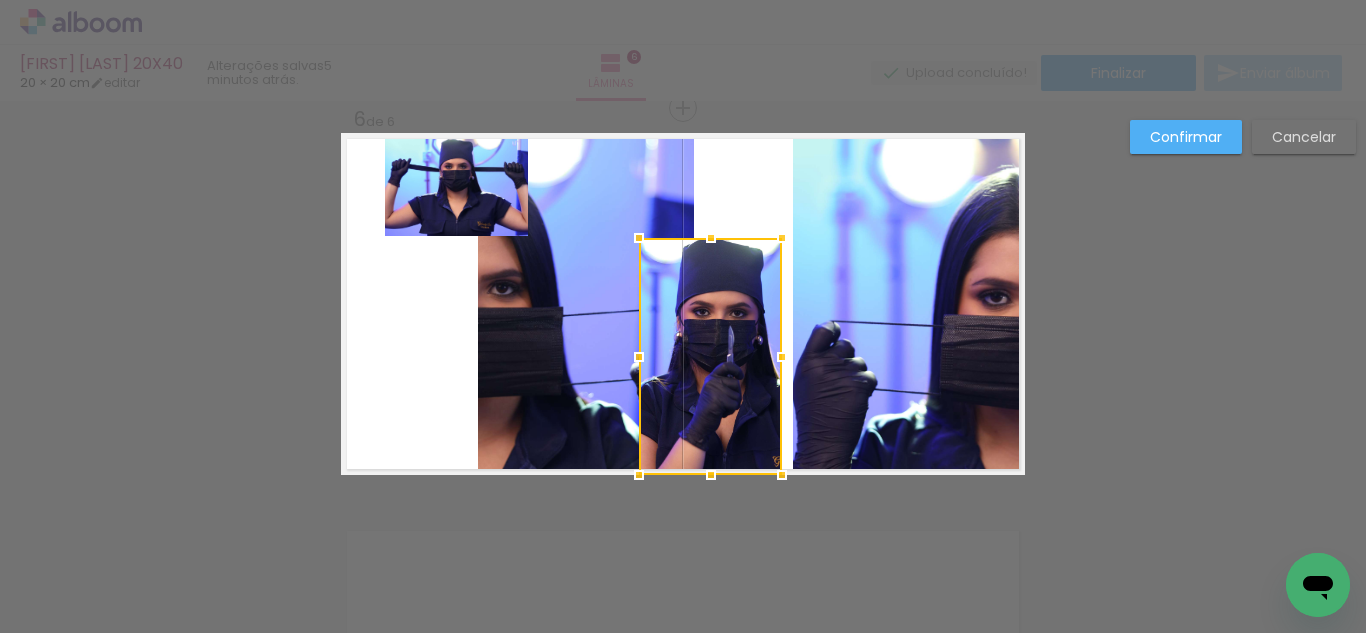 drag, startPoint x: 522, startPoint y: 324, endPoint x: 659, endPoint y: 329, distance: 137.09122 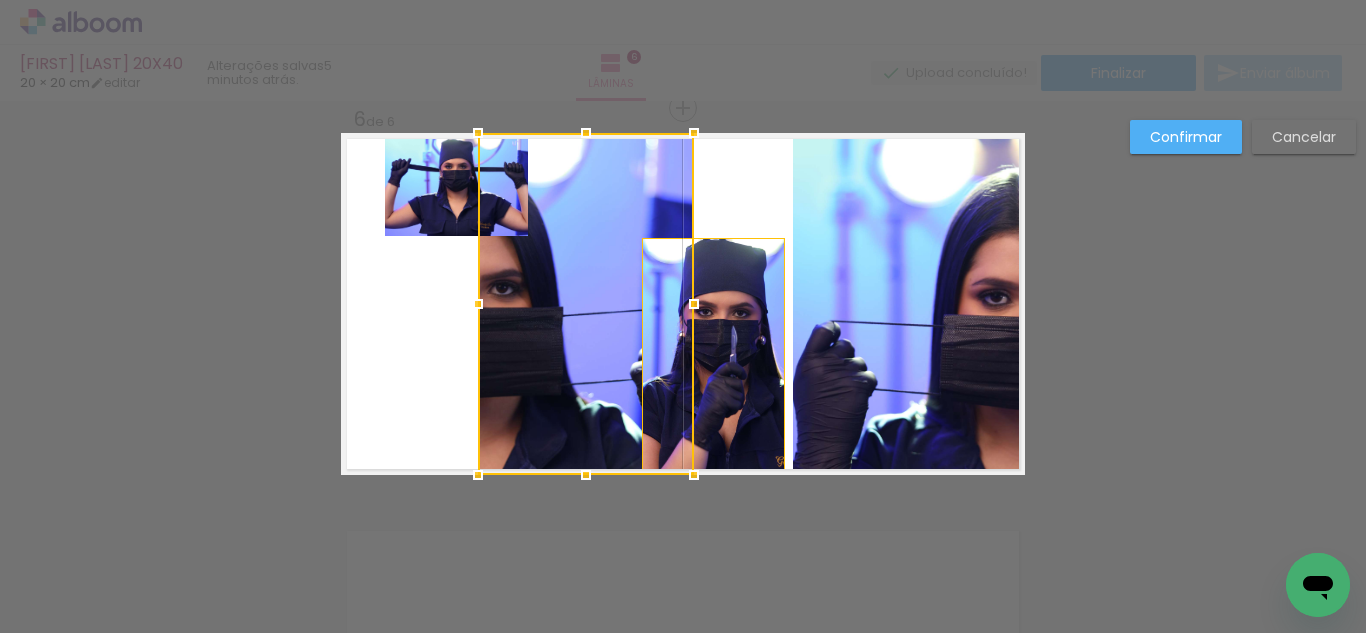 click 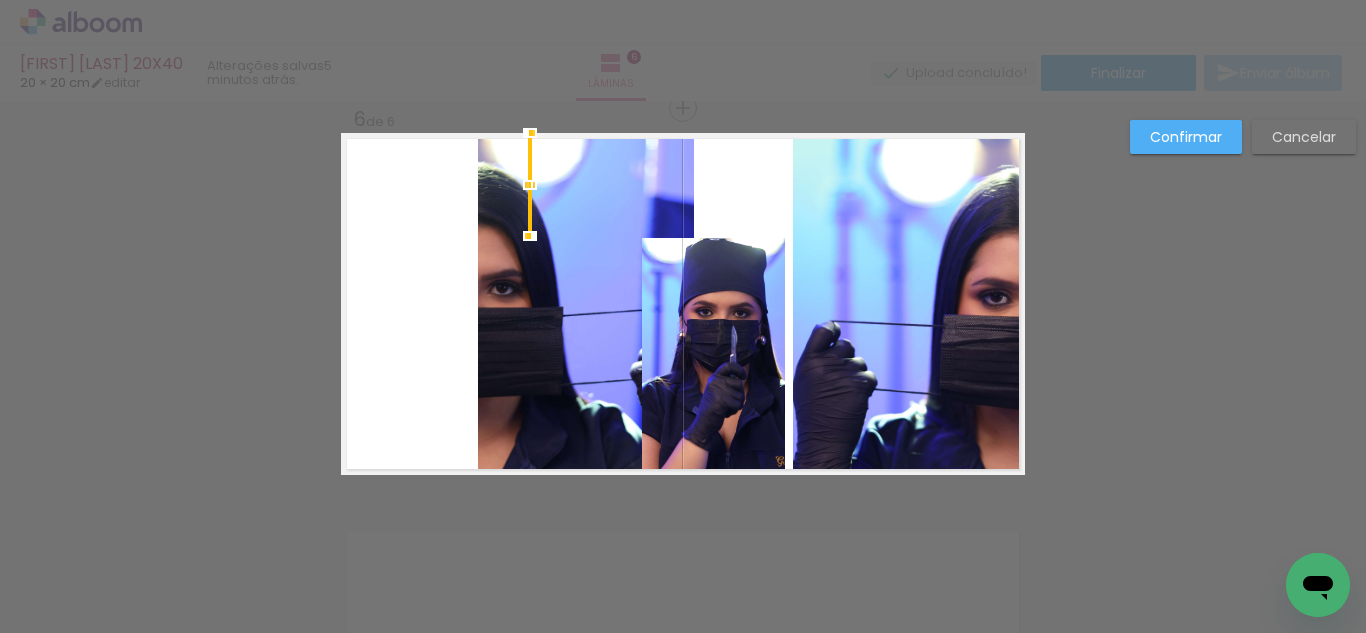 drag, startPoint x: 439, startPoint y: 201, endPoint x: 695, endPoint y: 226, distance: 257.2178 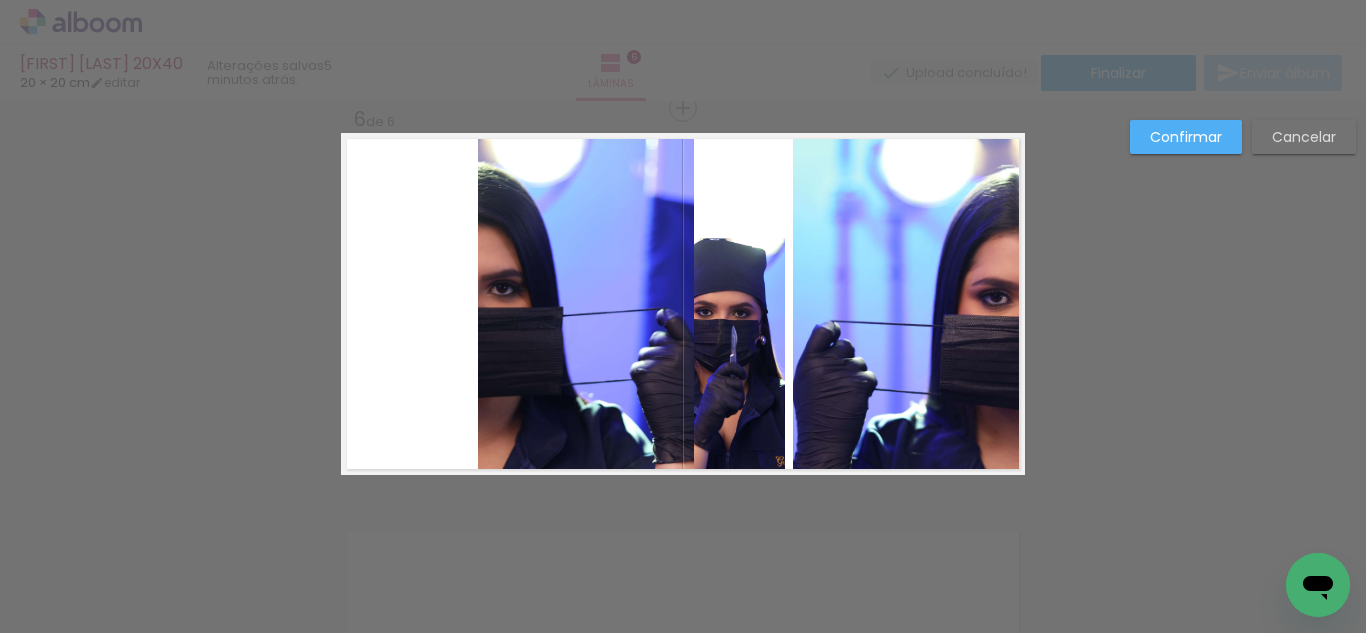 click 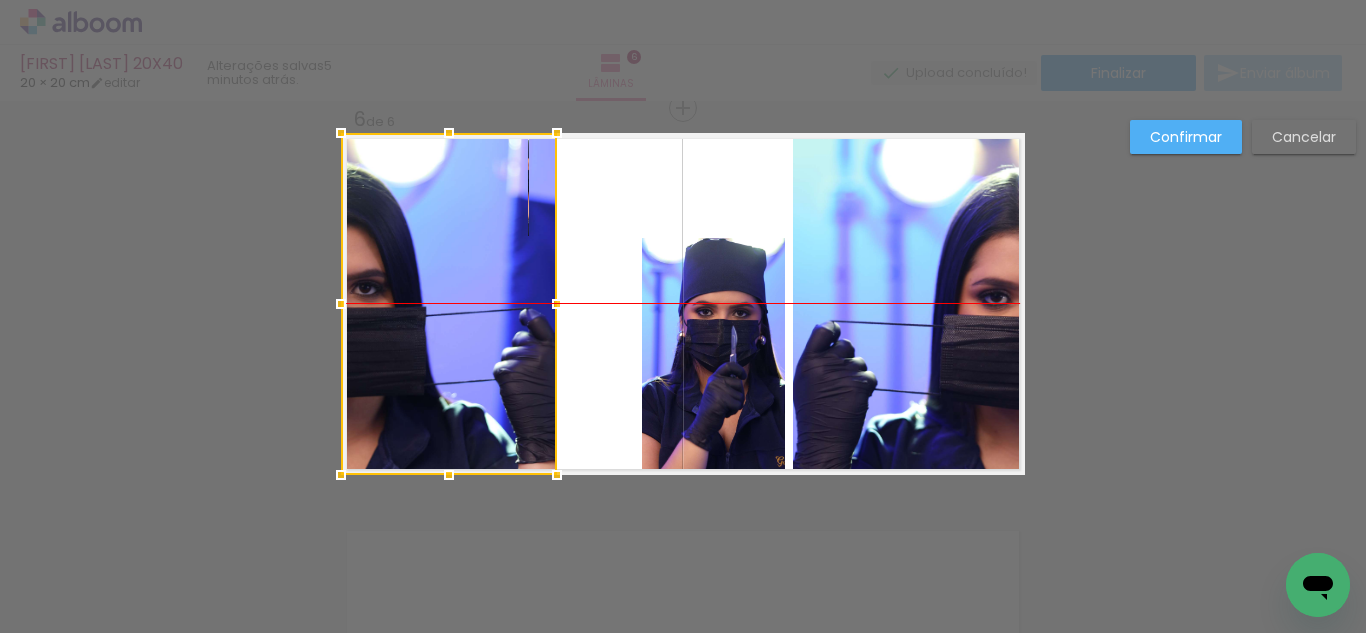 drag, startPoint x: 569, startPoint y: 352, endPoint x: 432, endPoint y: 354, distance: 137.0146 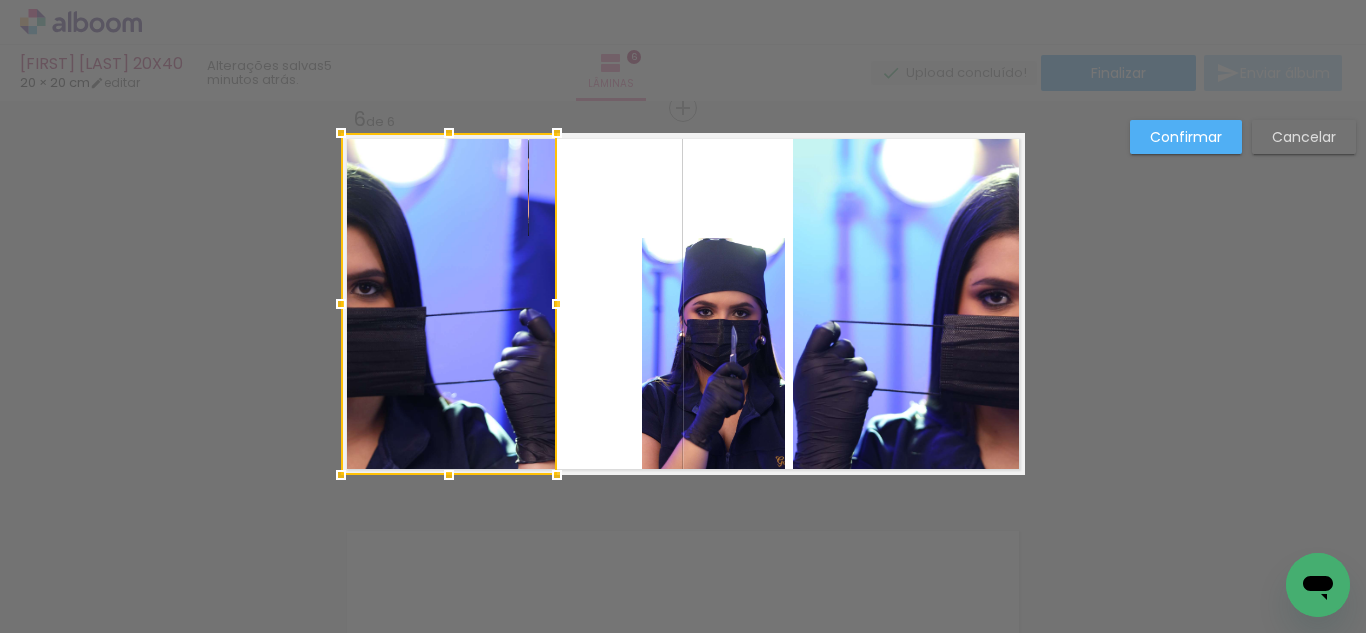 click at bounding box center [683, 304] 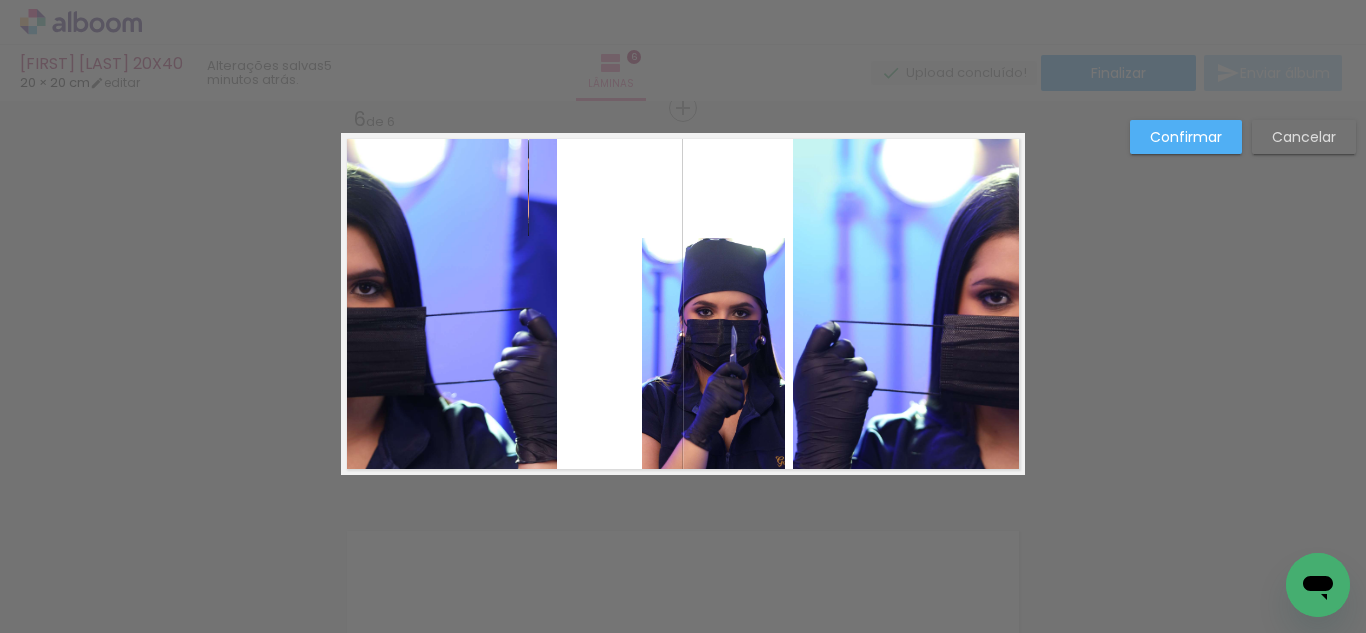 click at bounding box center (683, 304) 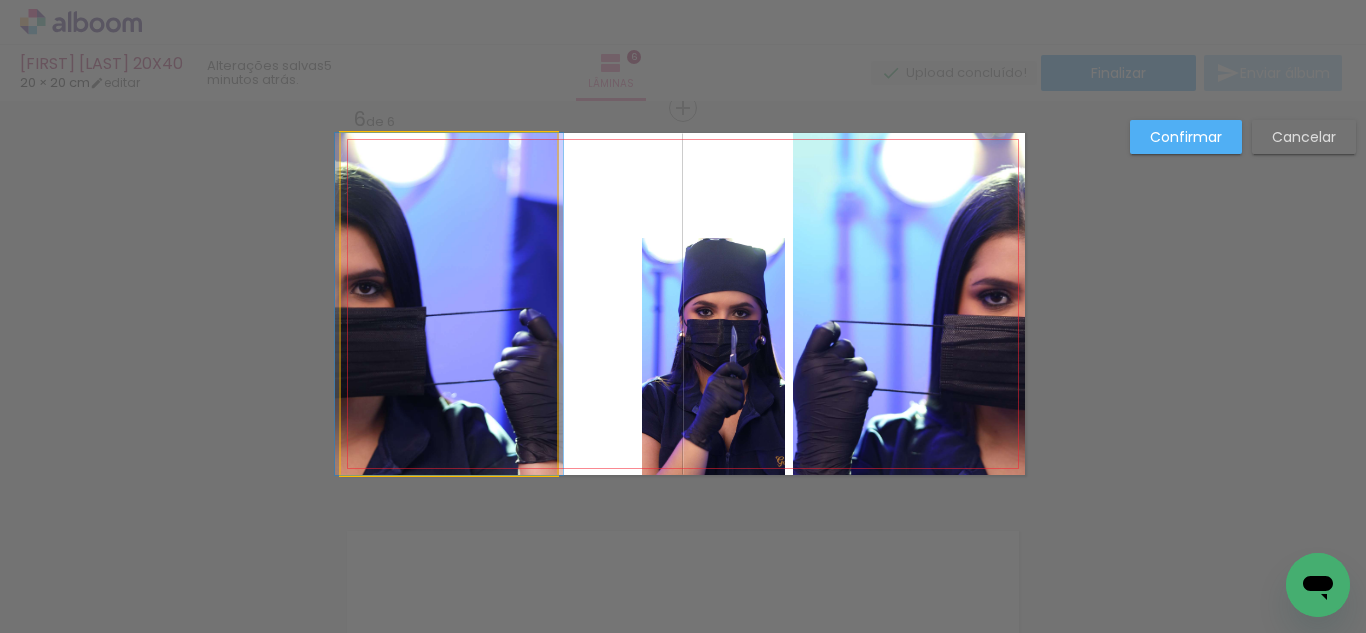 click 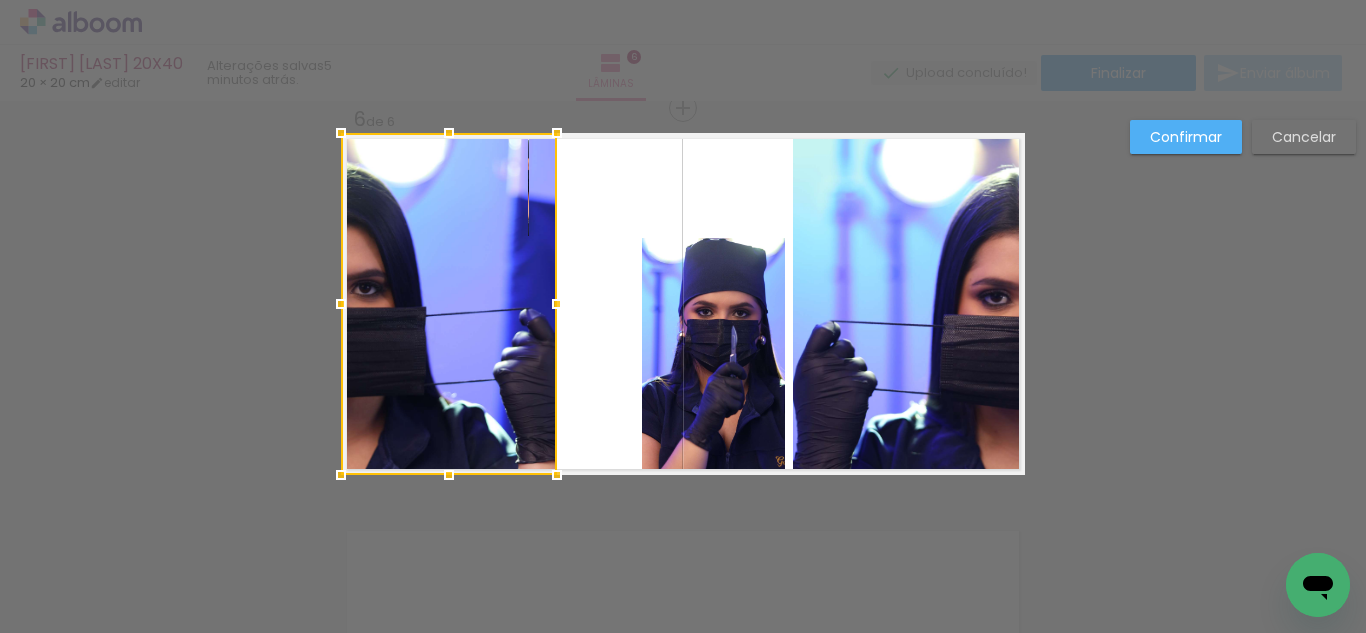 click at bounding box center (449, 304) 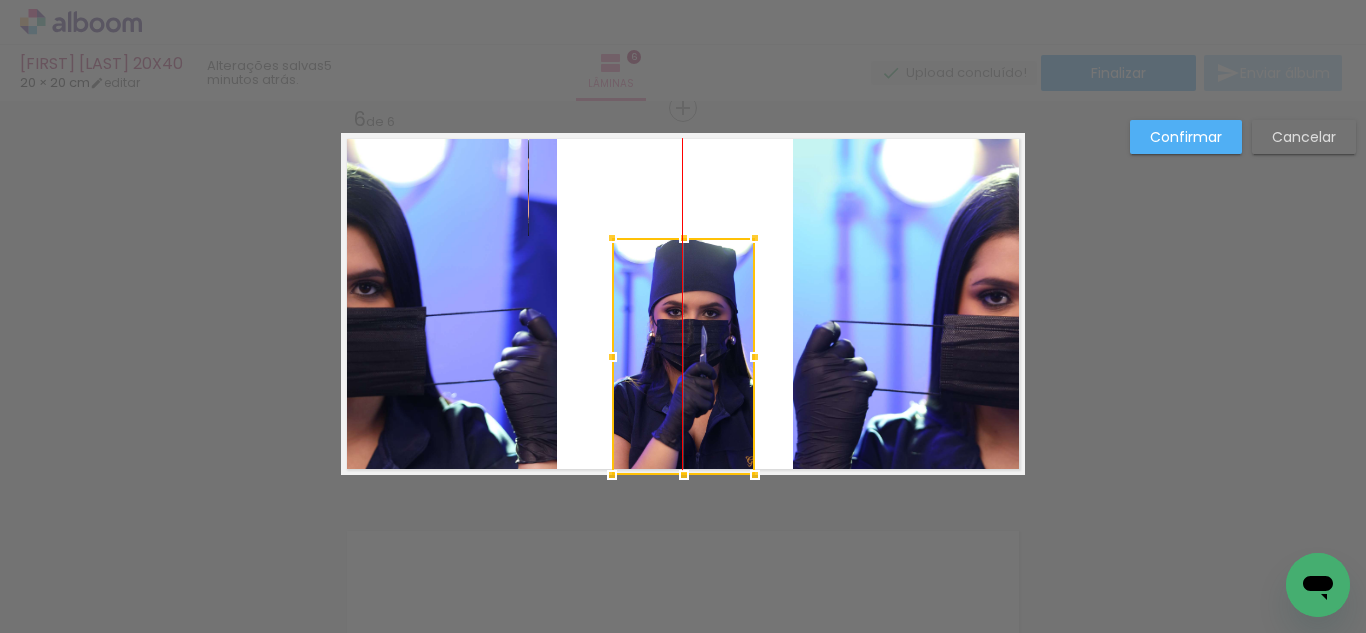drag, startPoint x: 703, startPoint y: 354, endPoint x: 680, endPoint y: 381, distance: 35.468296 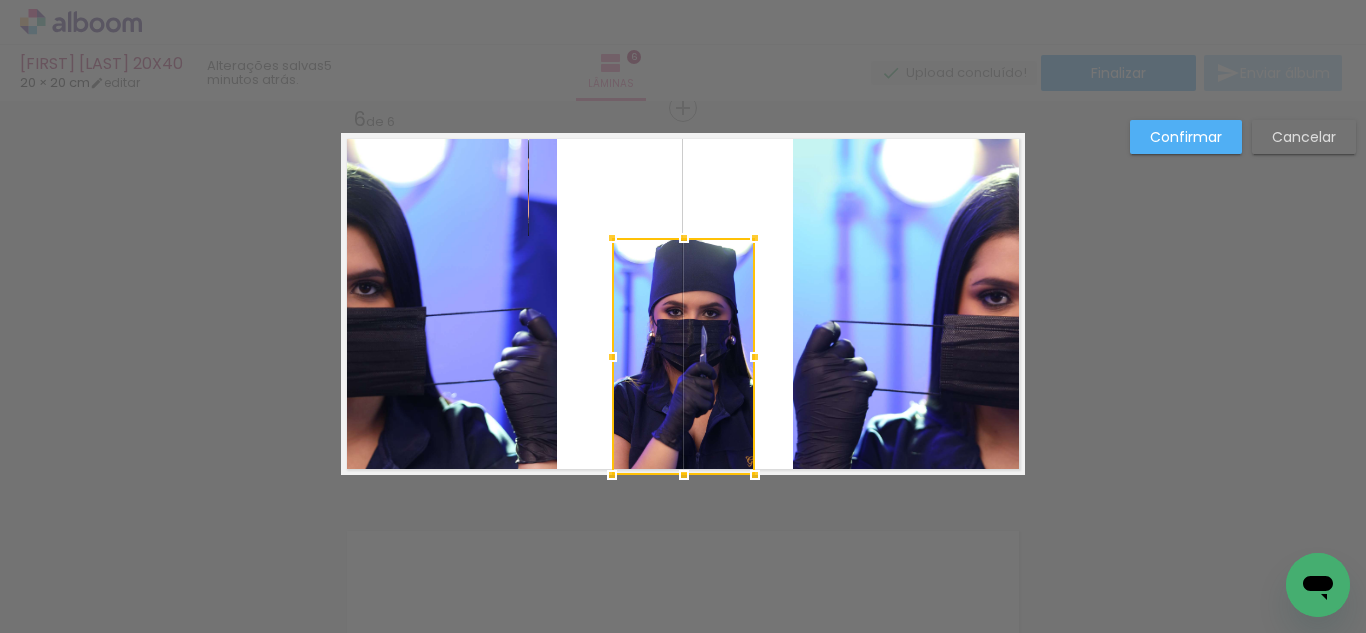 click at bounding box center (683, 304) 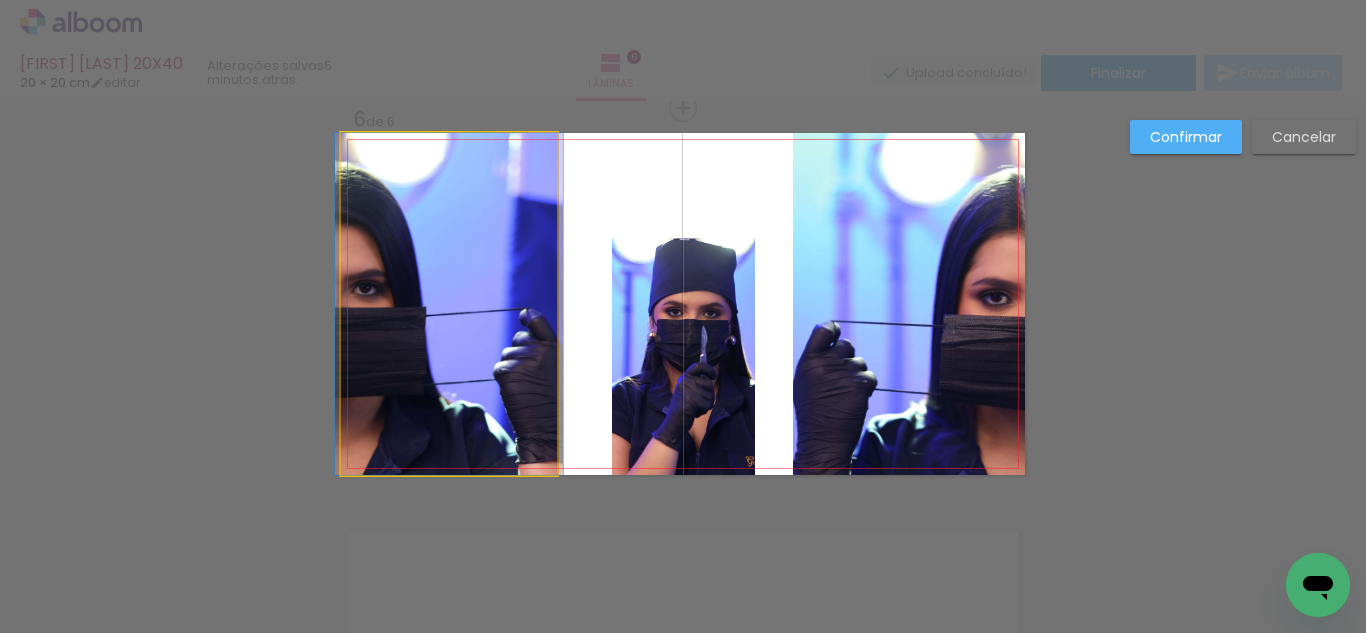 click 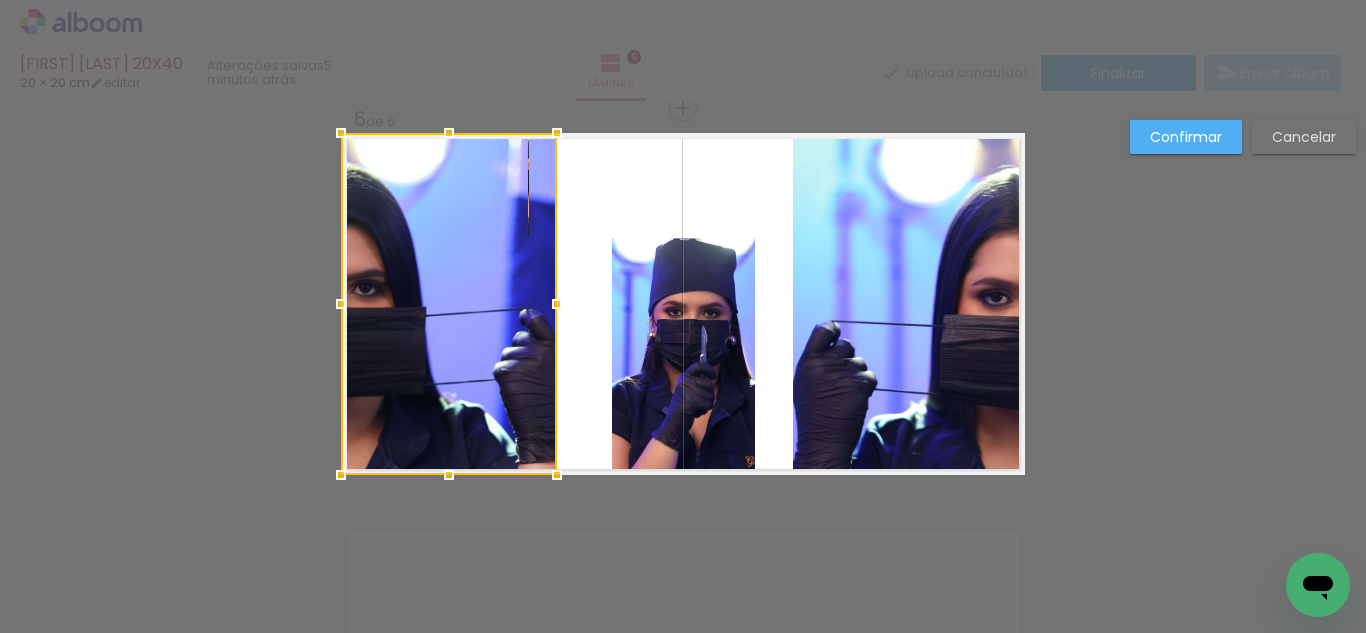 click at bounding box center (449, 304) 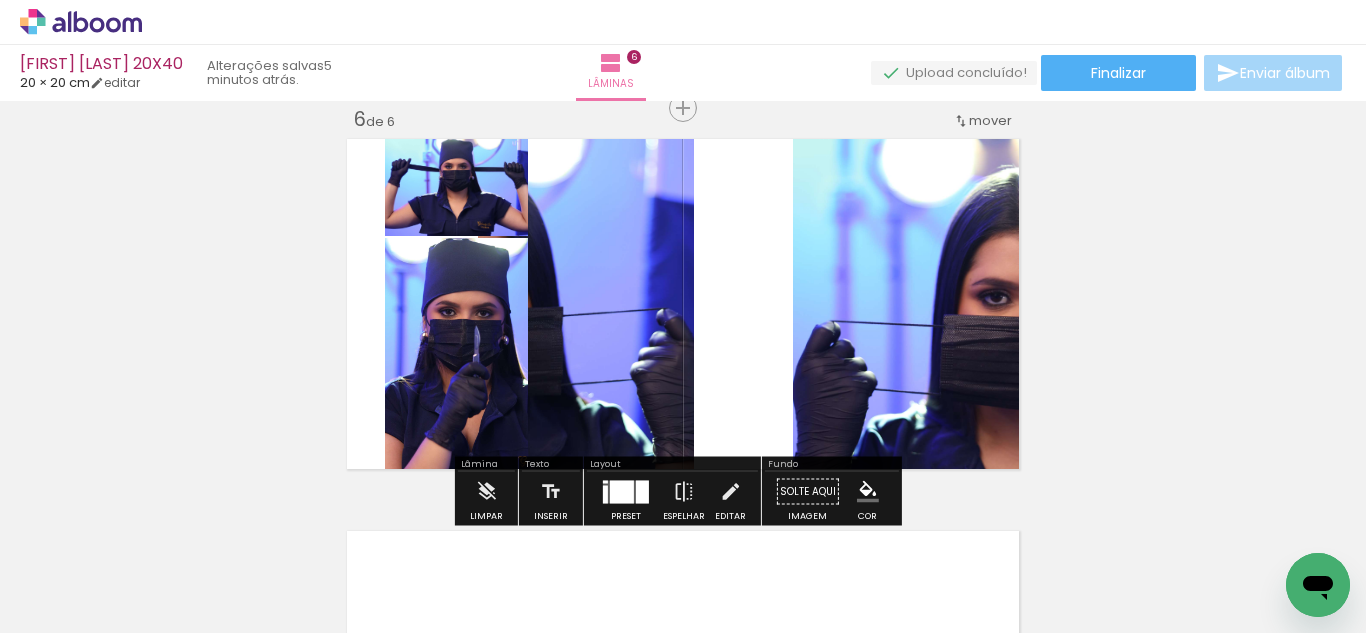 click 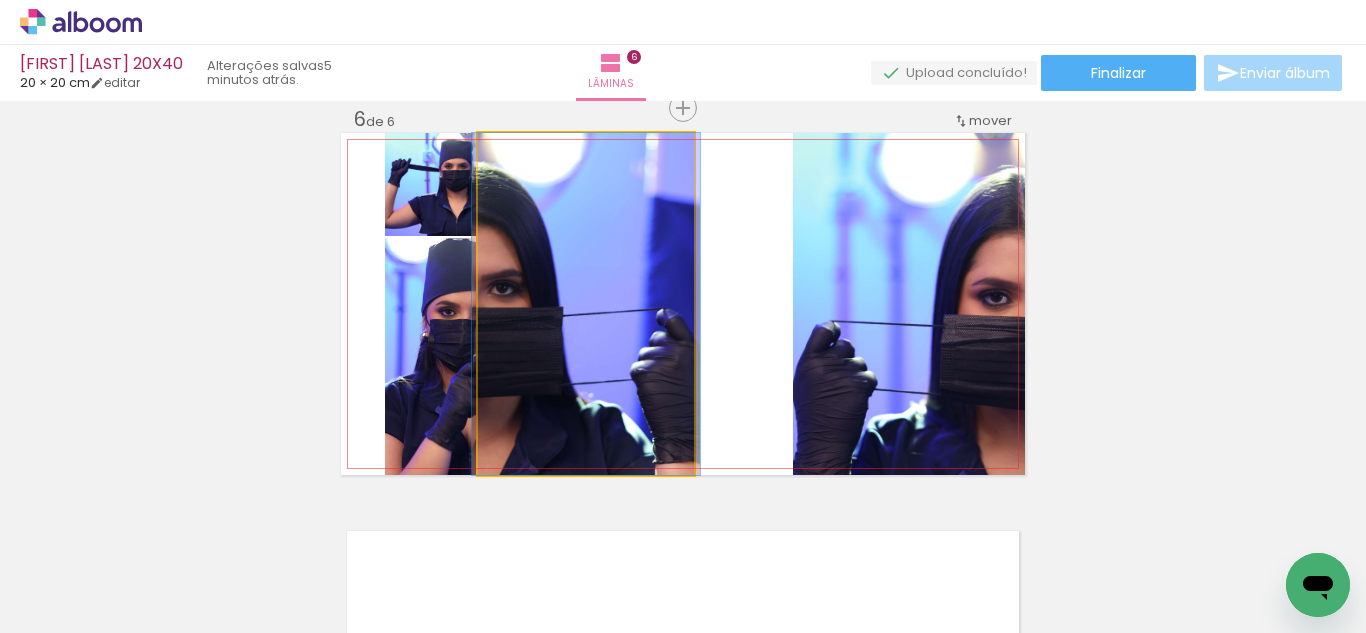 click 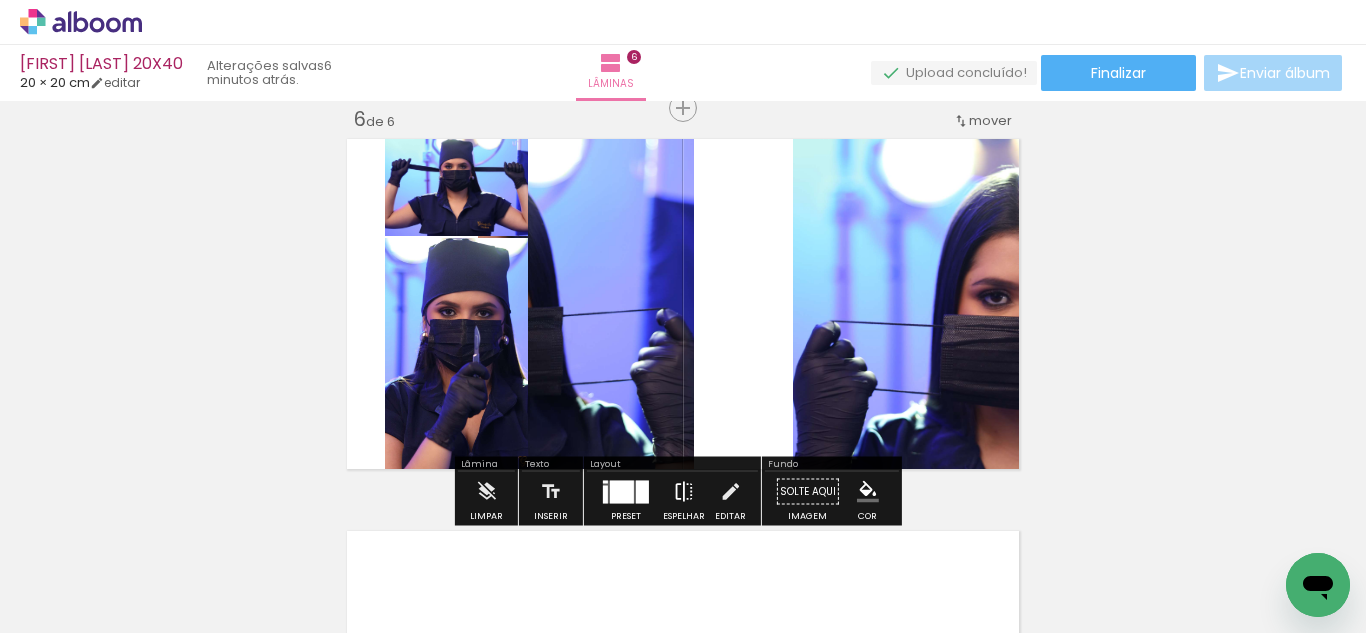 click at bounding box center [684, 492] 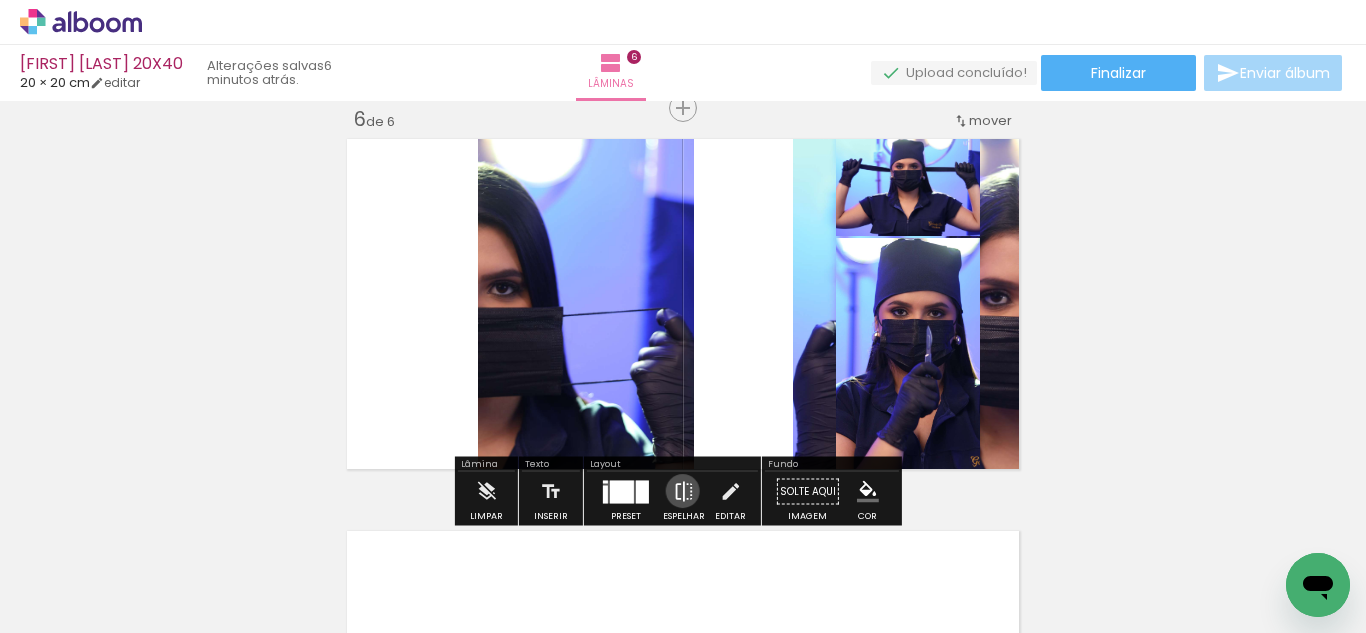 click at bounding box center (684, 492) 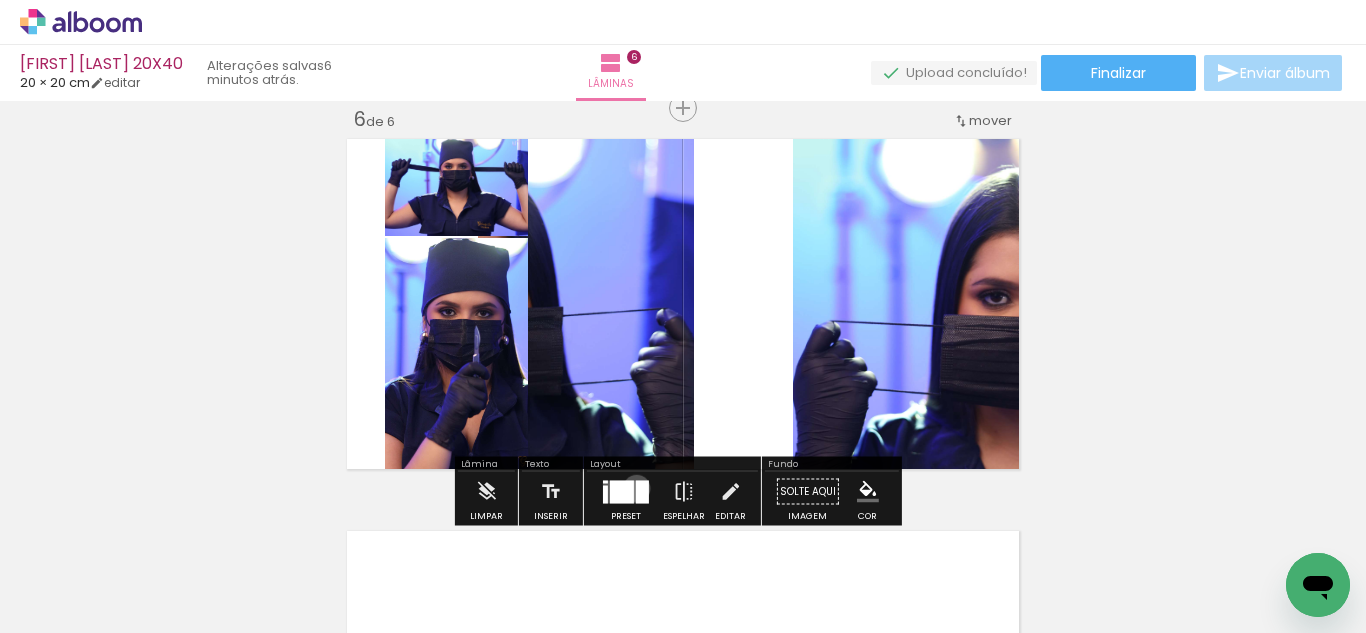 click at bounding box center (642, 491) 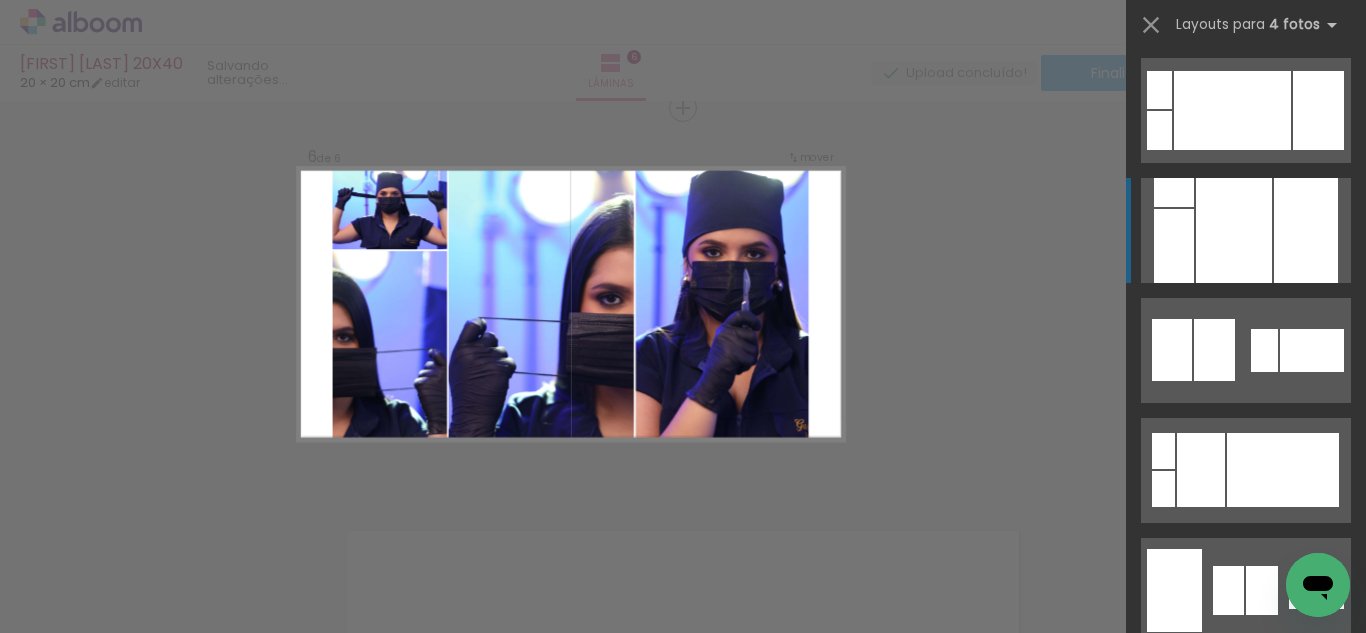 scroll, scrollTop: 2160, scrollLeft: 0, axis: vertical 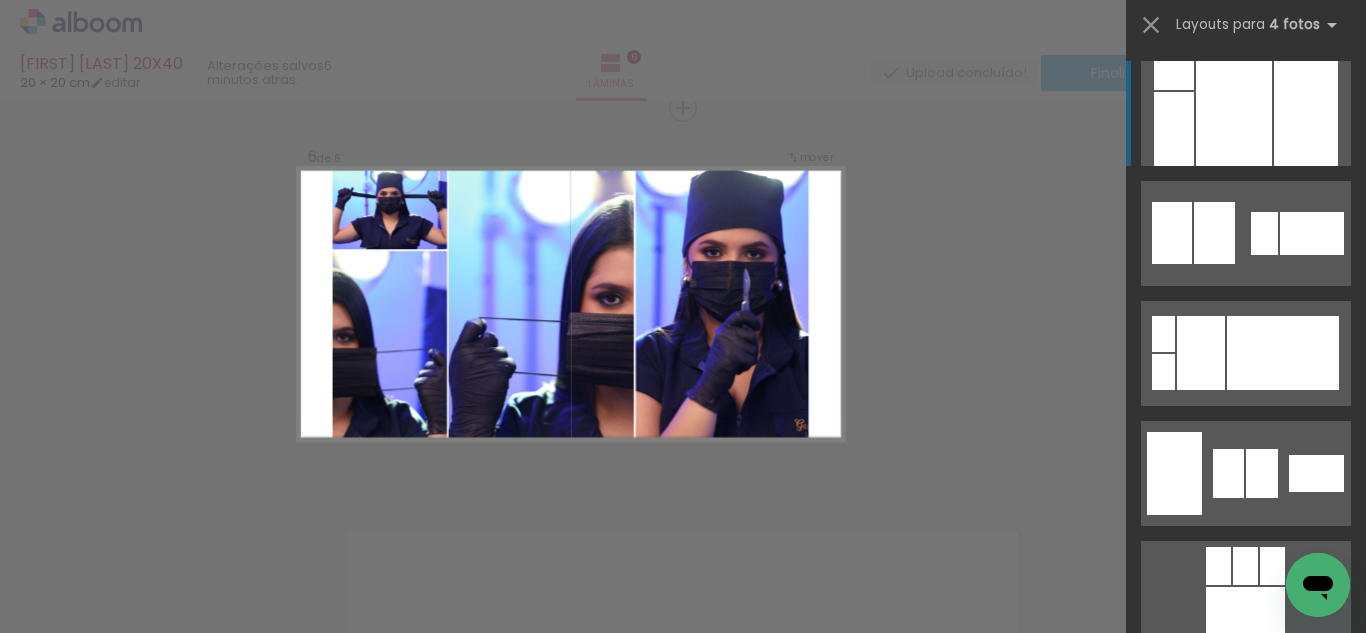 click at bounding box center (1234, 113) 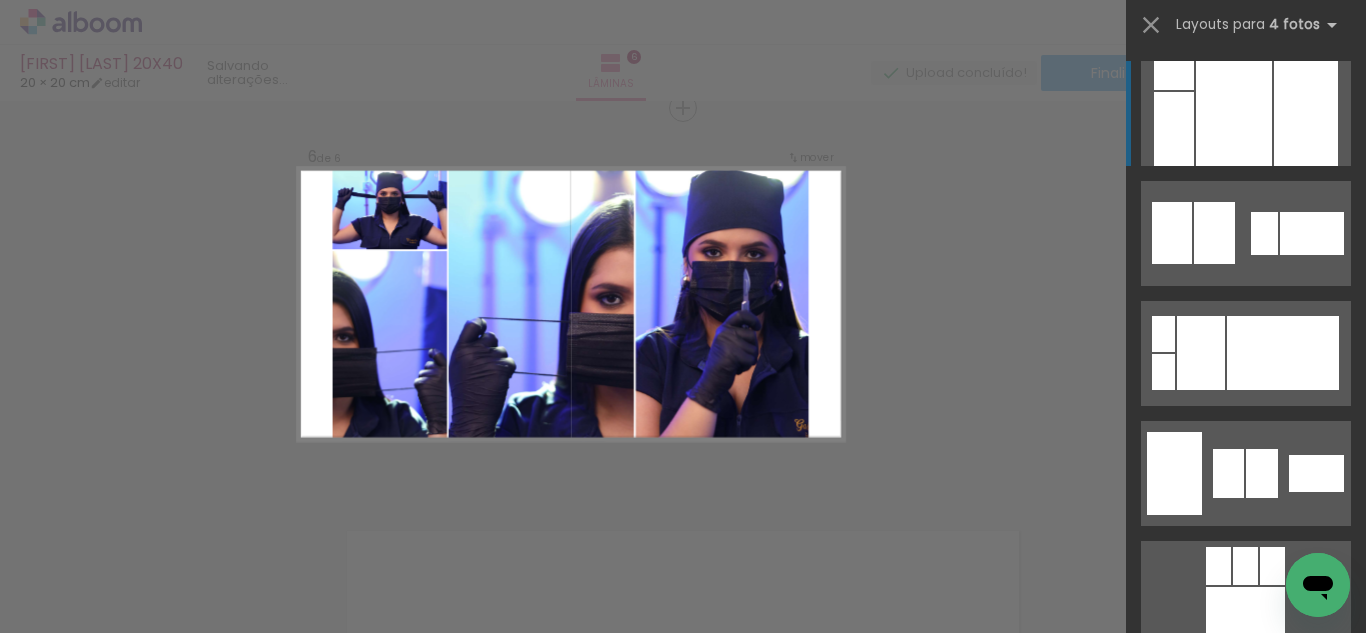 click at bounding box center (1234, 113) 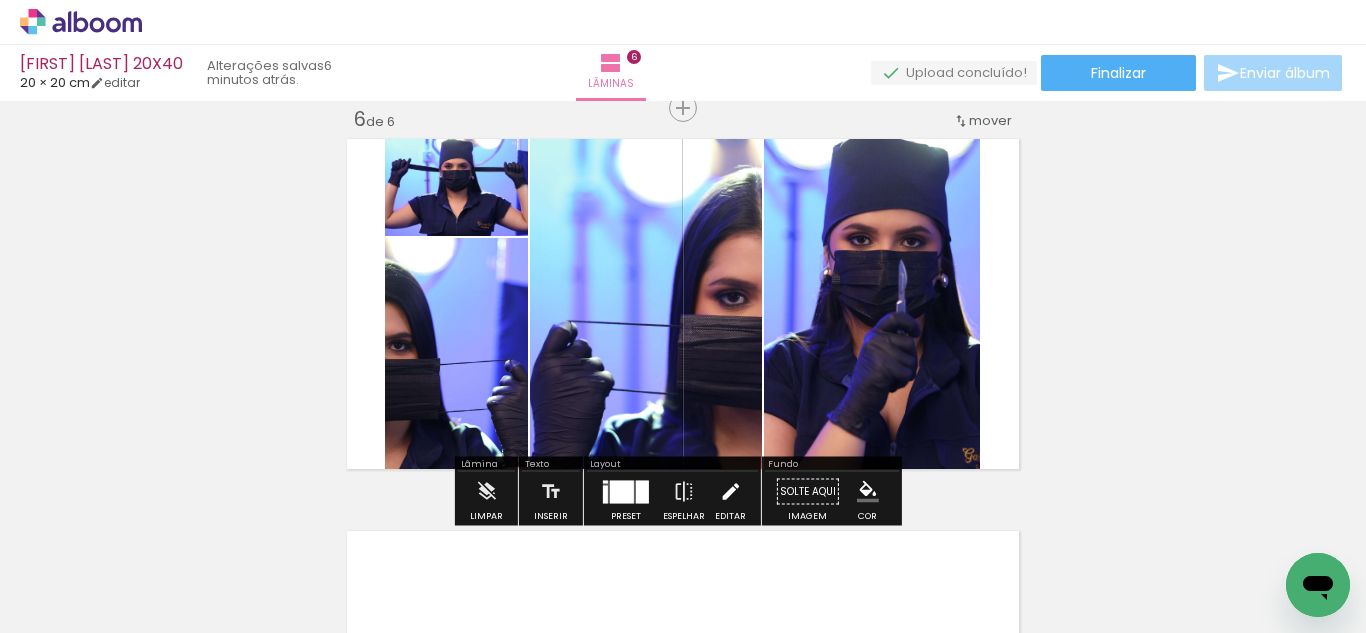 click at bounding box center [730, 492] 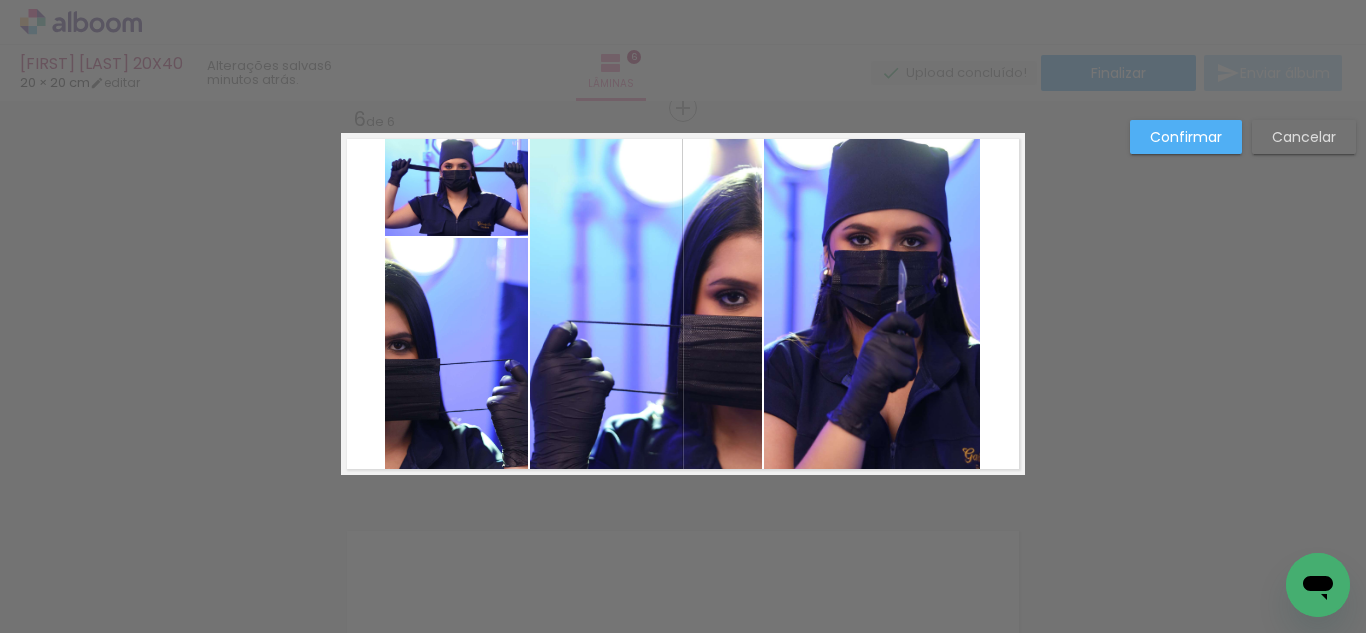click 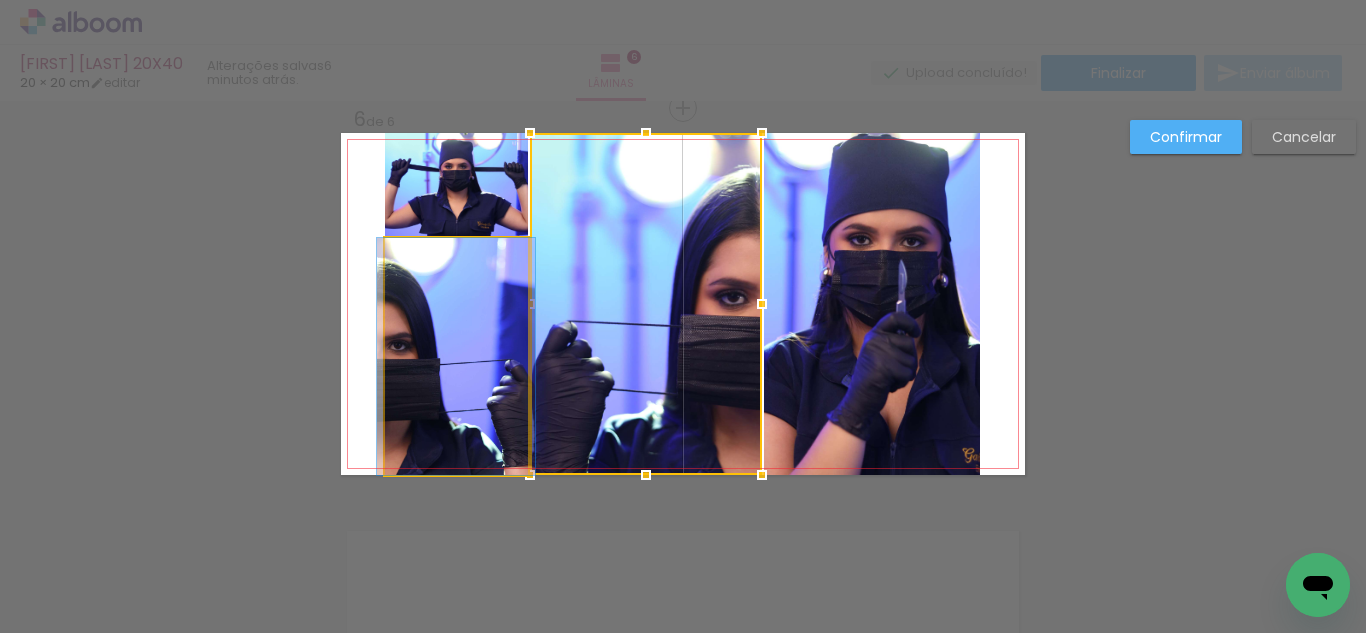 click 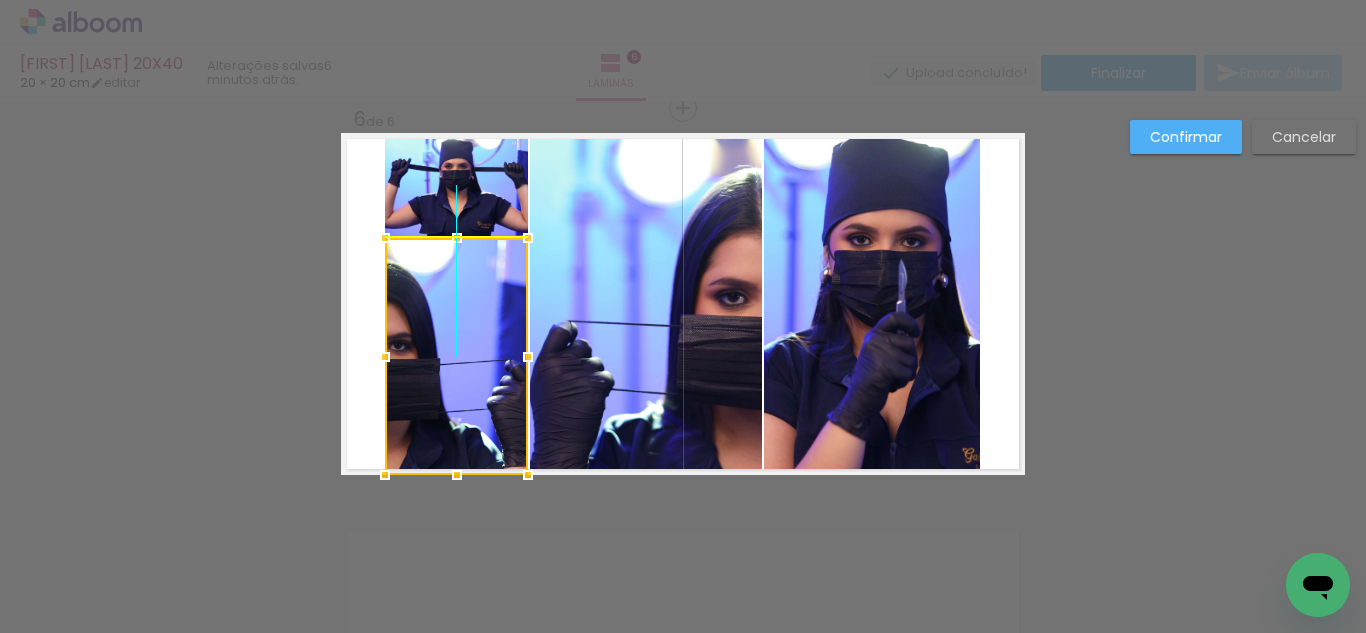 click at bounding box center (456, 356) 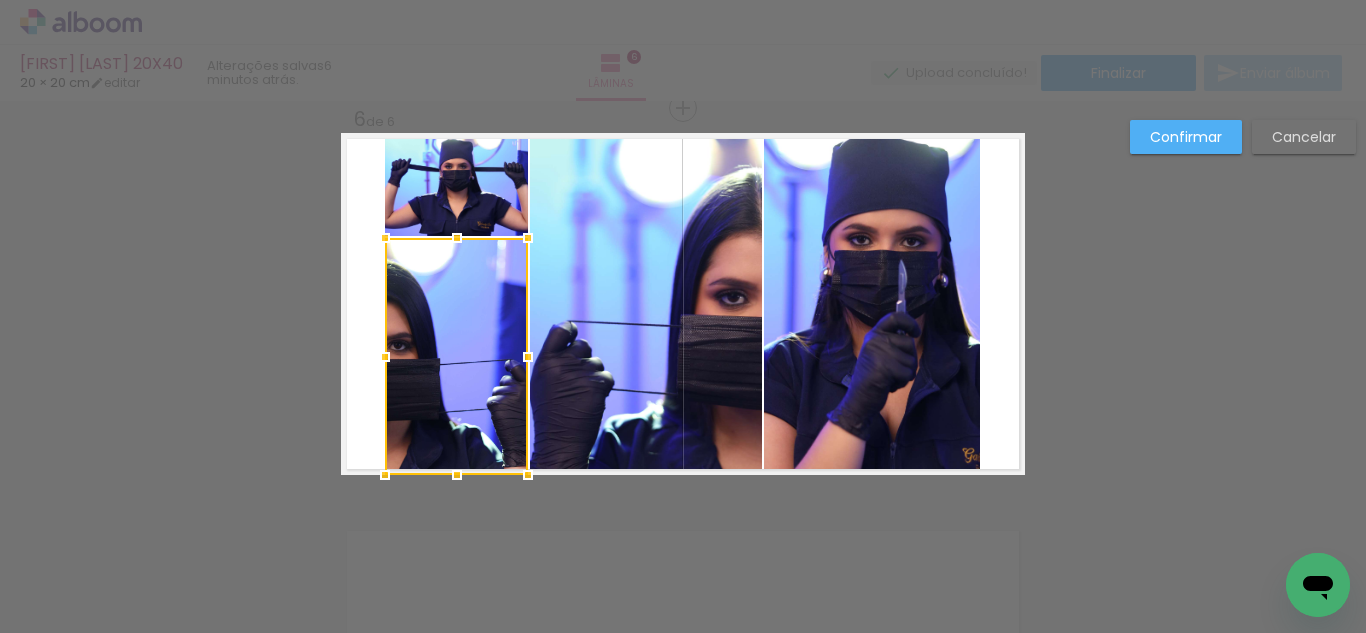 click 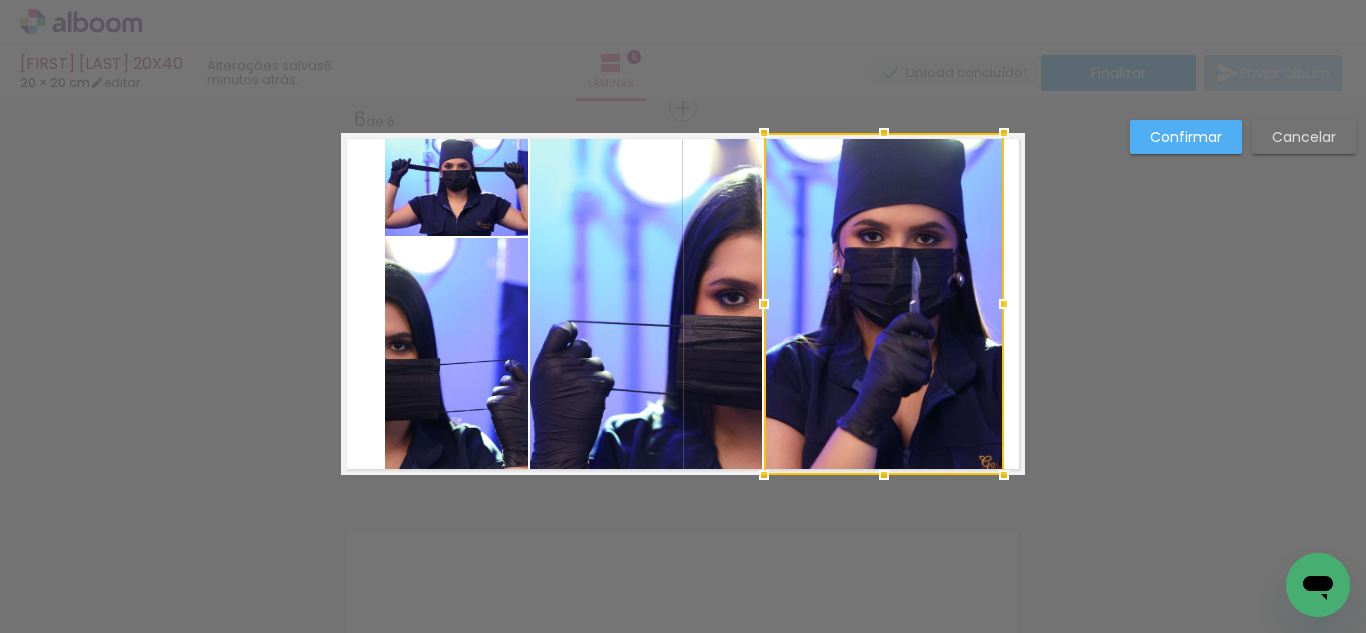 drag, startPoint x: 989, startPoint y: 312, endPoint x: 1051, endPoint y: 308, distance: 62.1289 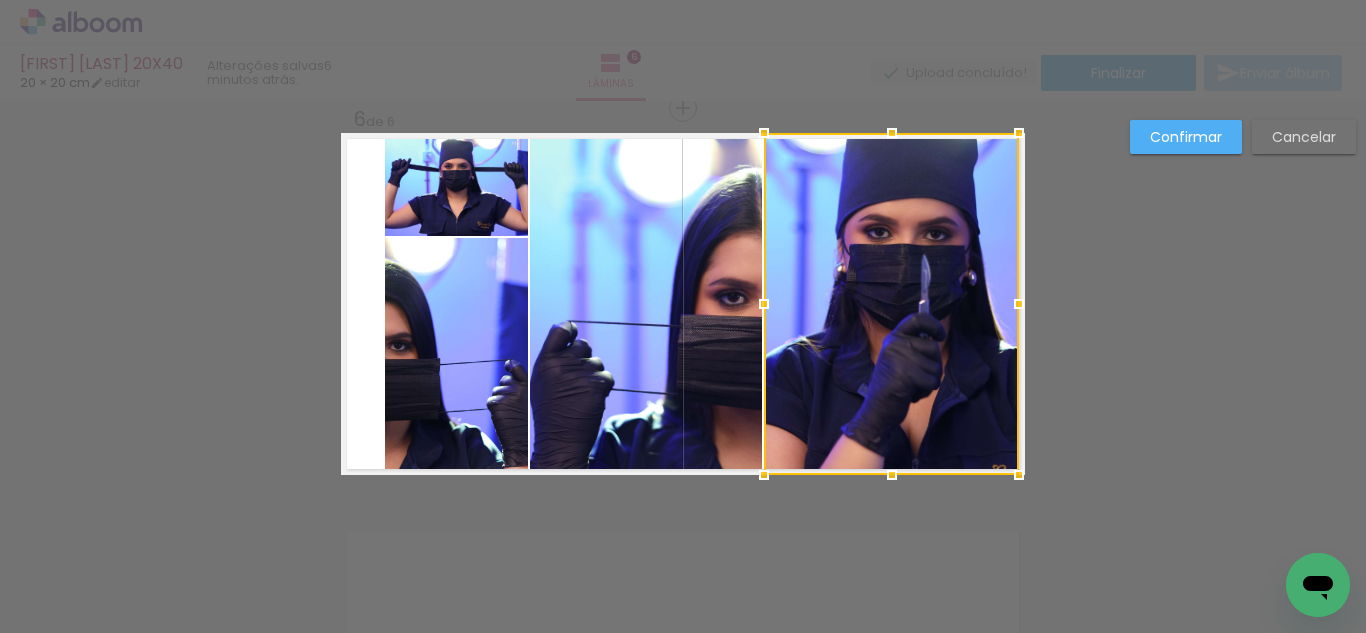 drag, startPoint x: 1005, startPoint y: 305, endPoint x: 943, endPoint y: 317, distance: 63.15061 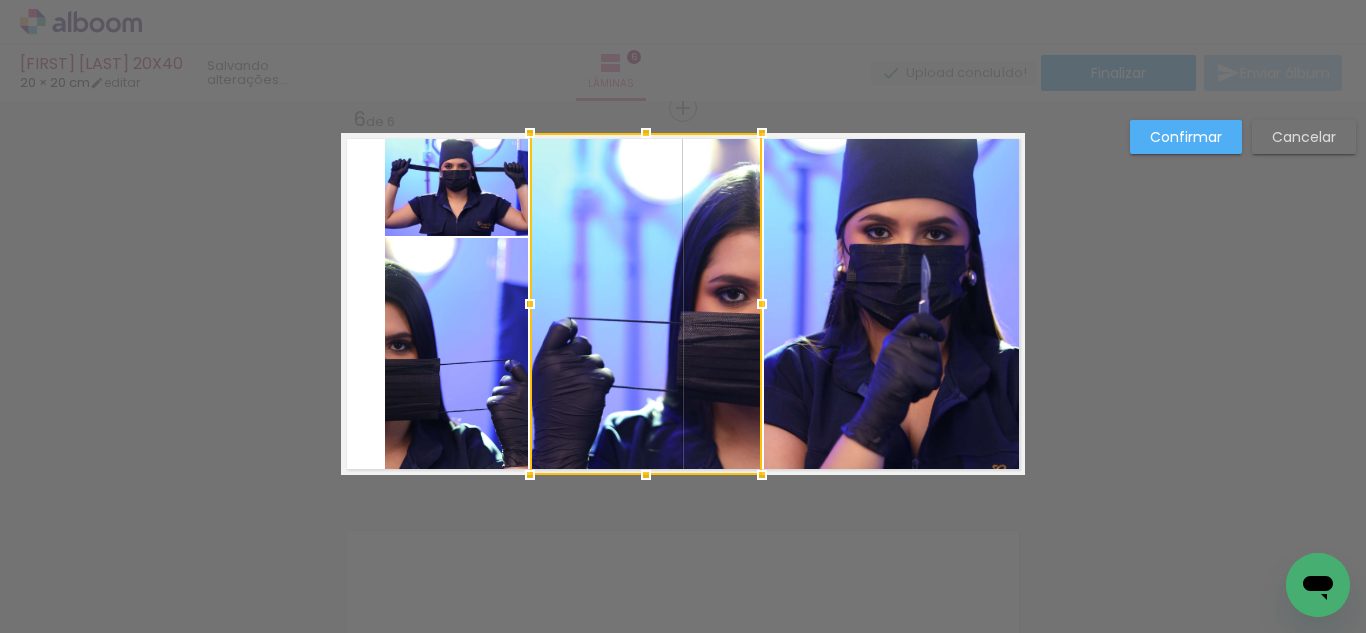 click 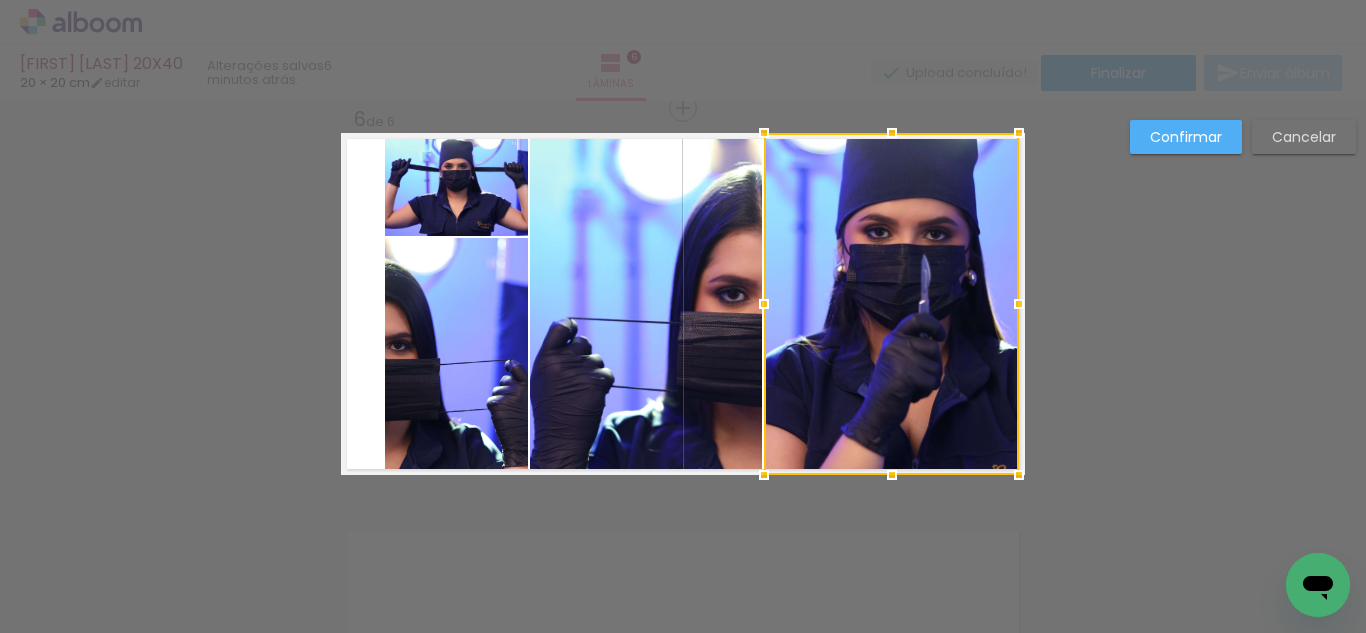 click on "Cancelar" at bounding box center (1304, 137) 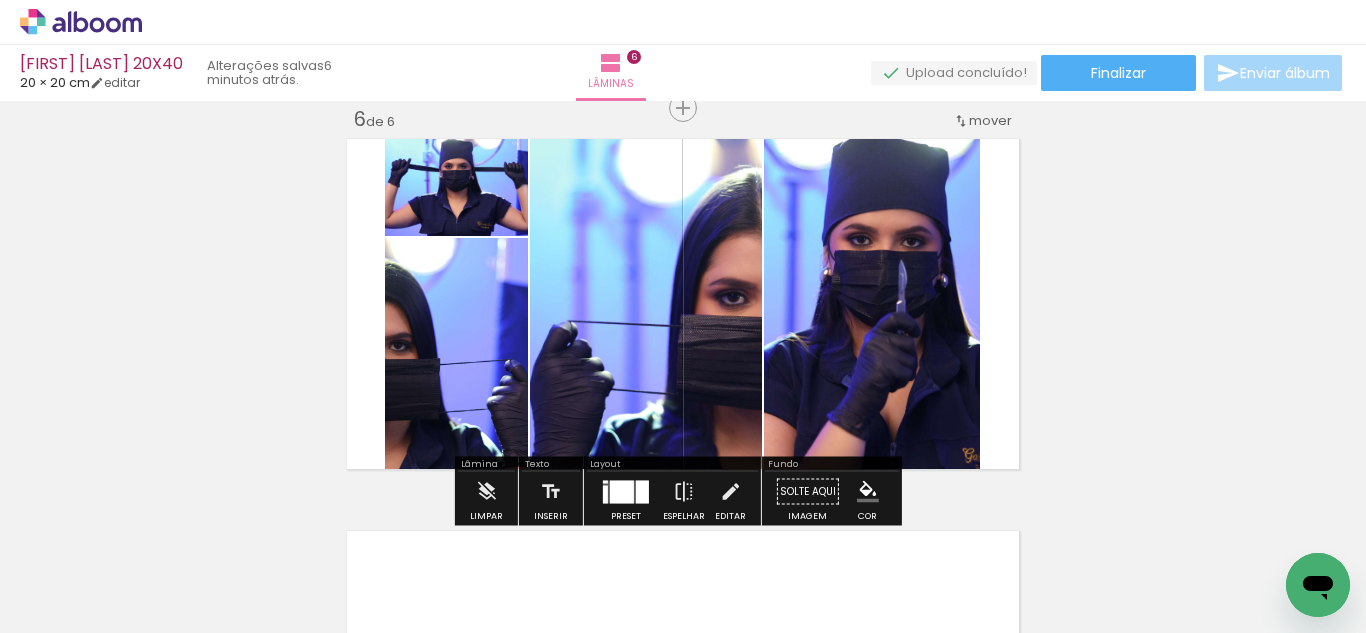 click 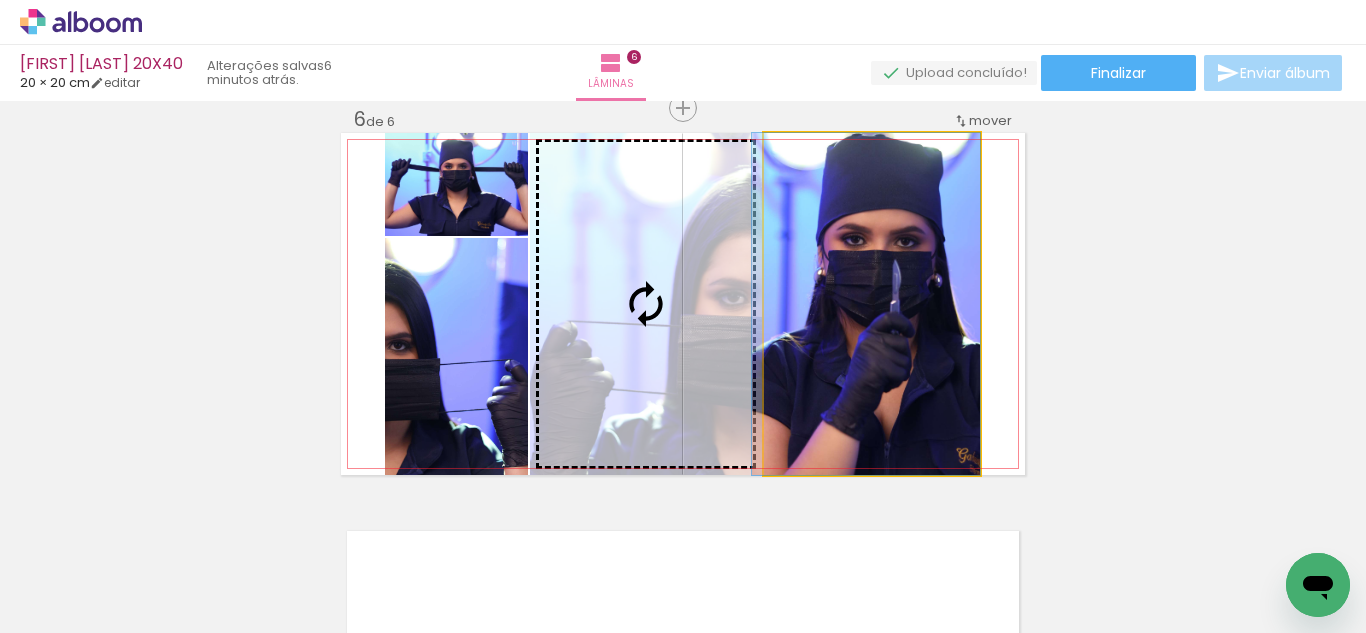 drag, startPoint x: 940, startPoint y: 271, endPoint x: 749, endPoint y: 279, distance: 191.16747 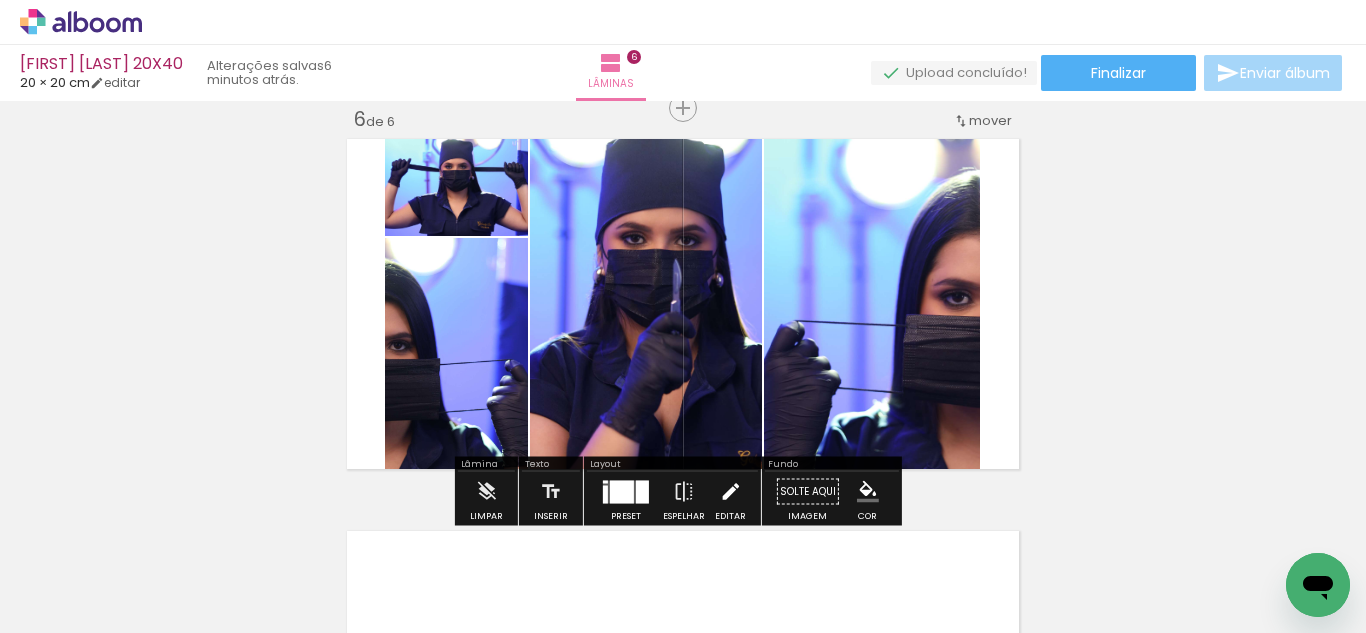 click at bounding box center [730, 492] 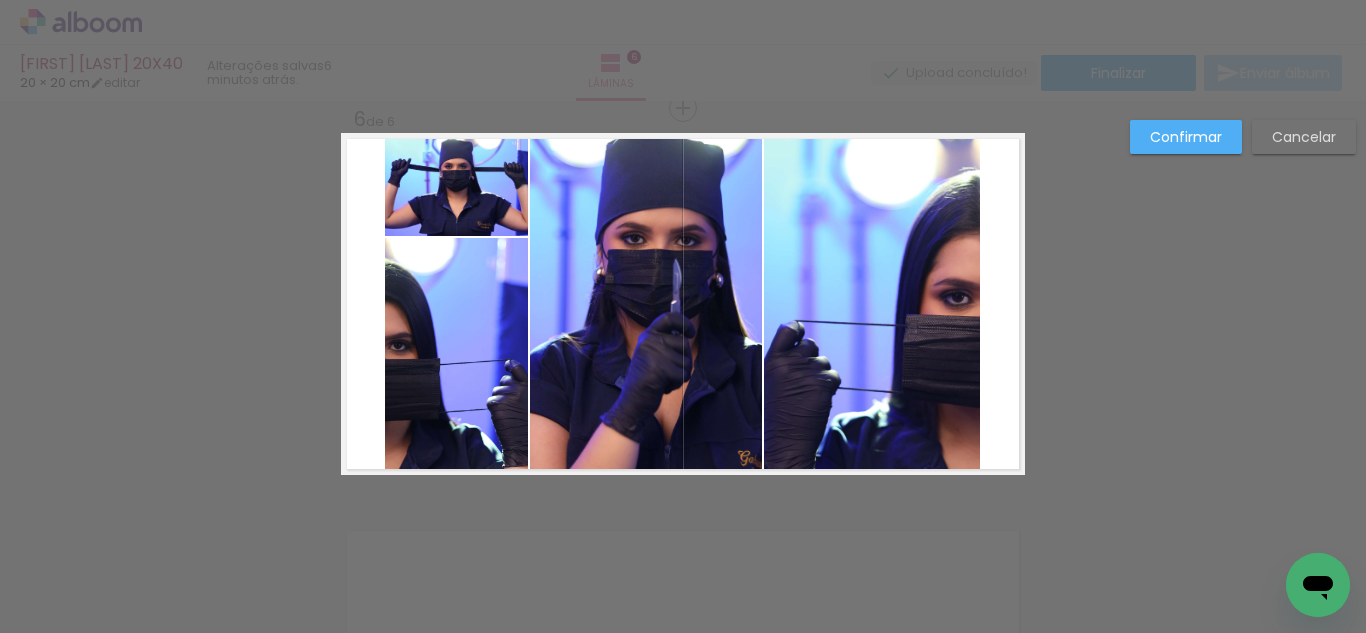 click 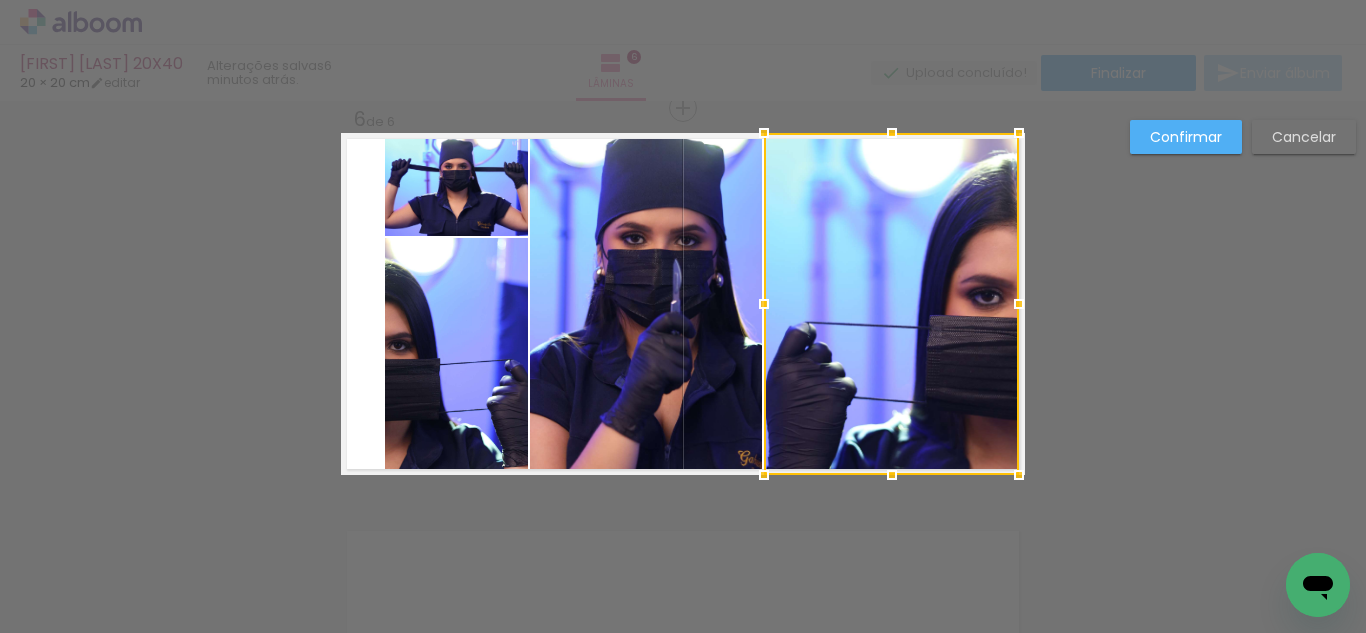 drag, startPoint x: 979, startPoint y: 297, endPoint x: 1037, endPoint y: 297, distance: 58 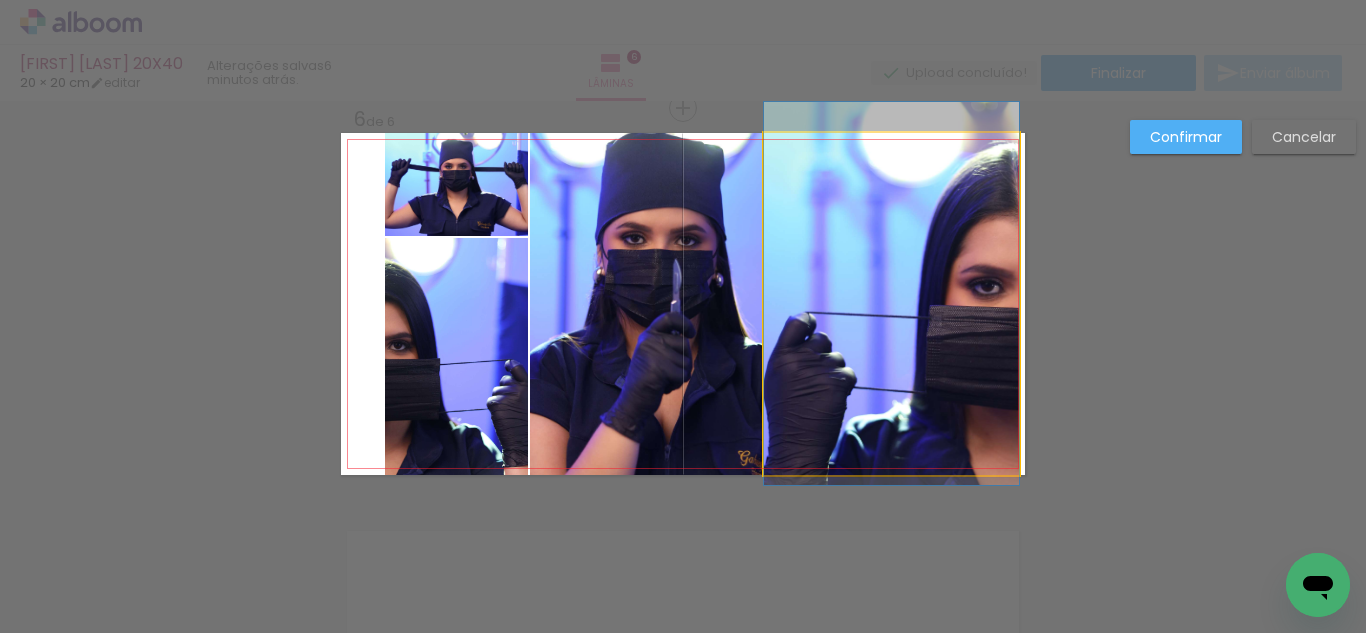 drag, startPoint x: 922, startPoint y: 286, endPoint x: 925, endPoint y: 276, distance: 10.440307 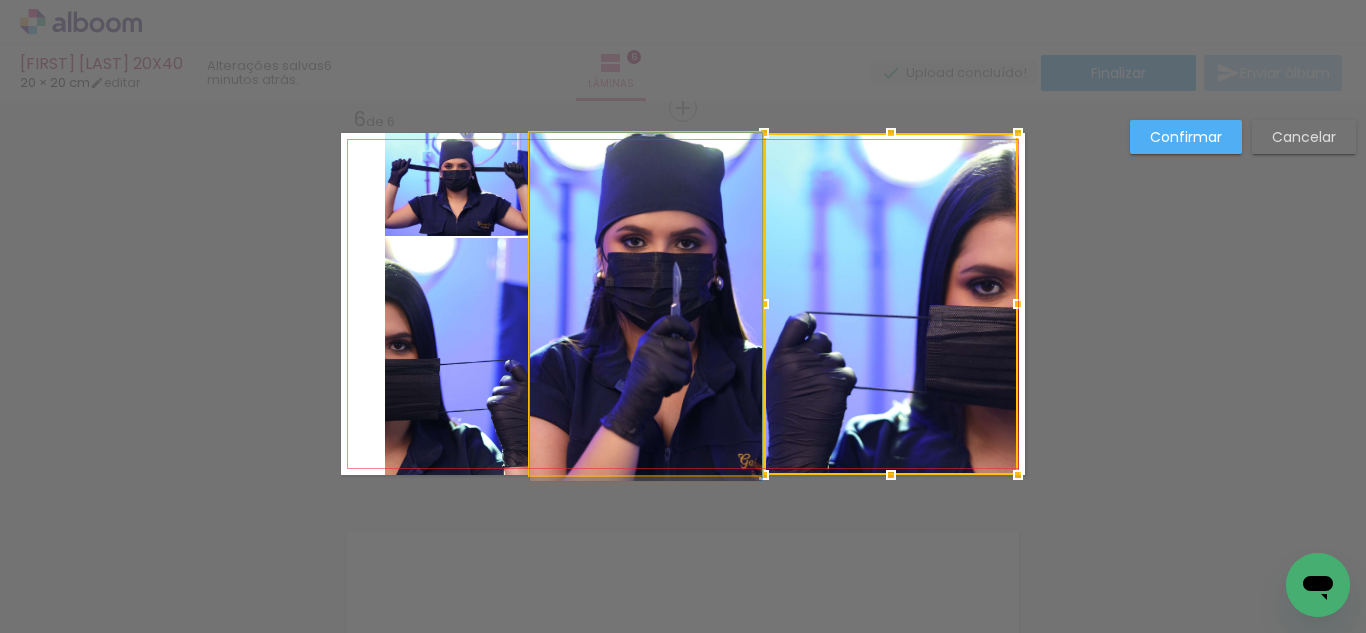 drag, startPoint x: 689, startPoint y: 335, endPoint x: 690, endPoint y: 367, distance: 32.01562 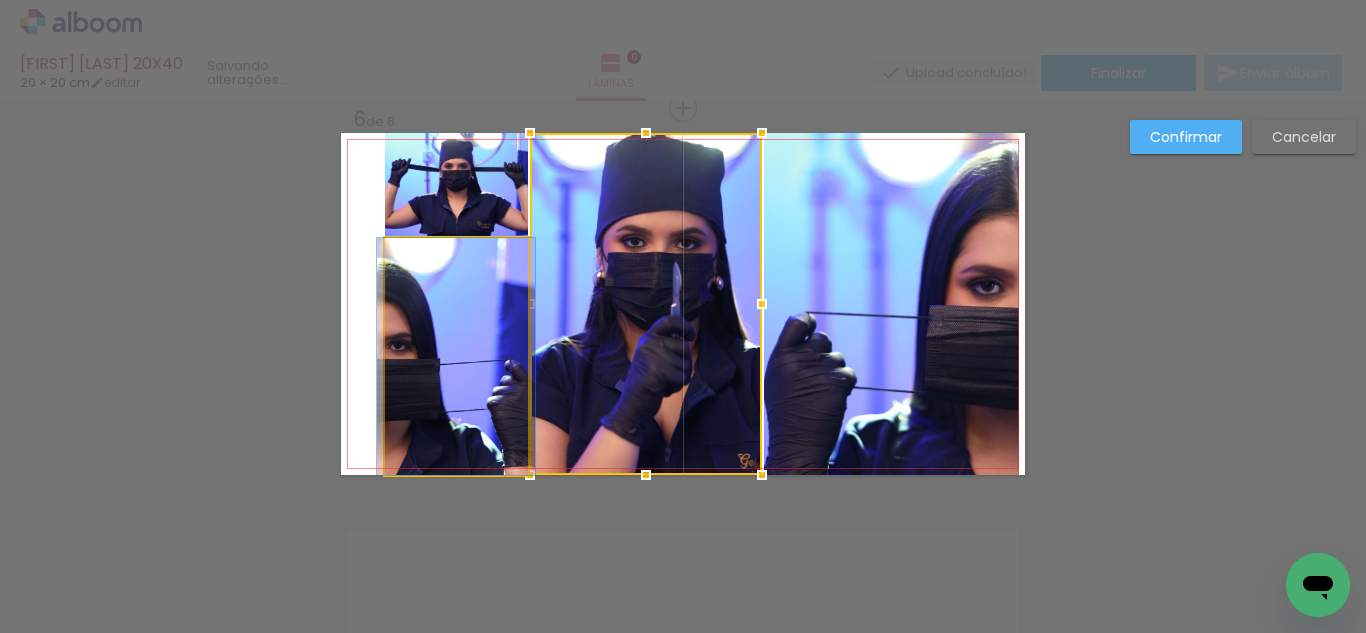 click 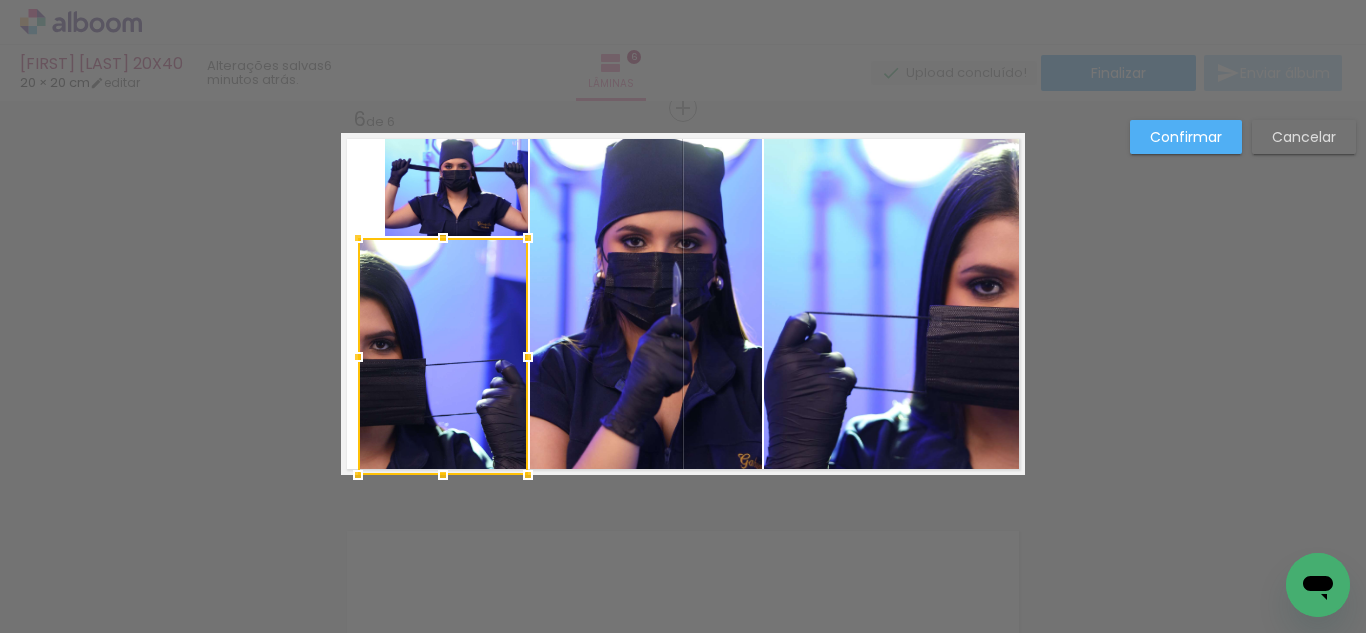 drag, startPoint x: 380, startPoint y: 354, endPoint x: 319, endPoint y: 358, distance: 61.13101 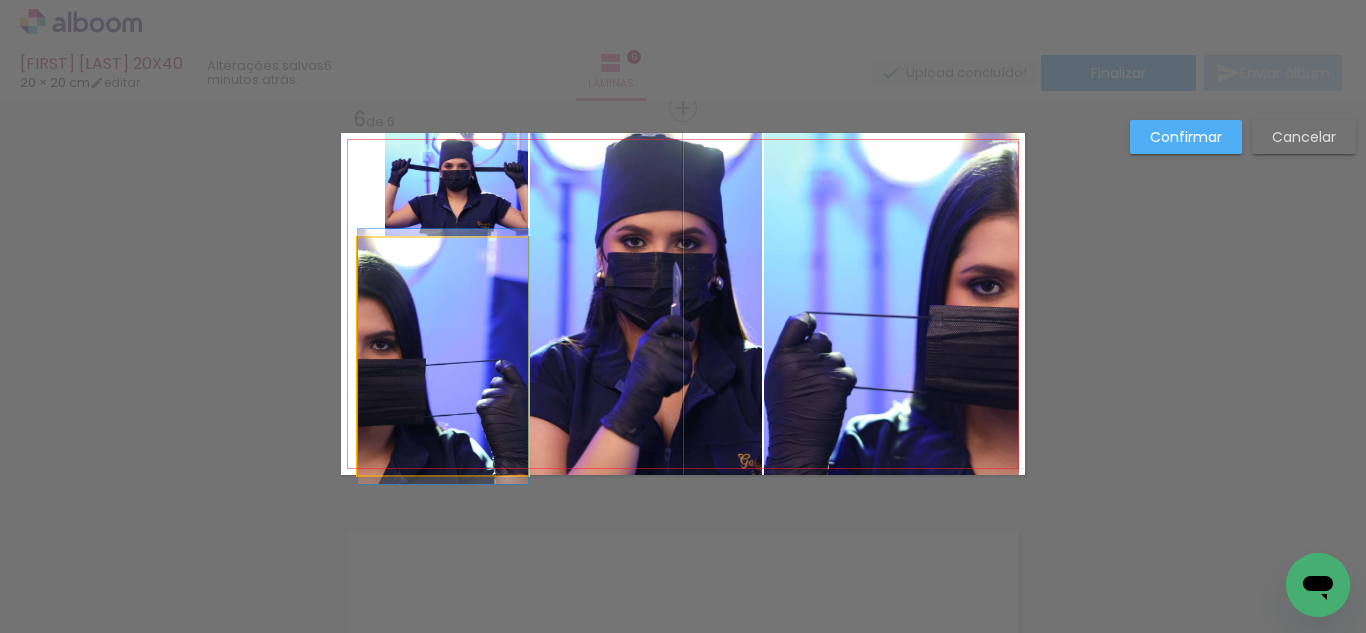 click 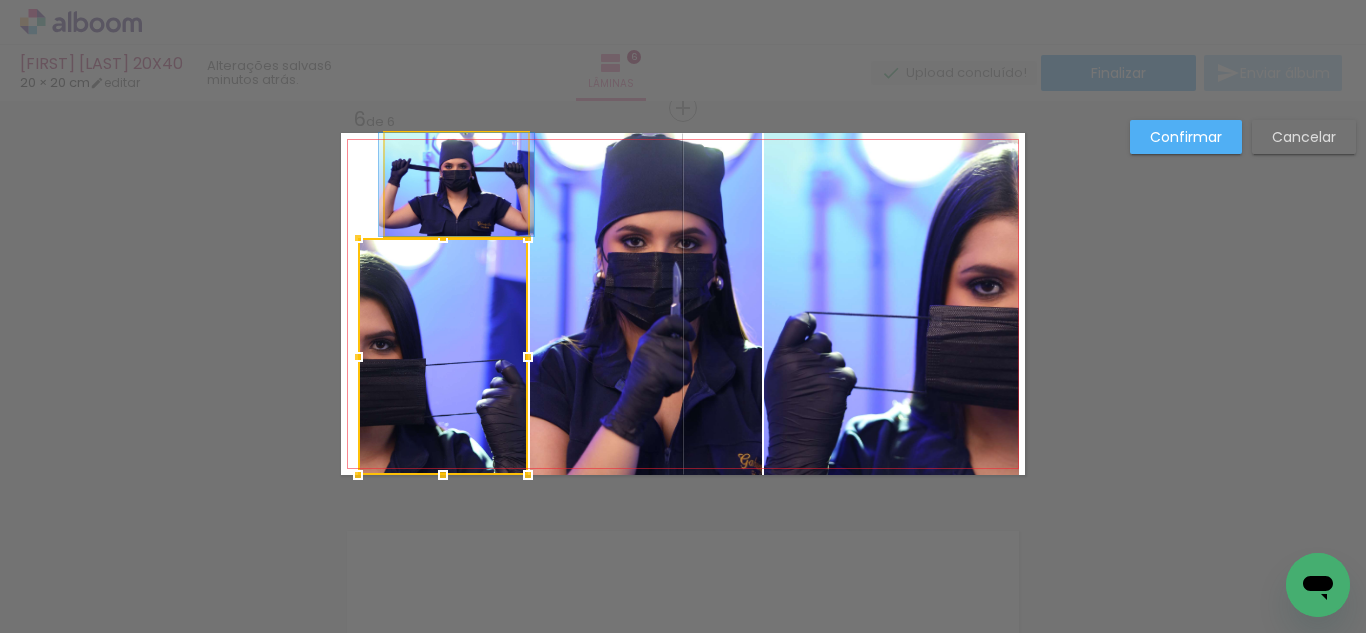 click 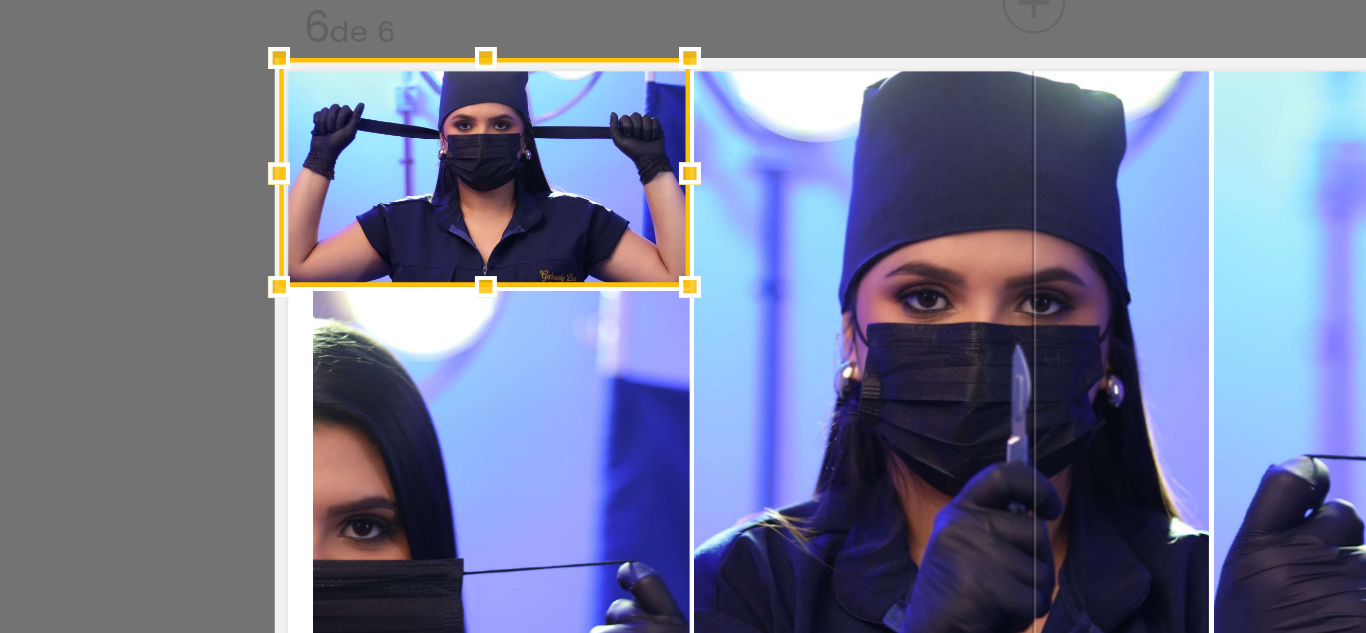 drag, startPoint x: 376, startPoint y: 185, endPoint x: 388, endPoint y: 186, distance: 12.0415945 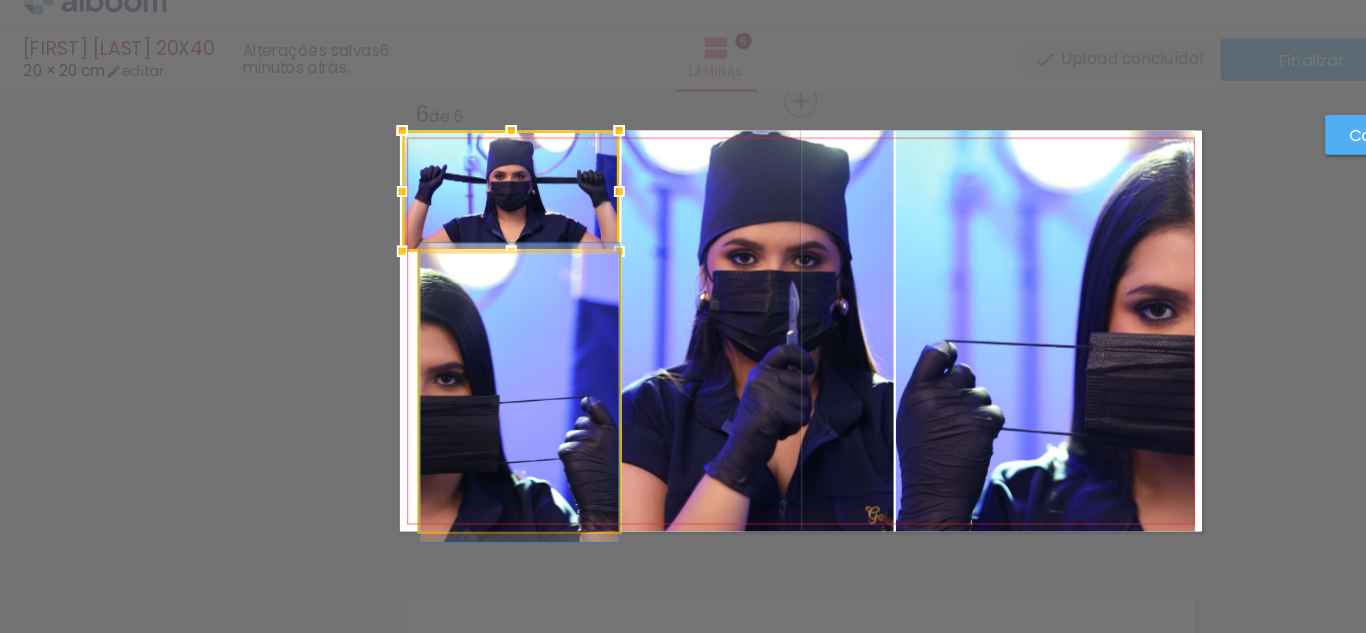 drag, startPoint x: 449, startPoint y: 324, endPoint x: 368, endPoint y: 343, distance: 83.198555 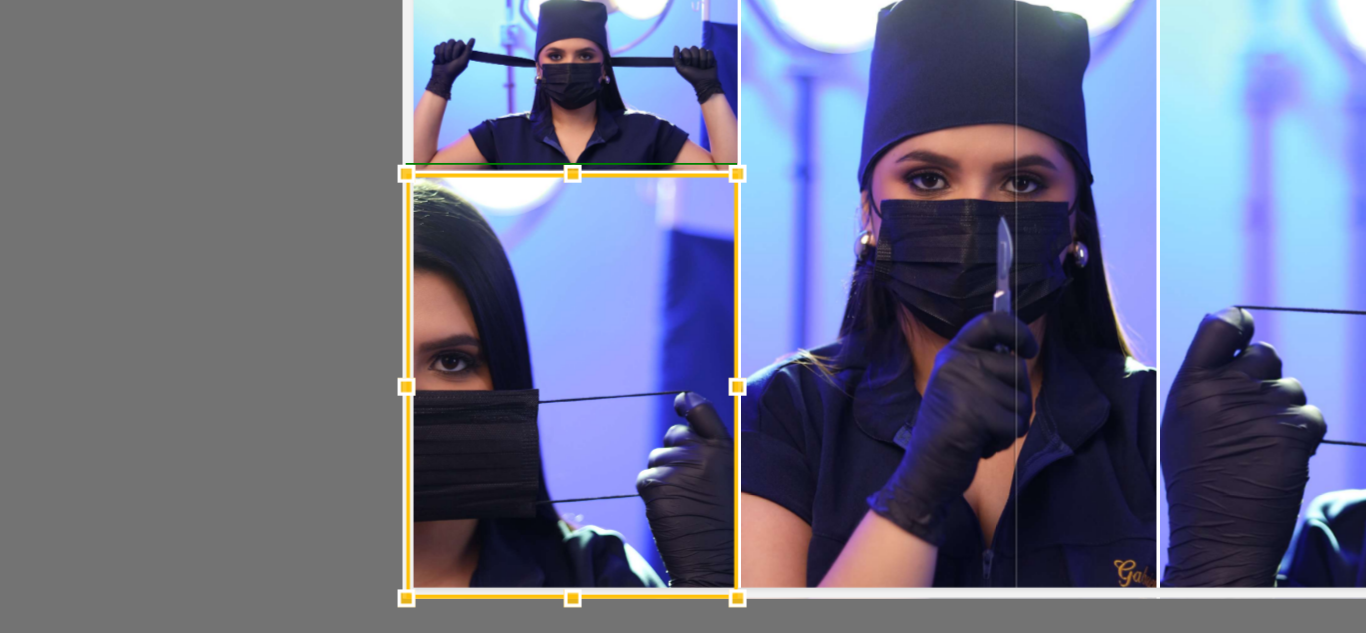 click at bounding box center (343, 357) 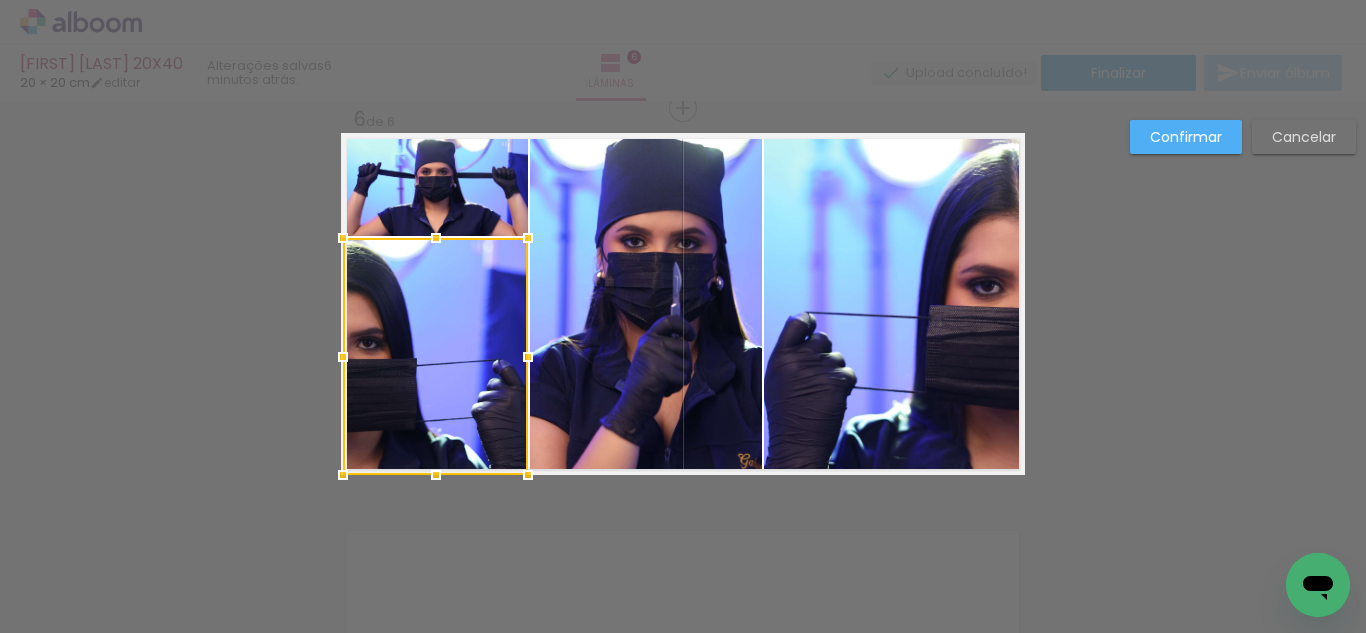click on "Confirmar" at bounding box center [0, 0] 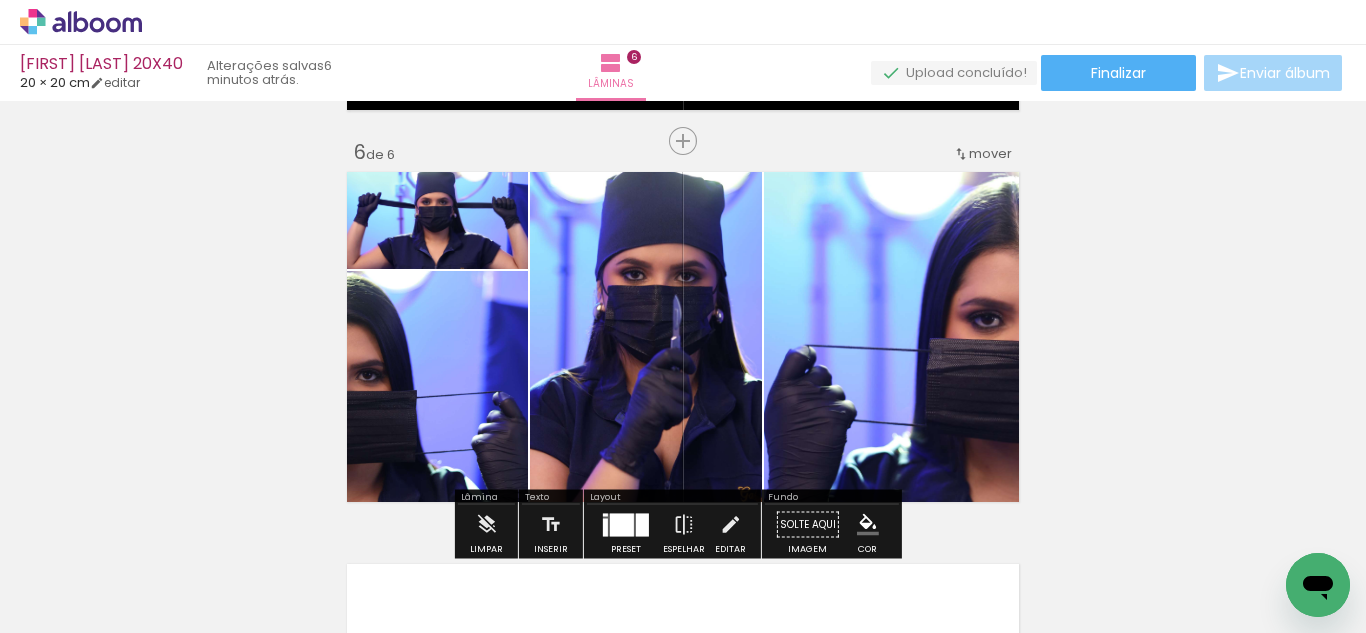 scroll, scrollTop: 1953, scrollLeft: 0, axis: vertical 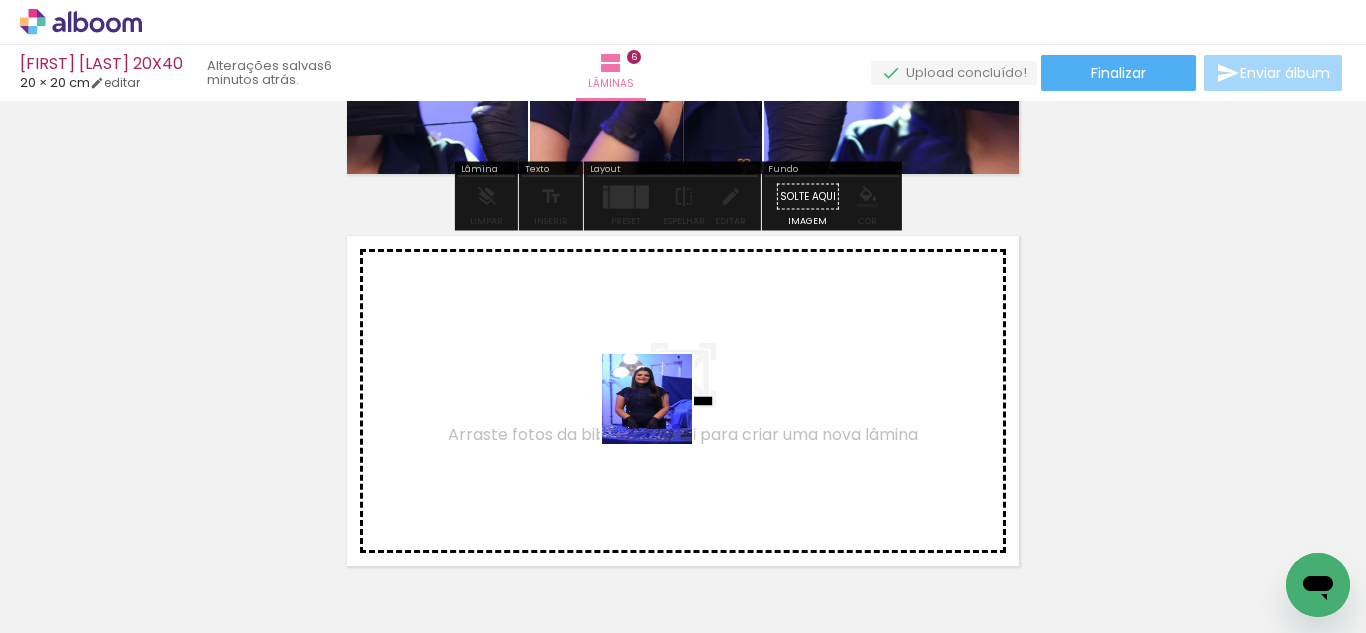 drag, startPoint x: 661, startPoint y: 449, endPoint x: 662, endPoint y: 410, distance: 39.012817 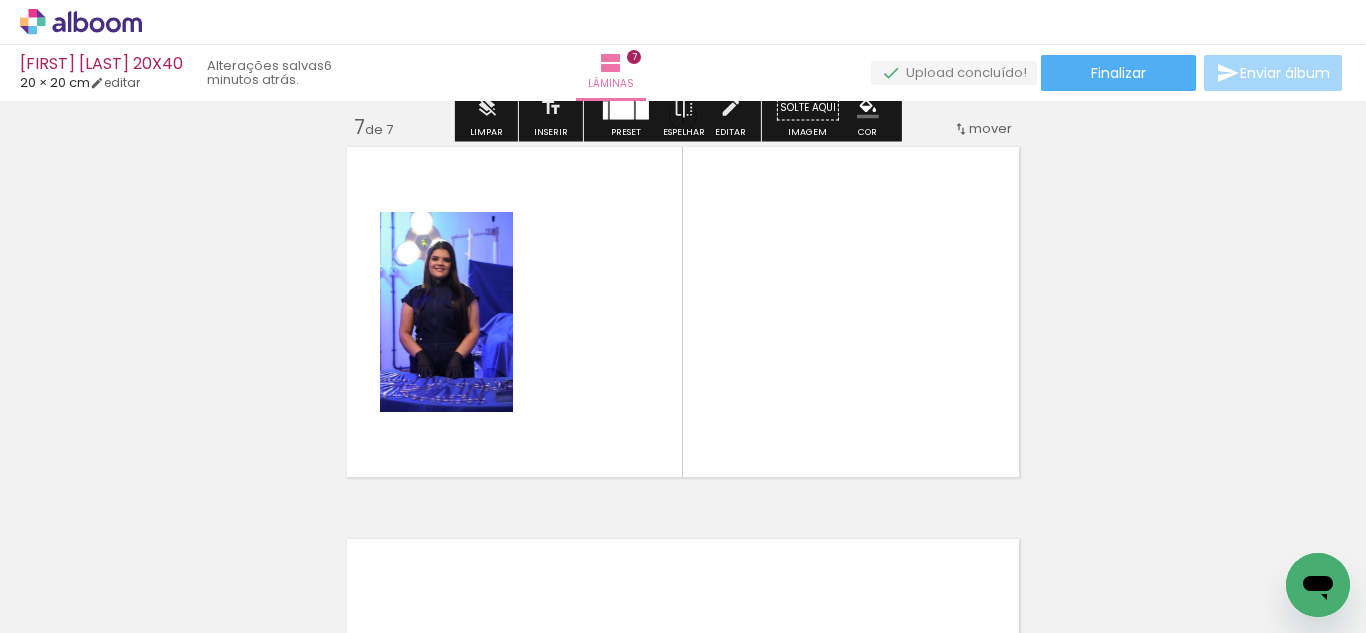 scroll, scrollTop: 2378, scrollLeft: 0, axis: vertical 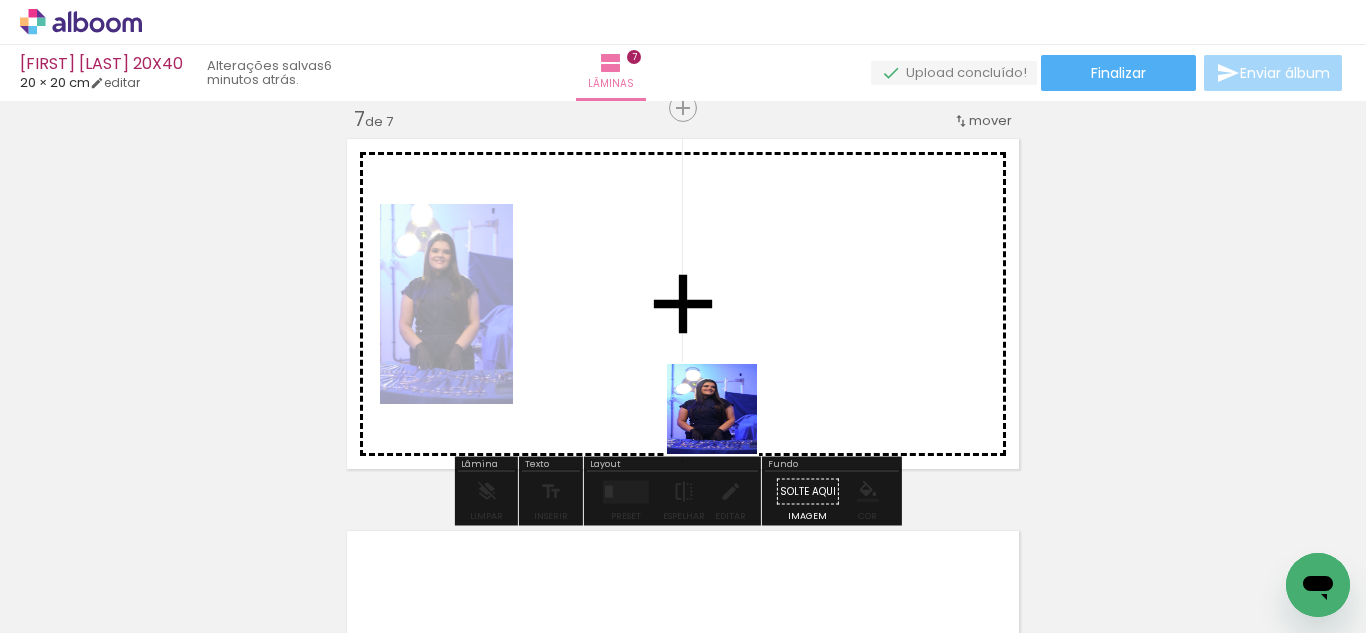 drag, startPoint x: 764, startPoint y: 543, endPoint x: 840, endPoint y: 466, distance: 108.18965 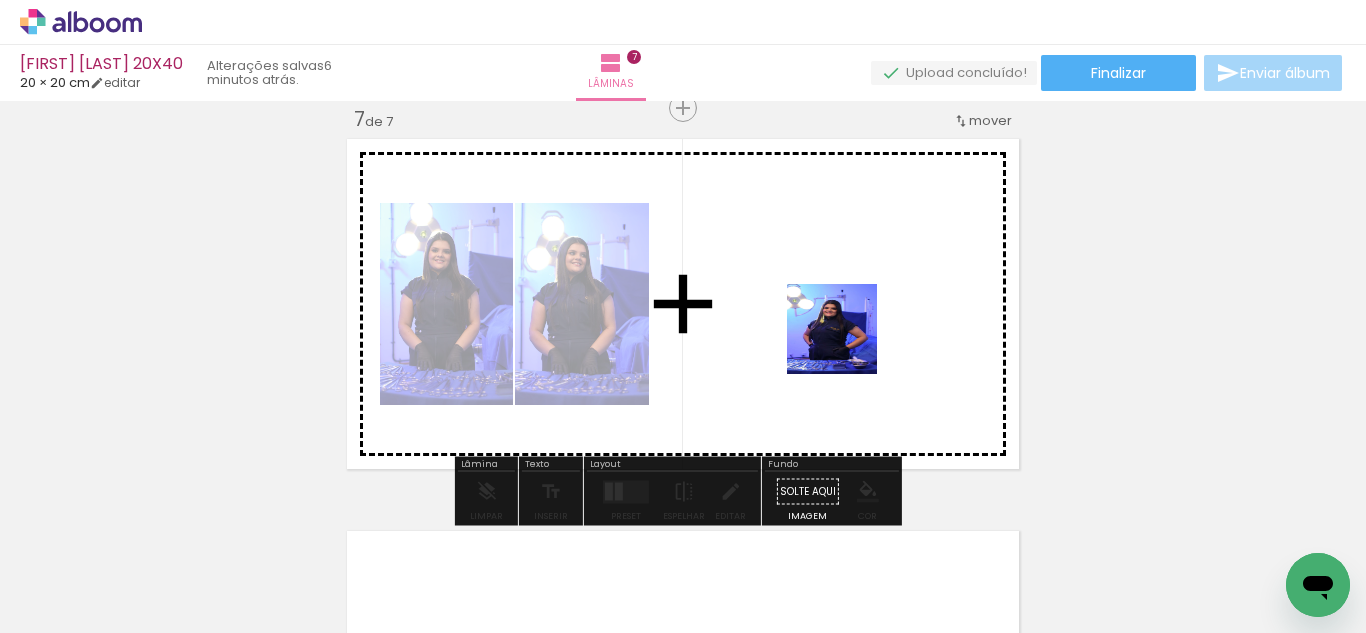 drag, startPoint x: 851, startPoint y: 348, endPoint x: 646, endPoint y: 466, distance: 236.53542 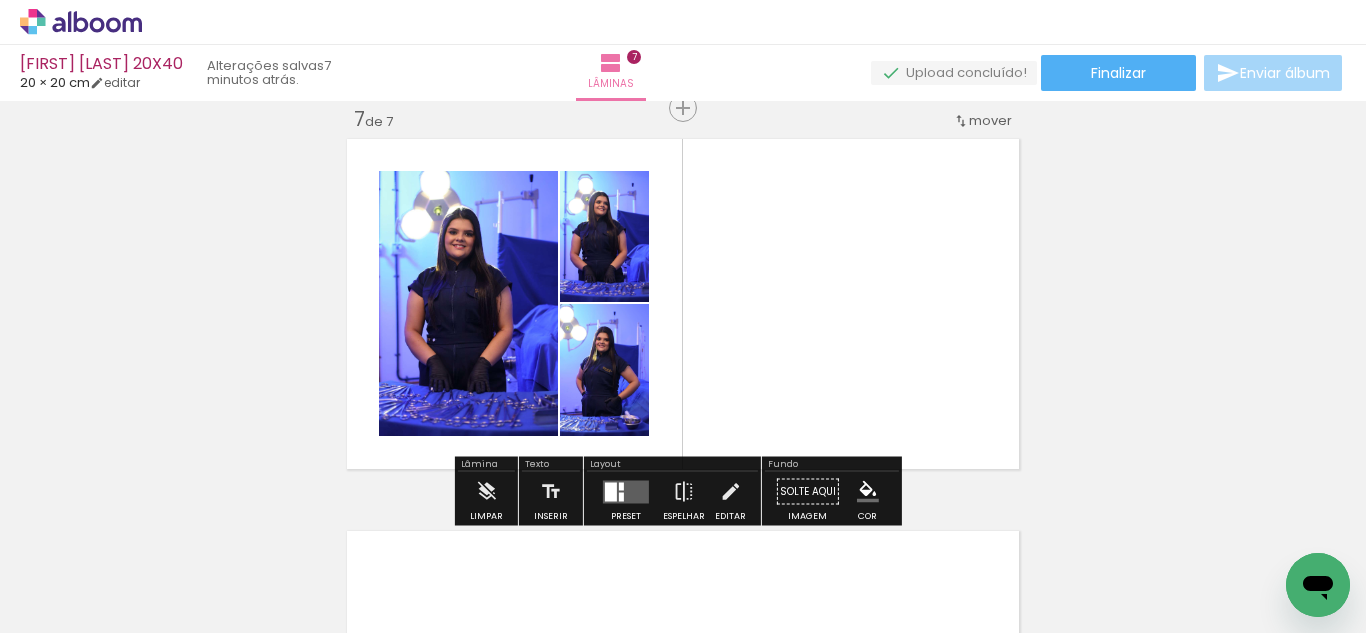 click at bounding box center [626, 491] 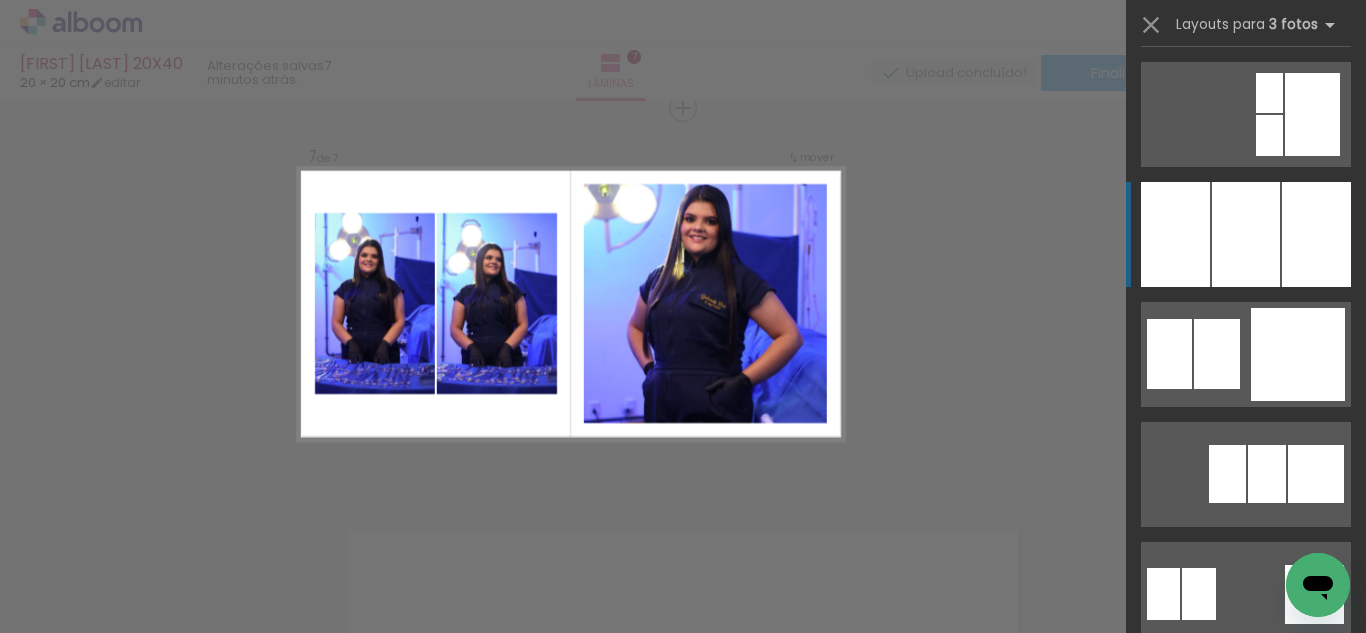 scroll, scrollTop: 1805, scrollLeft: 0, axis: vertical 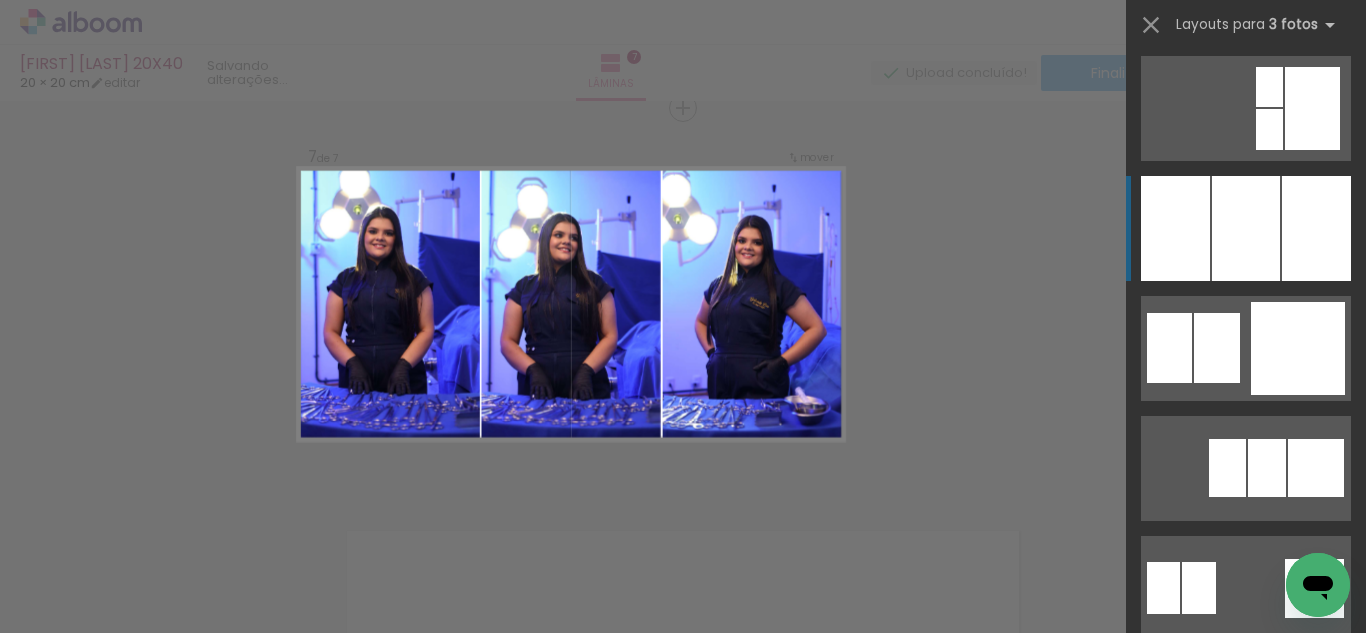 click at bounding box center [1246, 228] 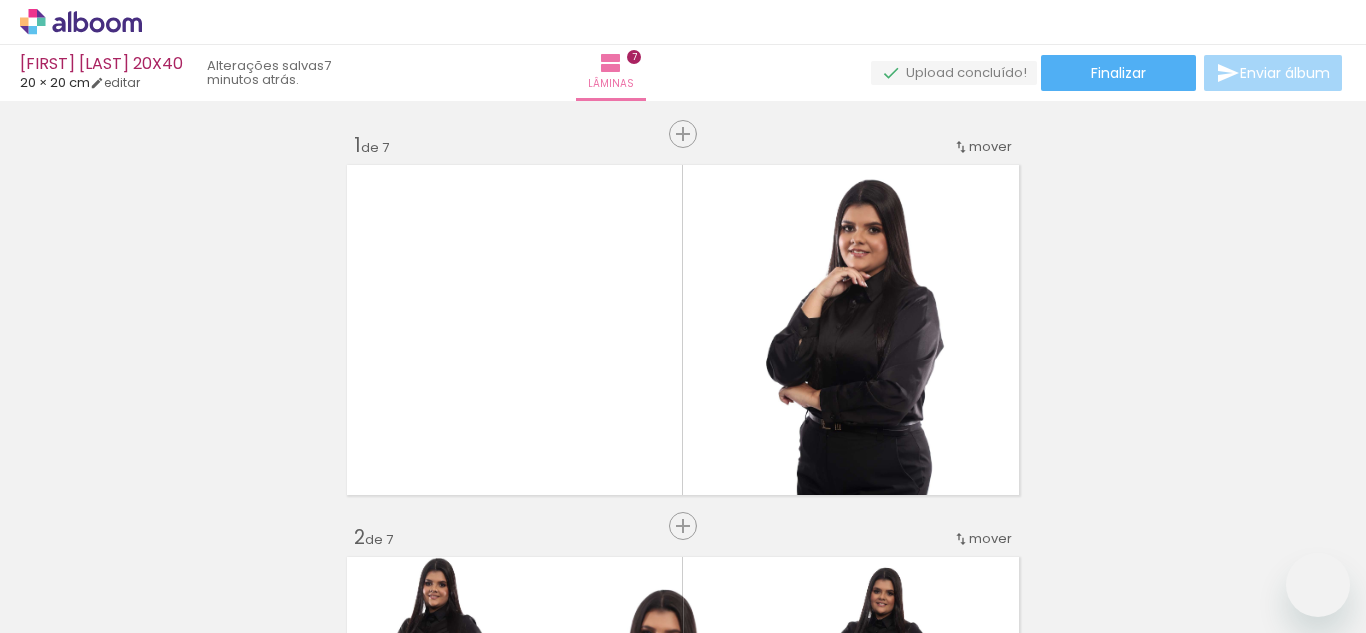 scroll, scrollTop: 0, scrollLeft: 0, axis: both 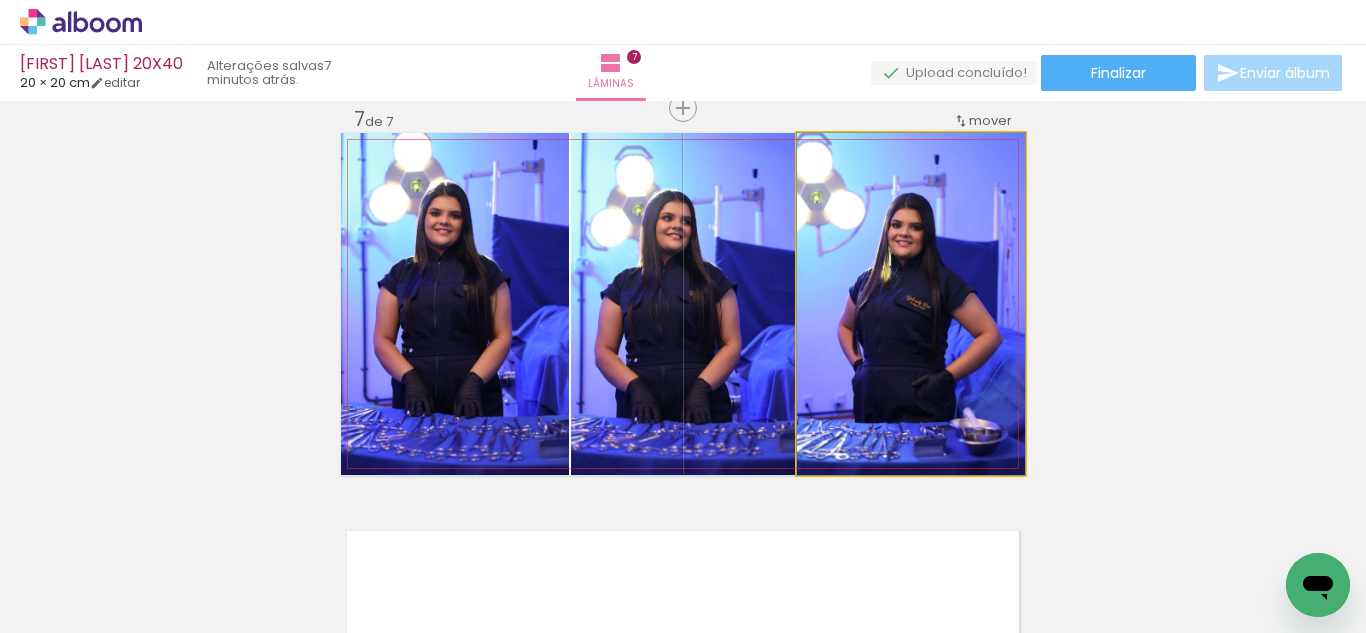 drag, startPoint x: 942, startPoint y: 322, endPoint x: 692, endPoint y: 308, distance: 250.3917 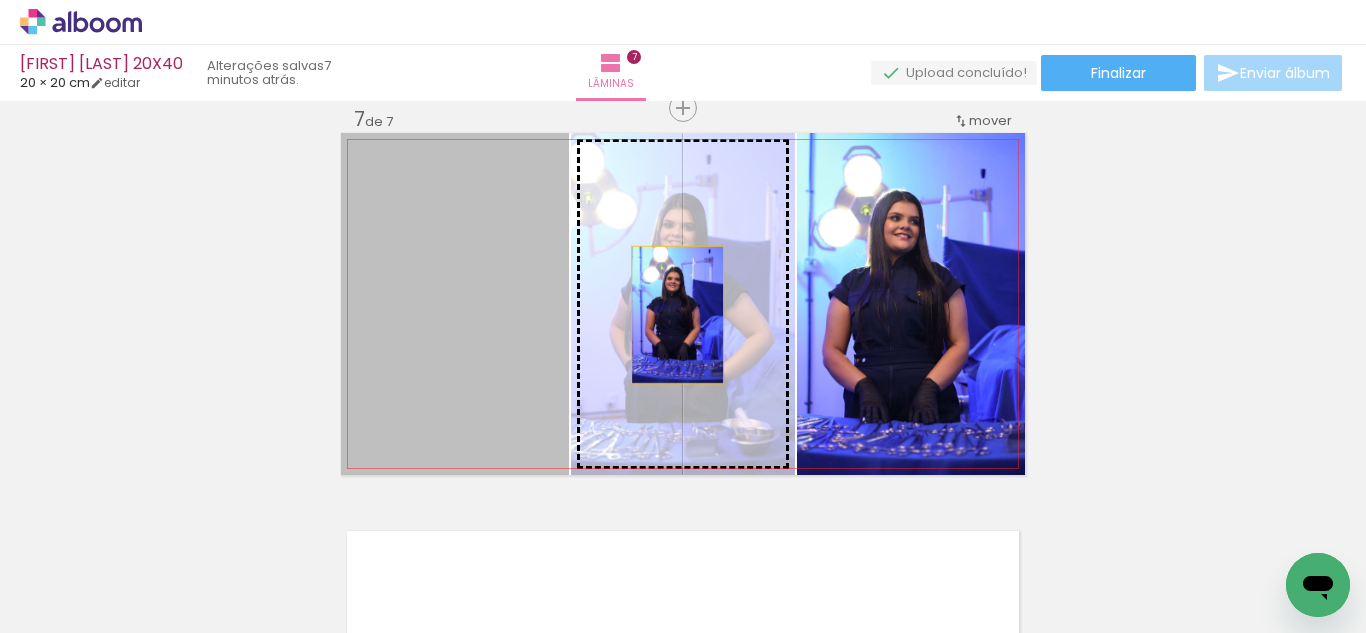 drag, startPoint x: 495, startPoint y: 297, endPoint x: 721, endPoint y: 321, distance: 227.27077 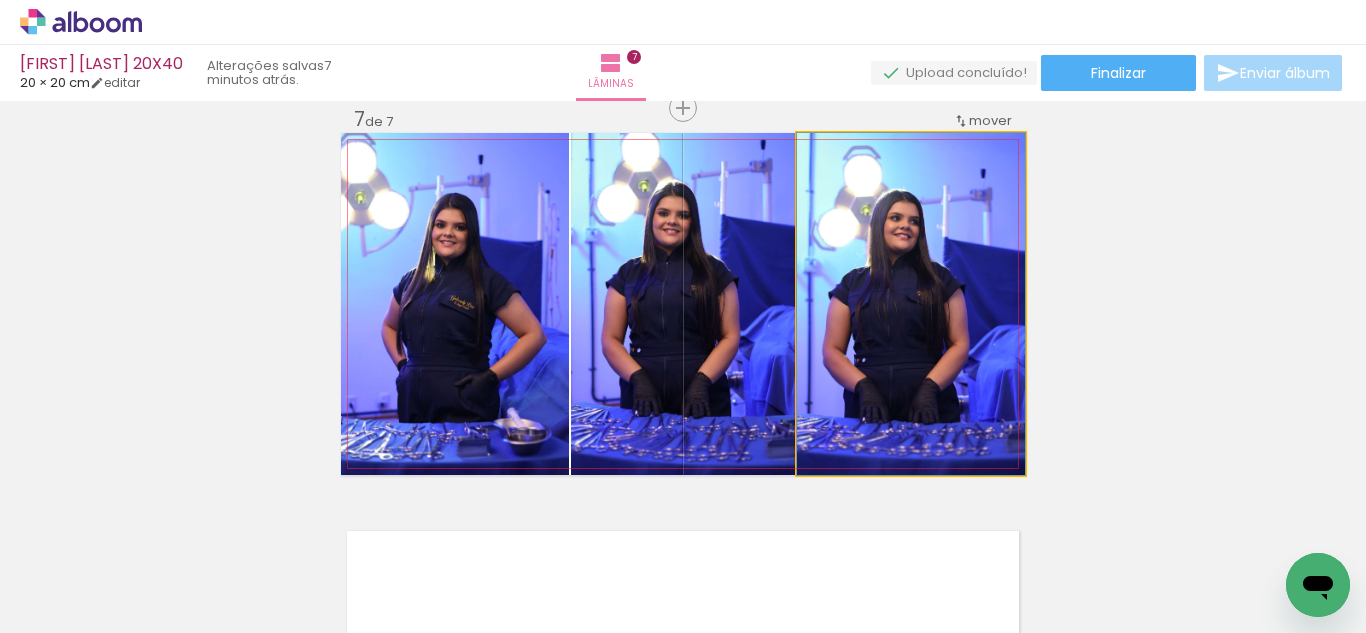 drag, startPoint x: 956, startPoint y: 330, endPoint x: 703, endPoint y: 323, distance: 253.09682 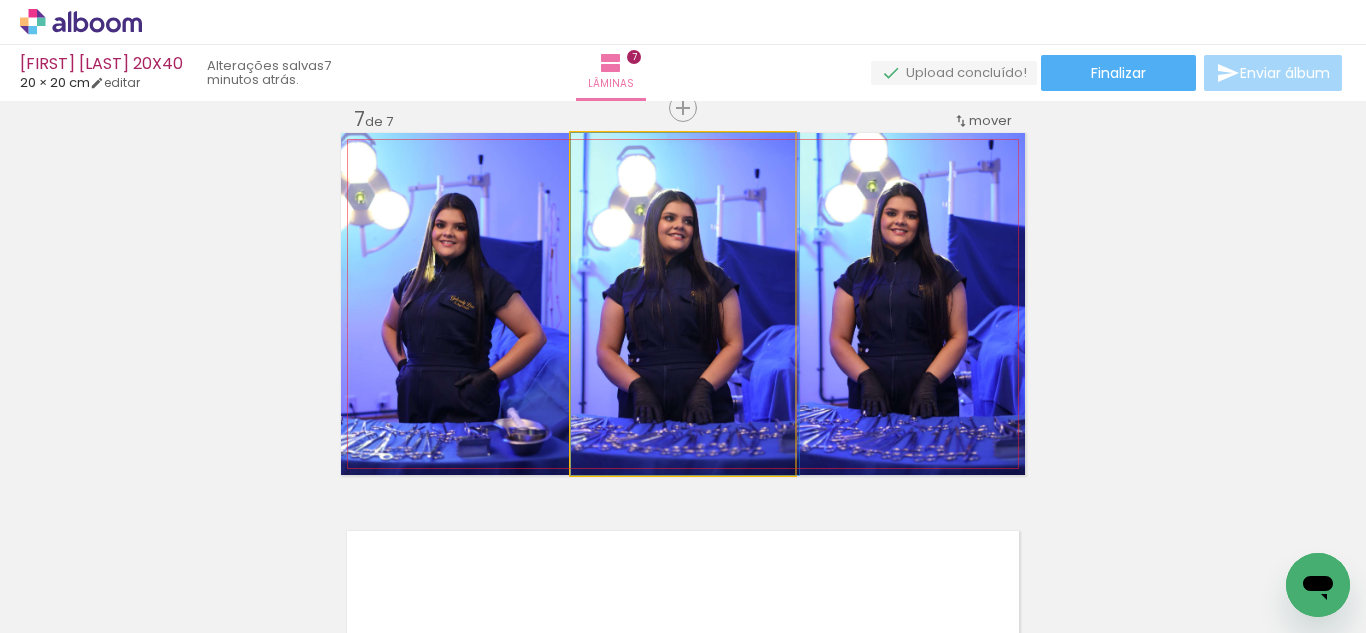 drag, startPoint x: 739, startPoint y: 328, endPoint x: 797, endPoint y: 328, distance: 58 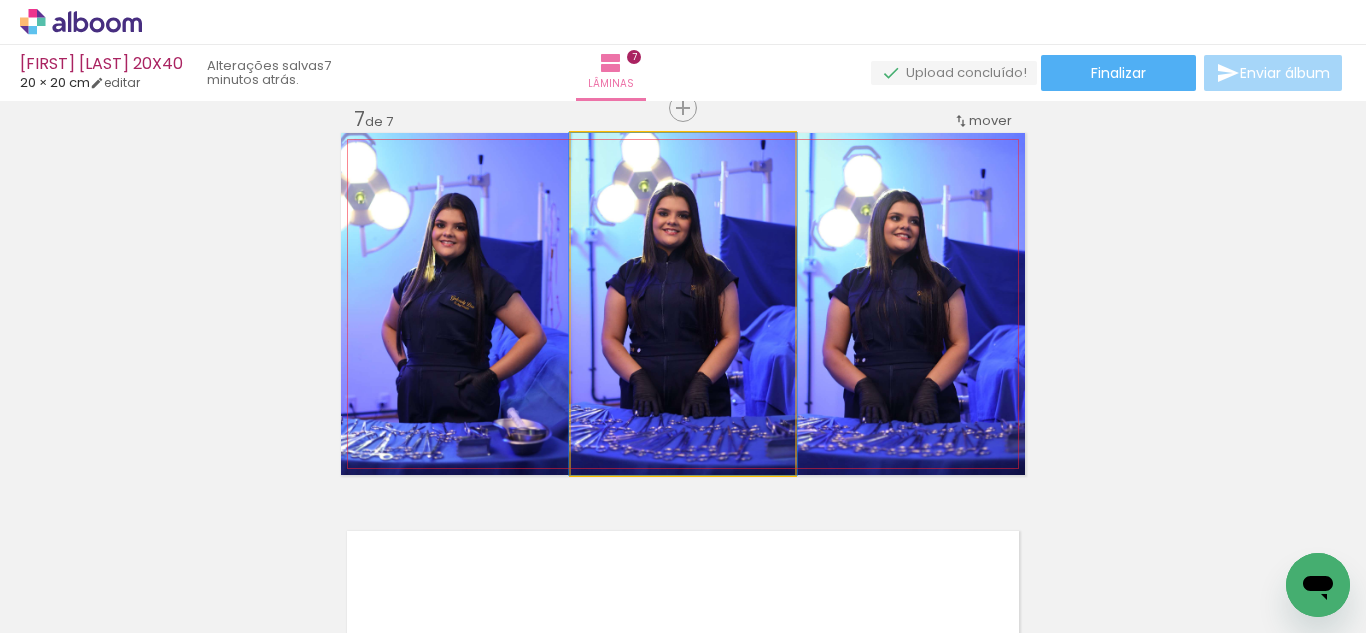 drag, startPoint x: 700, startPoint y: 318, endPoint x: 722, endPoint y: 318, distance: 22 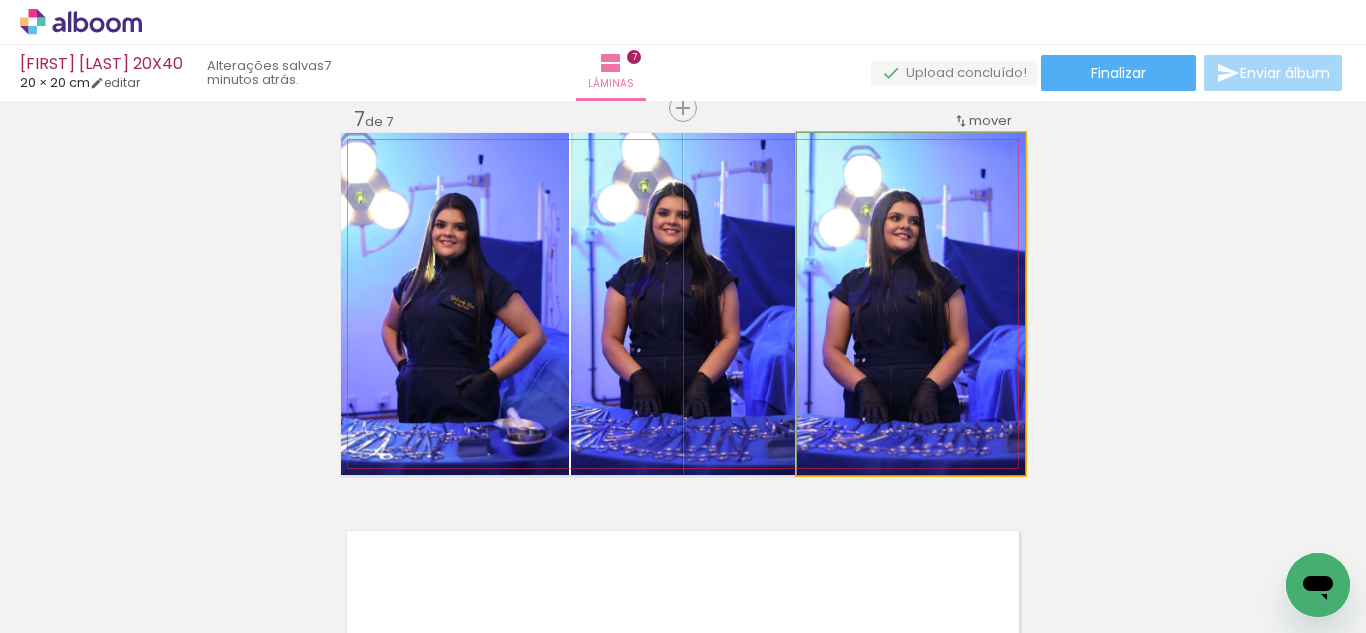drag, startPoint x: 884, startPoint y: 323, endPoint x: 648, endPoint y: 306, distance: 236.6115 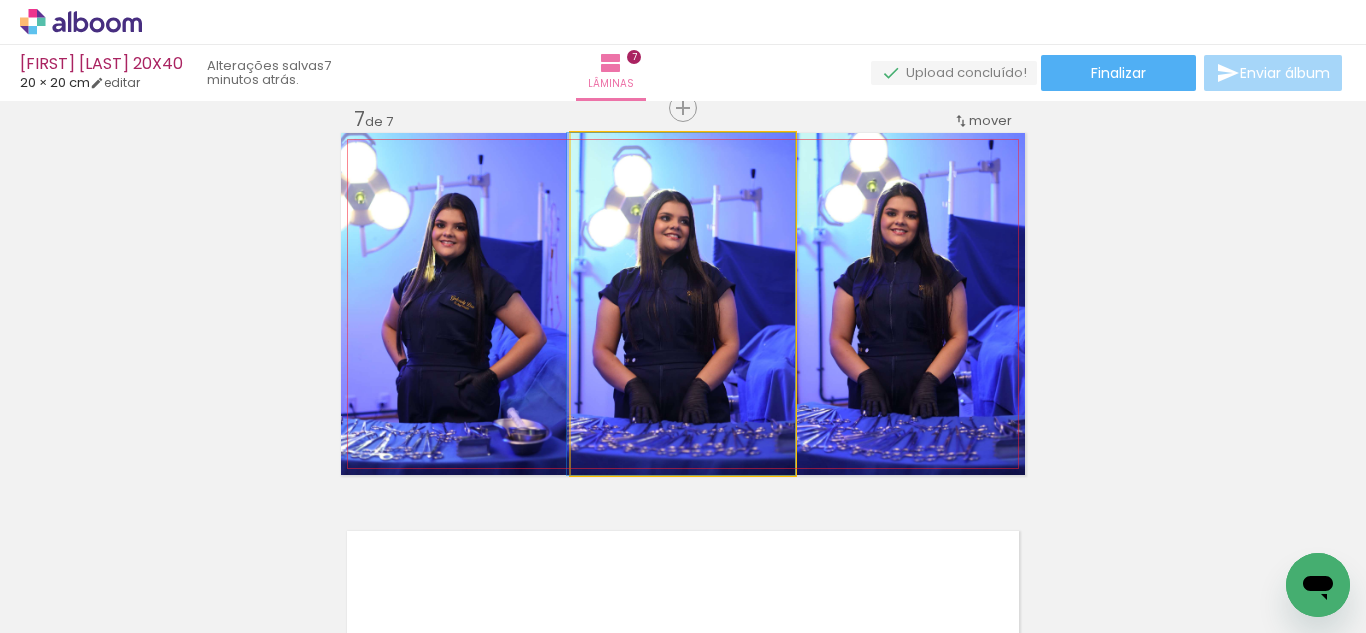 drag, startPoint x: 697, startPoint y: 311, endPoint x: 631, endPoint y: 311, distance: 66 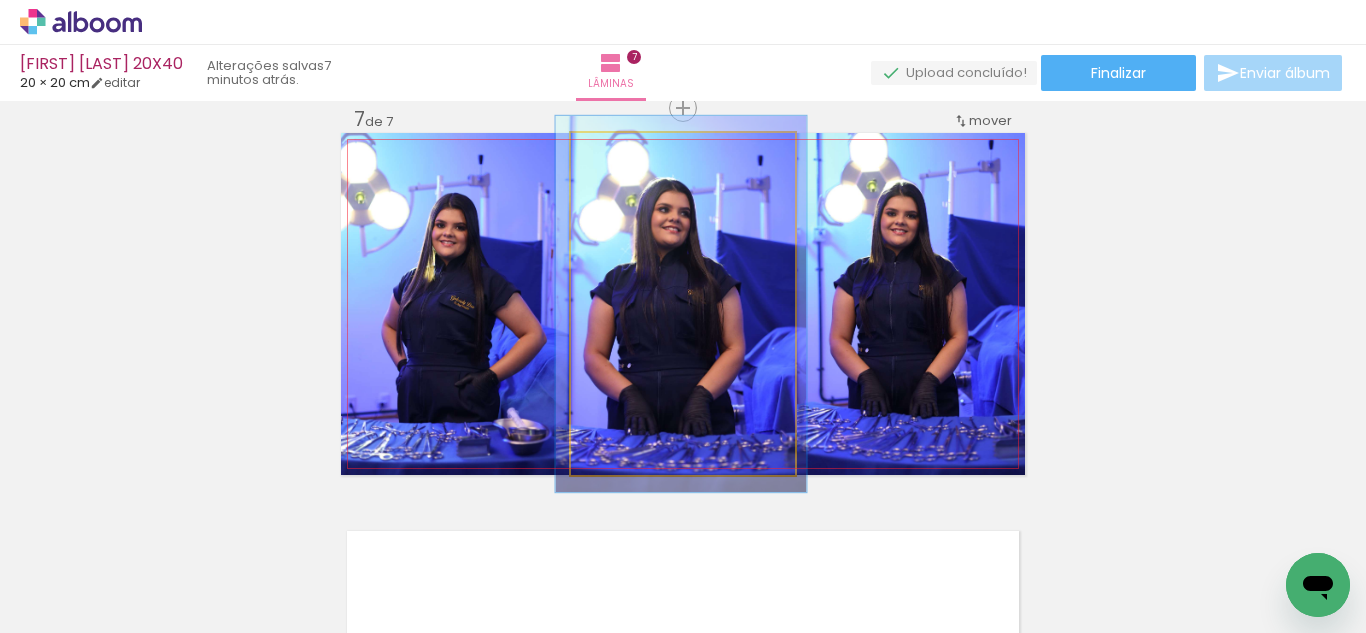 drag, startPoint x: 612, startPoint y: 151, endPoint x: 656, endPoint y: 200, distance: 65.8559 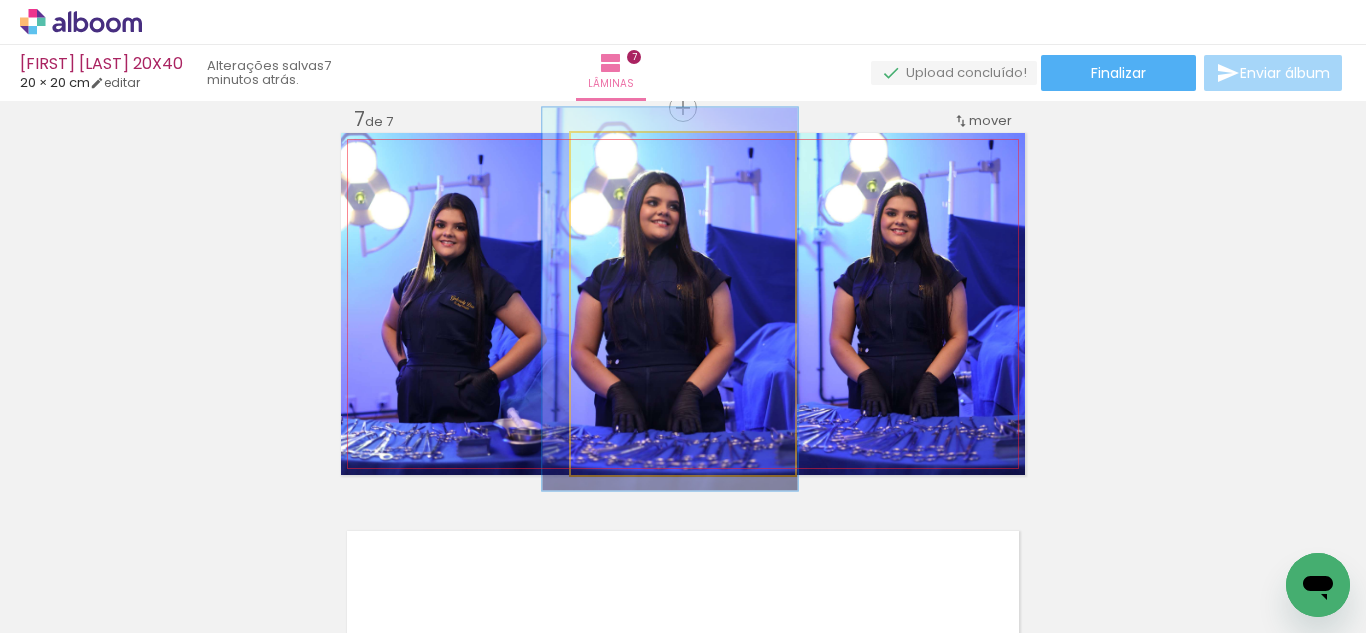 drag, startPoint x: 675, startPoint y: 226, endPoint x: 664, endPoint y: 221, distance: 12.083046 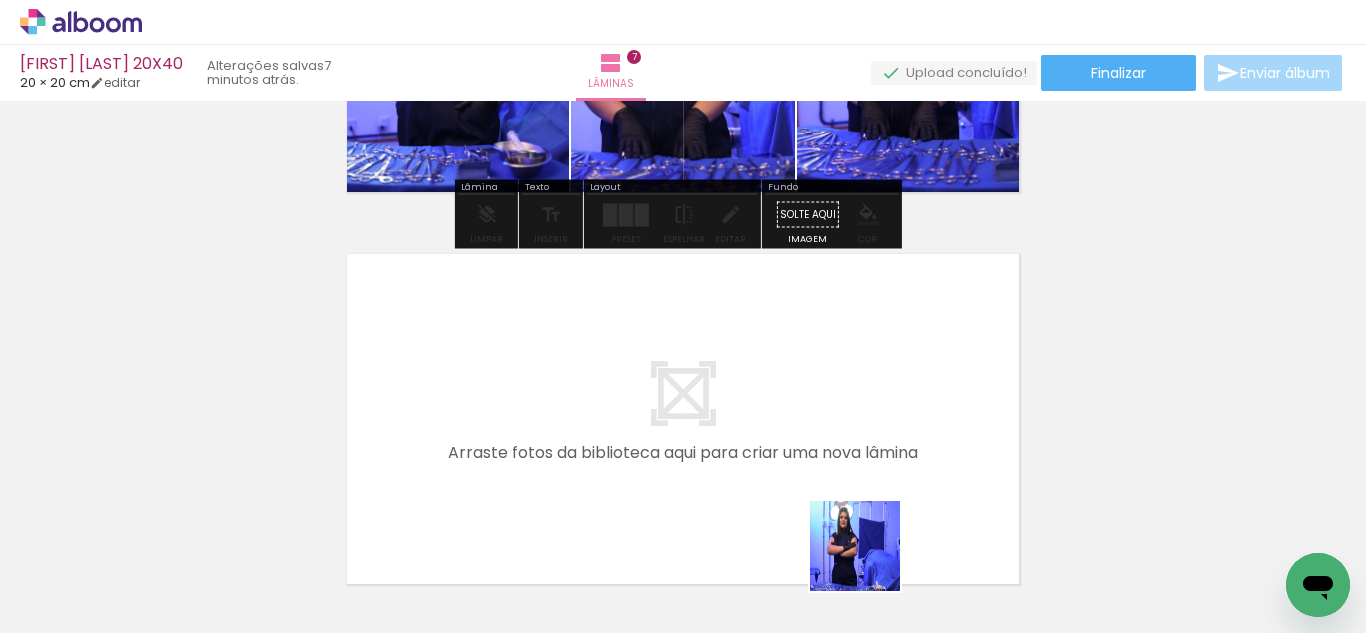 drag, startPoint x: 880, startPoint y: 581, endPoint x: 1033, endPoint y: 533, distance: 160.35274 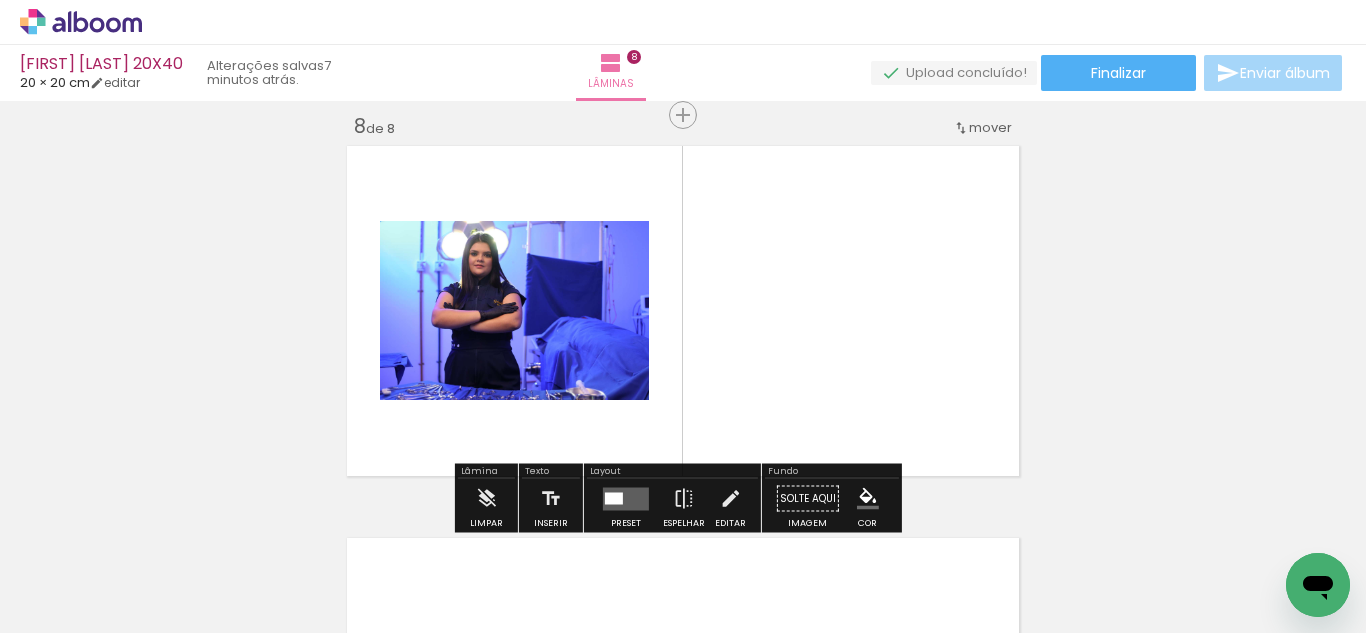 scroll, scrollTop: 2770, scrollLeft: 0, axis: vertical 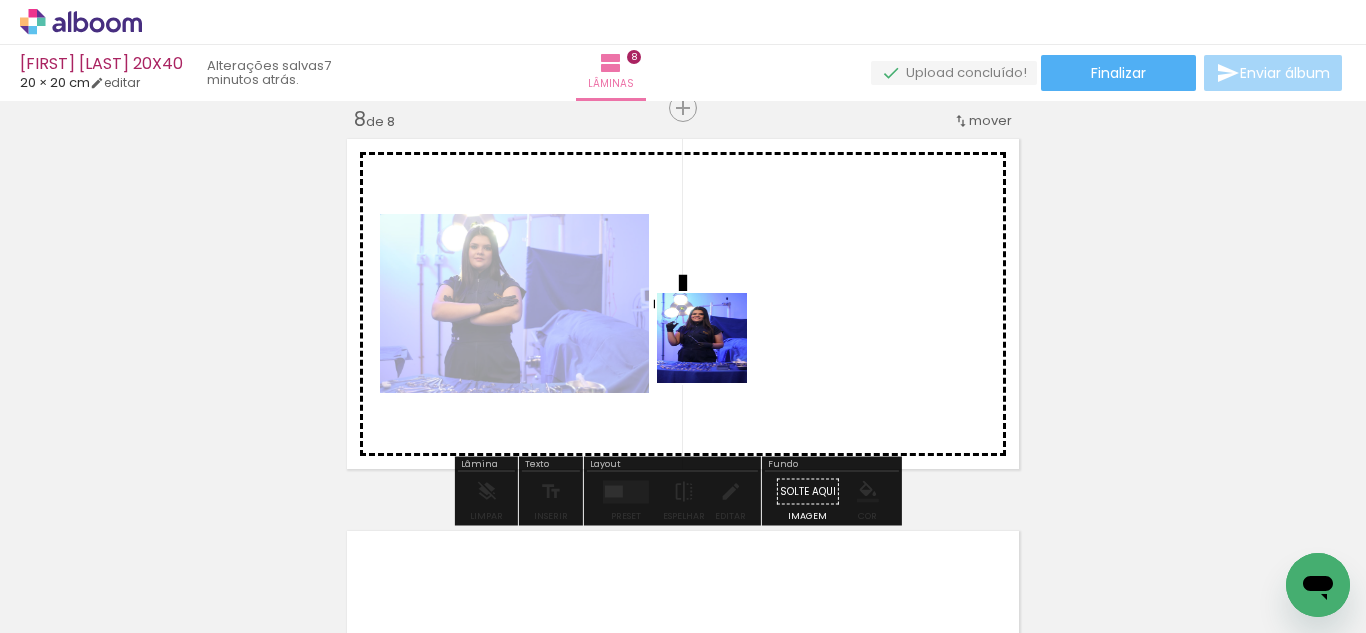 drag, startPoint x: 722, startPoint y: 431, endPoint x: 717, endPoint y: 343, distance: 88.14193 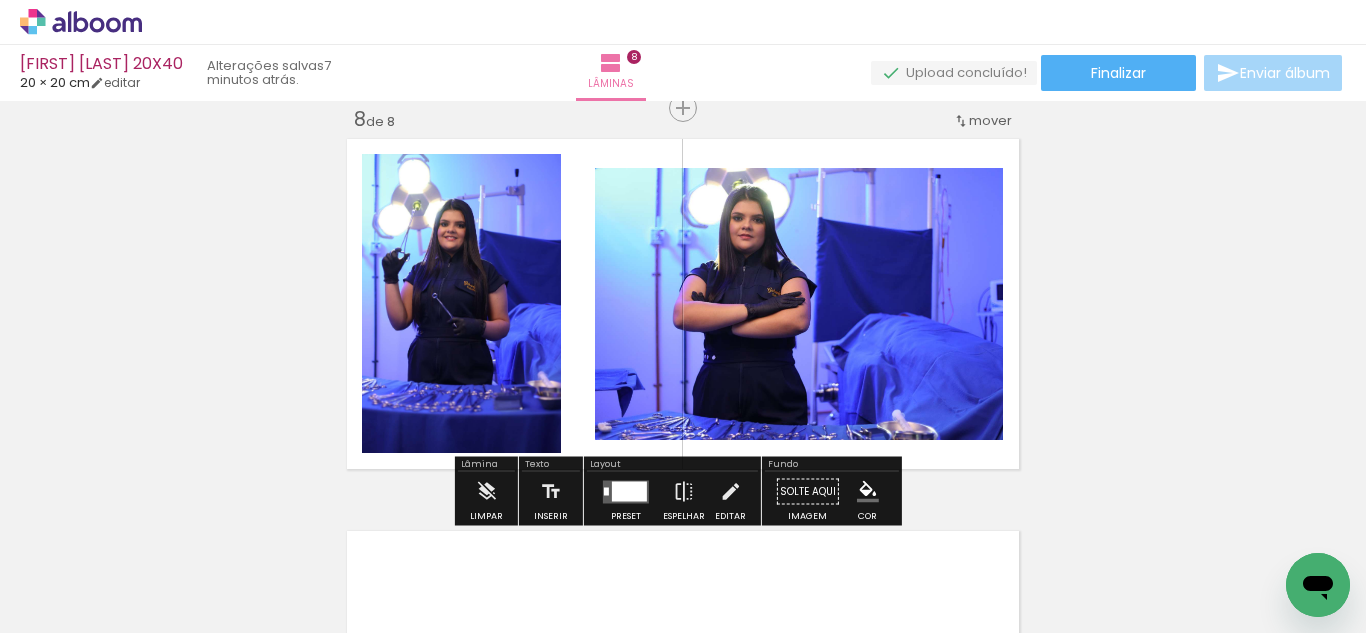scroll, scrollTop: 0, scrollLeft: 499, axis: horizontal 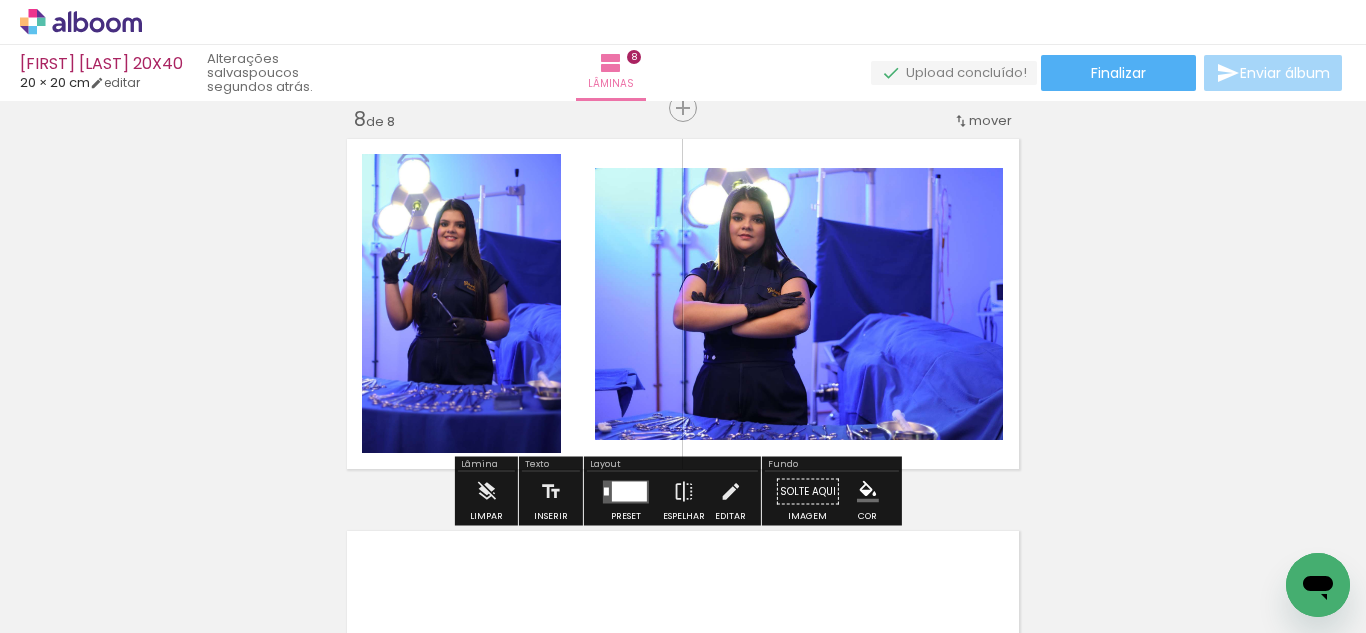 click at bounding box center [629, 491] 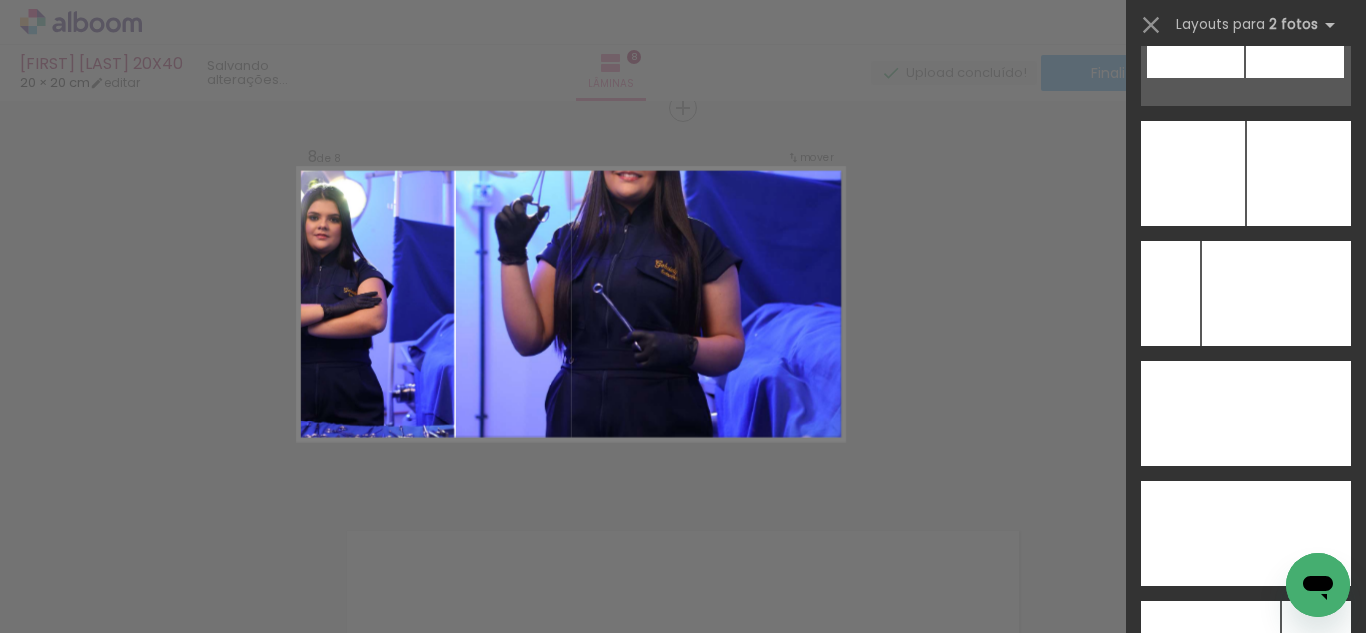 scroll, scrollTop: 8939, scrollLeft: 0, axis: vertical 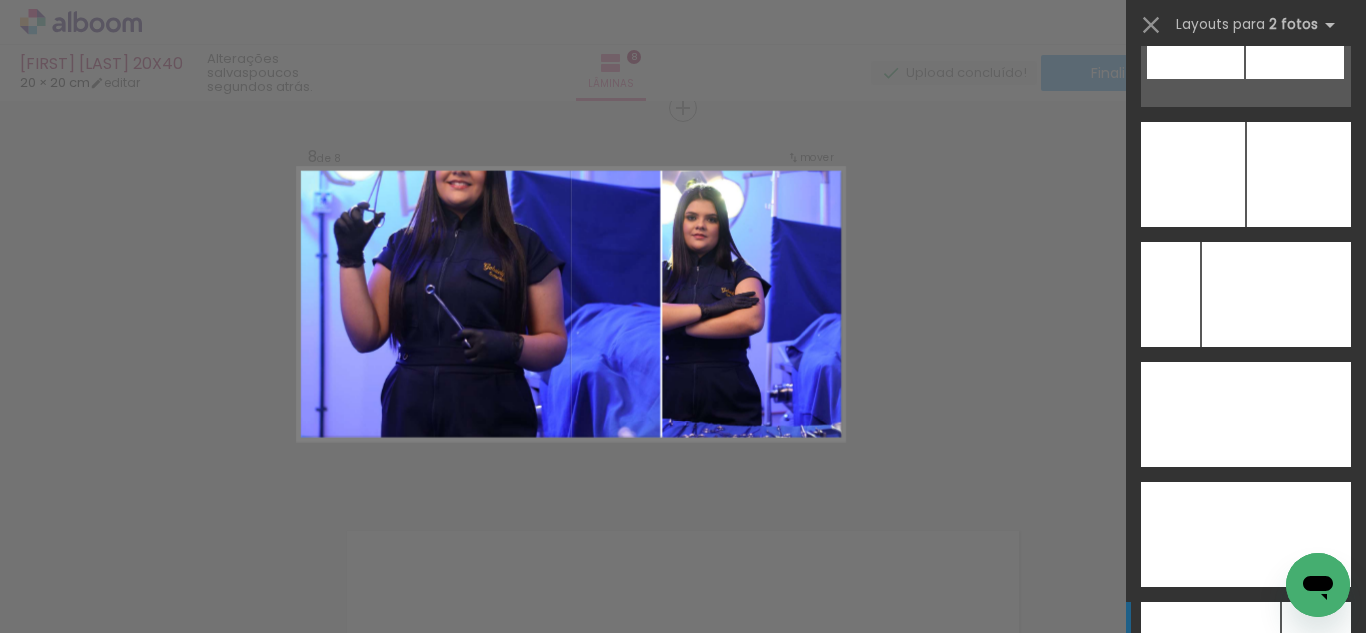 click at bounding box center [1210, 654] 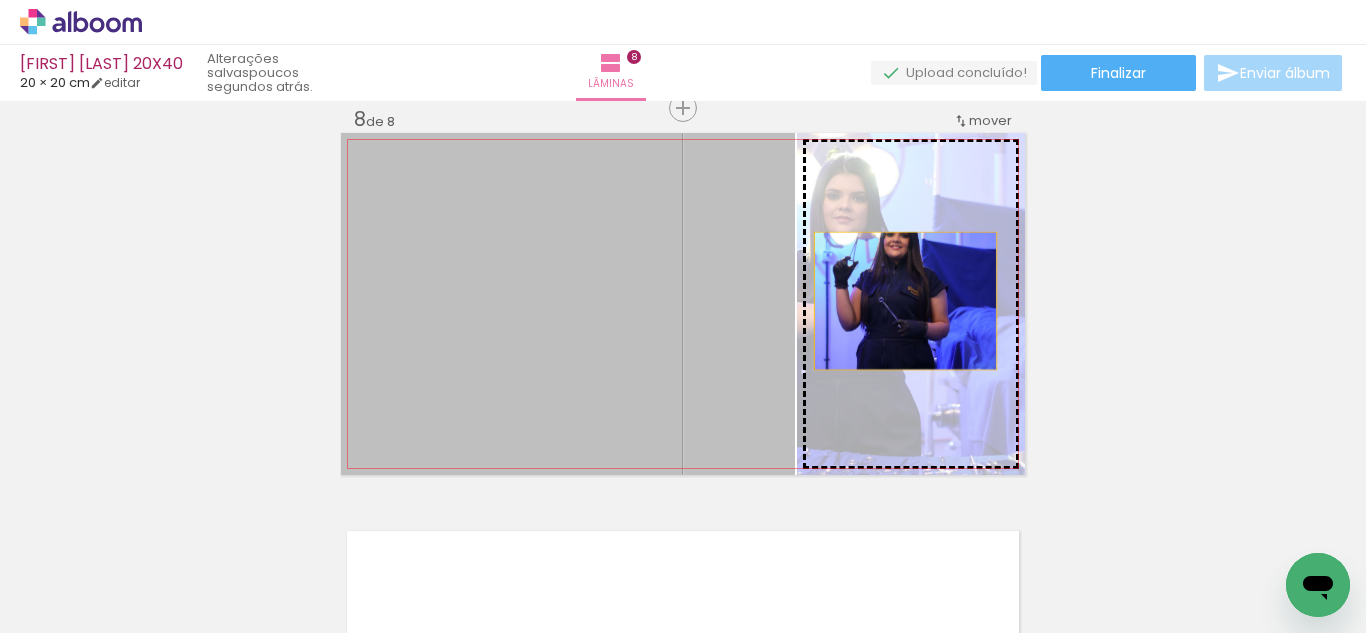 drag, startPoint x: 655, startPoint y: 268, endPoint x: 898, endPoint y: 301, distance: 245.2305 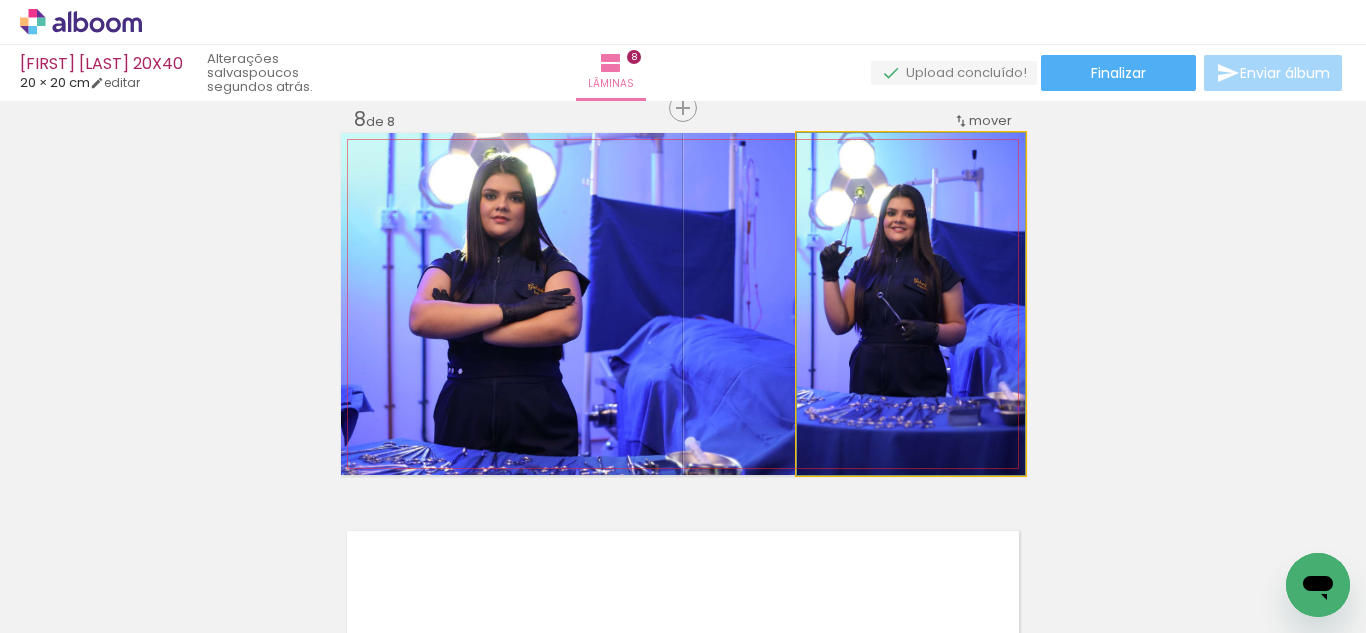 click 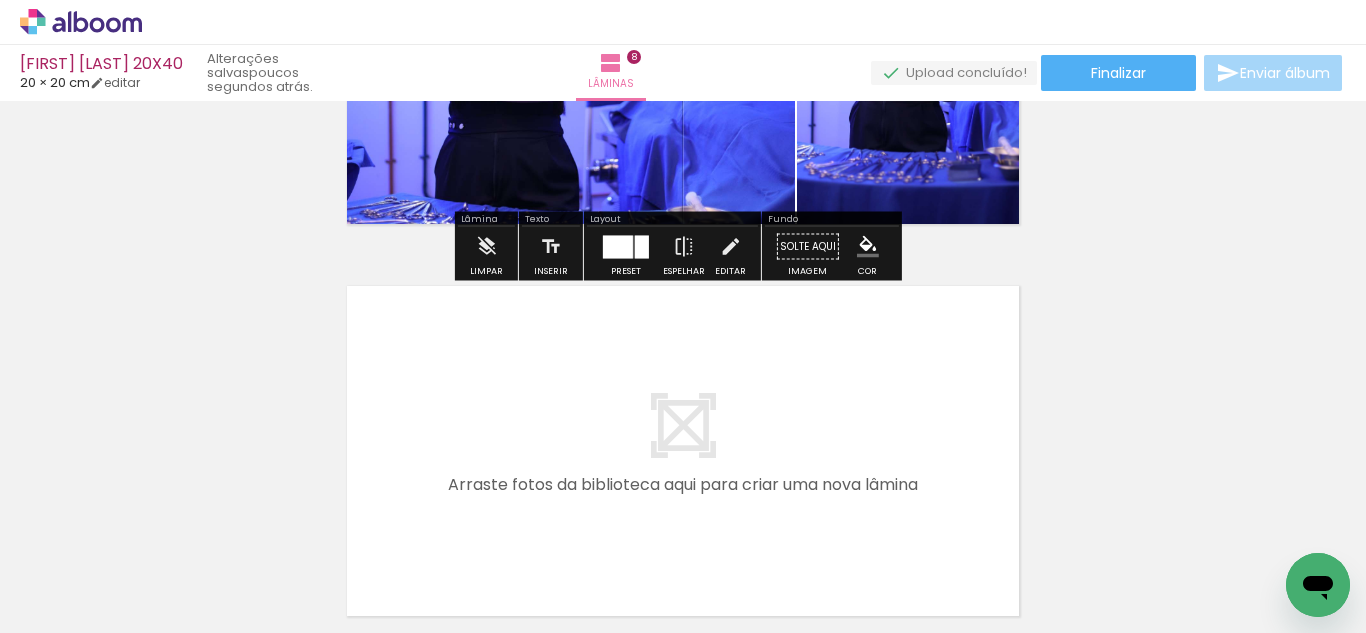 scroll, scrollTop: 3072, scrollLeft: 0, axis: vertical 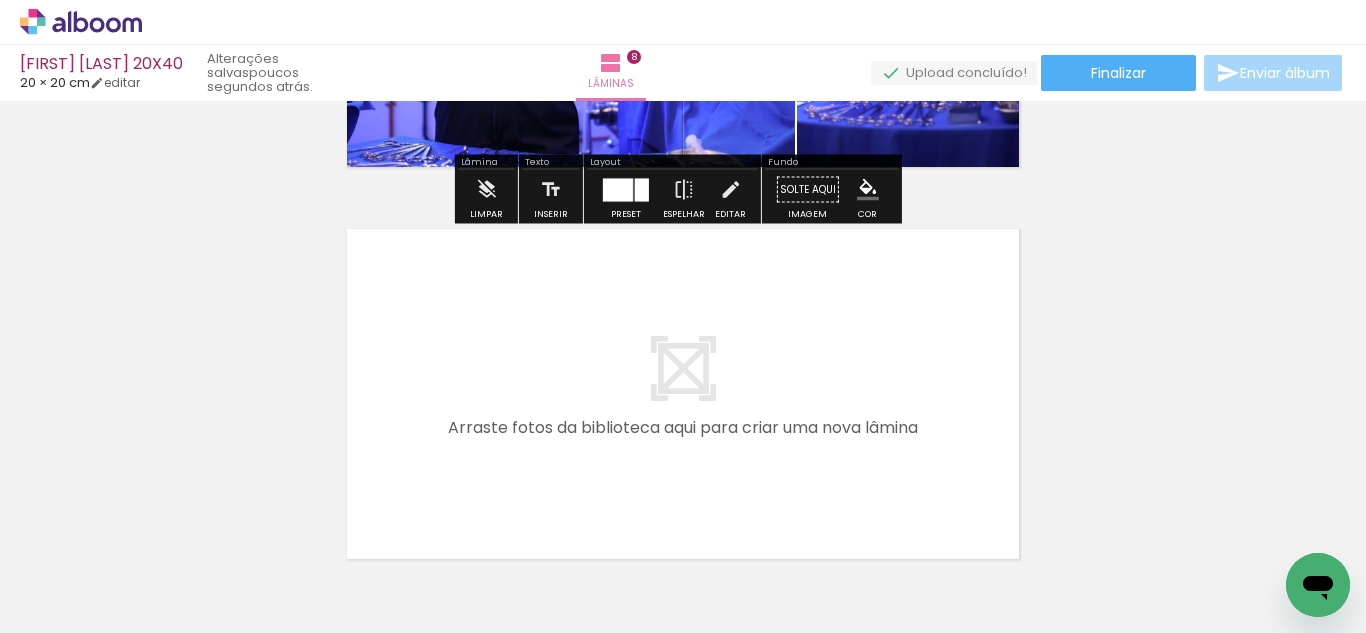 drag, startPoint x: 718, startPoint y: 557, endPoint x: 818, endPoint y: 586, distance: 104.120125 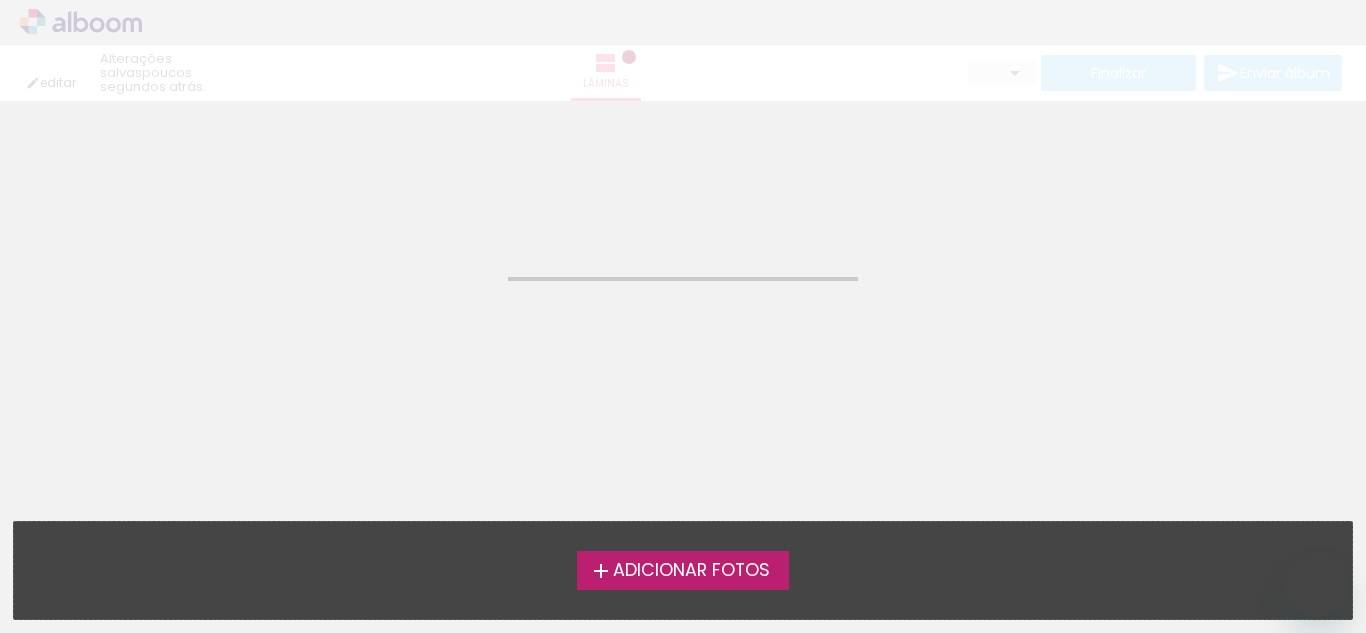 scroll, scrollTop: 0, scrollLeft: 0, axis: both 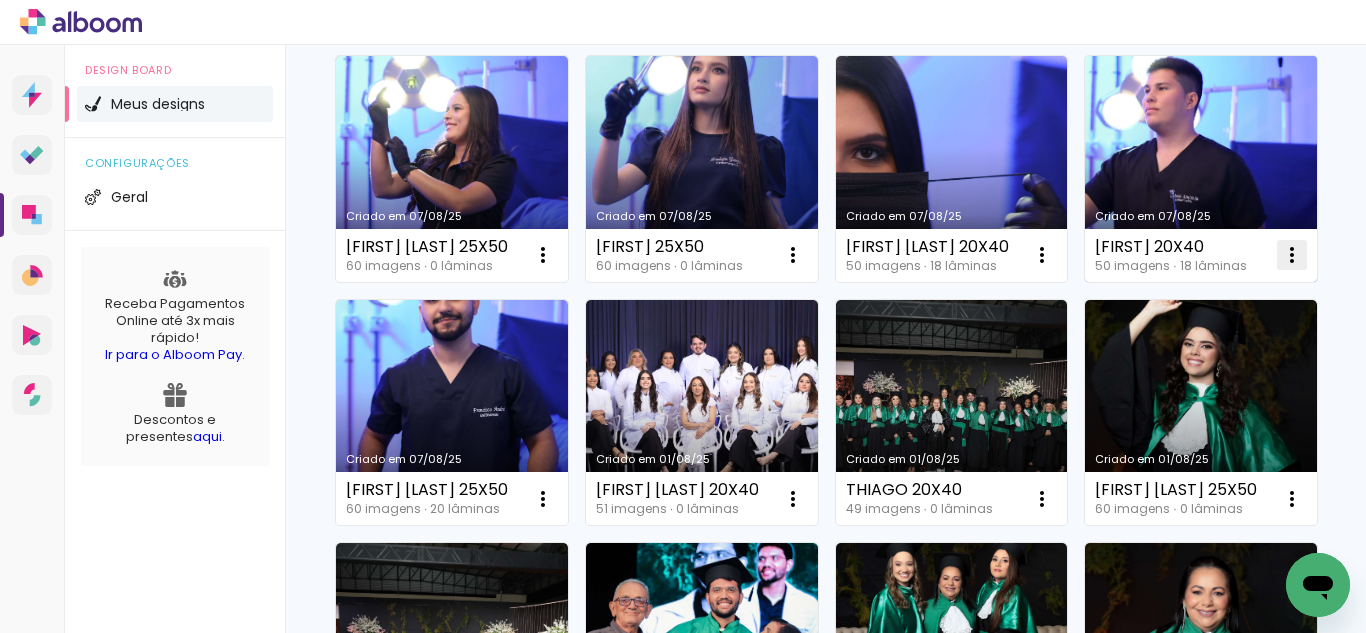 click at bounding box center (543, 255) 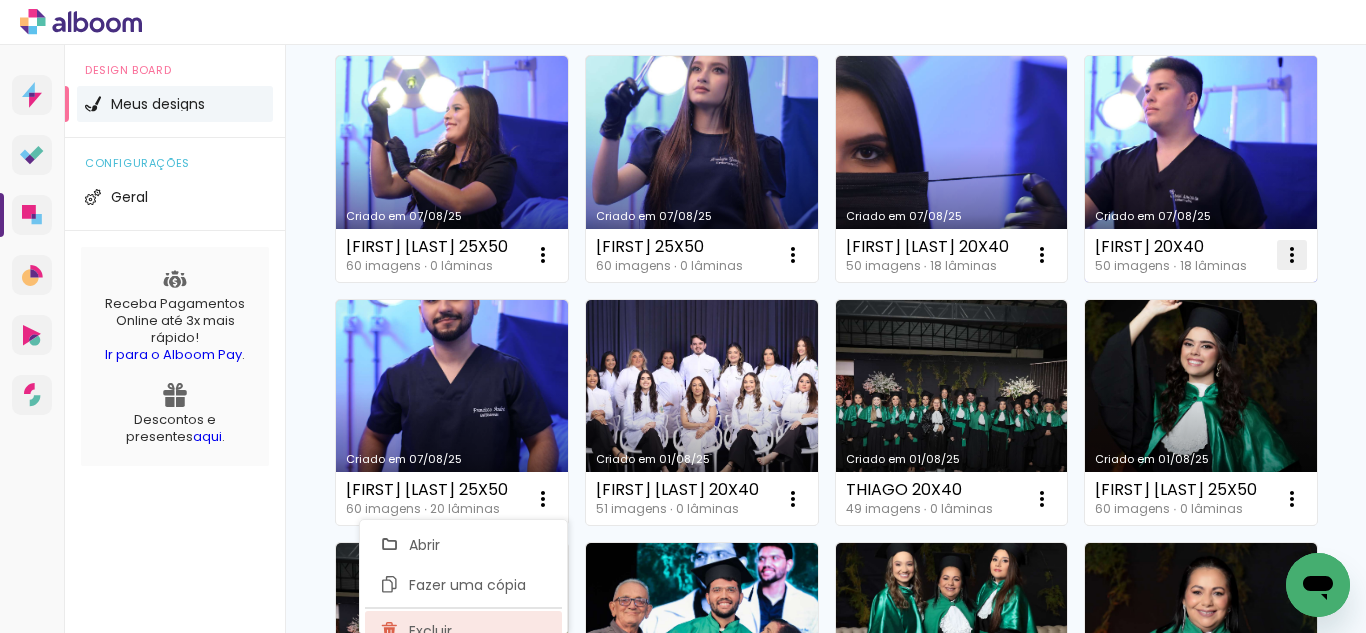 click on "Excluir" 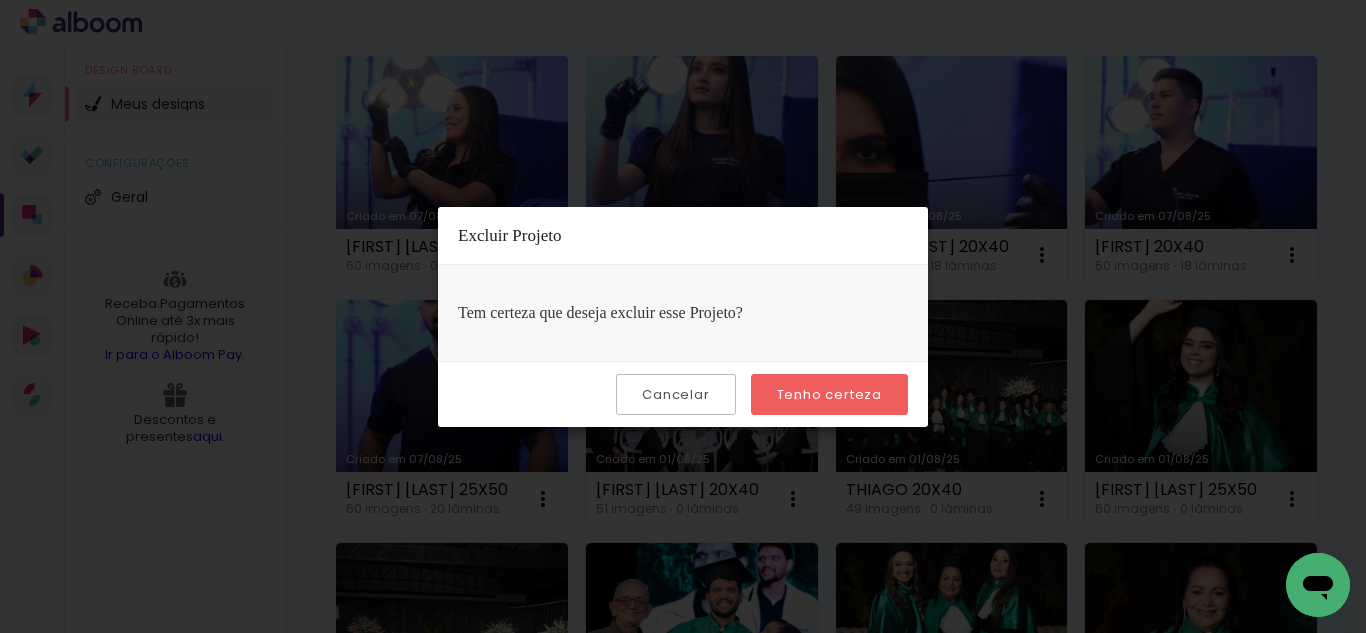 click on "Tenho certeza" at bounding box center (0, 0) 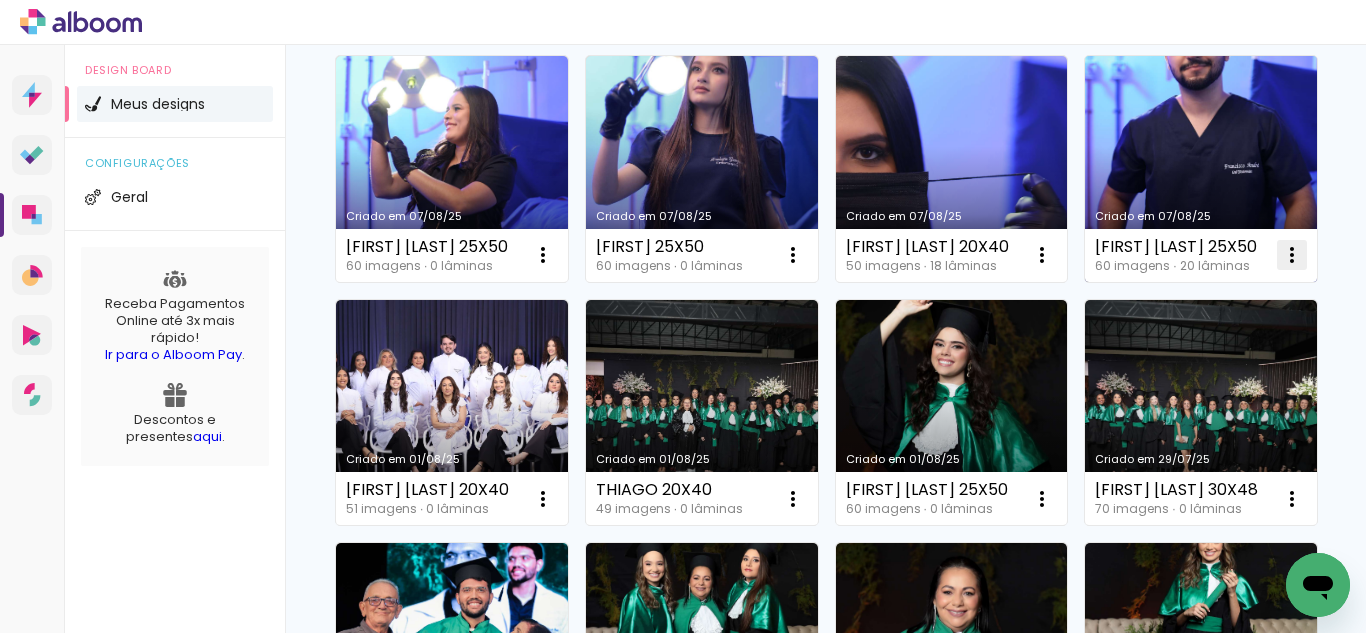 click at bounding box center [1292, 255] 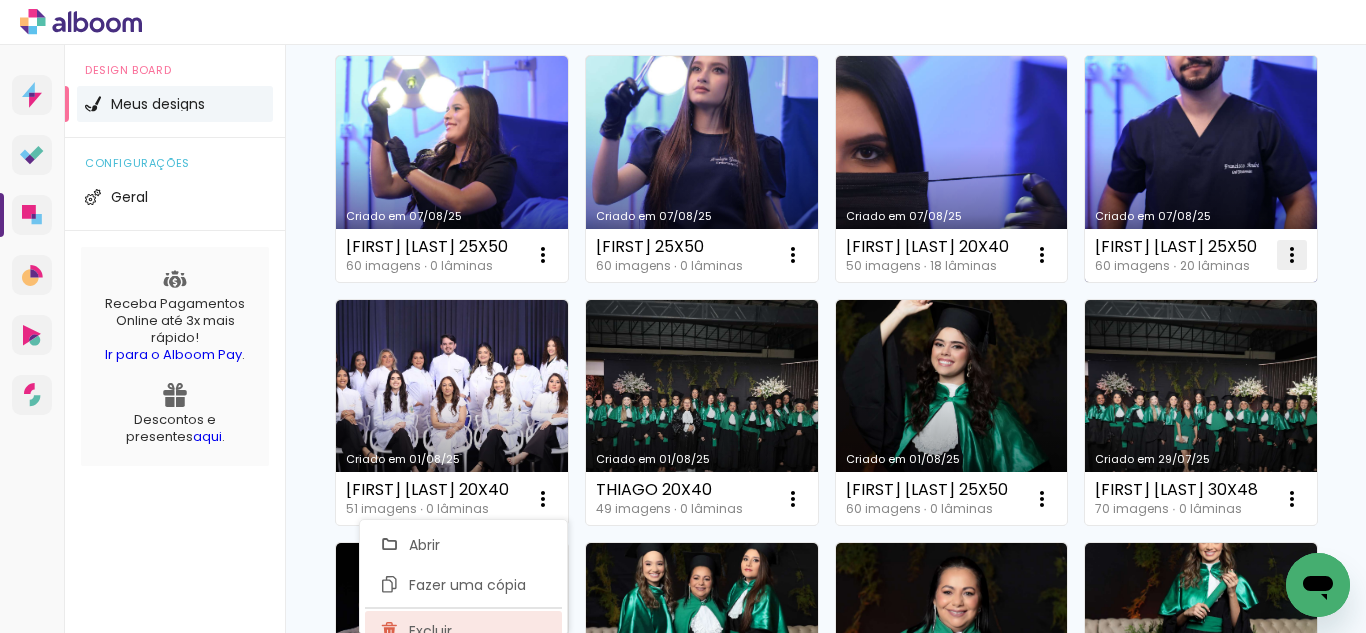 click on "Excluir" 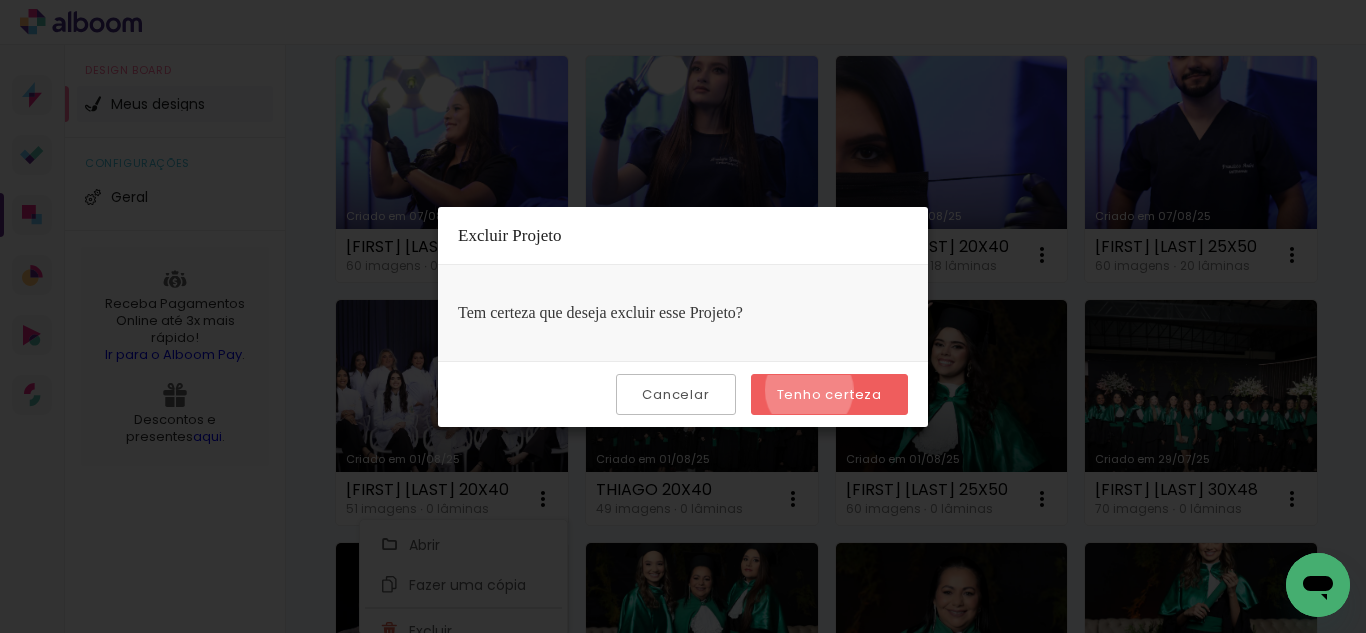 click on "Tenho certeza" at bounding box center (0, 0) 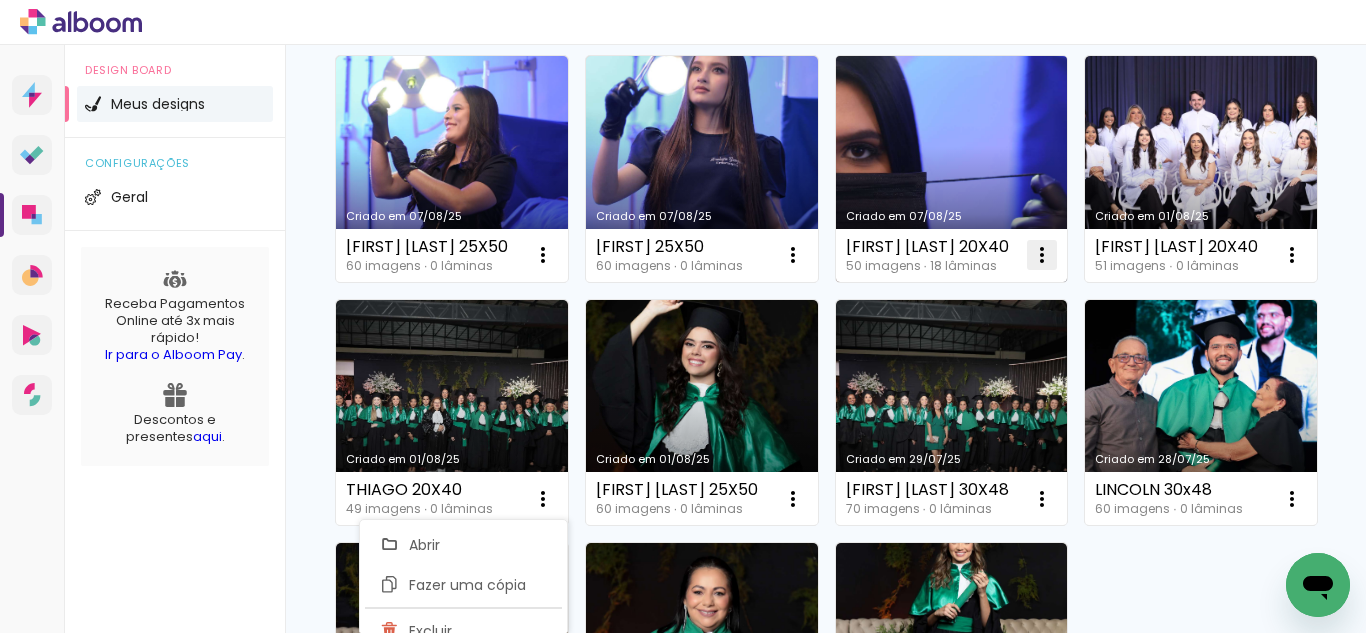 click at bounding box center (1042, 255) 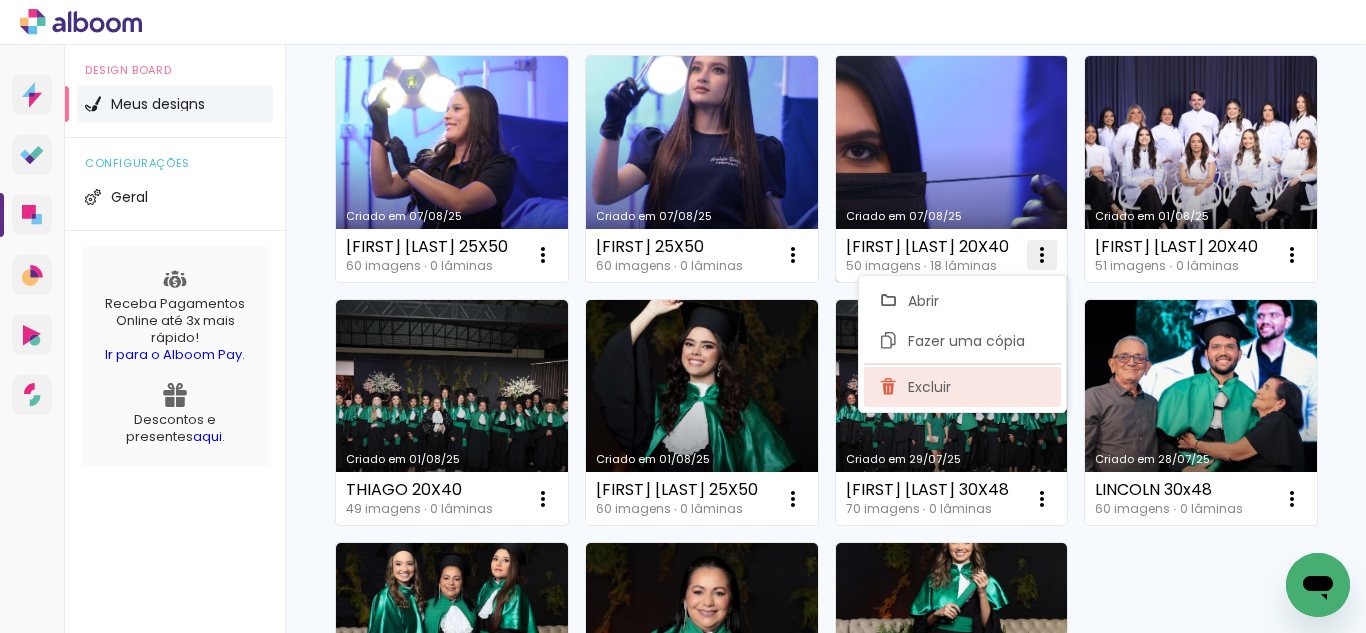 click on "Excluir" 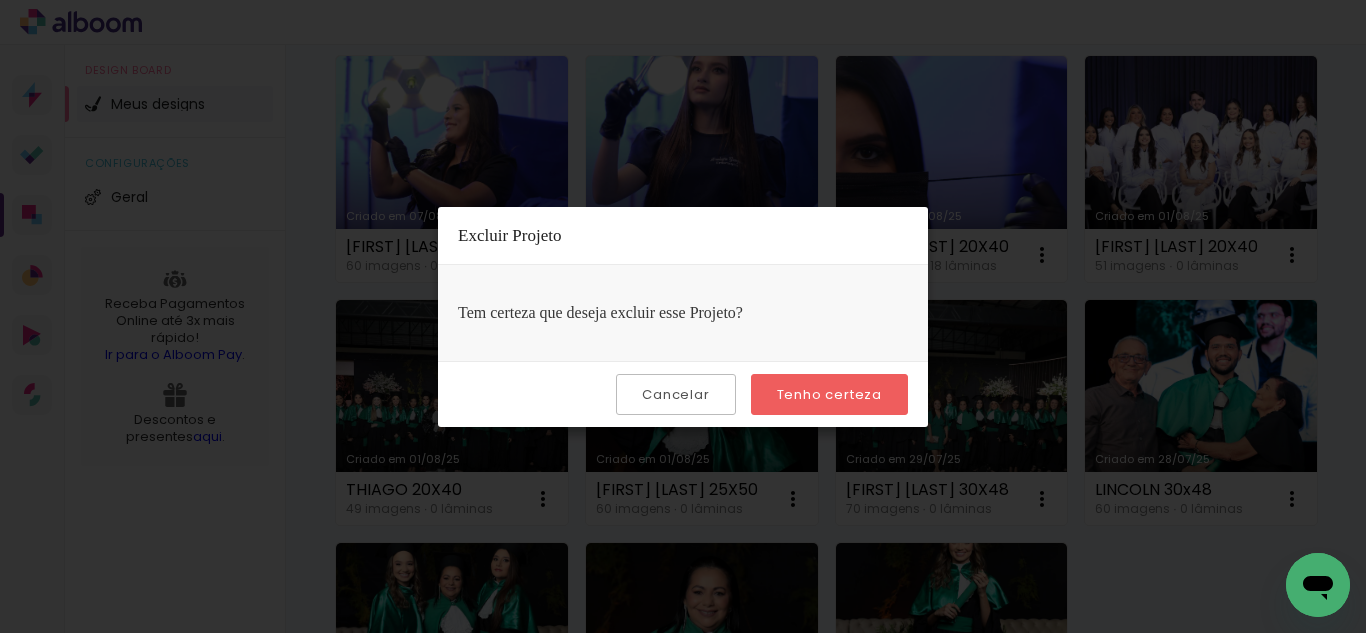 click on "Tenho certeza" at bounding box center (829, 394) 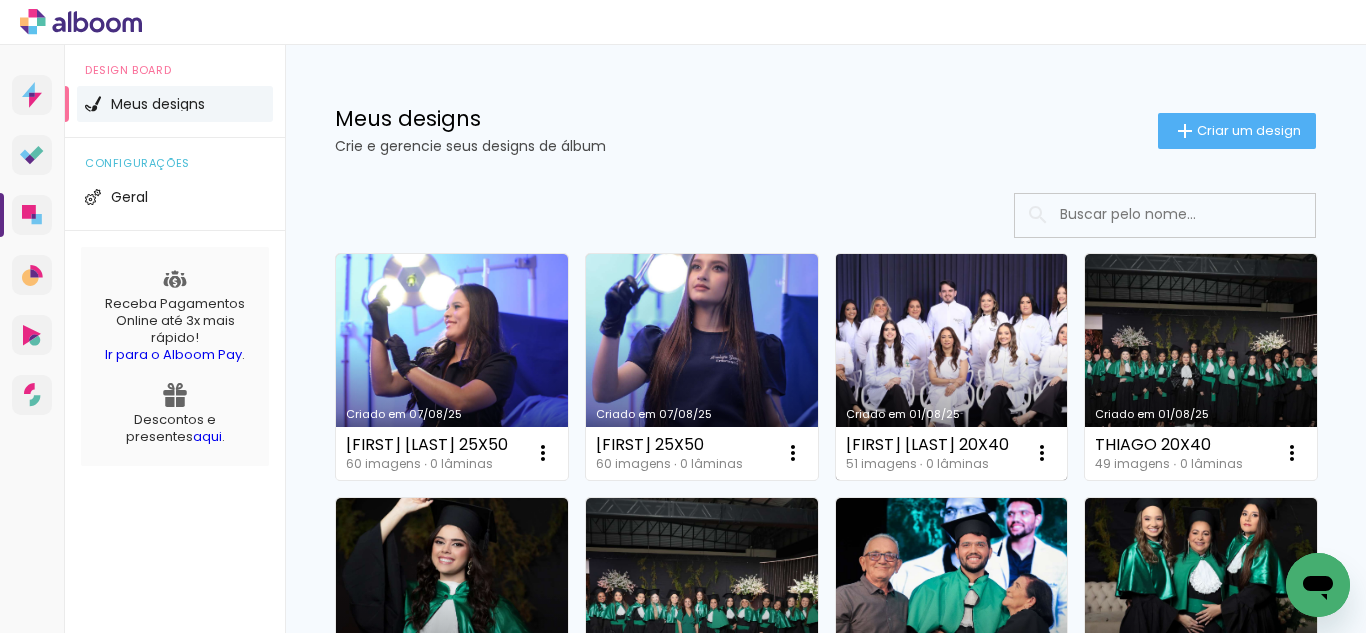 scroll, scrollTop: 0, scrollLeft: 0, axis: both 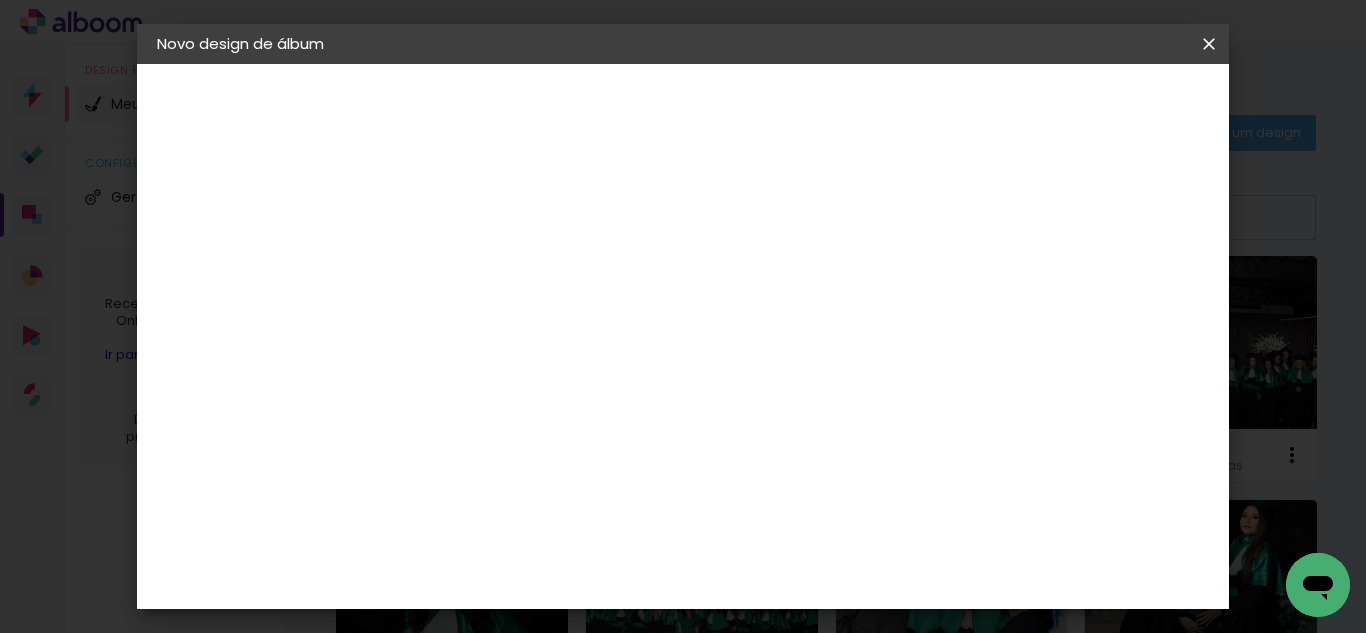drag, startPoint x: 817, startPoint y: 237, endPoint x: 814, endPoint y: 252, distance: 15.297058 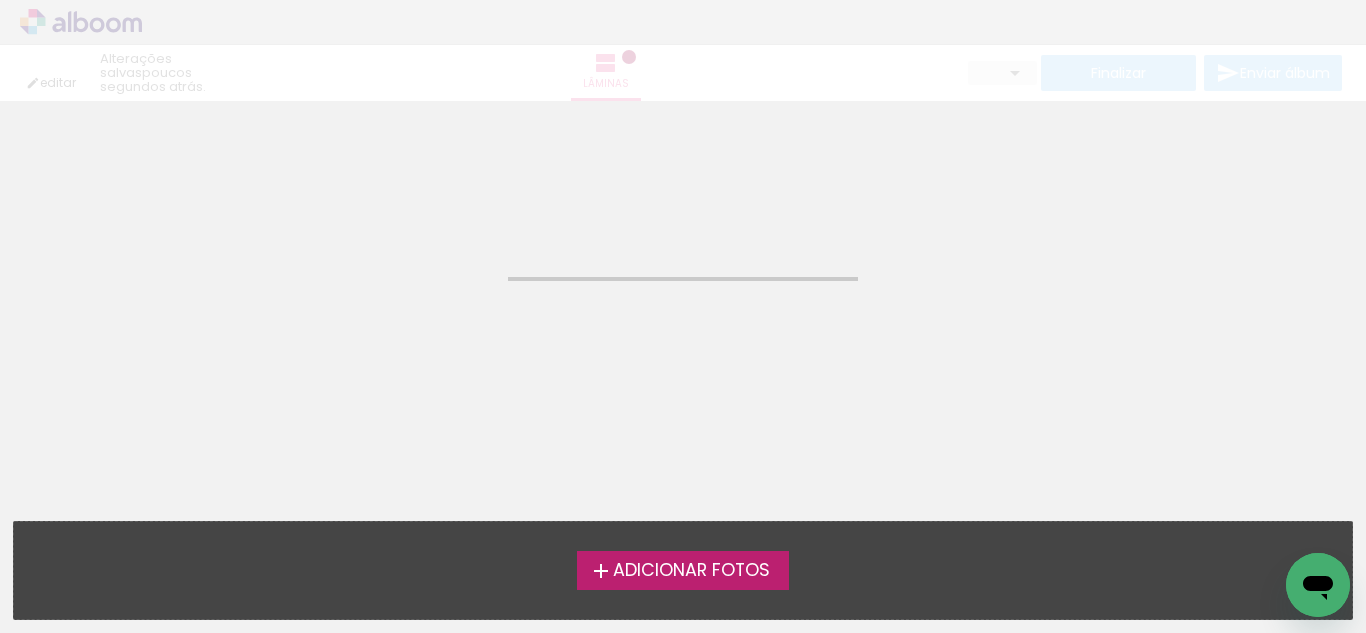 click on "Adicionar Fotos" at bounding box center (691, 571) 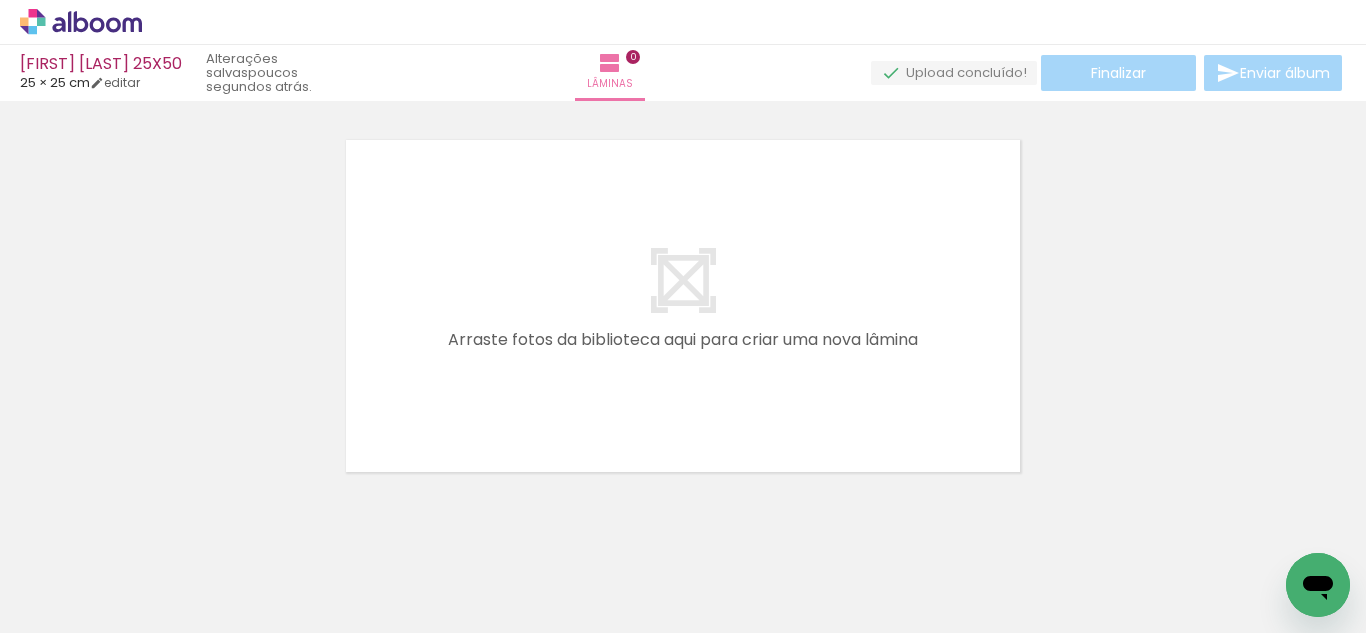 scroll, scrollTop: 26, scrollLeft: 0, axis: vertical 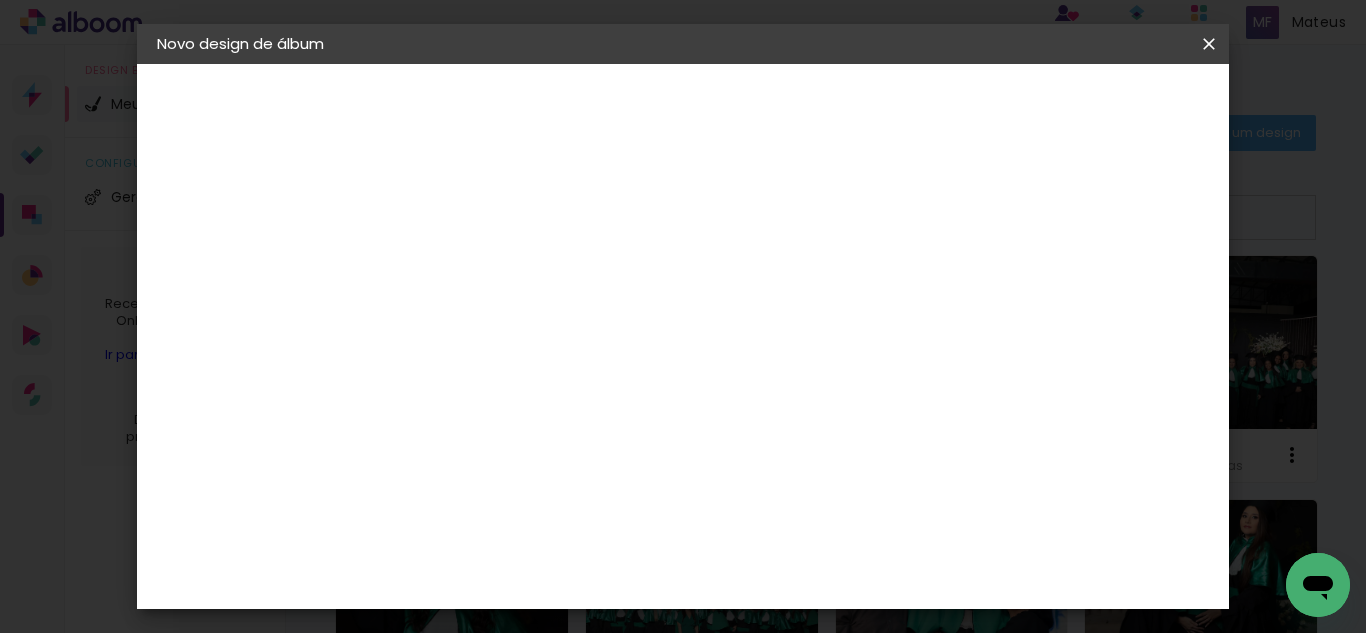 click at bounding box center (0, 0) 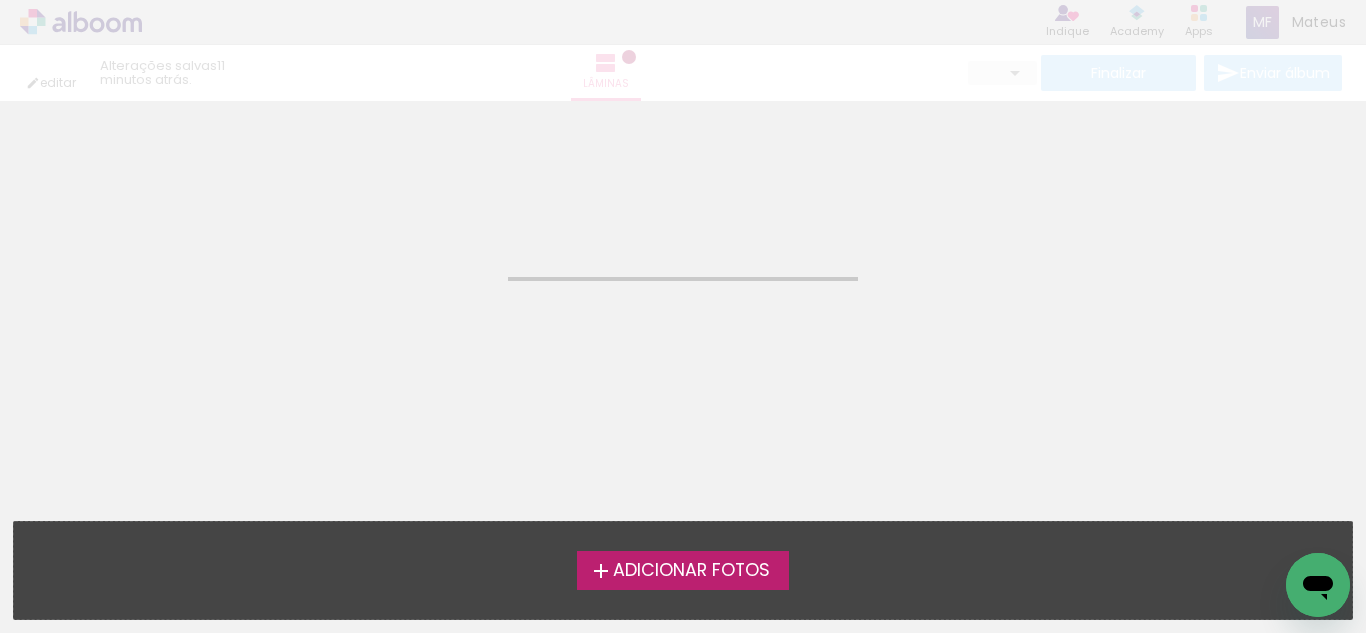 click on "Adicionar Fotos" at bounding box center (691, 571) 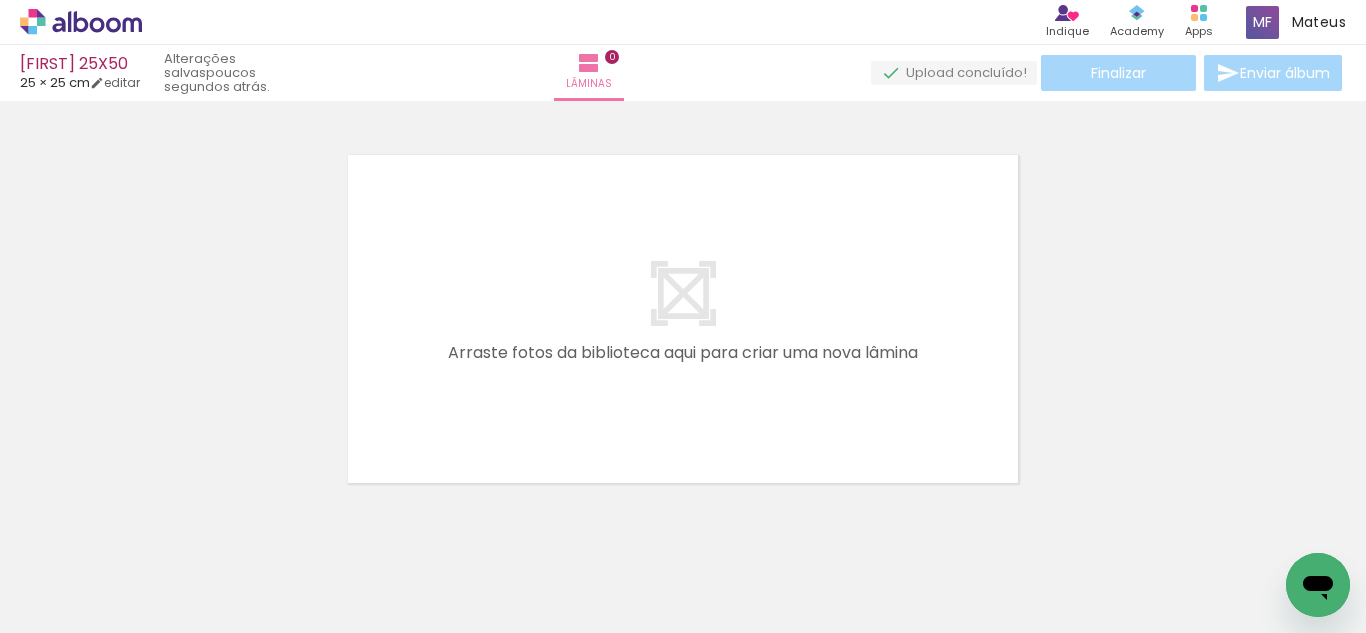 scroll, scrollTop: 26, scrollLeft: 0, axis: vertical 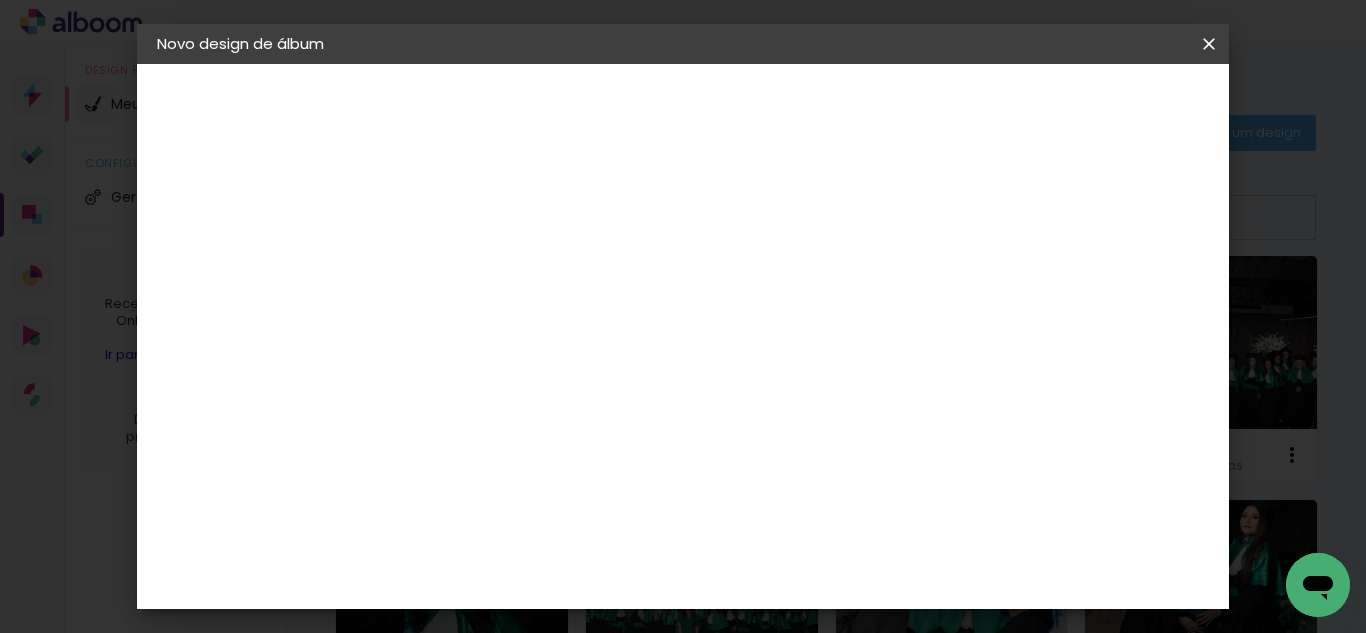 click at bounding box center (484, 268) 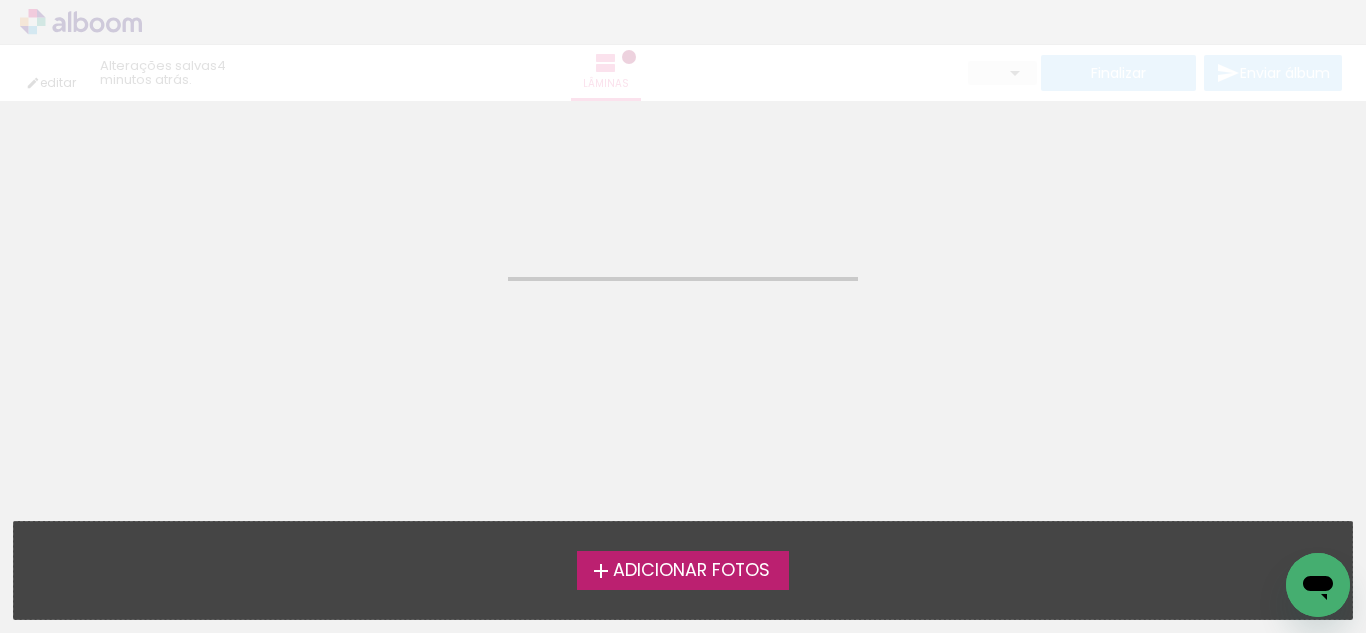 click on "Adicionar Fotos" at bounding box center [691, 571] 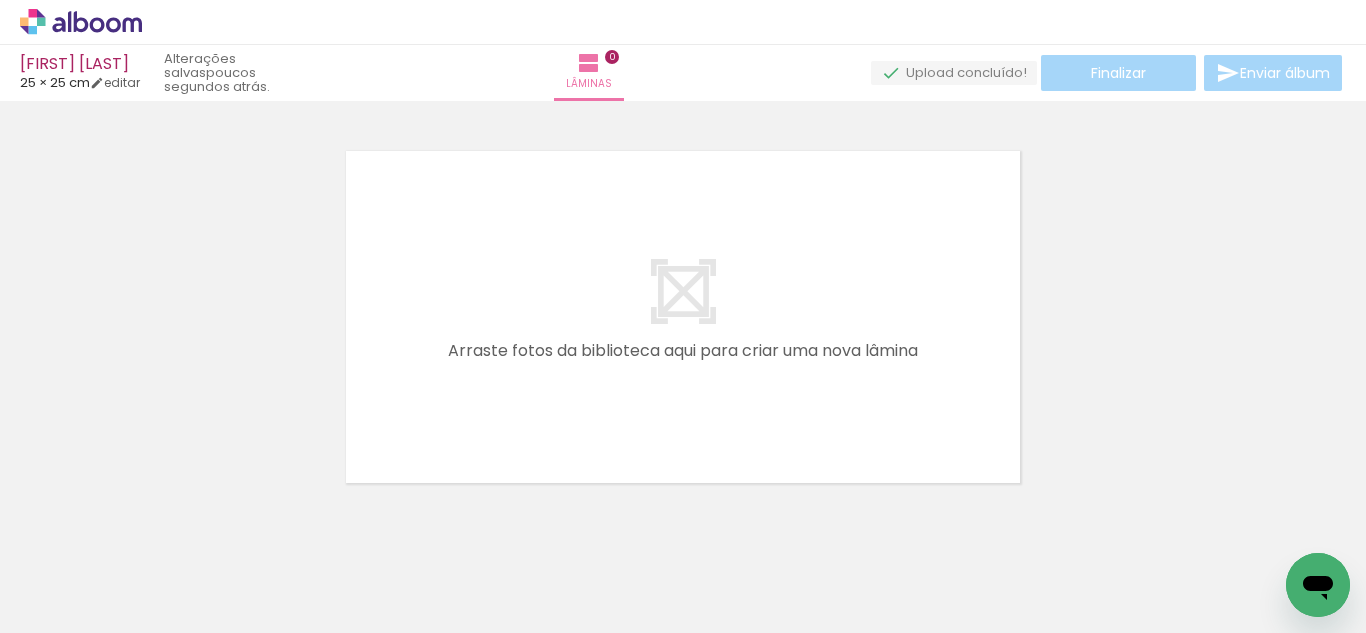 scroll, scrollTop: 26, scrollLeft: 0, axis: vertical 